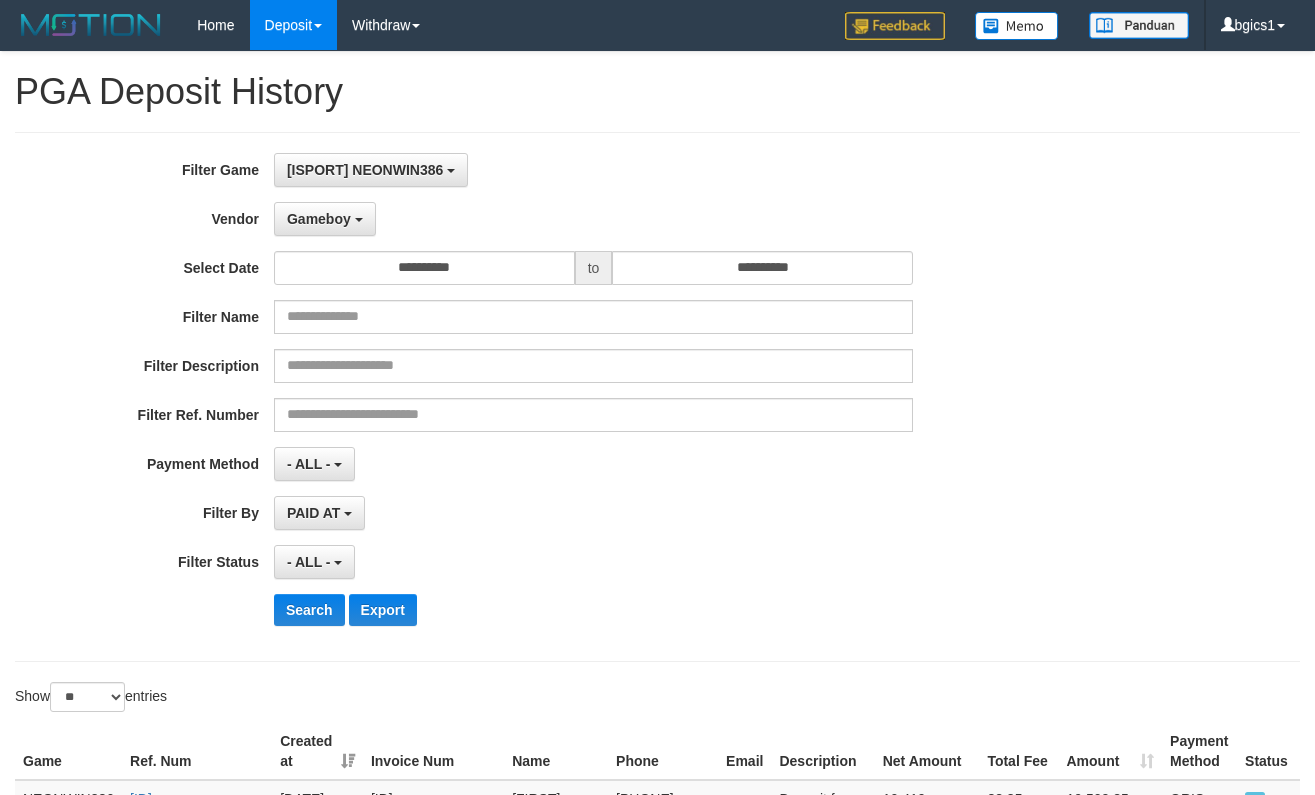 select on "**********" 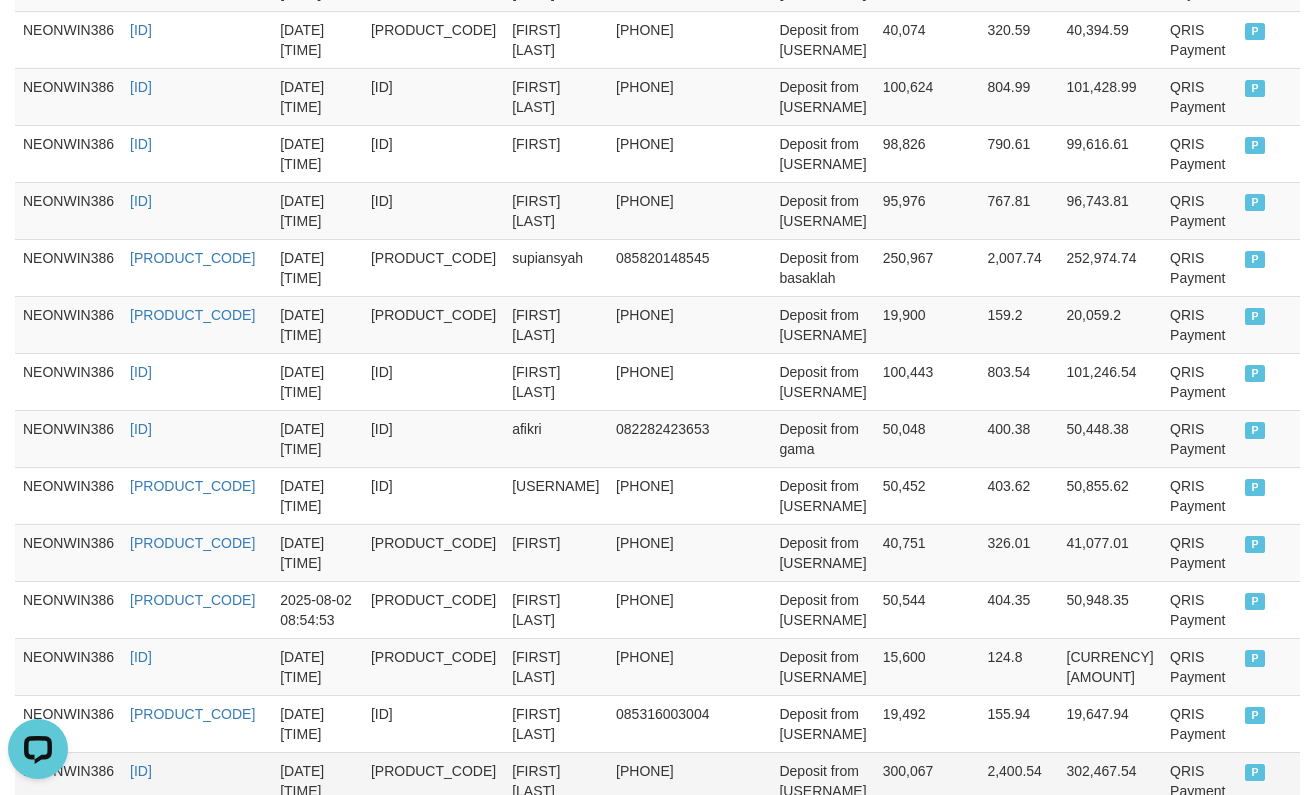 scroll, scrollTop: 0, scrollLeft: 0, axis: both 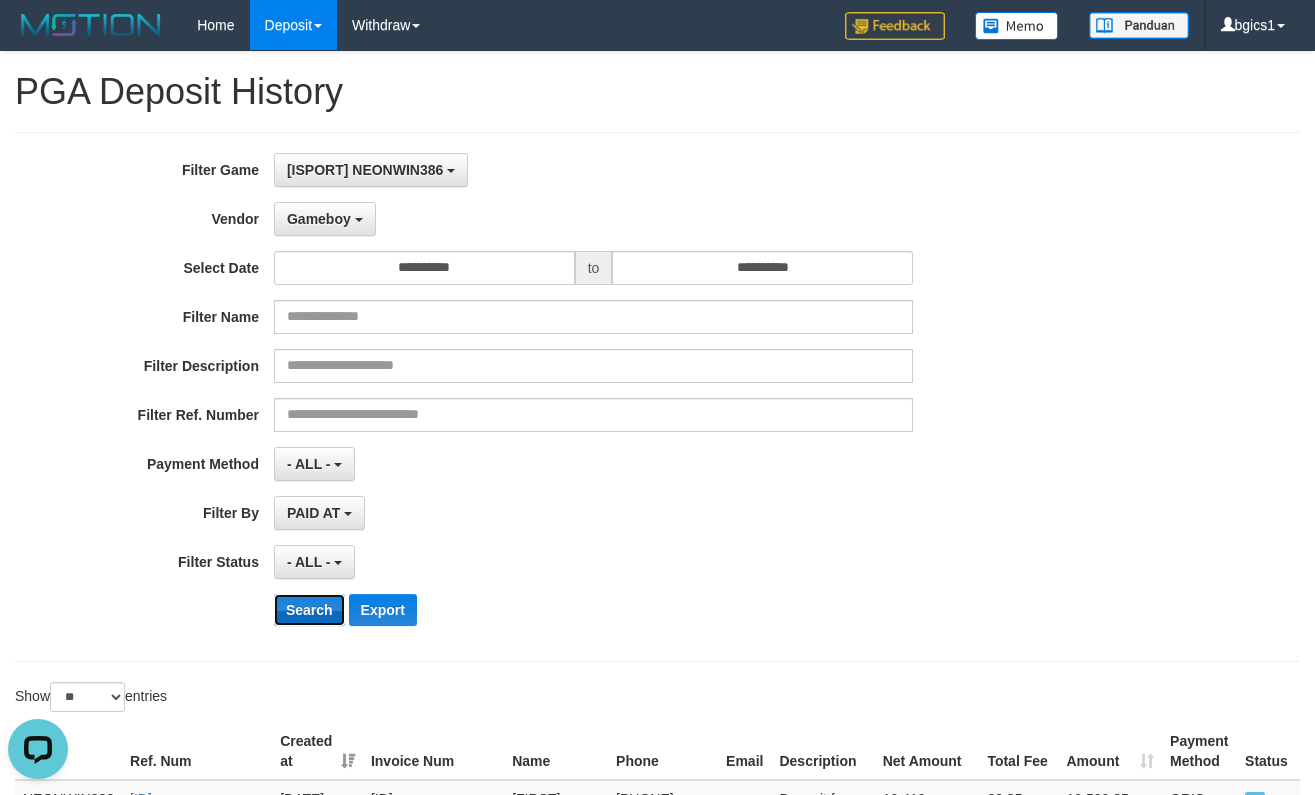 click on "Search" at bounding box center [309, 610] 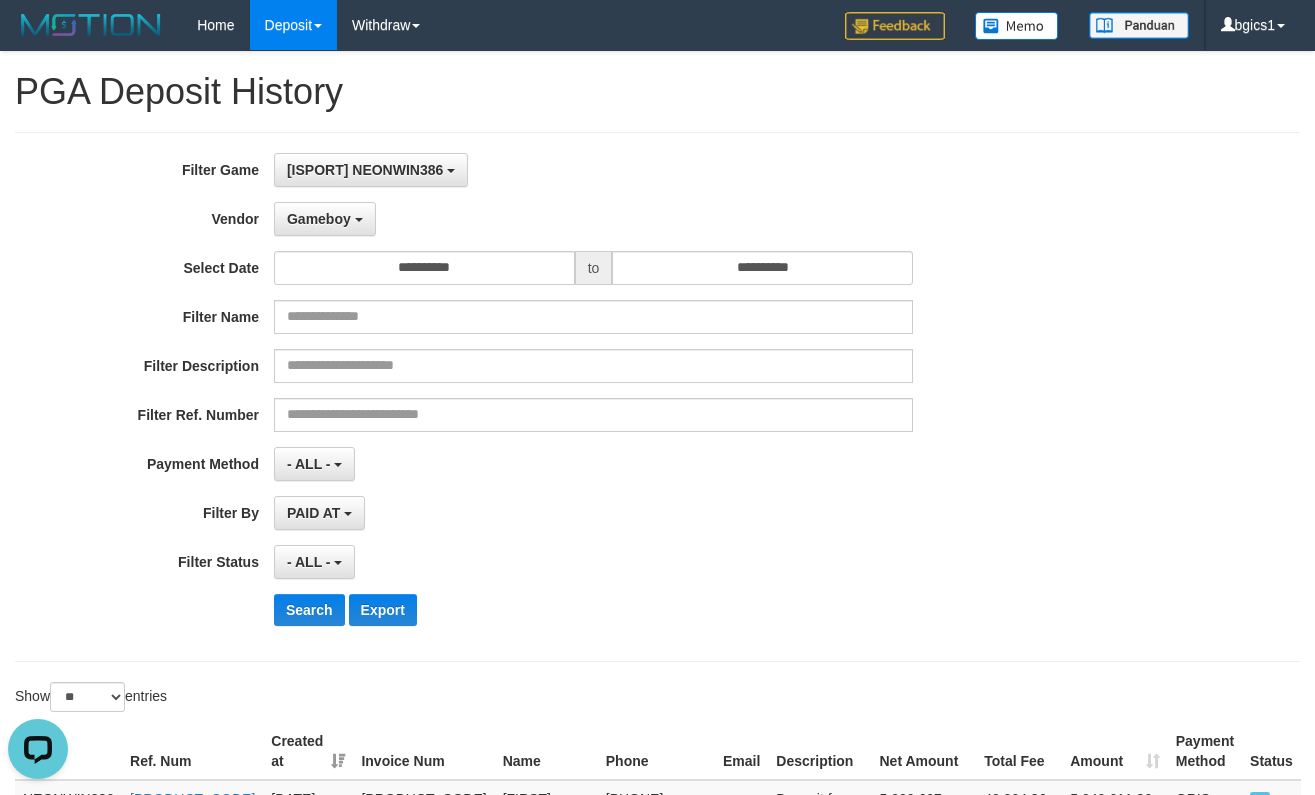 click on "PAID AT
PAID AT
CREATED AT" at bounding box center [593, 513] 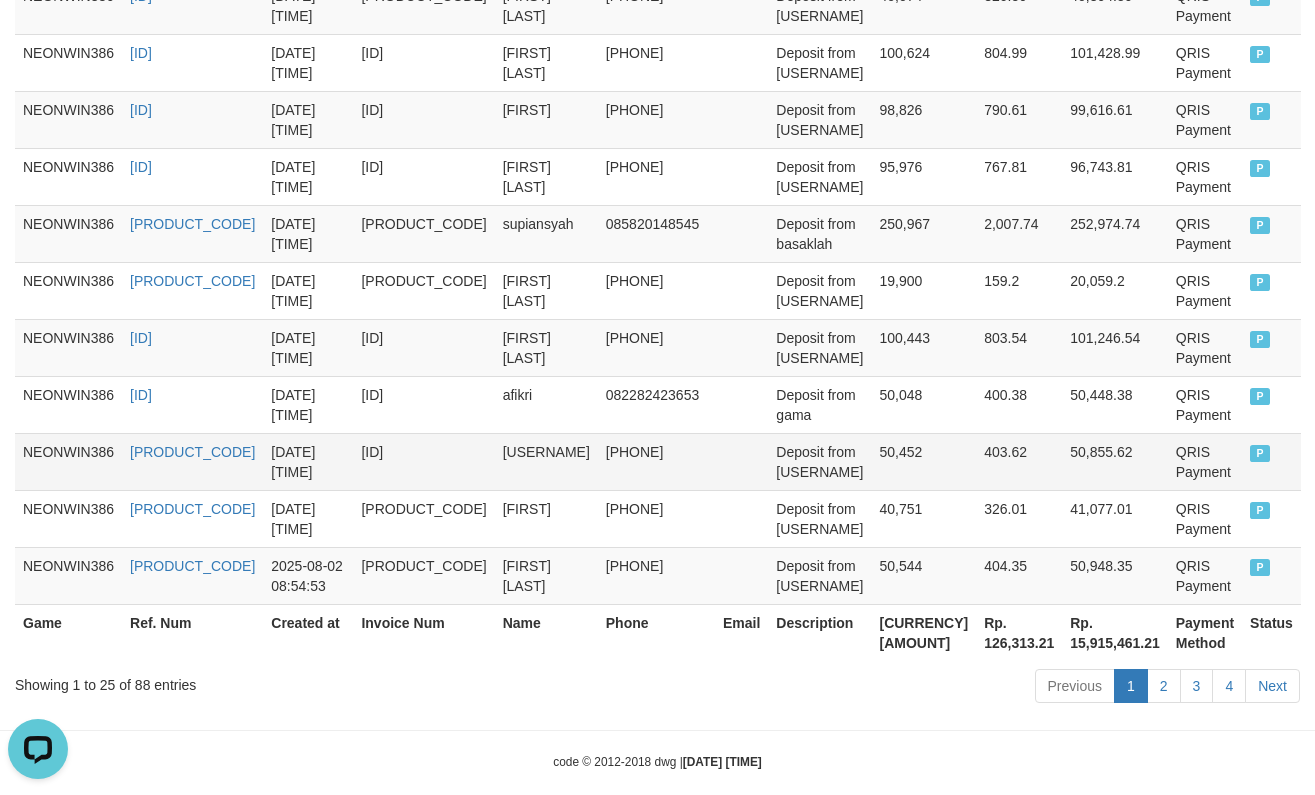 scroll, scrollTop: 1627, scrollLeft: 0, axis: vertical 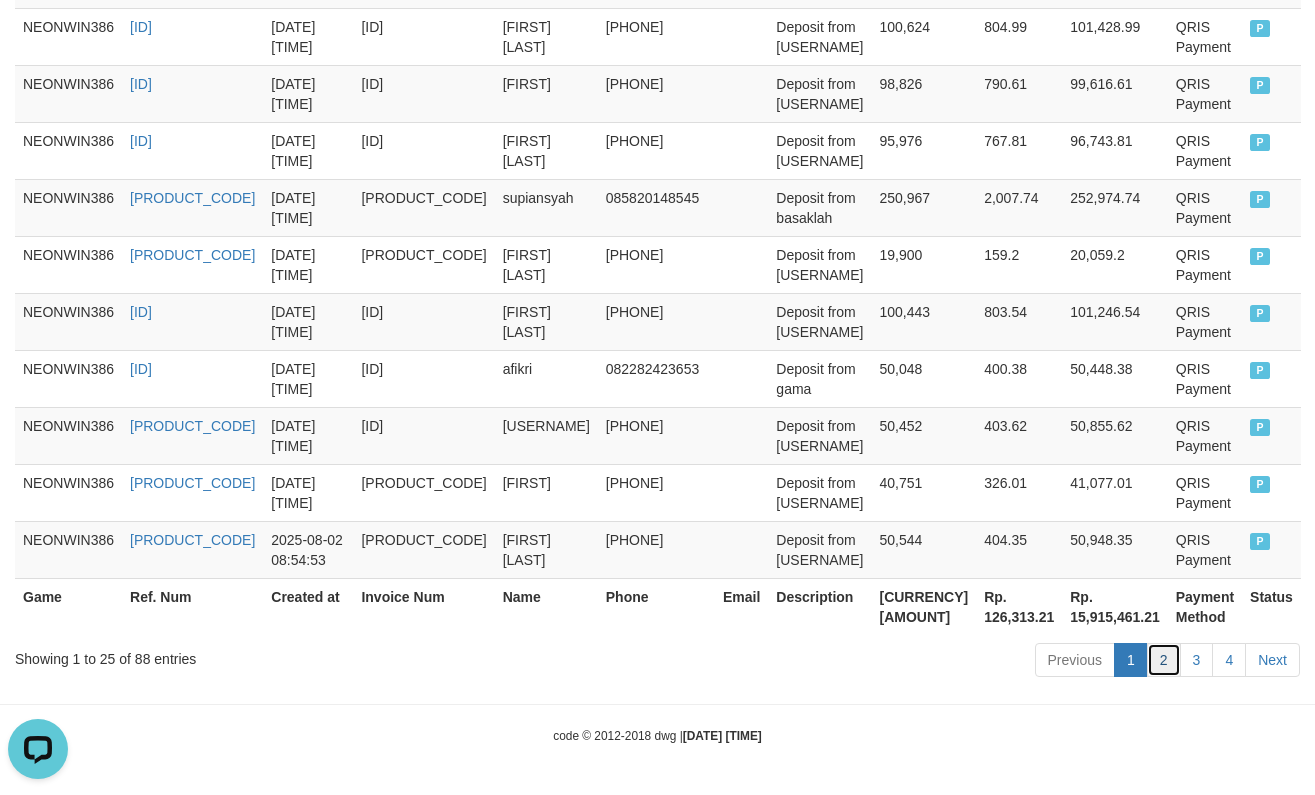 click on "2" at bounding box center (1164, 660) 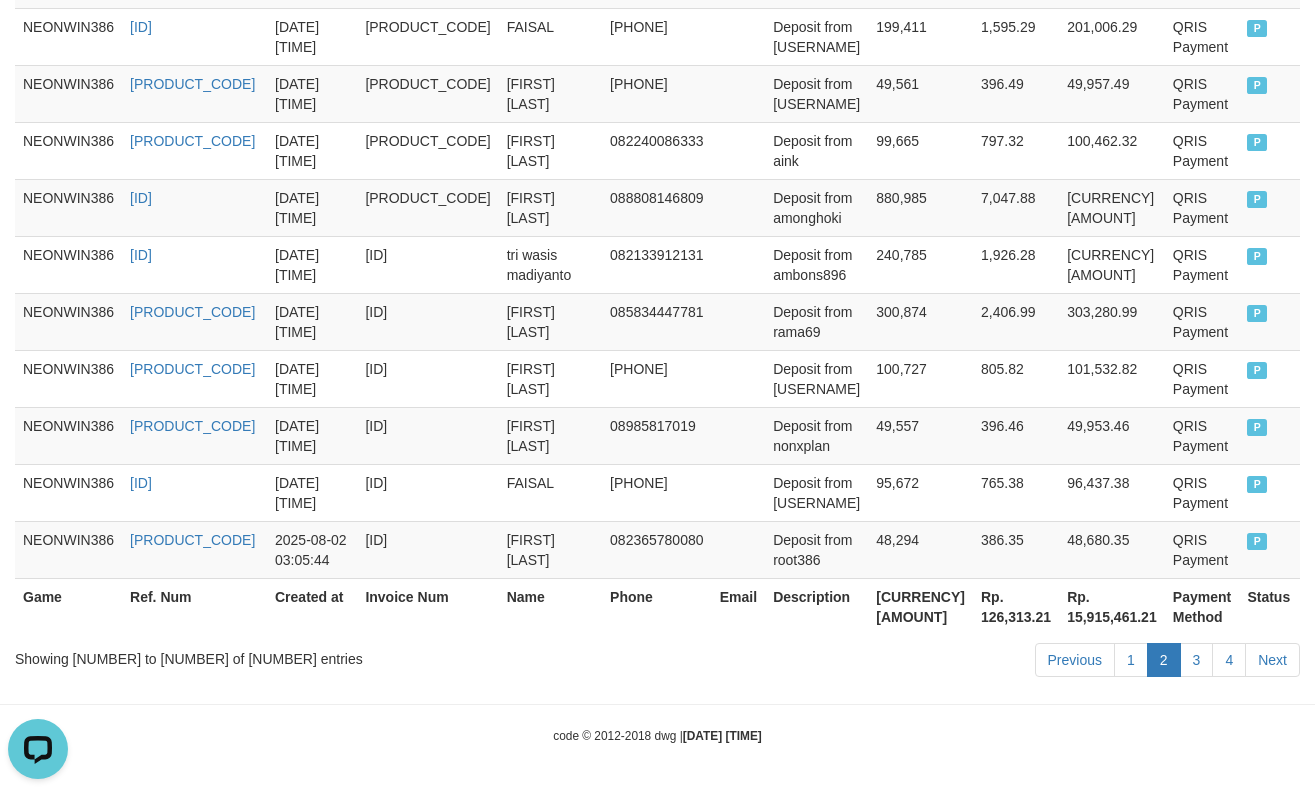 scroll, scrollTop: 535, scrollLeft: 0, axis: vertical 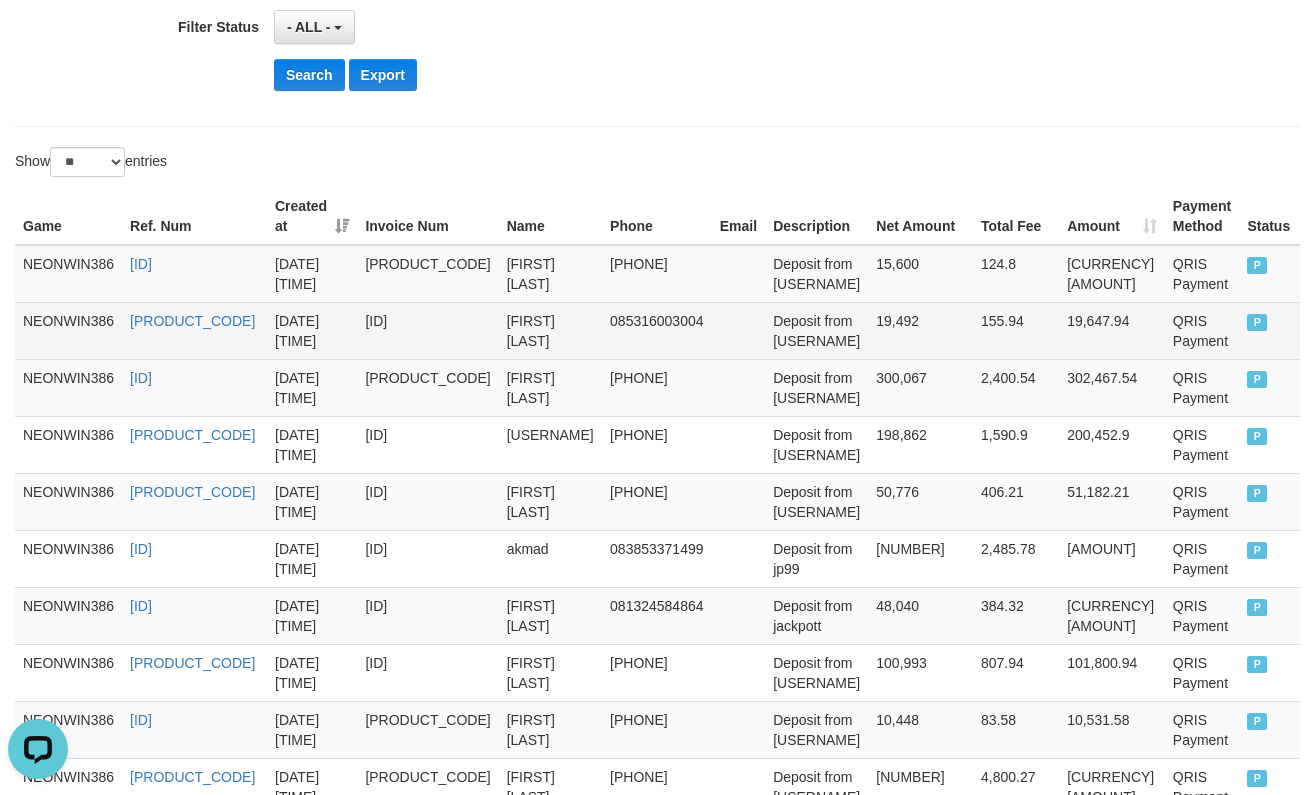 click on "19,492" at bounding box center (920, 330) 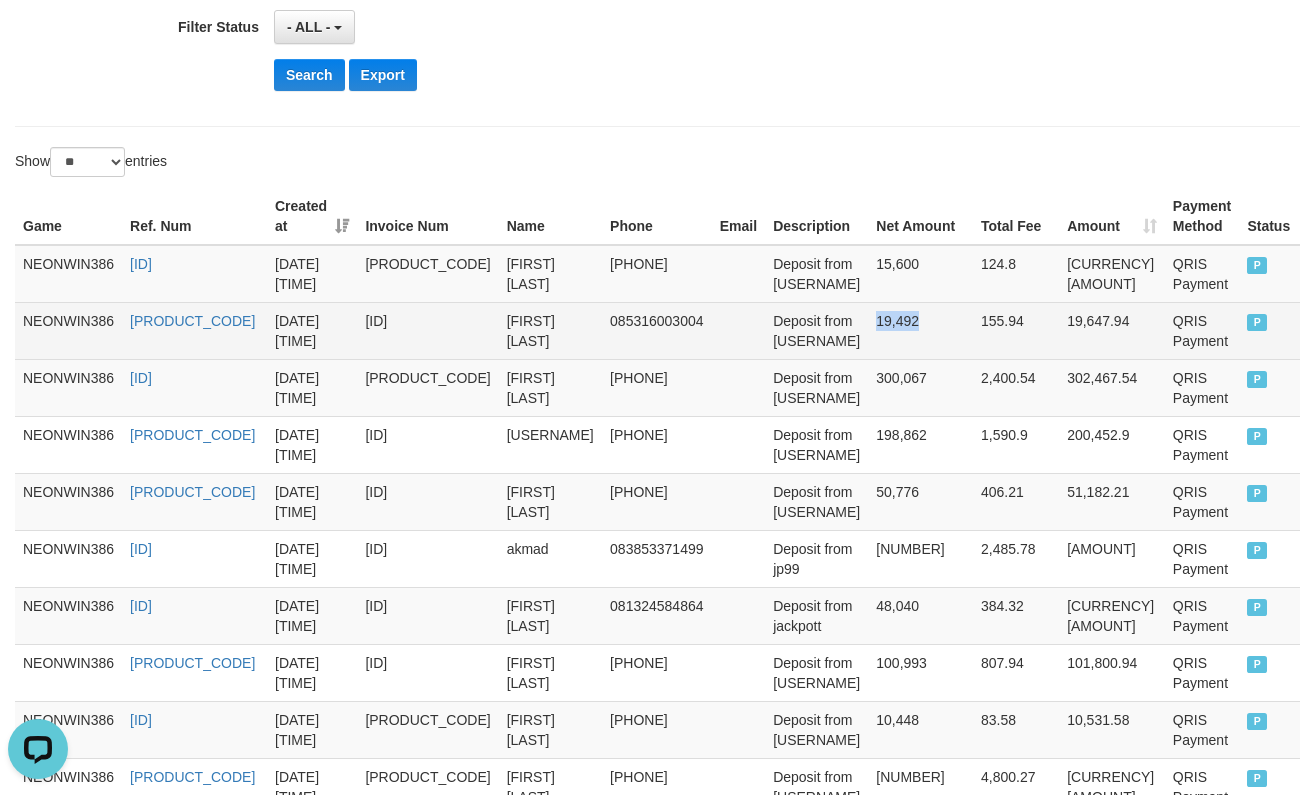 click on "19,492" at bounding box center [920, 330] 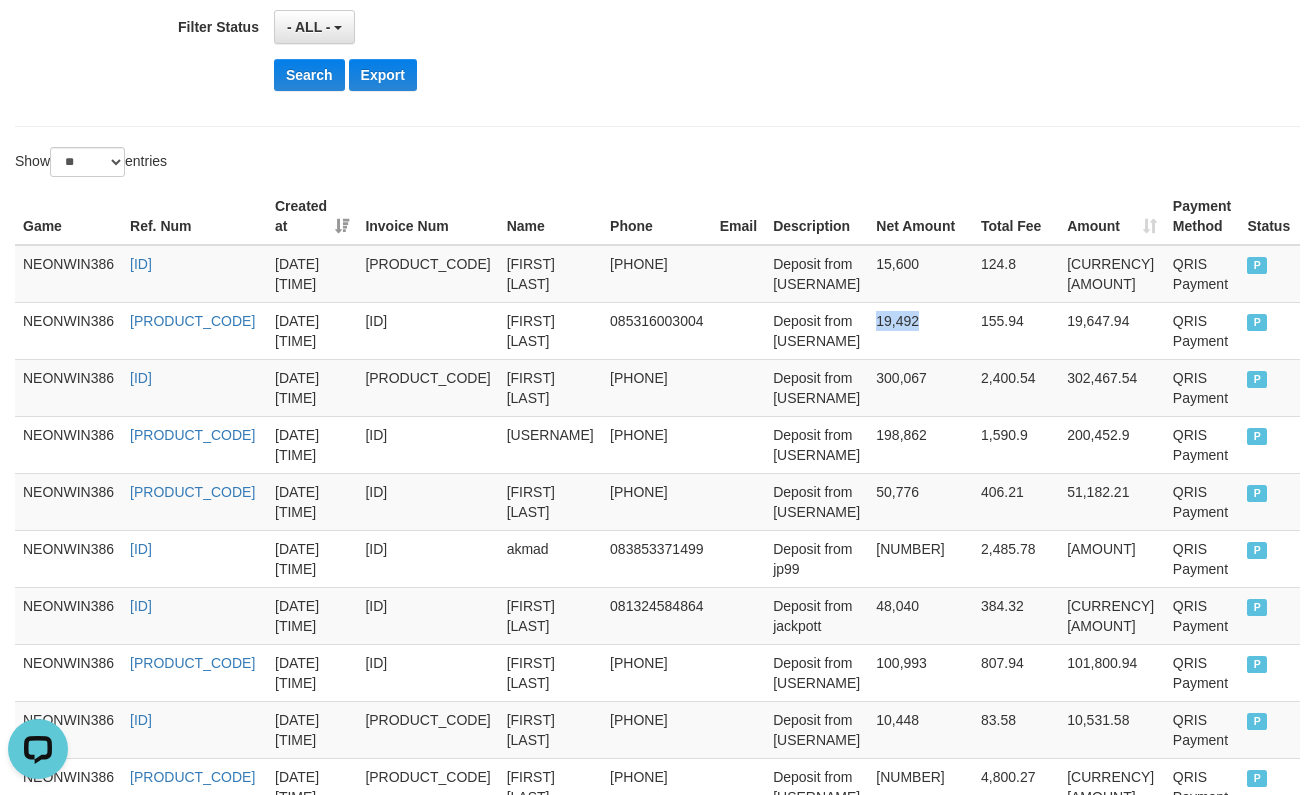 copy on "19,492" 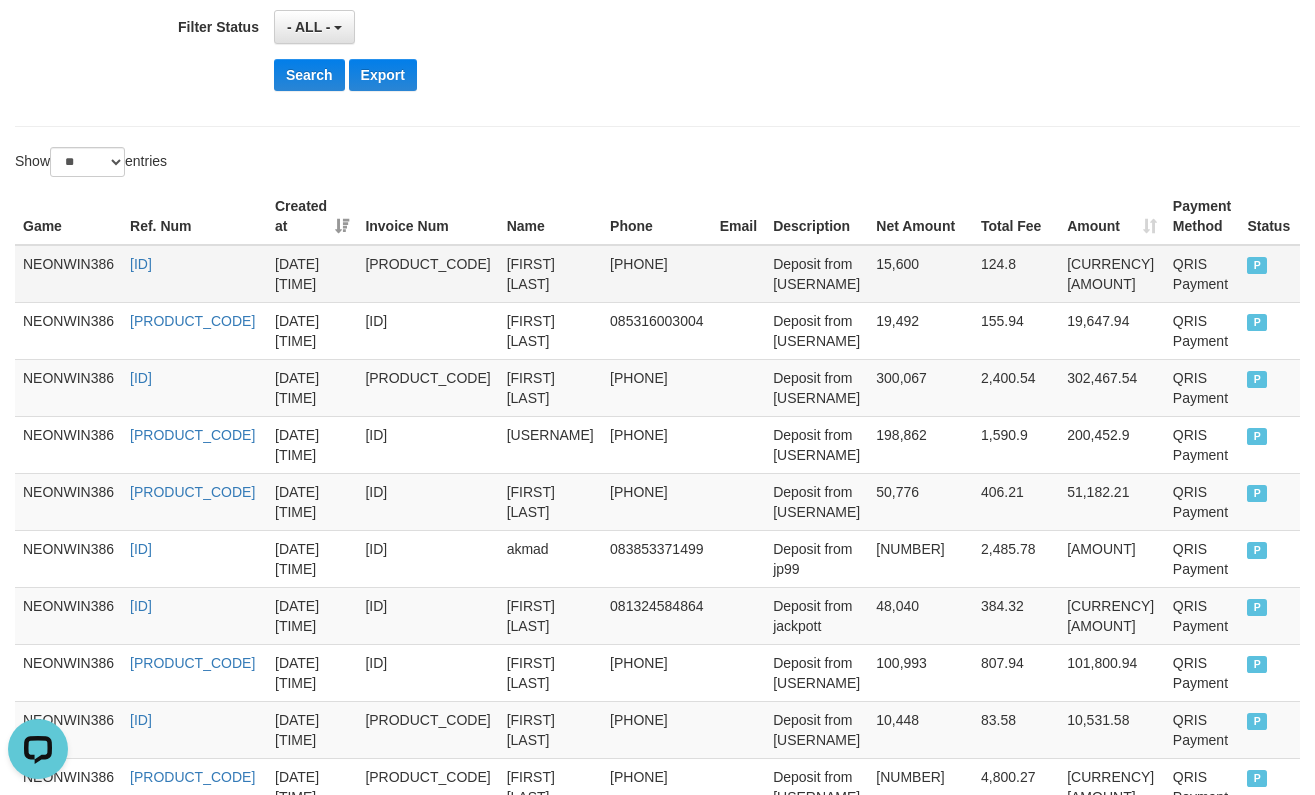 click on "15,600" at bounding box center [920, 274] 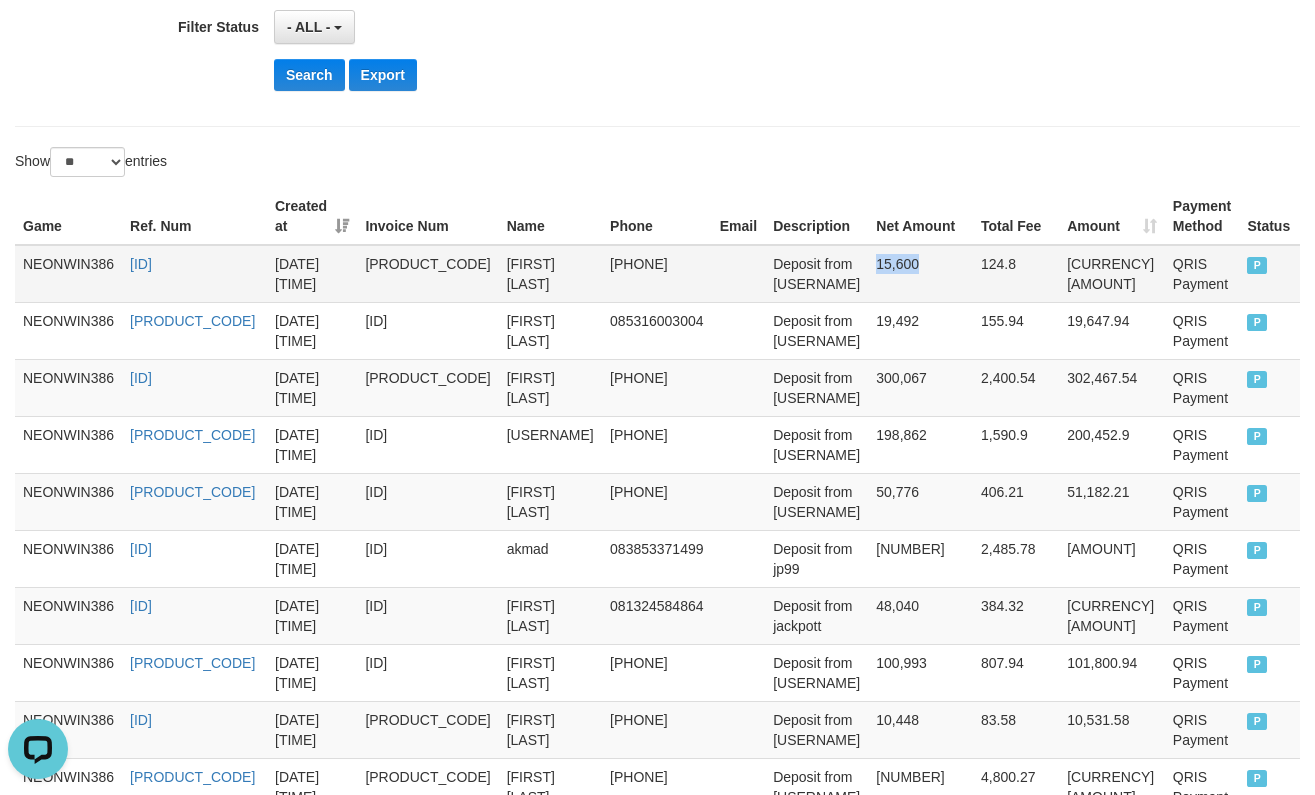 click on "15,600" at bounding box center (920, 274) 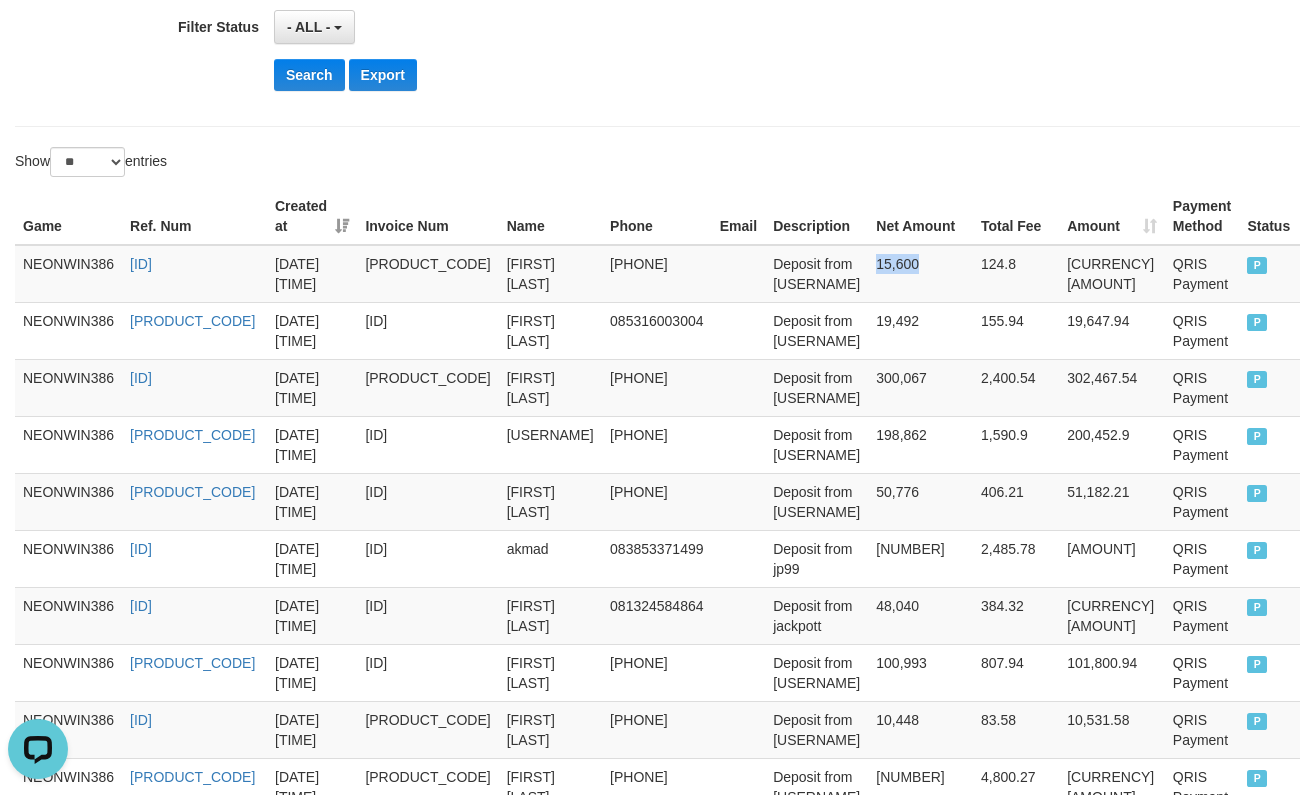 copy on "15,600" 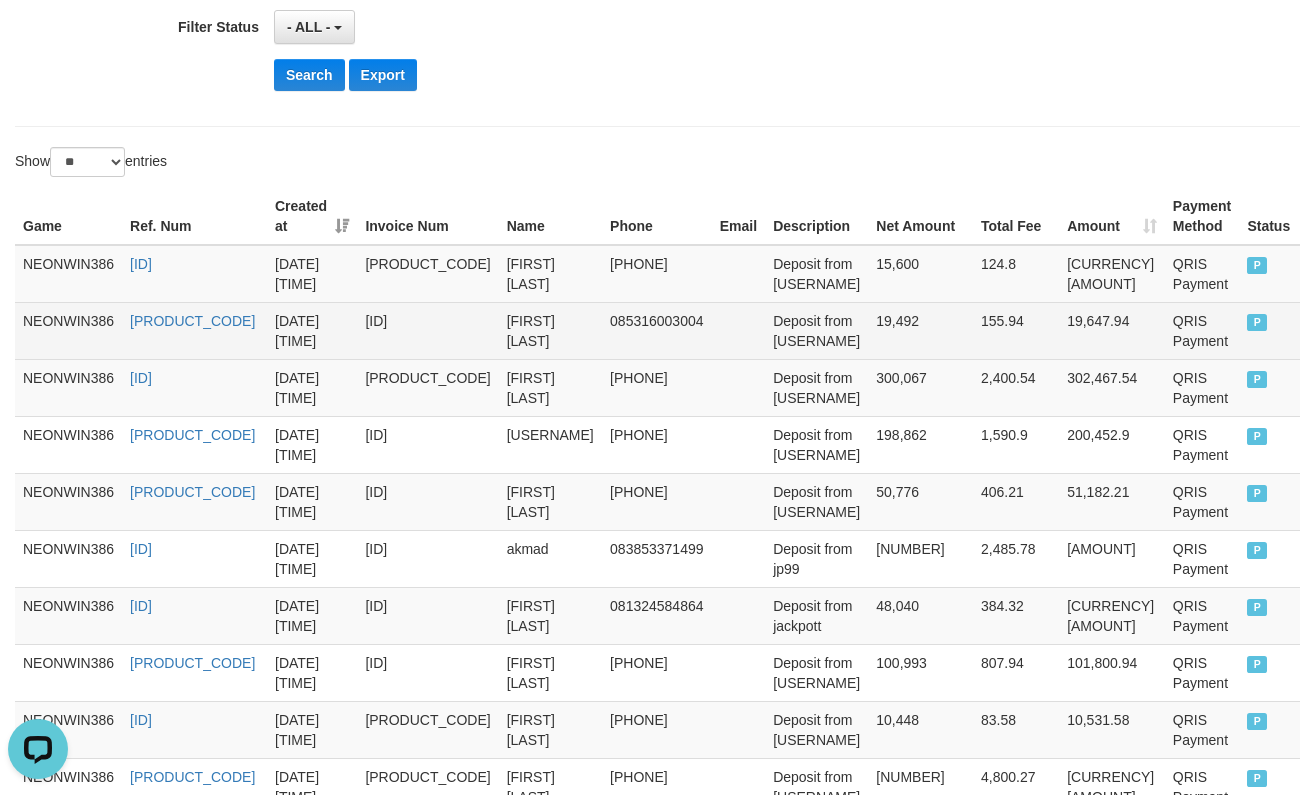 click on "19,492" at bounding box center [920, 330] 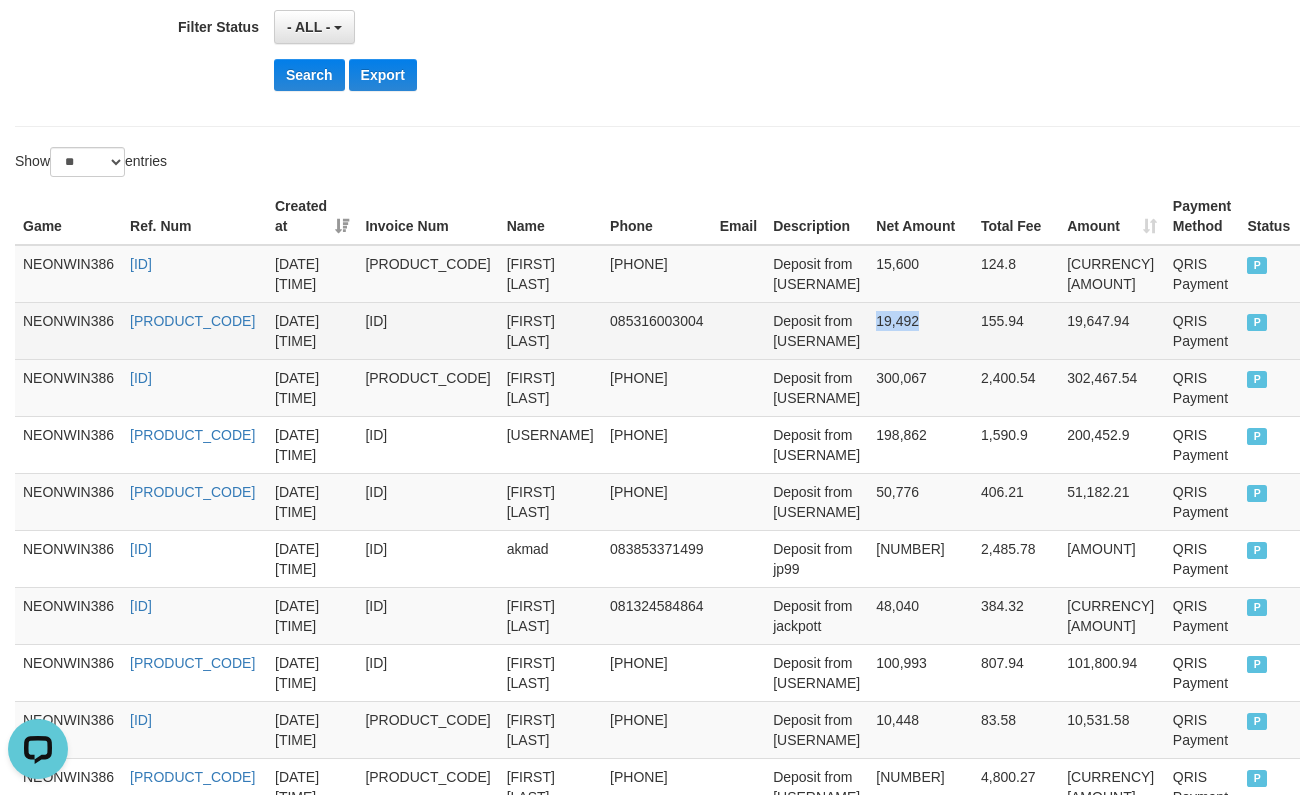 click on "19,492" at bounding box center (920, 330) 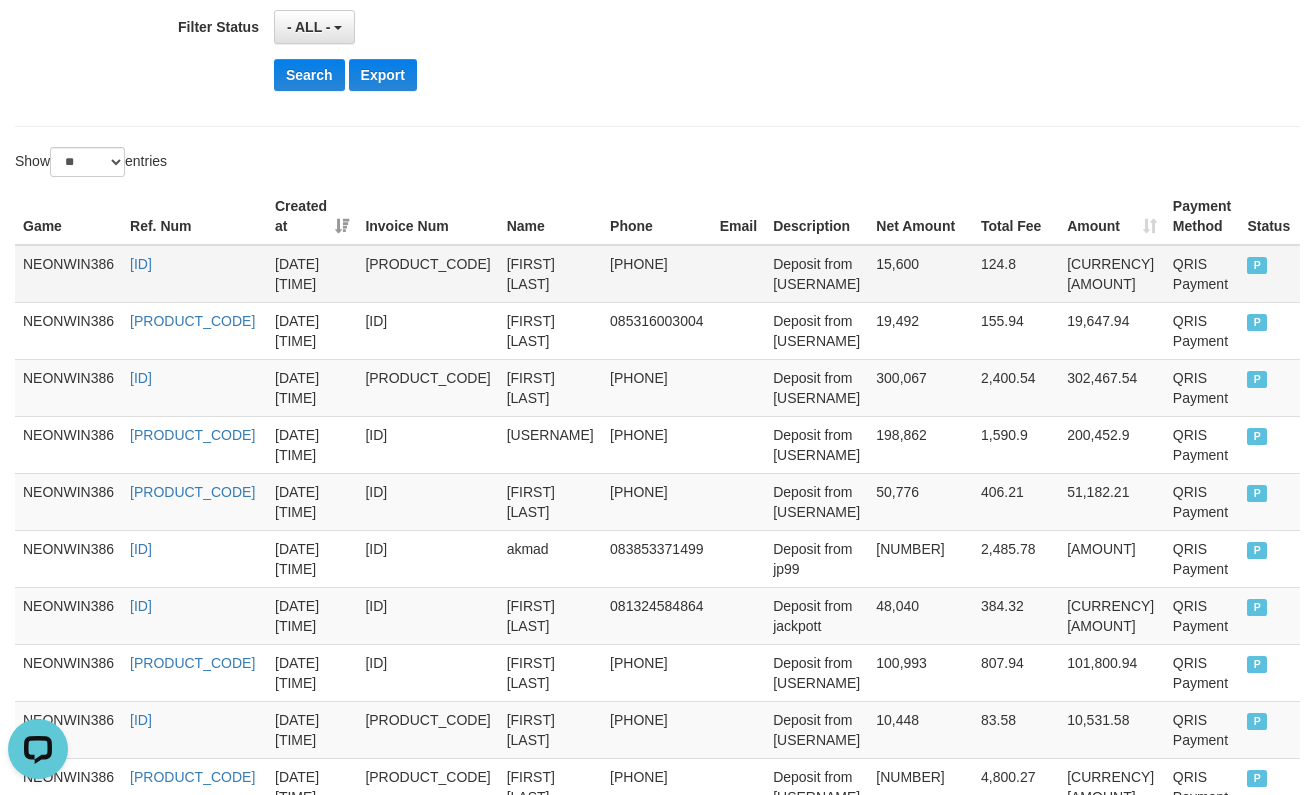 click on "15,600" at bounding box center [920, 274] 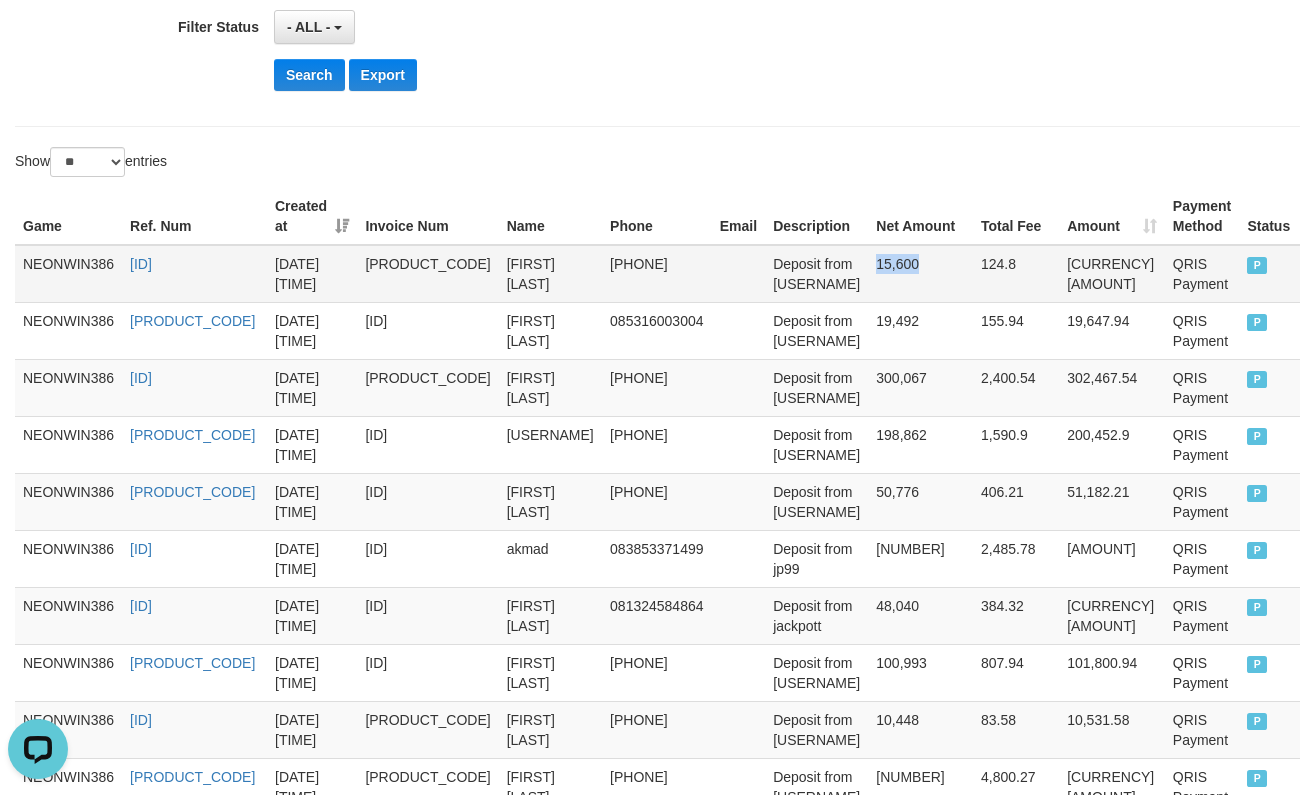click on "15,600" at bounding box center (920, 274) 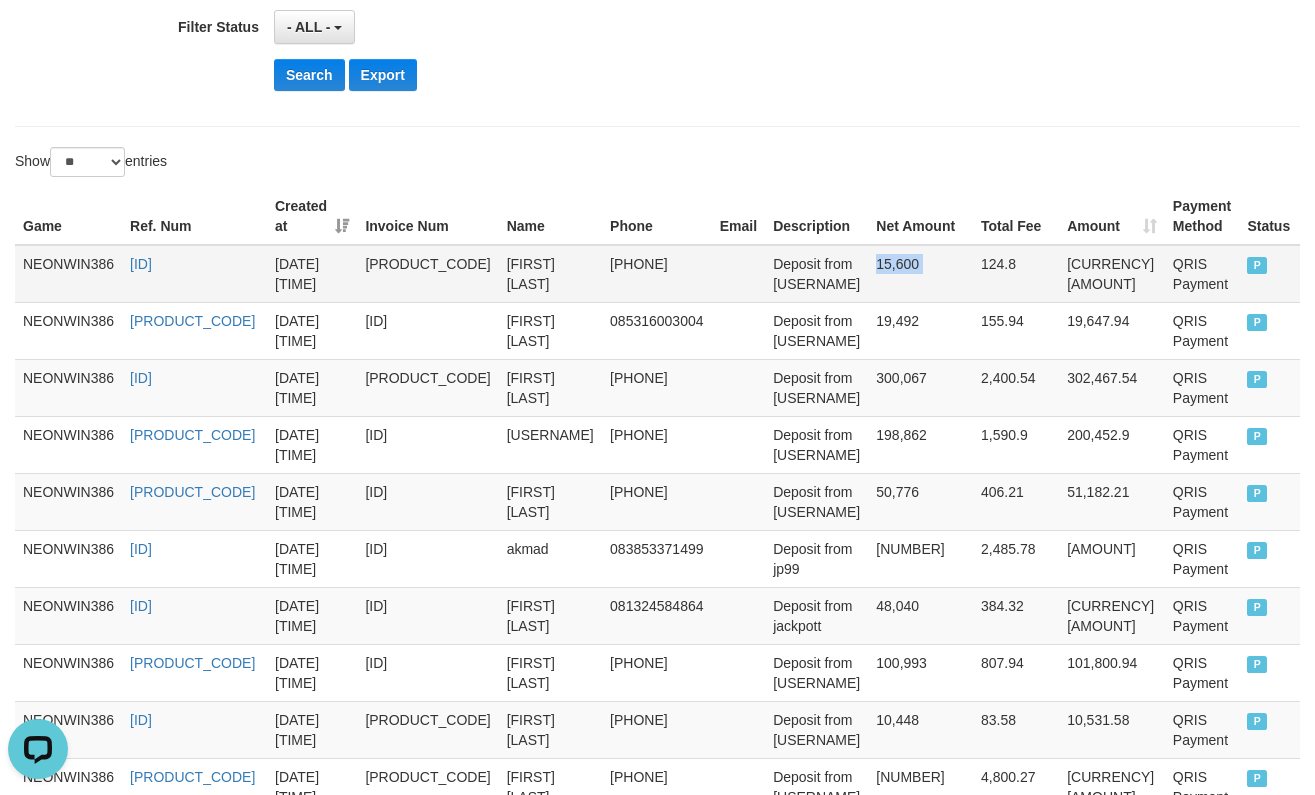 copy on "15,600" 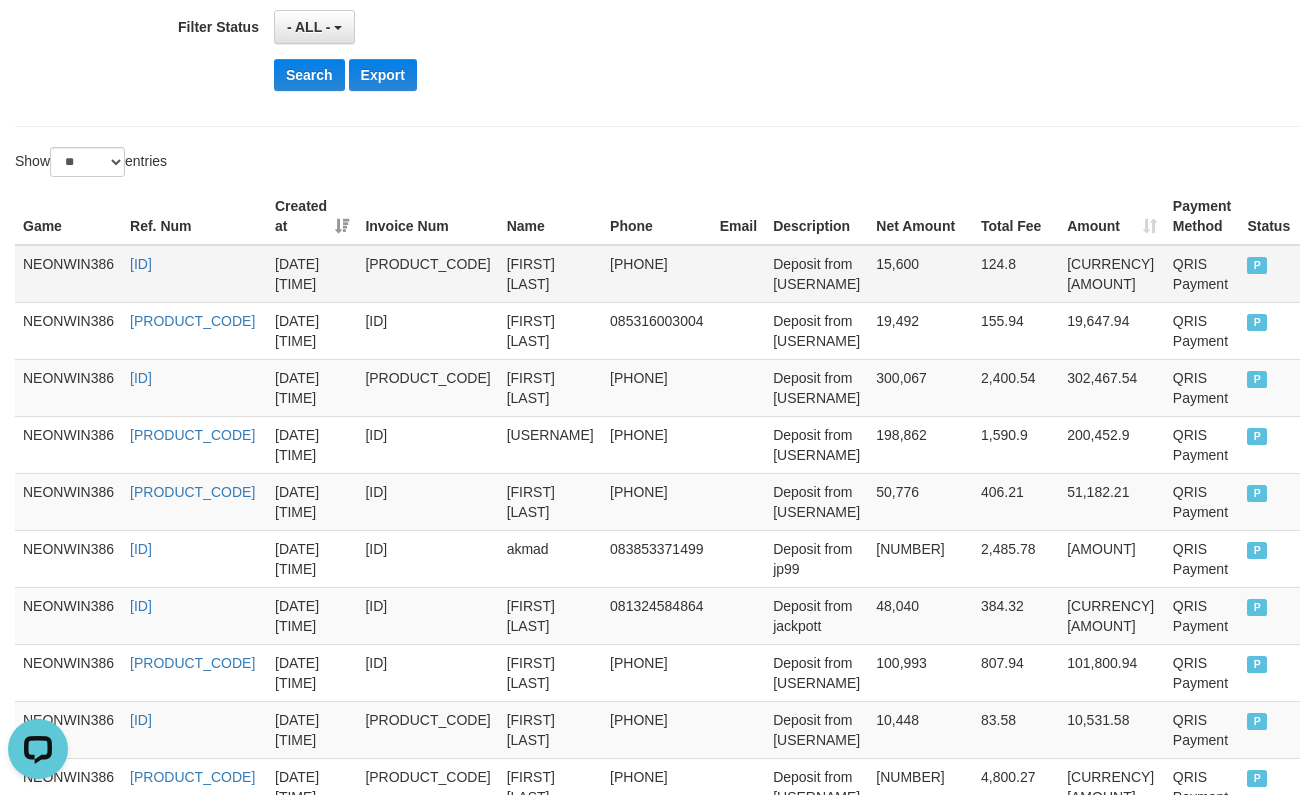 click on "[FIRST] [LAST]" at bounding box center (550, 274) 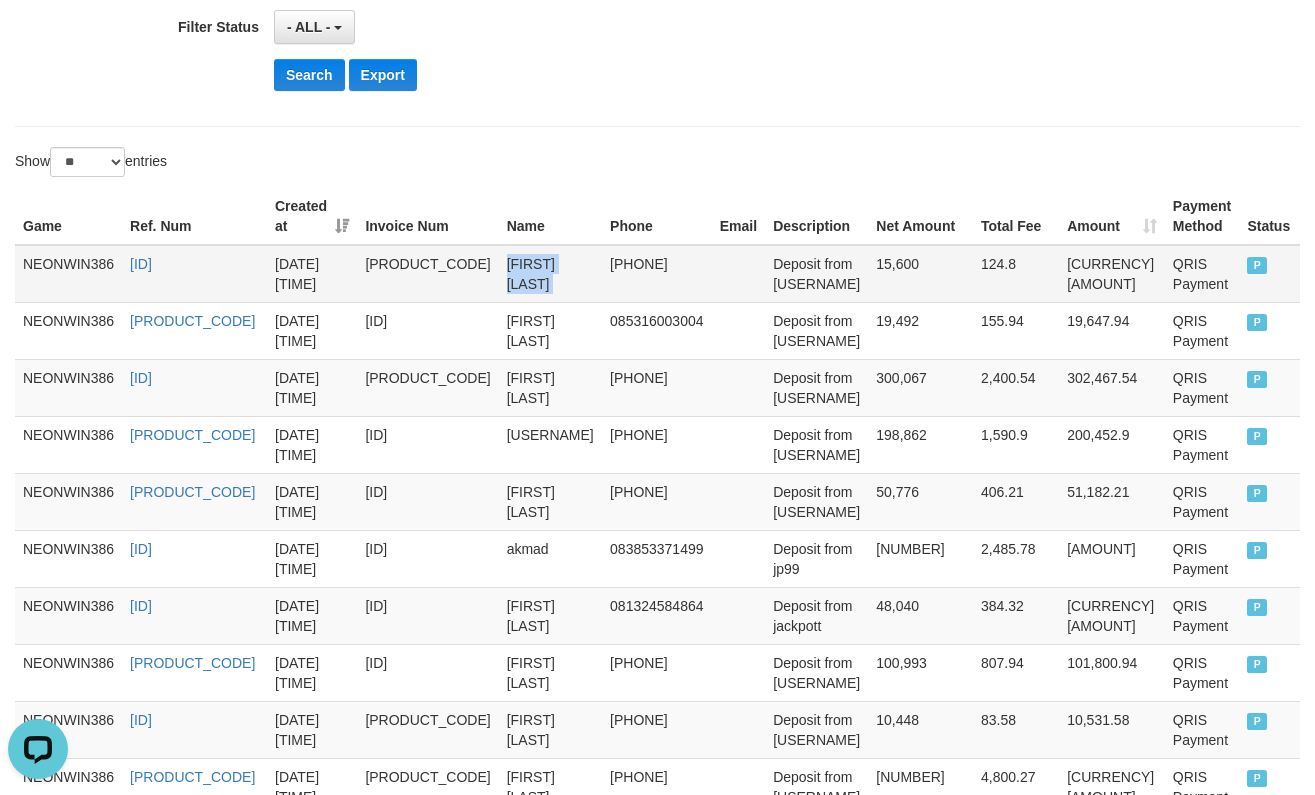 click on "[FIRST] [LAST]" at bounding box center (550, 274) 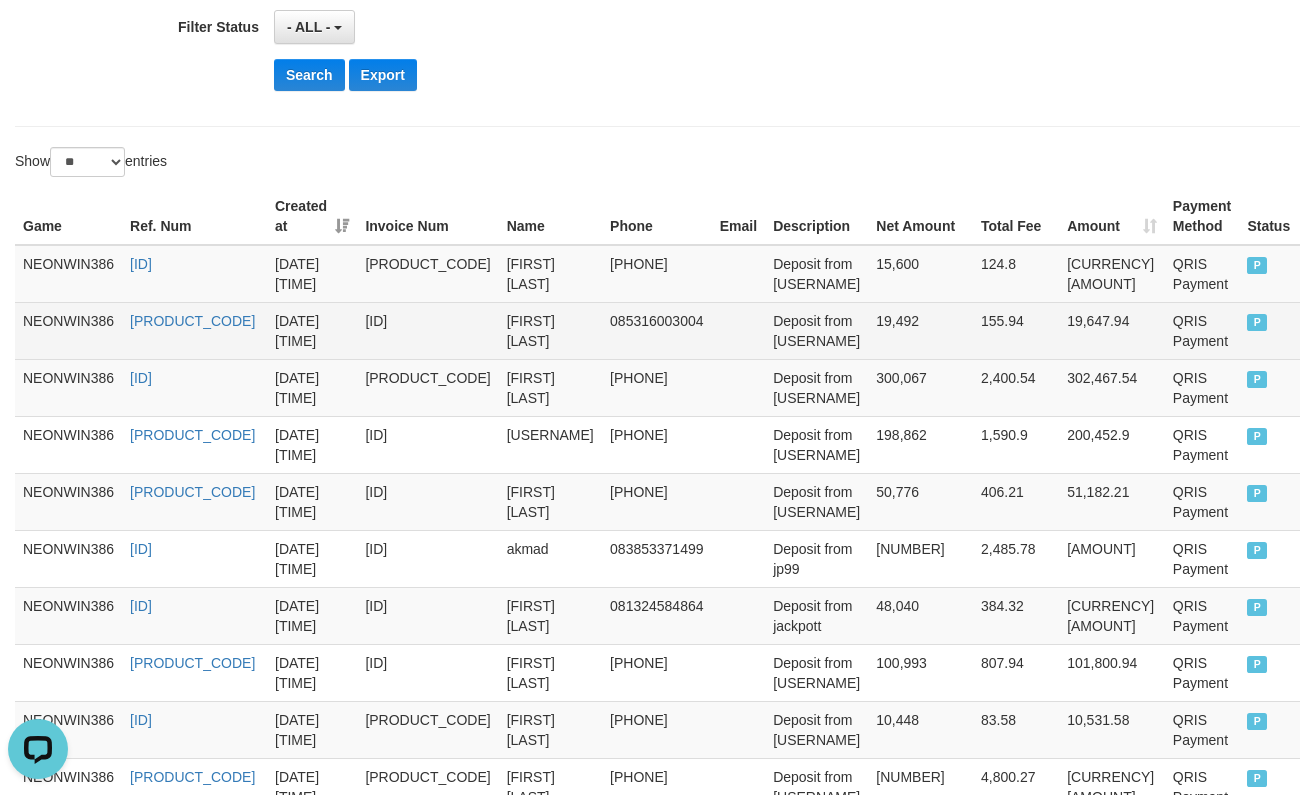 click on "[FIRST] [LAST]" at bounding box center (550, 330) 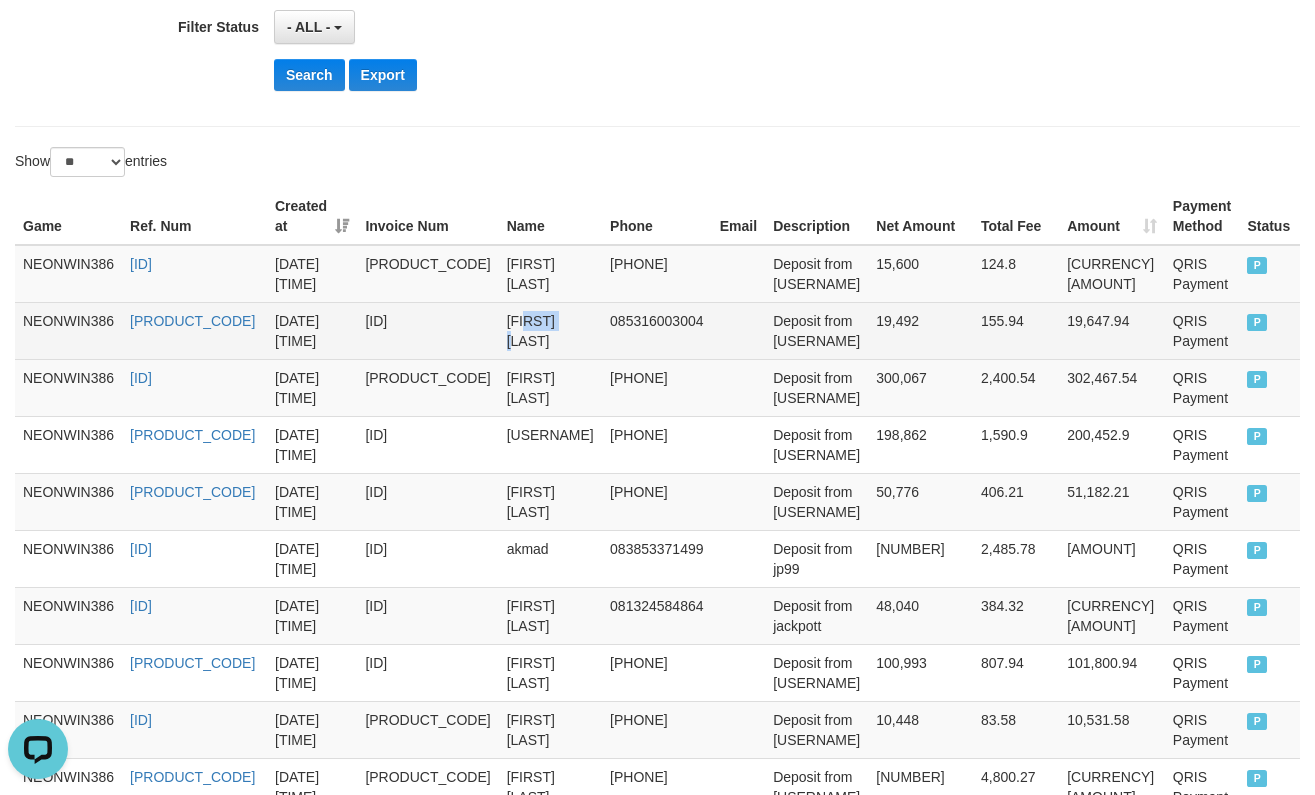 click on "[FIRST] [LAST]" at bounding box center [550, 330] 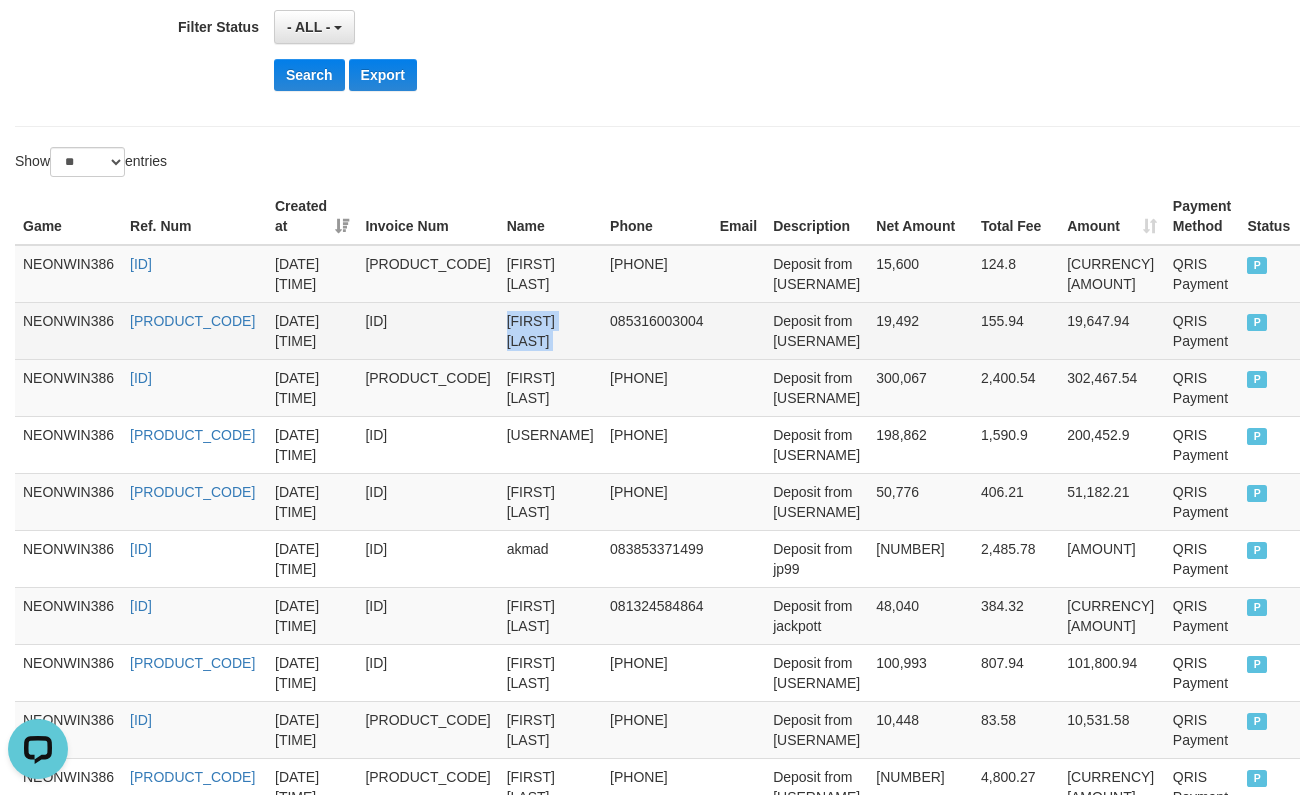 click on "[FIRST] [LAST]" at bounding box center [550, 330] 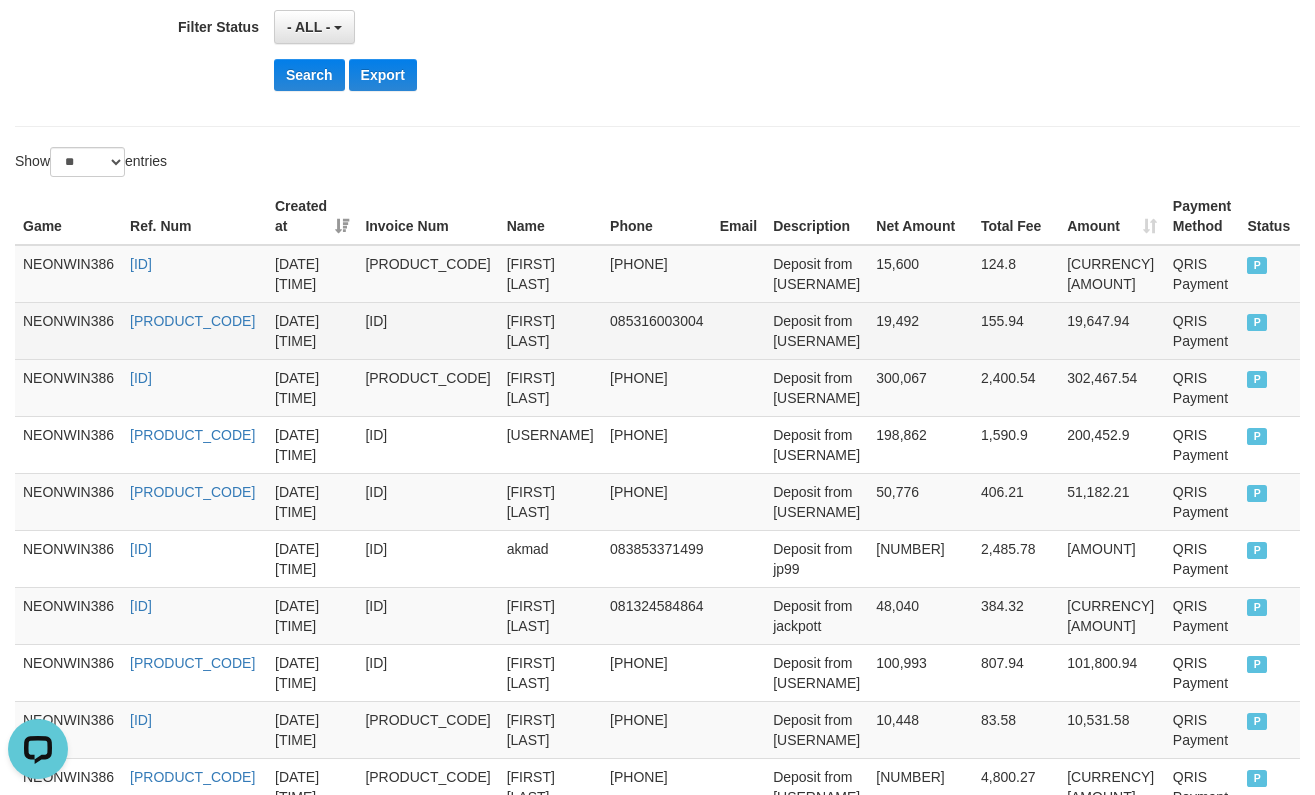 click on "Deposit from [USERNAME]" at bounding box center (816, 330) 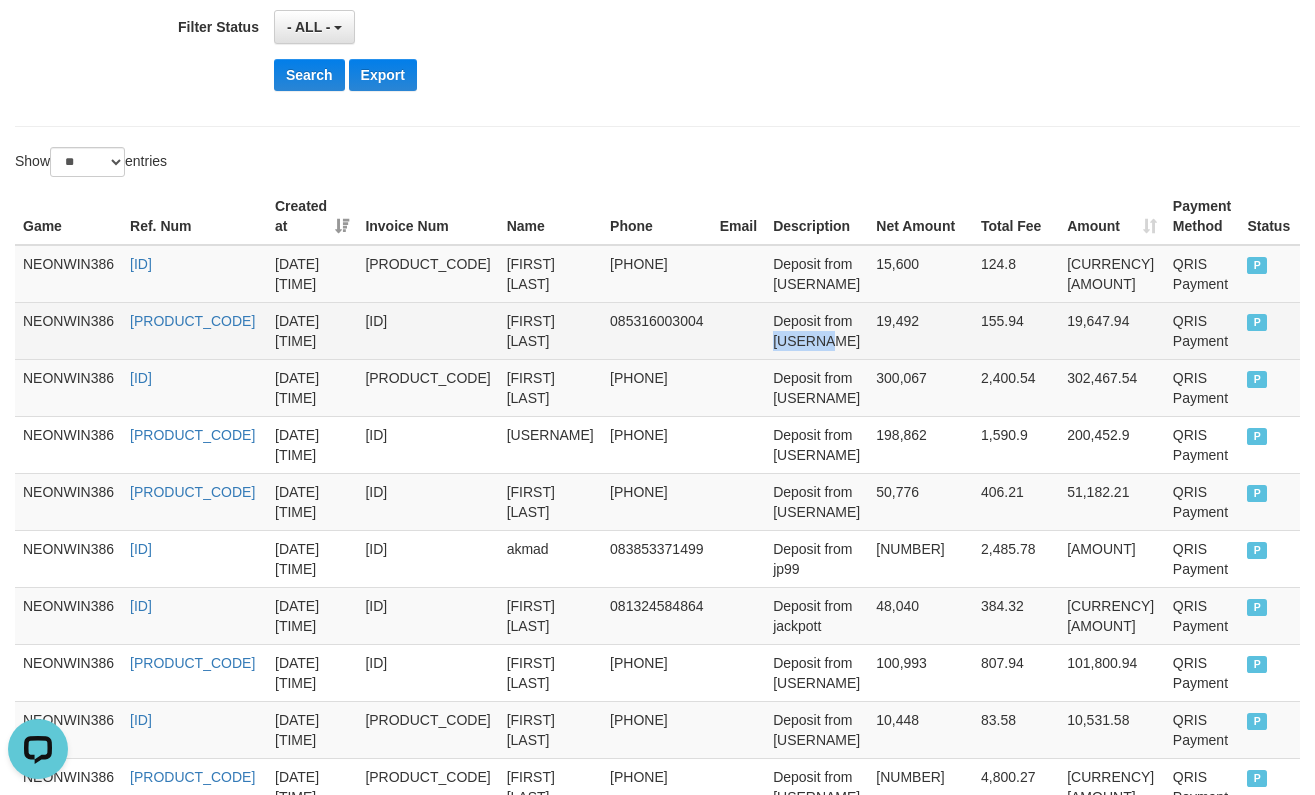 click on "Deposit from [USERNAME]" at bounding box center [816, 330] 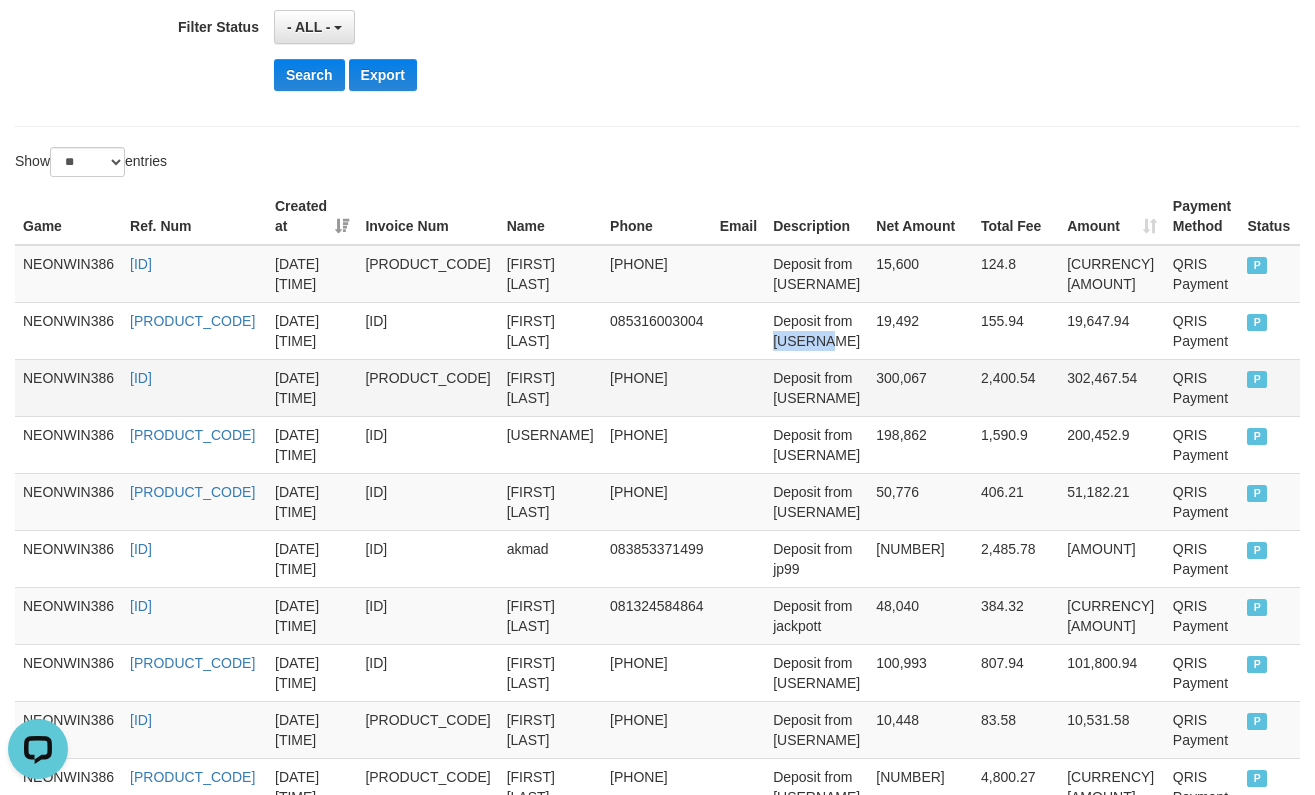copy on "[USERNAME]" 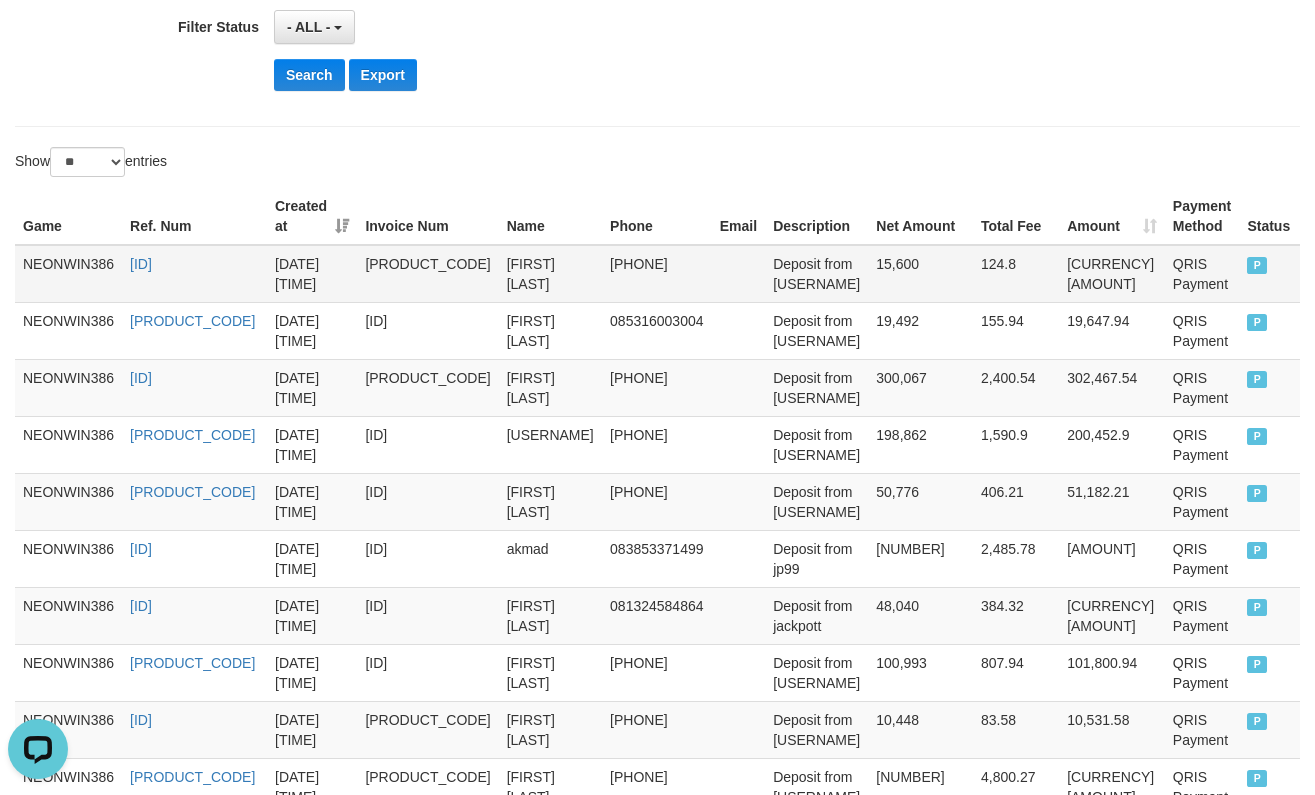 click on "Deposit from [USERNAME]" at bounding box center [816, 274] 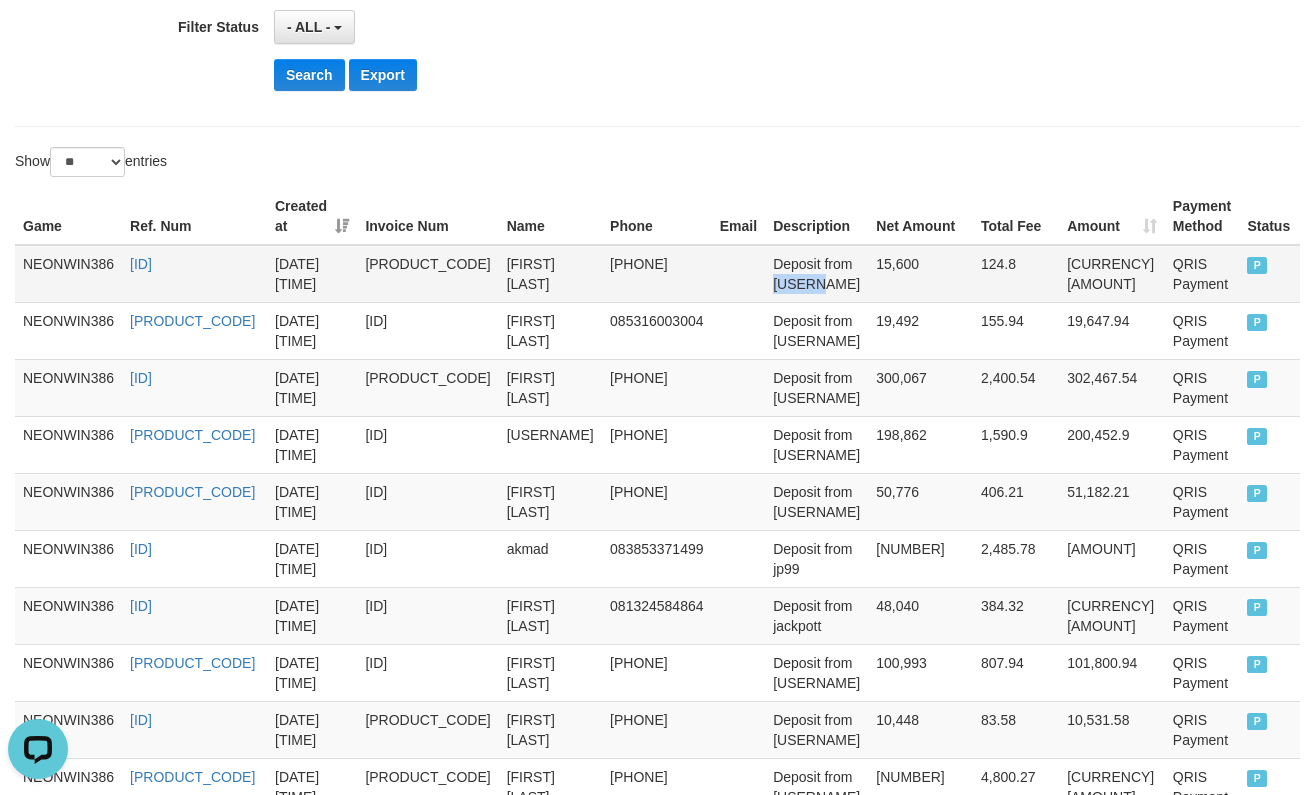 click on "Deposit from [USERNAME]" at bounding box center [816, 274] 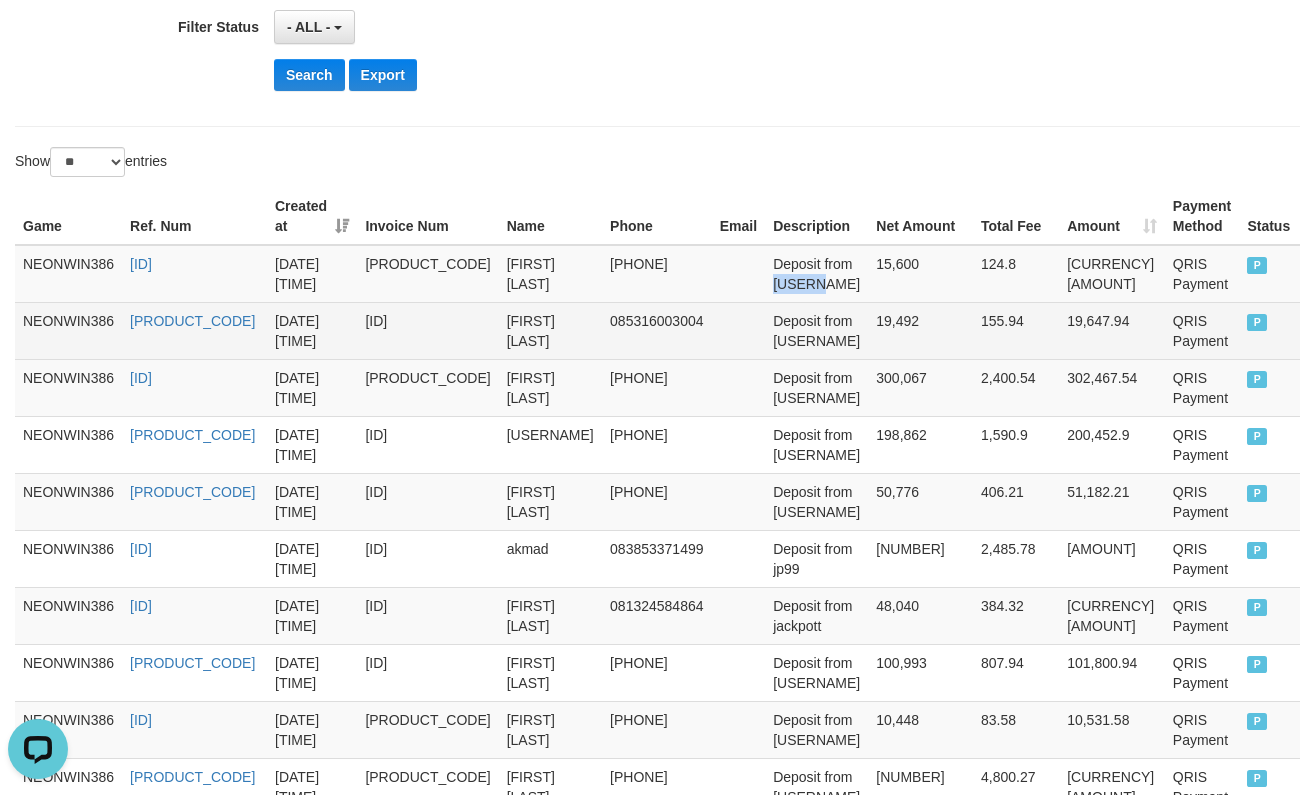 copy on "[USERNAME]" 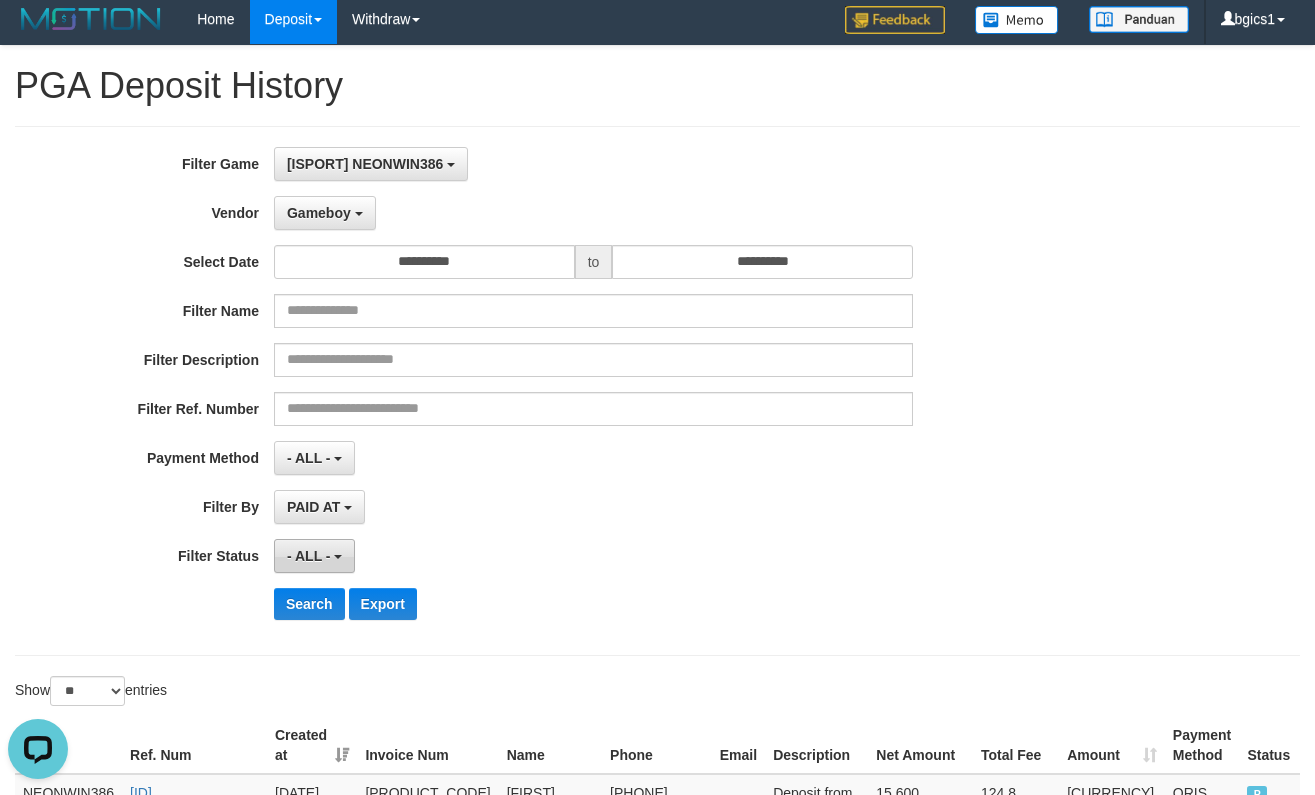scroll, scrollTop: 0, scrollLeft: 0, axis: both 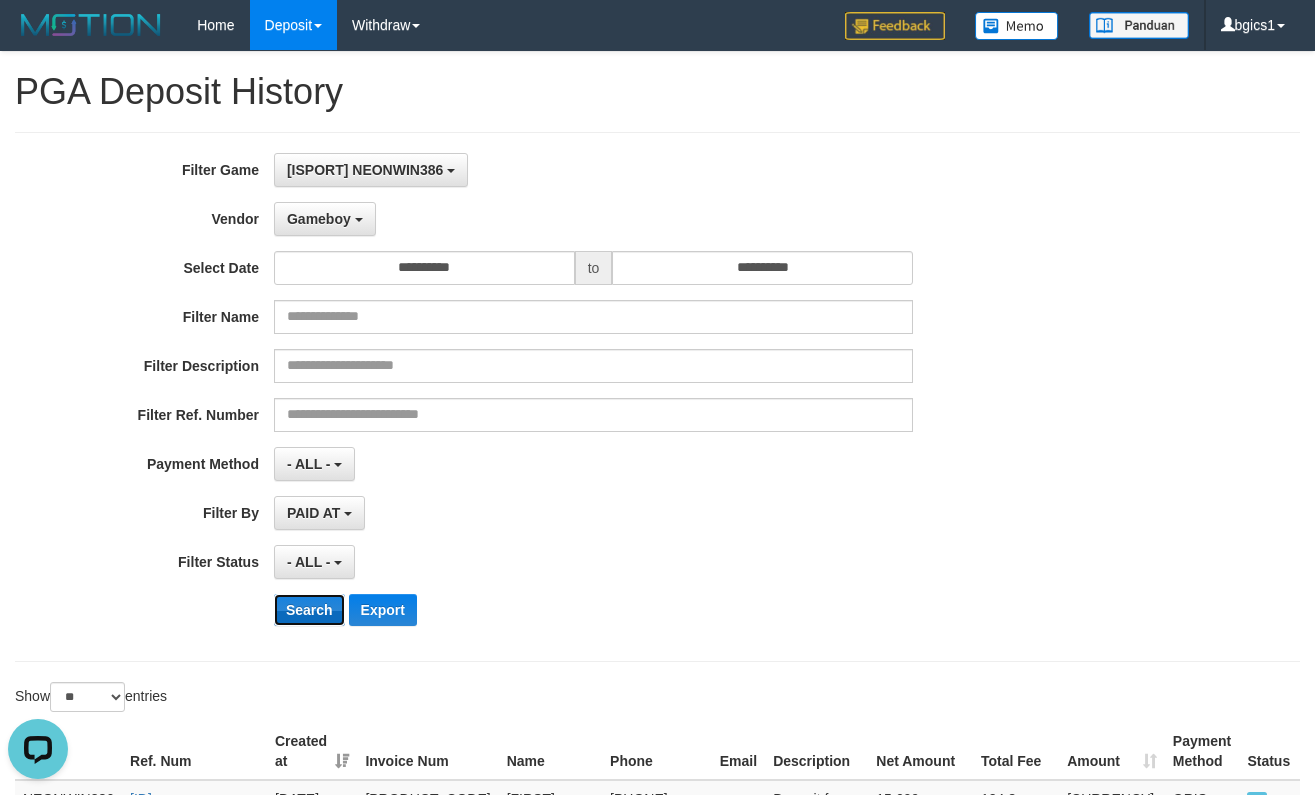 click on "Search" at bounding box center (309, 610) 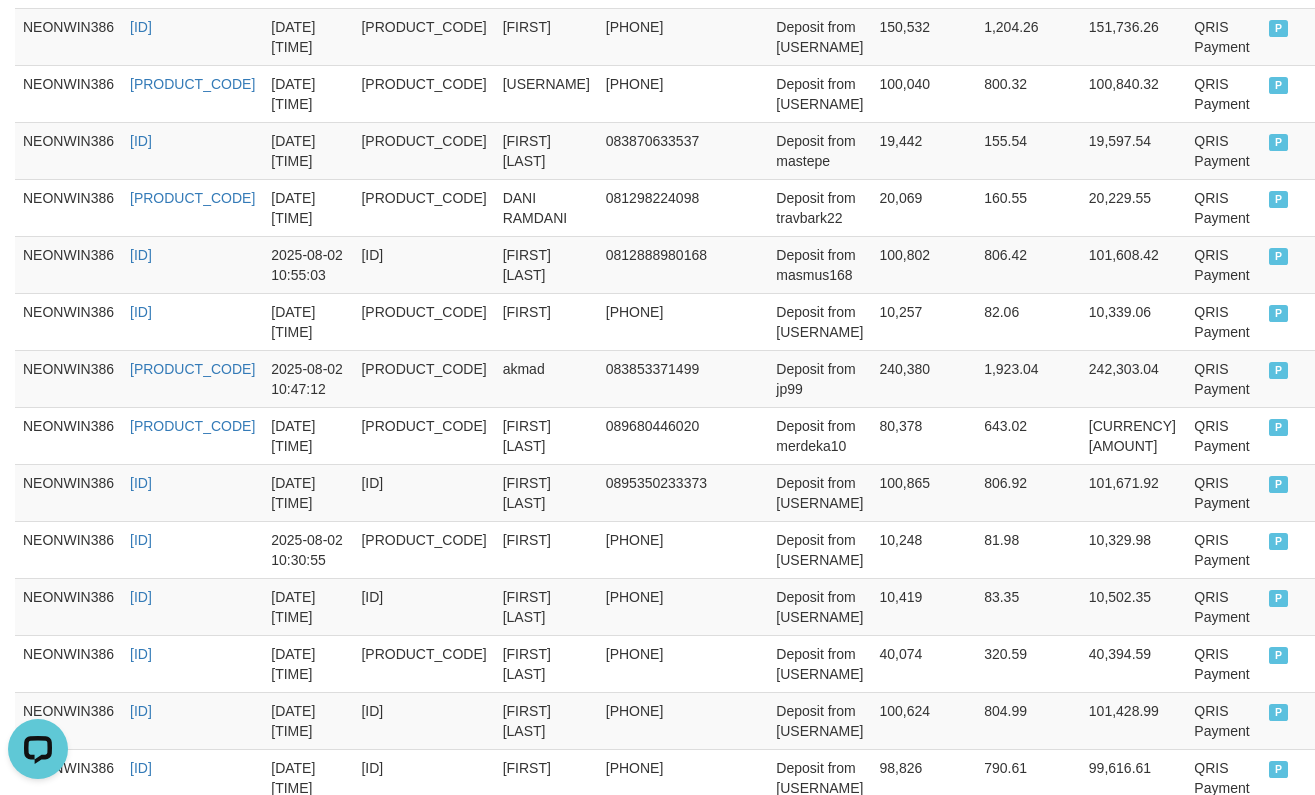 scroll, scrollTop: 1627, scrollLeft: 0, axis: vertical 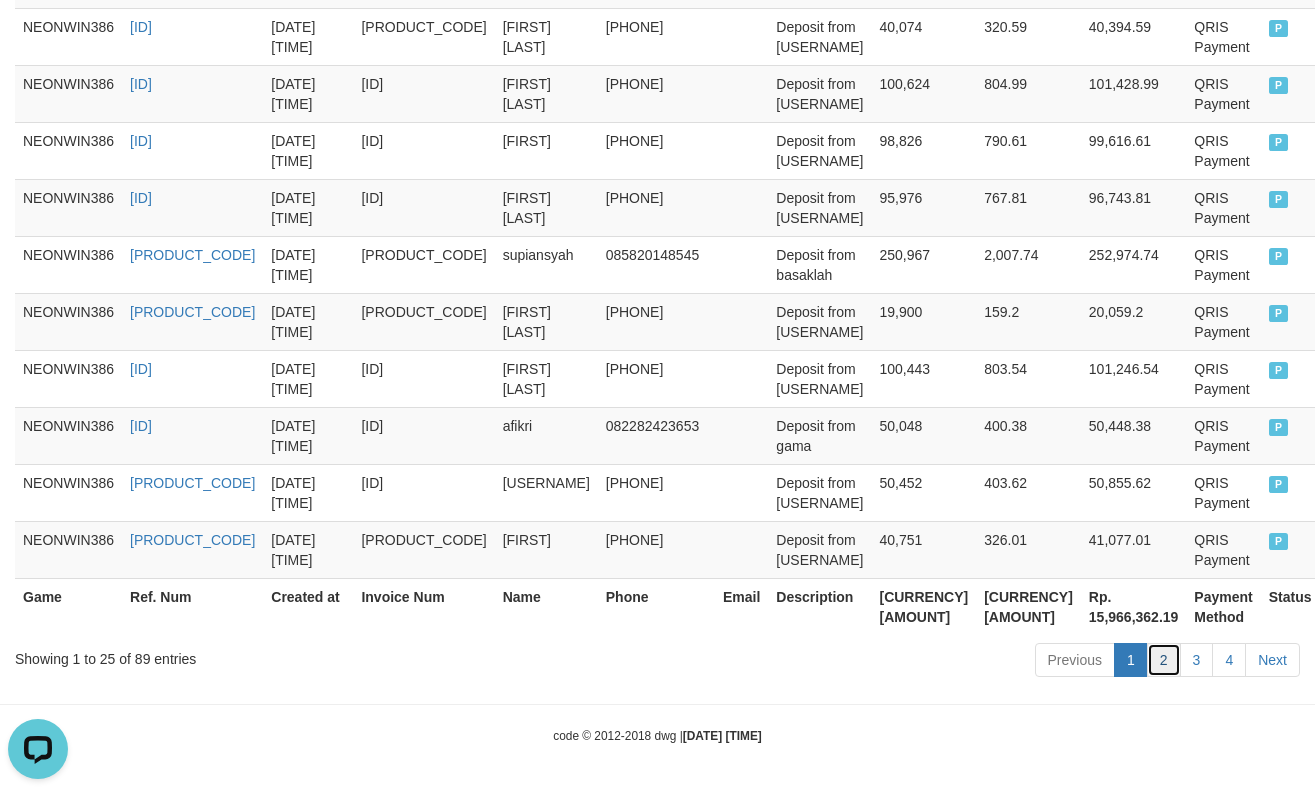 click on "2" at bounding box center (1164, 660) 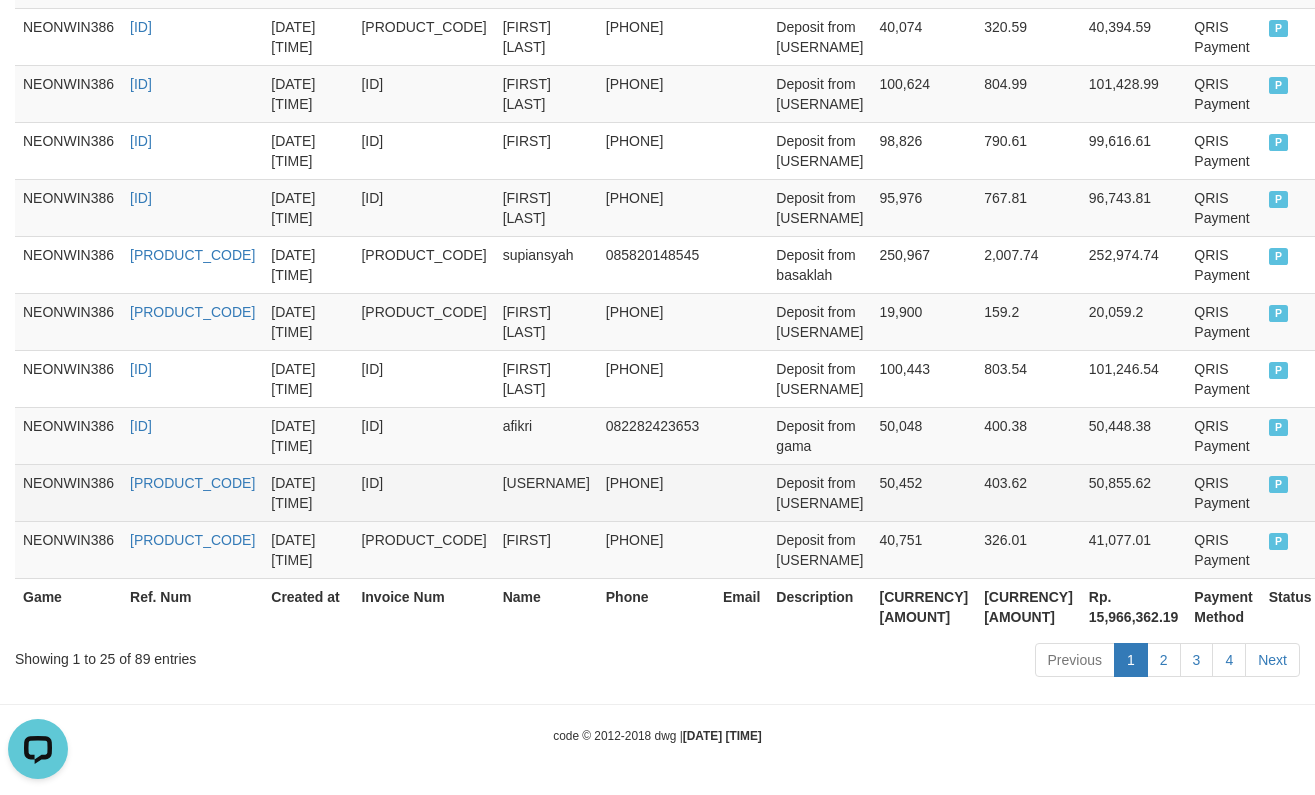 scroll, scrollTop: 2027, scrollLeft: 0, axis: vertical 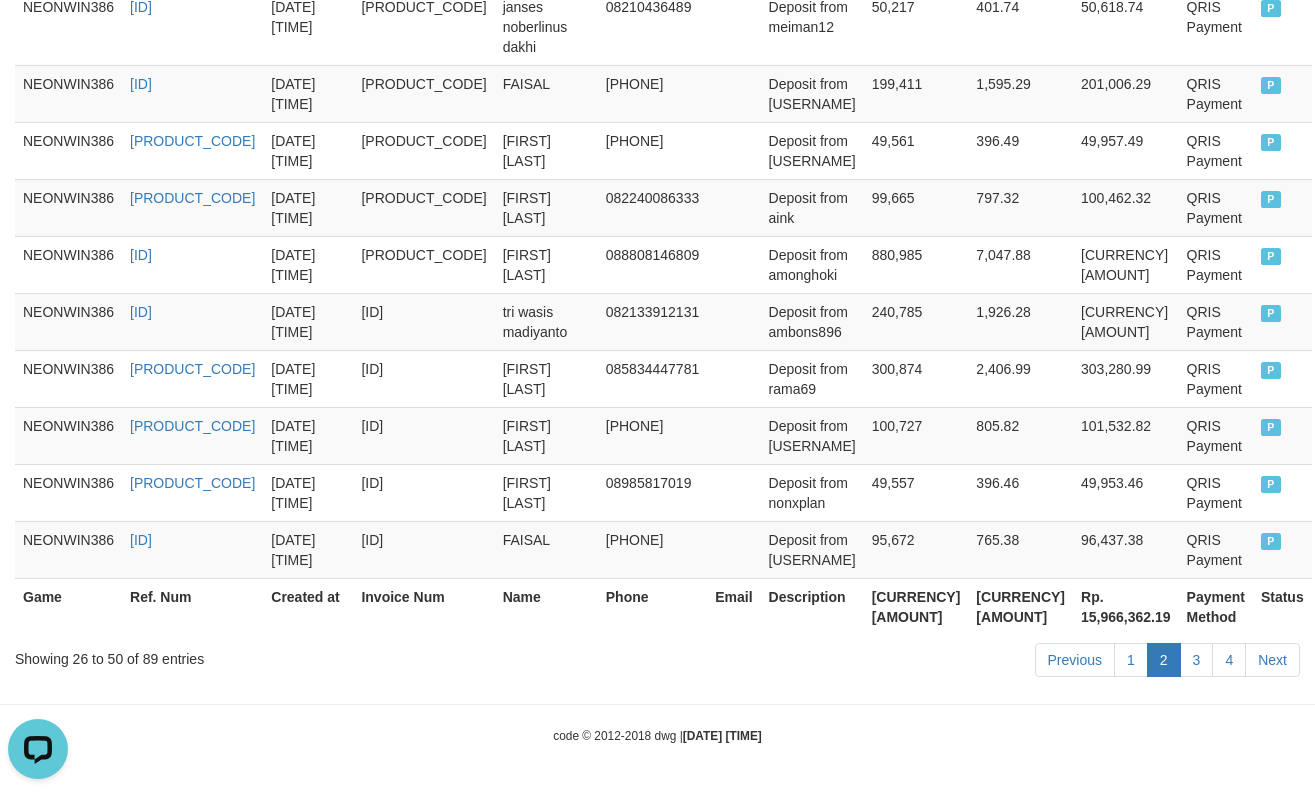 click at bounding box center [733, 549] 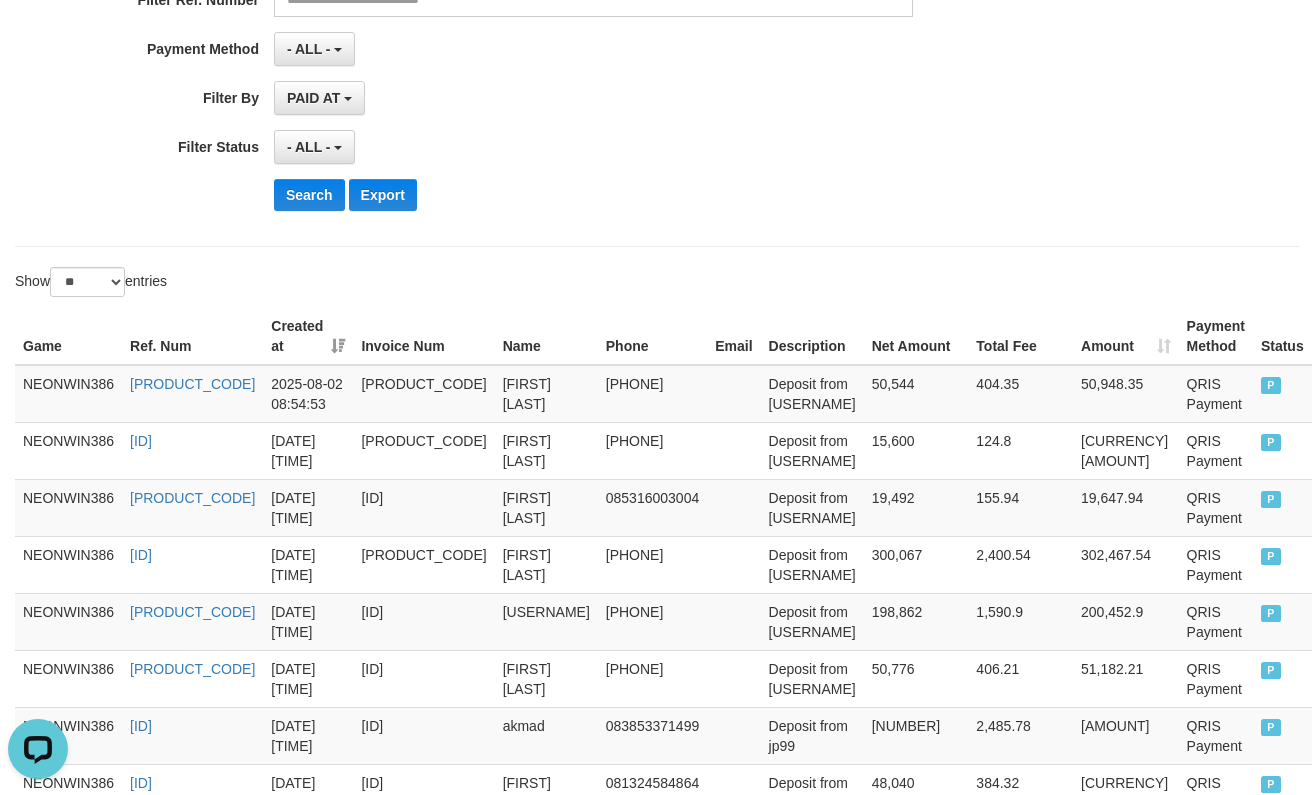 scroll, scrollTop: 360, scrollLeft: 0, axis: vertical 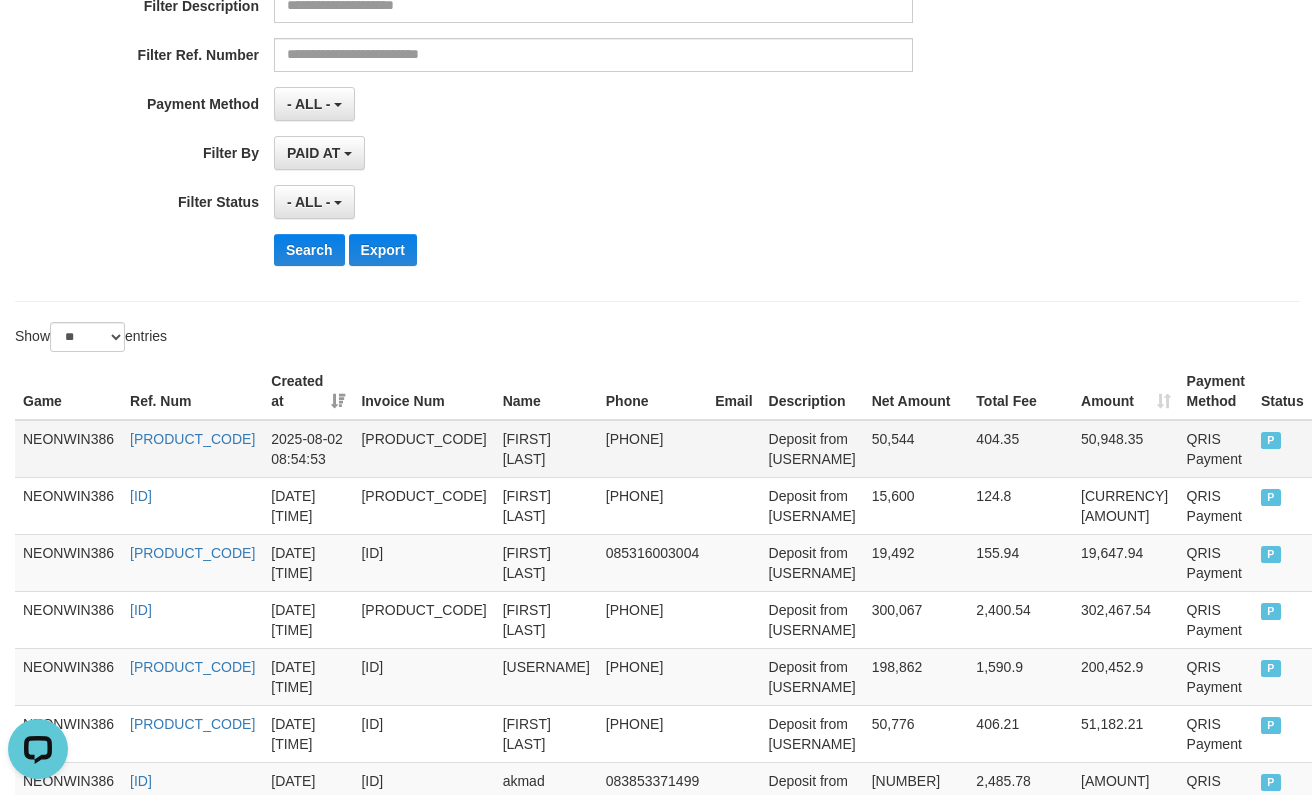 click on "50,544" at bounding box center [916, 449] 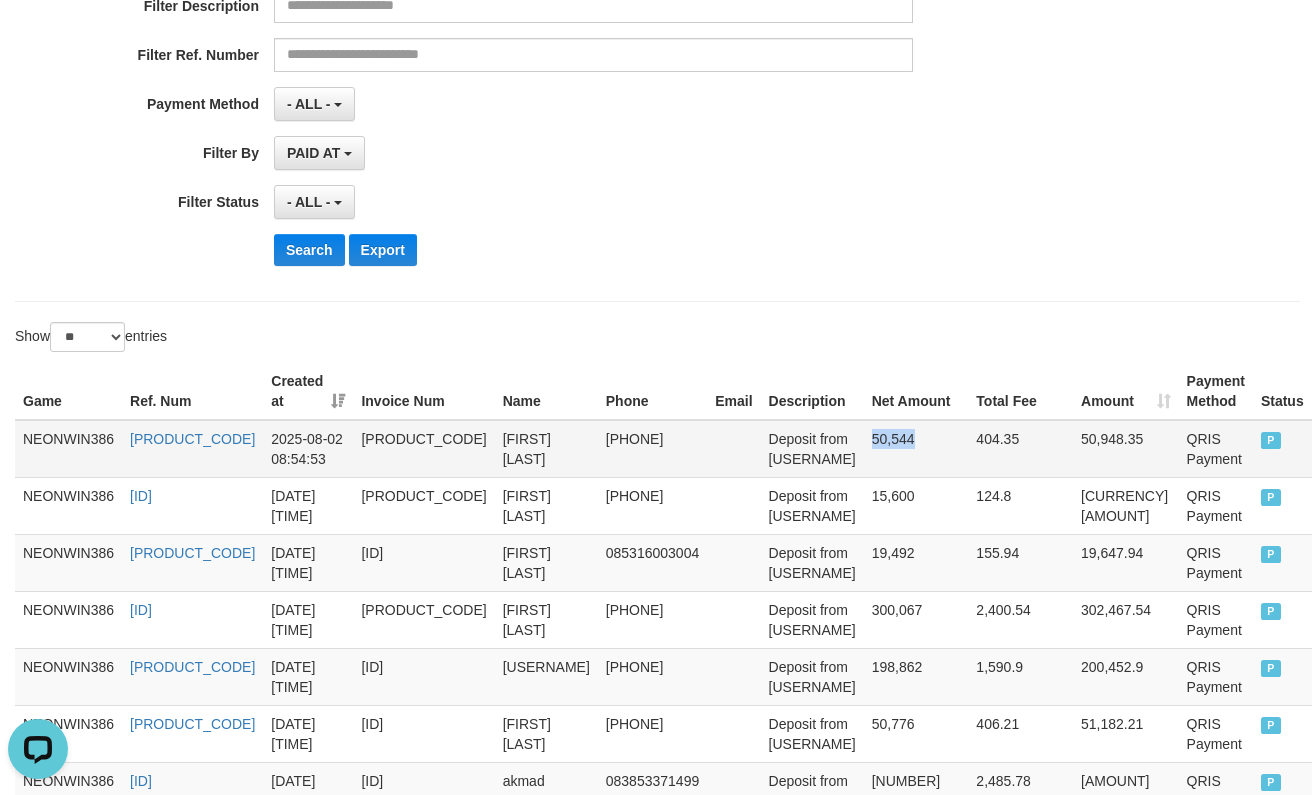 click on "50,544" at bounding box center [916, 449] 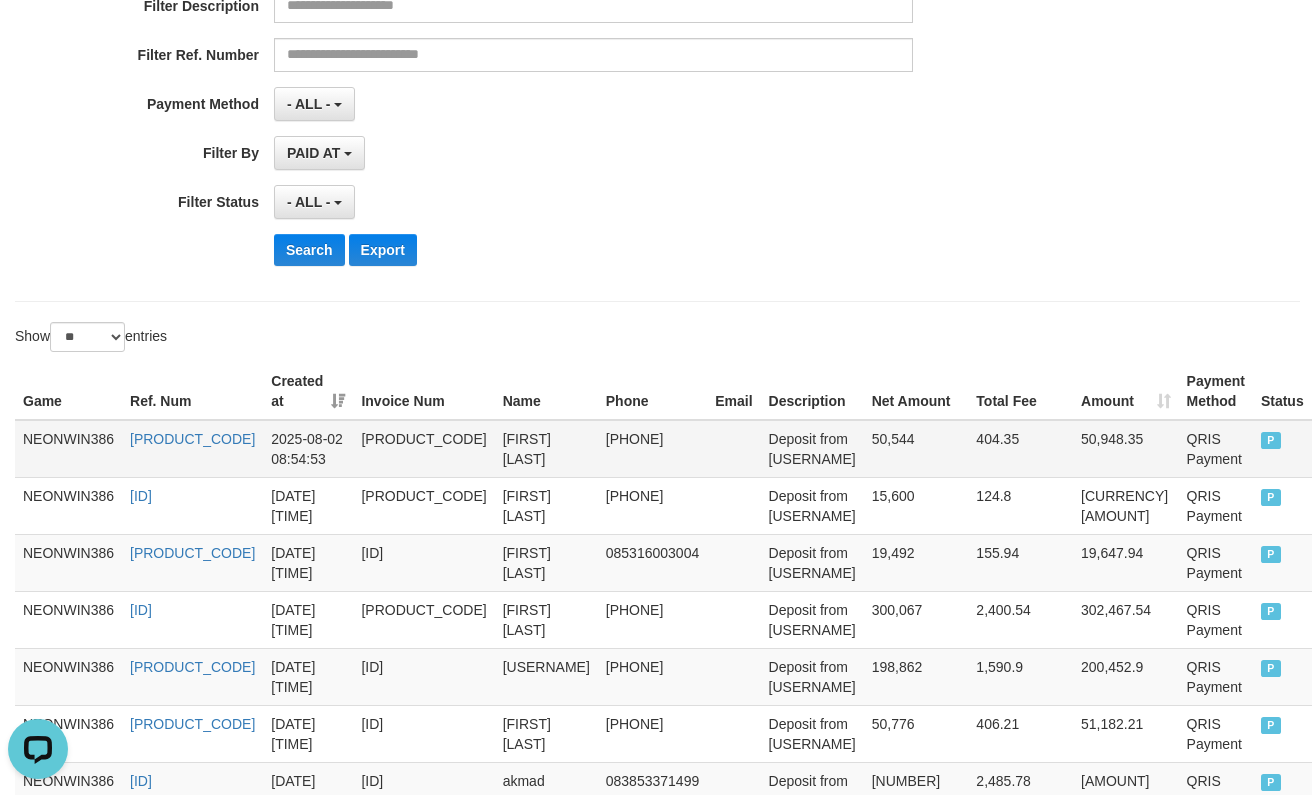 click on "[PRODUCT_CODE]" at bounding box center (423, 449) 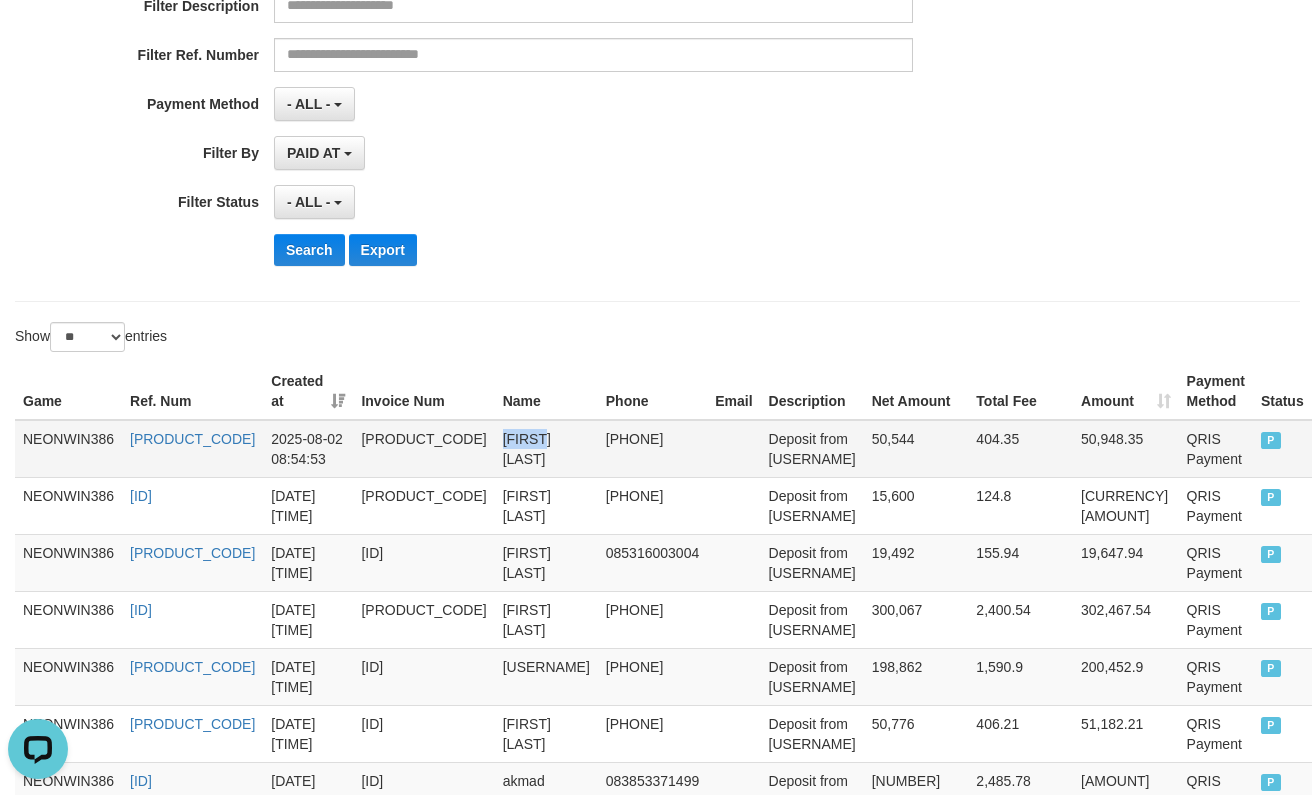click on "[FIRST] [LAST]" at bounding box center [546, 449] 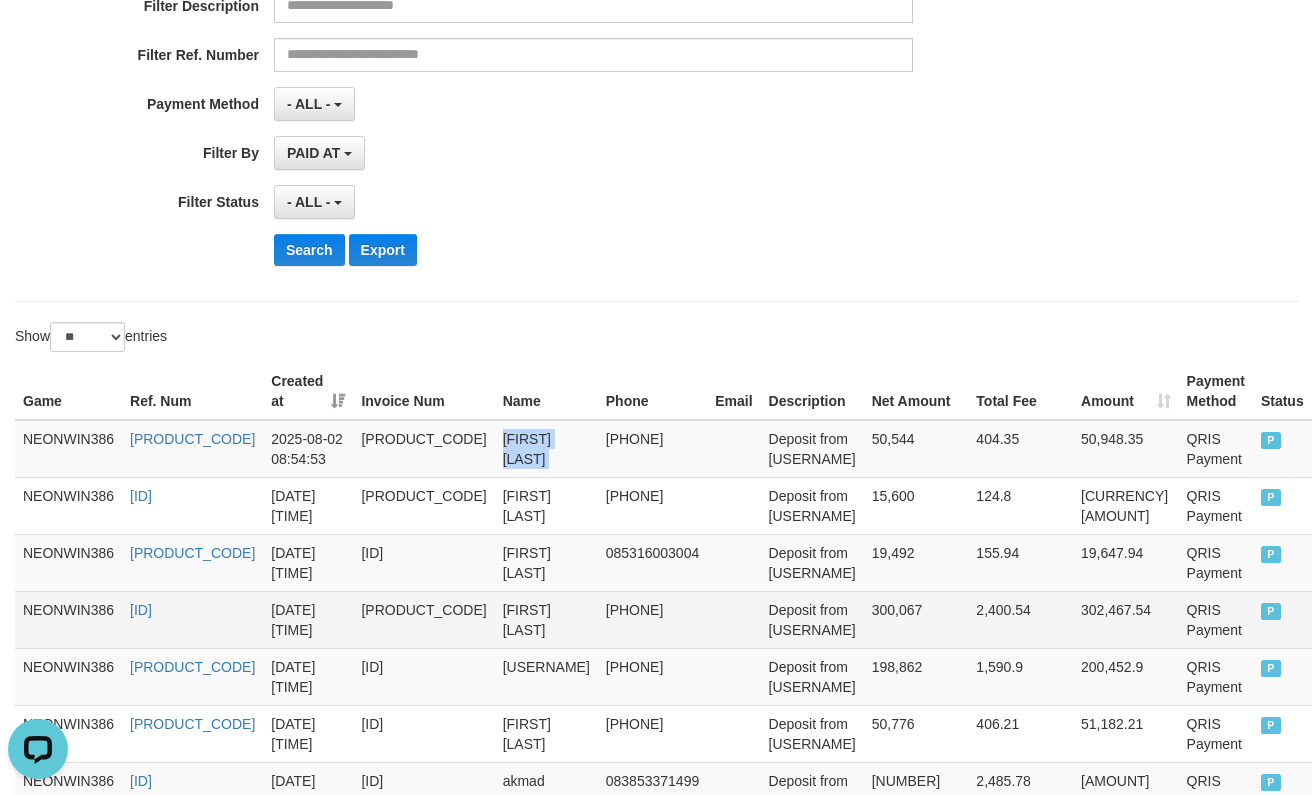 drag, startPoint x: 616, startPoint y: 447, endPoint x: 1231, endPoint y: 656, distance: 649.5429 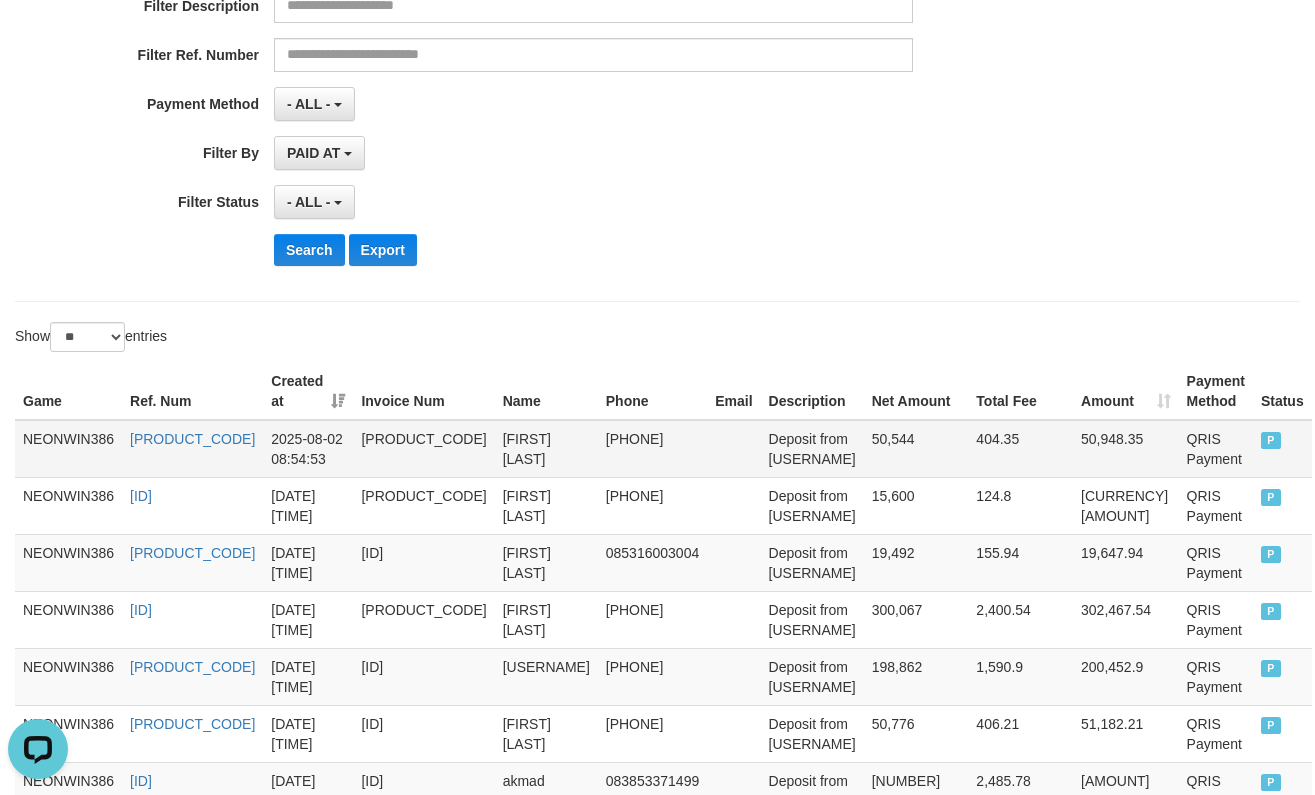 click on "Deposit from [USERNAME]" at bounding box center (812, 449) 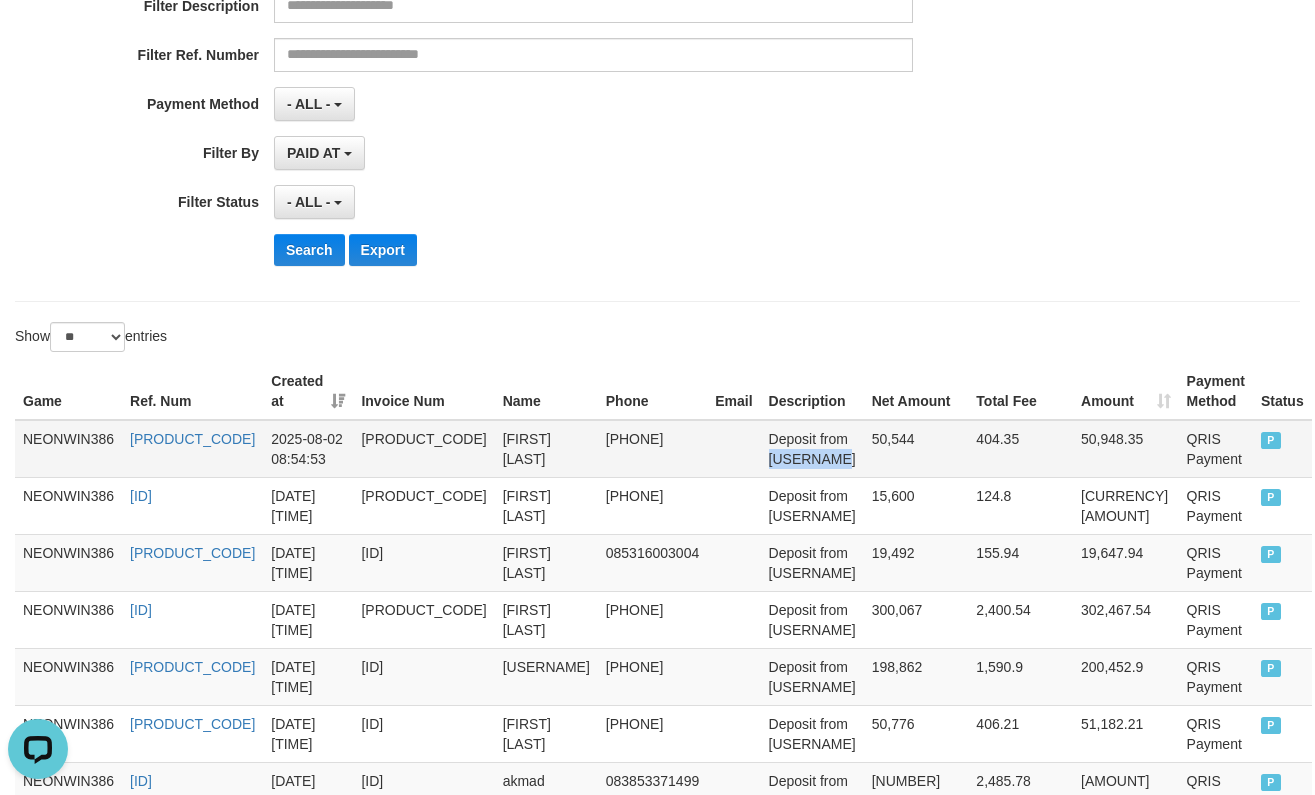 click on "Deposit from [USERNAME]" at bounding box center (812, 449) 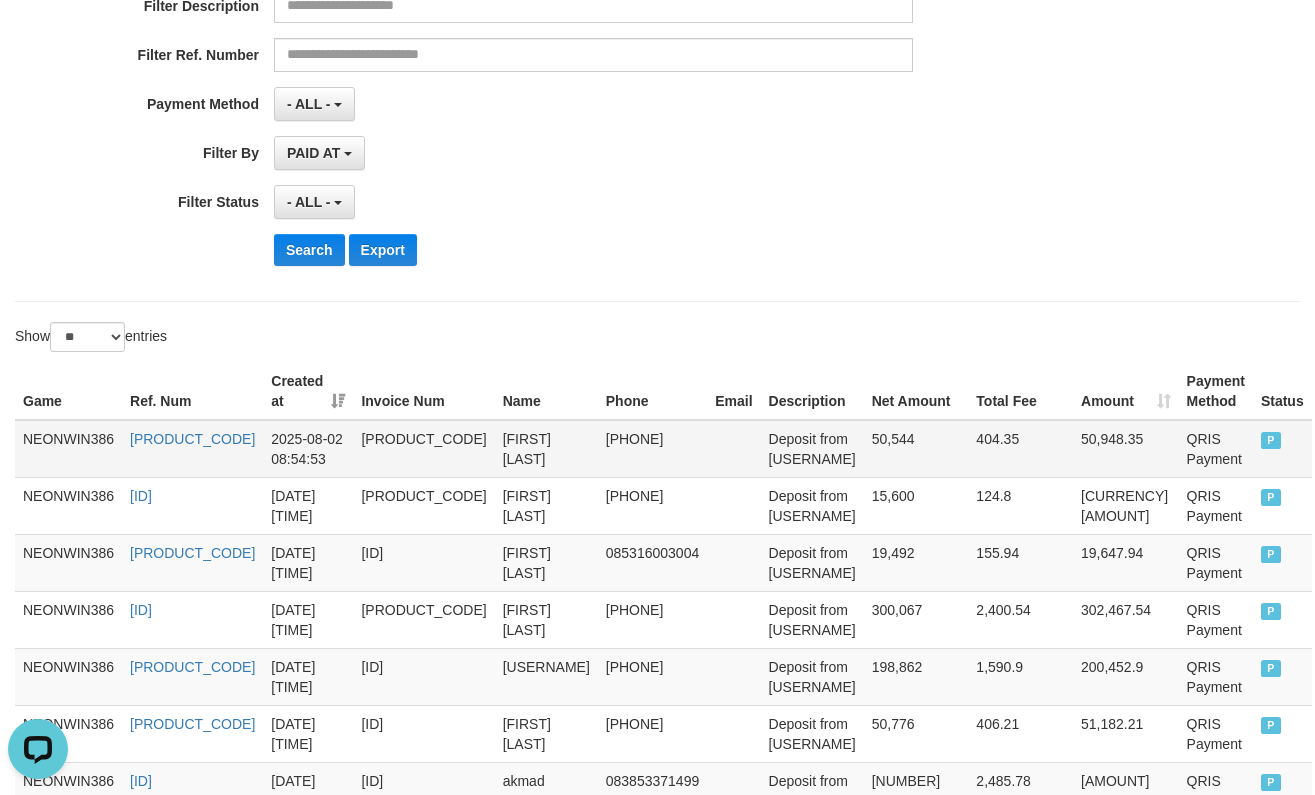 click on "50,544" at bounding box center (916, 449) 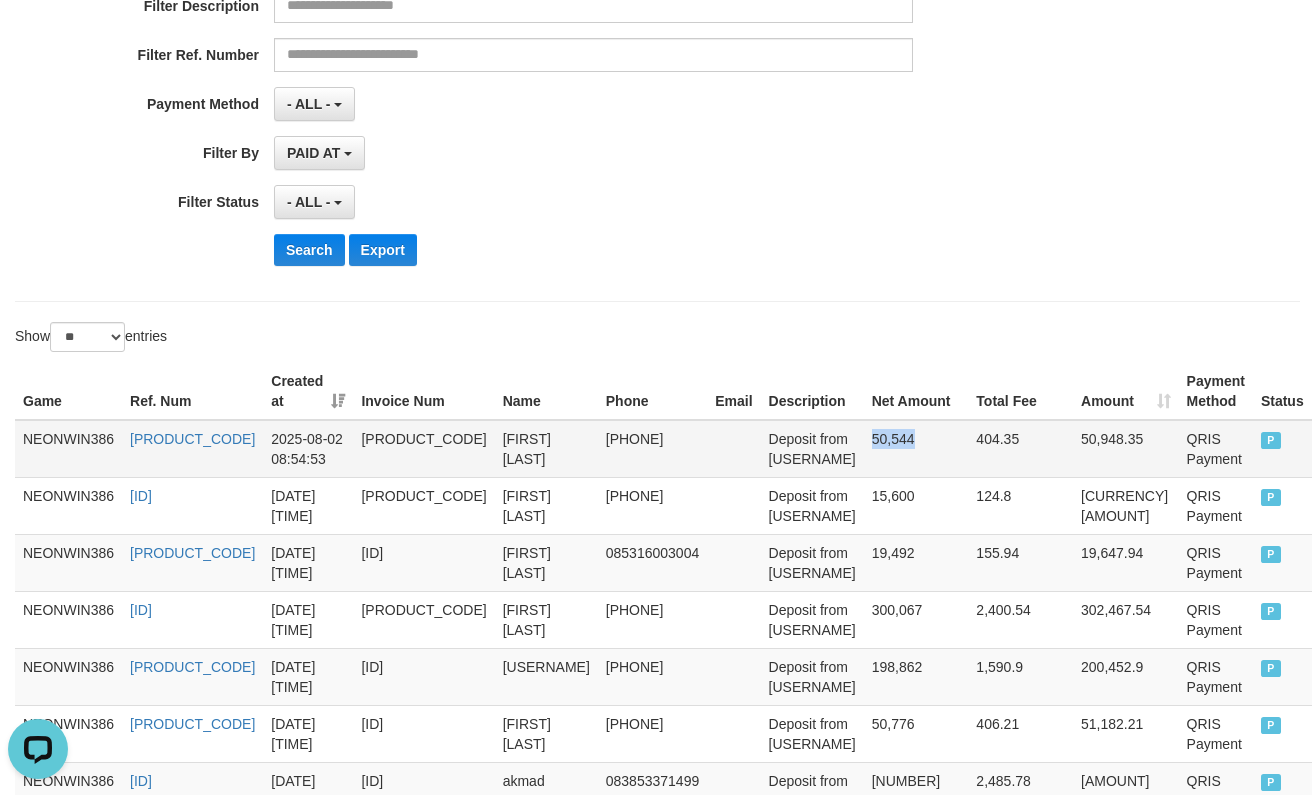 click on "50,544" at bounding box center (916, 449) 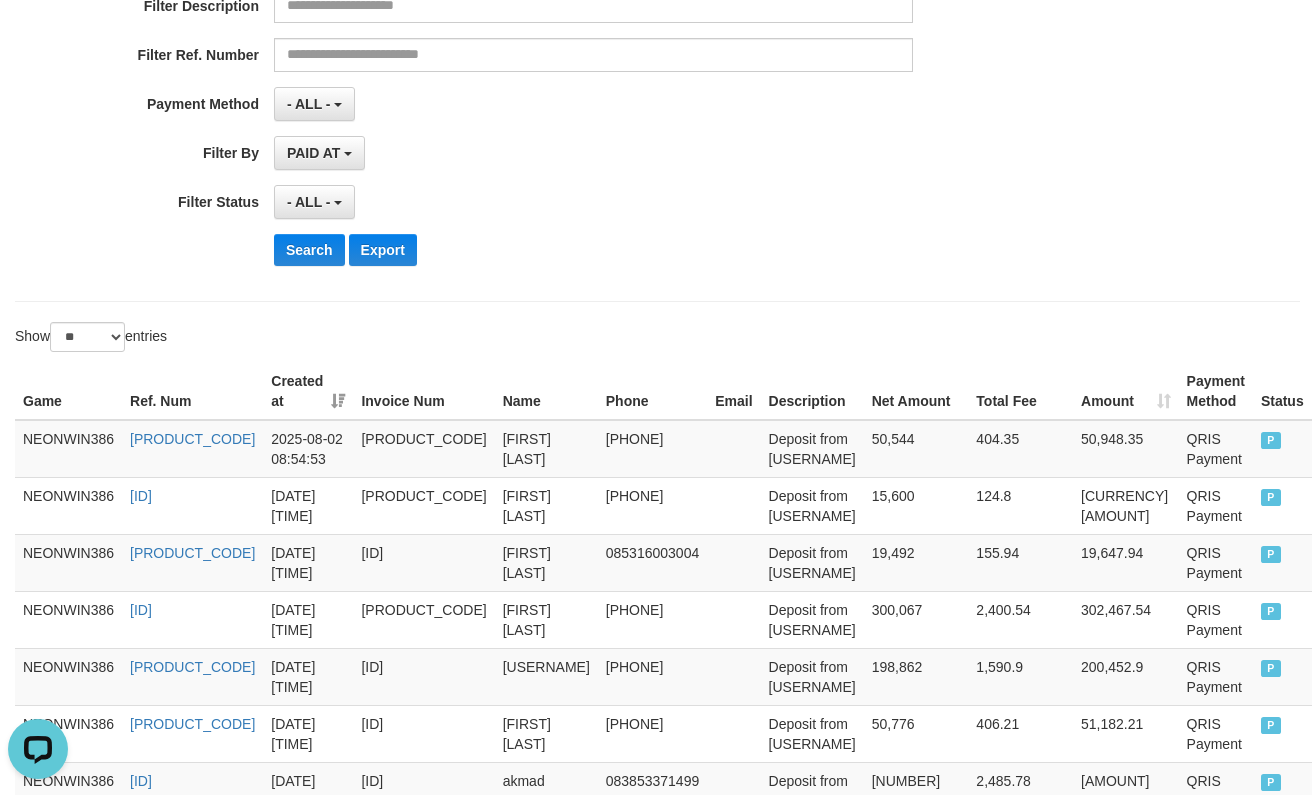 click on "- ALL -    SELECT ALL  - ALL -  SELECT STATUS
PENDING/UNPAID
PAID
CANCELED
EXPIRED" at bounding box center [593, 202] 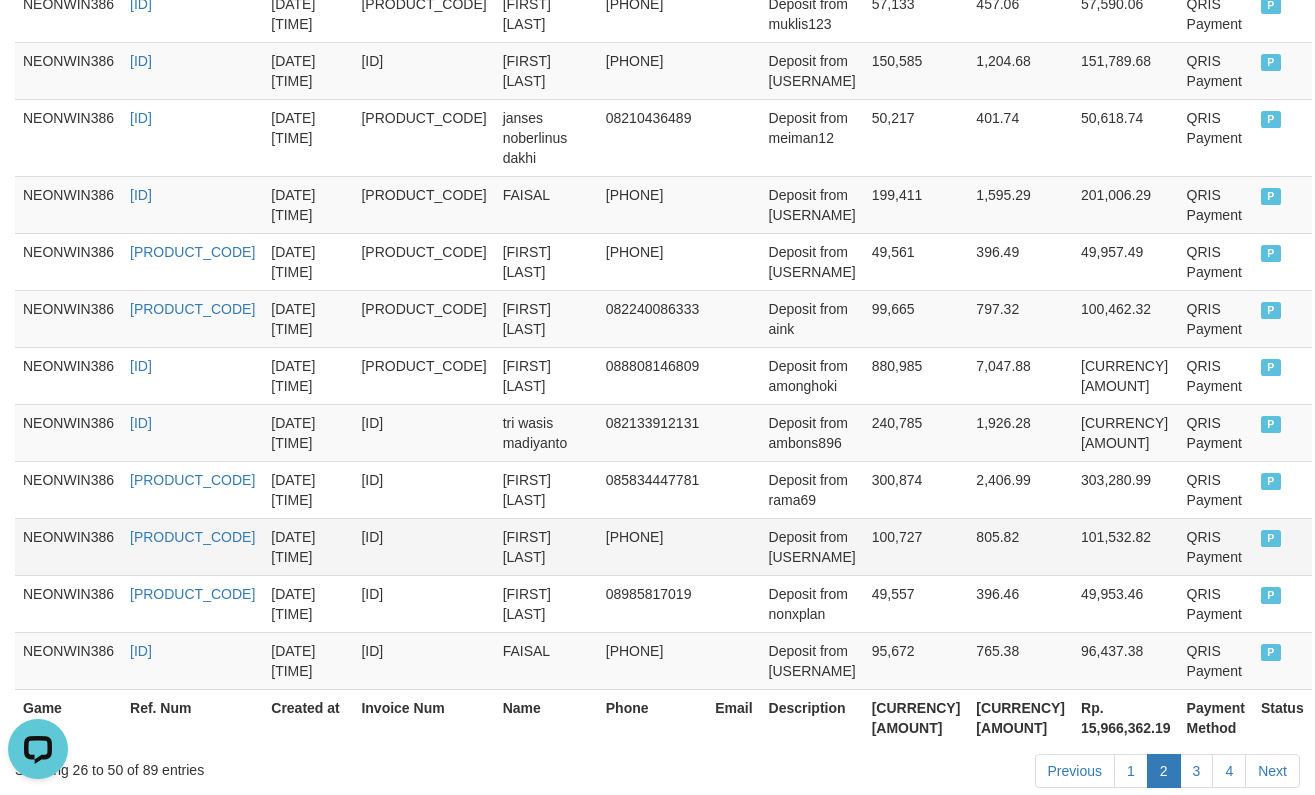 scroll, scrollTop: 2027, scrollLeft: 0, axis: vertical 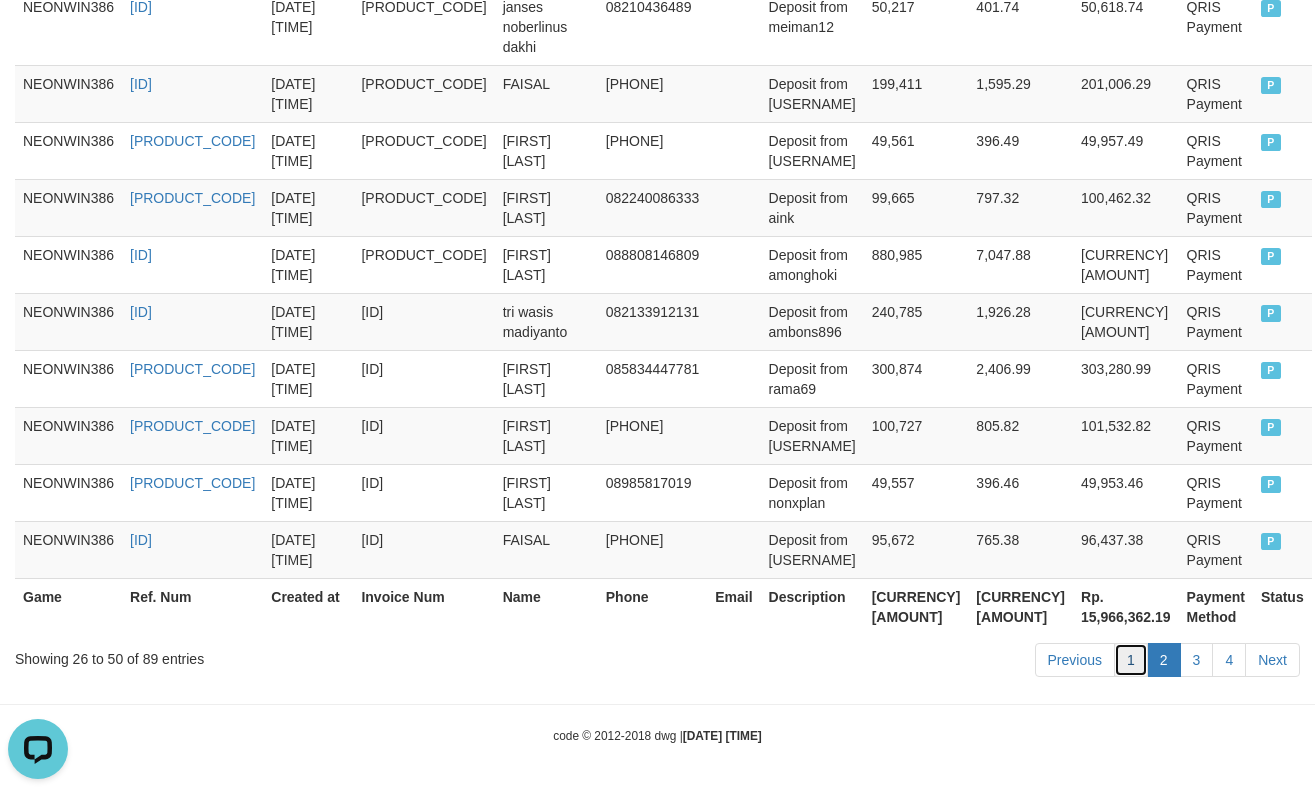 click on "1" at bounding box center [1131, 660] 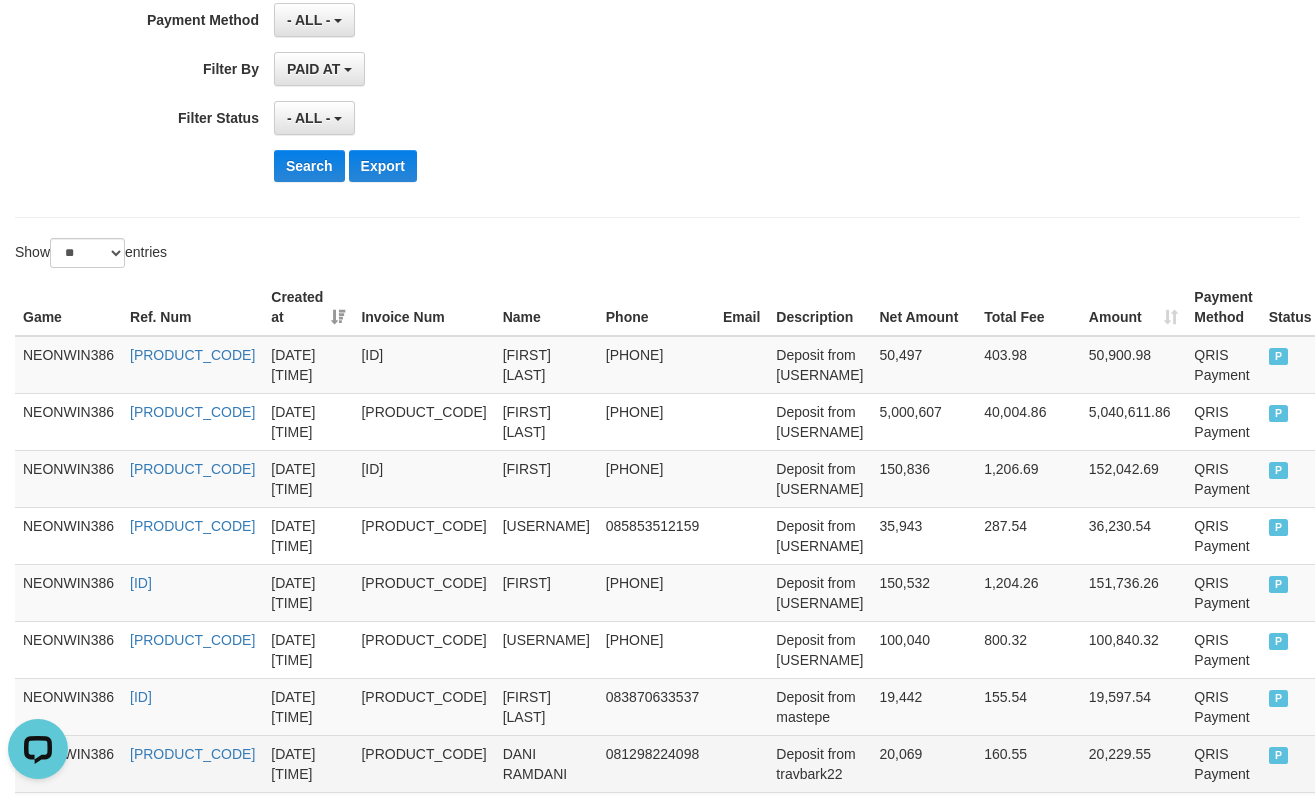 scroll, scrollTop: 0, scrollLeft: 0, axis: both 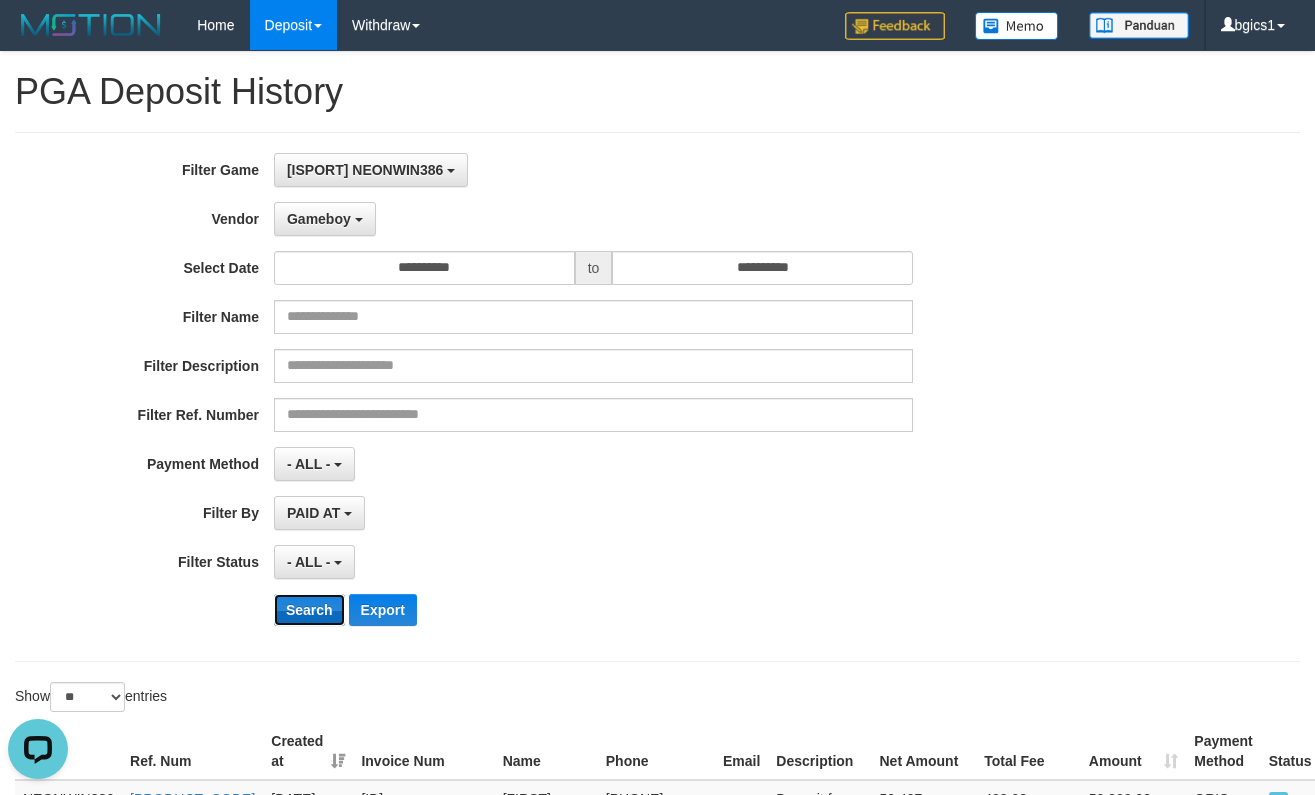 click on "Search" at bounding box center (309, 610) 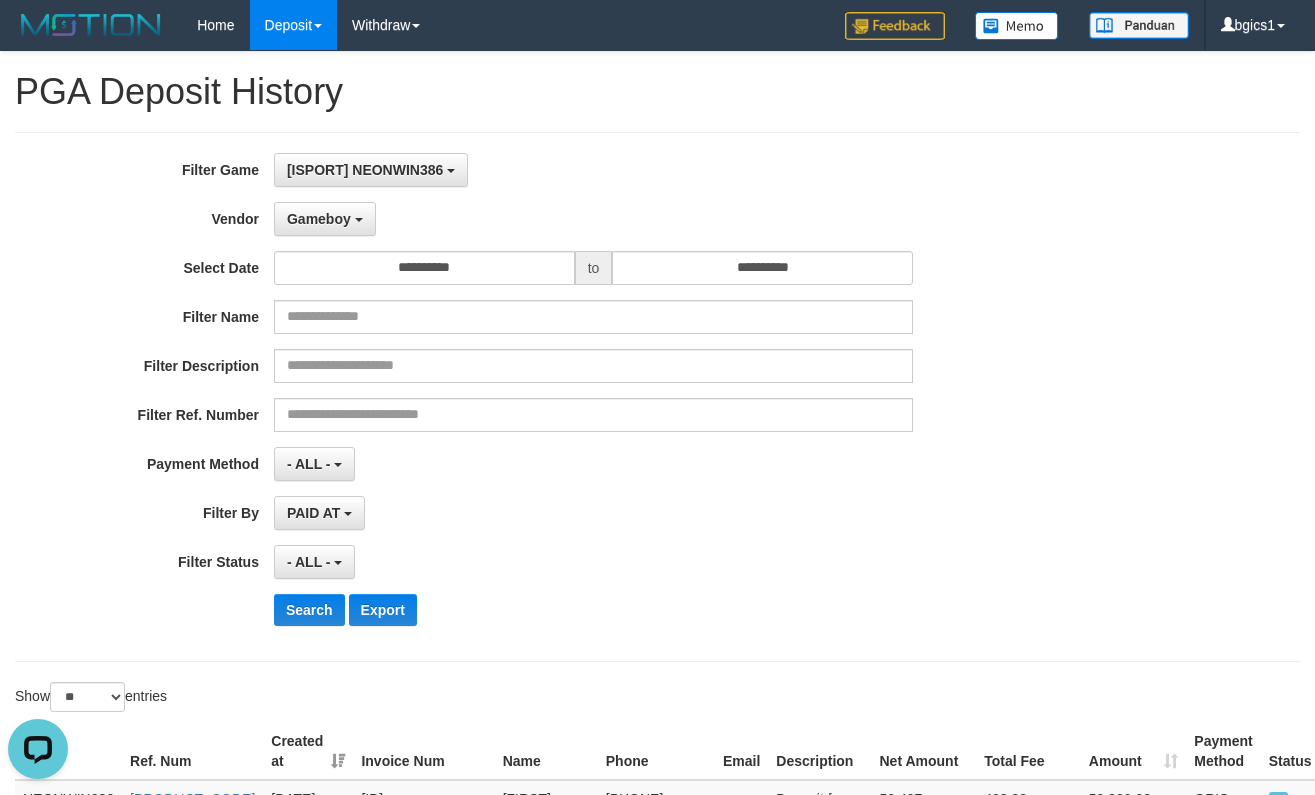 click on "**********" at bounding box center [548, 397] 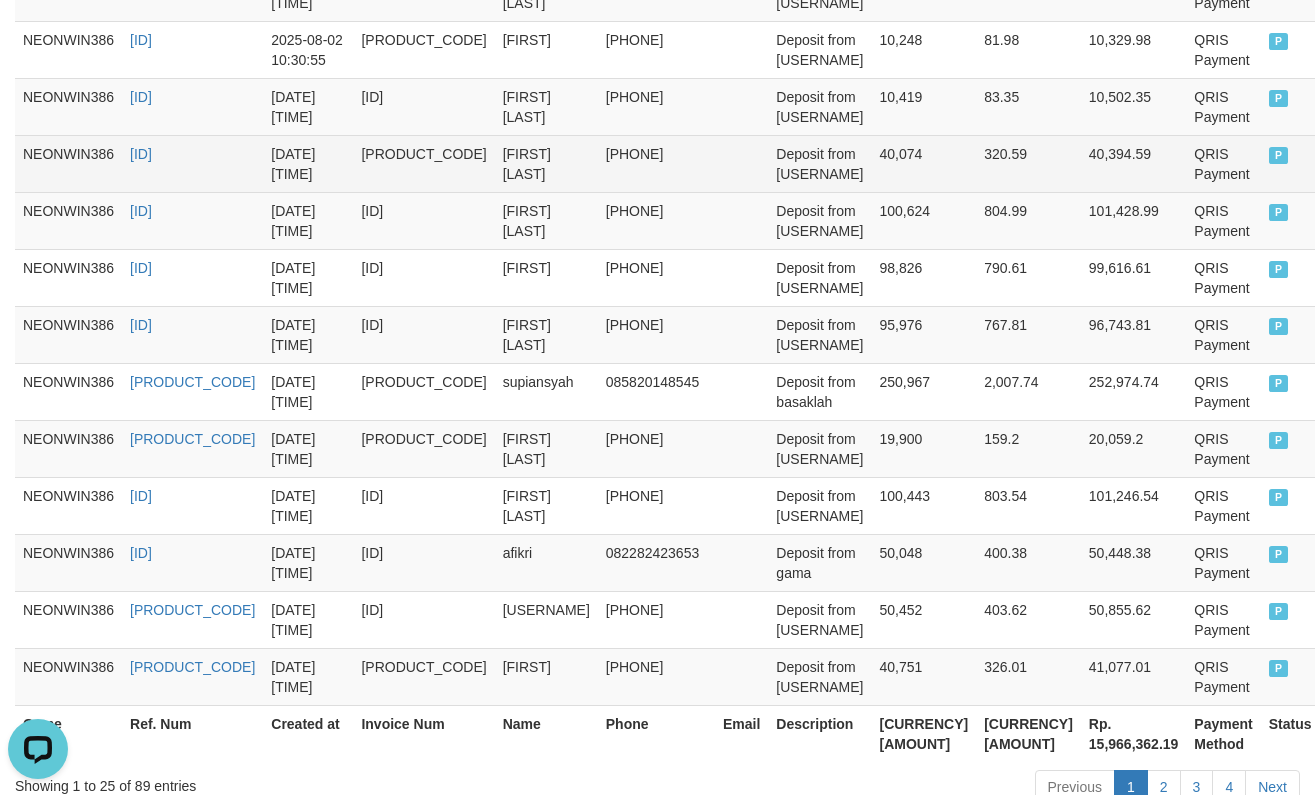 scroll, scrollTop: 1627, scrollLeft: 0, axis: vertical 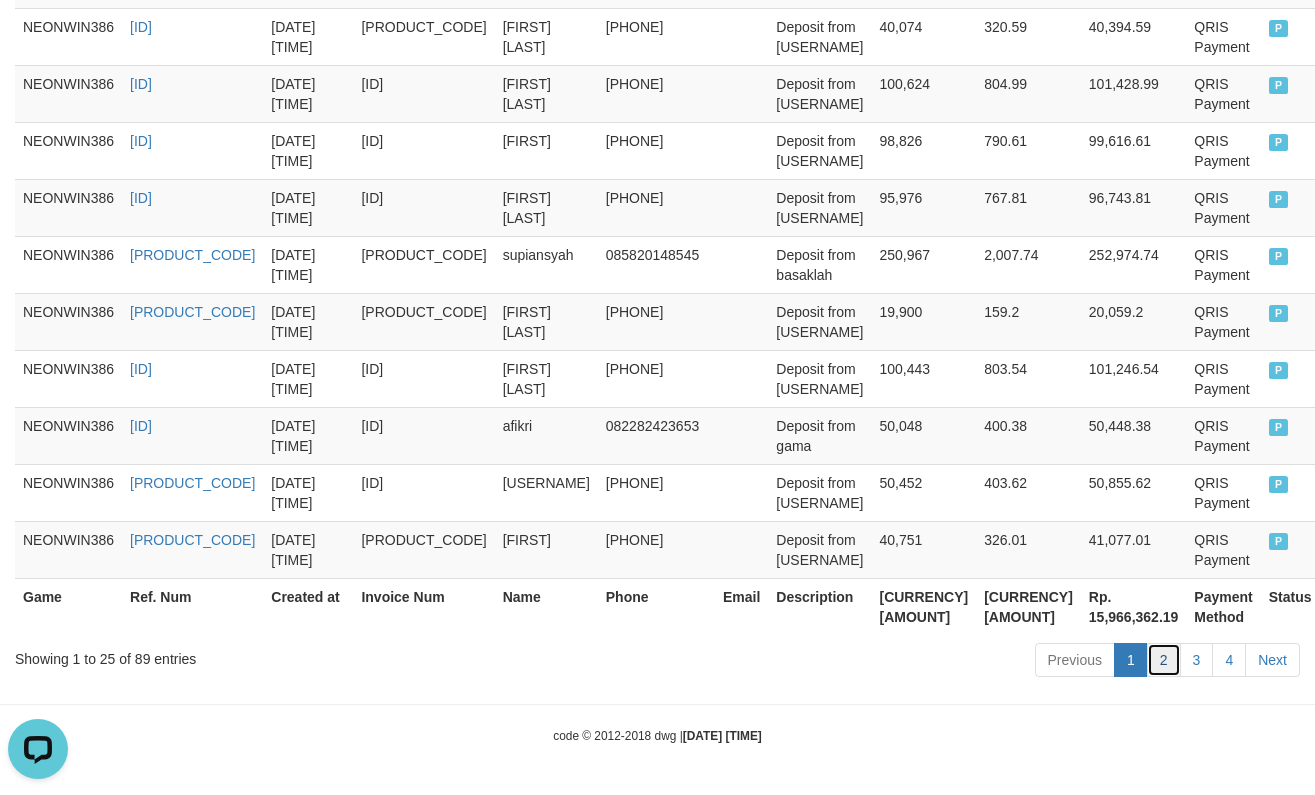 click on "2" at bounding box center (1164, 660) 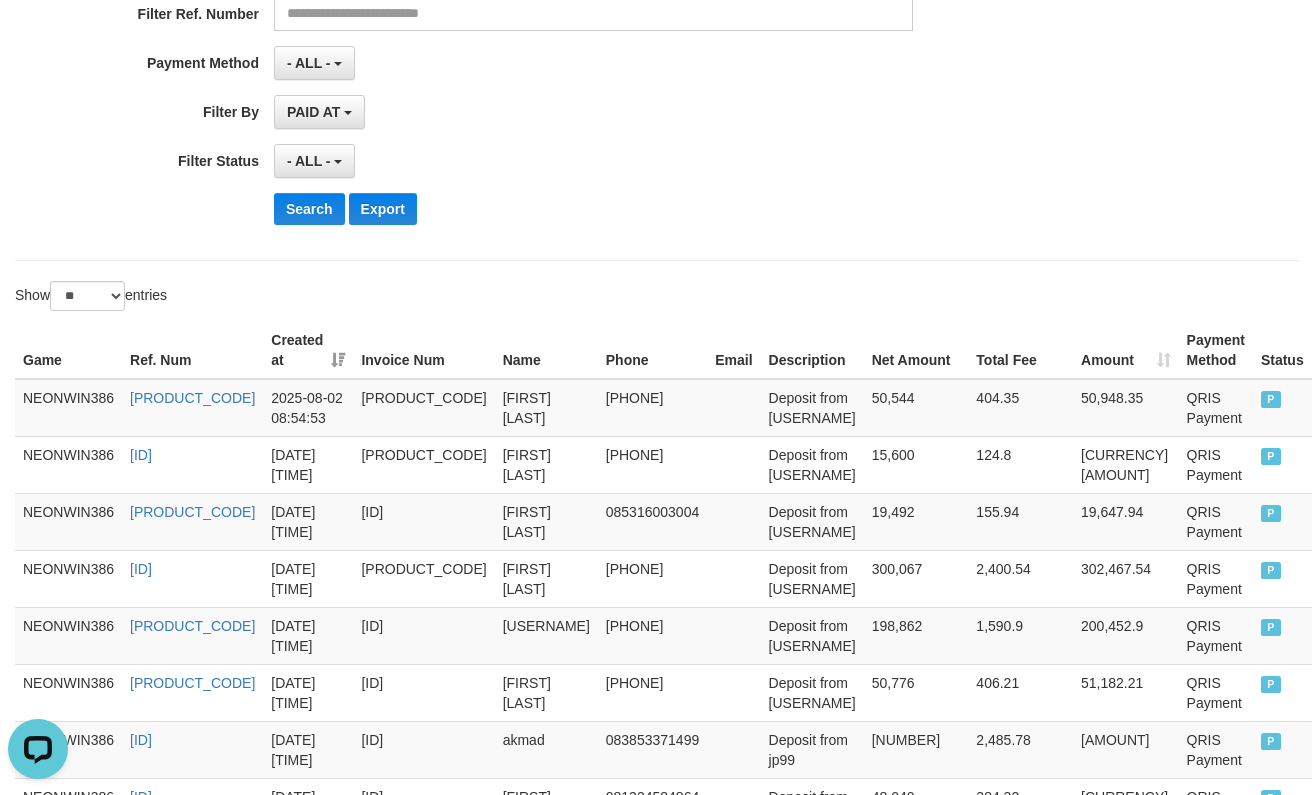 scroll, scrollTop: 2027, scrollLeft: 0, axis: vertical 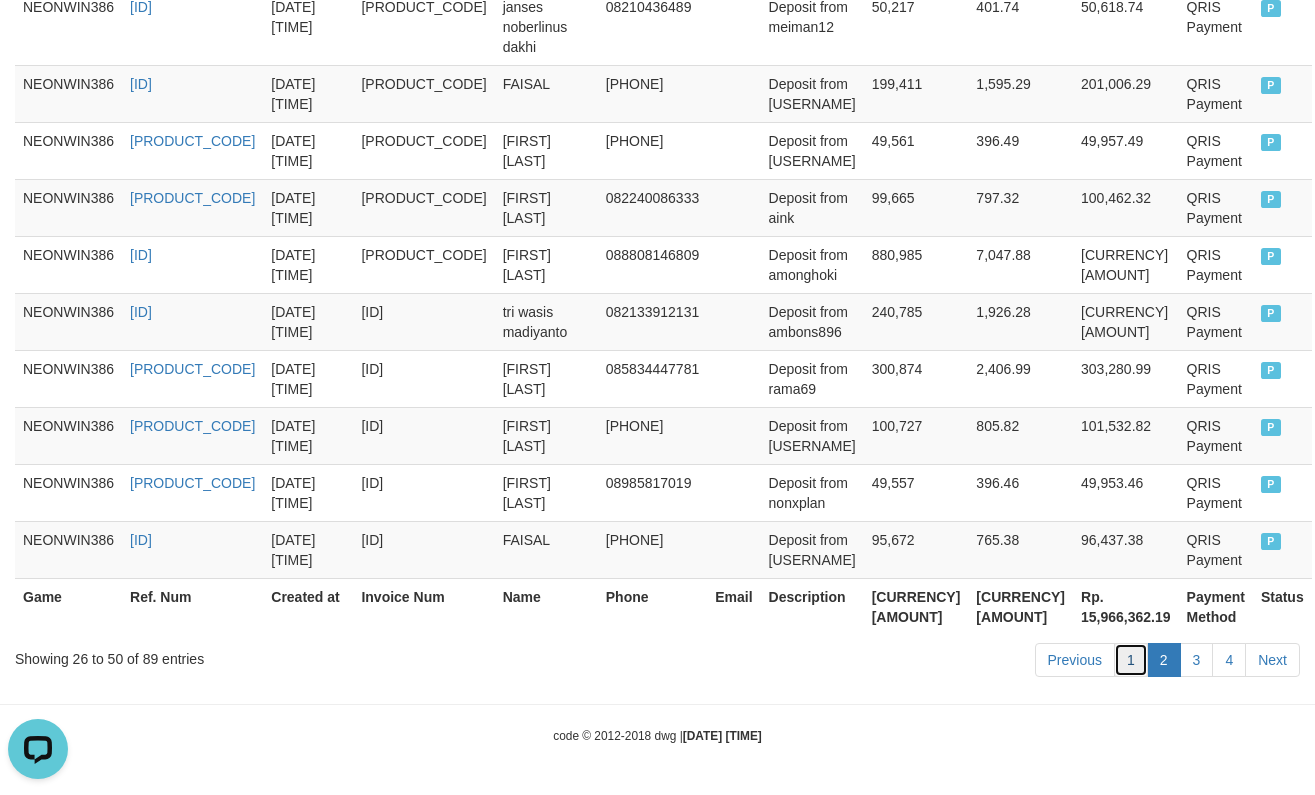 click on "1" at bounding box center [1131, 660] 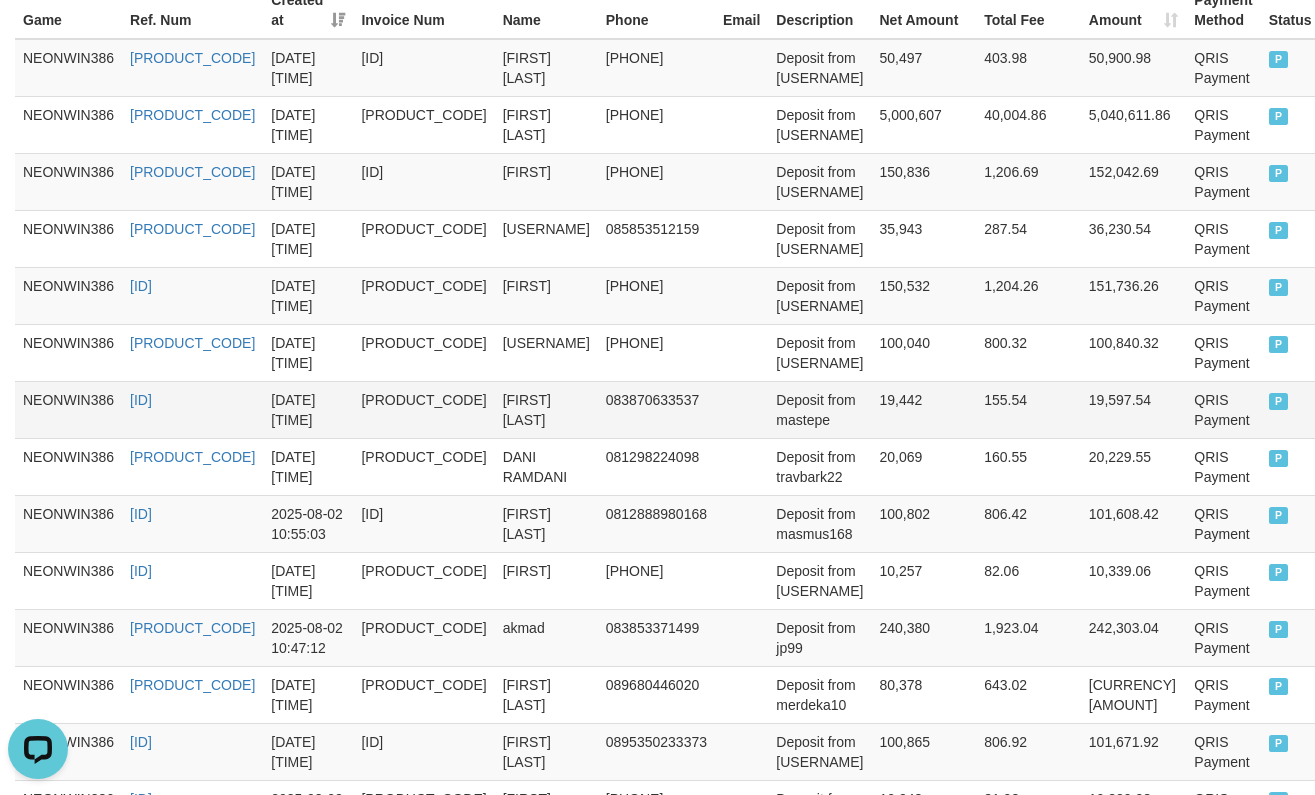 scroll, scrollTop: 0, scrollLeft: 0, axis: both 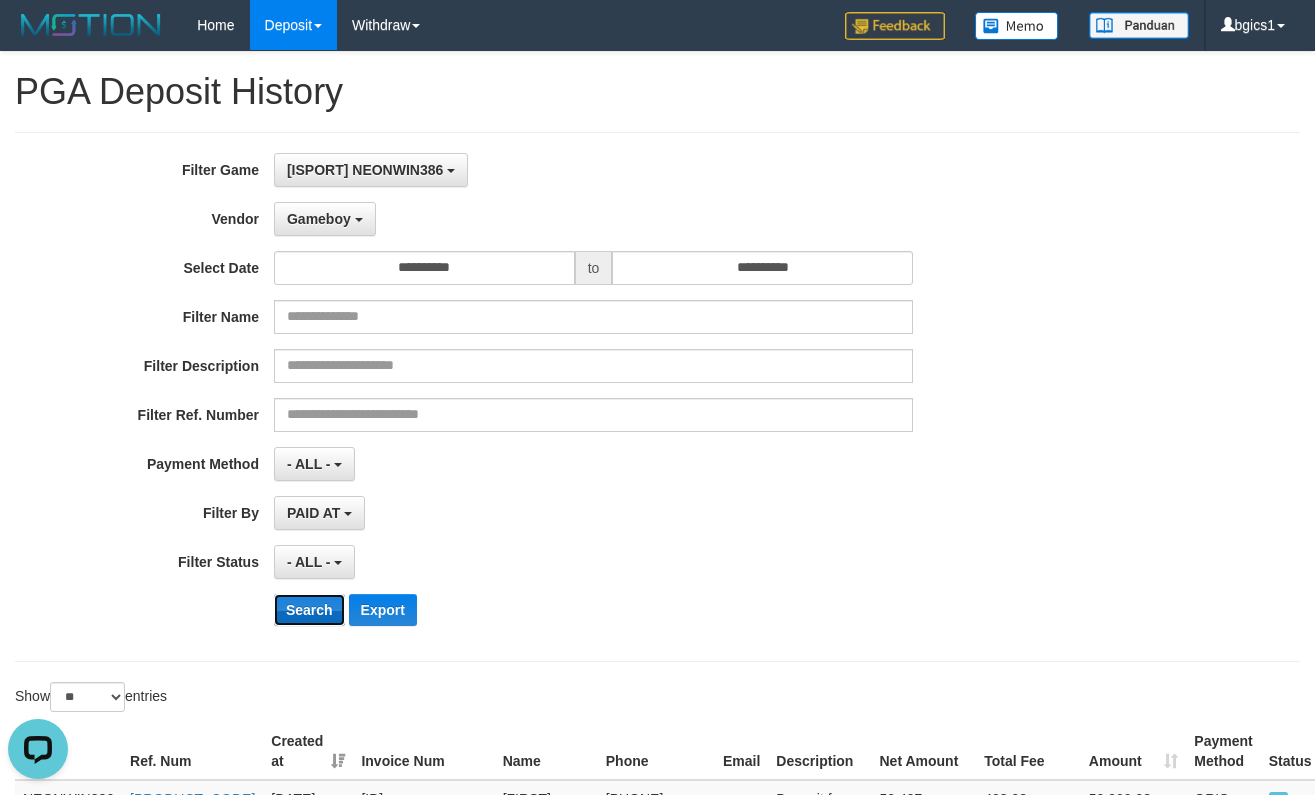 click on "Search" at bounding box center [309, 610] 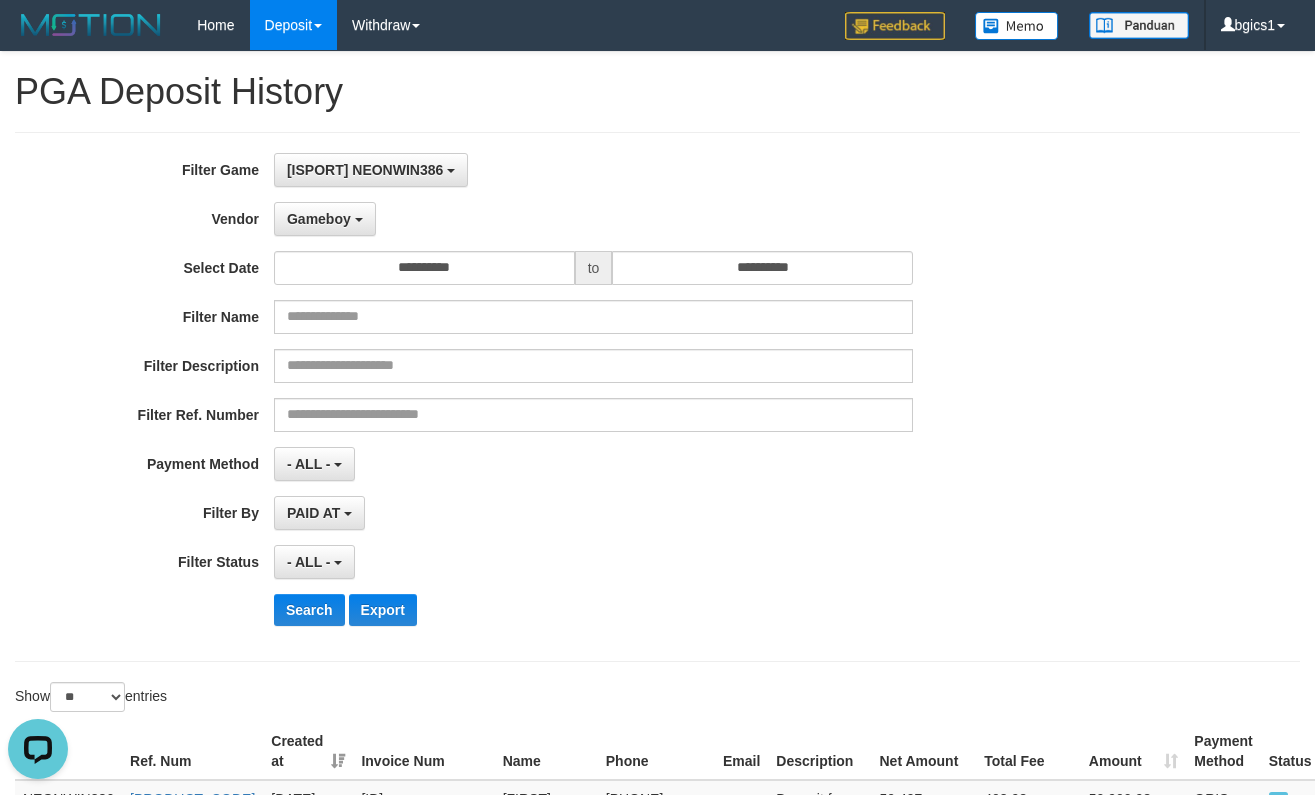 click on "PAID AT
PAID AT
CREATED AT" at bounding box center [593, 513] 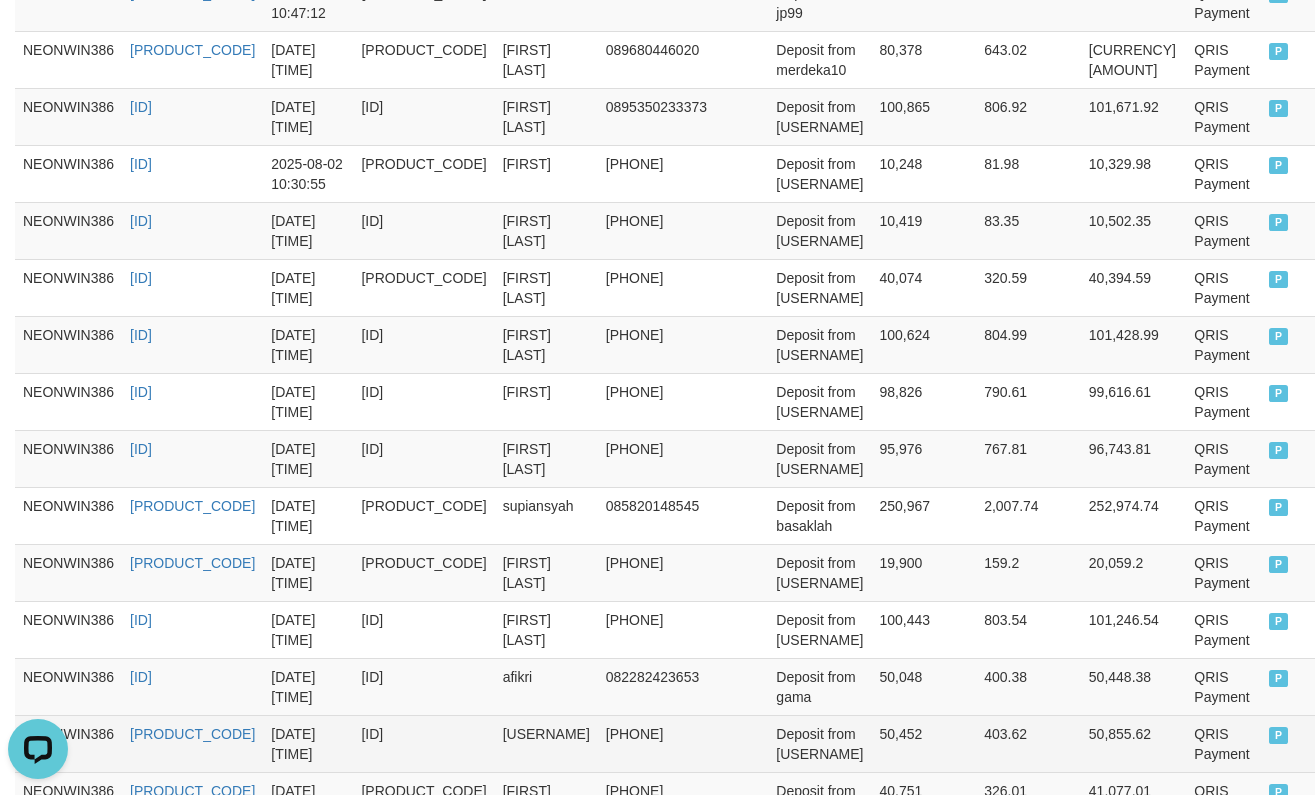 scroll, scrollTop: 1627, scrollLeft: 0, axis: vertical 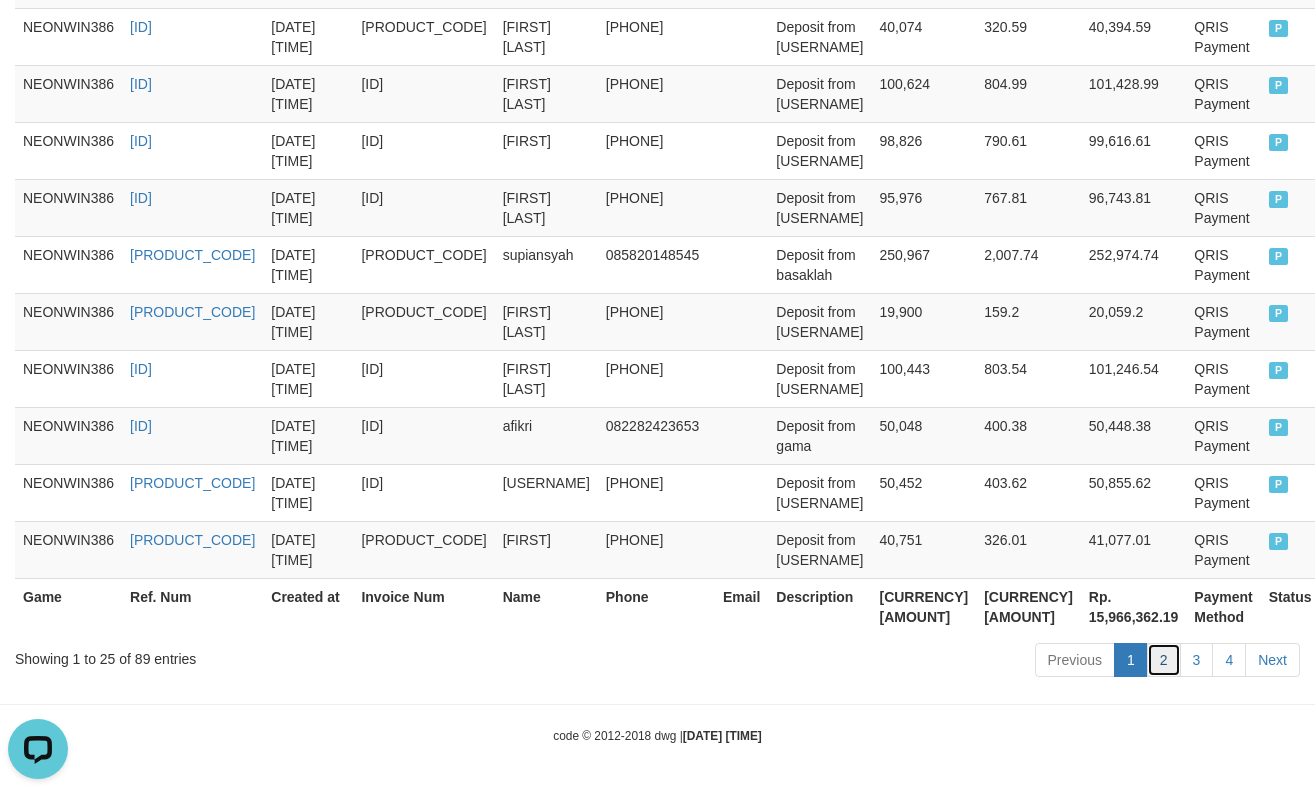 click on "2" at bounding box center (1164, 660) 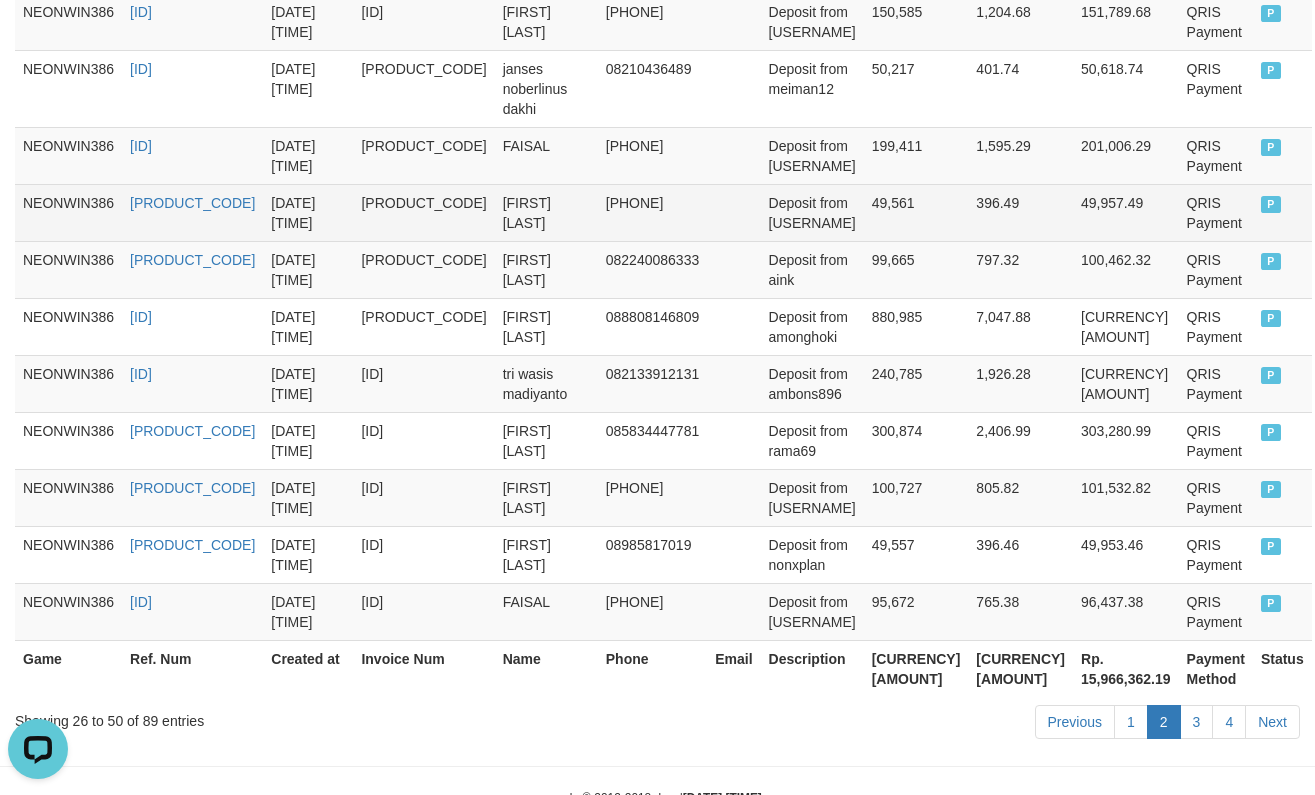 scroll, scrollTop: 2027, scrollLeft: 0, axis: vertical 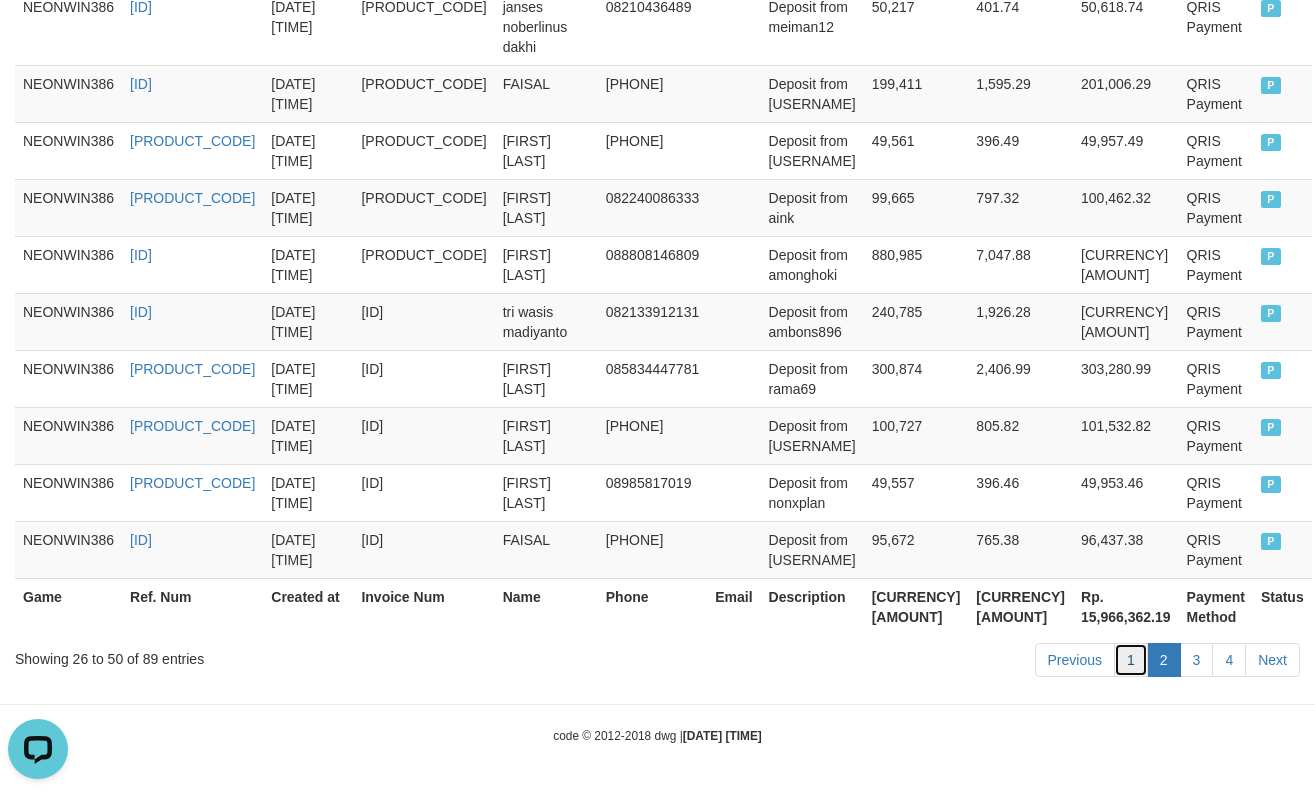 click on "1" at bounding box center [1131, 660] 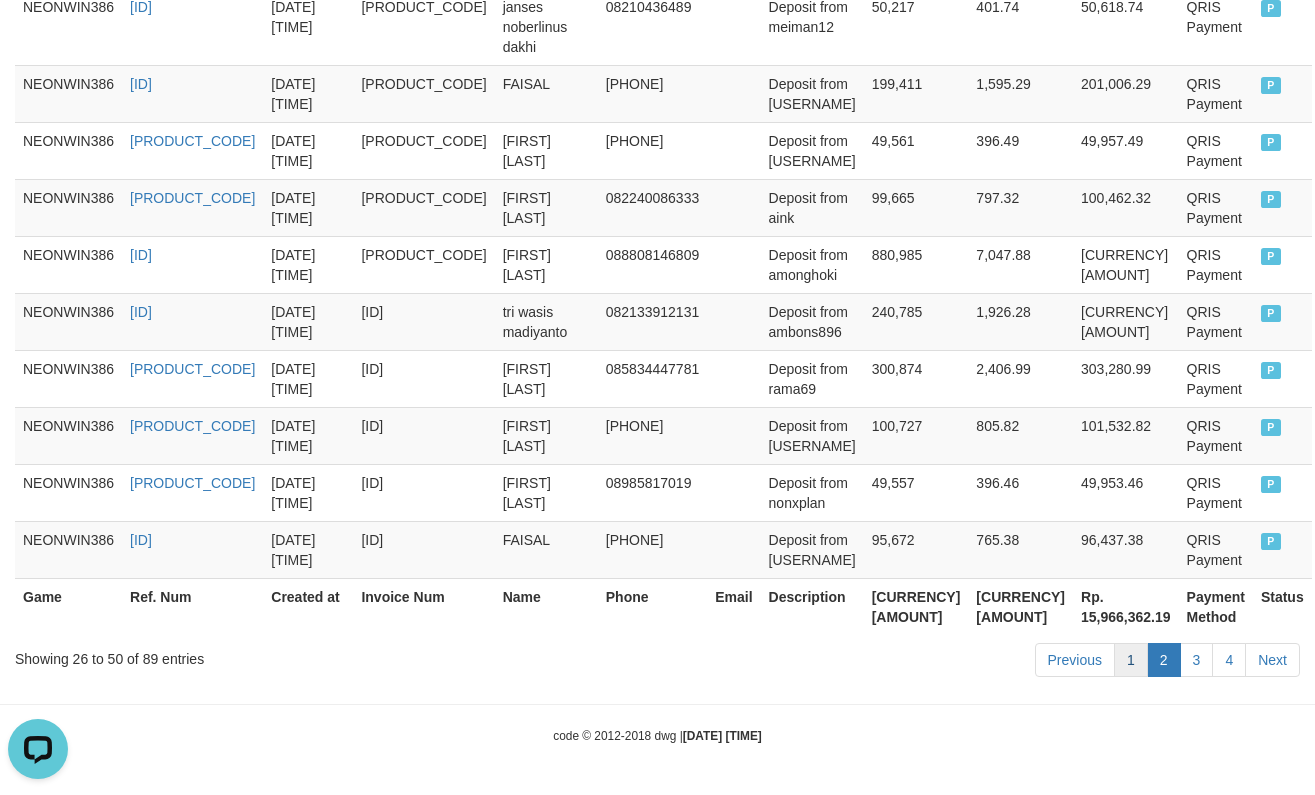 scroll, scrollTop: 1627, scrollLeft: 0, axis: vertical 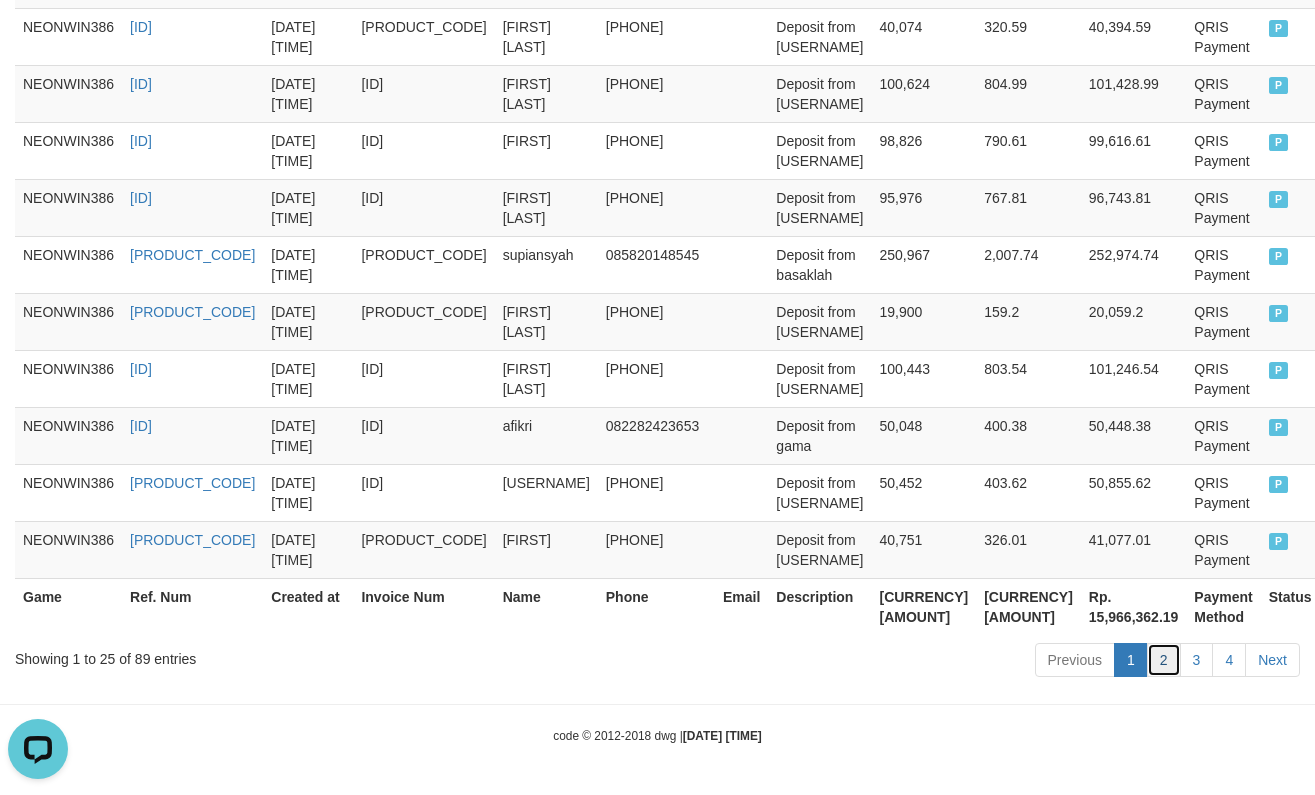 click on "2" at bounding box center [1164, 660] 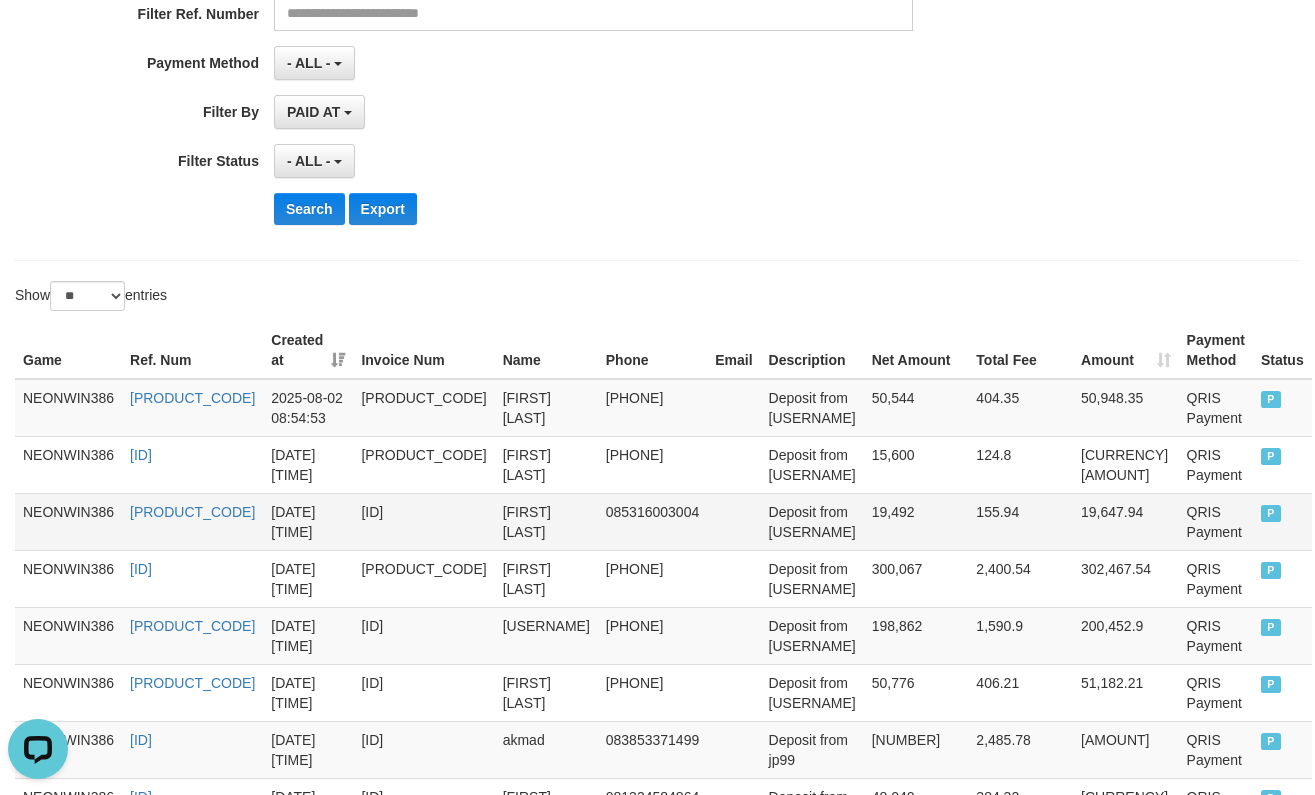 scroll, scrollTop: 2027, scrollLeft: 0, axis: vertical 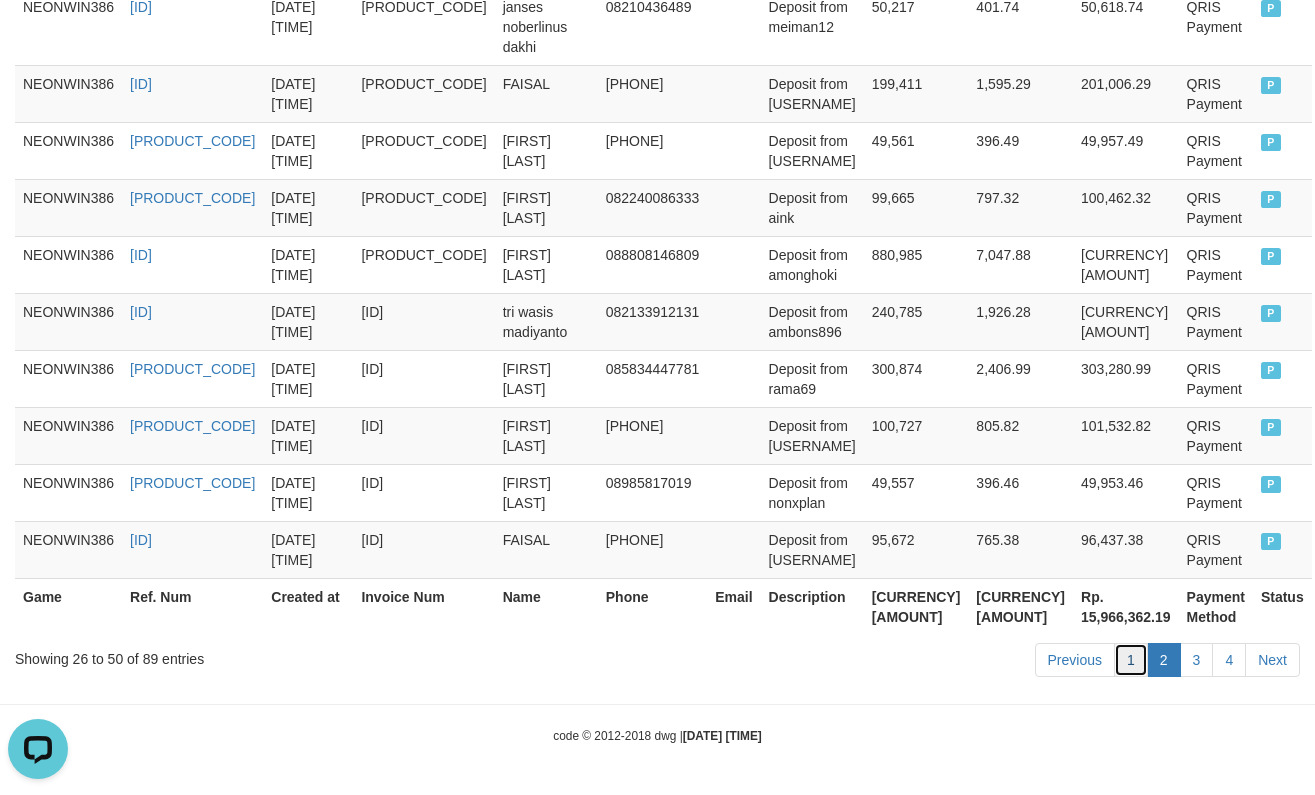 click on "1" at bounding box center [1131, 660] 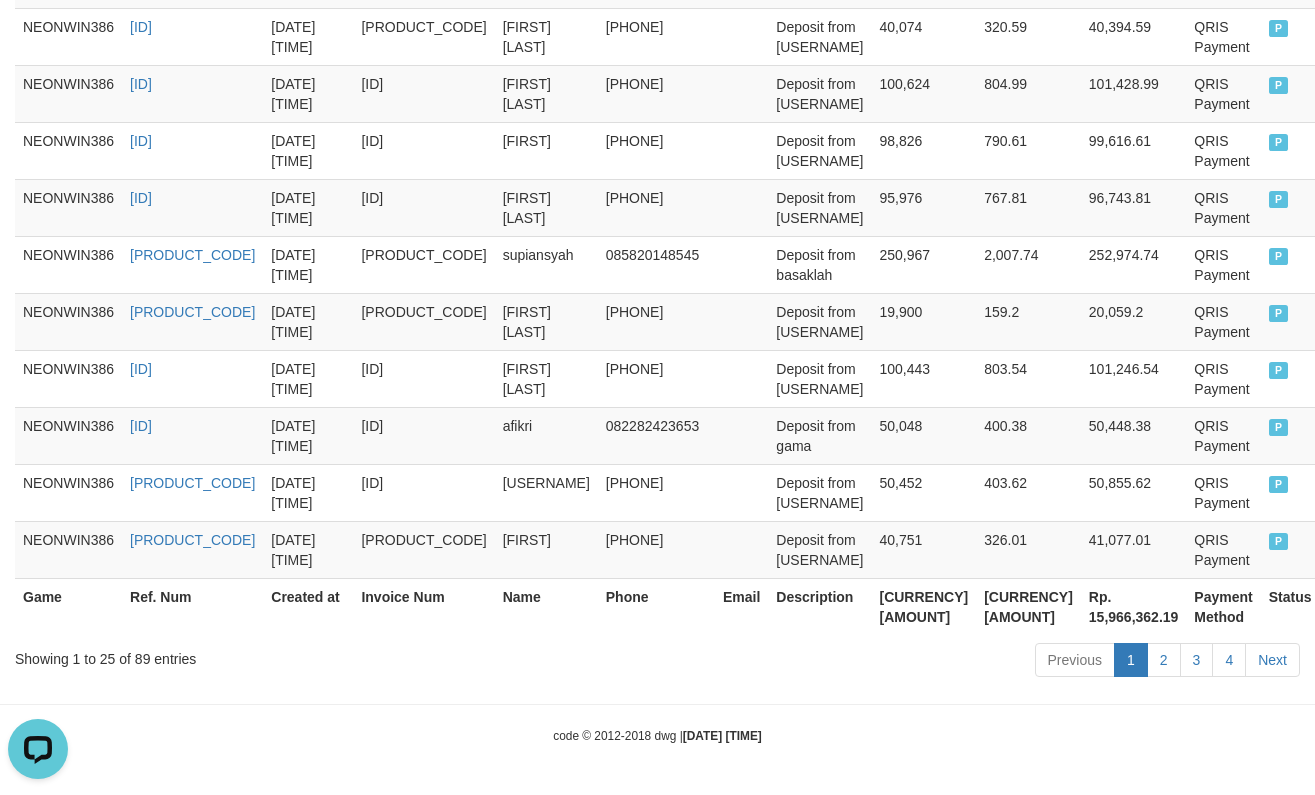 scroll, scrollTop: 1627, scrollLeft: 0, axis: vertical 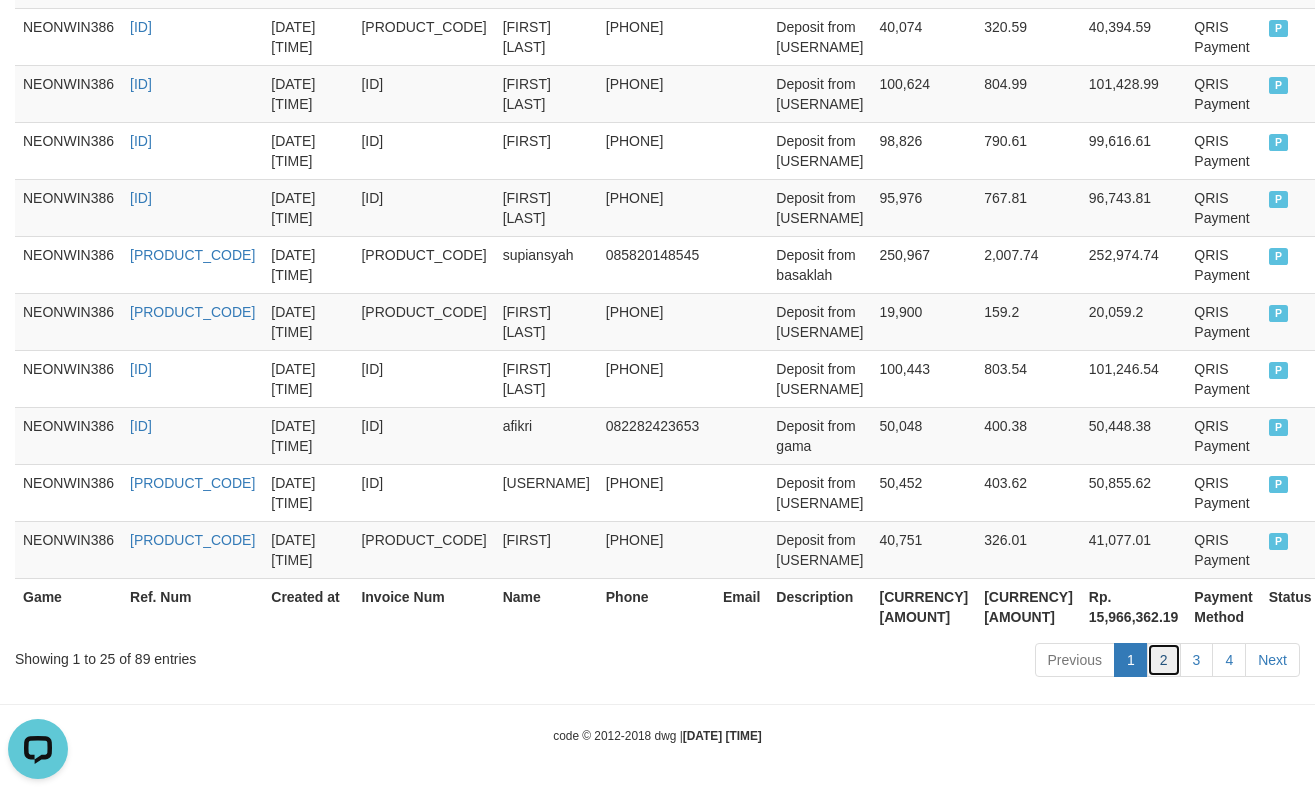 click on "2" at bounding box center (1164, 660) 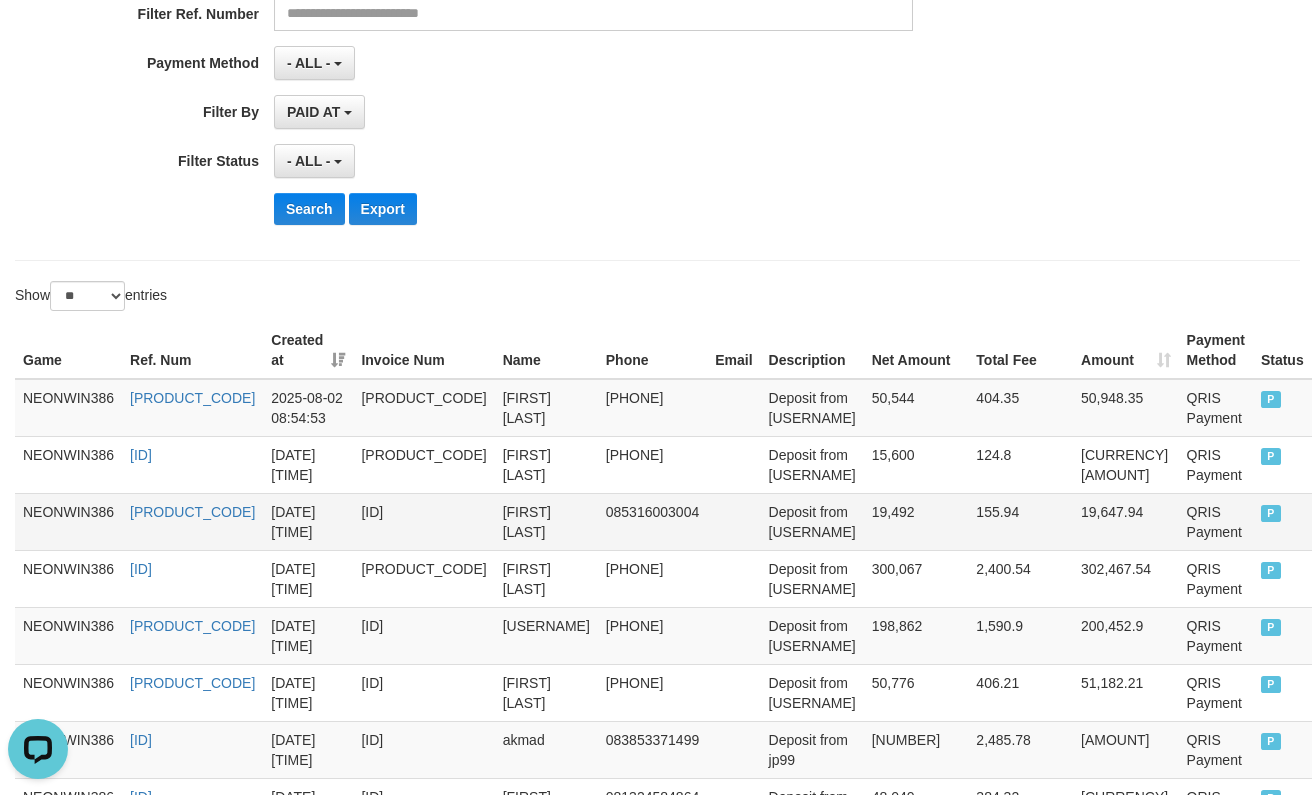 scroll, scrollTop: 2027, scrollLeft: 0, axis: vertical 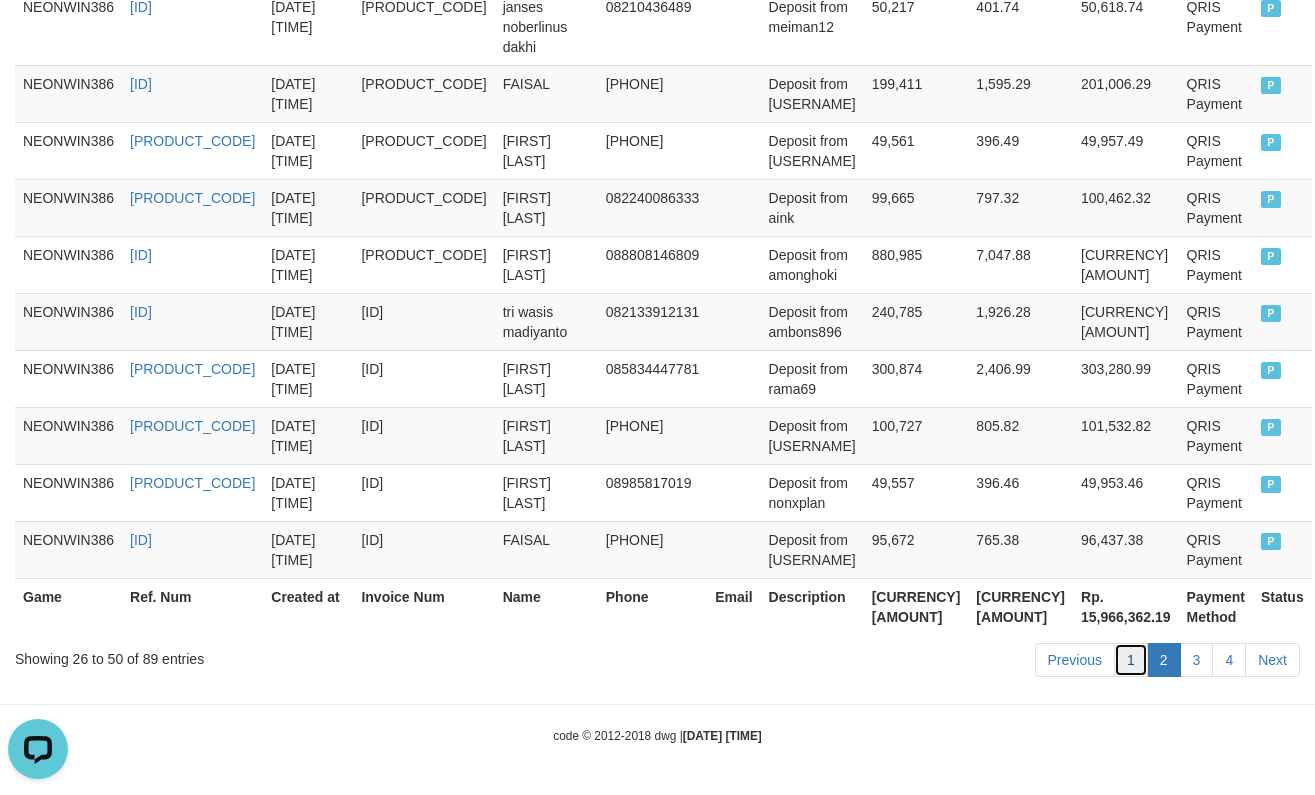 click on "1" at bounding box center (1131, 660) 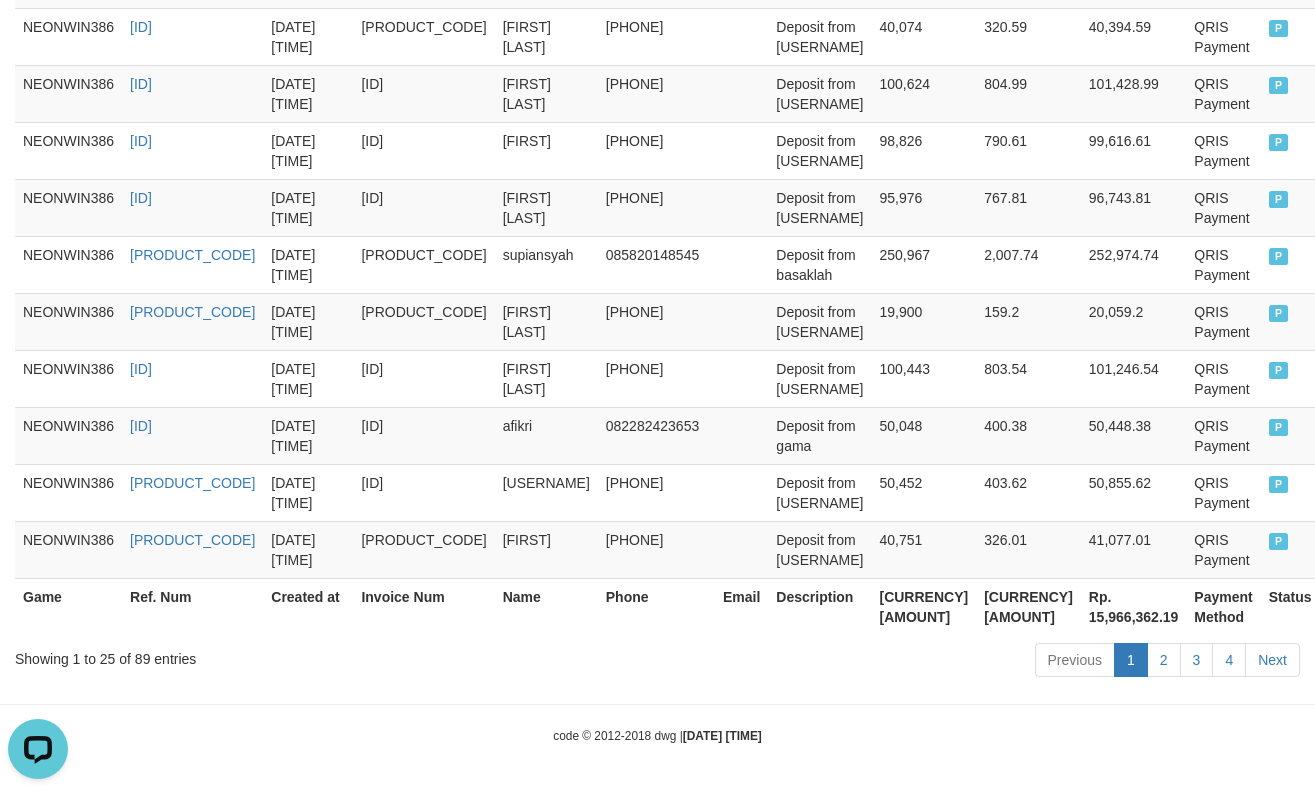 scroll, scrollTop: 1627, scrollLeft: 0, axis: vertical 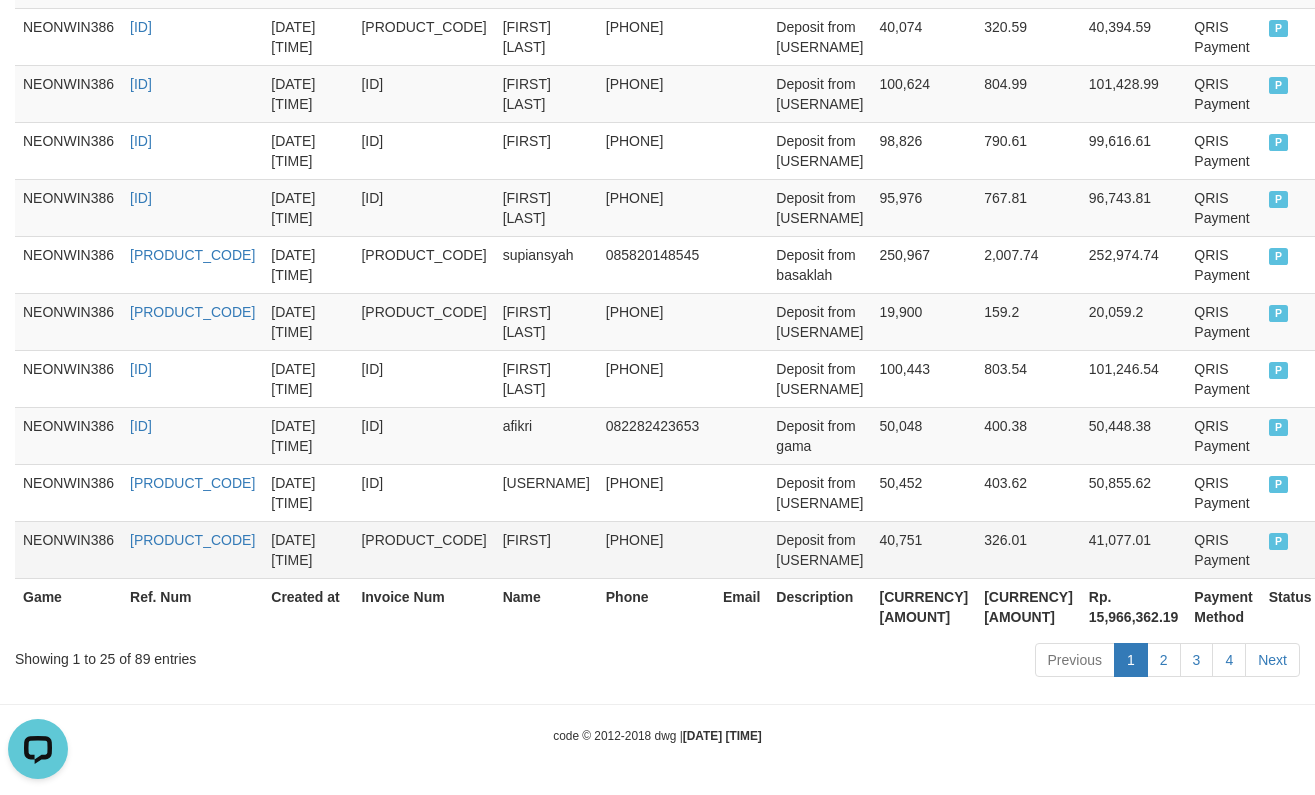 click on "40,751" at bounding box center (923, 549) 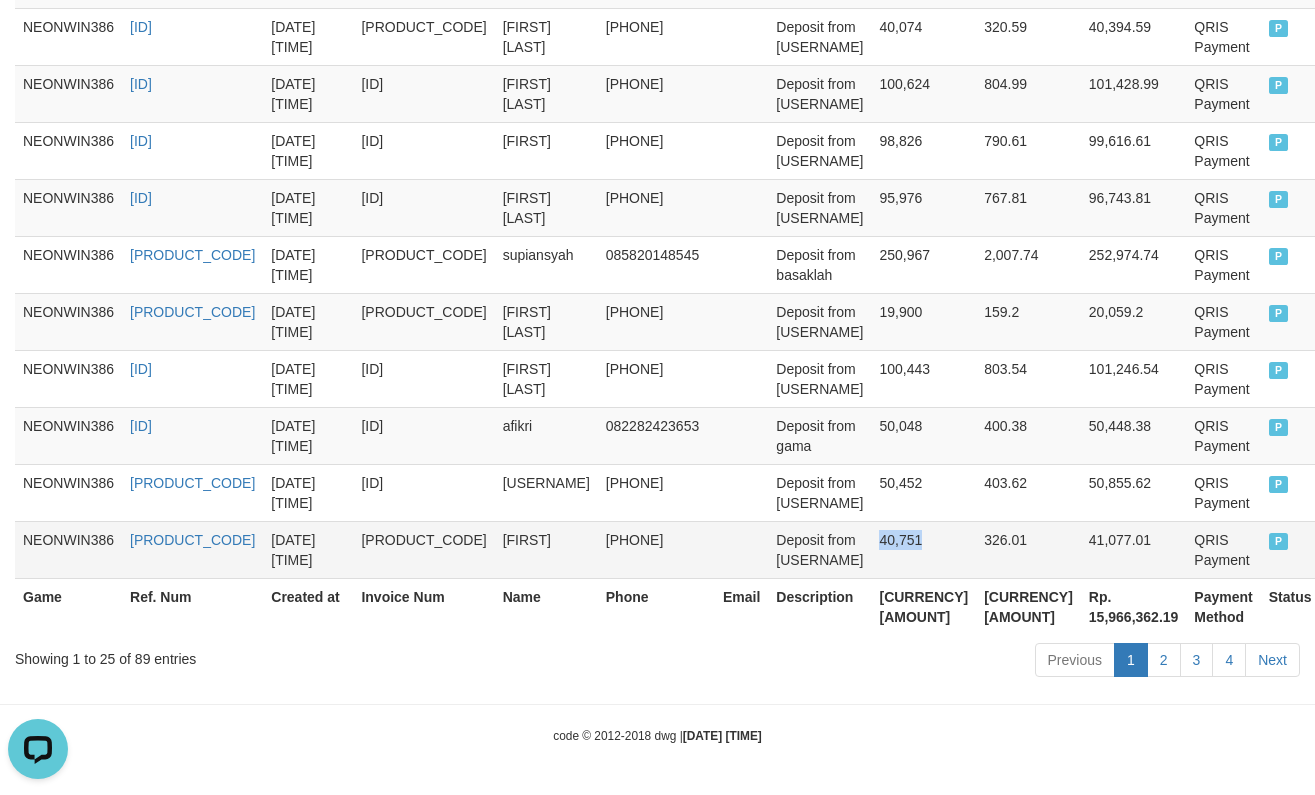 click on "40,751" at bounding box center (923, 549) 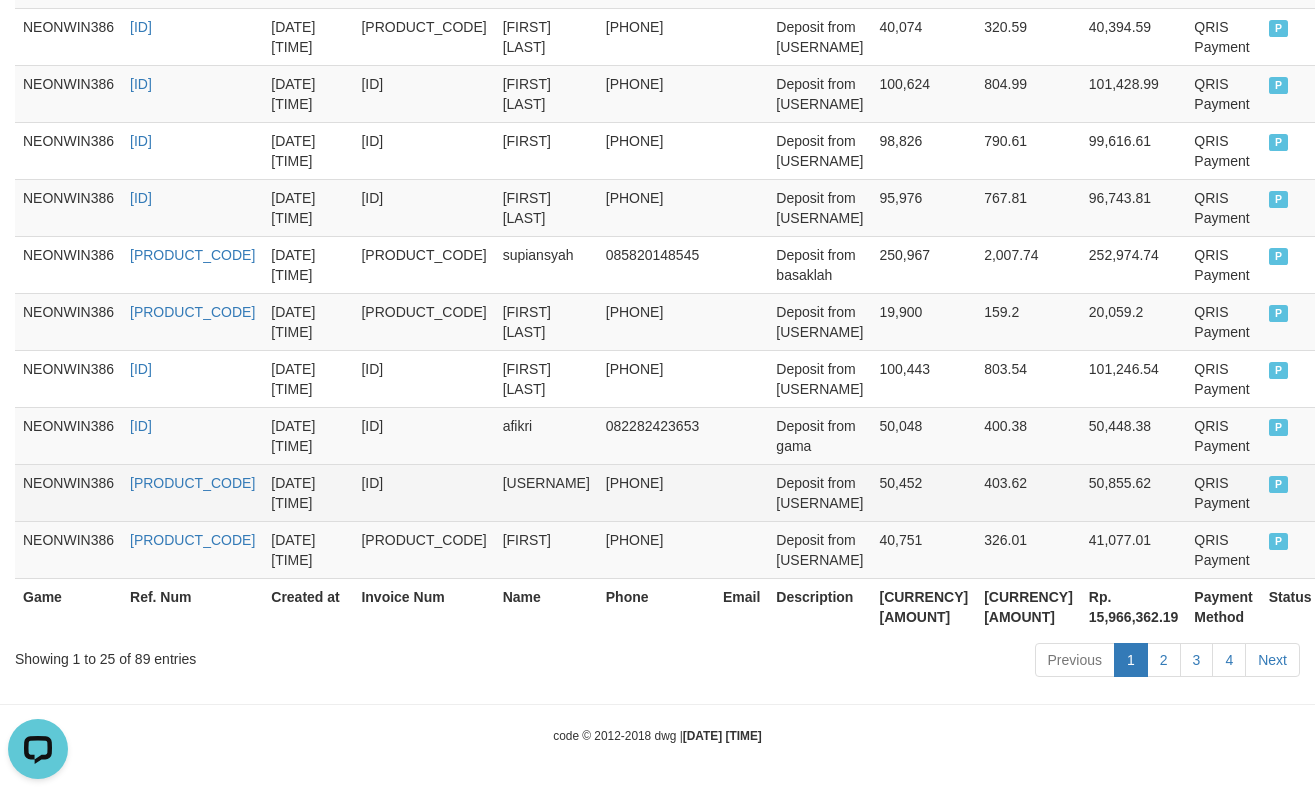 click on "50,452" at bounding box center [923, 492] 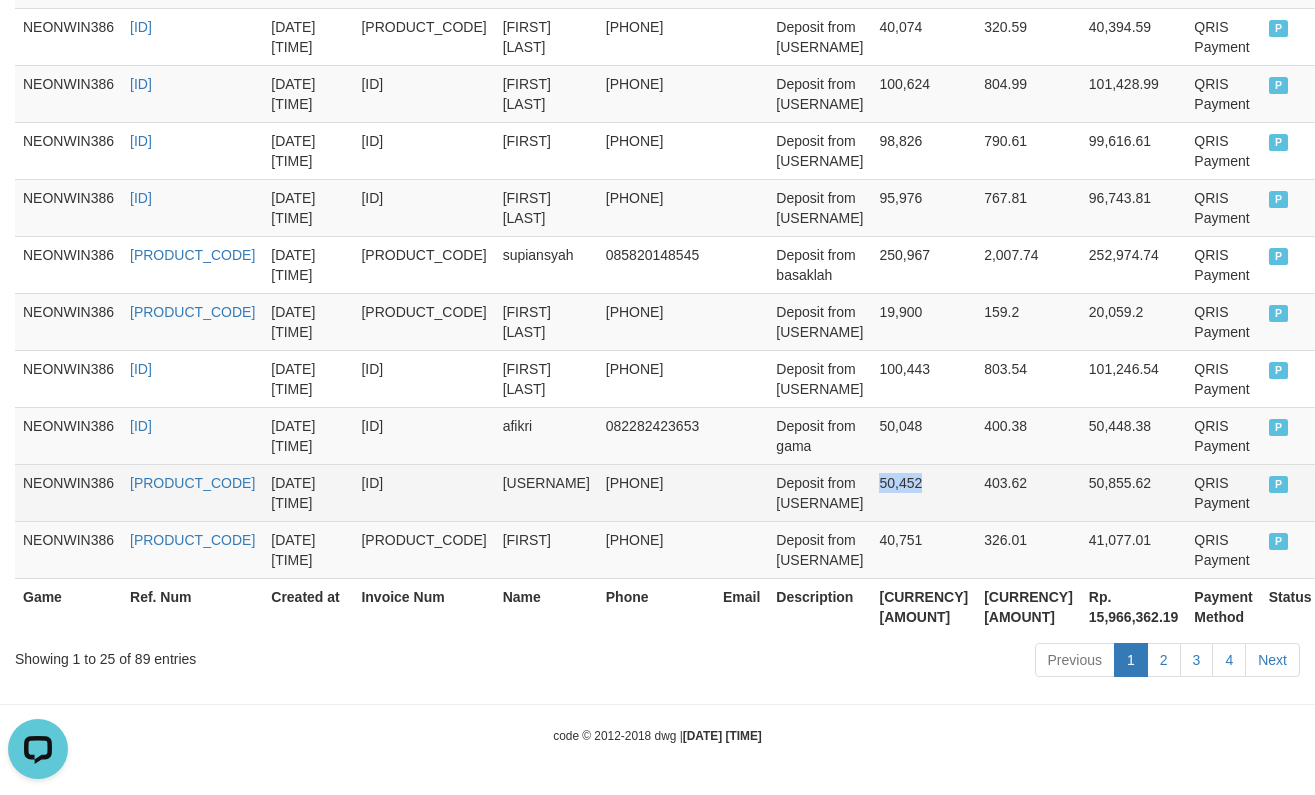 click on "50,452" at bounding box center [923, 492] 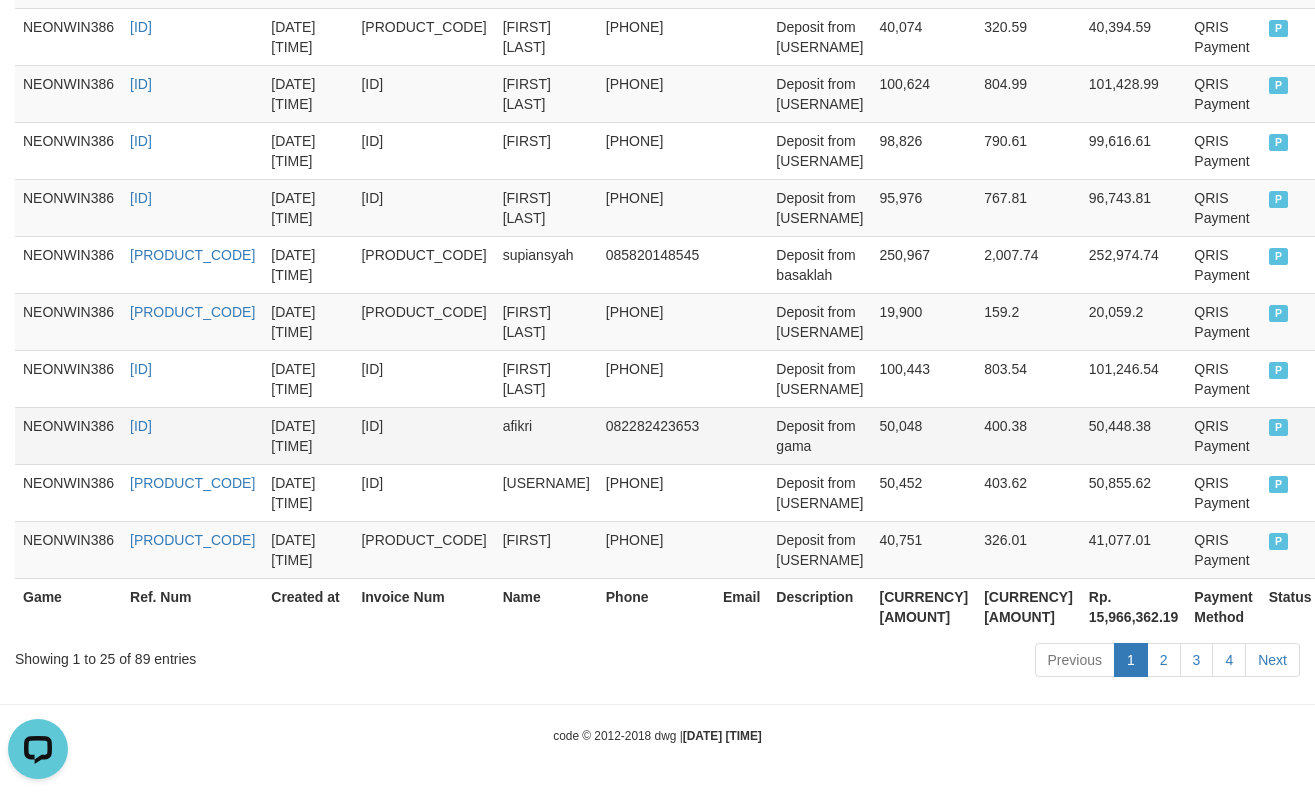 click on "50,048" at bounding box center (923, 435) 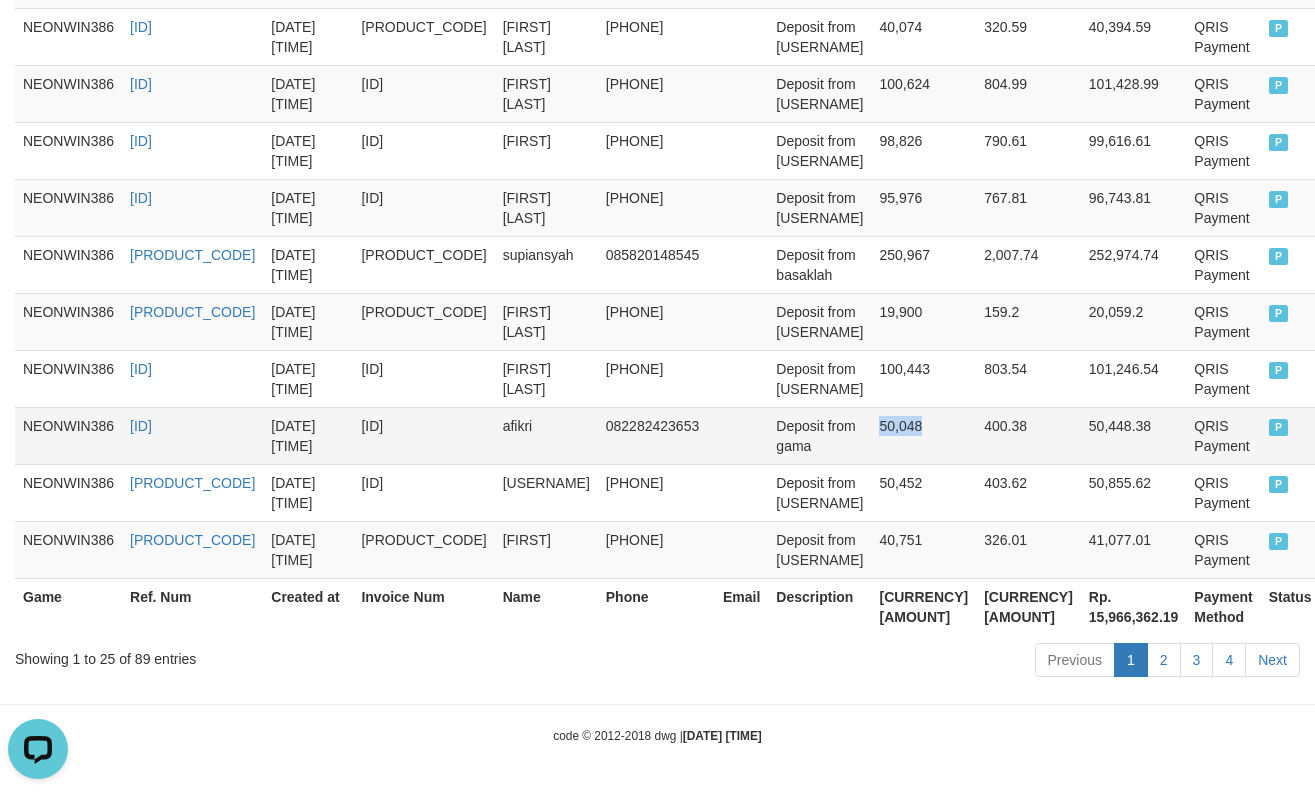 click on "50,048" at bounding box center [923, 435] 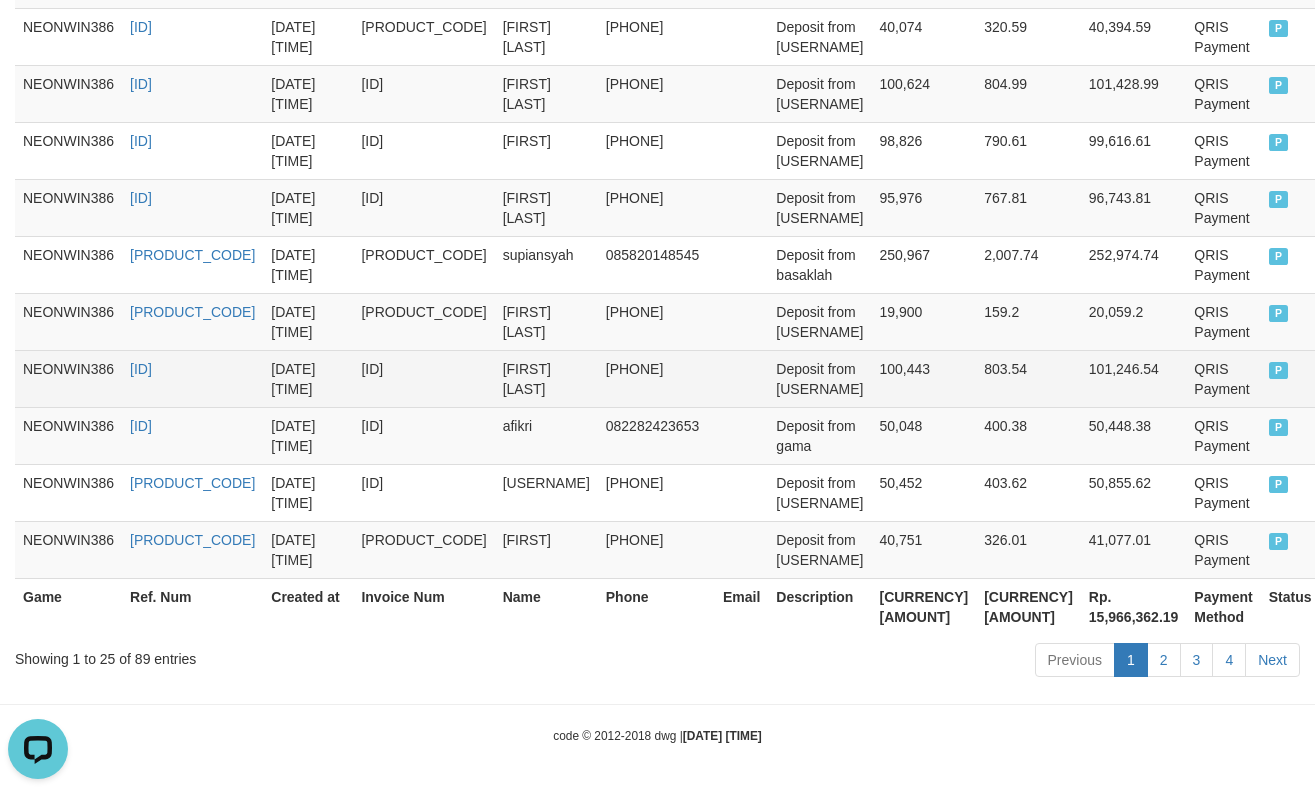 click on "100,443" at bounding box center (923, 378) 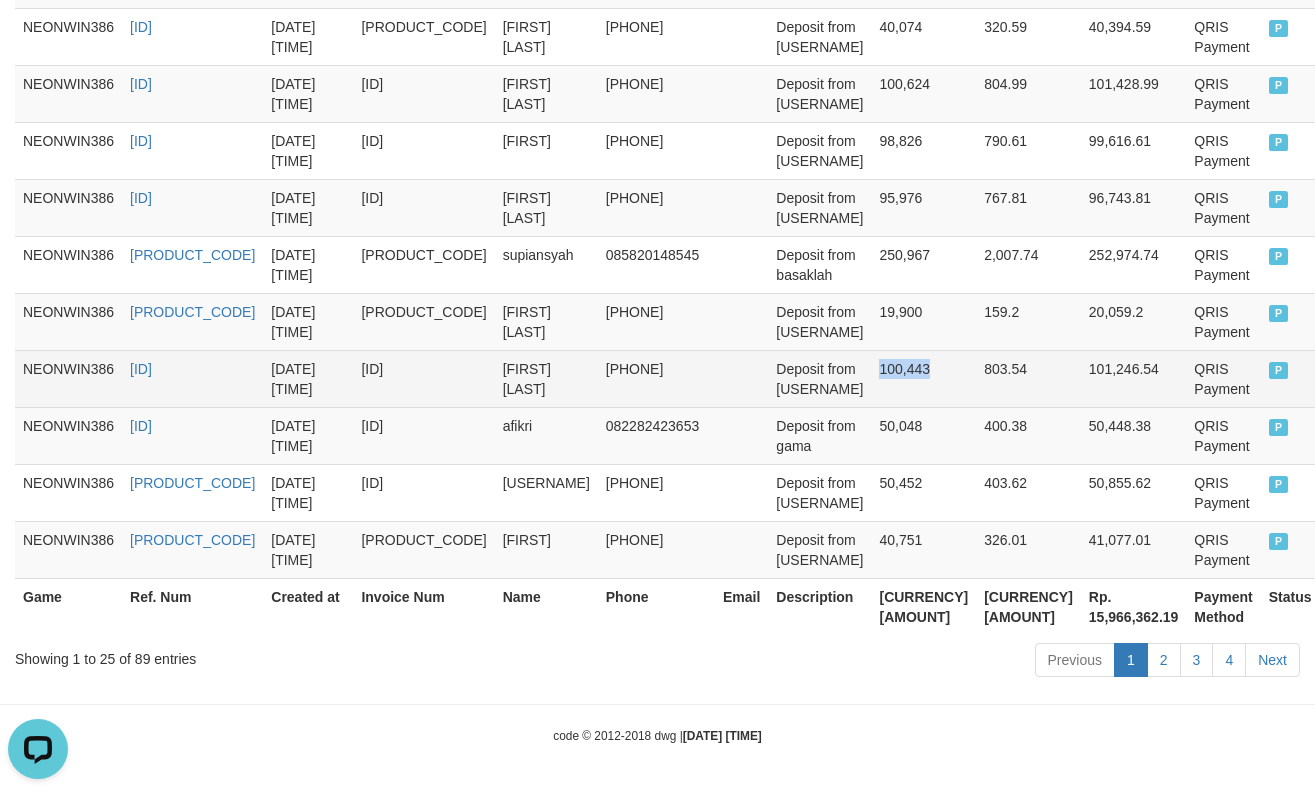click on "100,443" at bounding box center [923, 378] 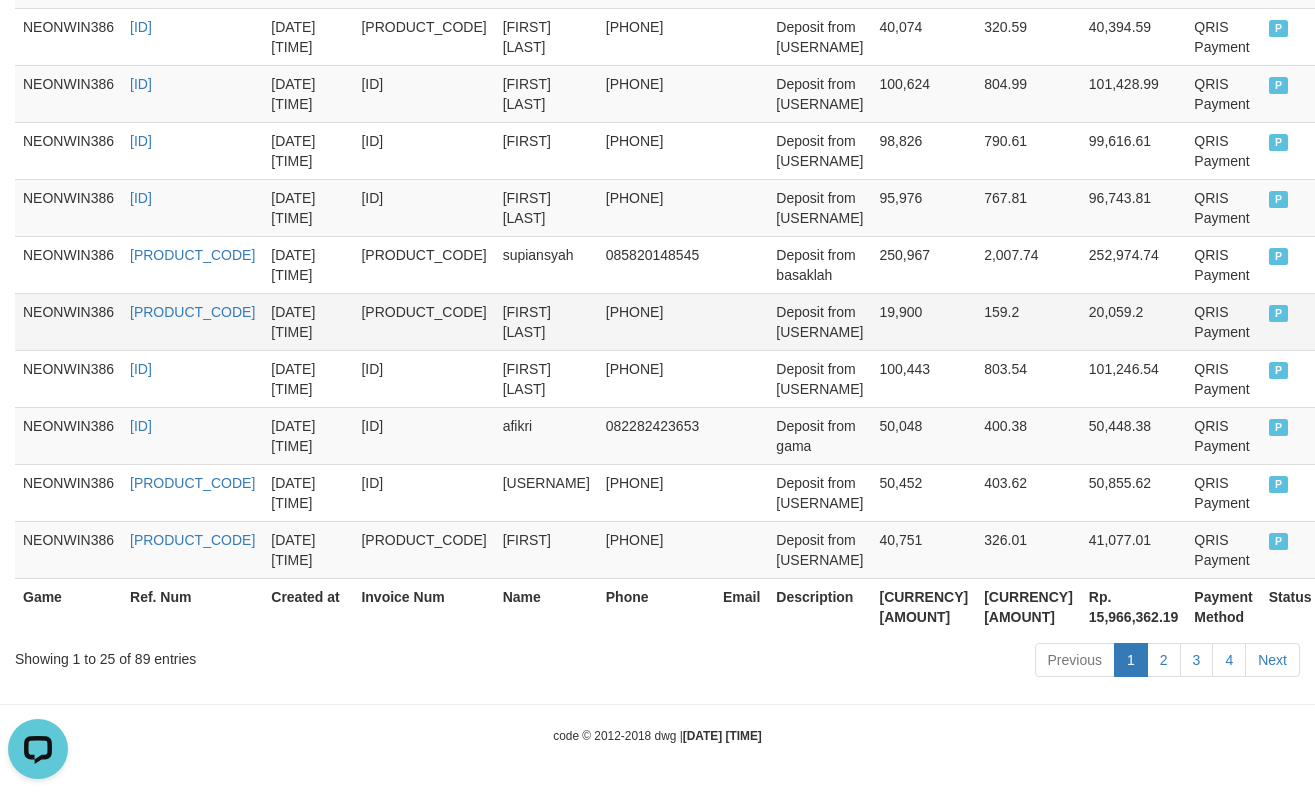 click on "19,900" at bounding box center (923, 321) 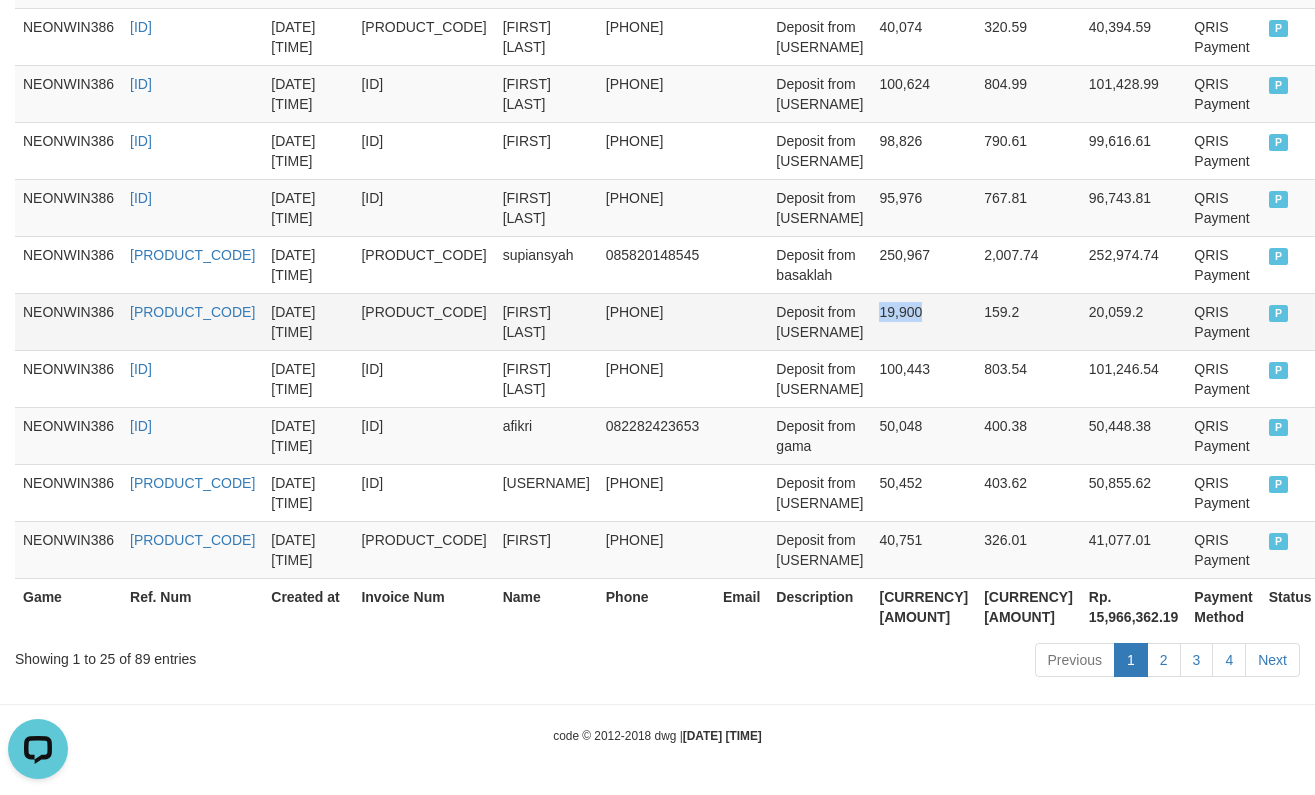 click on "19,900" at bounding box center (923, 321) 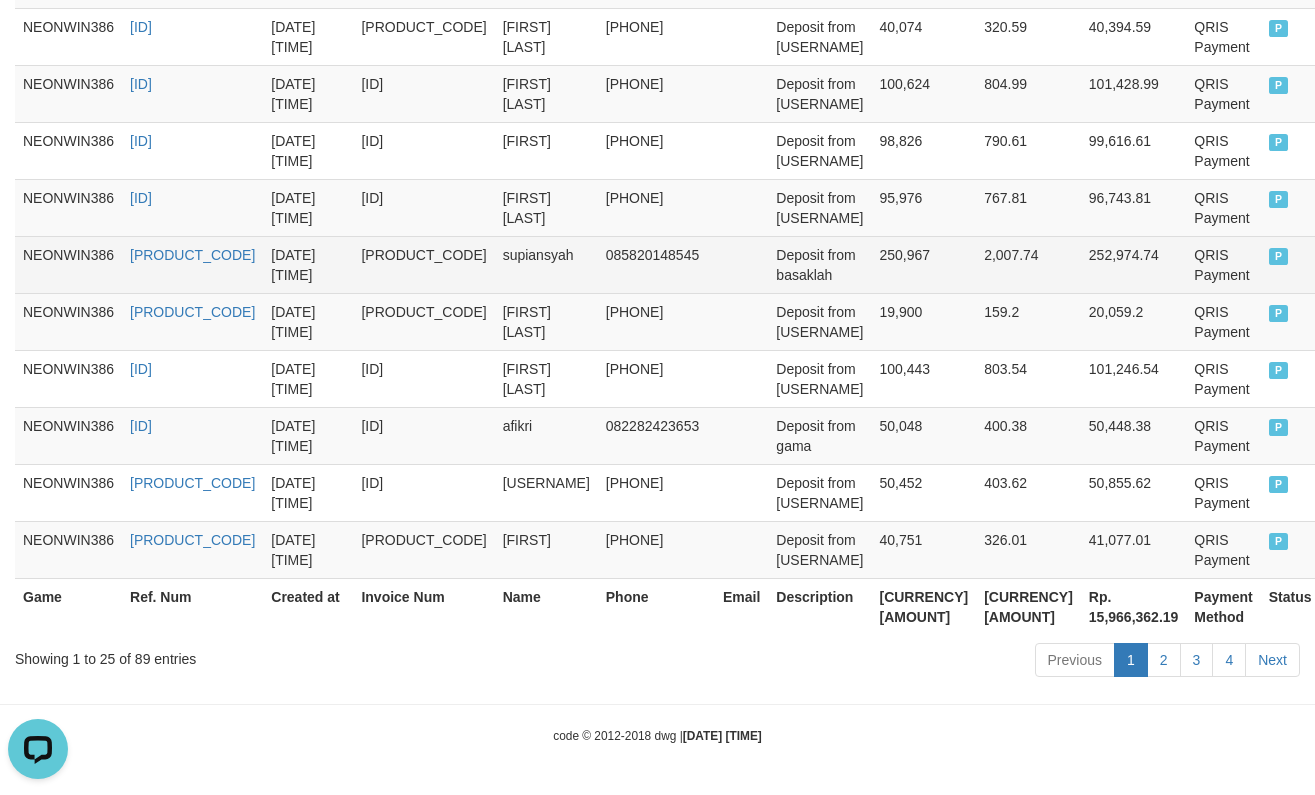 click on "250,967" at bounding box center (923, 264) 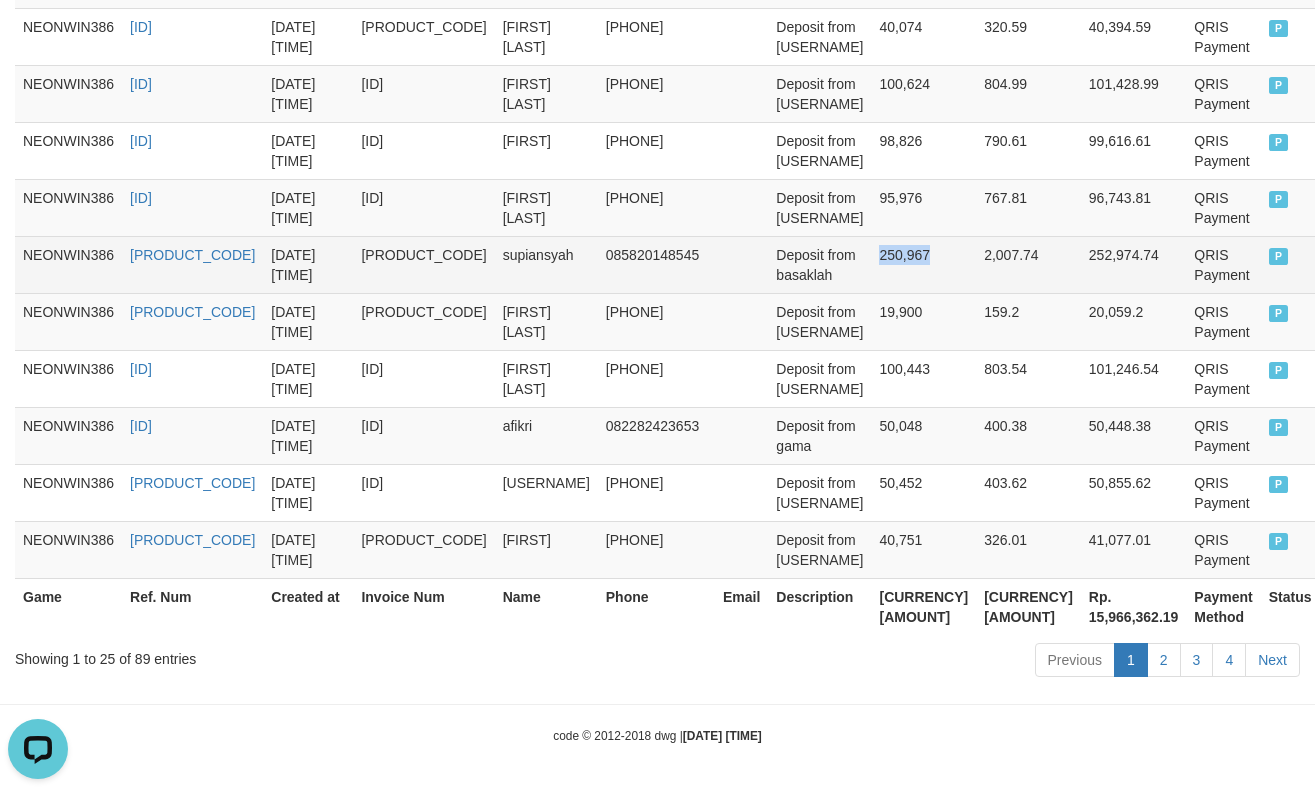 click on "250,967" at bounding box center (923, 264) 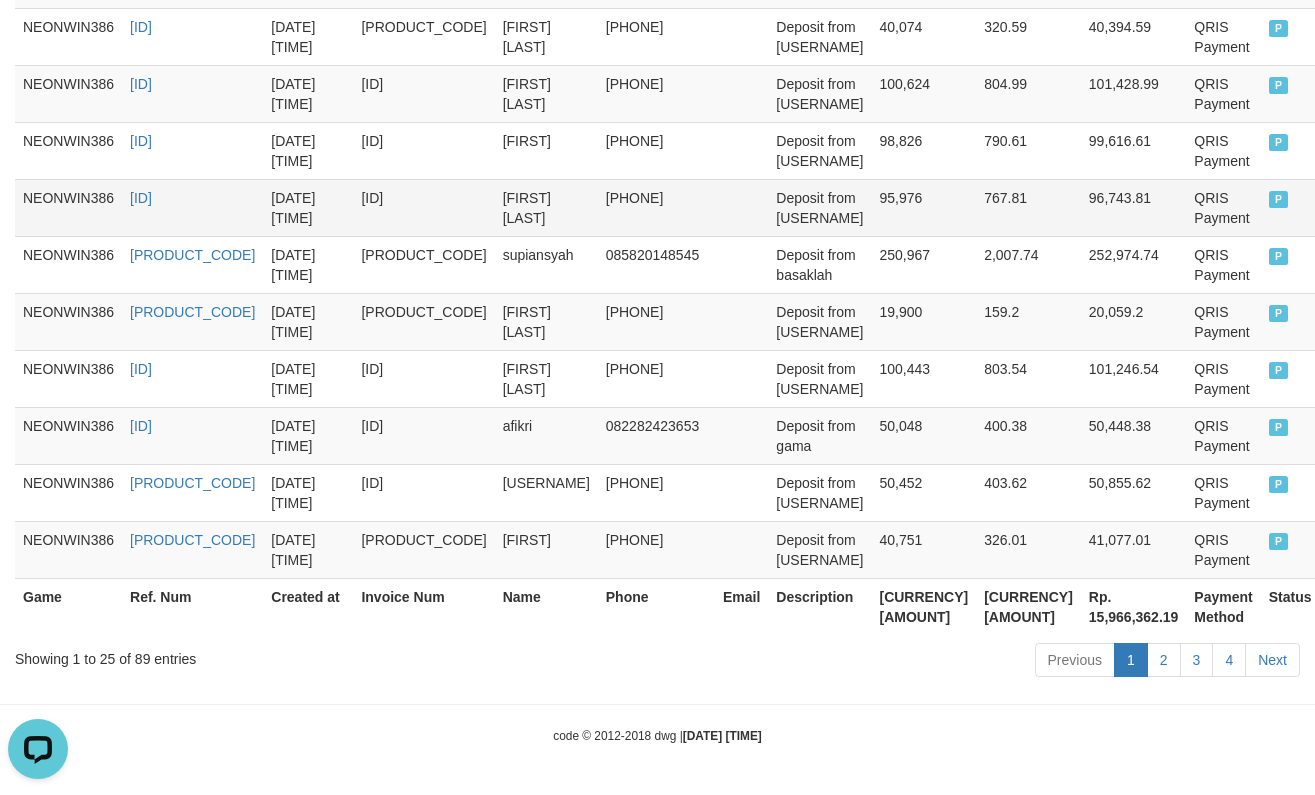 click on "95,976" at bounding box center [923, 207] 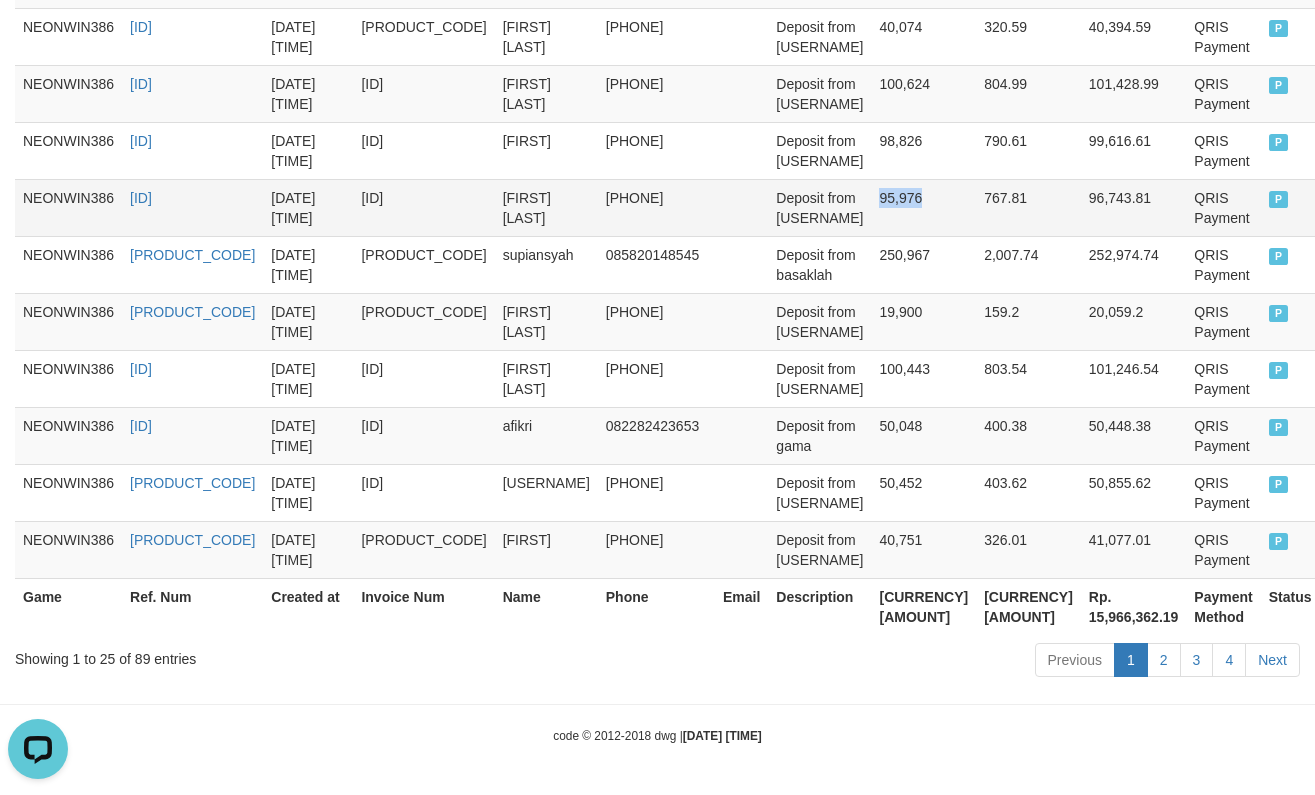 click on "95,976" at bounding box center [923, 207] 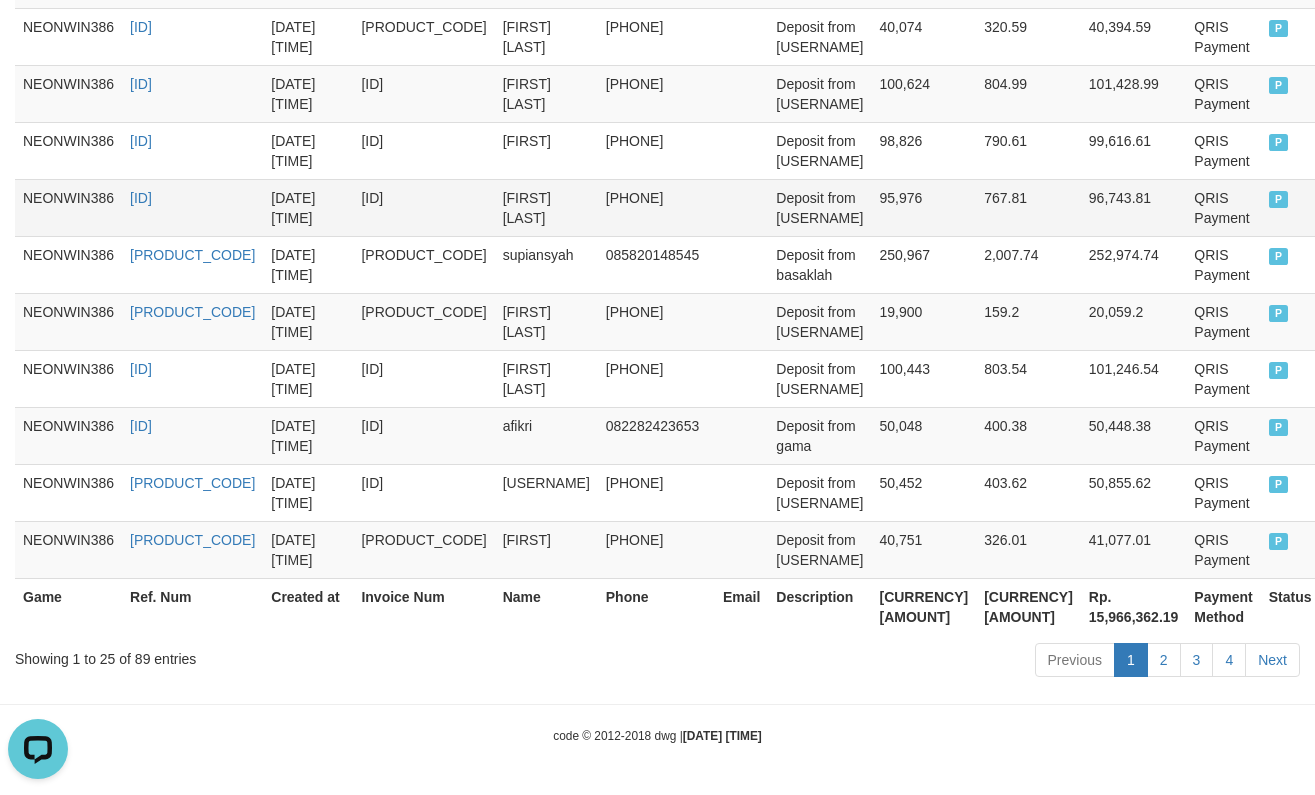 click on "[FIRST] [LAST]" at bounding box center (546, 207) 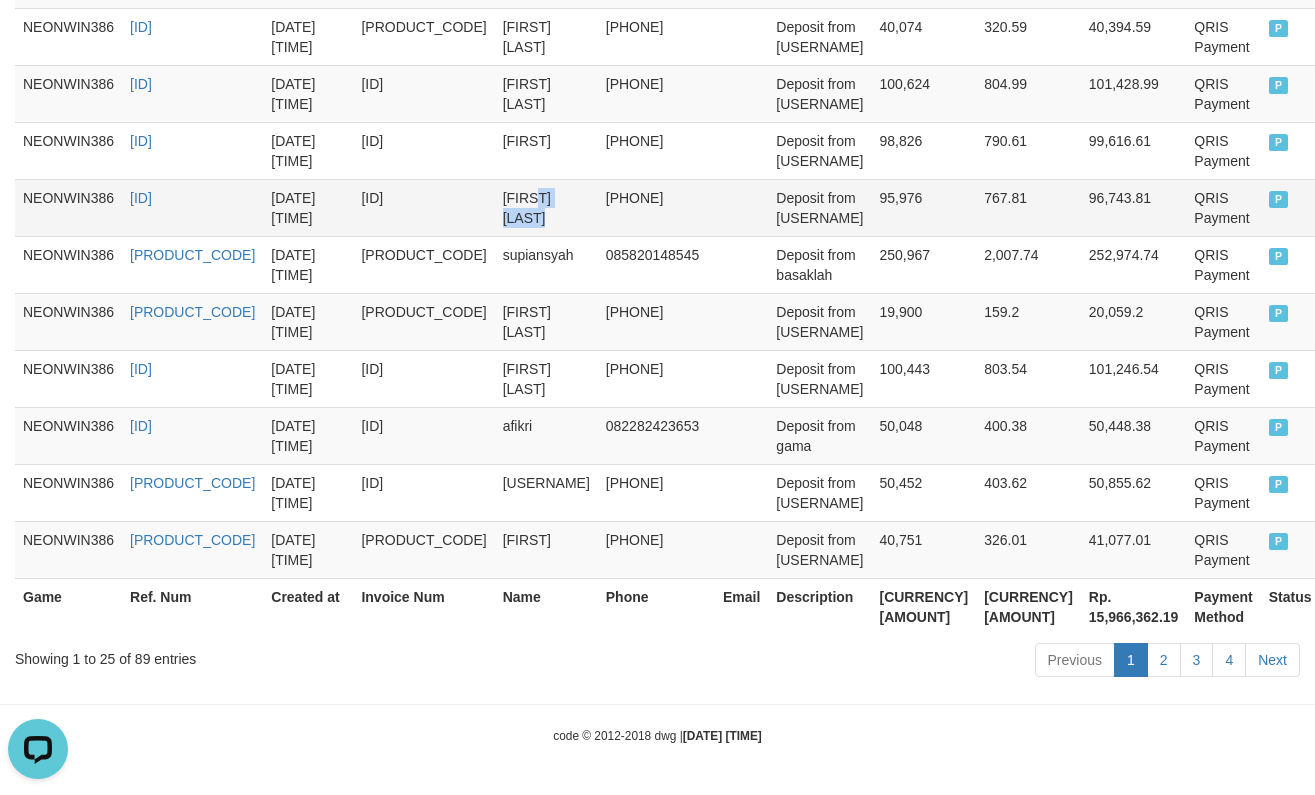 click on "[FIRST] [LAST]" at bounding box center [546, 207] 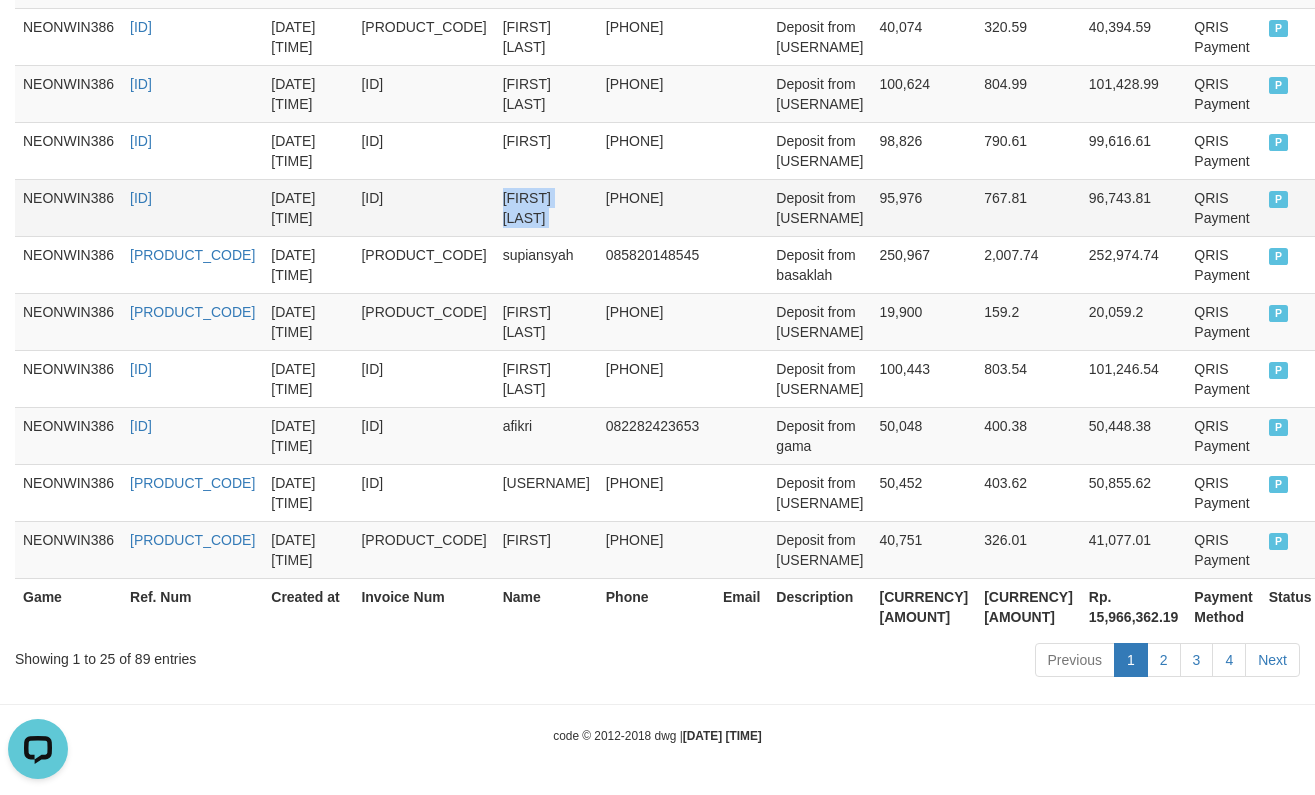 click on "[FIRST] [LAST]" at bounding box center (546, 207) 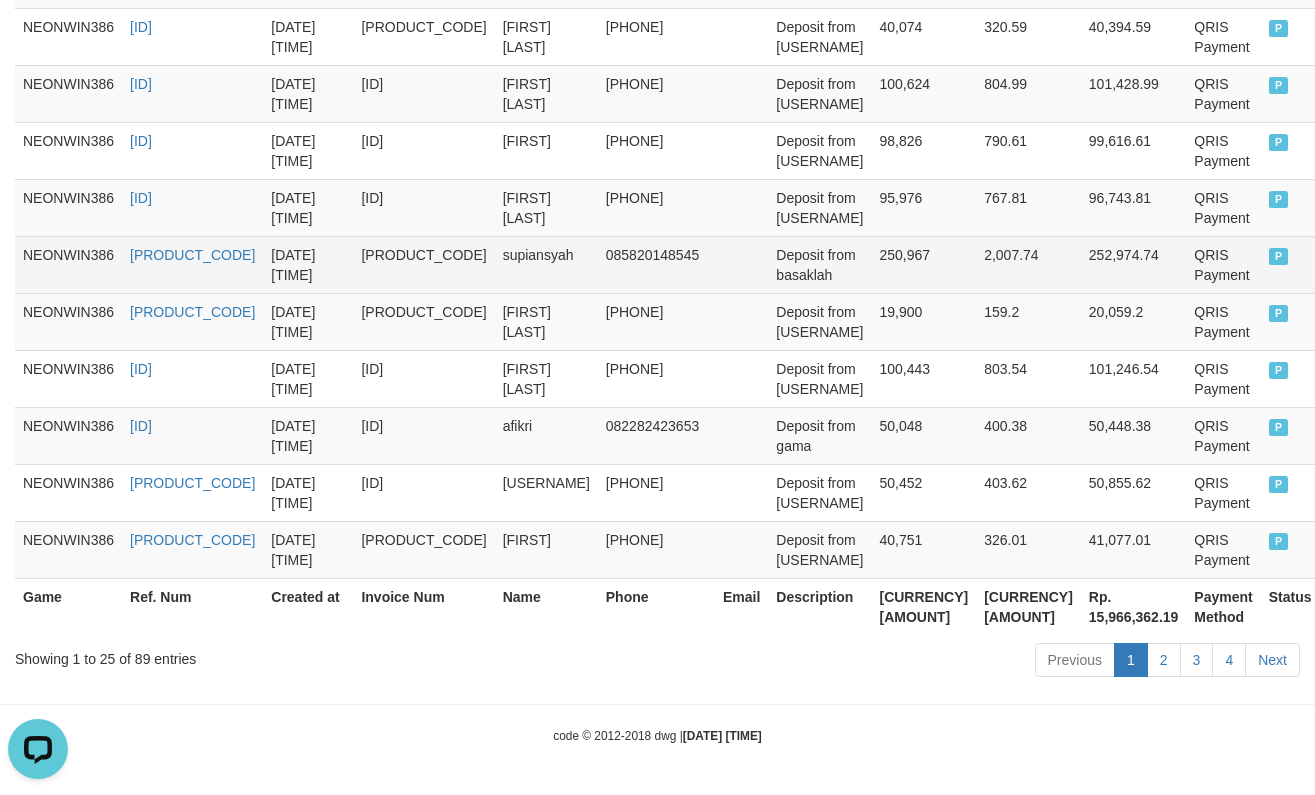click on "supiansyah" at bounding box center [546, 264] 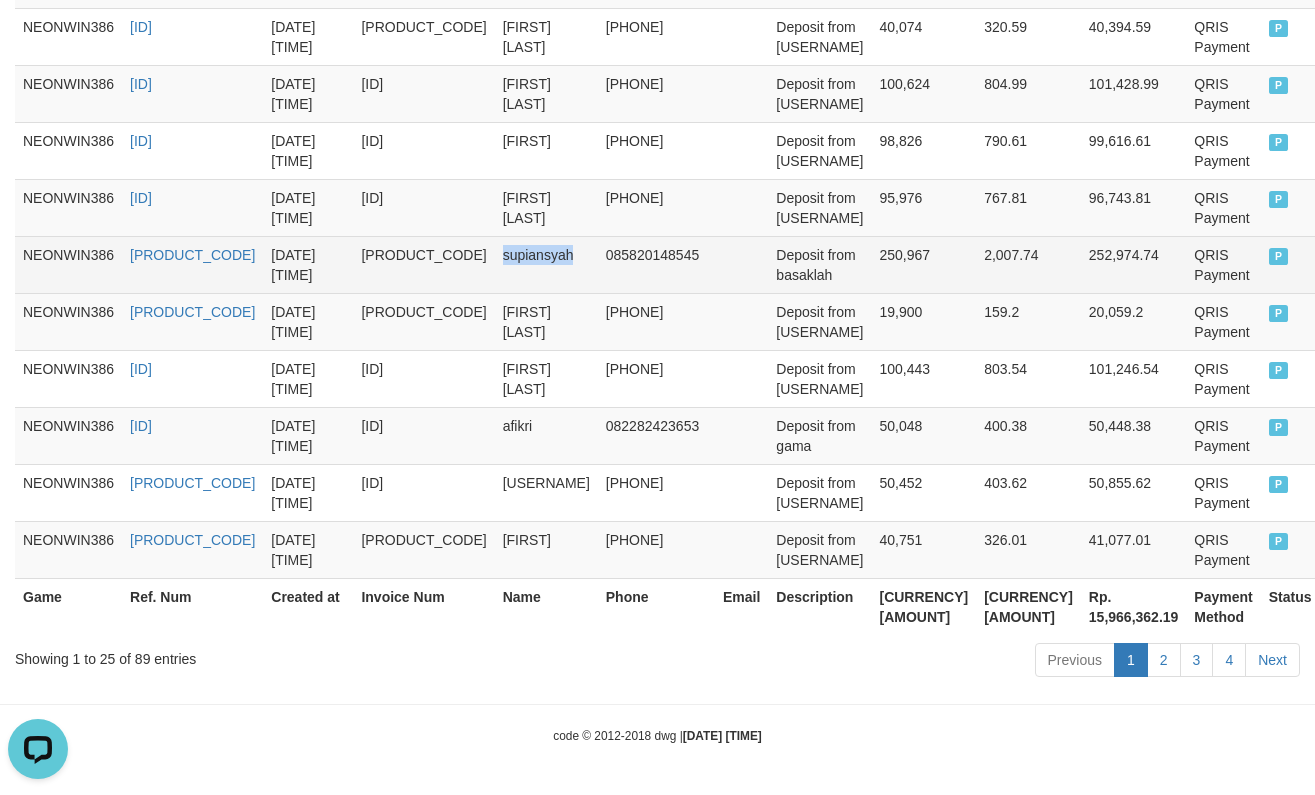 click on "supiansyah" at bounding box center [546, 264] 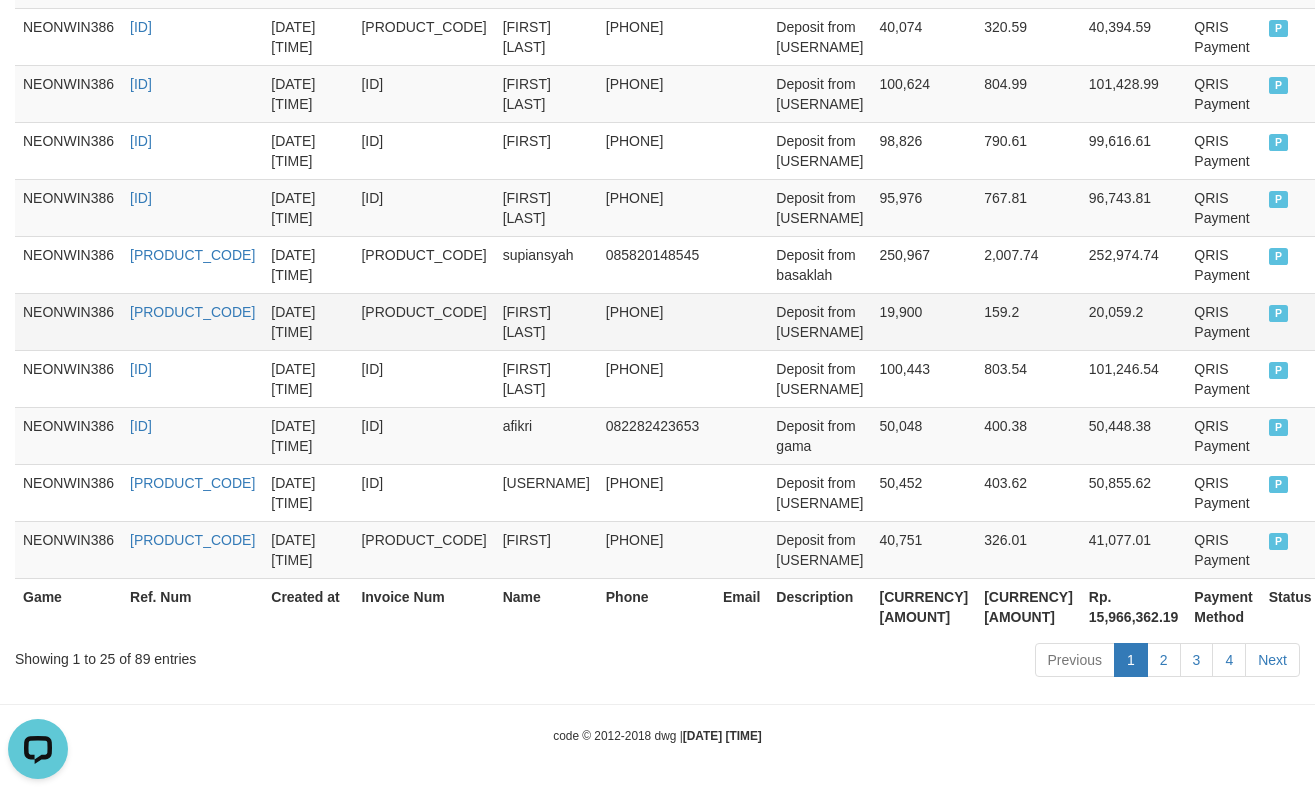 click on "[FIRST] [LAST]" at bounding box center (546, 321) 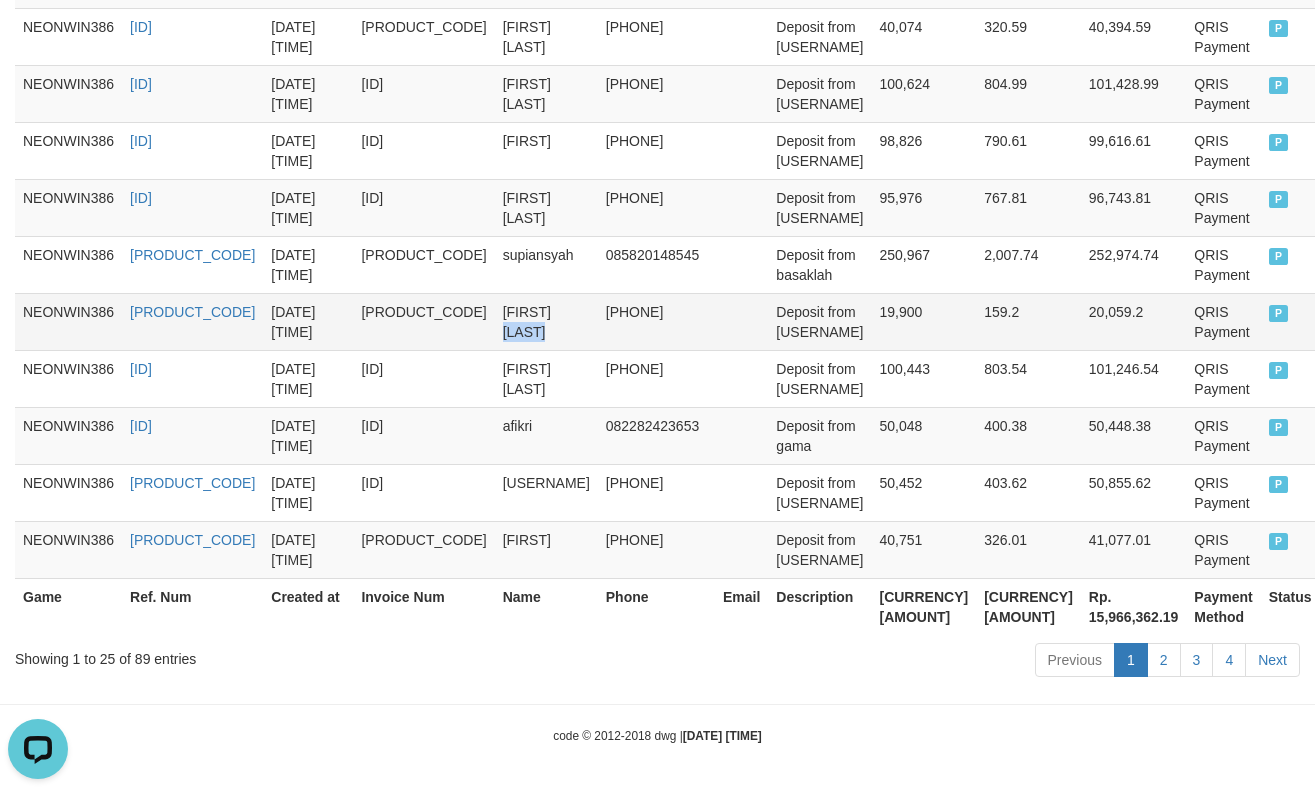 click on "[FIRST] [LAST]" at bounding box center (546, 321) 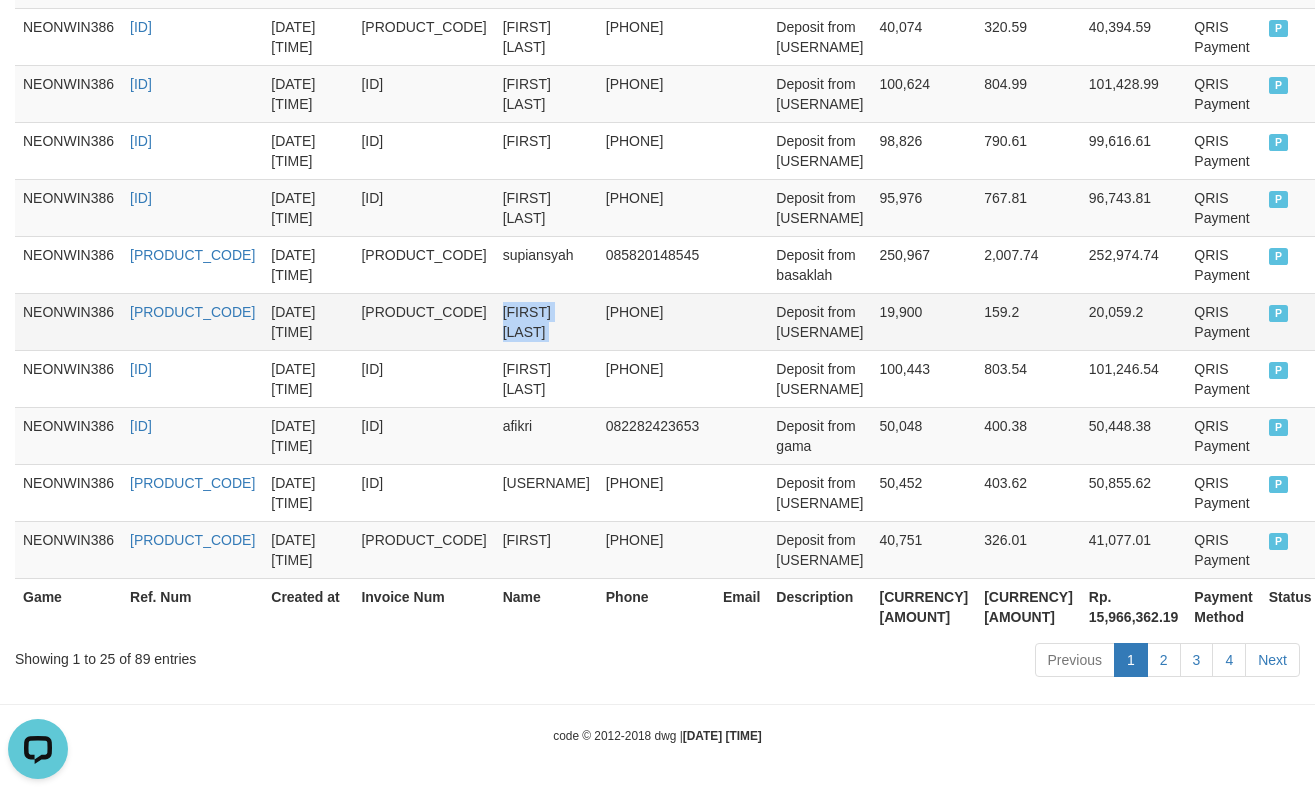 click on "[FIRST] [LAST]" at bounding box center [546, 321] 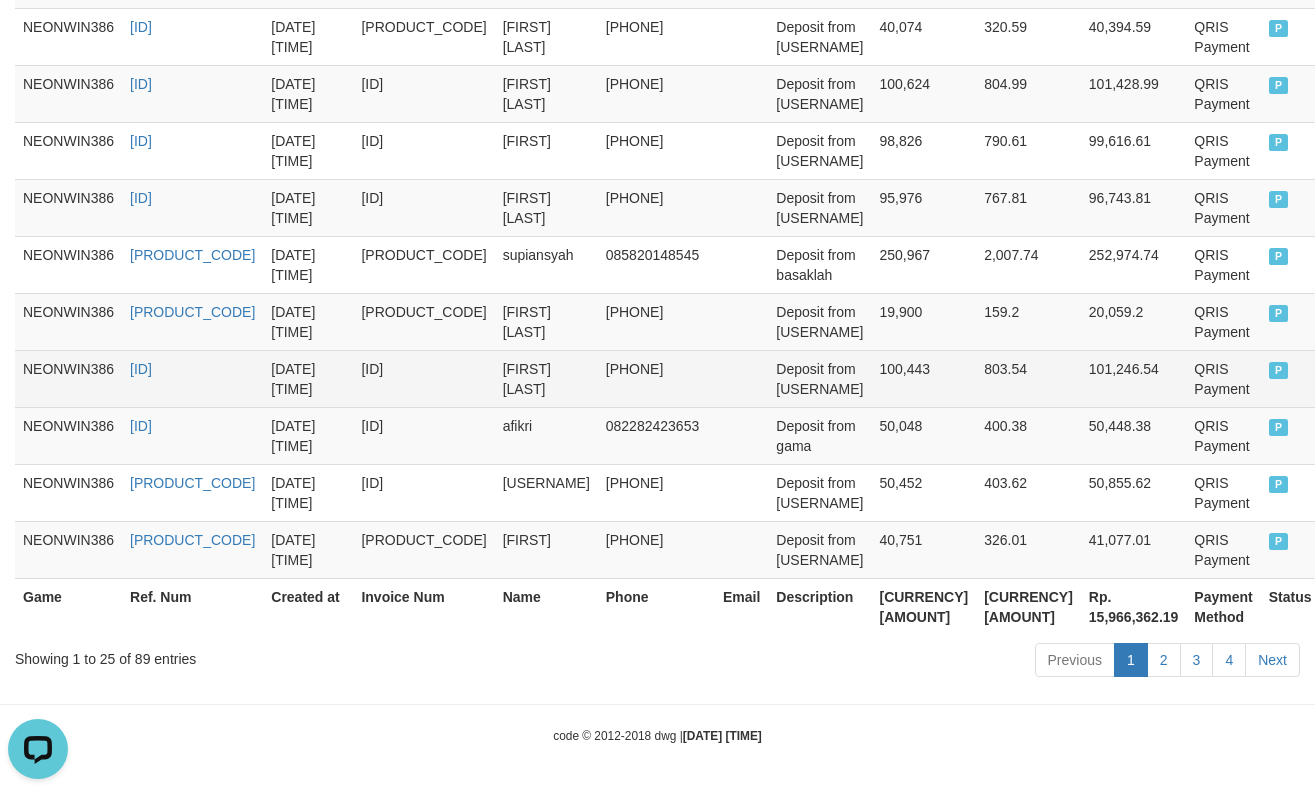 click on "[FIRST] [LAST]" at bounding box center [546, 378] 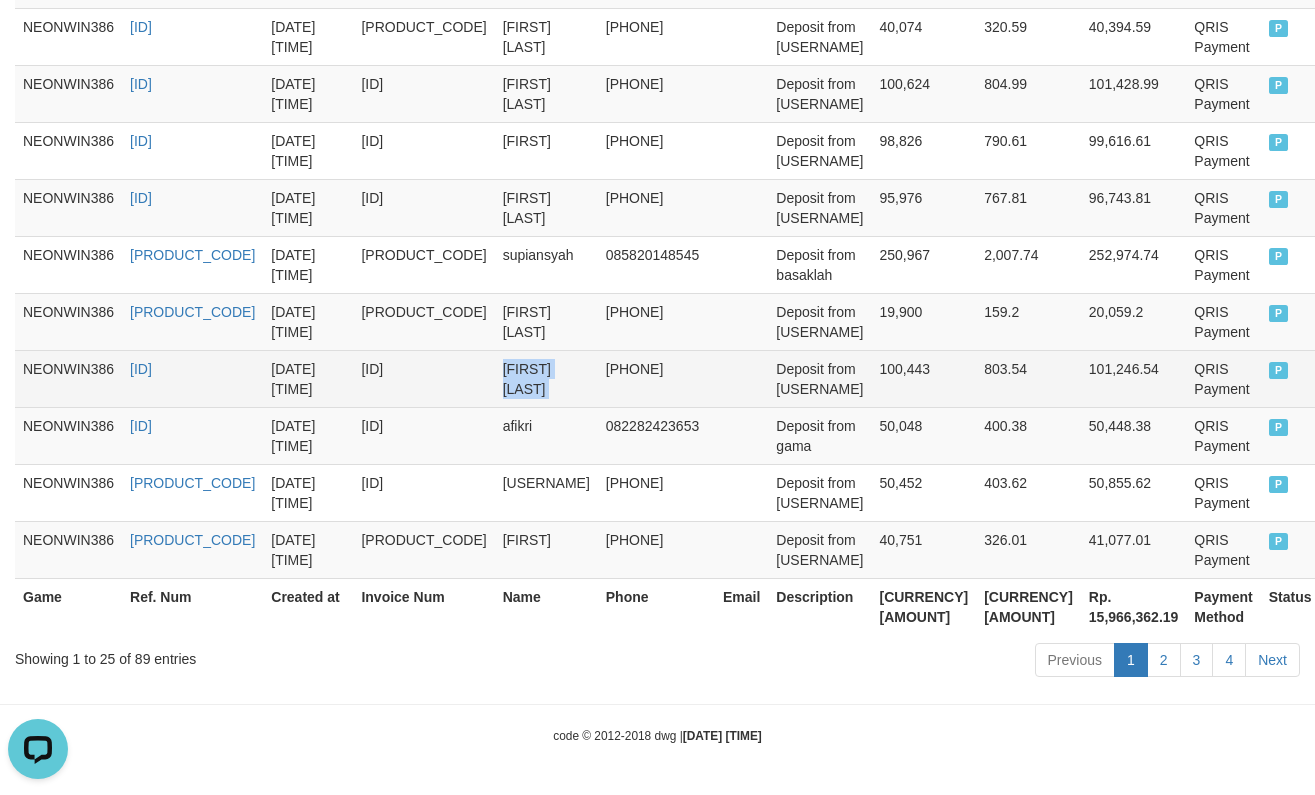 click on "[FIRST] [LAST]" at bounding box center [546, 378] 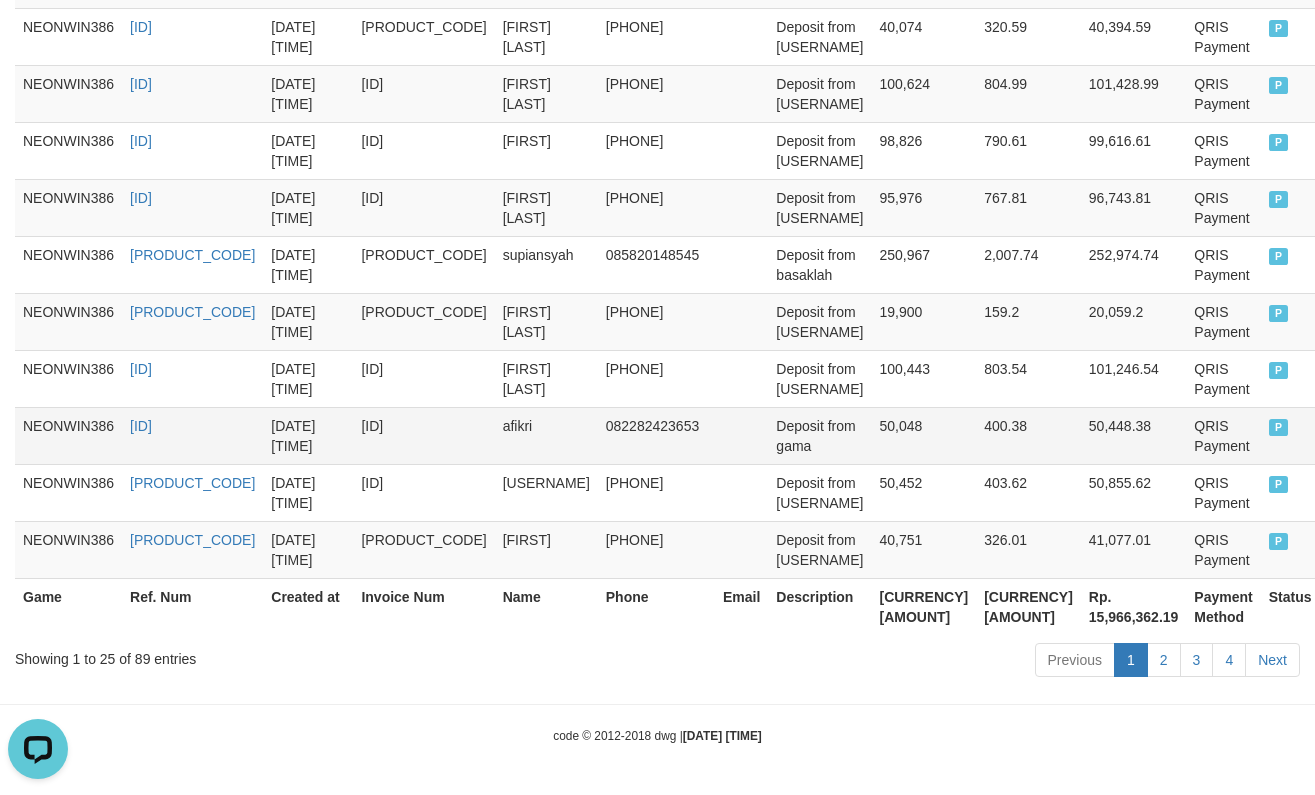click on "afikri" at bounding box center [546, 435] 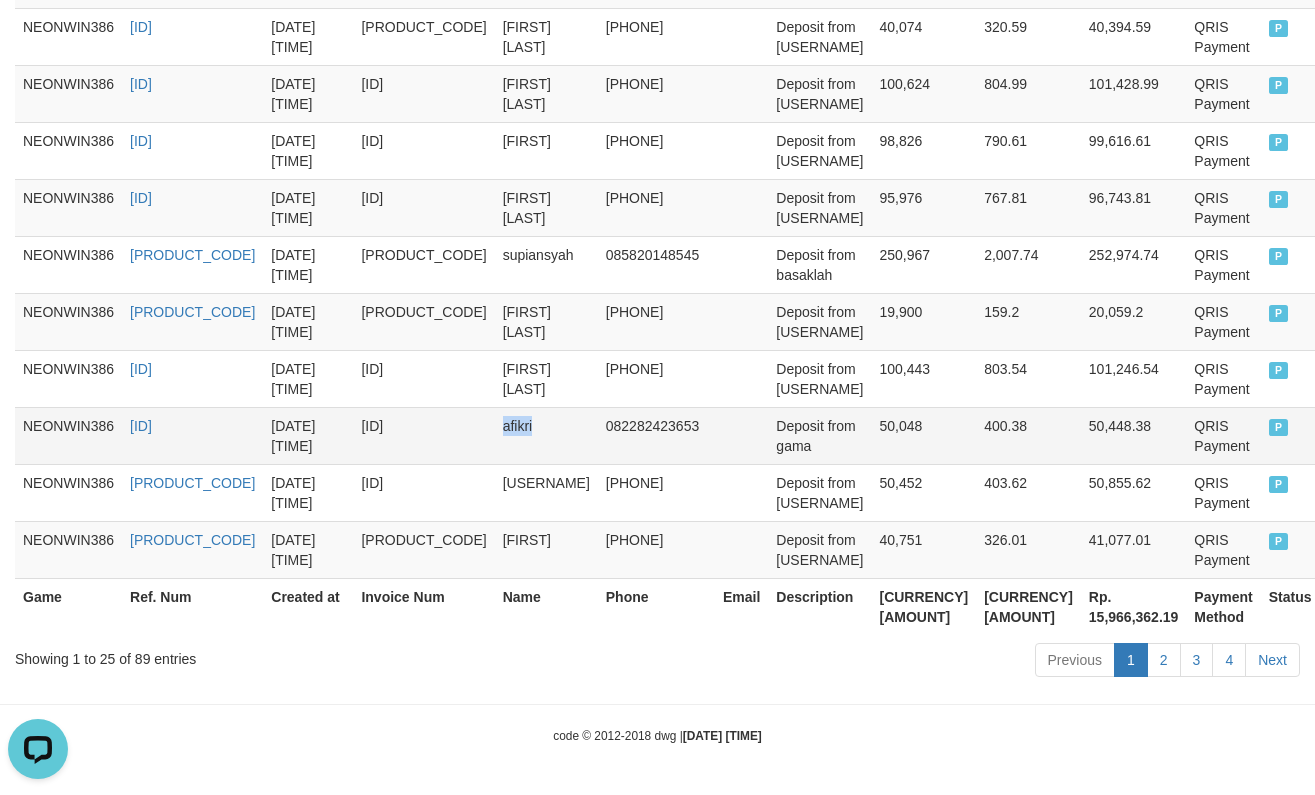 click on "afikri" at bounding box center [546, 435] 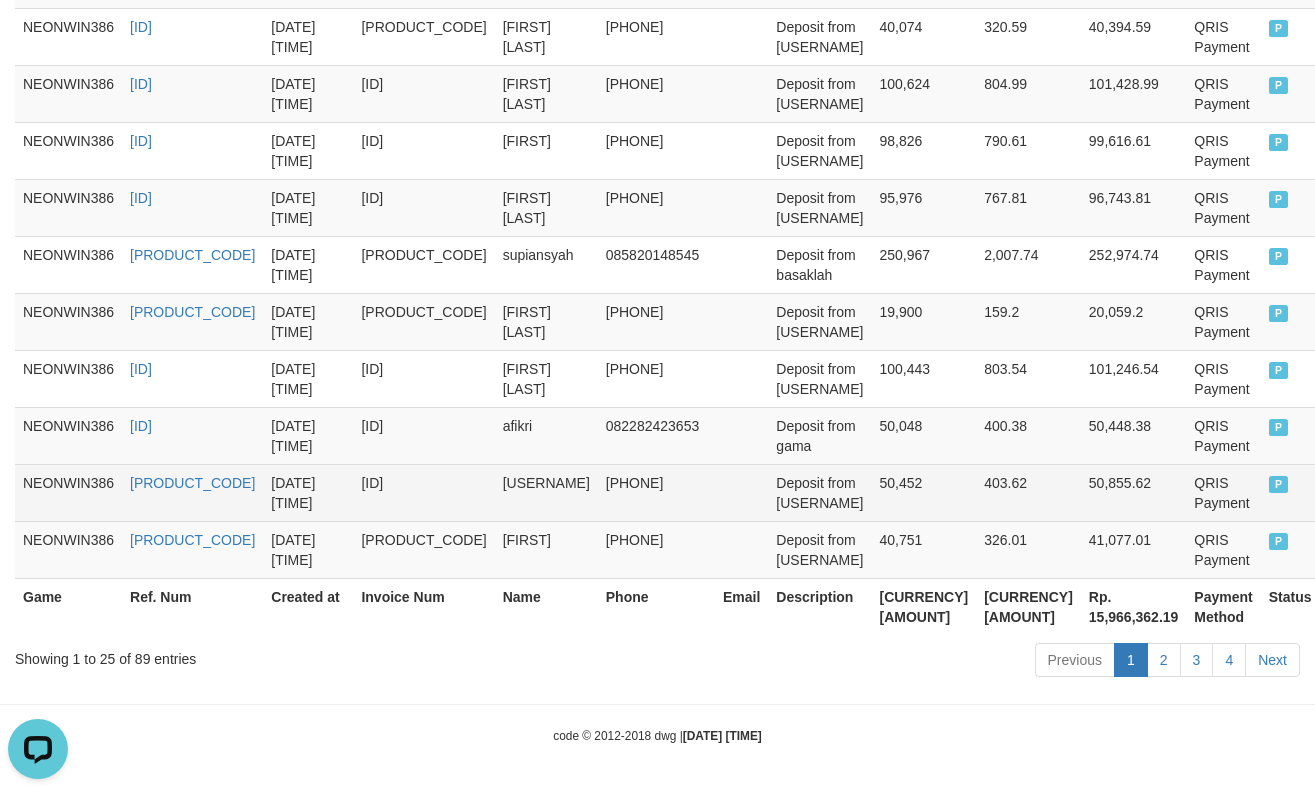 click on "[USERNAME]" at bounding box center (546, 492) 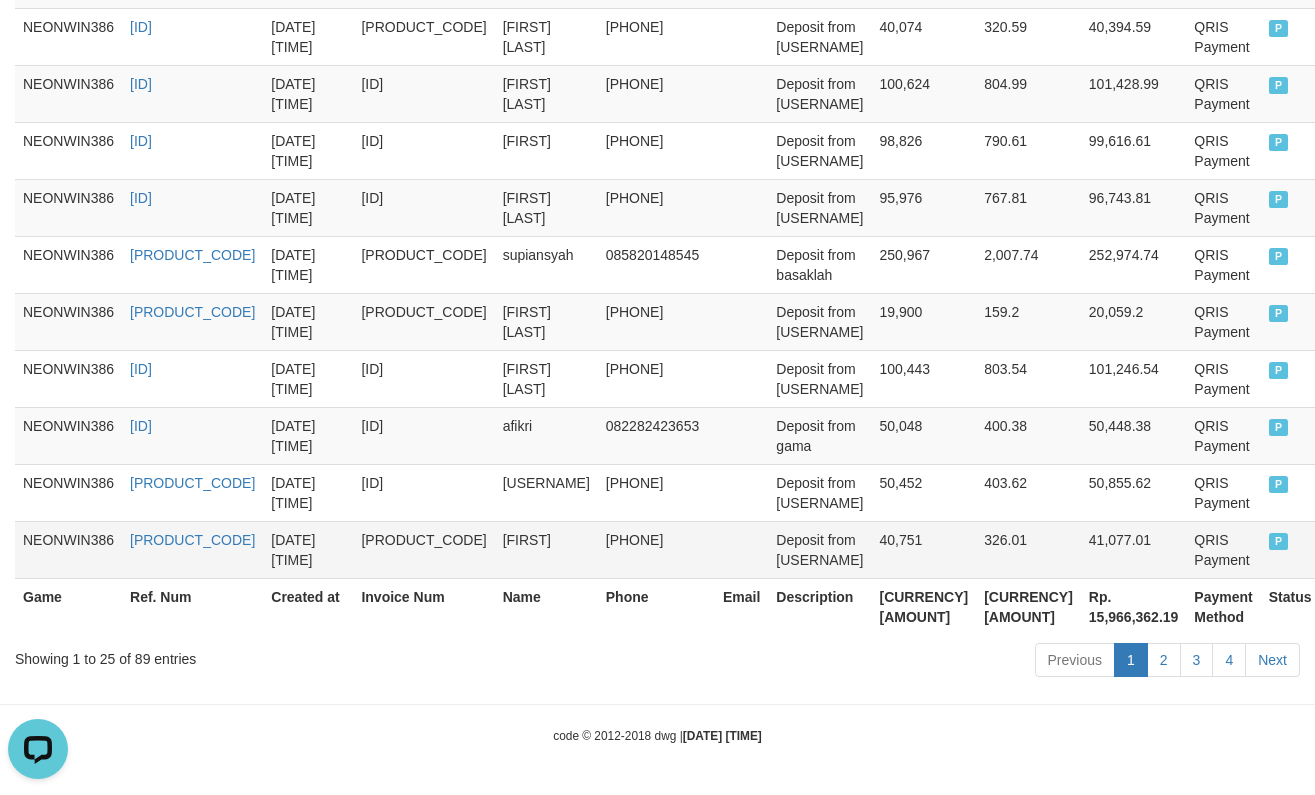 click on "[FIRST]" at bounding box center (546, 549) 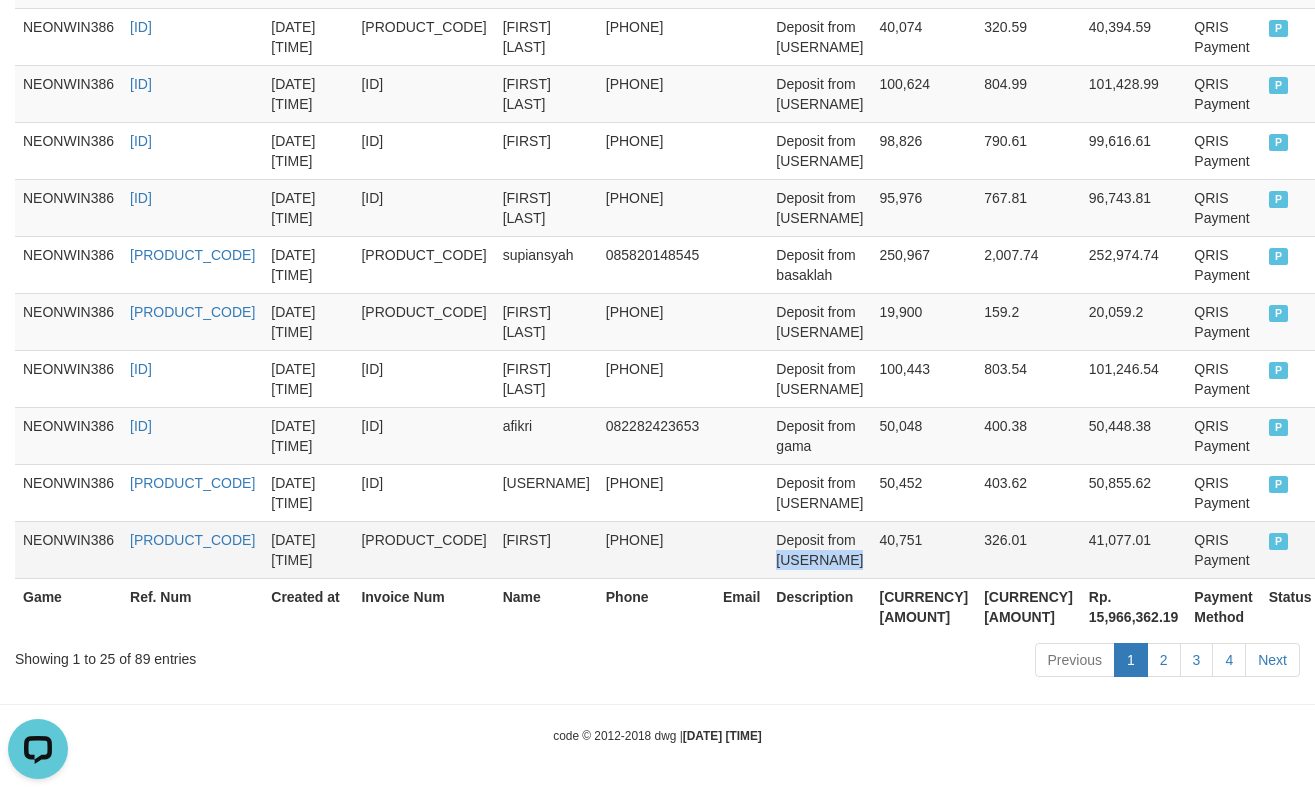 click on "Deposit from [USERNAME]" at bounding box center [819, 549] 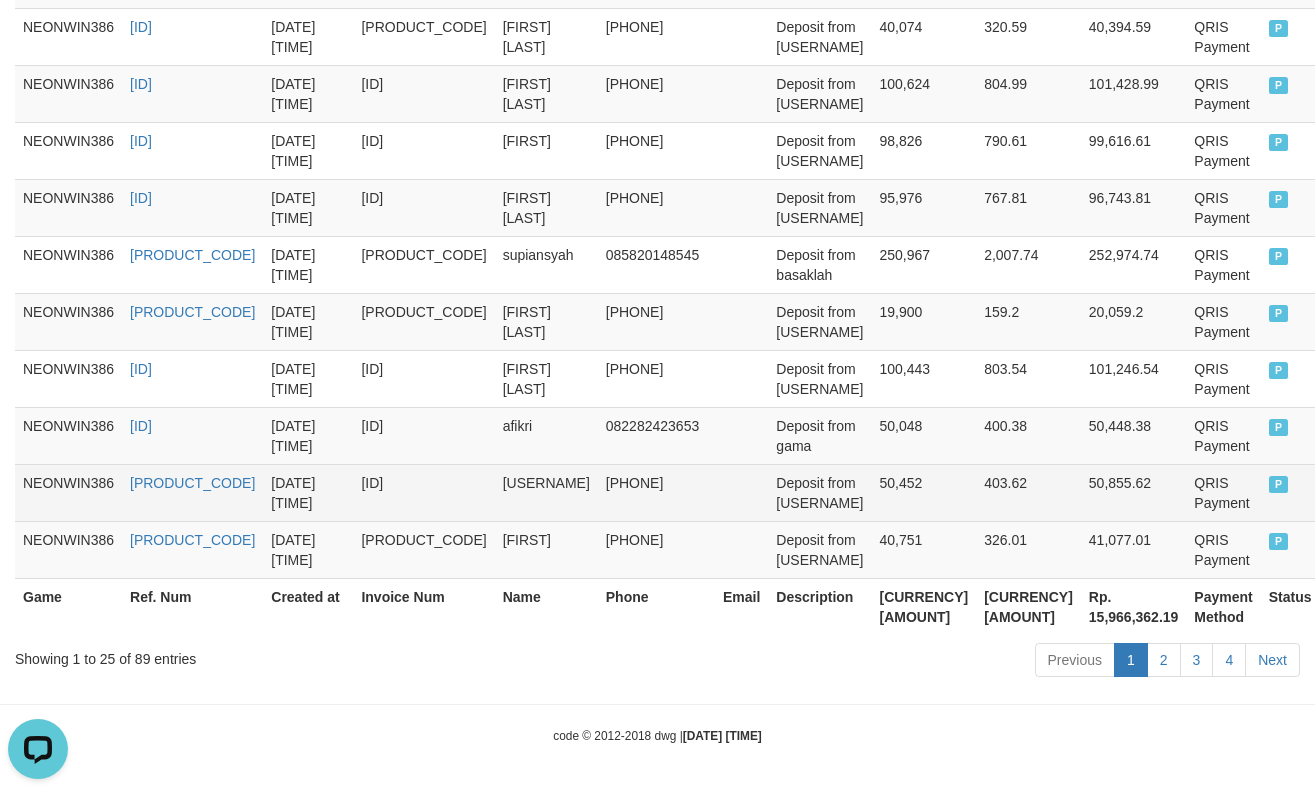 click on "Deposit from [USERNAME]" at bounding box center [819, 492] 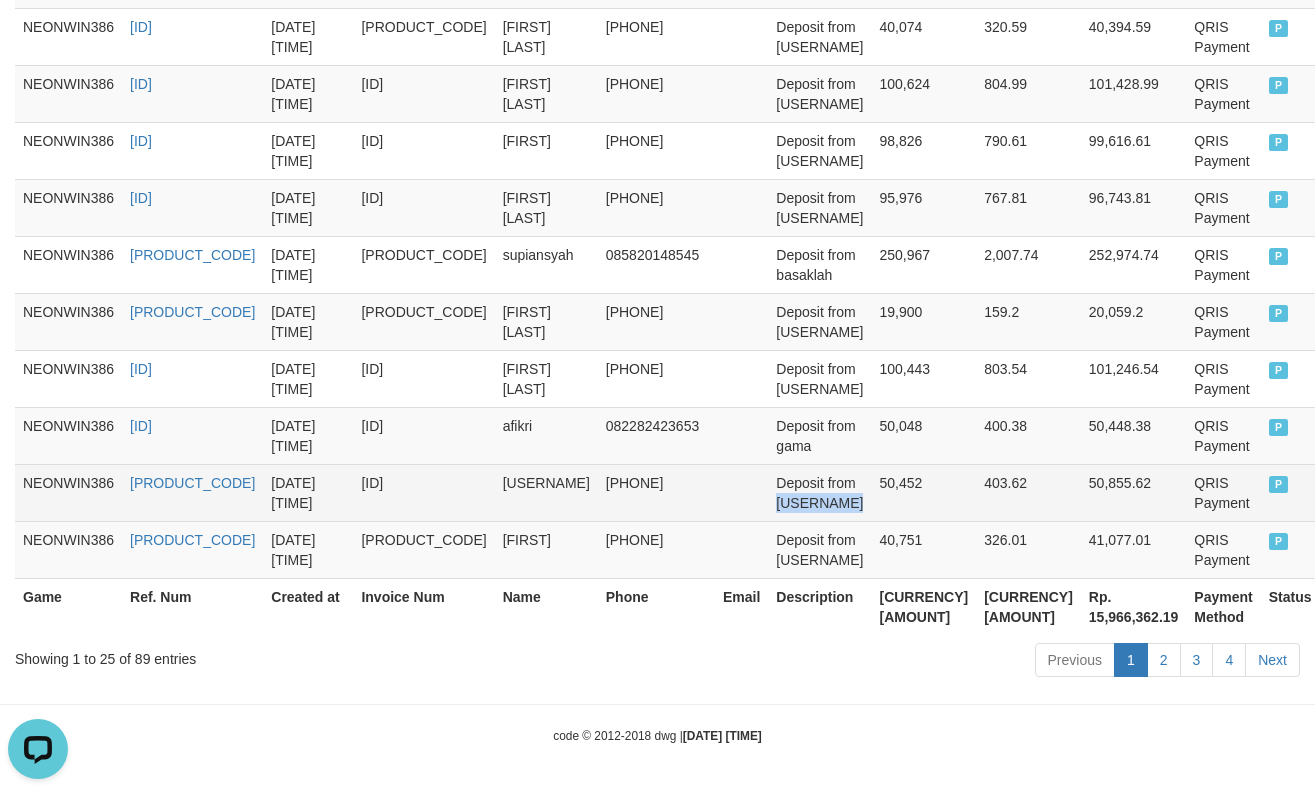 click on "Deposit from [USERNAME]" at bounding box center [819, 492] 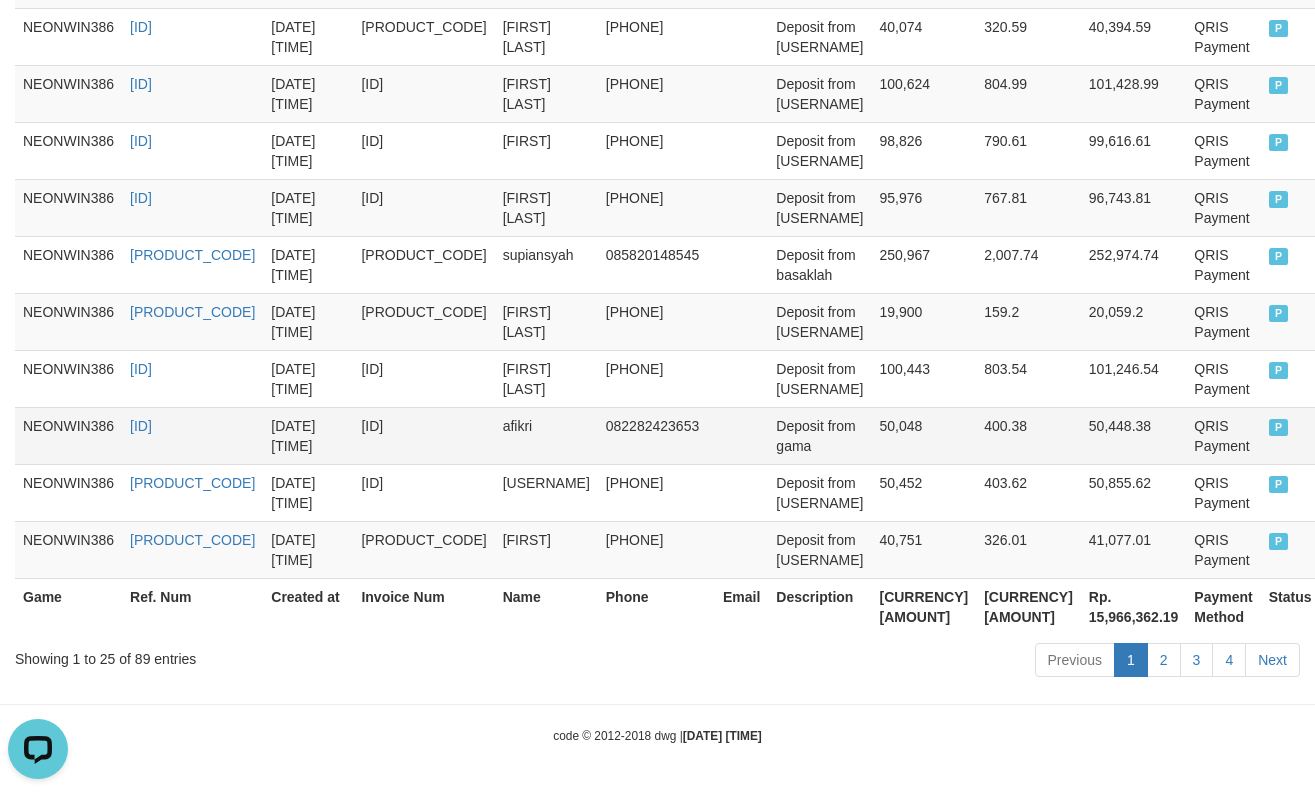 click on "Deposit from gama" at bounding box center [819, 435] 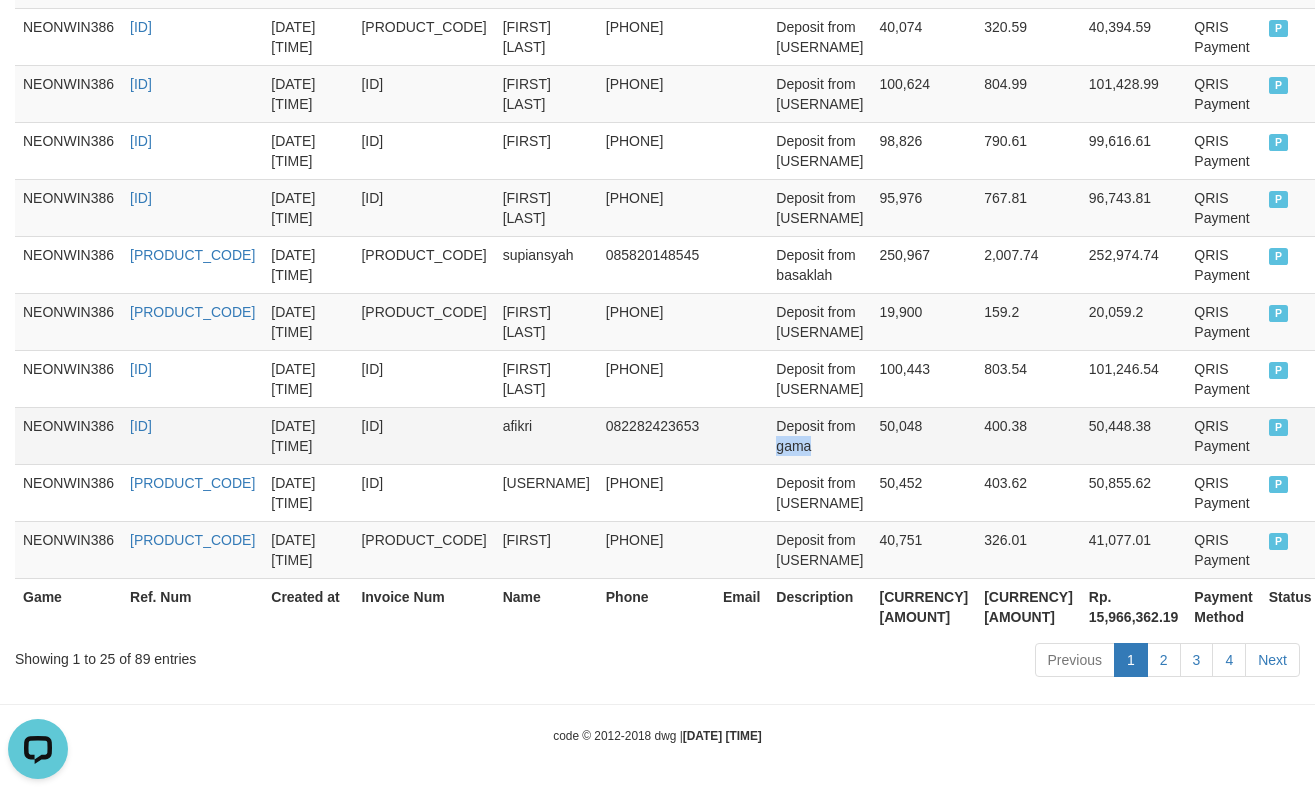 click on "Deposit from gama" at bounding box center (819, 435) 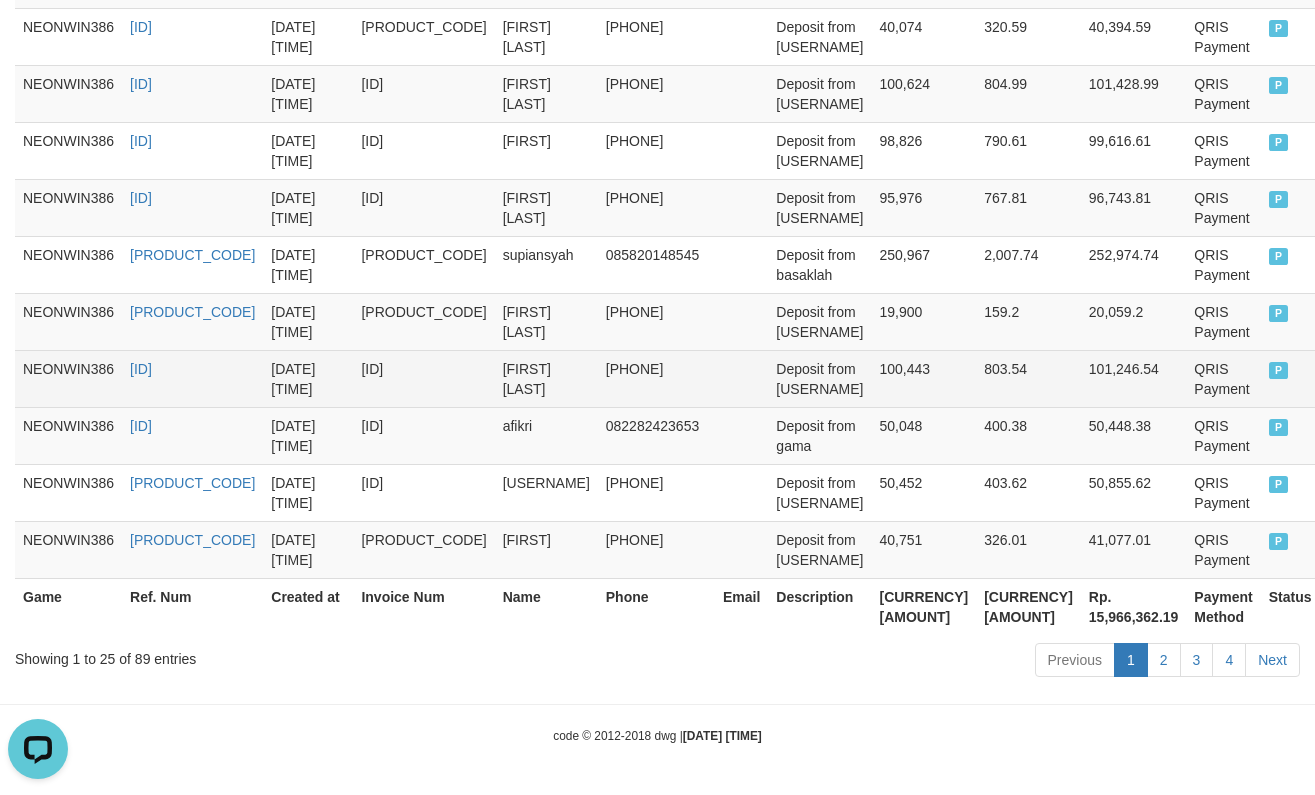 click on "Deposit from [USERNAME]" at bounding box center (819, 378) 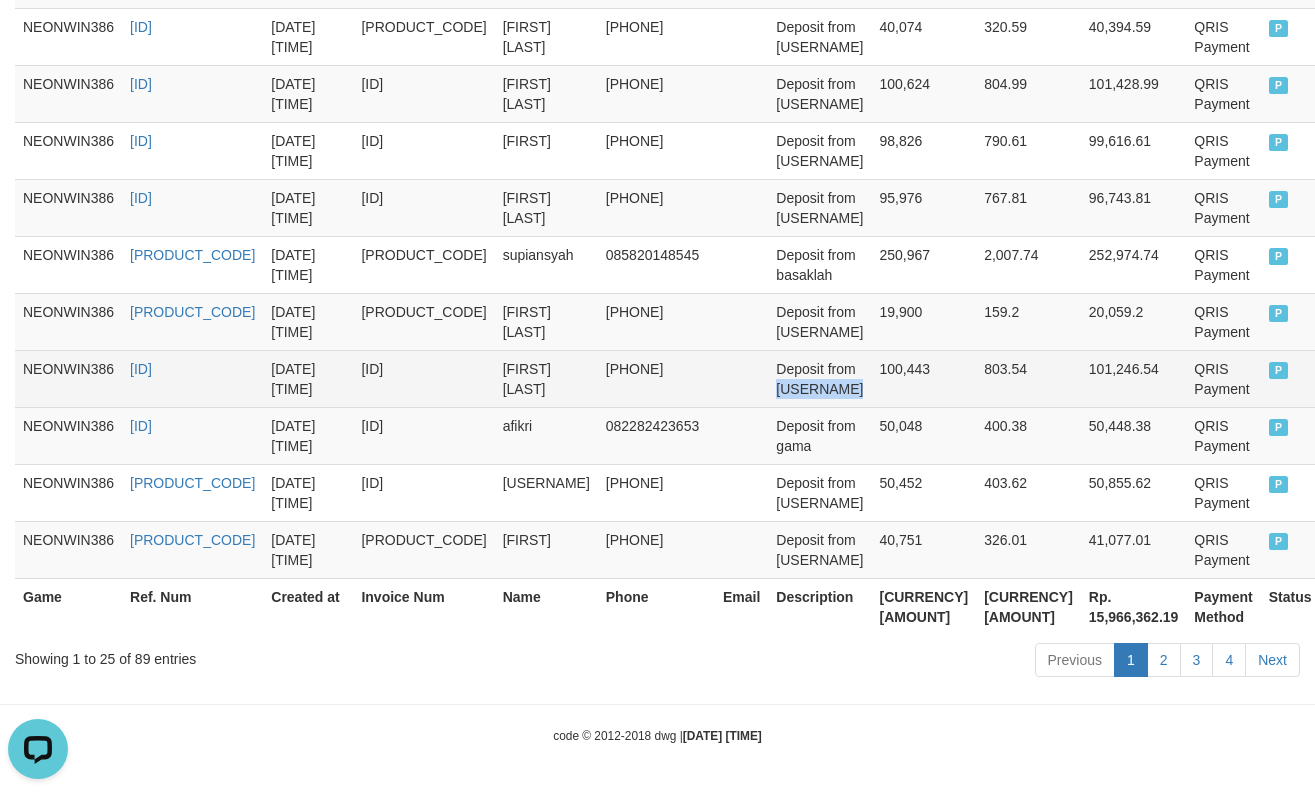 click on "Deposit from [USERNAME]" at bounding box center (819, 378) 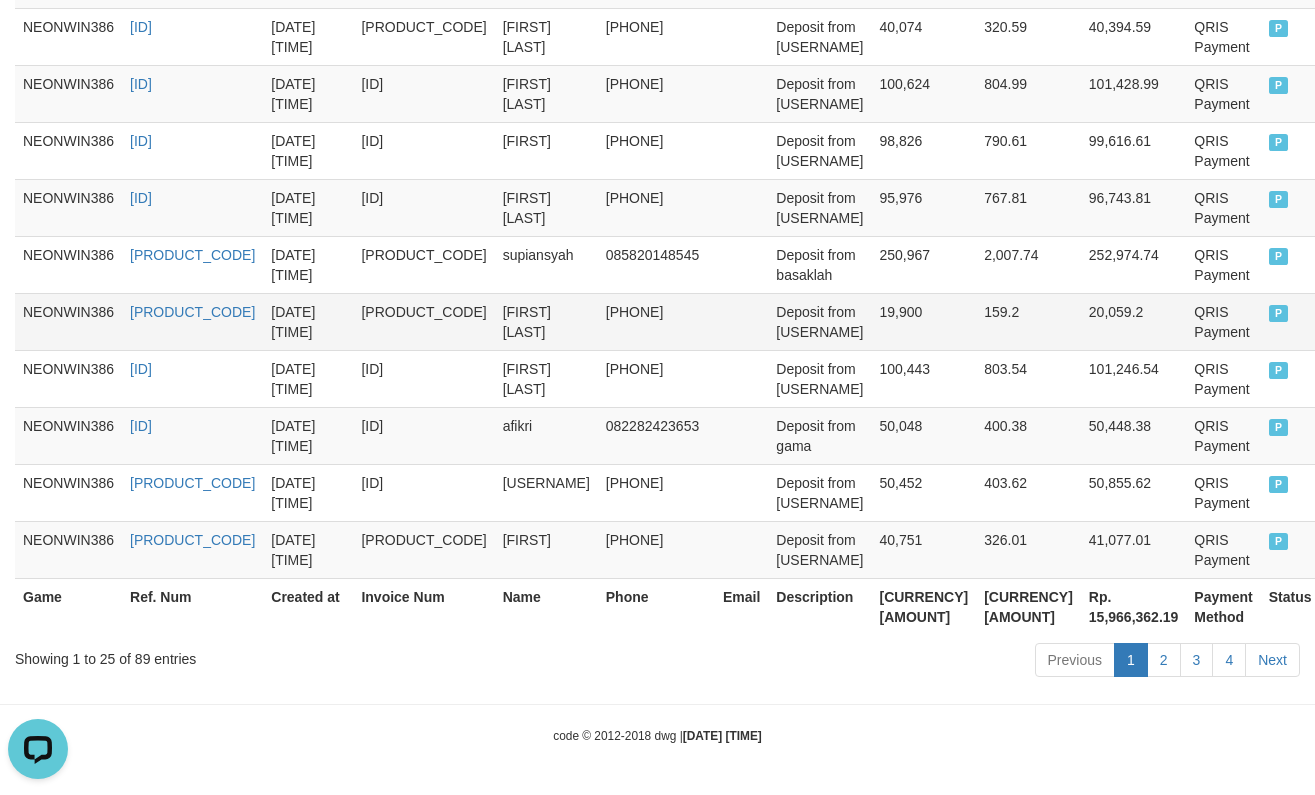 click on "Deposit from [USERNAME]" at bounding box center [819, 321] 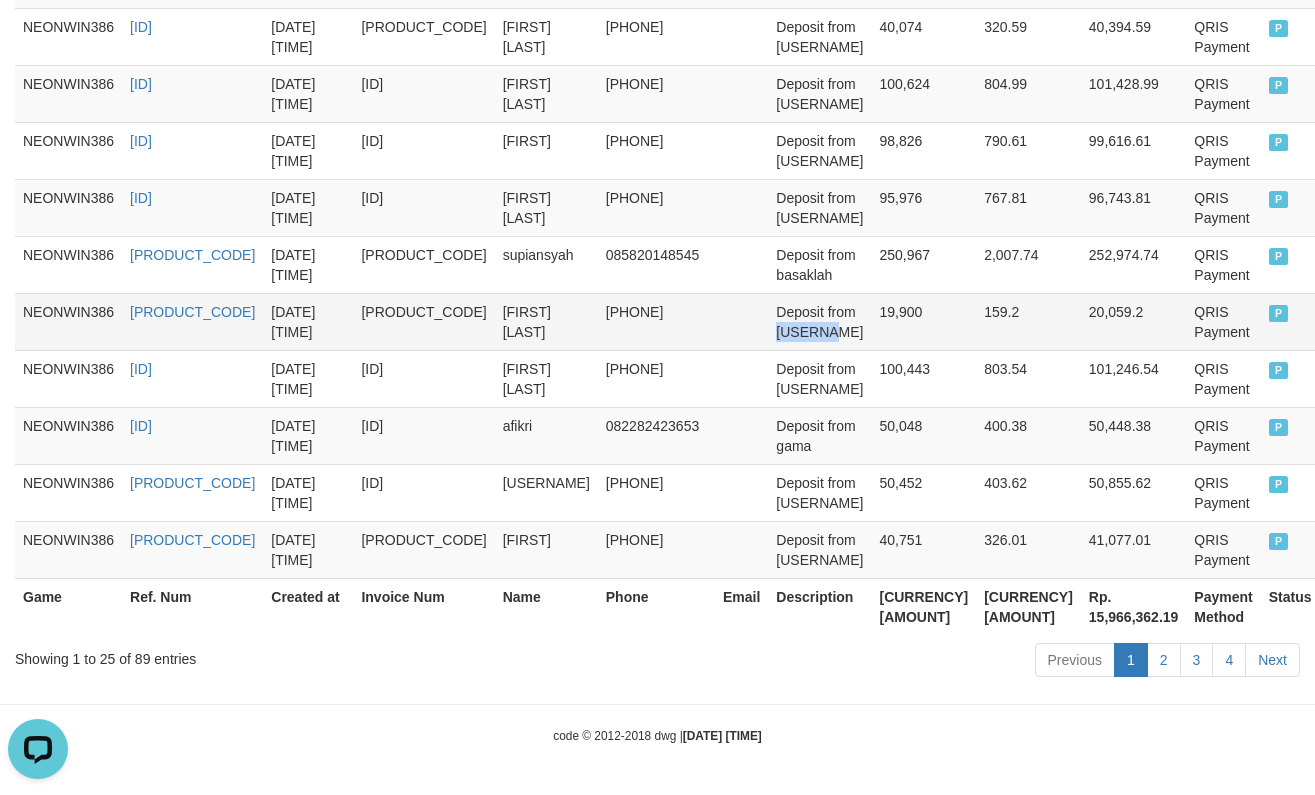 click on "Deposit from [USERNAME]" at bounding box center (819, 321) 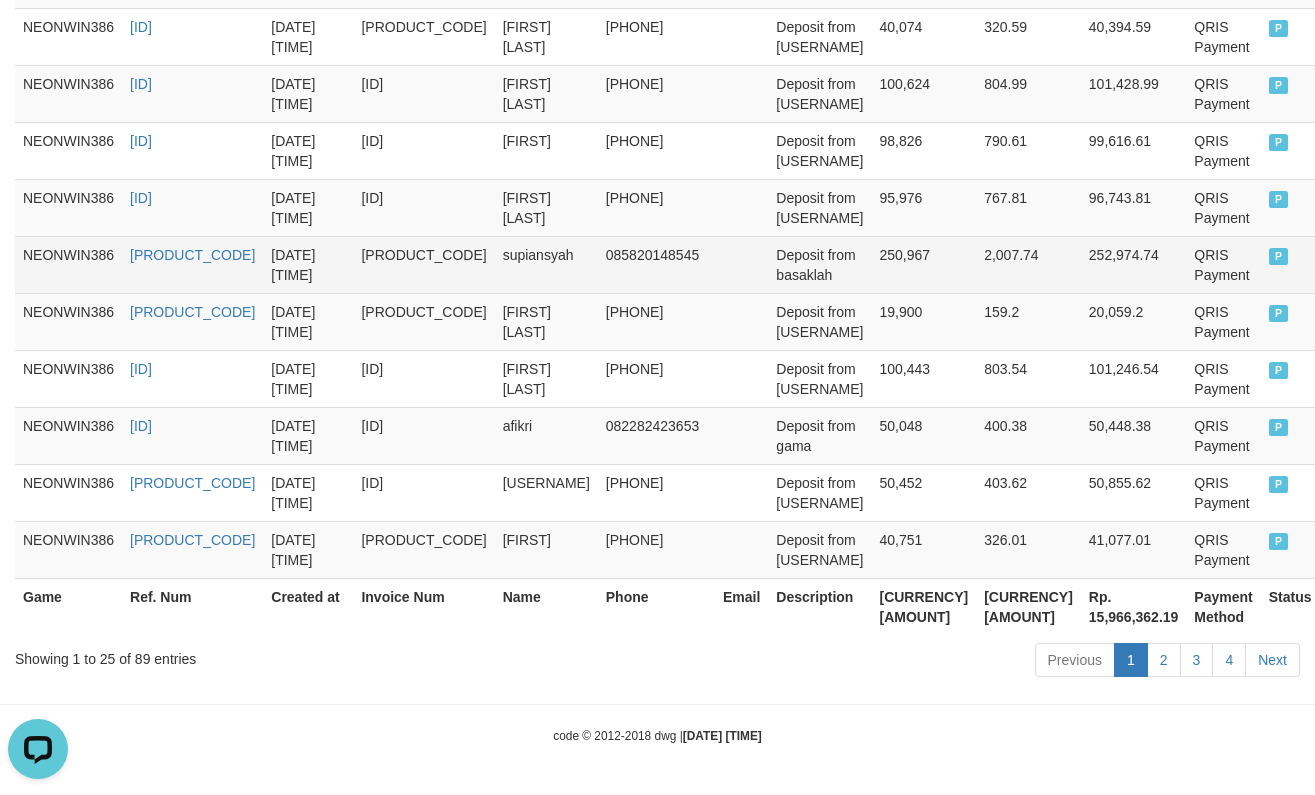 click on "Deposit from basaklah" at bounding box center (819, 264) 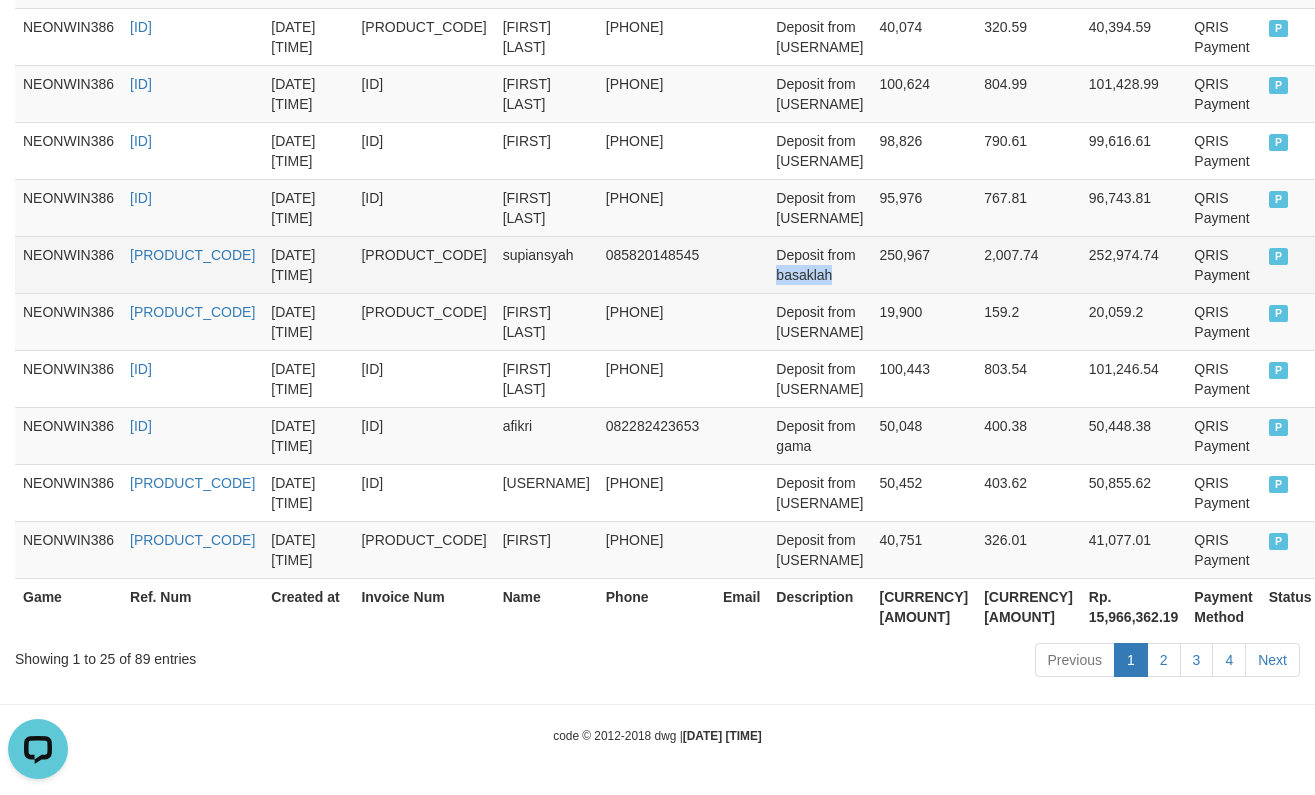 click on "Deposit from basaklah" at bounding box center [819, 264] 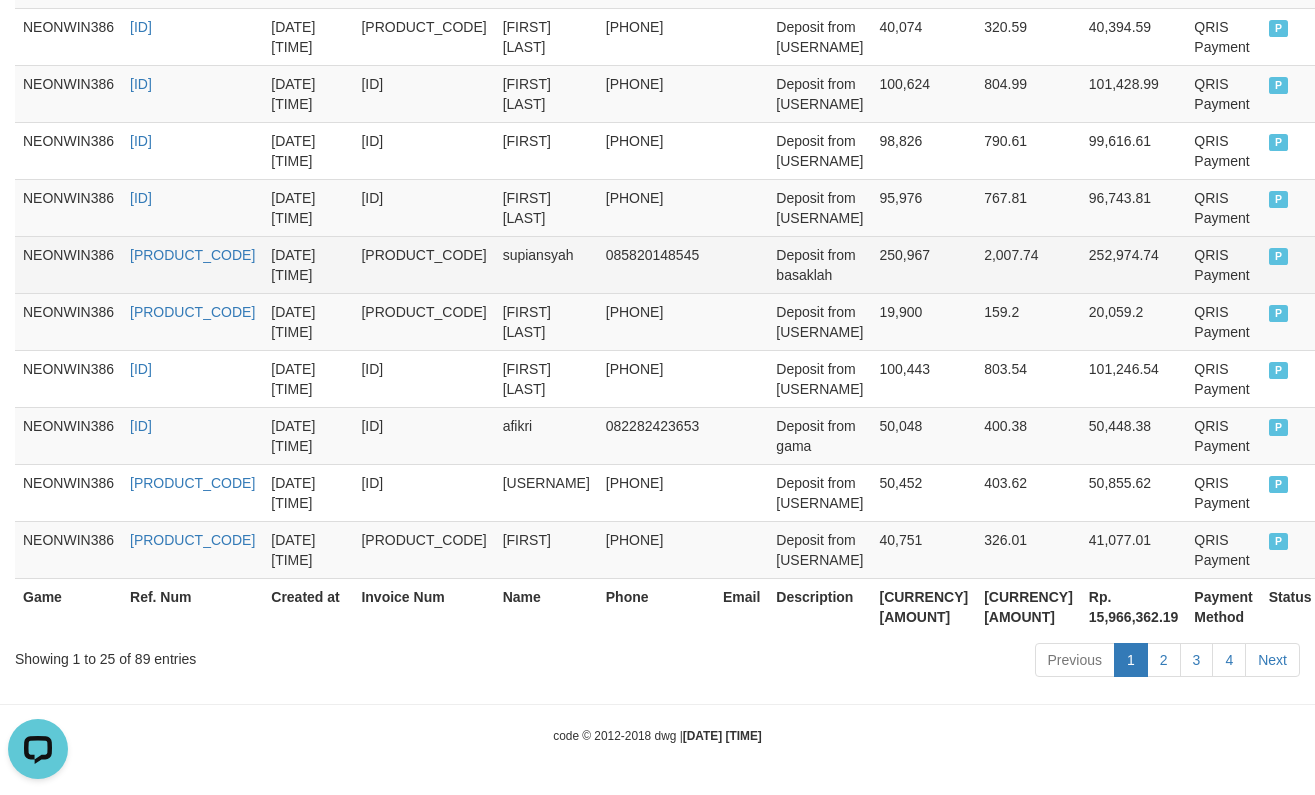 click on "Deposit from basaklah" at bounding box center [819, 264] 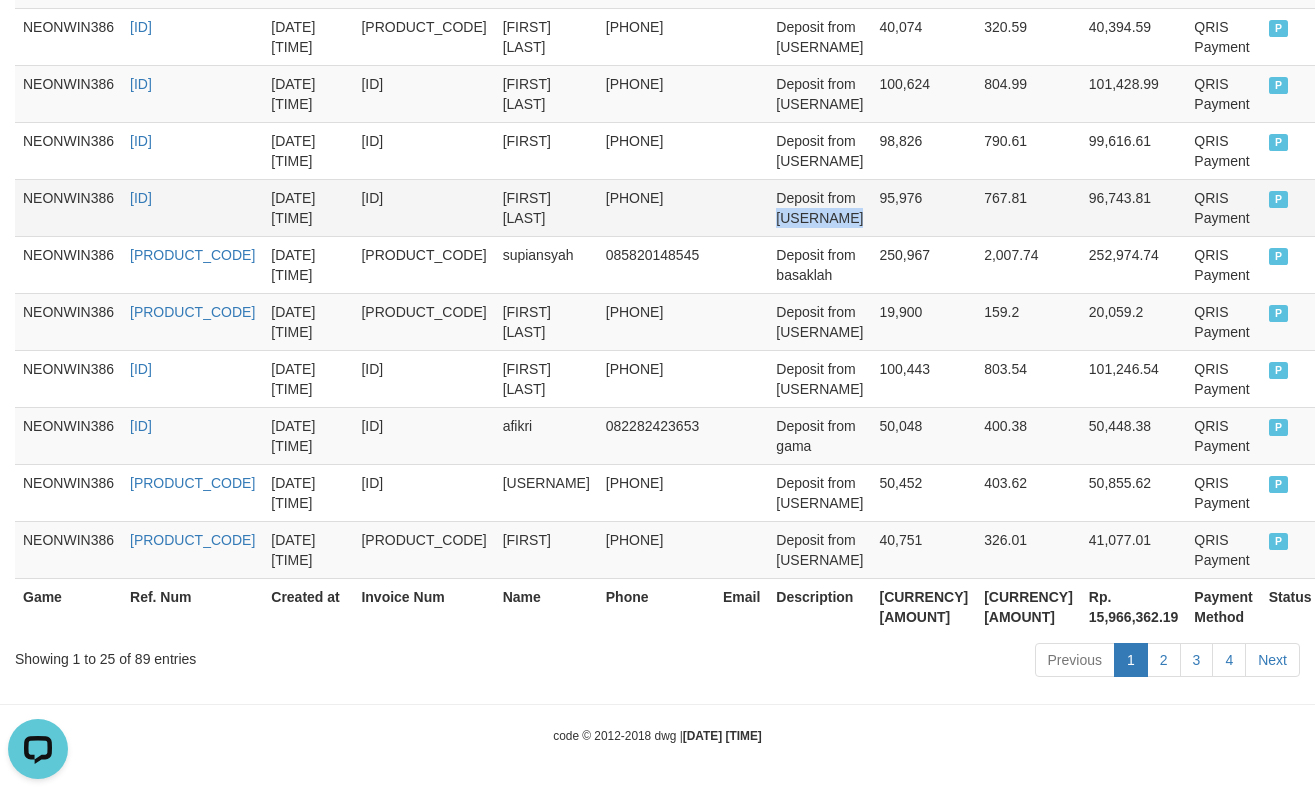 click on "Deposit from [USERNAME]" at bounding box center [819, 207] 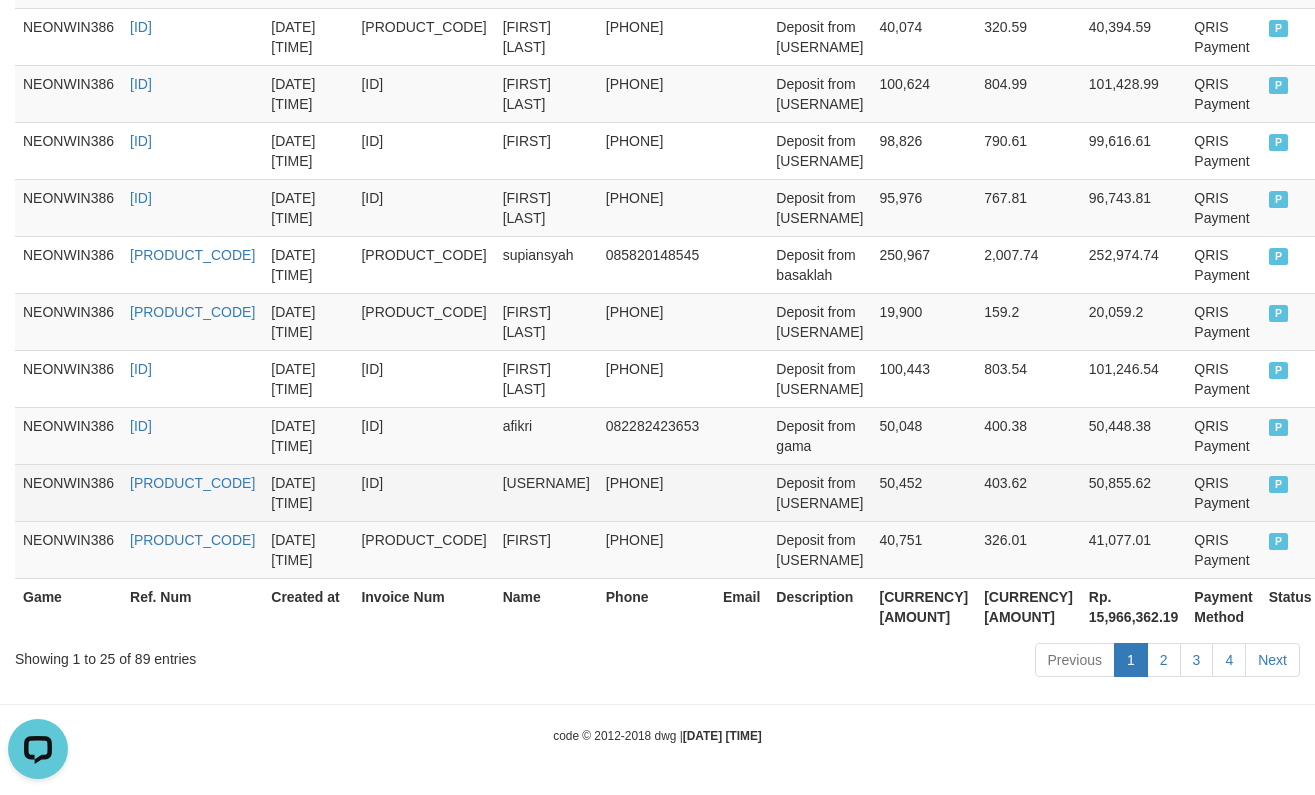 click at bounding box center (741, 492) 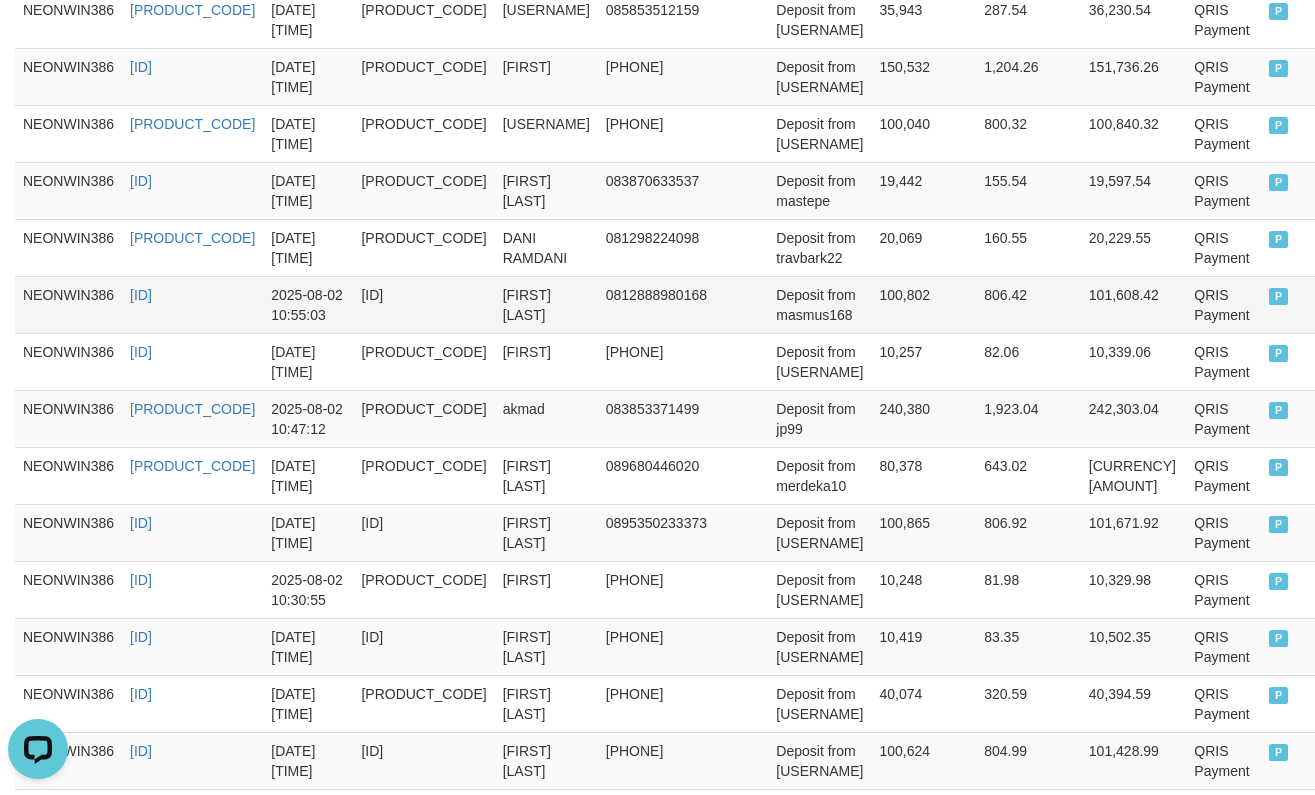 scroll, scrollTop: 1294, scrollLeft: 0, axis: vertical 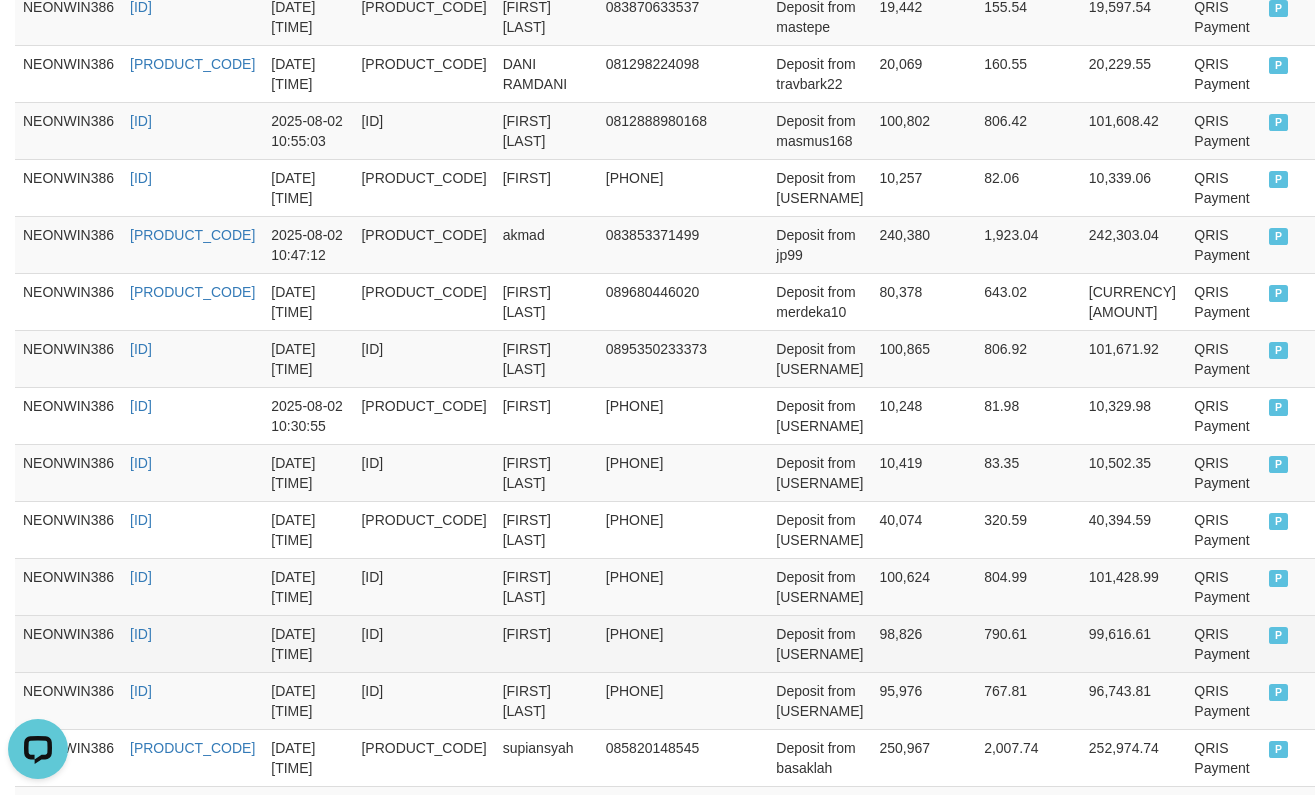 click on "98,826" at bounding box center (923, 643) 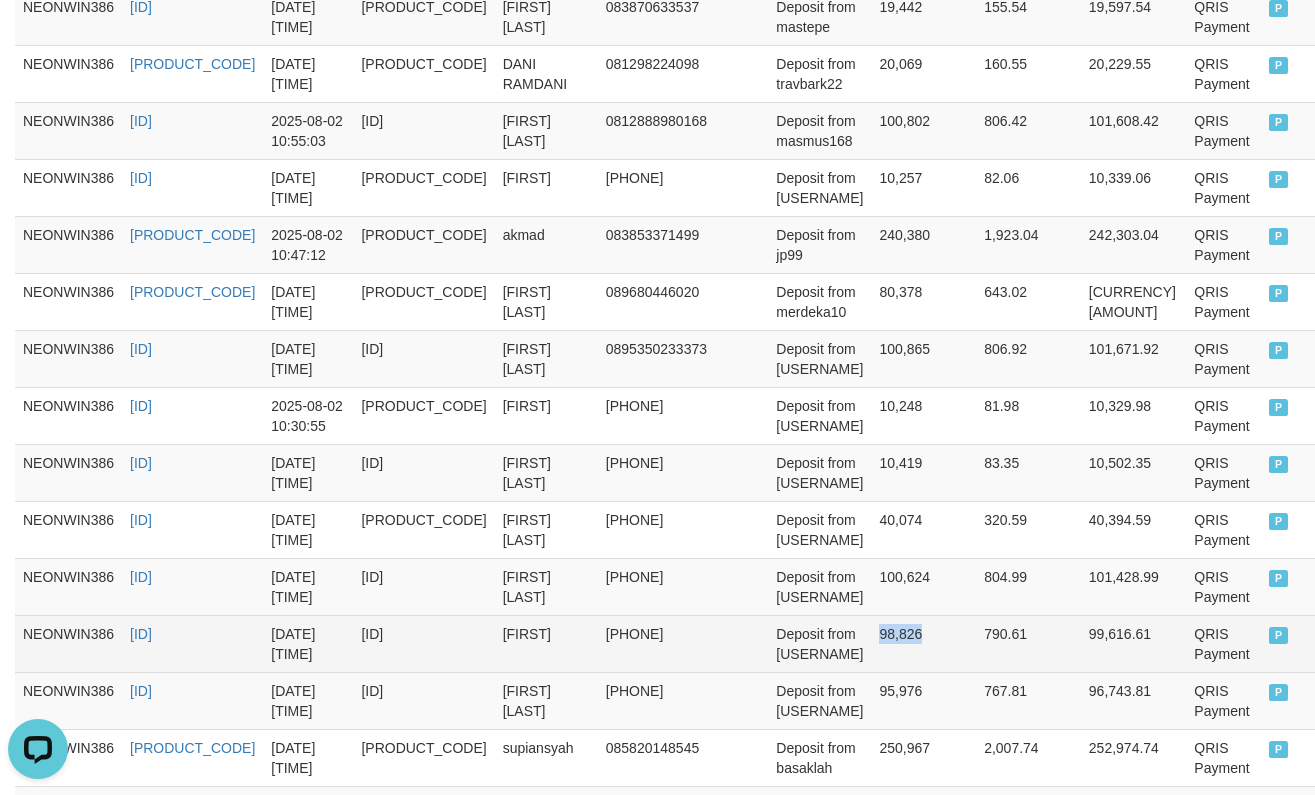 click on "98,826" at bounding box center (923, 643) 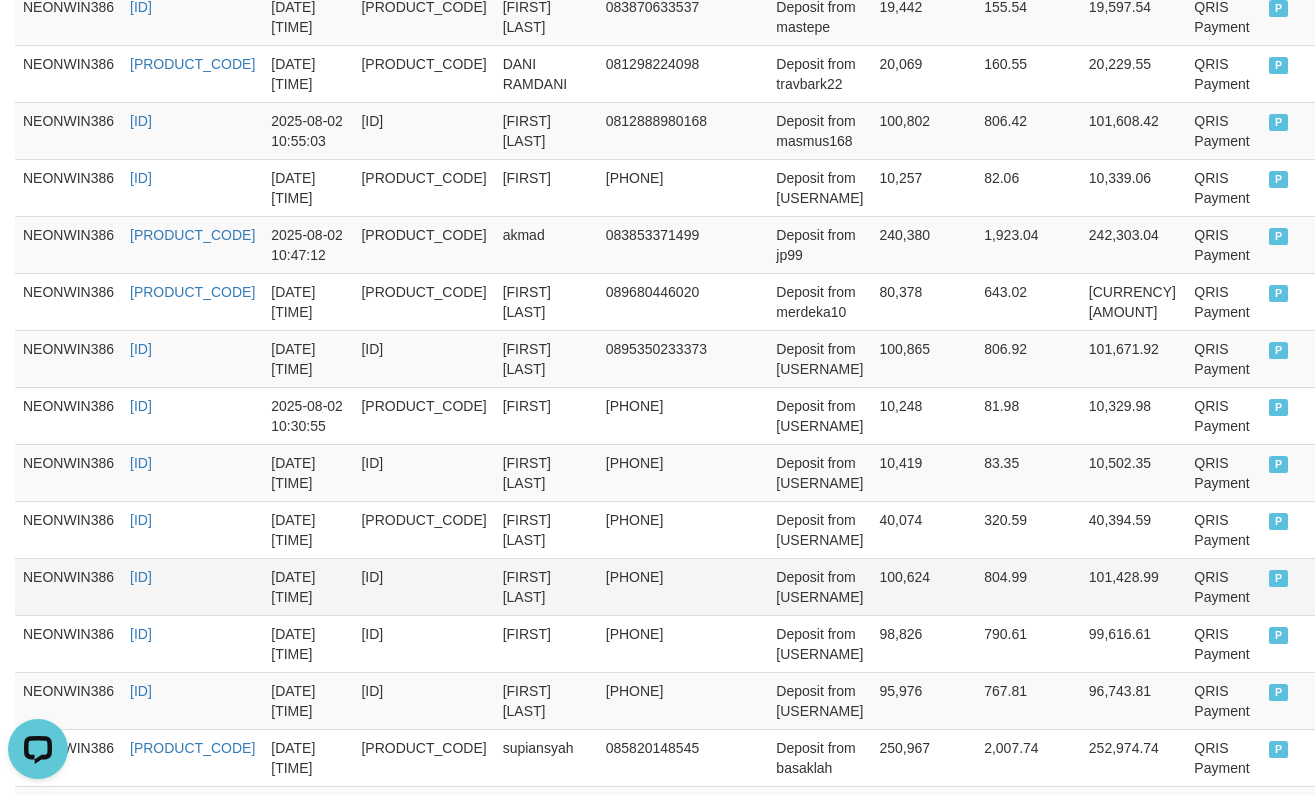 click on "100,624" at bounding box center (923, 586) 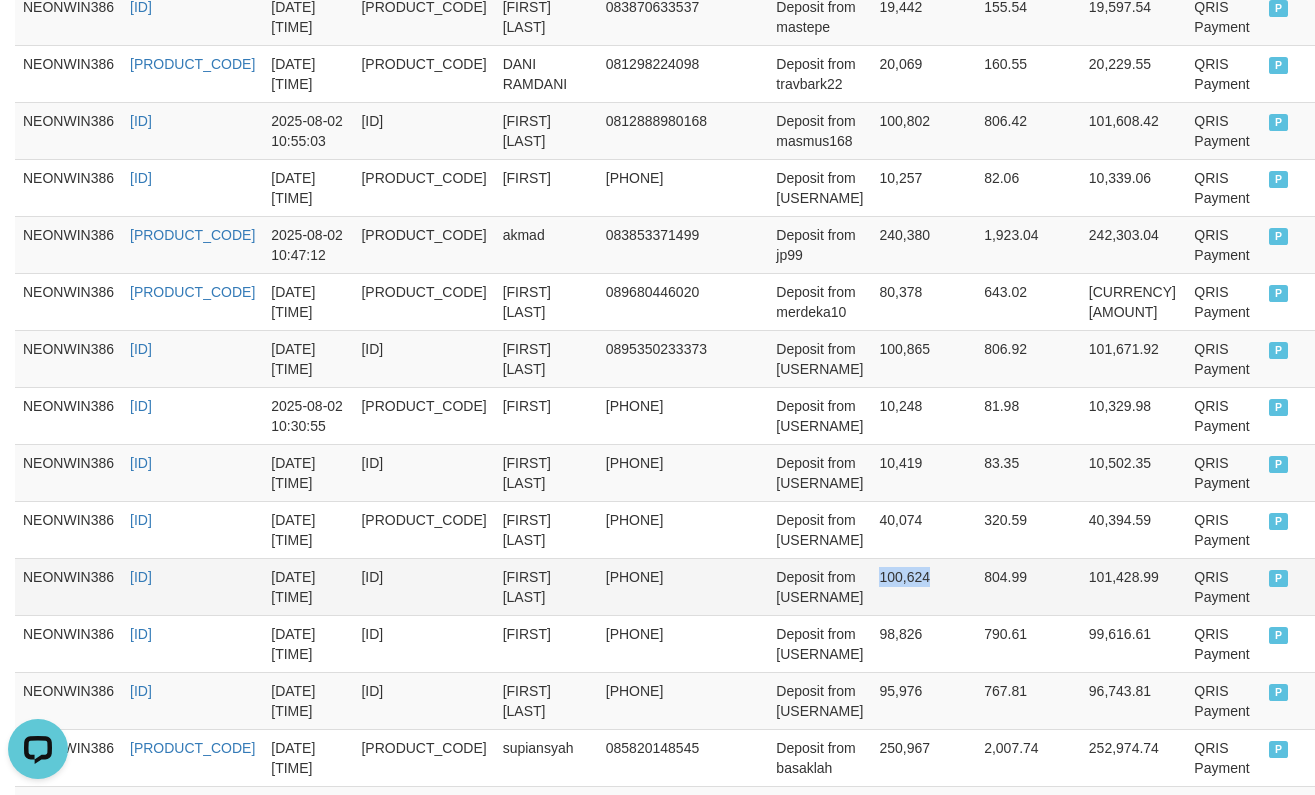 click on "100,624" at bounding box center [923, 586] 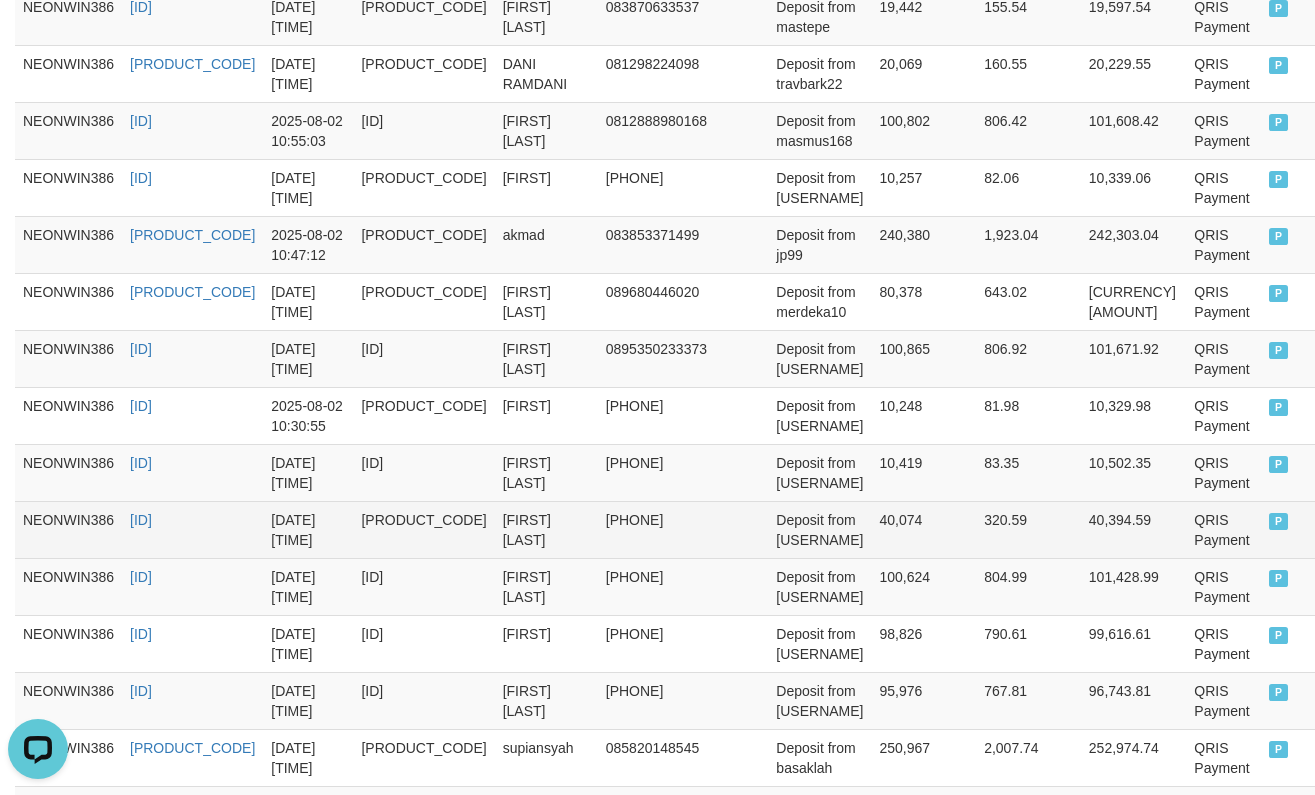 click on "40,074" at bounding box center (923, 529) 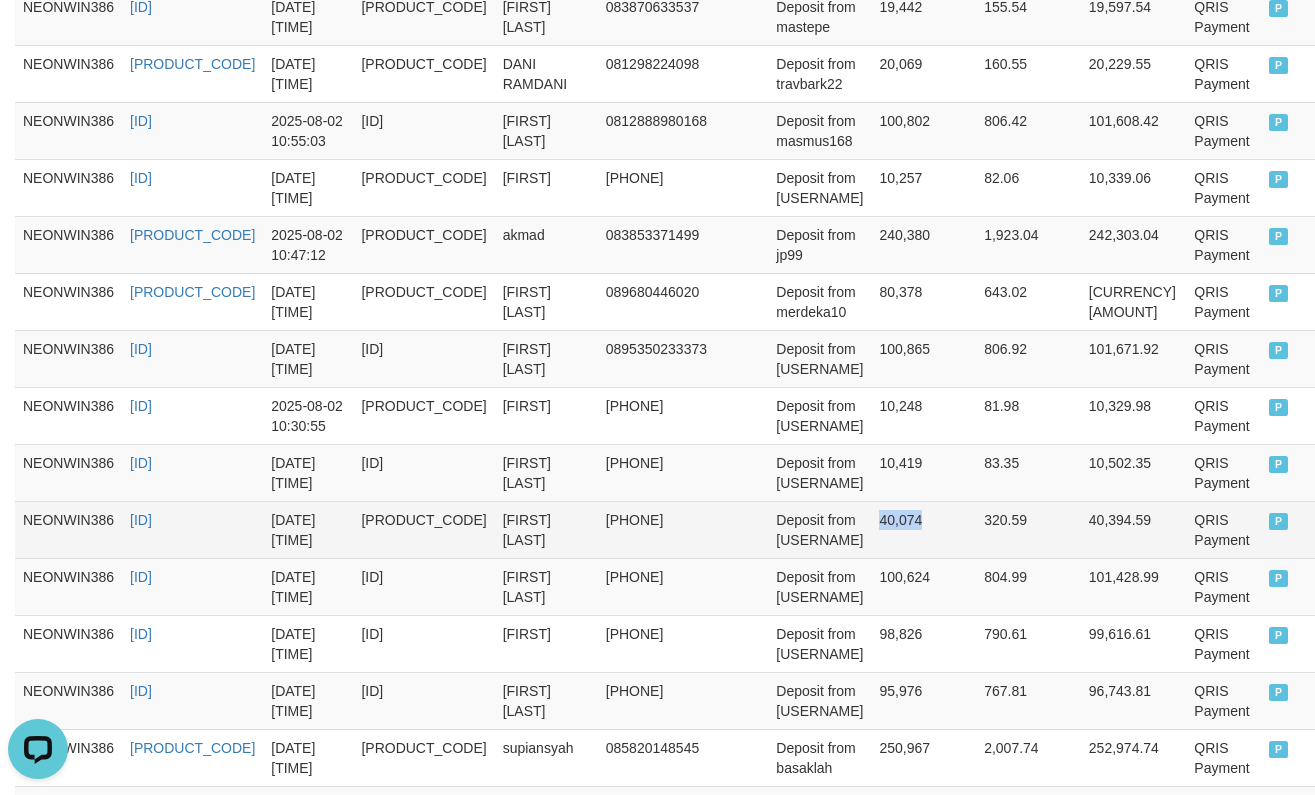 click on "40,074" at bounding box center (923, 529) 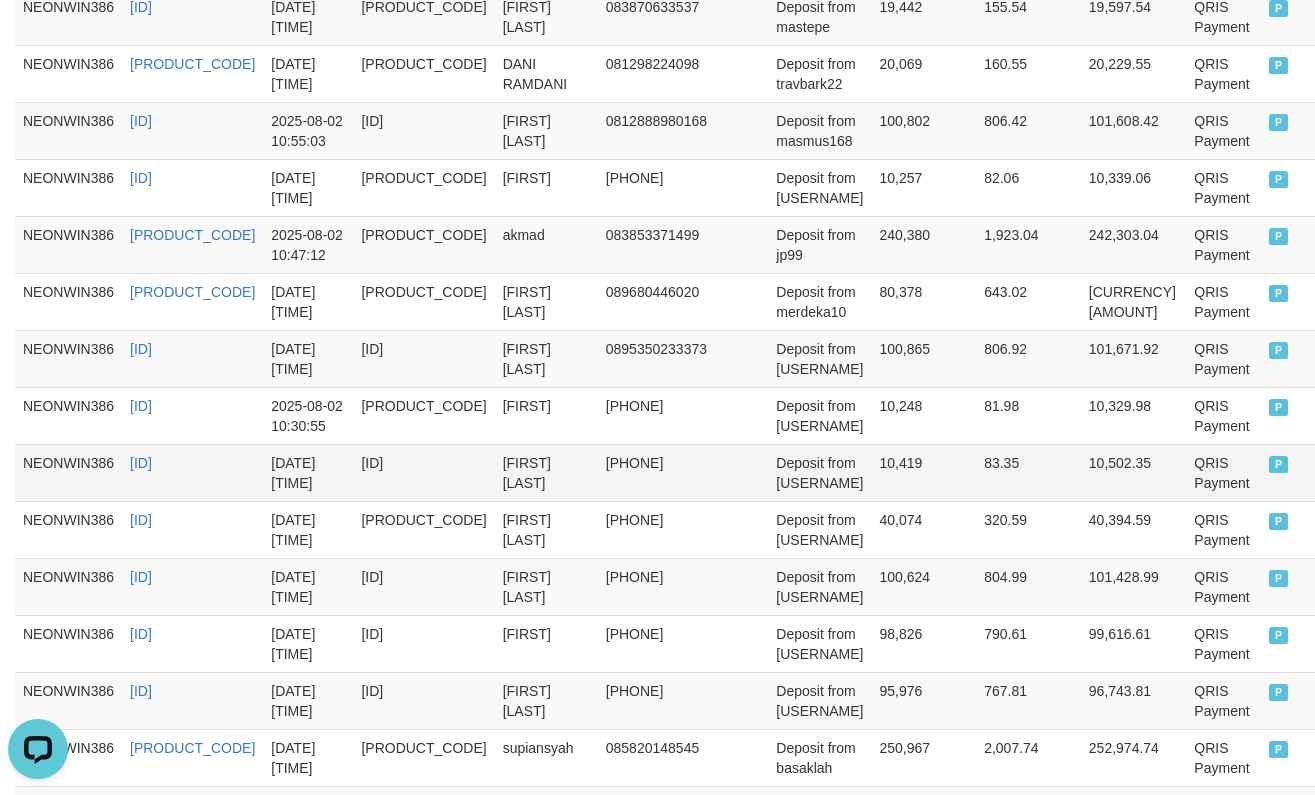 click on "10,419" at bounding box center [923, 472] 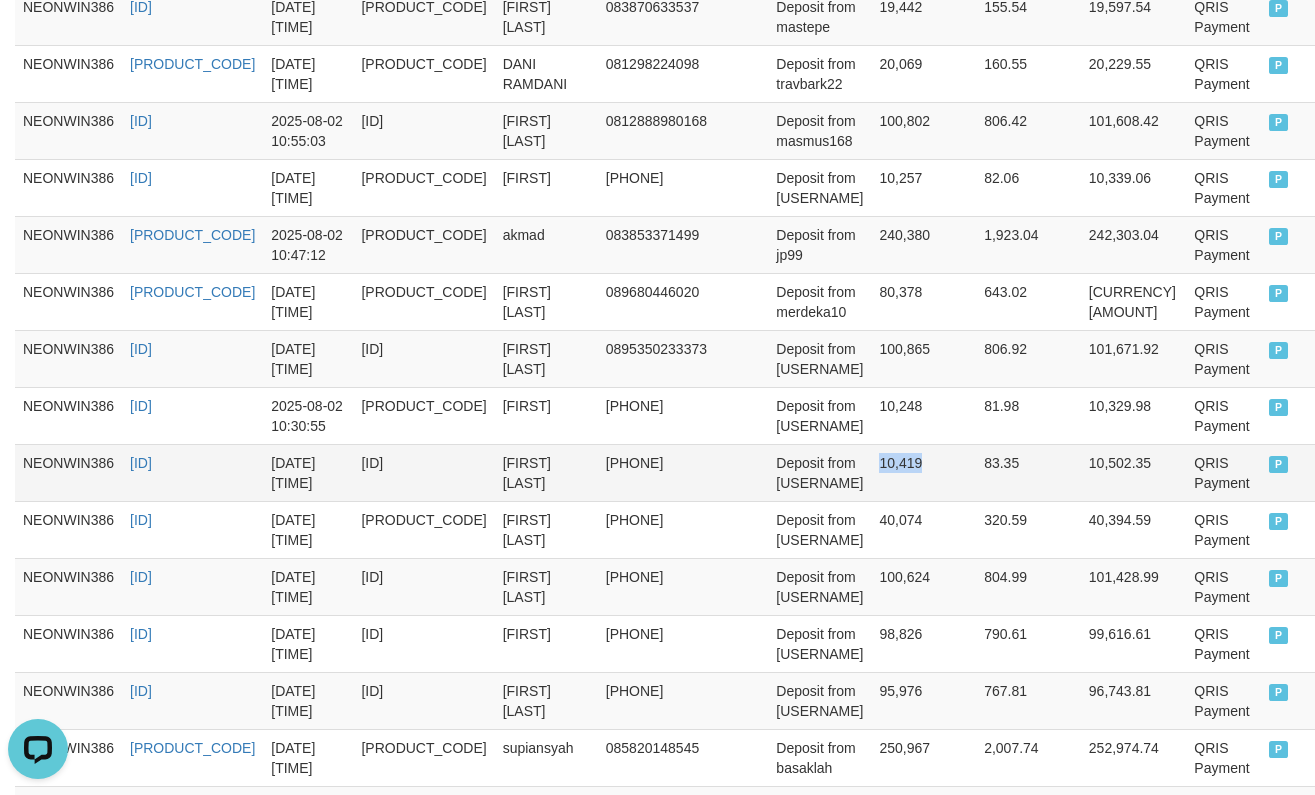 click on "10,419" at bounding box center (923, 472) 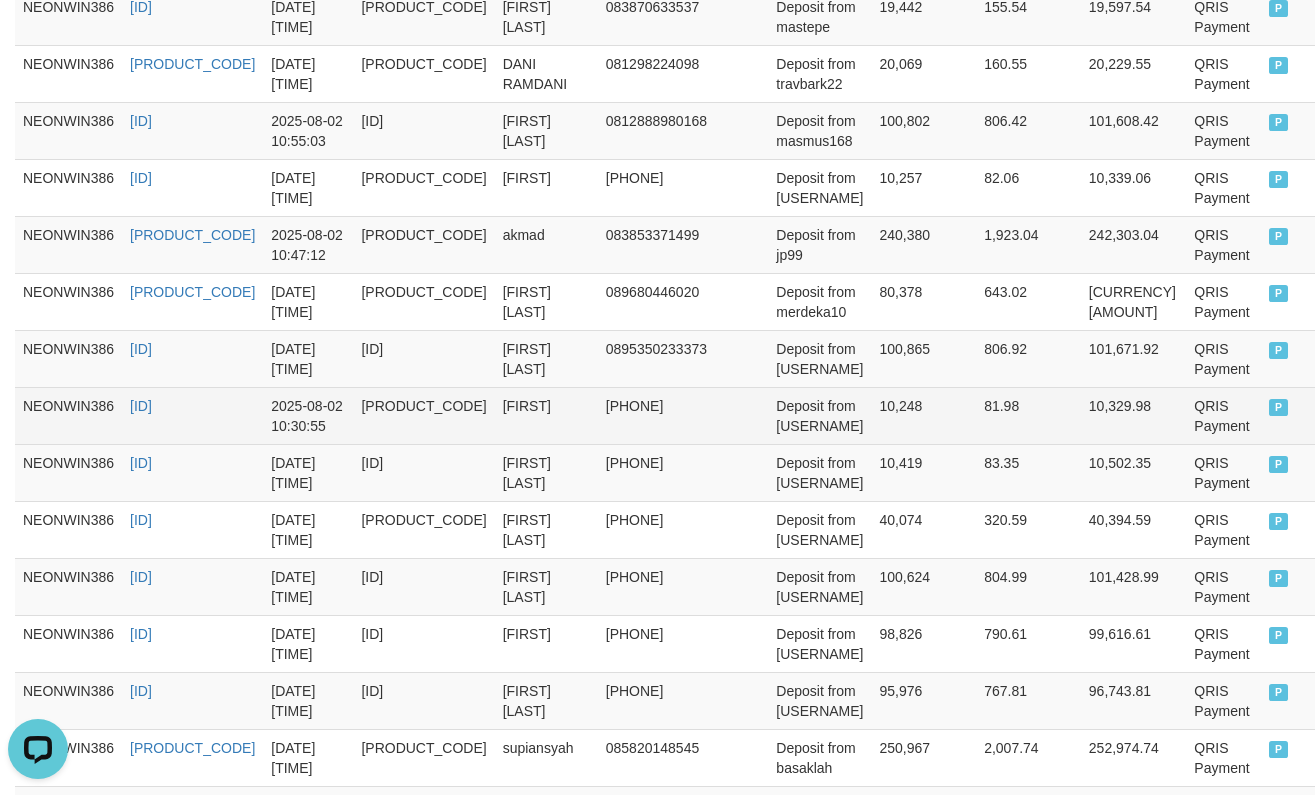 click on "10,248" at bounding box center (923, 415) 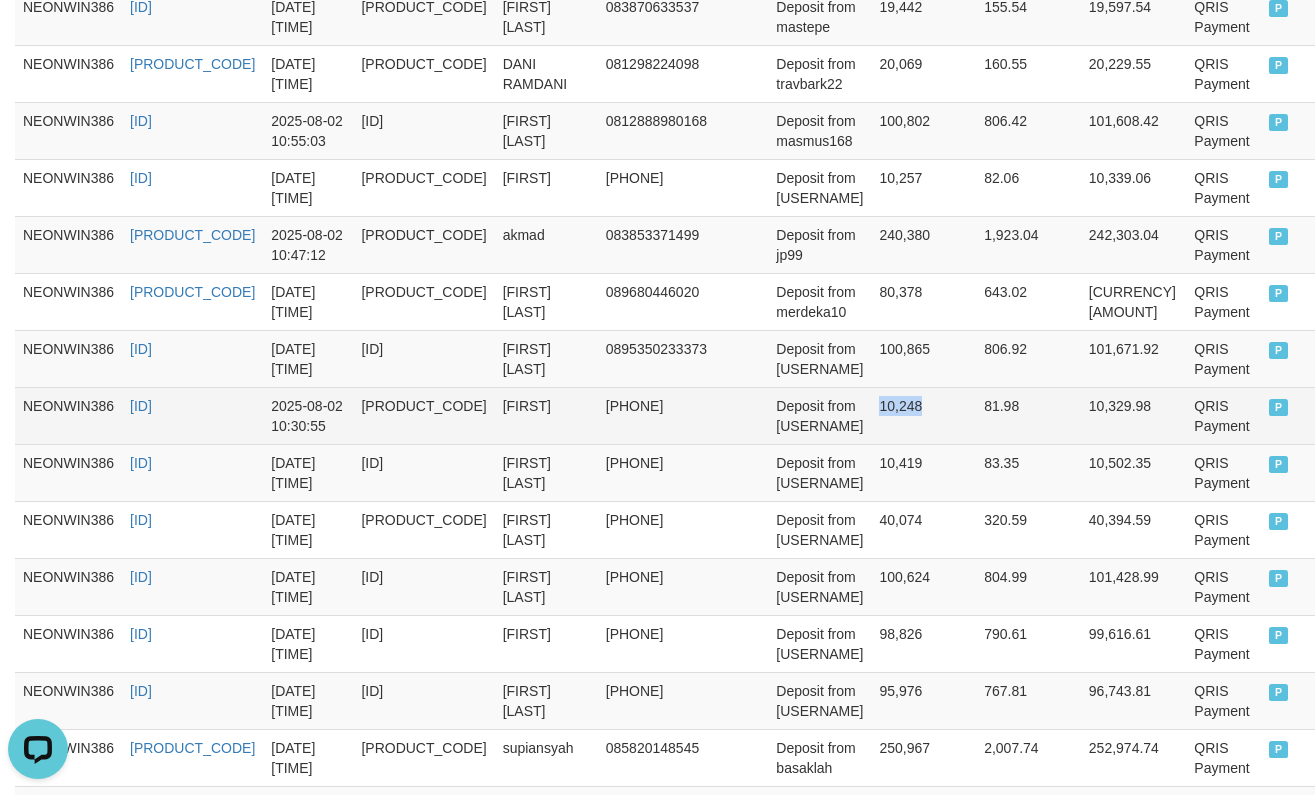 click on "10,248" at bounding box center [923, 415] 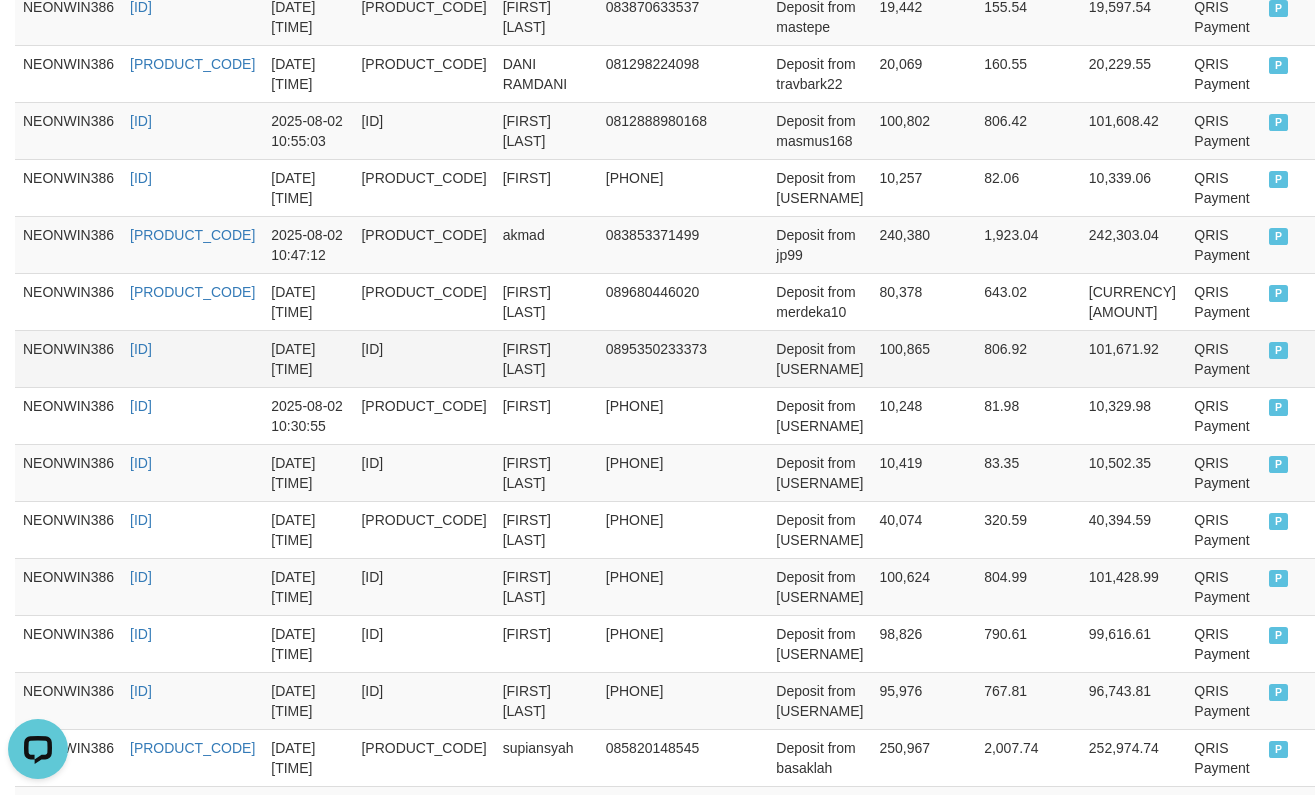 click on "100,865" at bounding box center (923, 358) 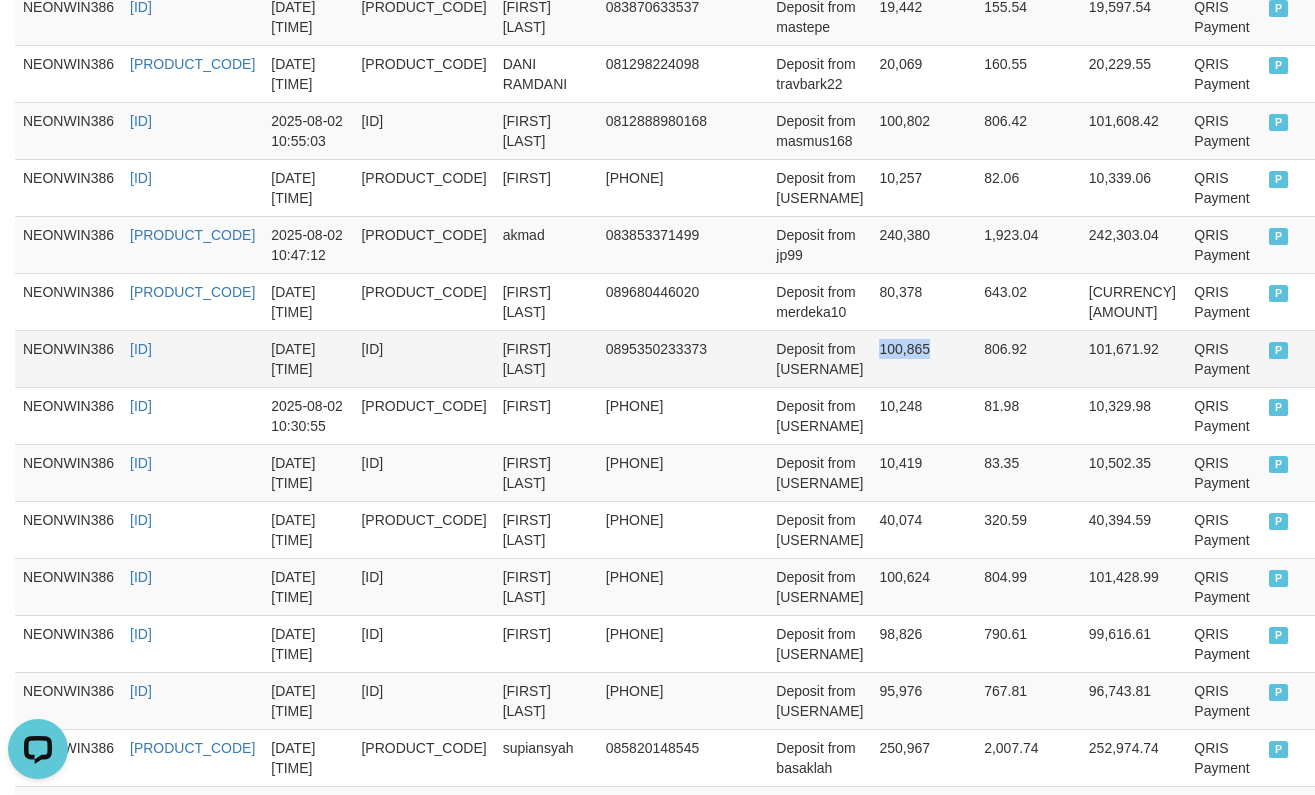 click on "100,865" at bounding box center [923, 358] 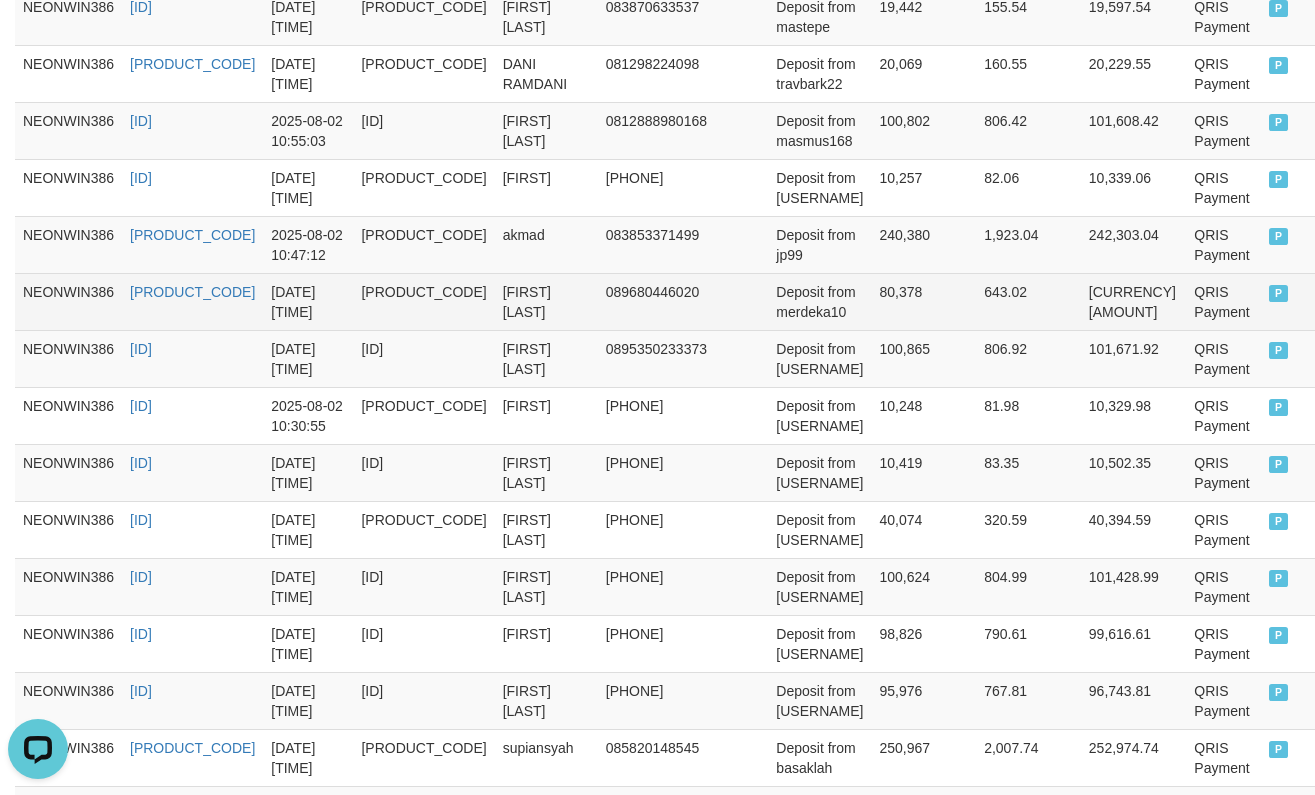 click on "80,378" at bounding box center (923, 301) 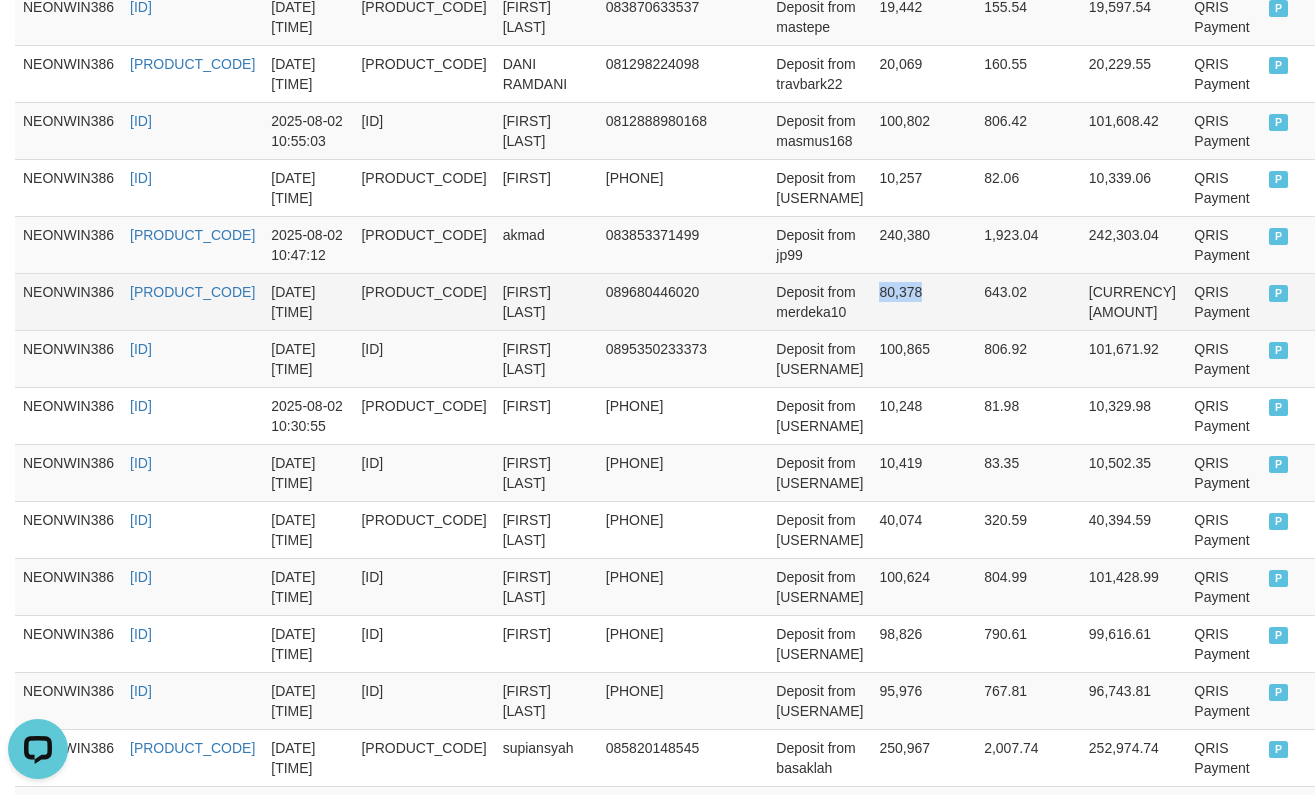 click on "80,378" at bounding box center [923, 301] 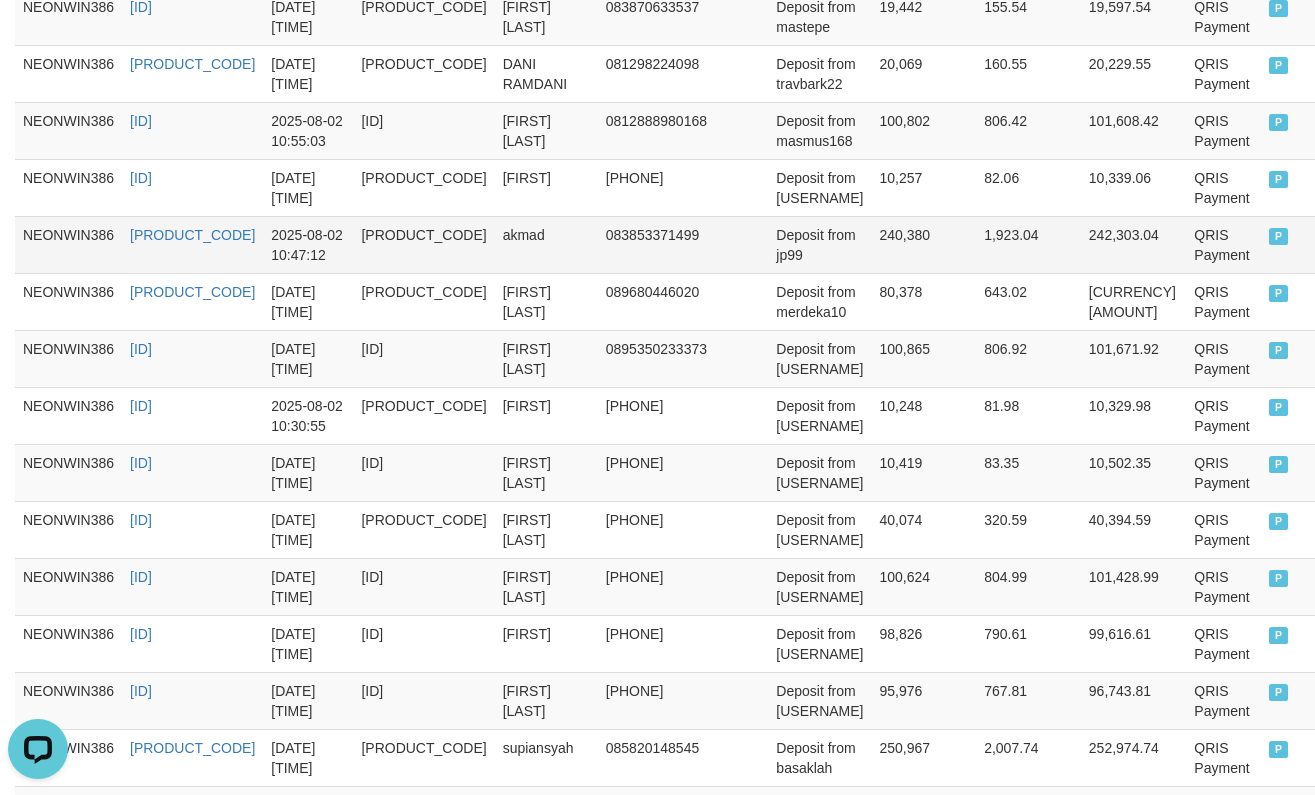 click on "240,380" at bounding box center (923, 244) 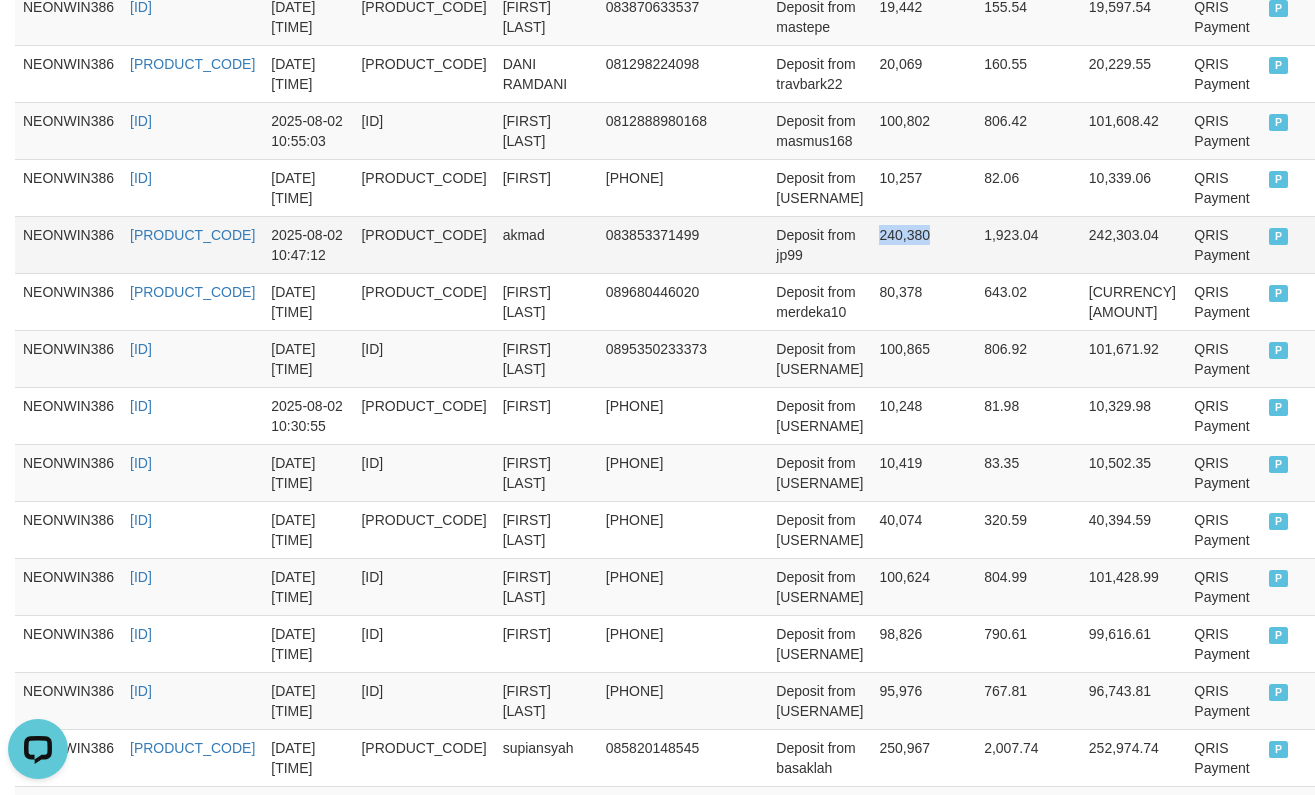 click on "240,380" at bounding box center [923, 244] 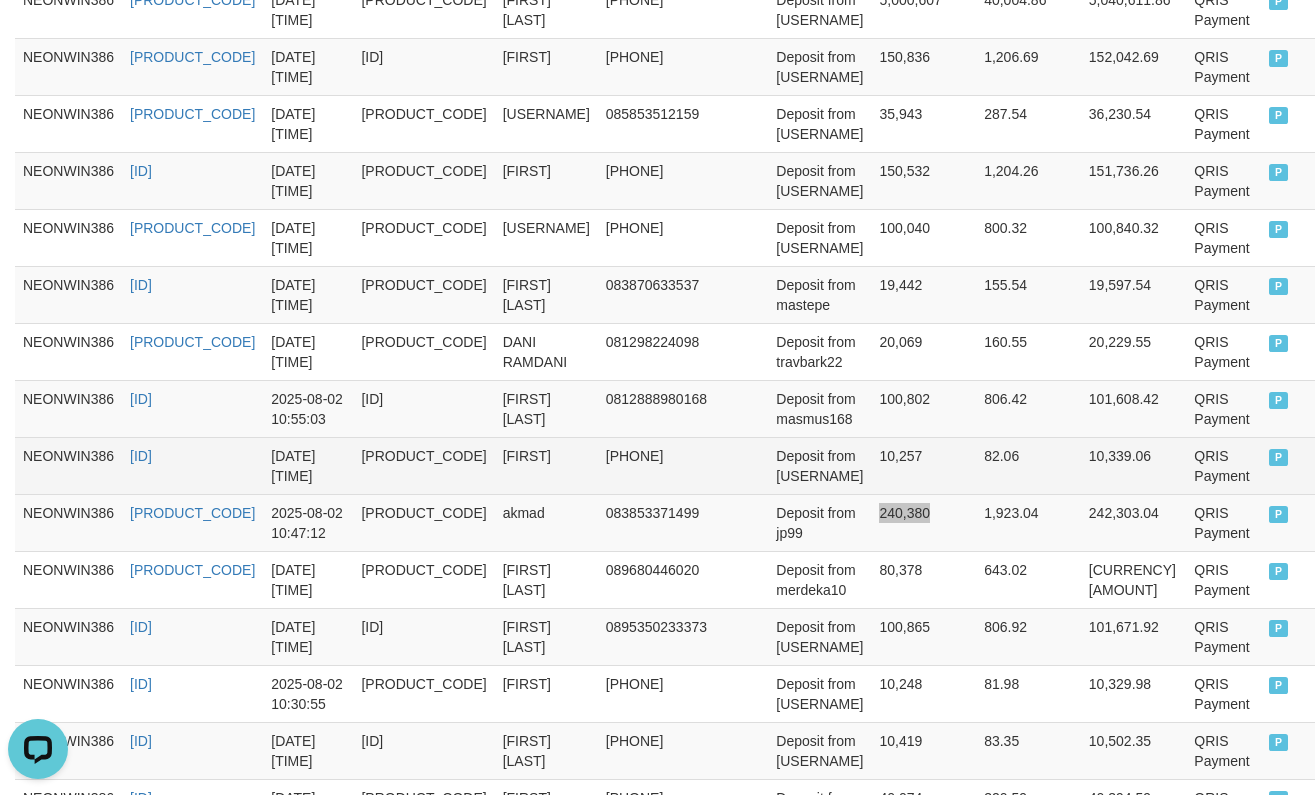 scroll, scrollTop: 800, scrollLeft: 0, axis: vertical 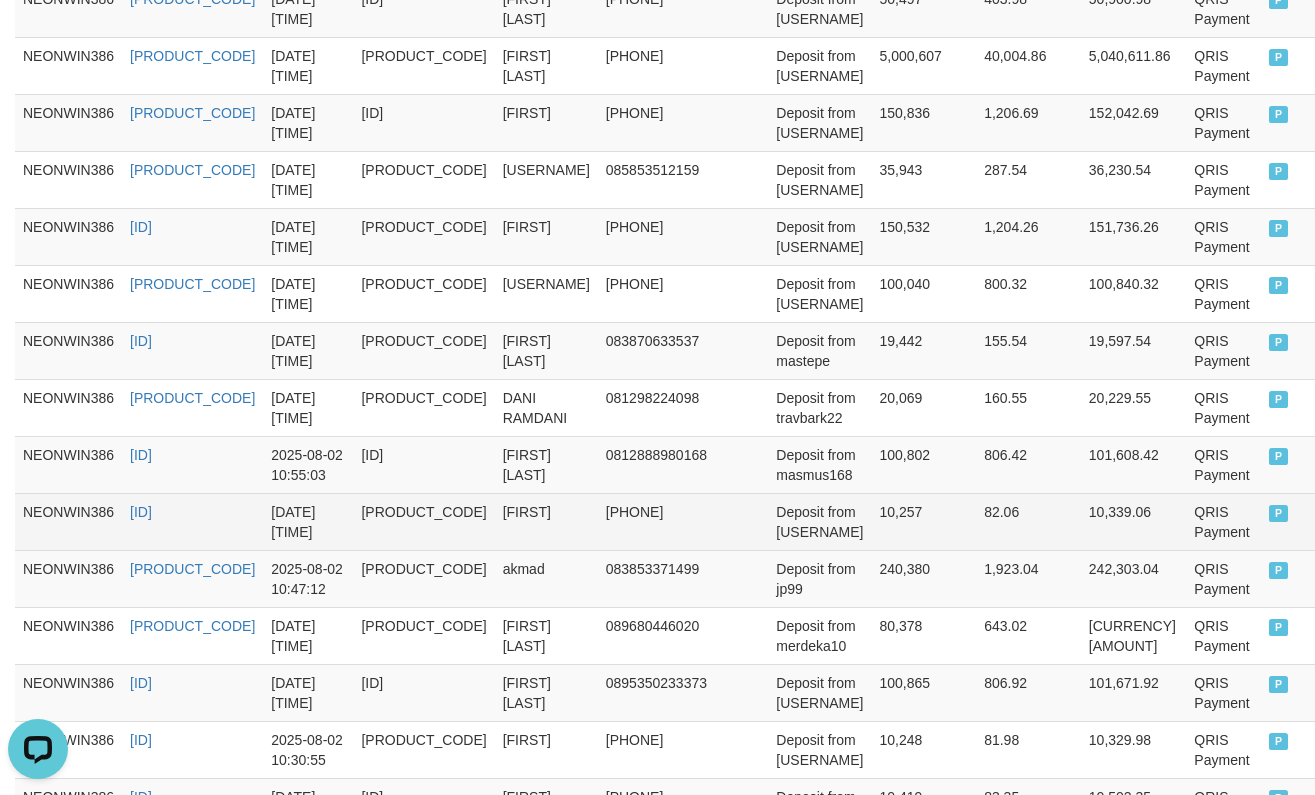 click on "10,257" at bounding box center (923, 521) 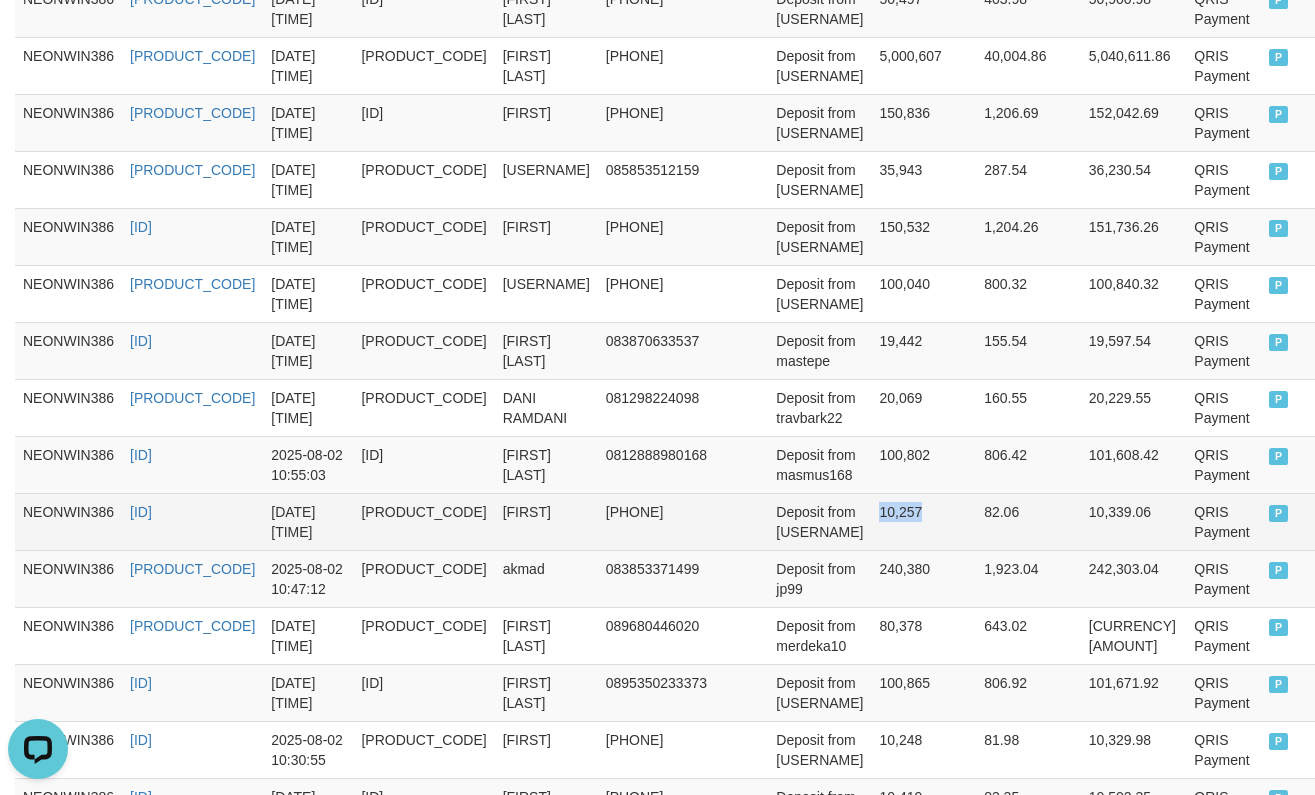click on "10,257" at bounding box center (923, 521) 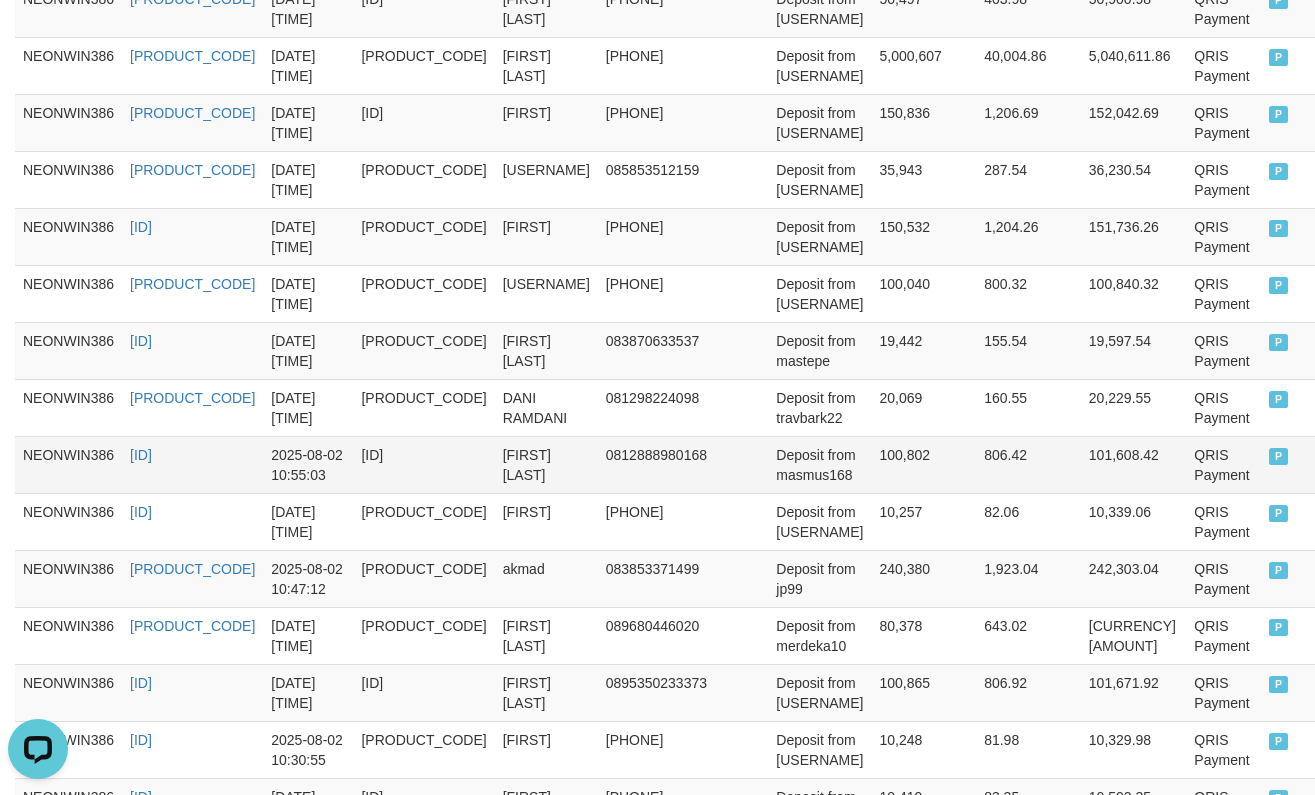 click on "100,802" at bounding box center (923, 464) 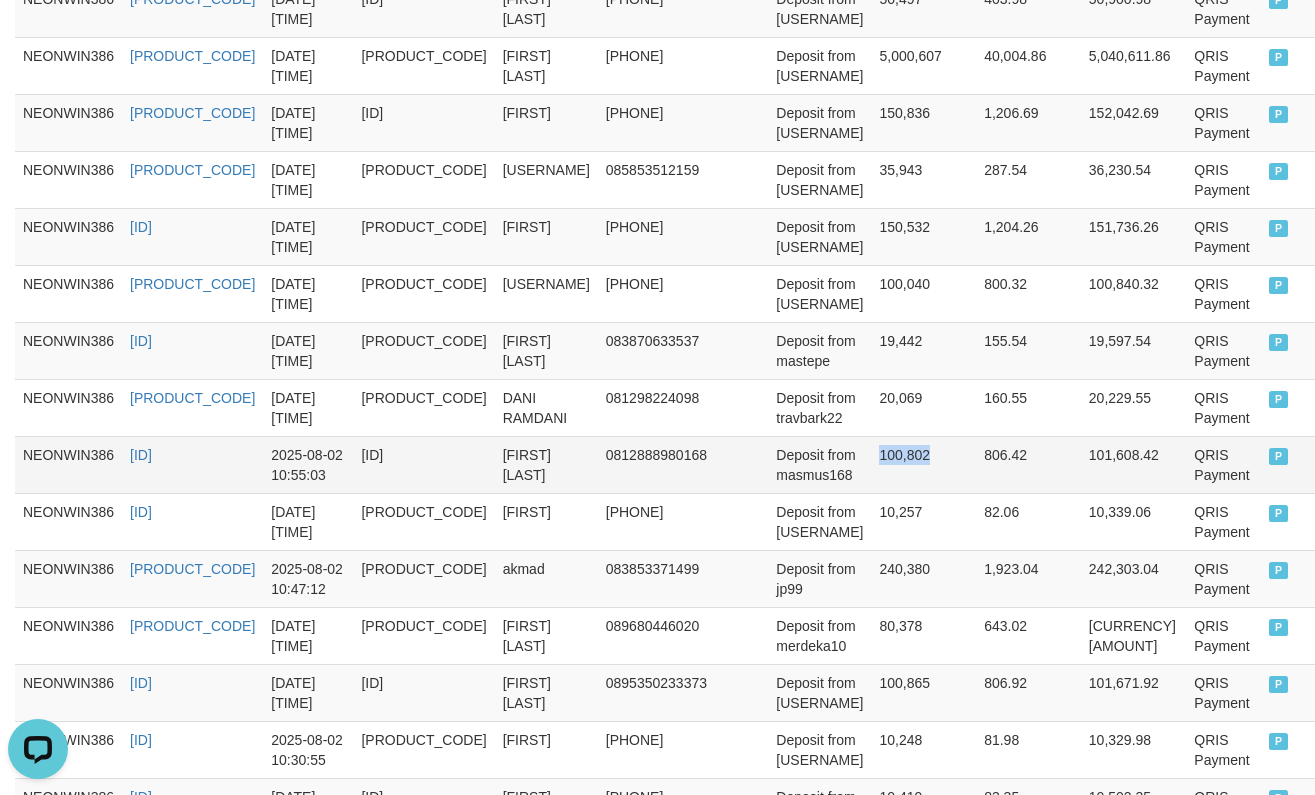click on "100,802" at bounding box center [923, 464] 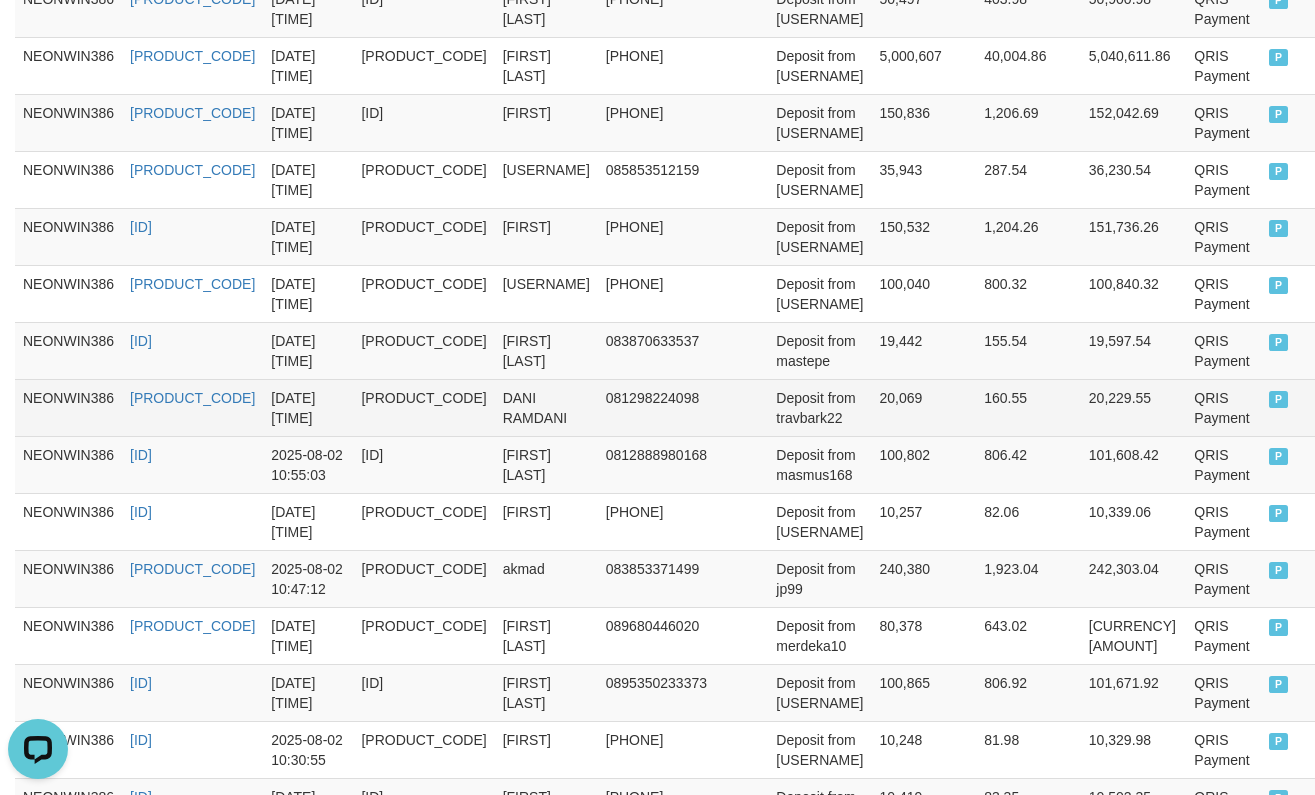 click on "20,069" at bounding box center (923, 407) 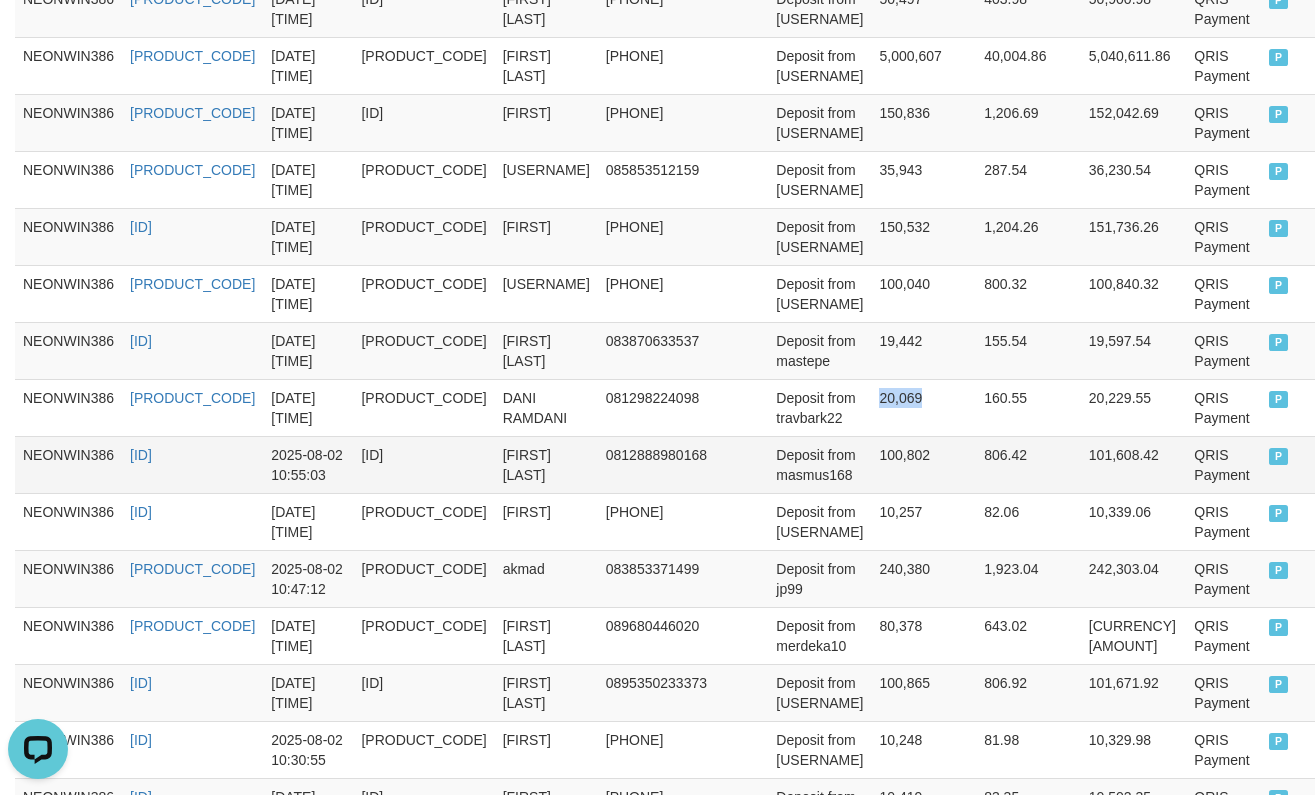 drag, startPoint x: 1026, startPoint y: 396, endPoint x: 1245, endPoint y: 463, distance: 229.01965 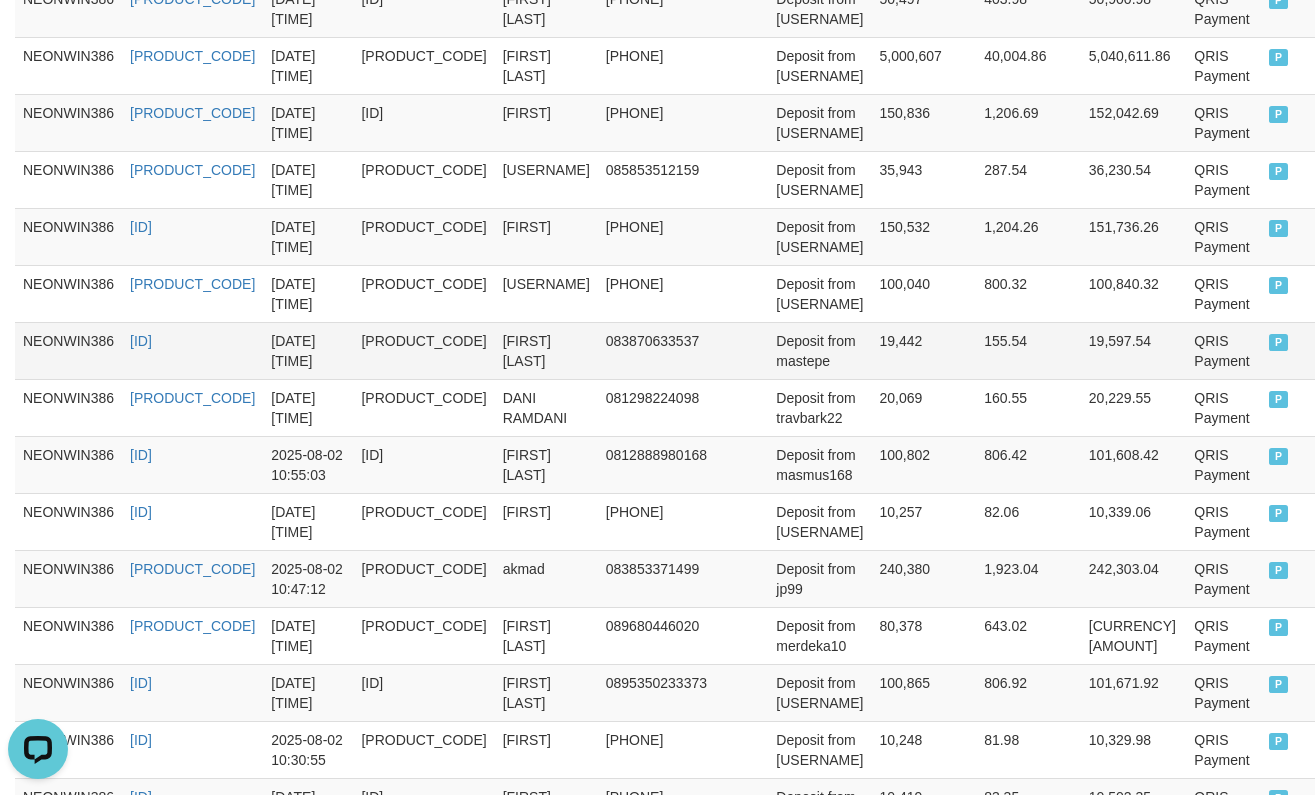 click on "19,442" at bounding box center (923, 350) 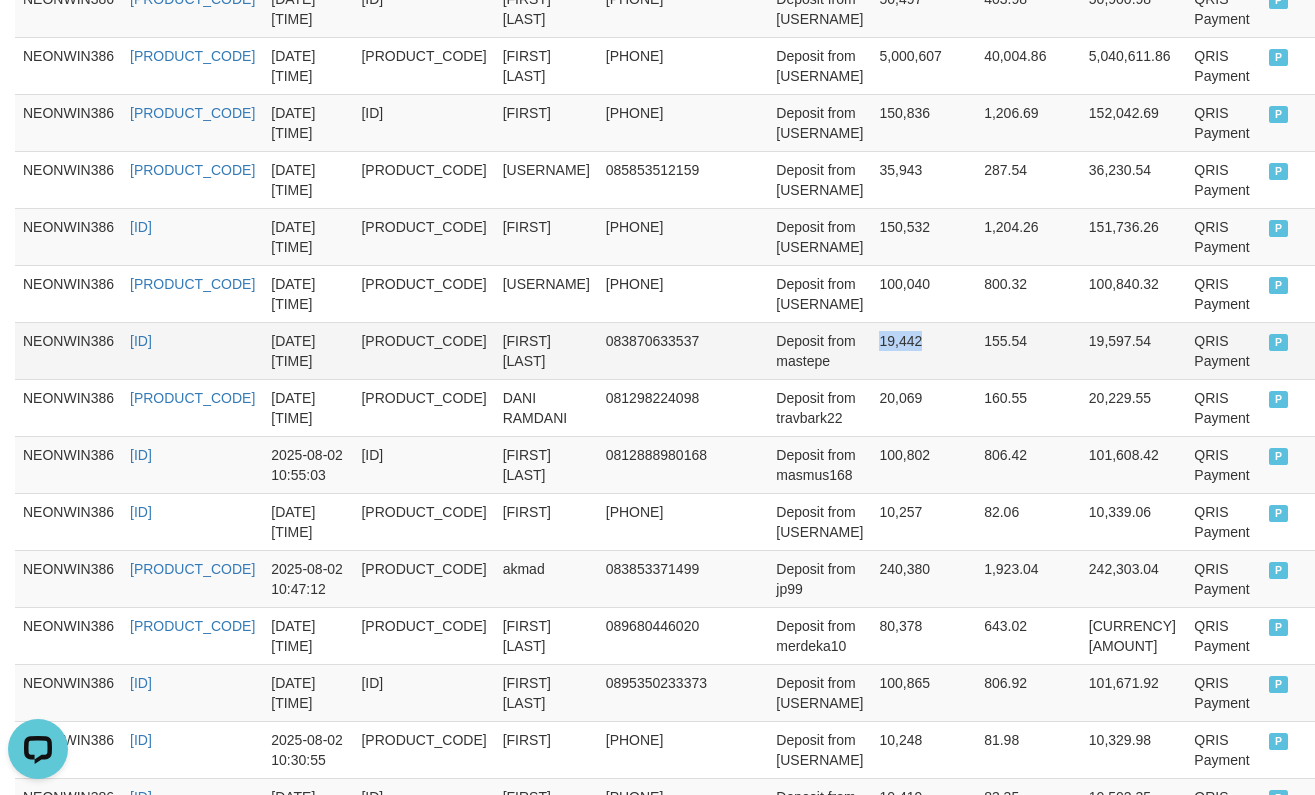 click on "19,442" at bounding box center [923, 350] 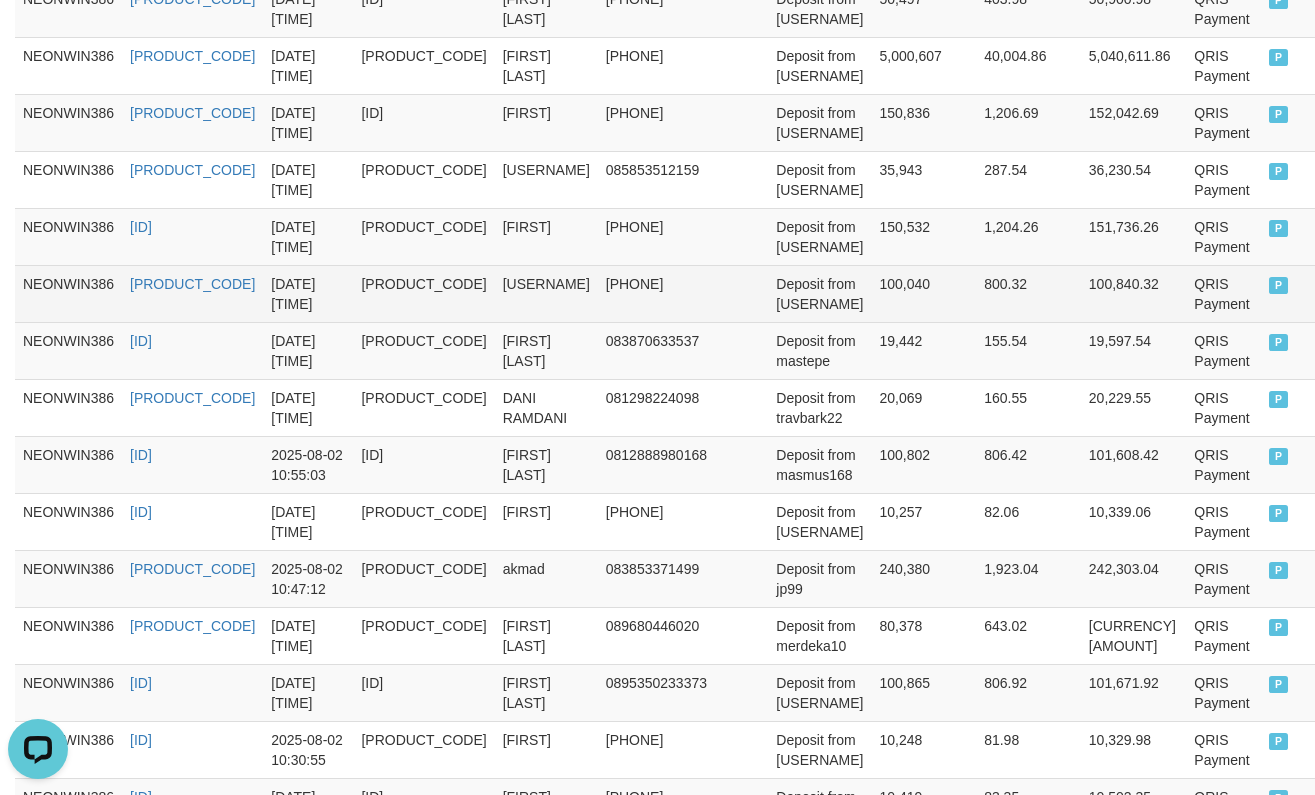 click on "100,040" at bounding box center (923, 293) 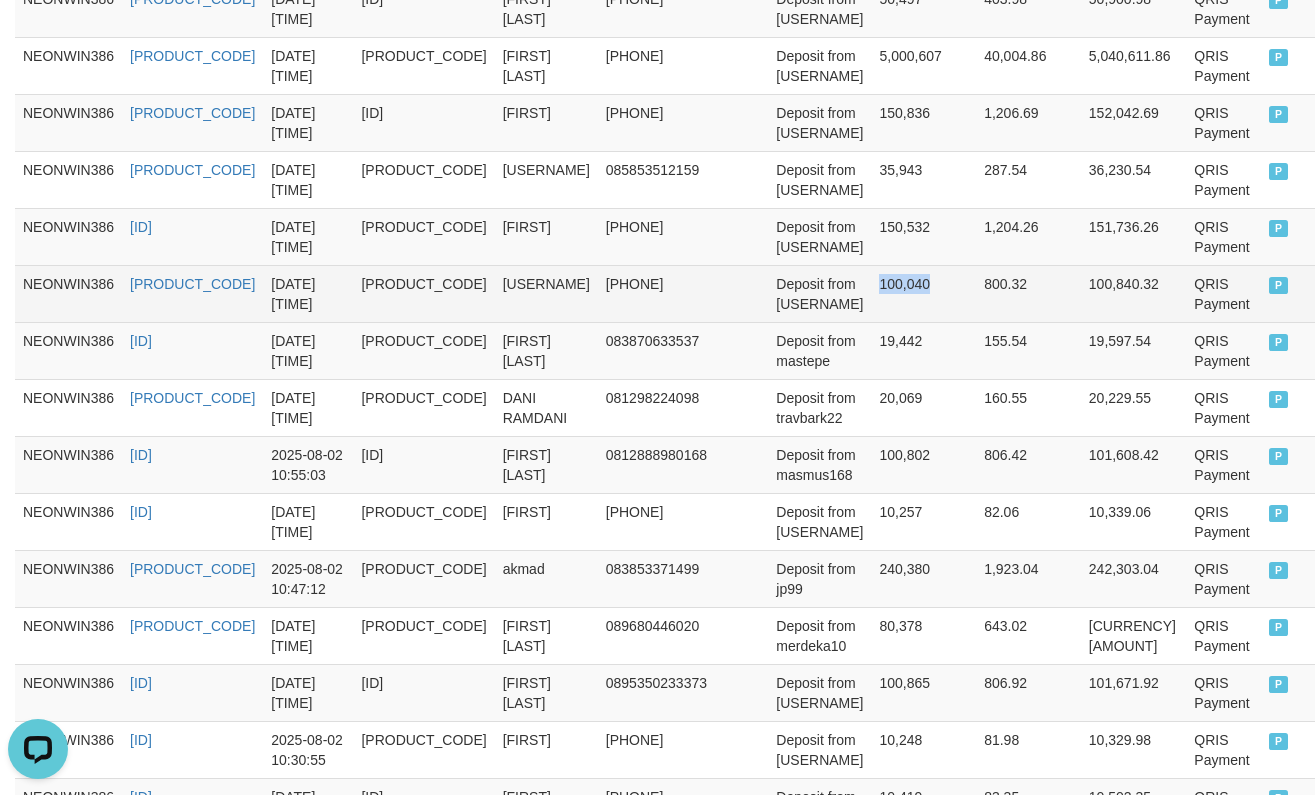click on "100,040" at bounding box center [923, 293] 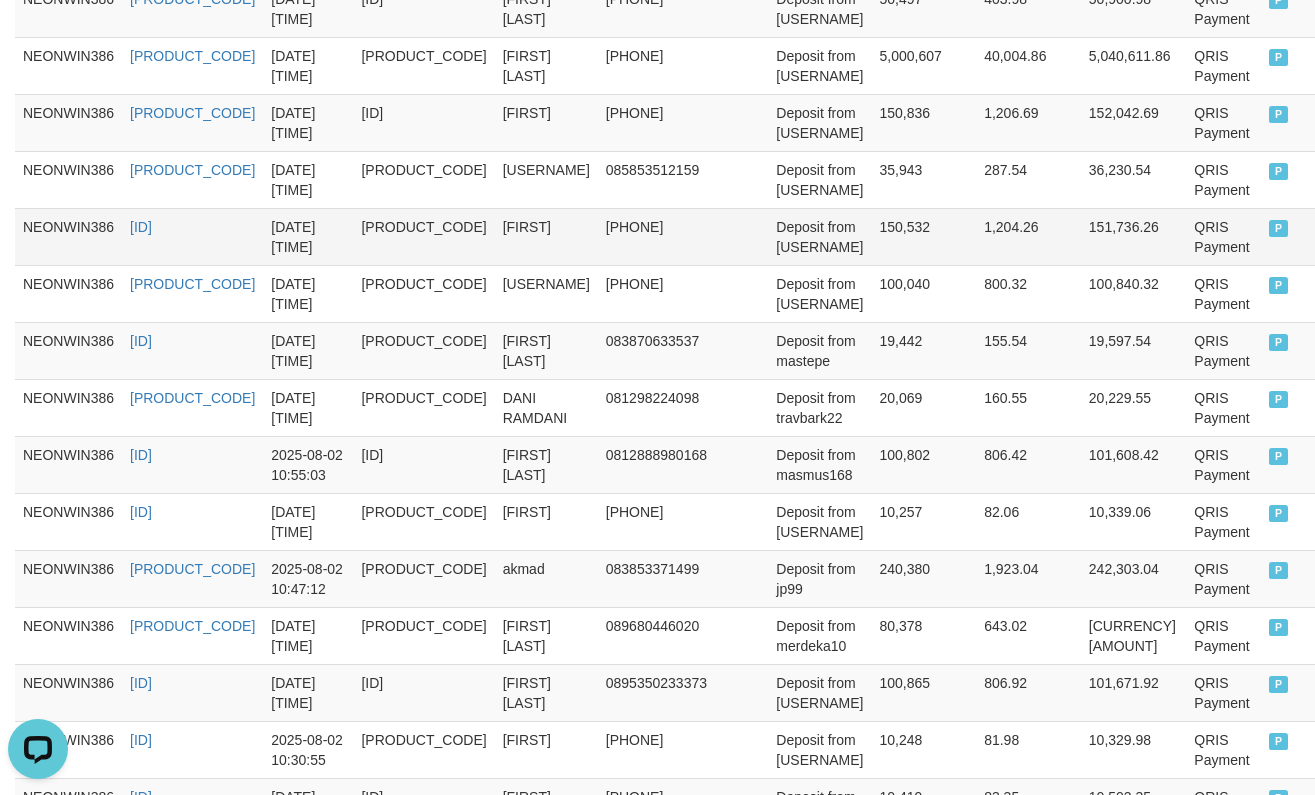 click on "150,532" at bounding box center [923, 236] 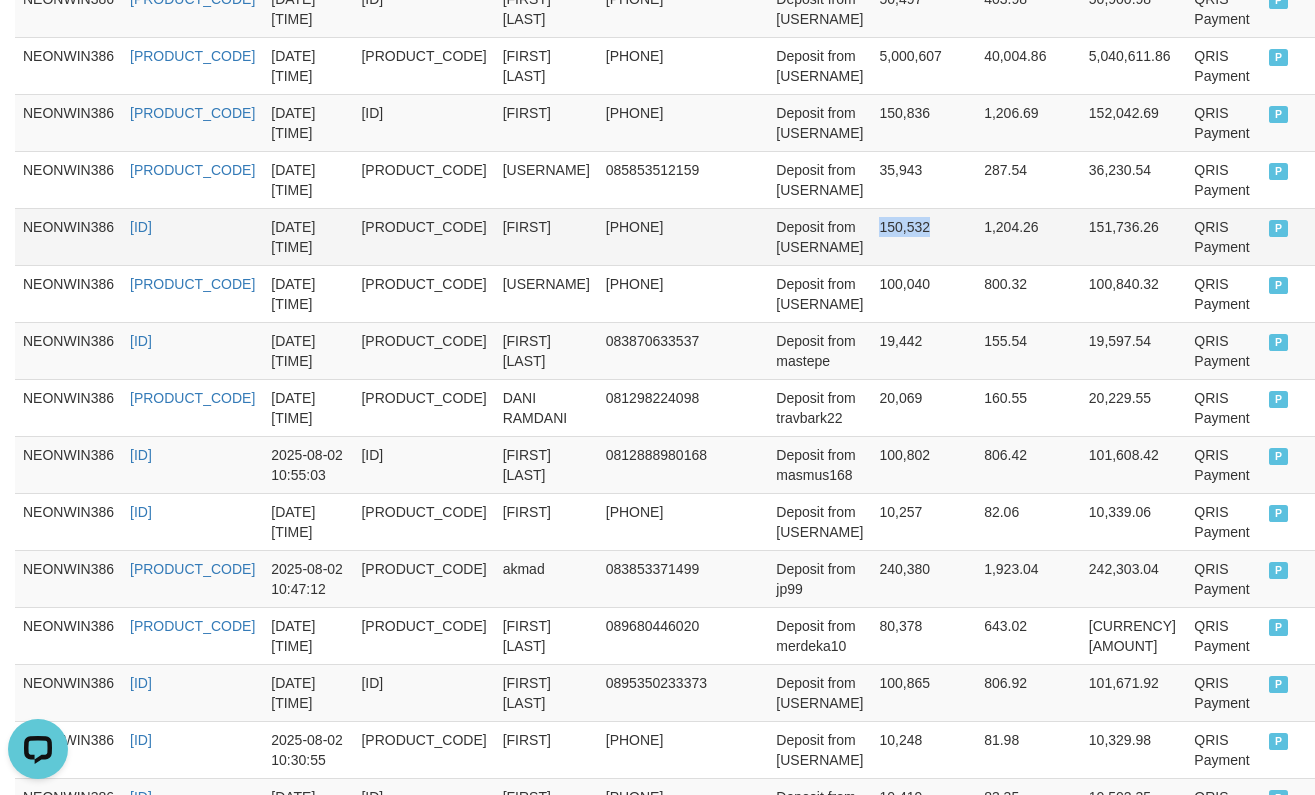 click on "150,532" at bounding box center [923, 236] 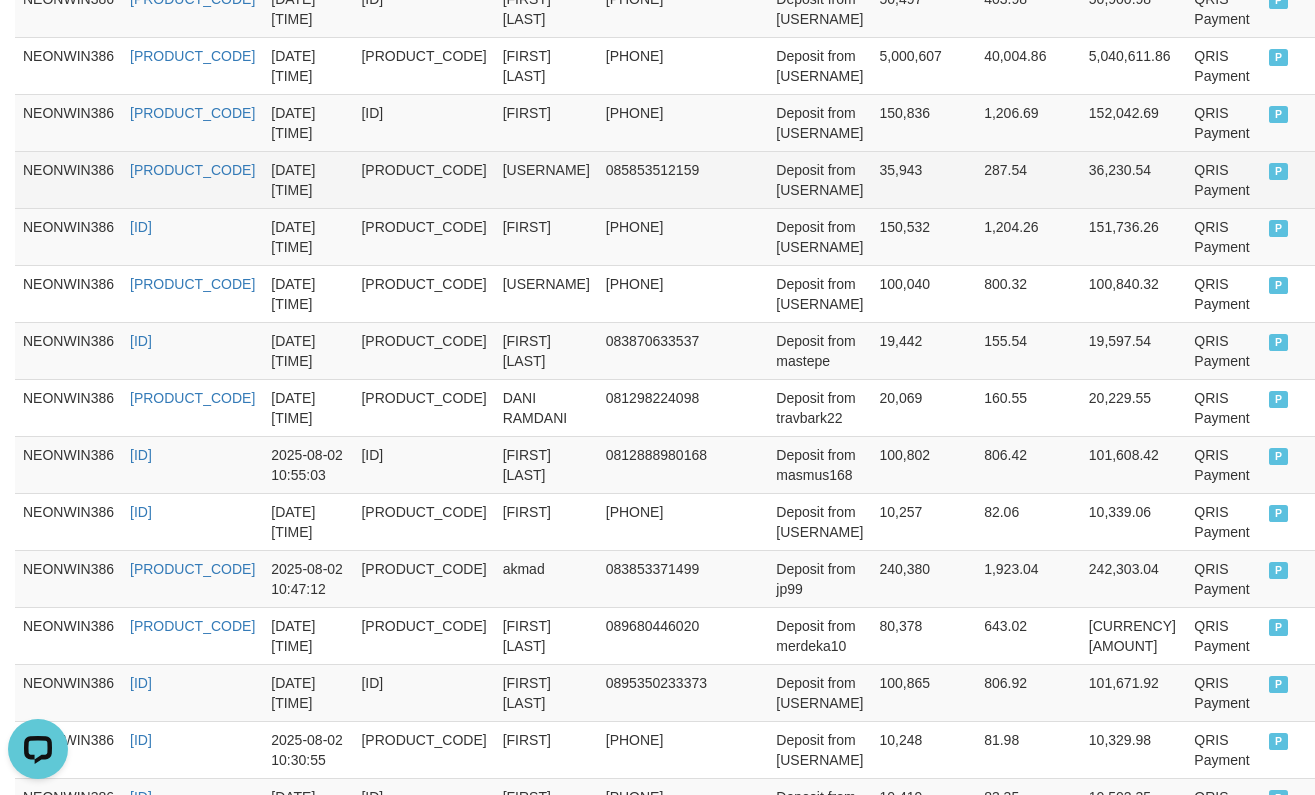 click on "35,943" at bounding box center (923, 179) 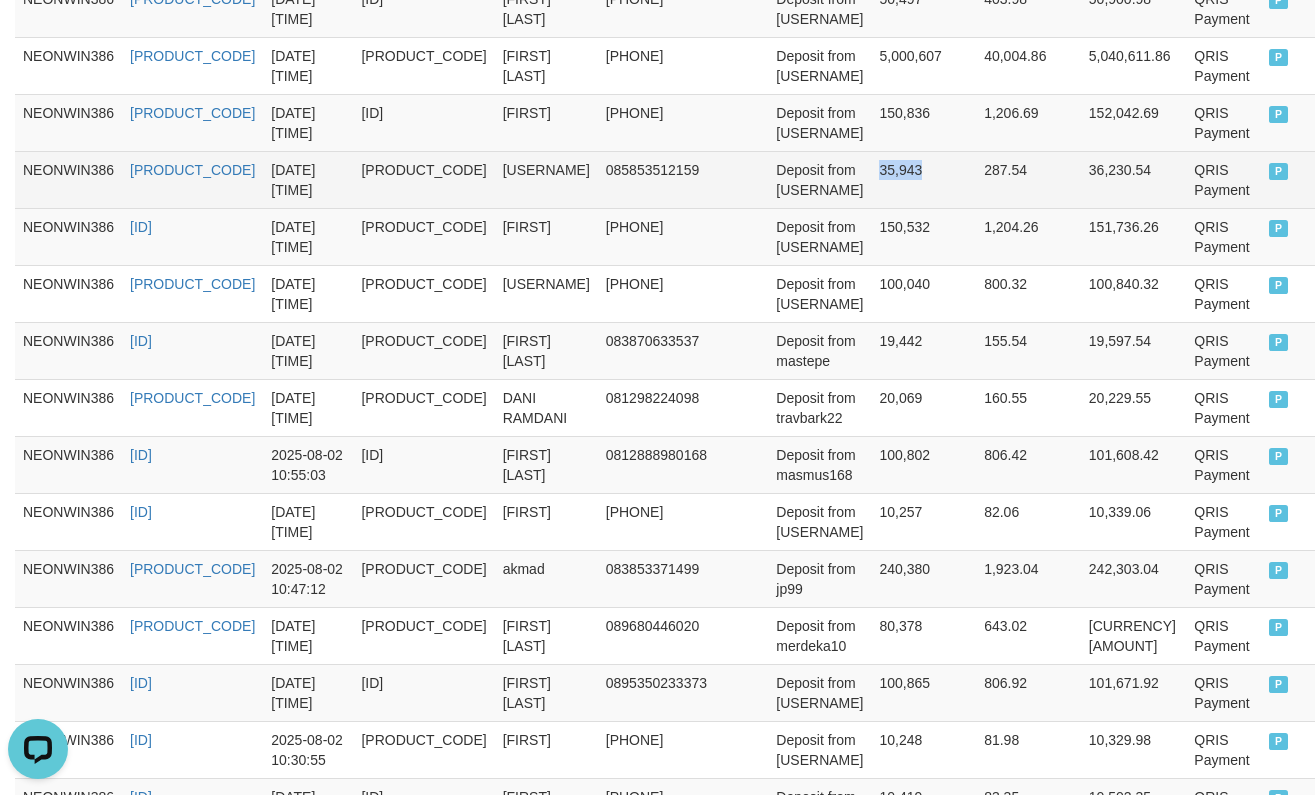 click on "35,943" at bounding box center [923, 179] 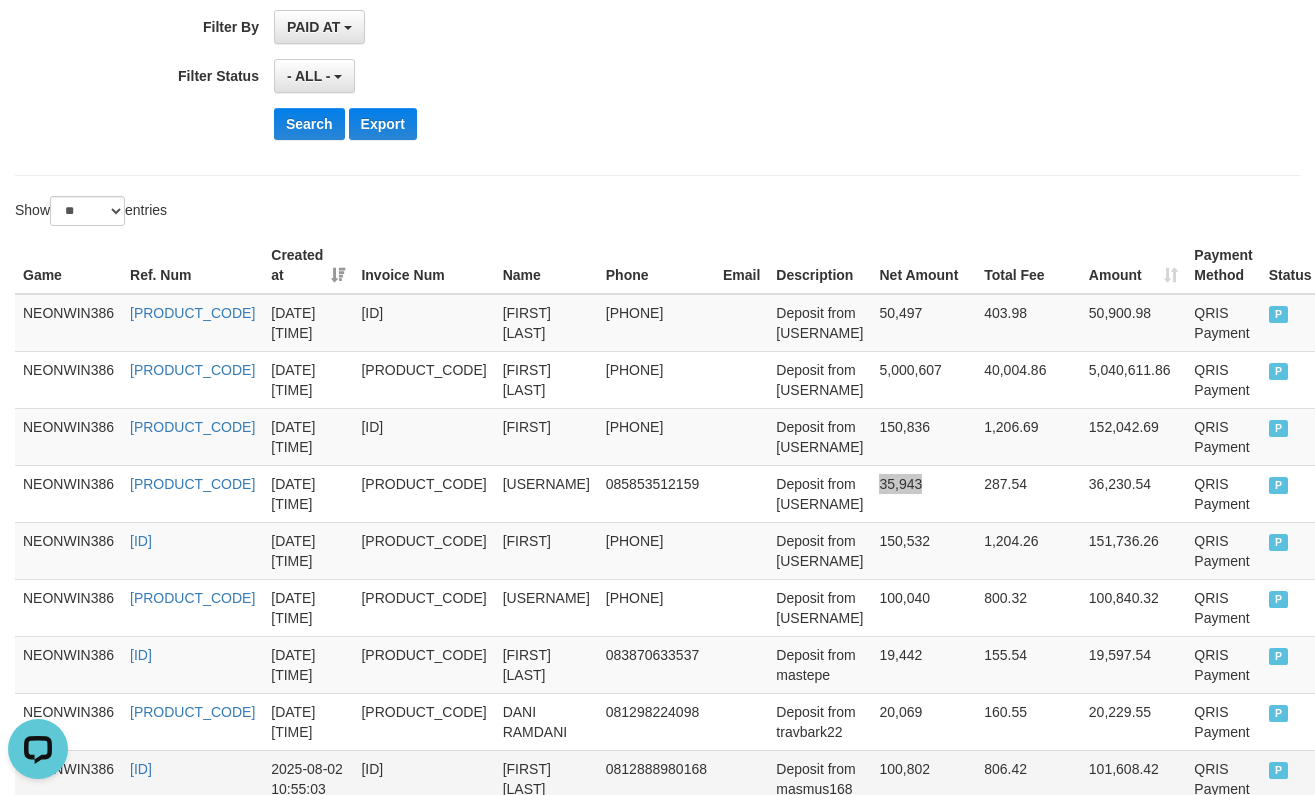 scroll, scrollTop: 467, scrollLeft: 0, axis: vertical 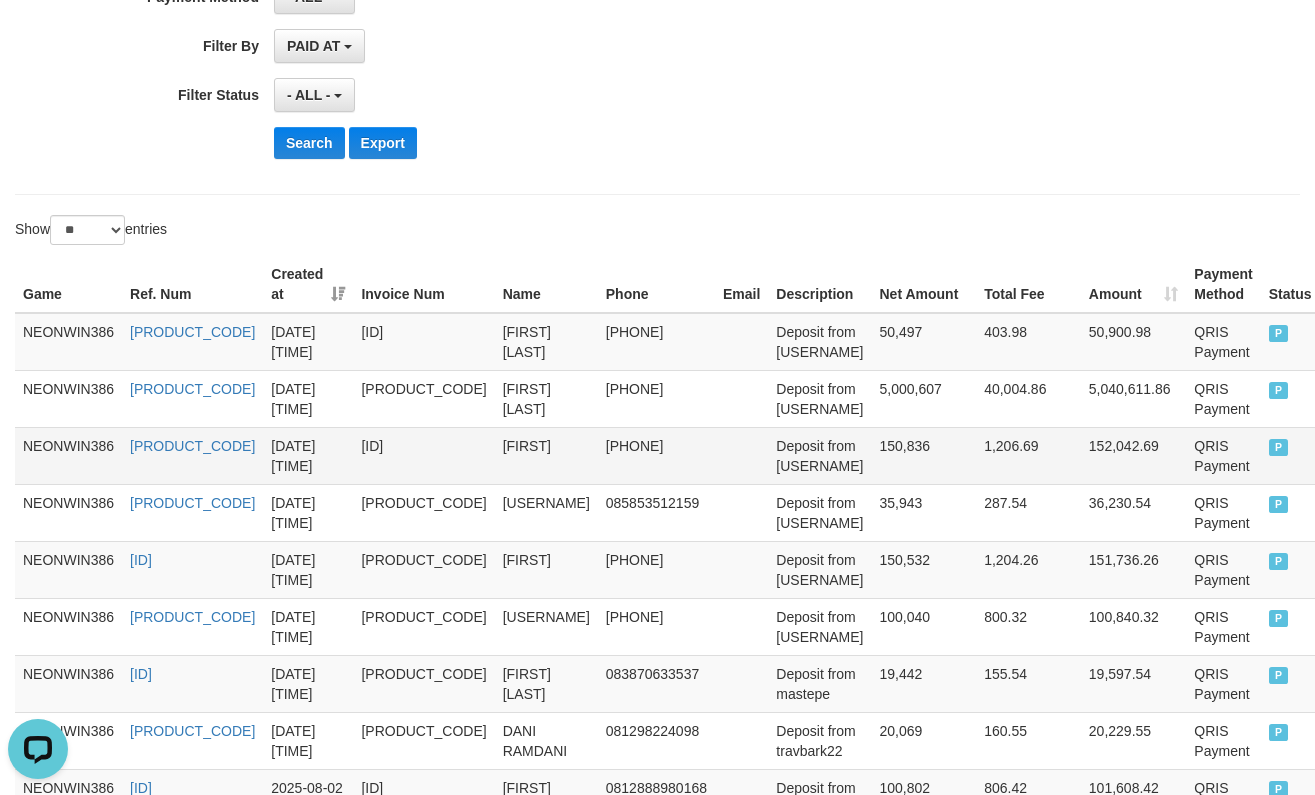 click on "150,836" at bounding box center (923, 455) 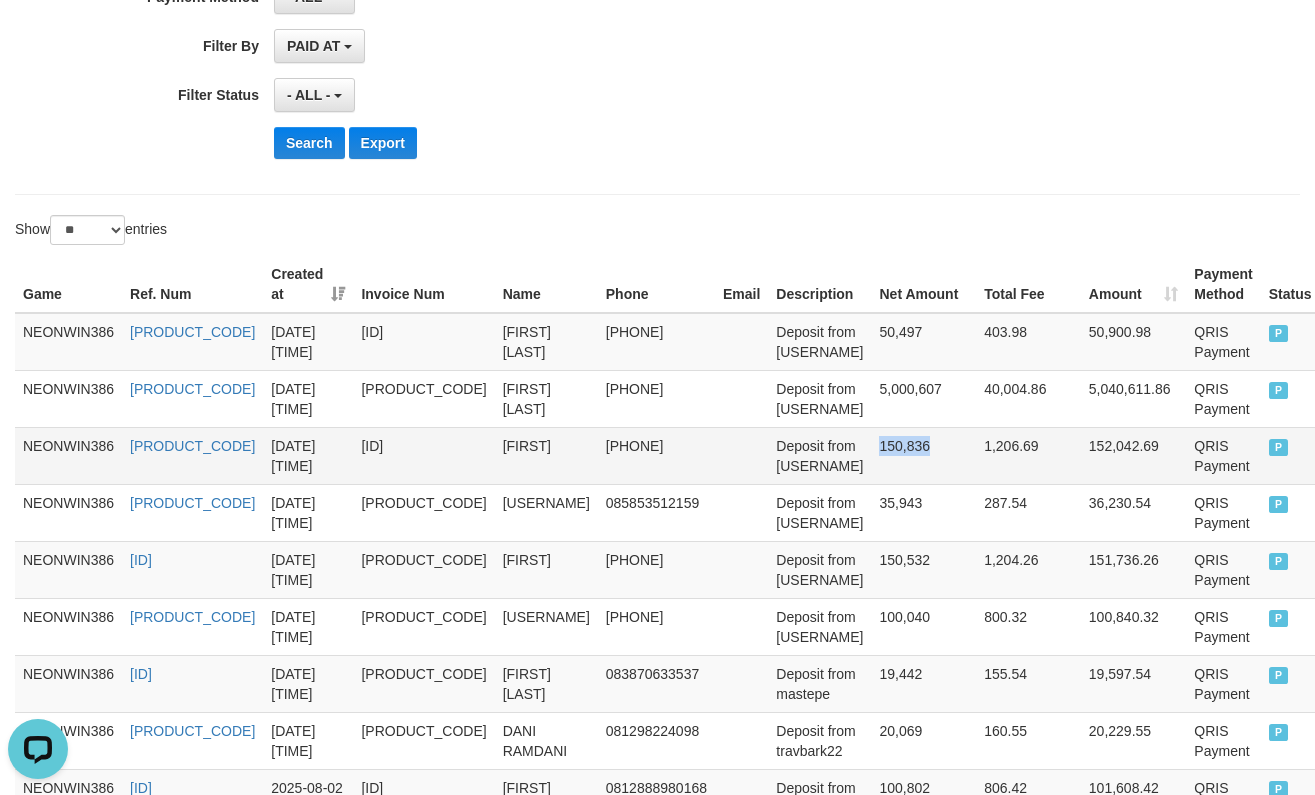 click on "150,836" at bounding box center [923, 455] 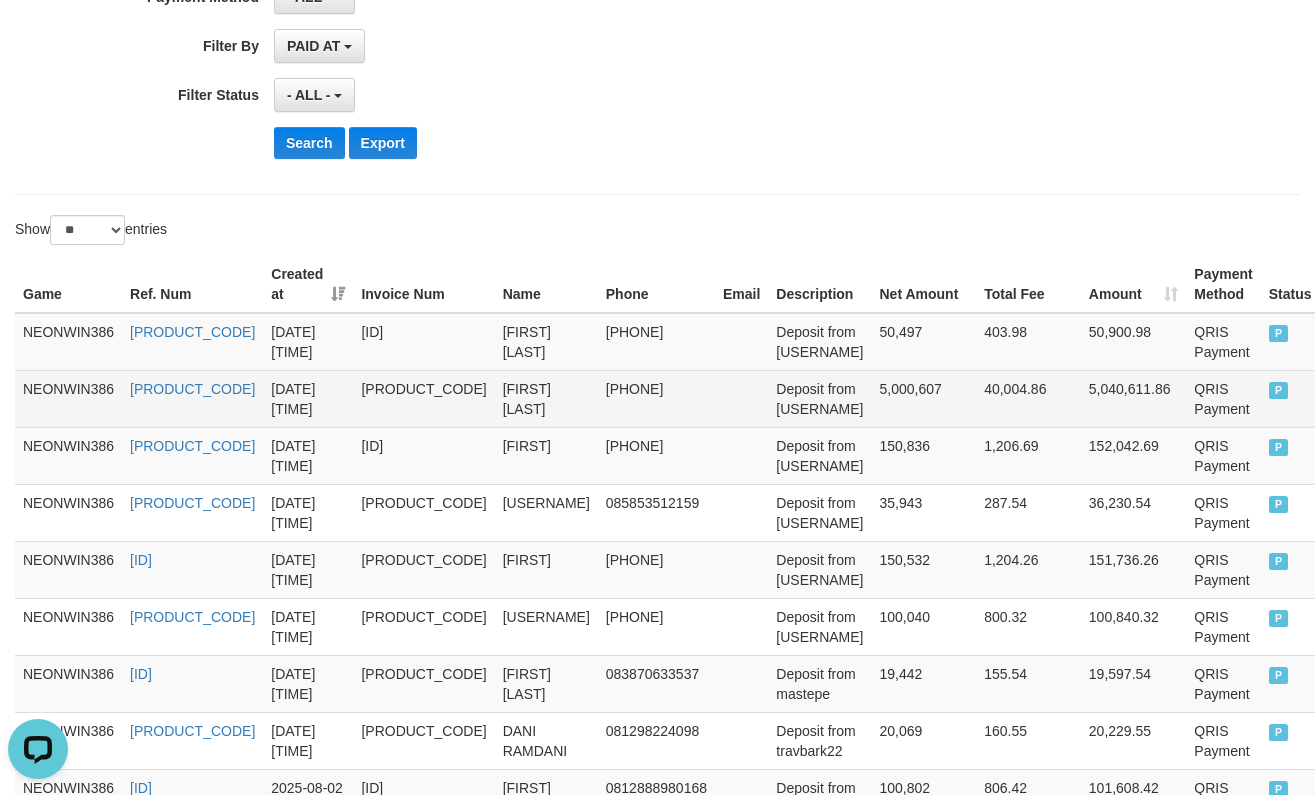 click on "5,000,607" at bounding box center (923, 398) 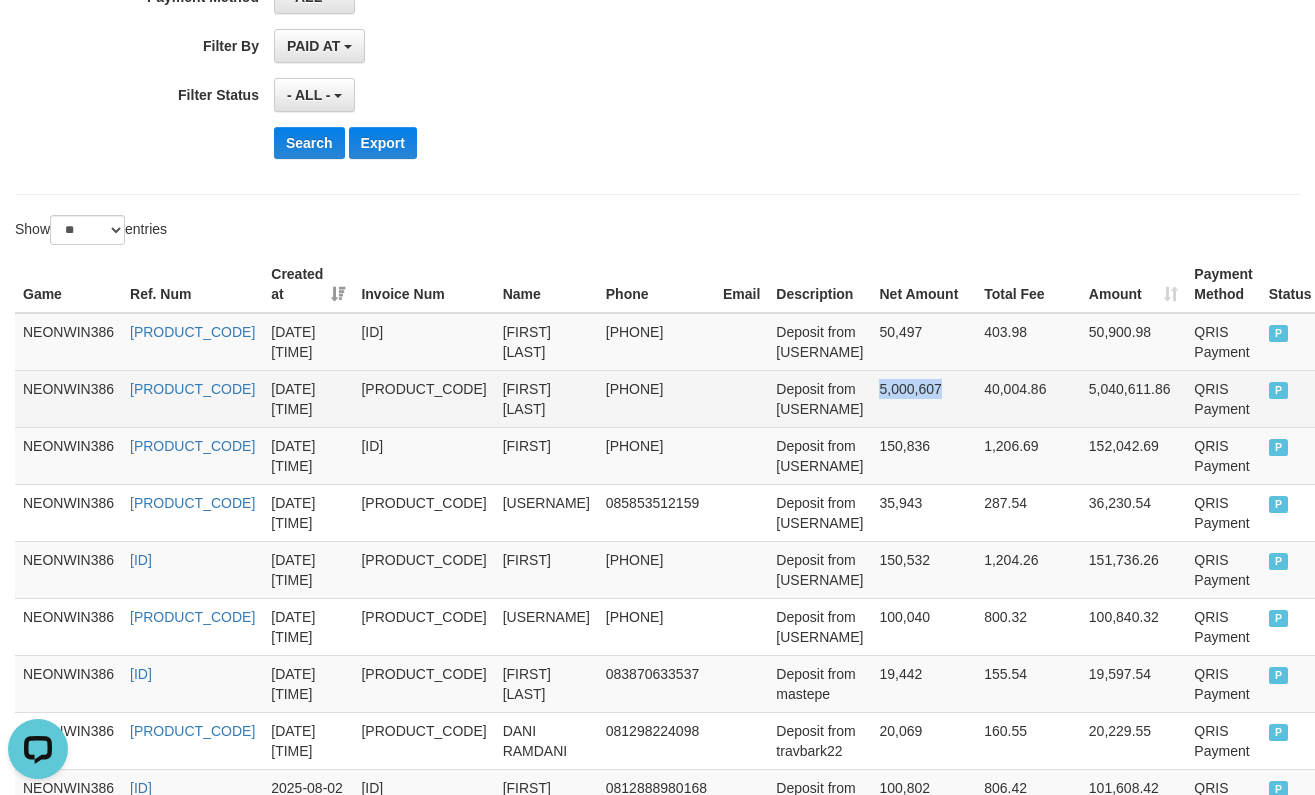 click on "5,000,607" at bounding box center [923, 398] 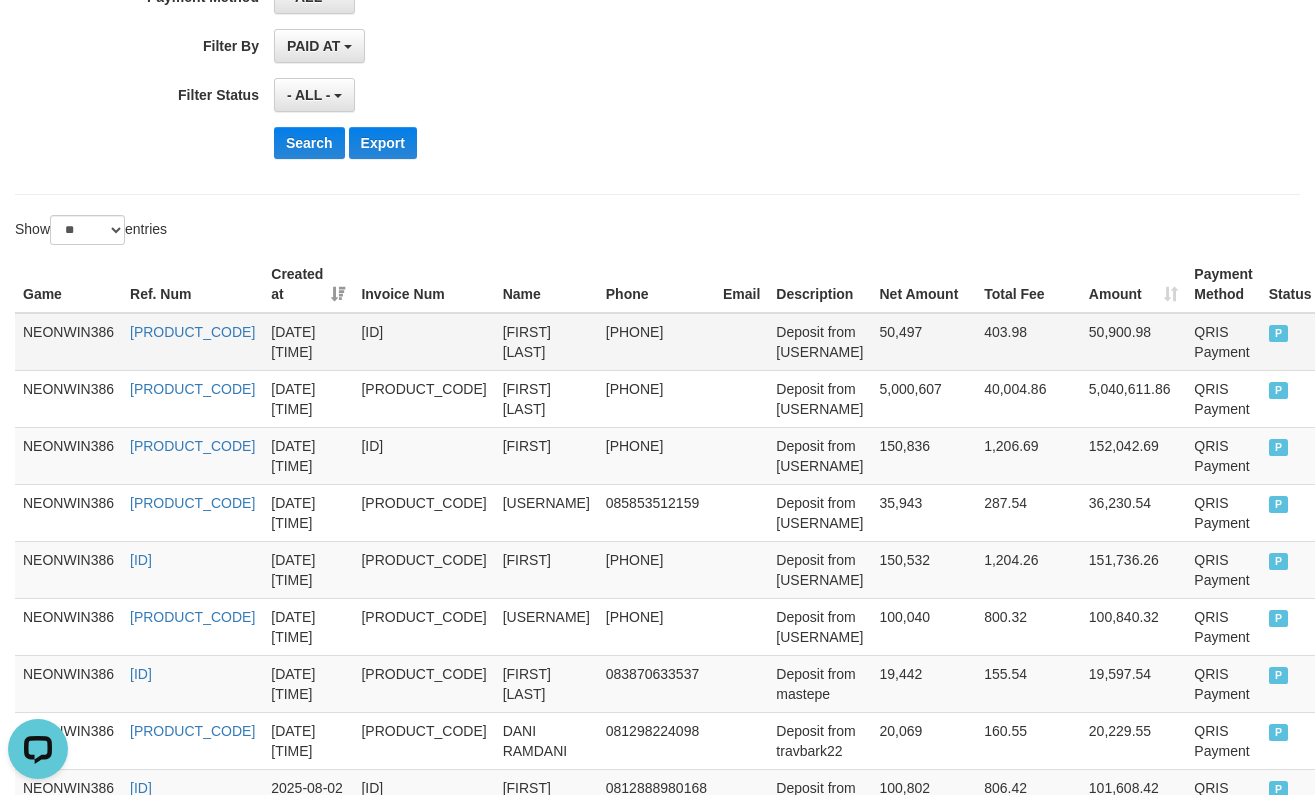 click on "50,497" at bounding box center [923, 342] 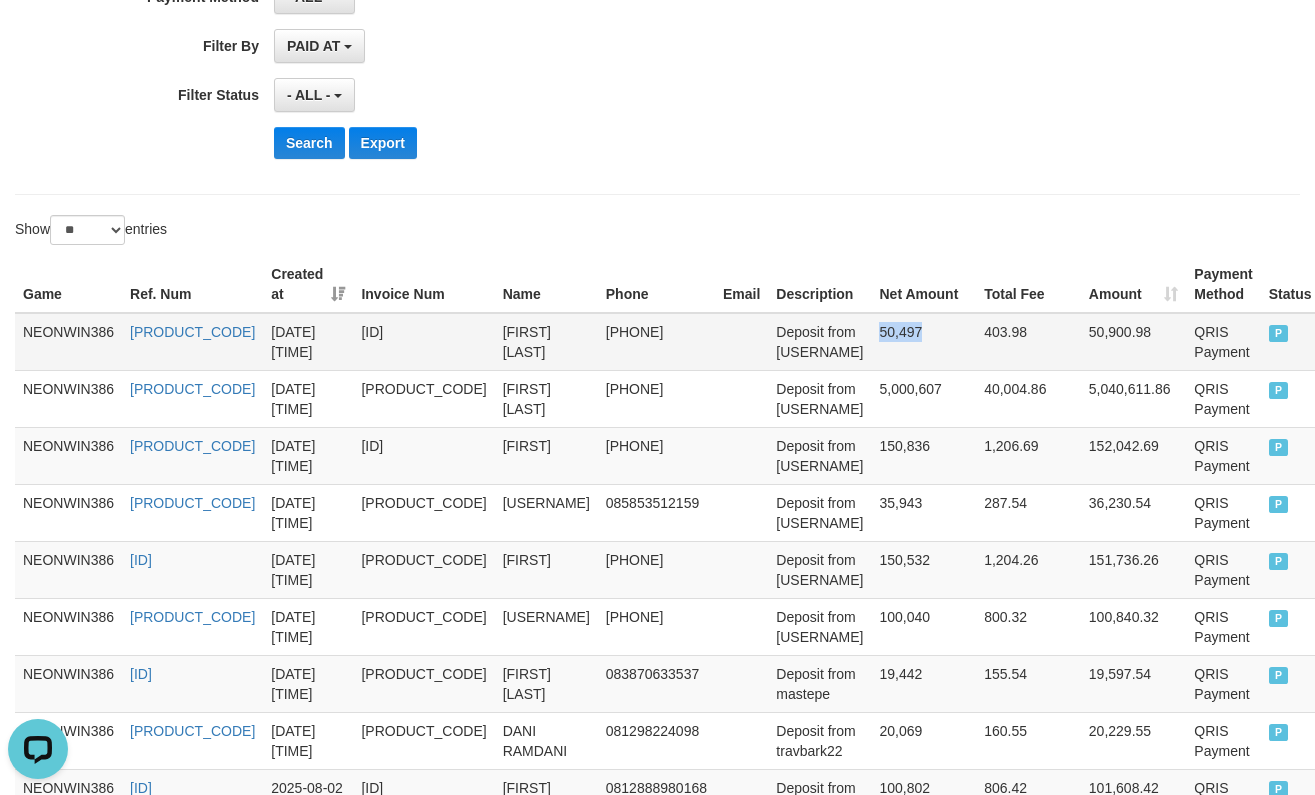 click on "50,497" at bounding box center [923, 342] 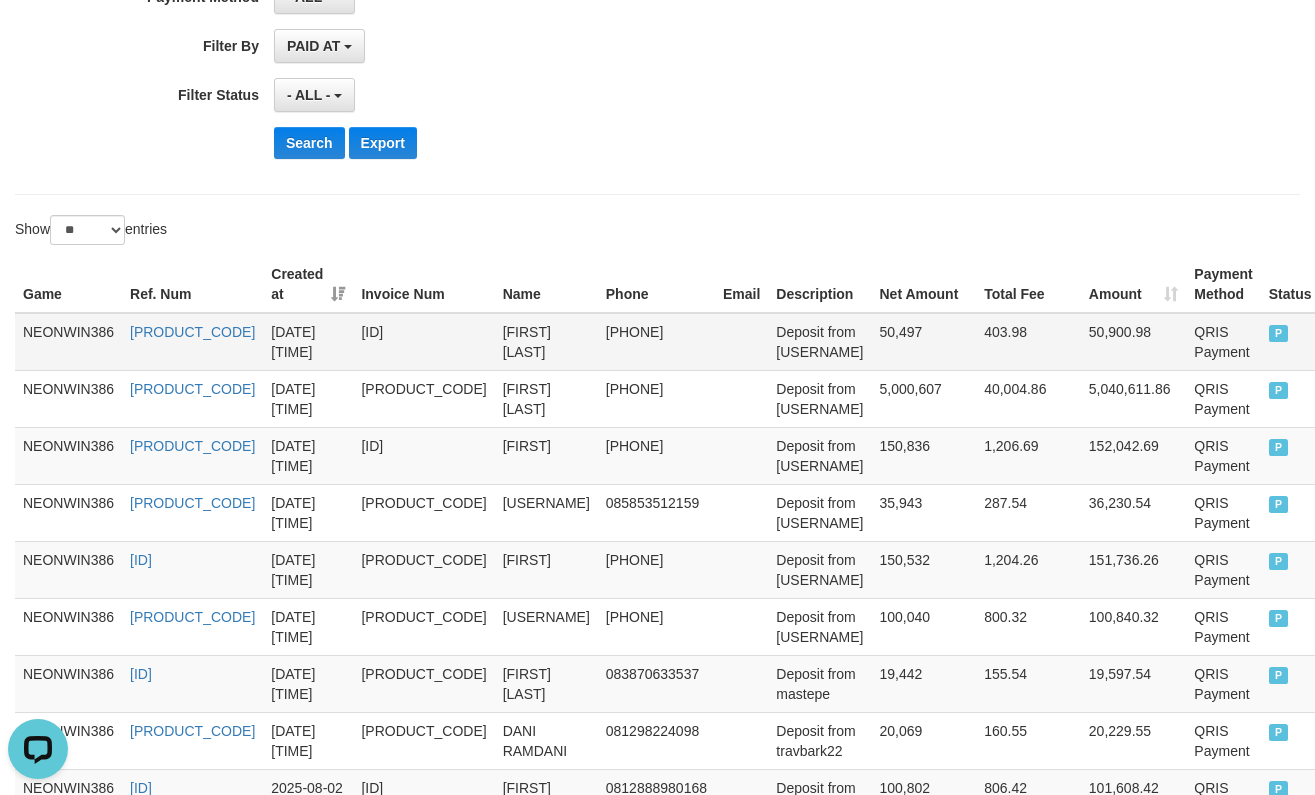 click on "[FIRST] [LAST]" at bounding box center [546, 342] 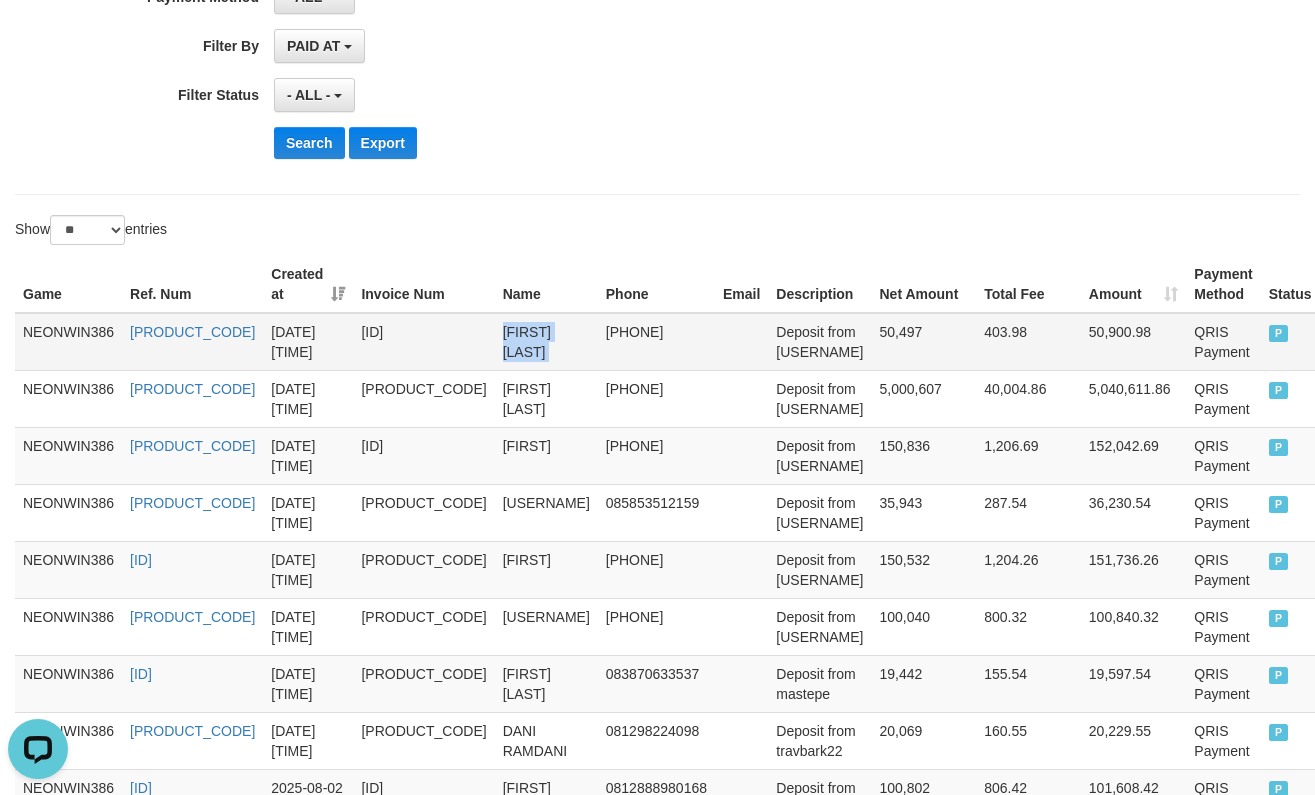 click on "[FIRST] [LAST]" at bounding box center (546, 342) 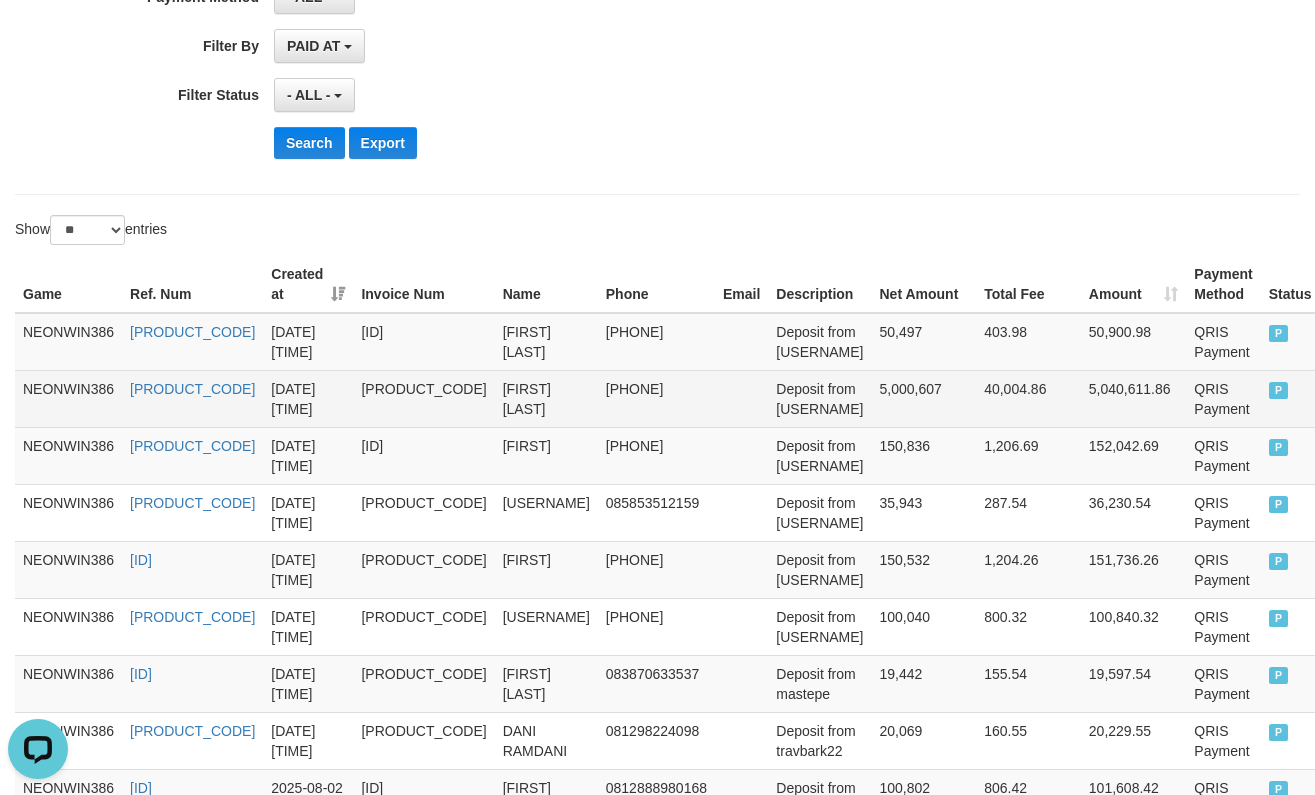 click on "[FIRST] [LAST]" at bounding box center [546, 398] 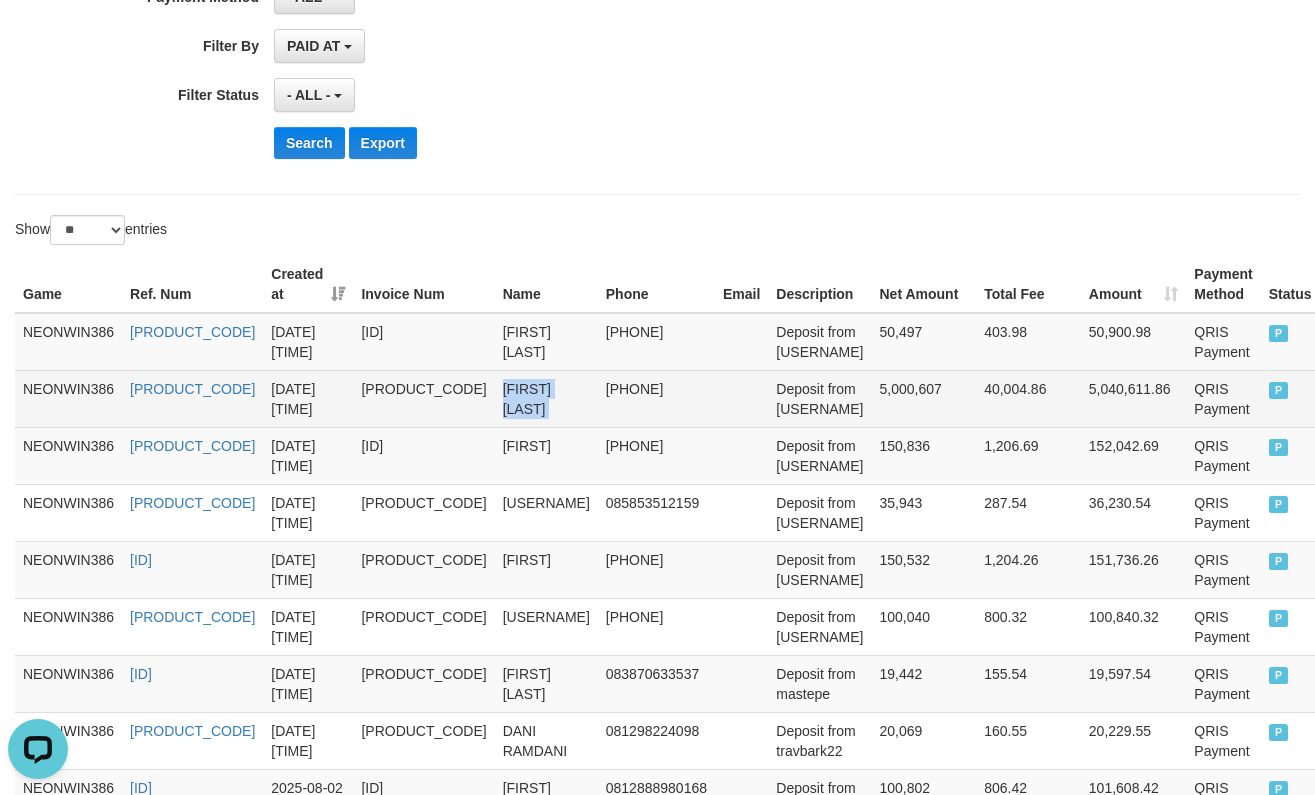 click on "[FIRST] [LAST]" at bounding box center [546, 398] 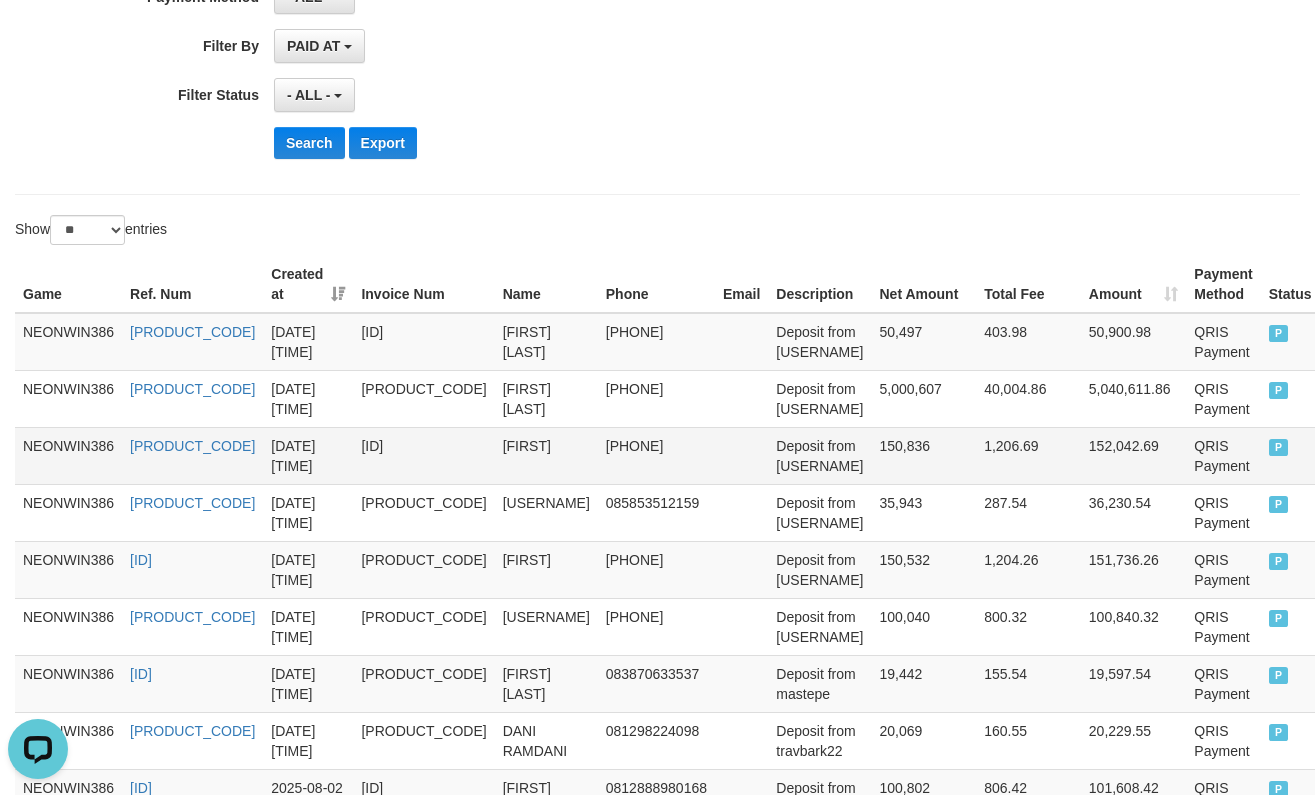 click on "[FIRST]" at bounding box center [546, 455] 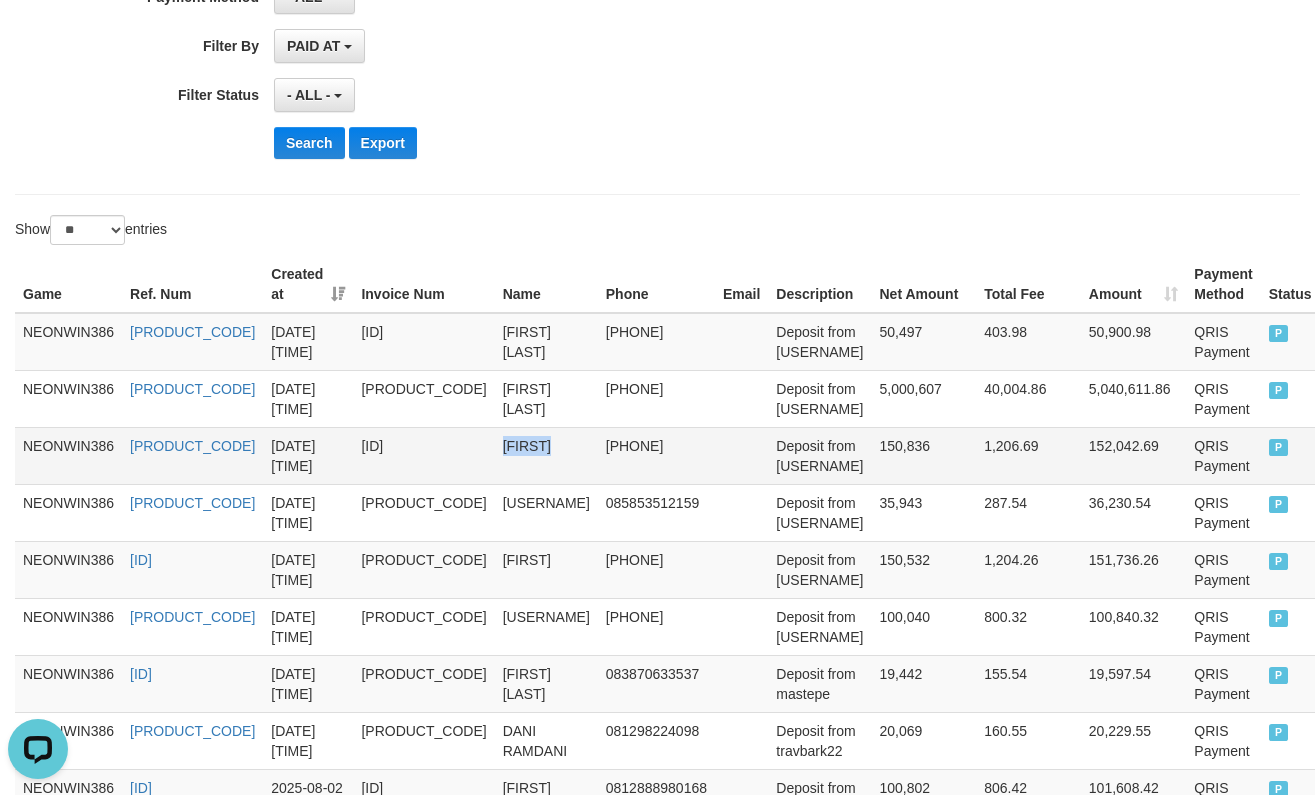 click on "[FIRST]" at bounding box center (546, 455) 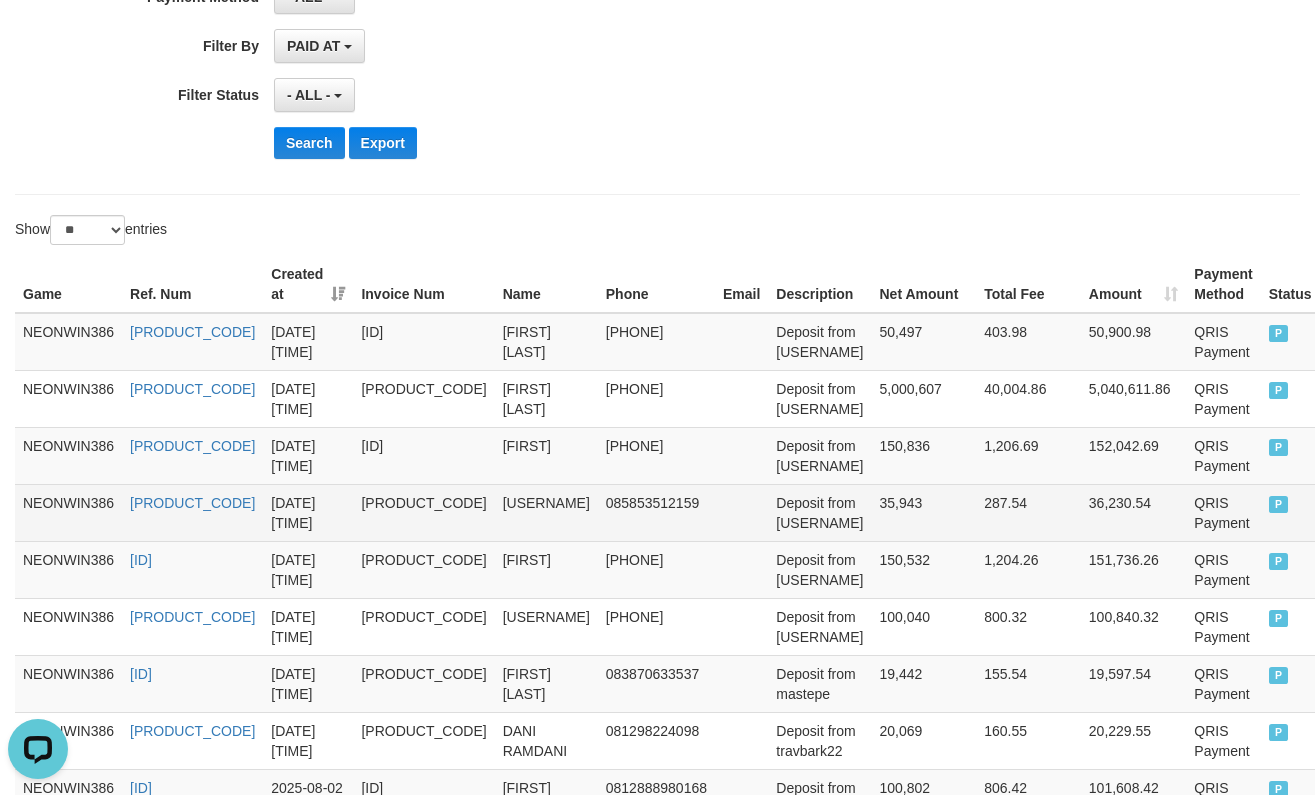 click on "[USERNAME]" at bounding box center [546, 512] 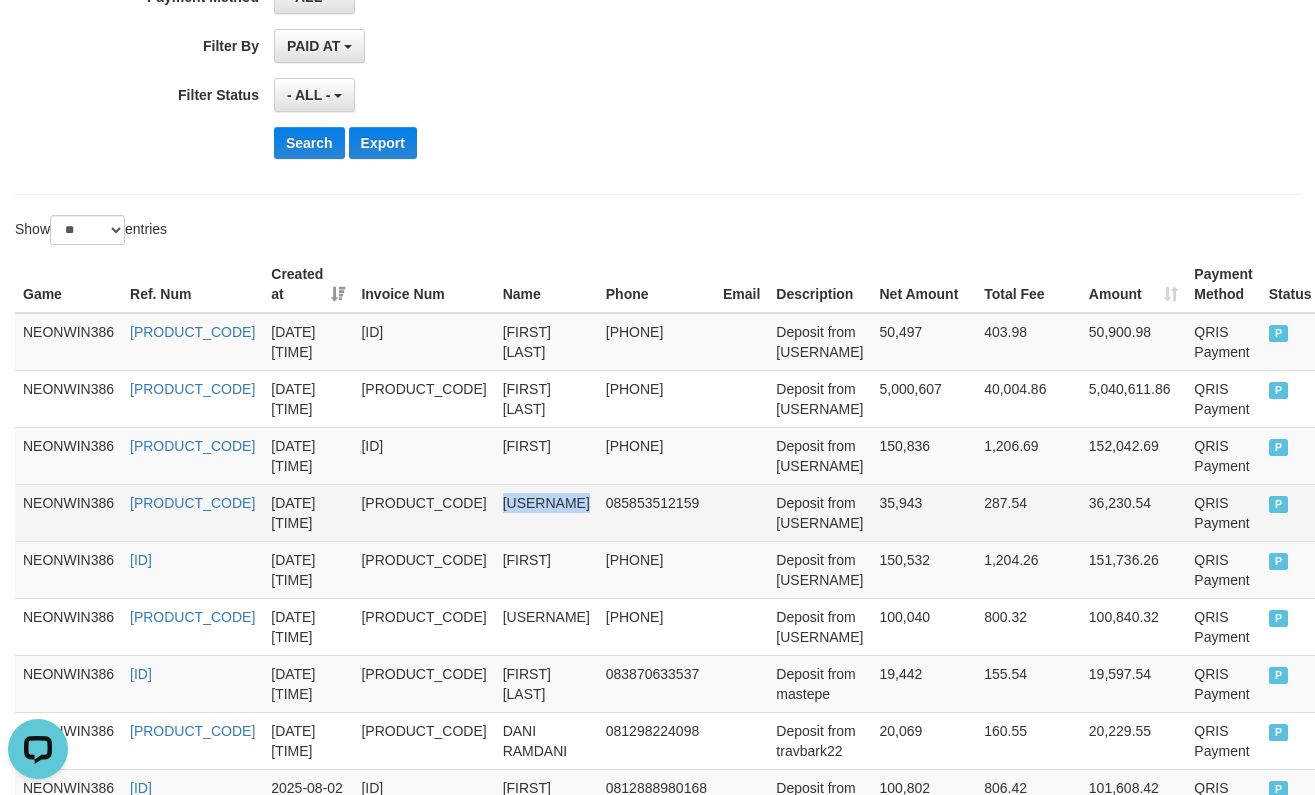 click on "[USERNAME]" at bounding box center (546, 512) 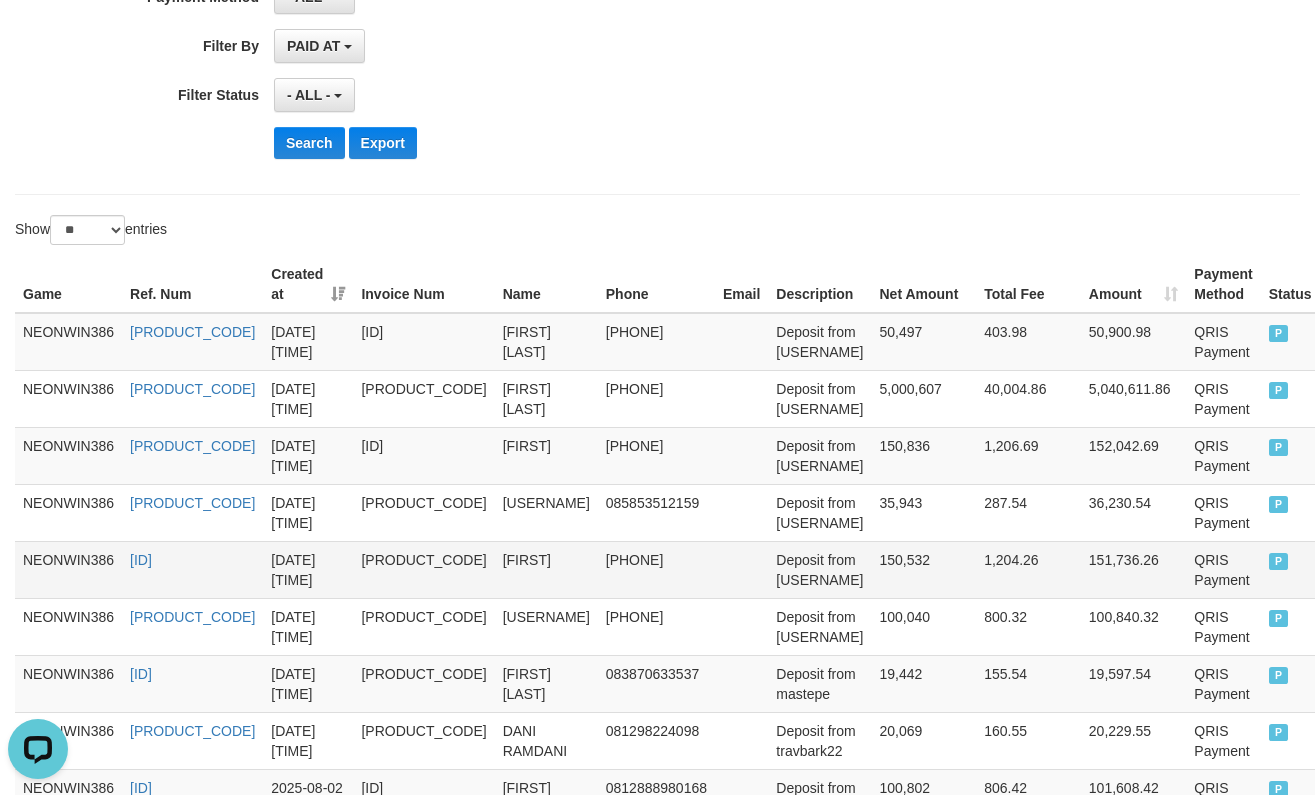 click on "[FIRST]" at bounding box center (546, 569) 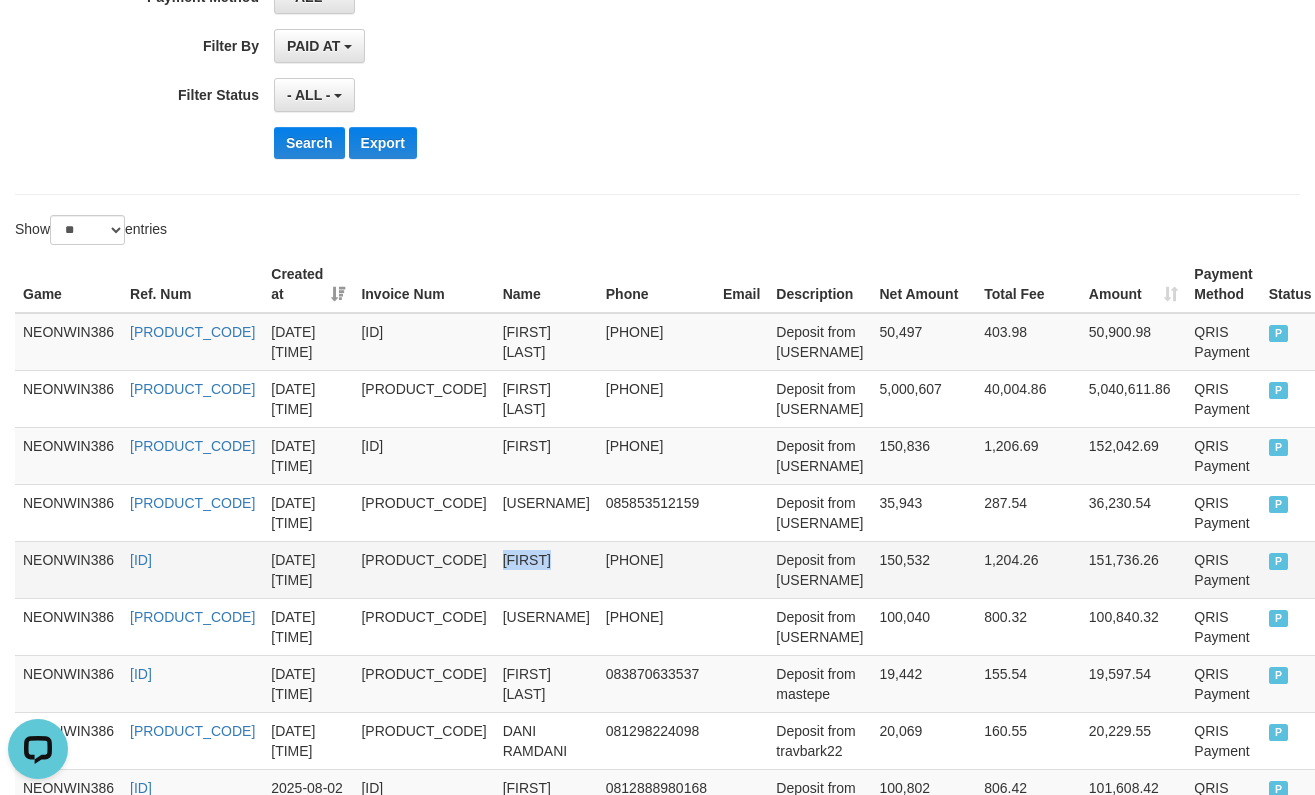 click on "[FIRST]" at bounding box center (546, 569) 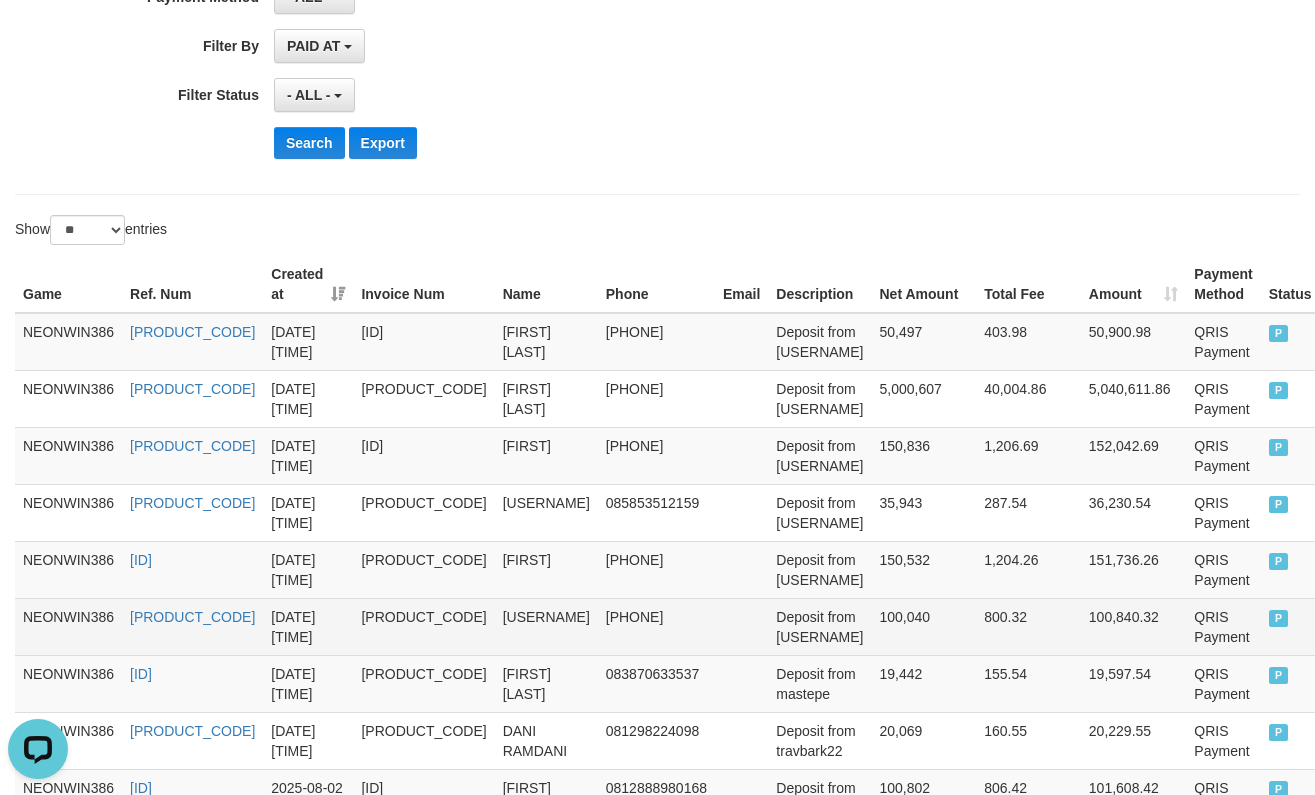click on "[USERNAME]" at bounding box center [546, 626] 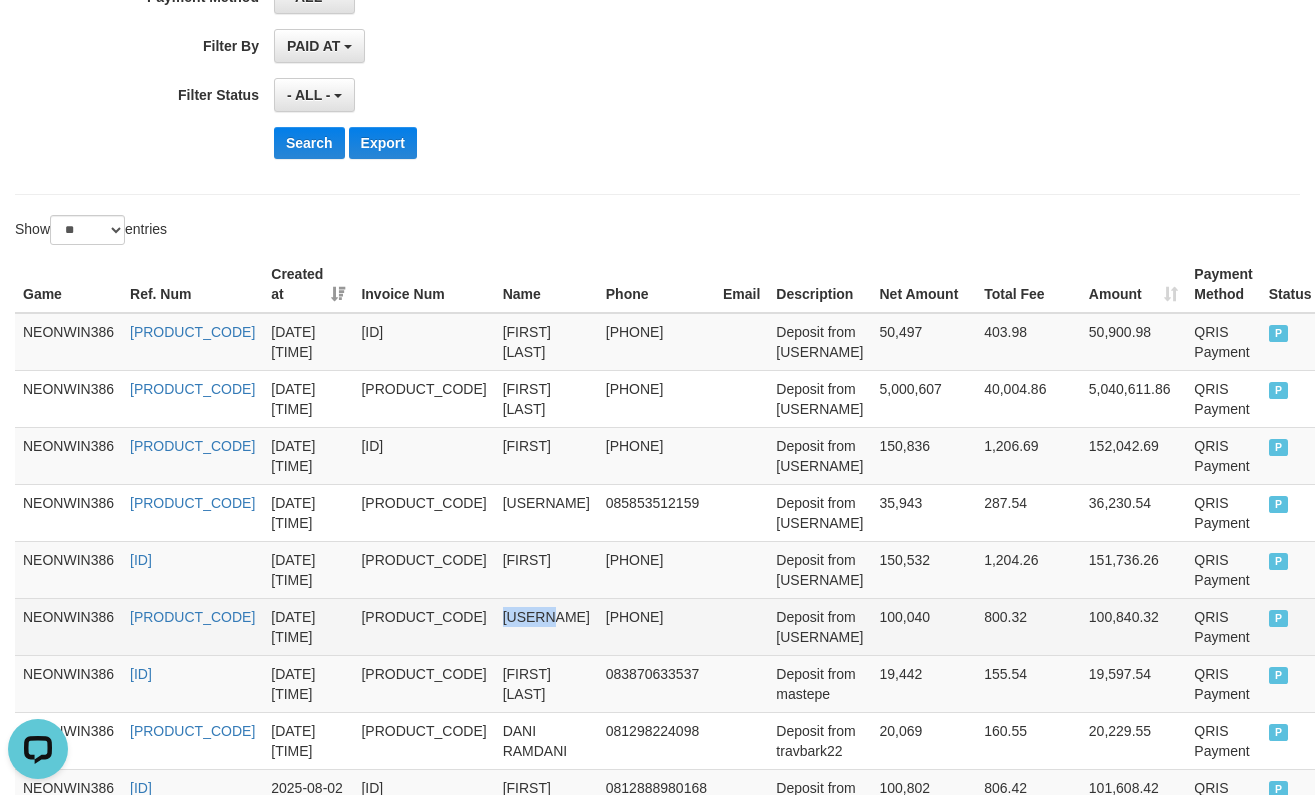 click on "[USERNAME]" at bounding box center (546, 626) 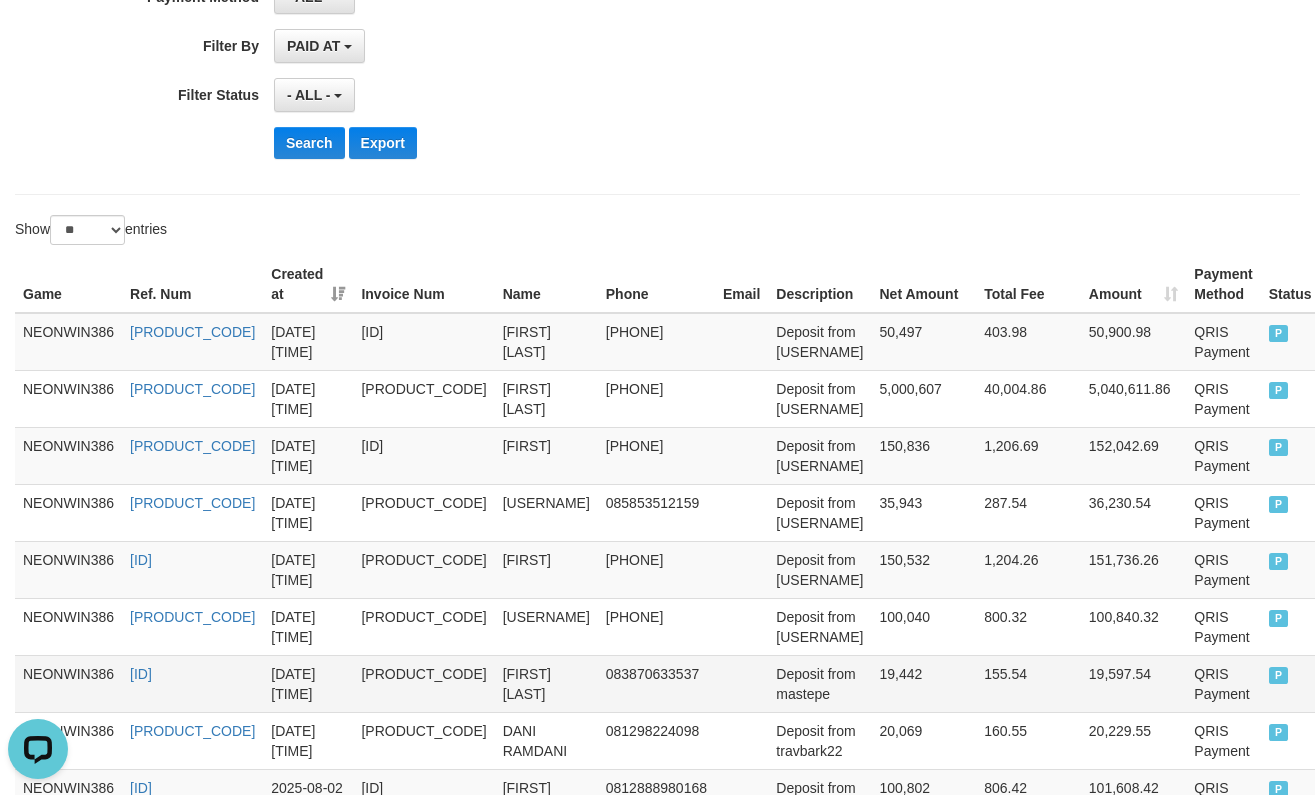 click on "[FIRST] [LAST]" at bounding box center [546, 683] 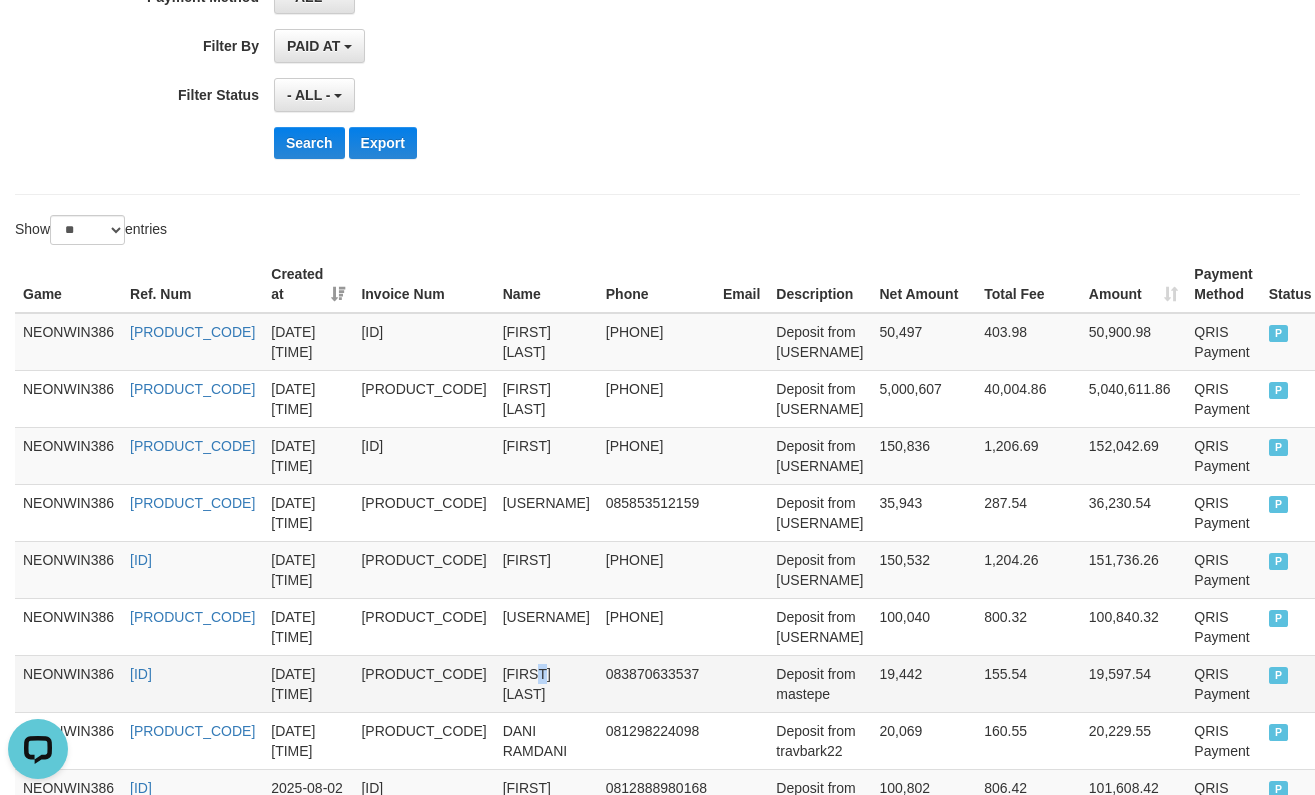 click on "[FIRST] [LAST]" at bounding box center [546, 683] 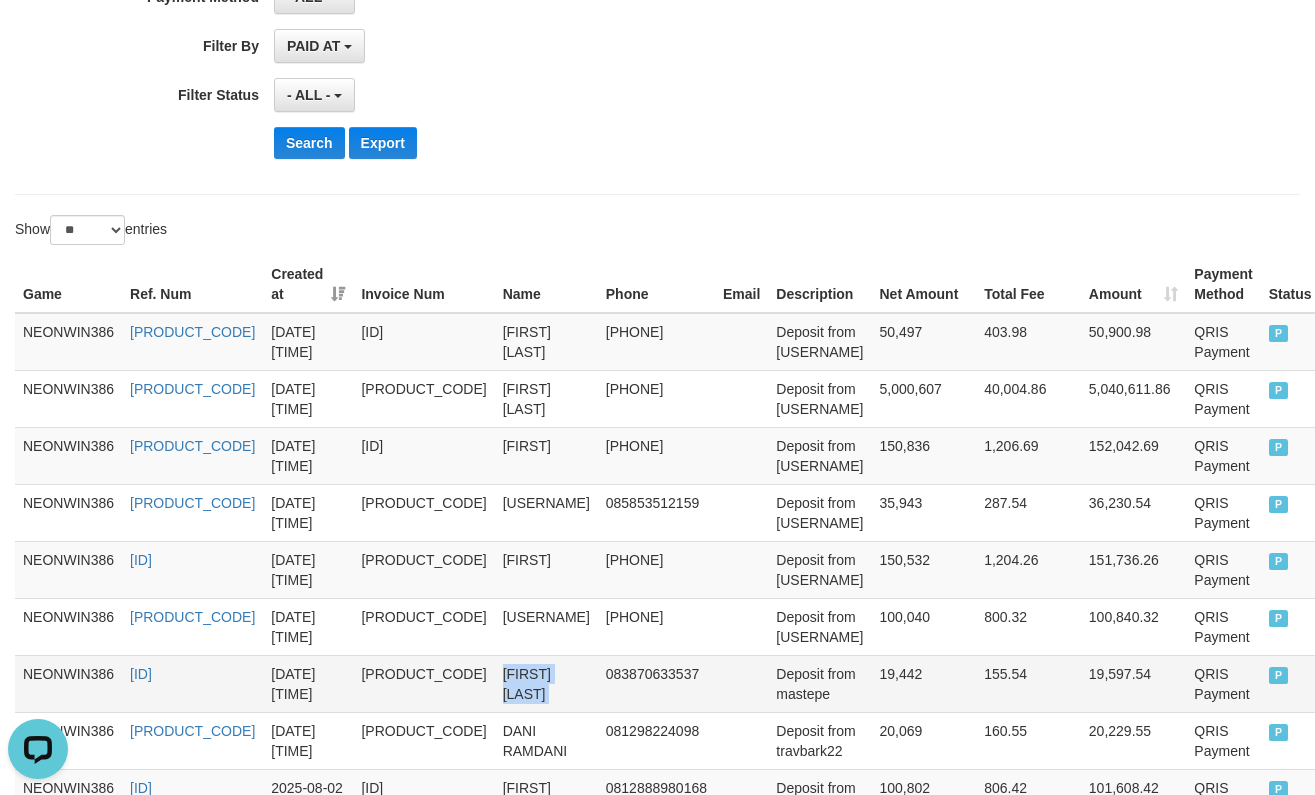click on "[FIRST] [LAST]" at bounding box center [546, 683] 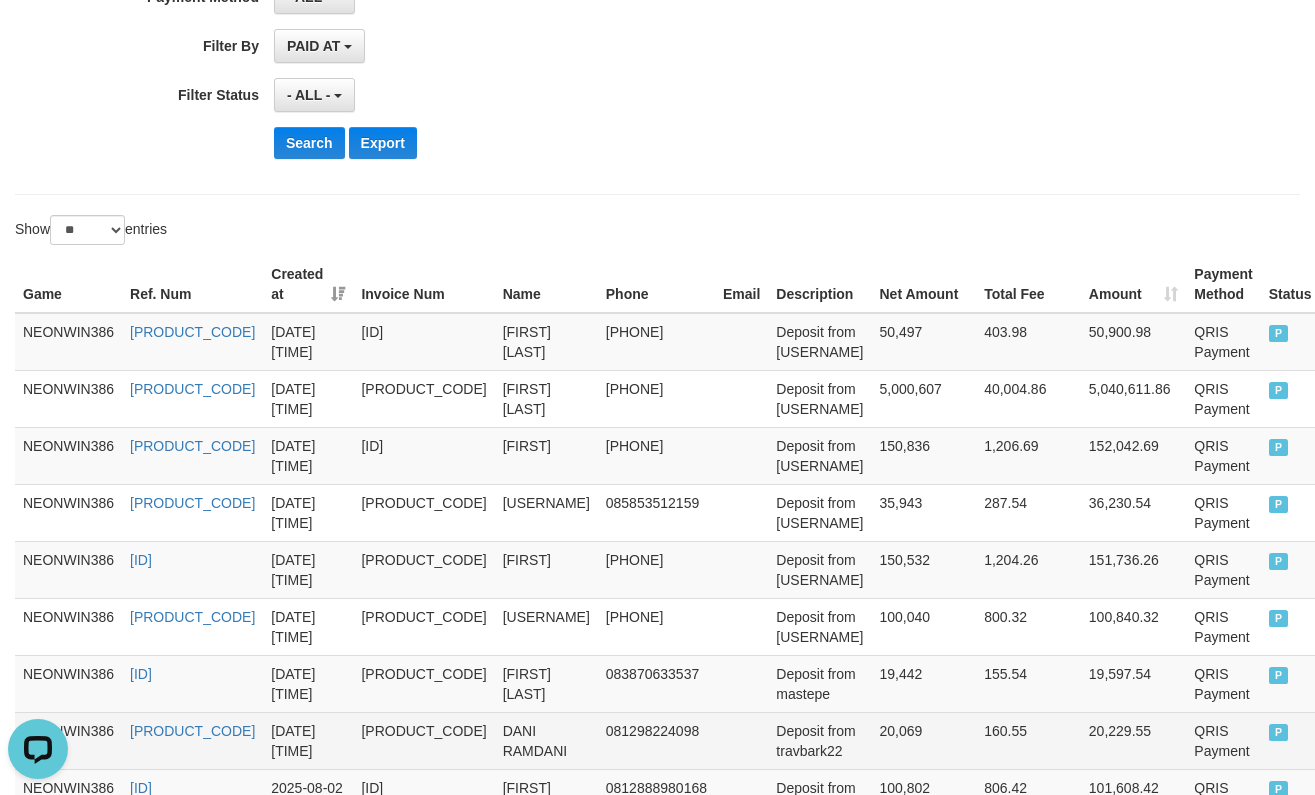 click on "DANI RAMDANI" at bounding box center (546, 740) 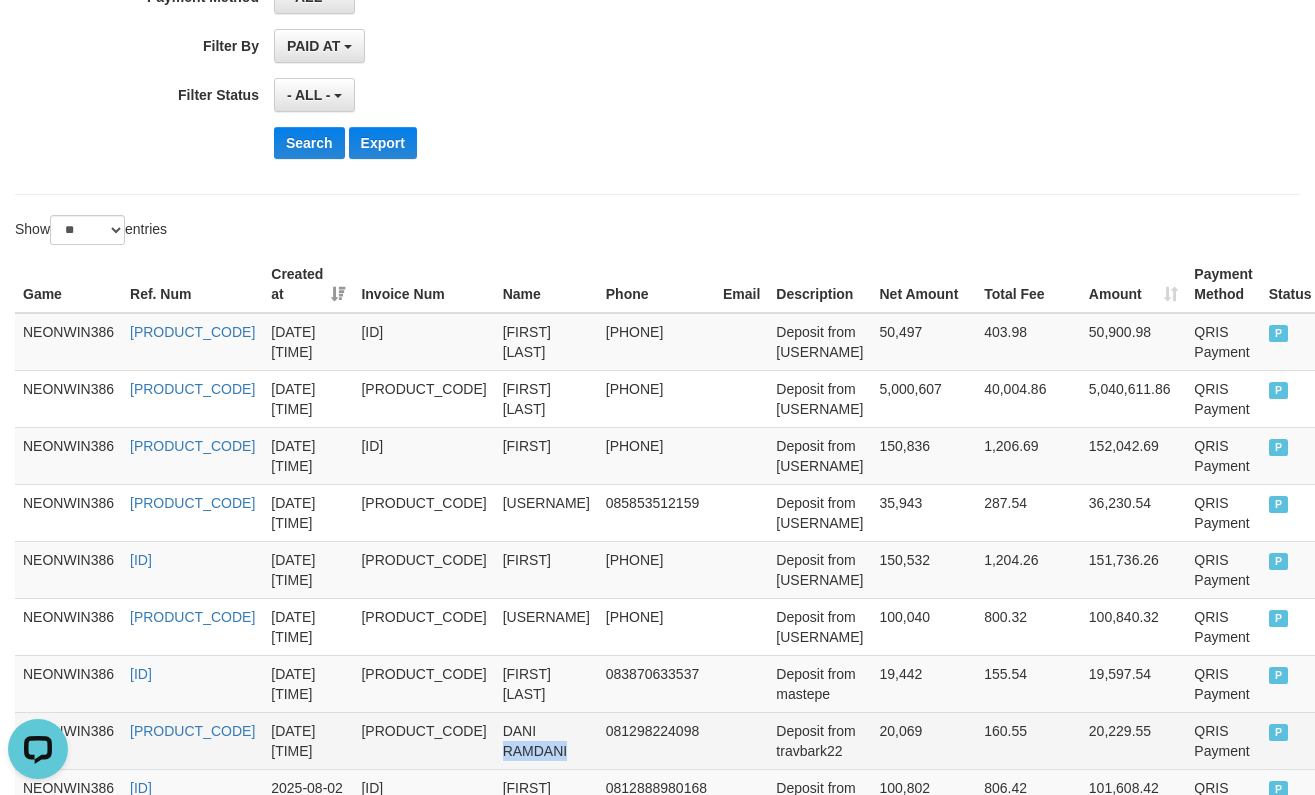click on "DANI RAMDANI" at bounding box center (546, 740) 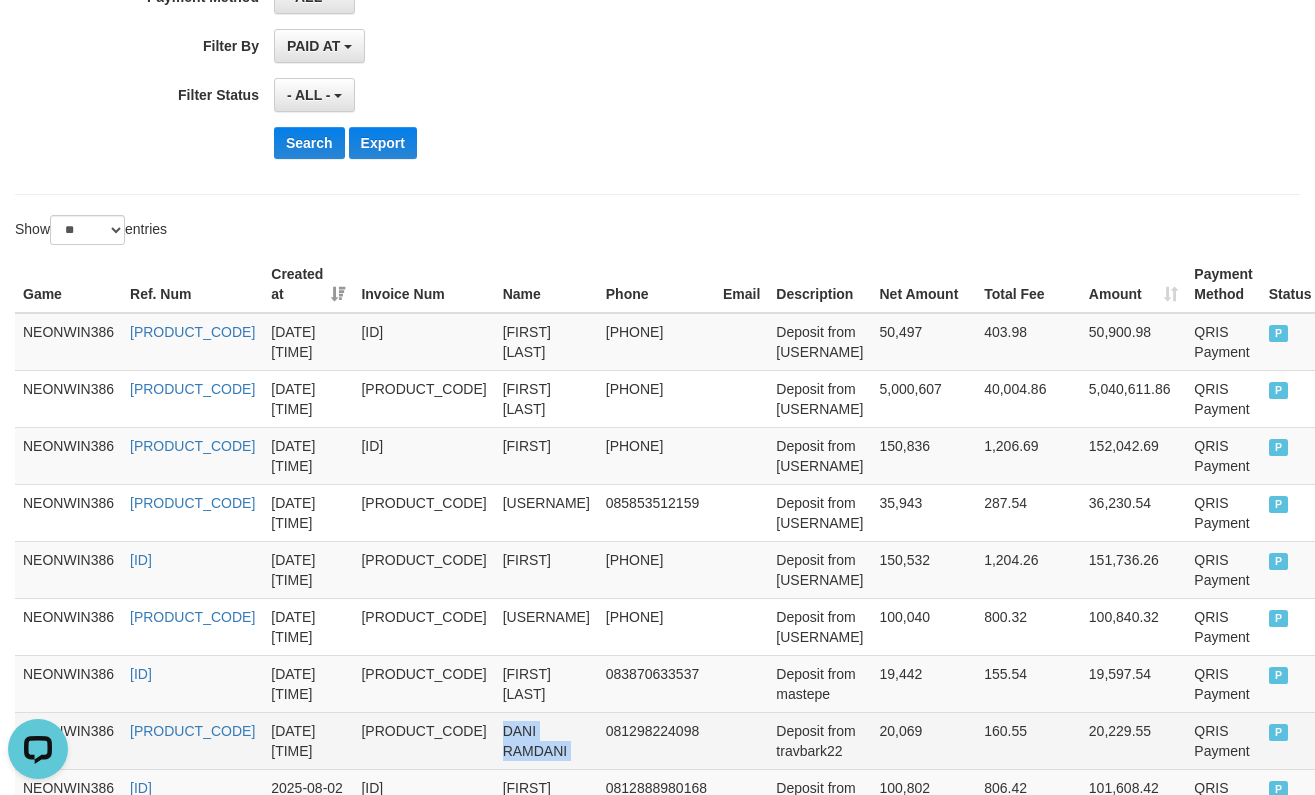click on "DANI RAMDANI" at bounding box center [546, 740] 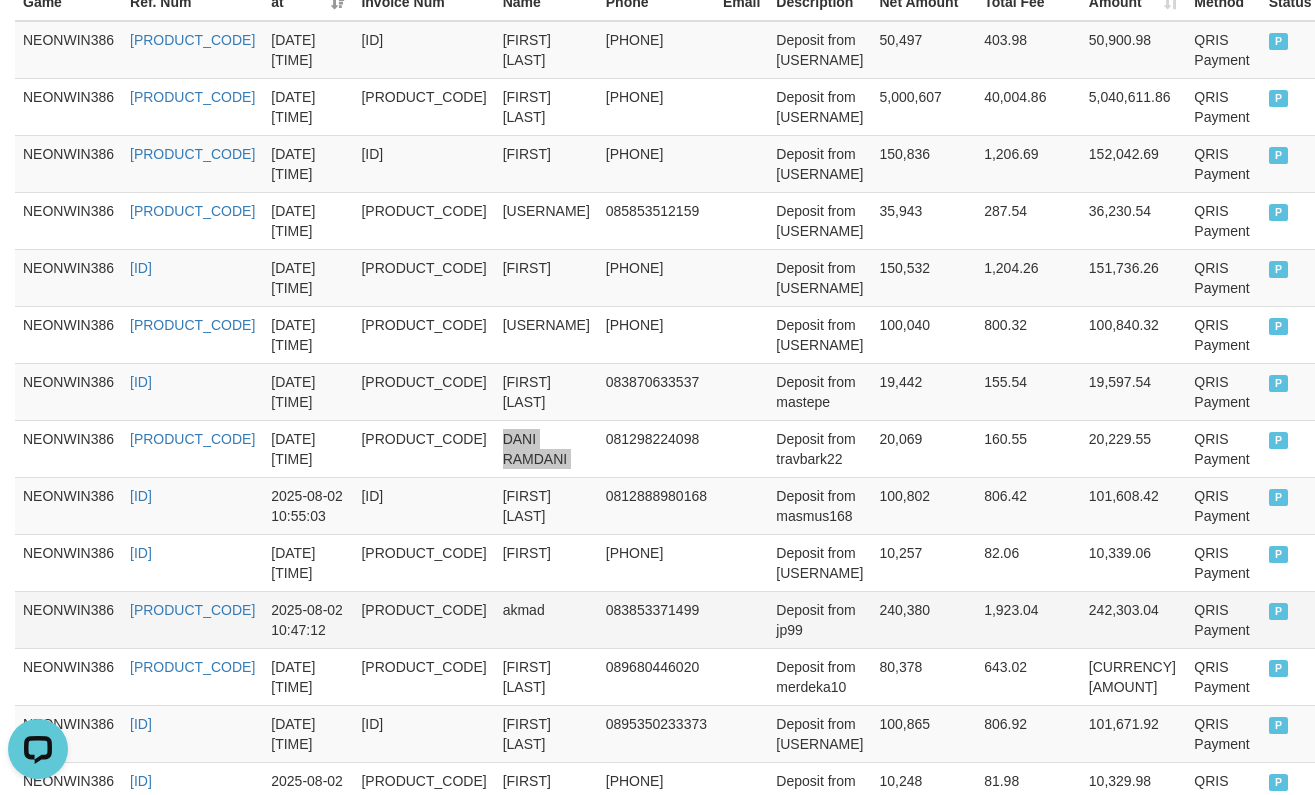 scroll, scrollTop: 800, scrollLeft: 0, axis: vertical 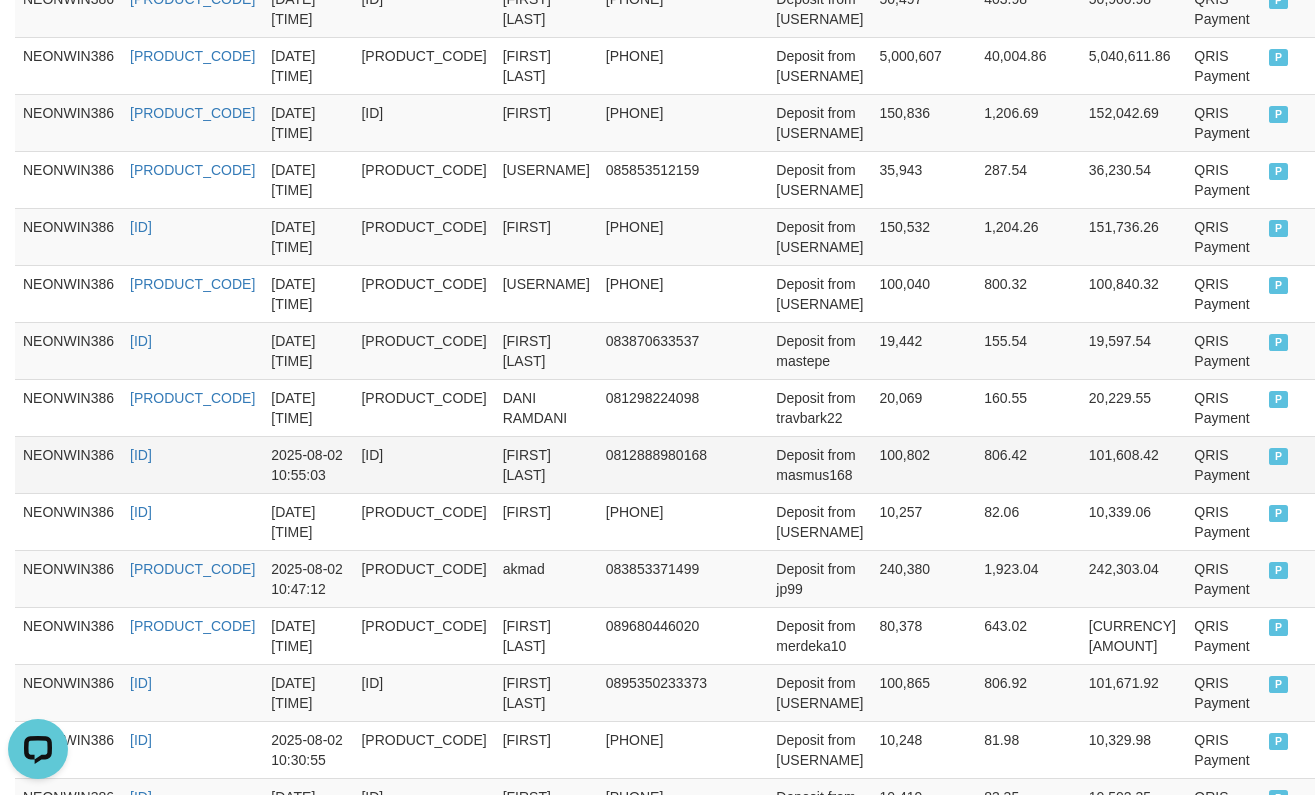click on "[FIRST] [LAST]" at bounding box center (546, 464) 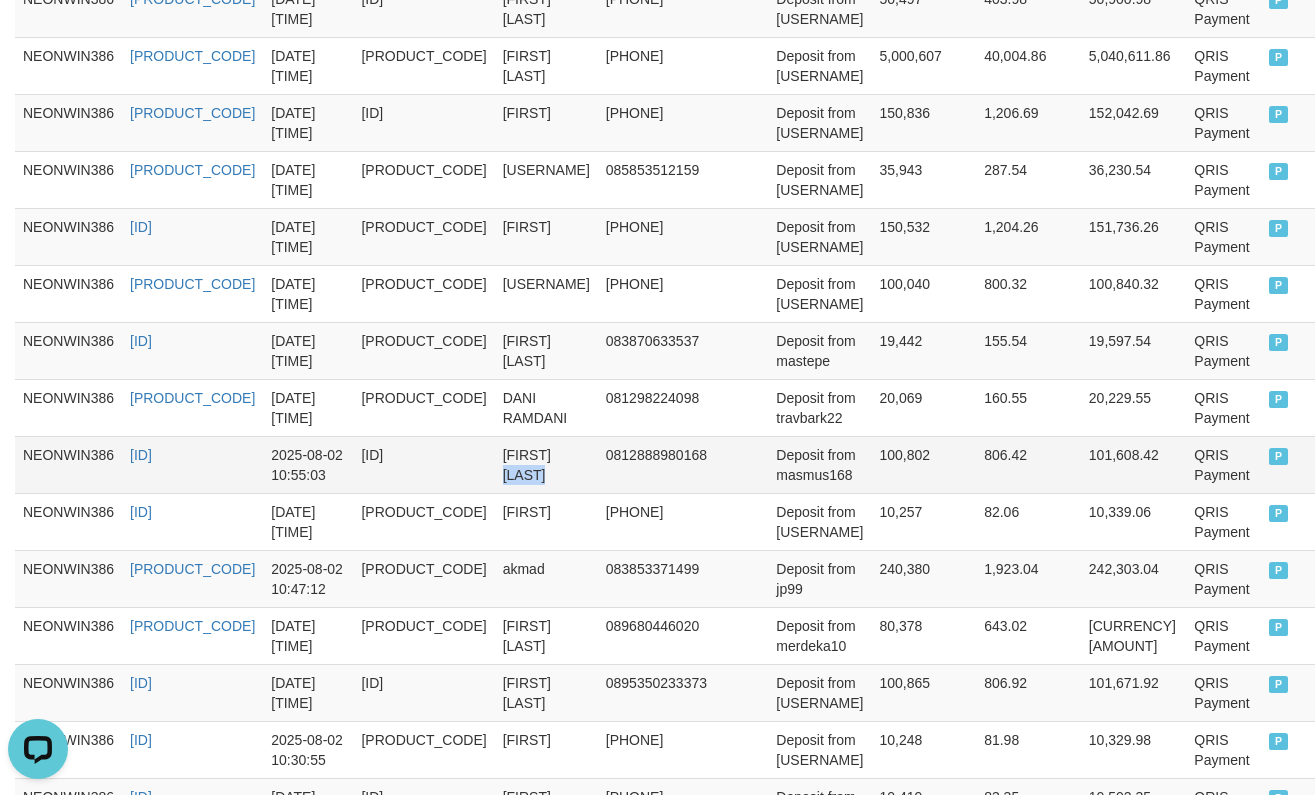 click on "[FIRST] [LAST]" at bounding box center (546, 464) 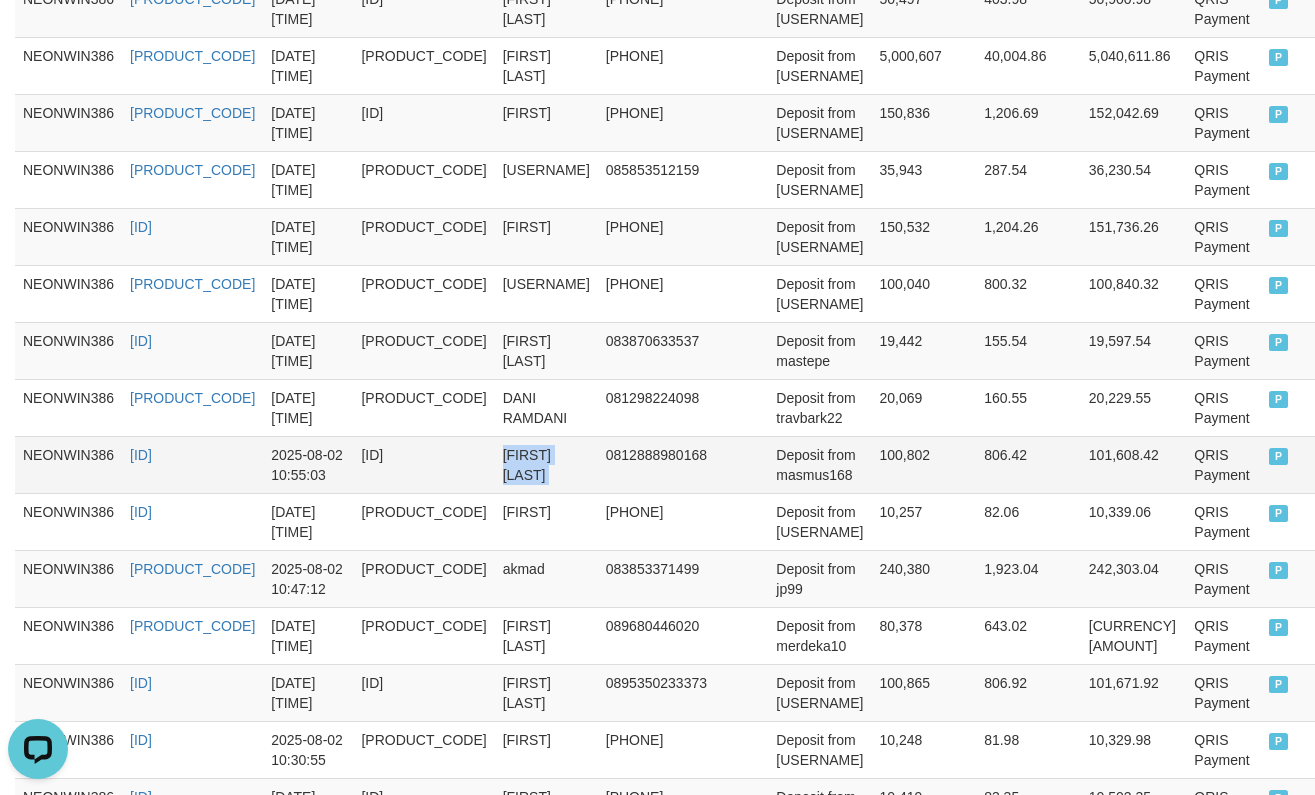 click on "[FIRST] [LAST]" at bounding box center (546, 464) 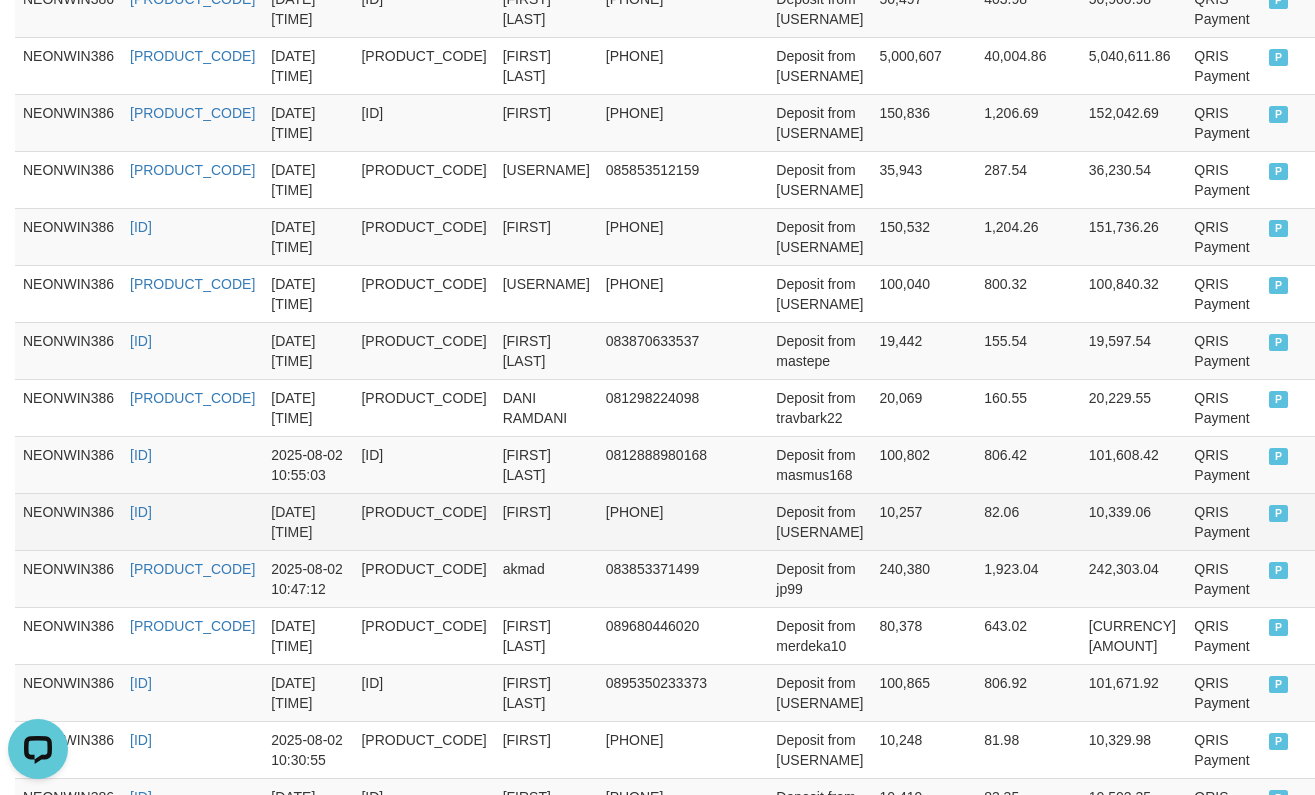 click on "[FIRST]" at bounding box center [546, 521] 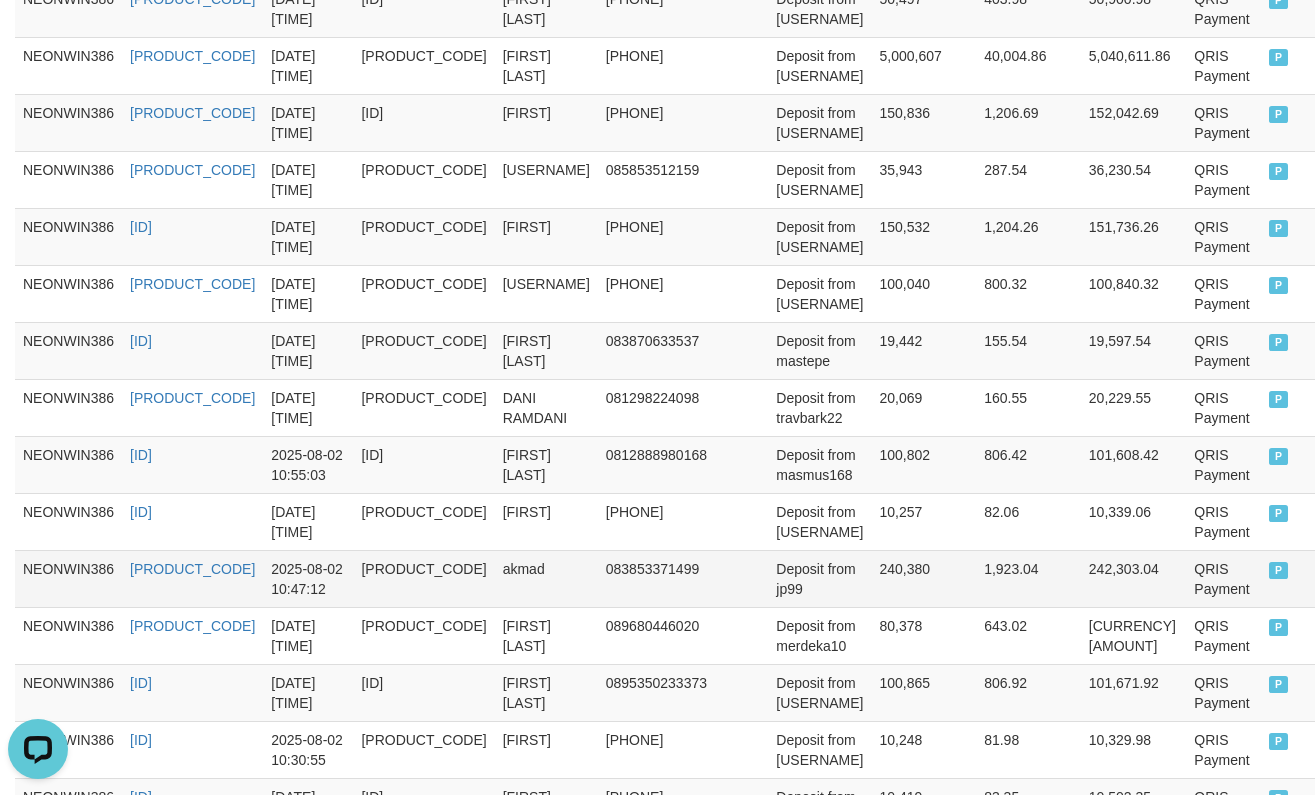 click on "akmad" at bounding box center (546, 578) 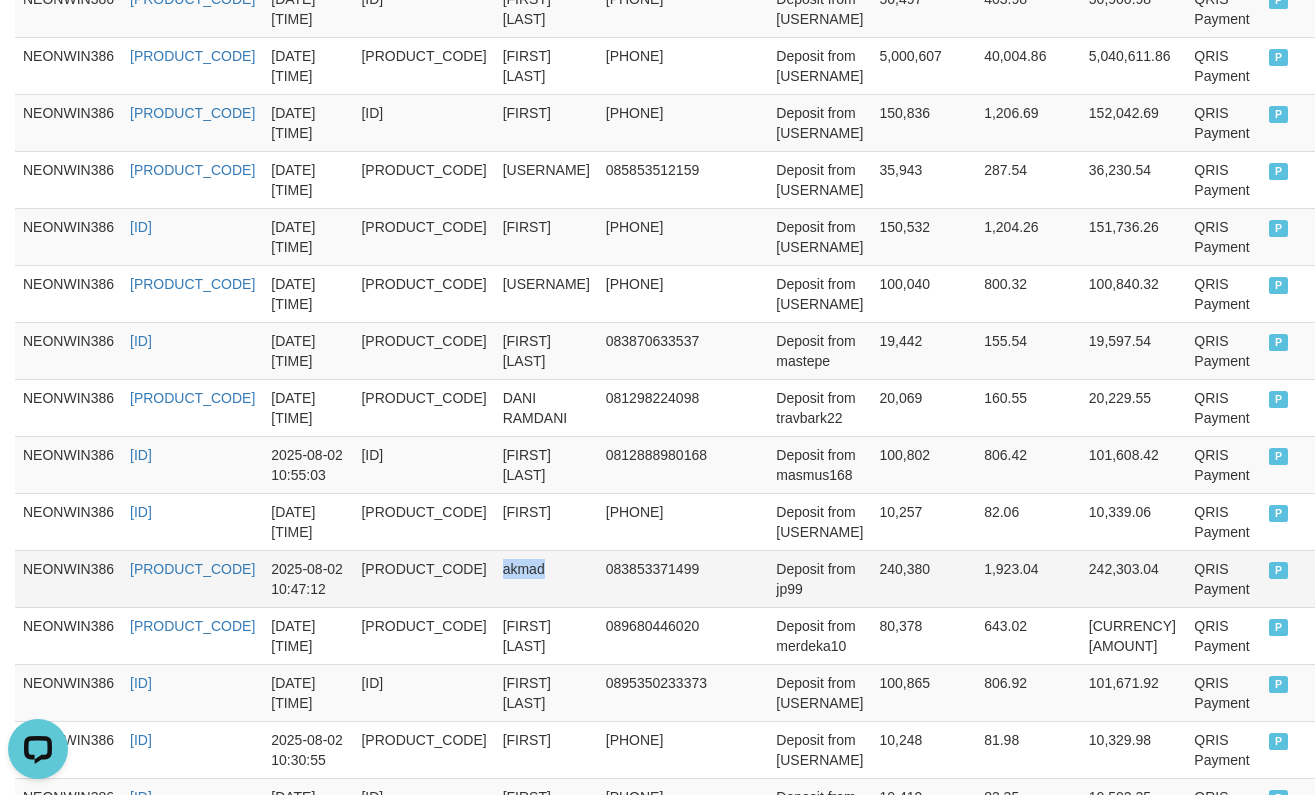 click on "akmad" at bounding box center [546, 578] 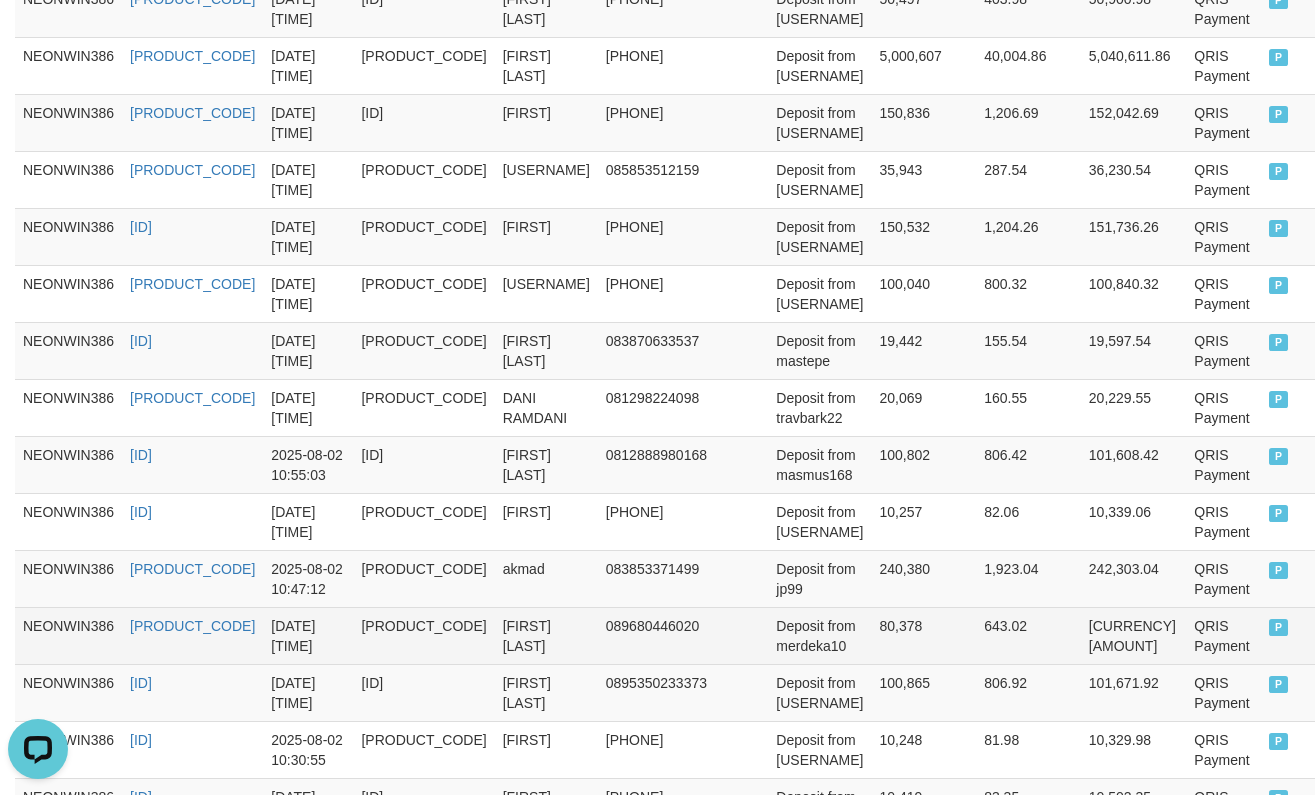 click on "[FIRST] [LAST]" at bounding box center [546, 635] 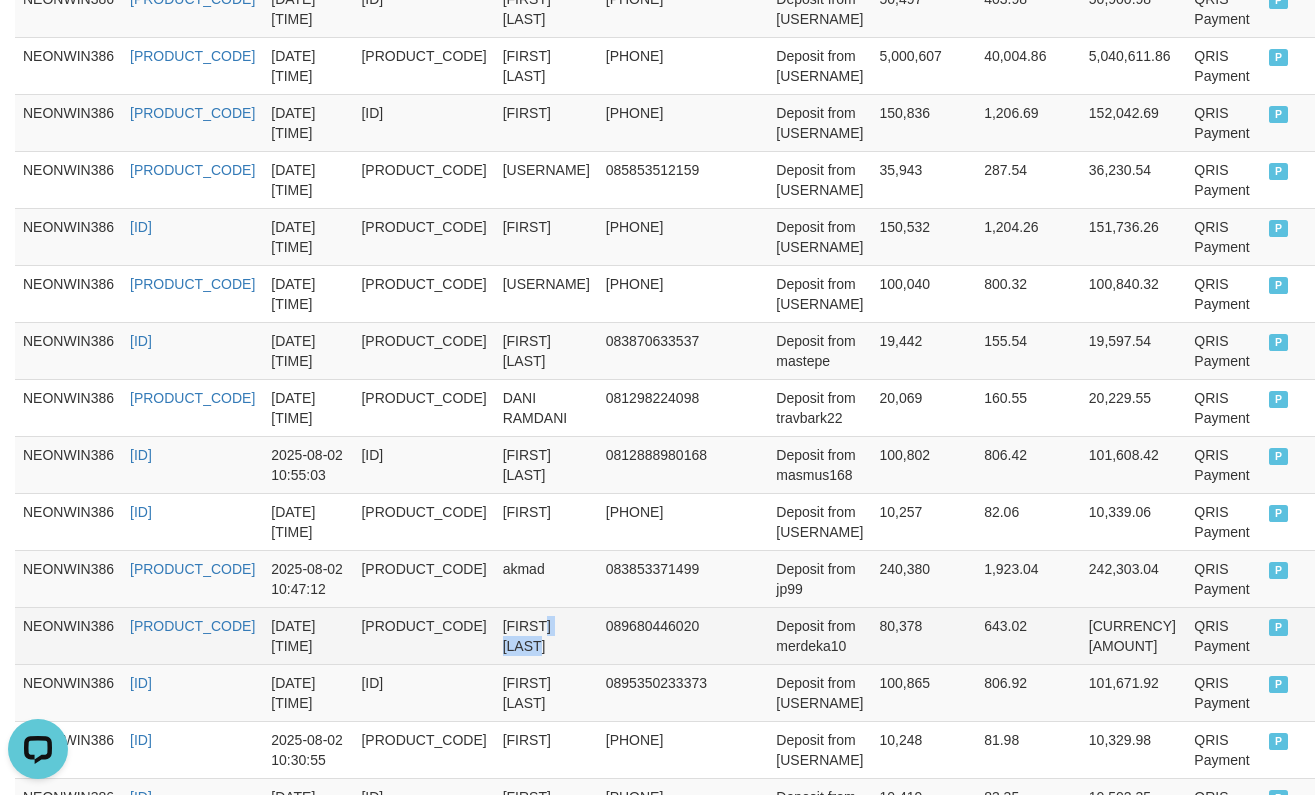 click on "[FIRST] [LAST]" at bounding box center [546, 635] 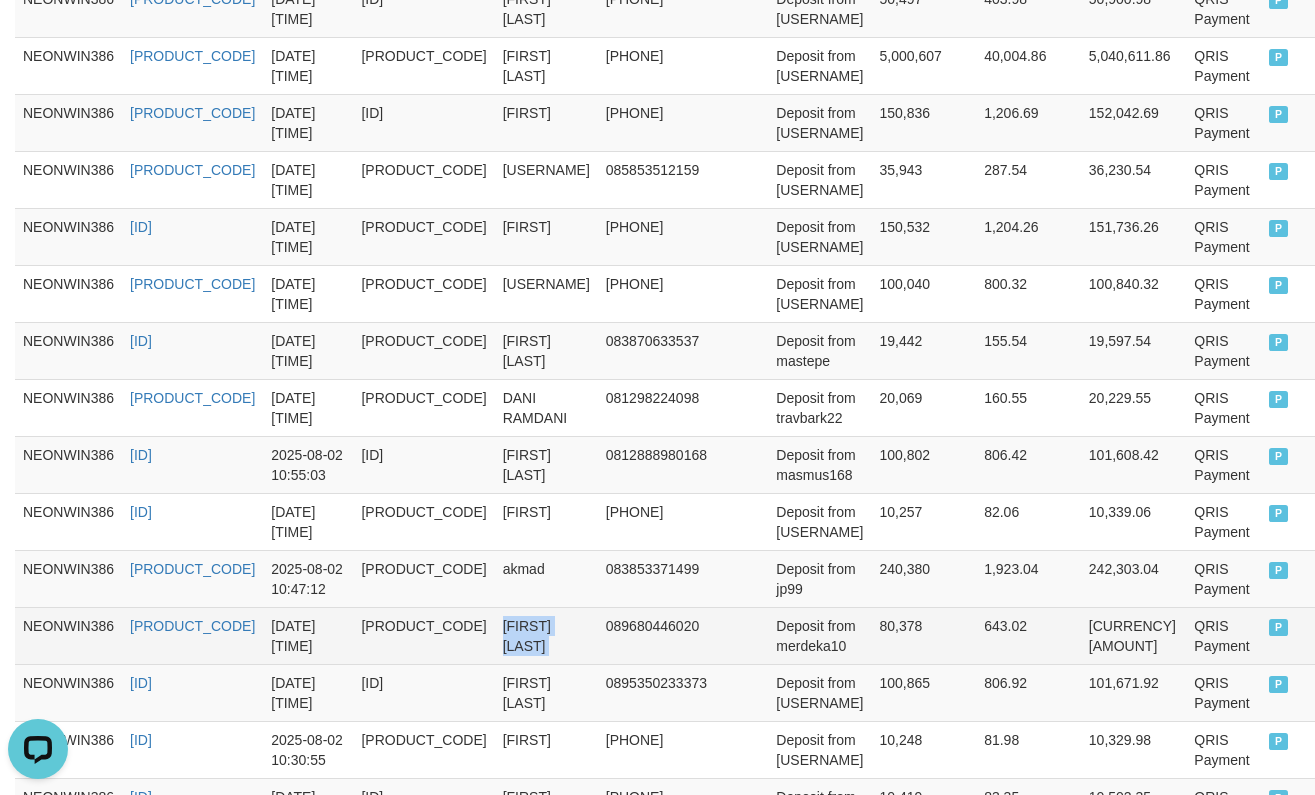 click on "[FIRST] [LAST]" at bounding box center (546, 635) 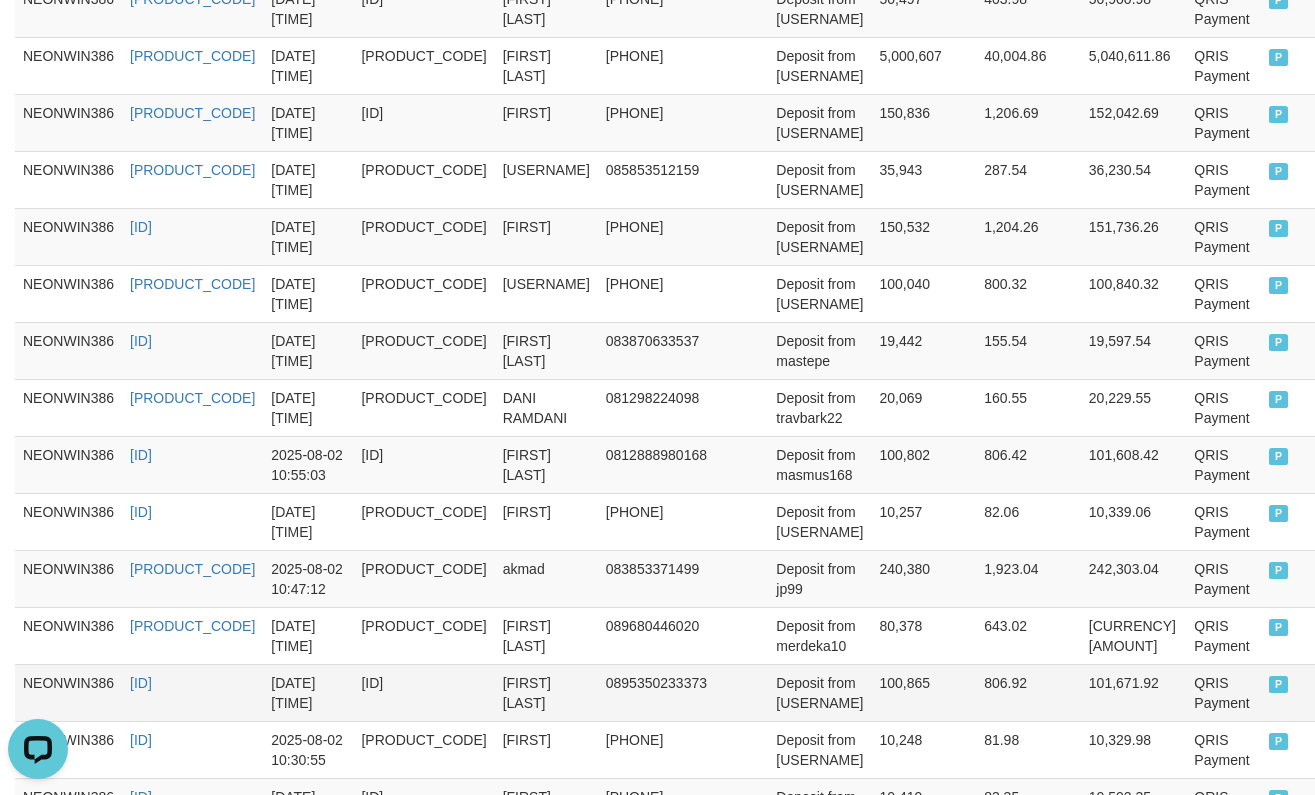 click on "[FIRST] [LAST]" at bounding box center (546, 692) 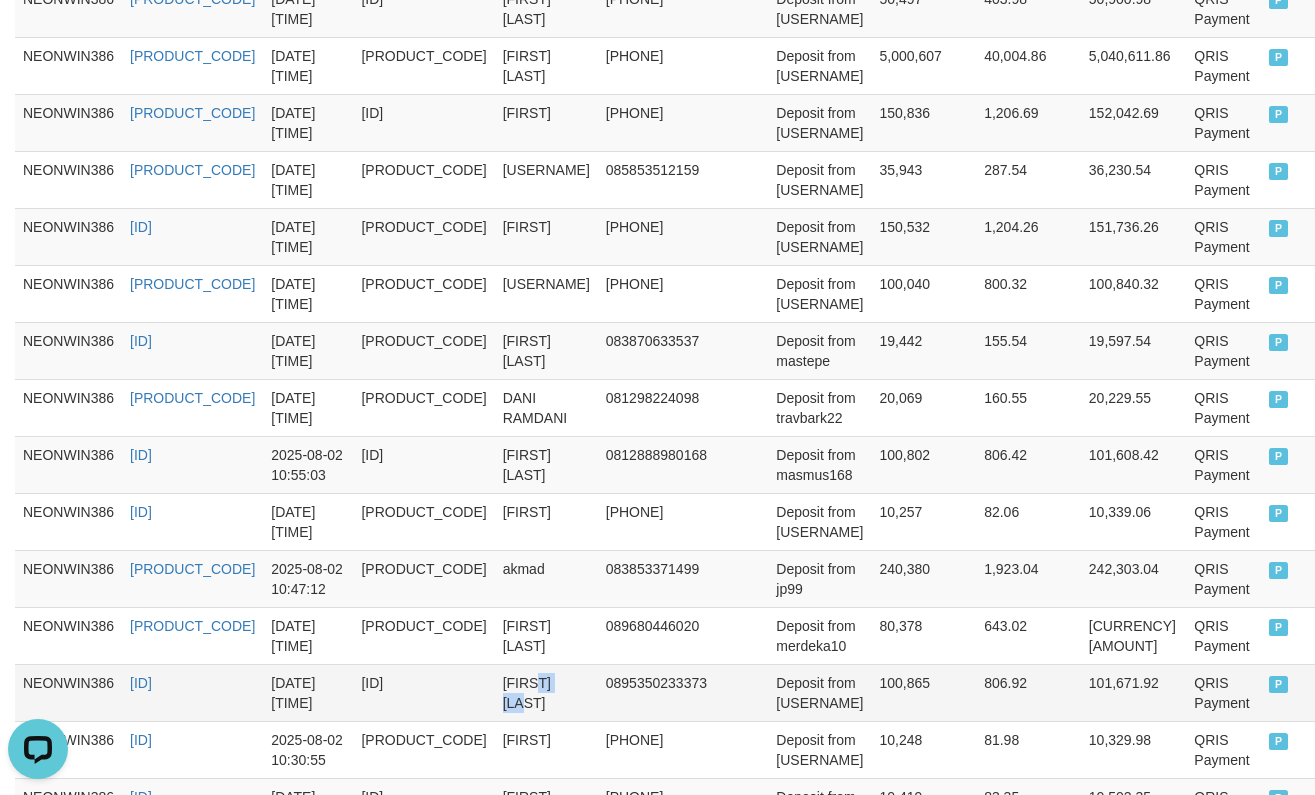 click on "[FIRST] [LAST]" at bounding box center [546, 692] 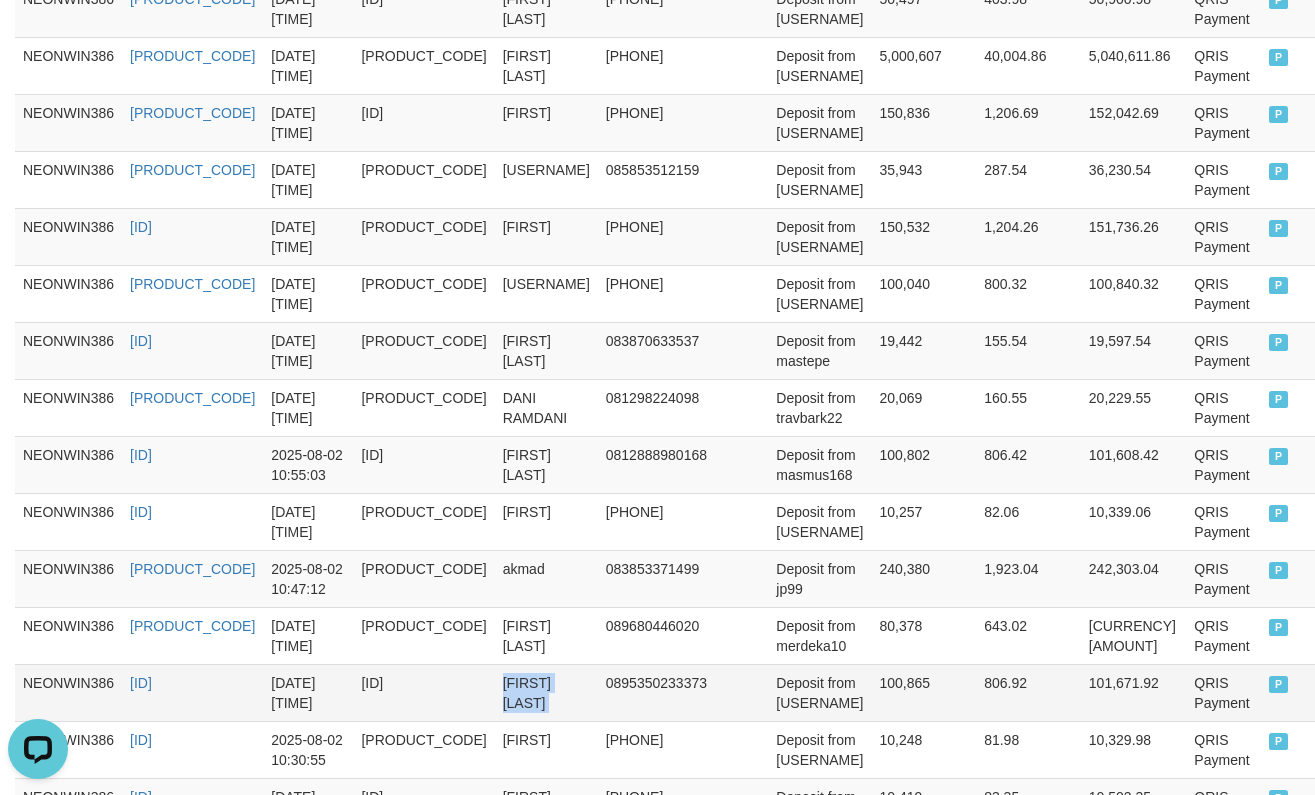 click on "[FIRST] [LAST]" at bounding box center (546, 692) 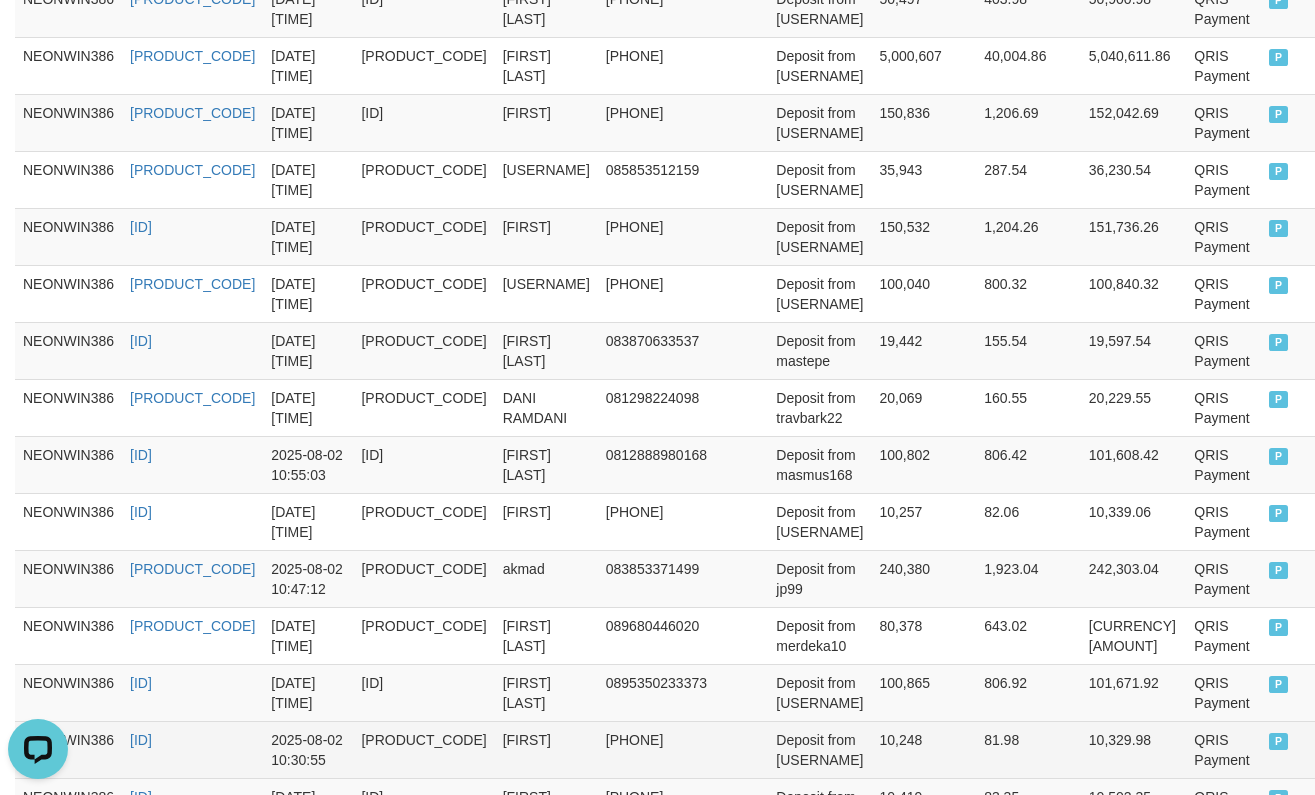 click on "[FIRST]" at bounding box center (546, 749) 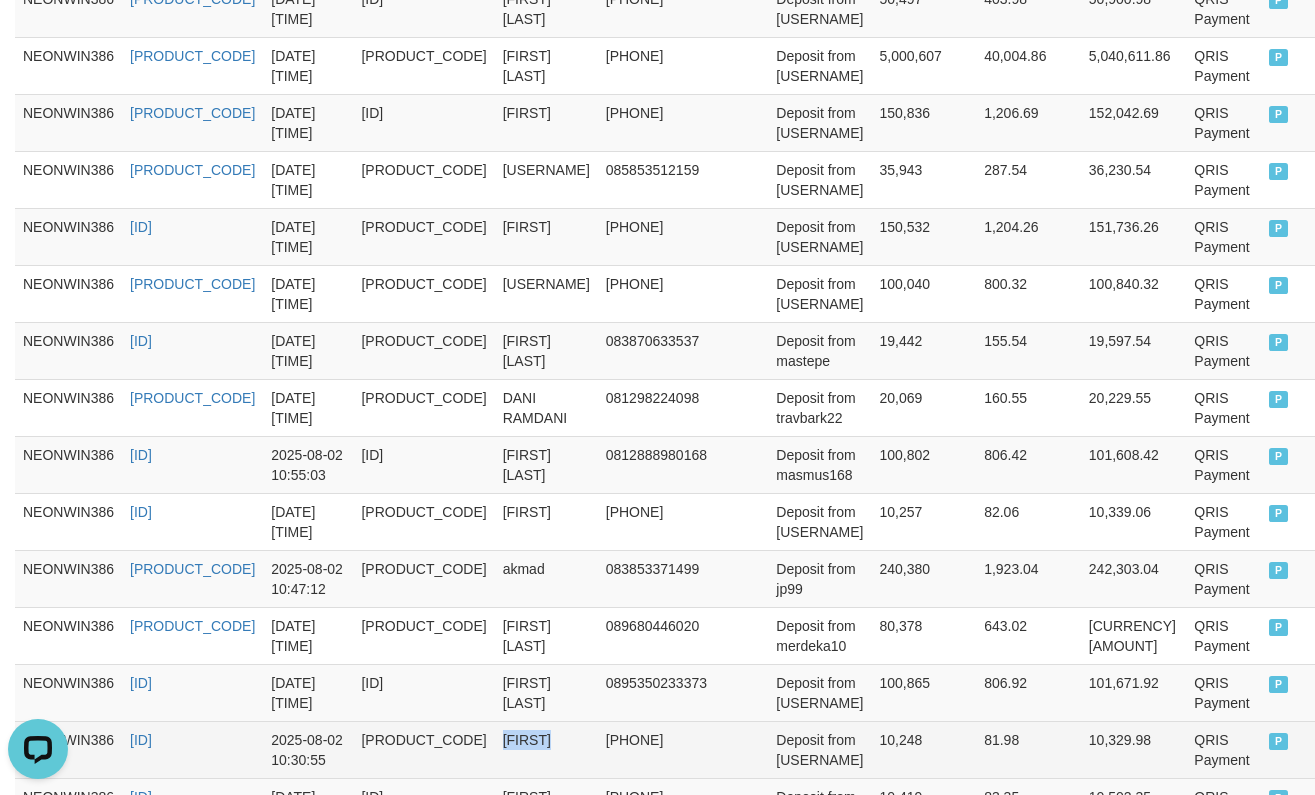 click on "[FIRST]" at bounding box center [546, 749] 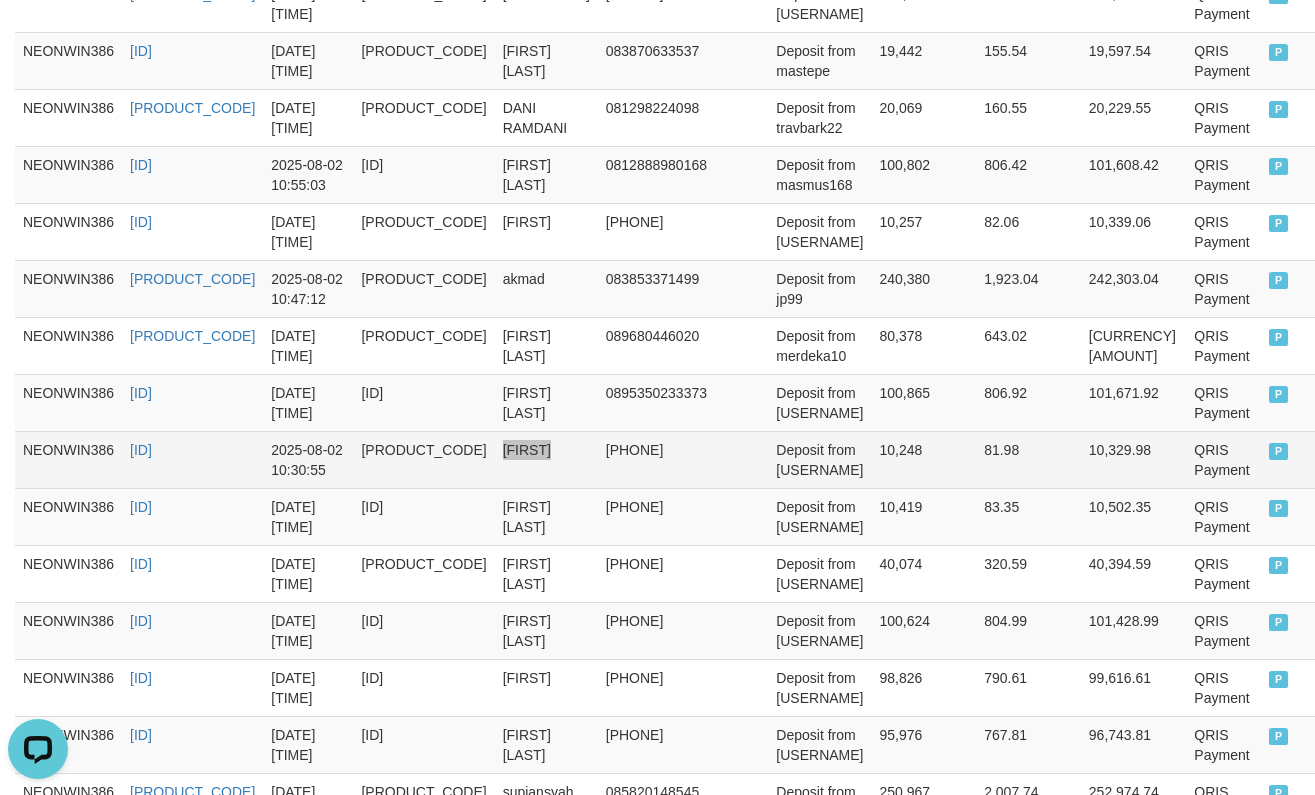 scroll, scrollTop: 1134, scrollLeft: 0, axis: vertical 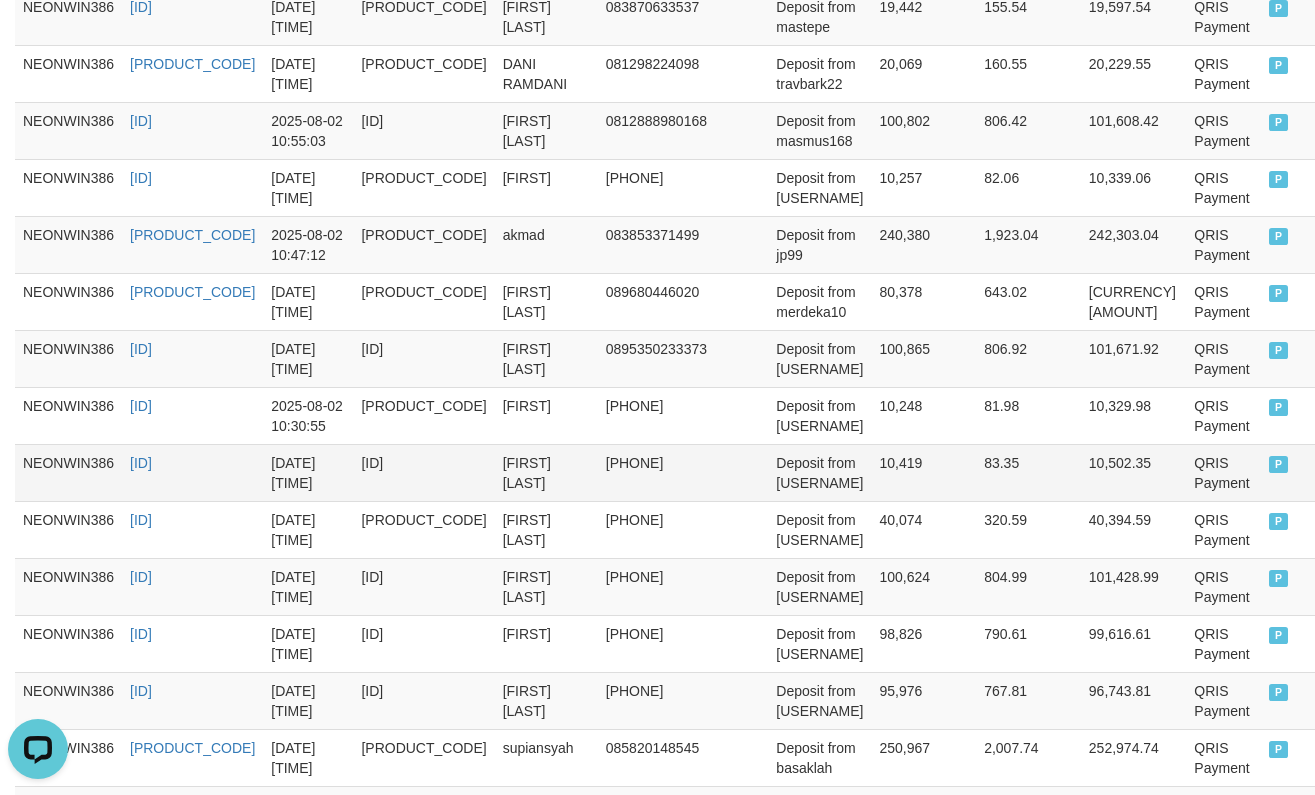click on "[FIRST] [LAST]" at bounding box center (546, 472) 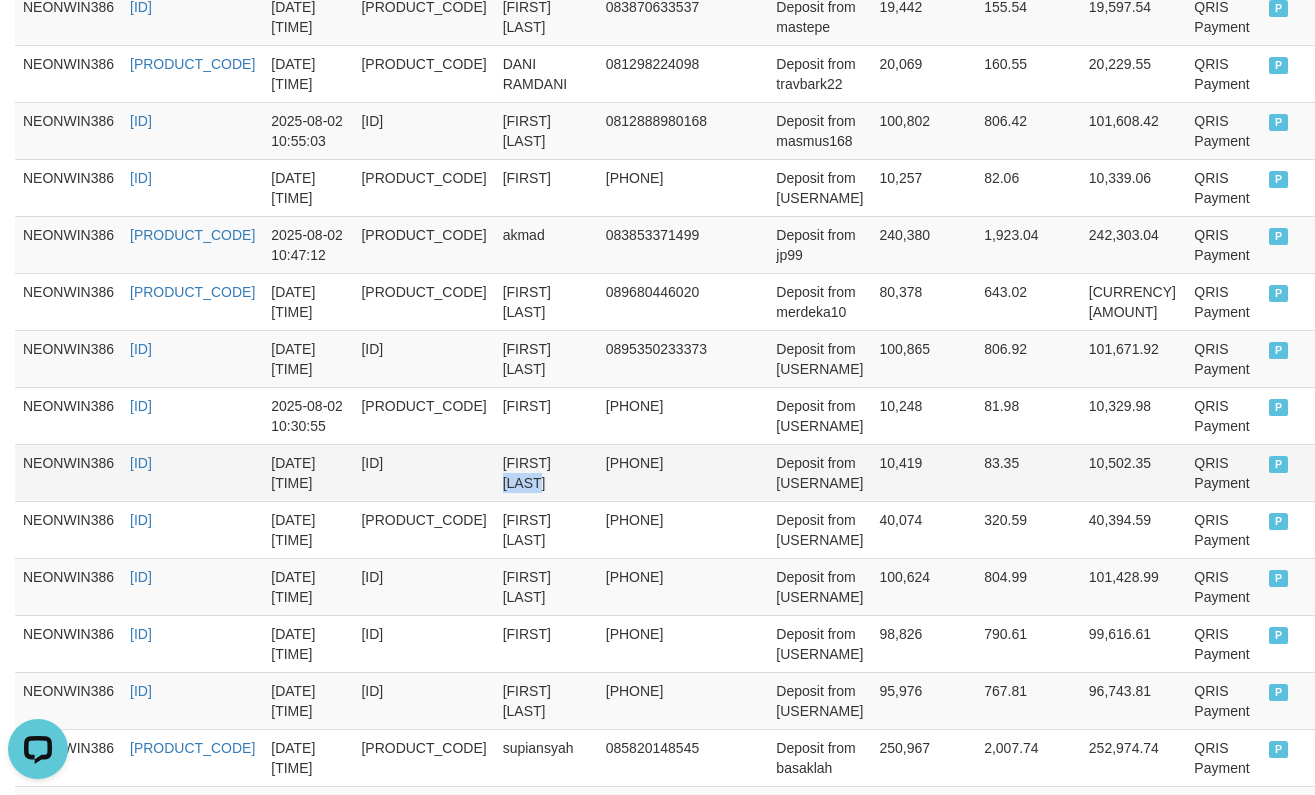 click on "[FIRST] [LAST]" at bounding box center [546, 472] 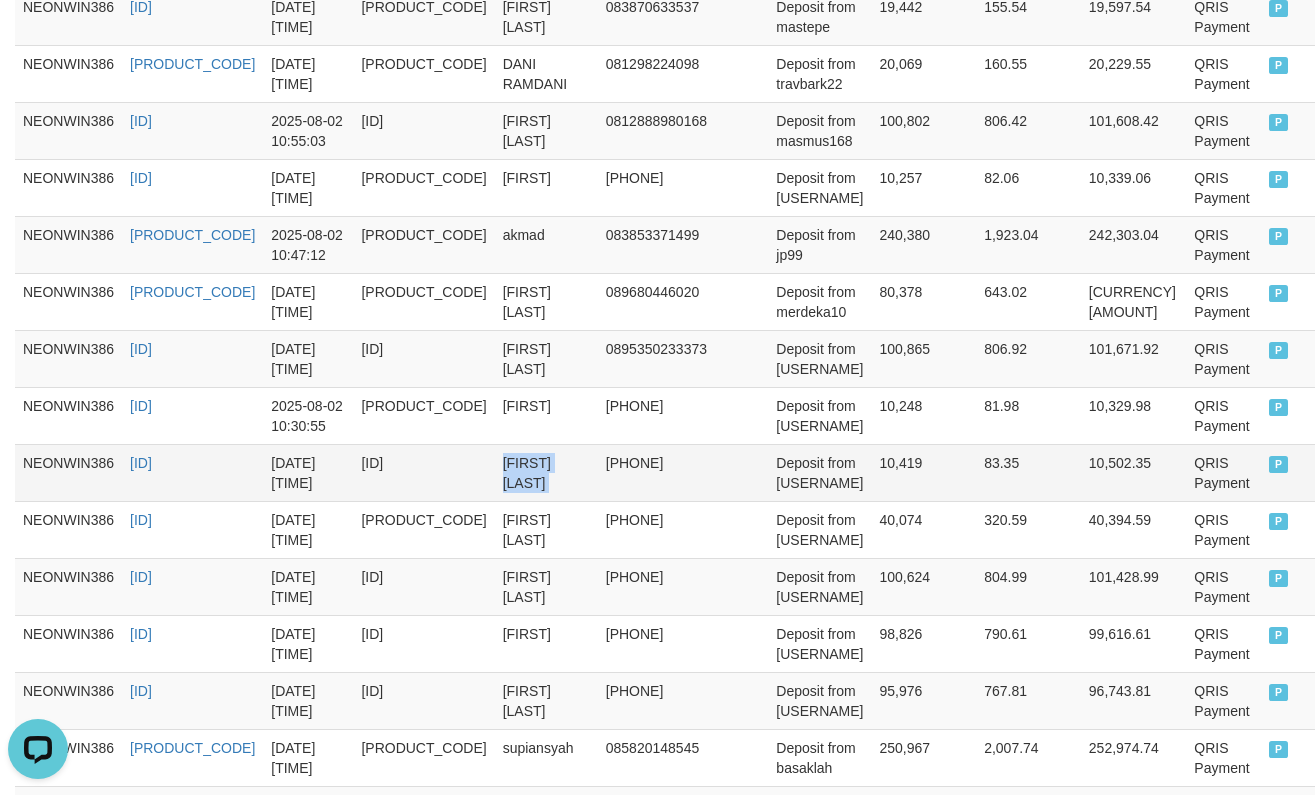 click on "[FIRST] [LAST]" at bounding box center (546, 472) 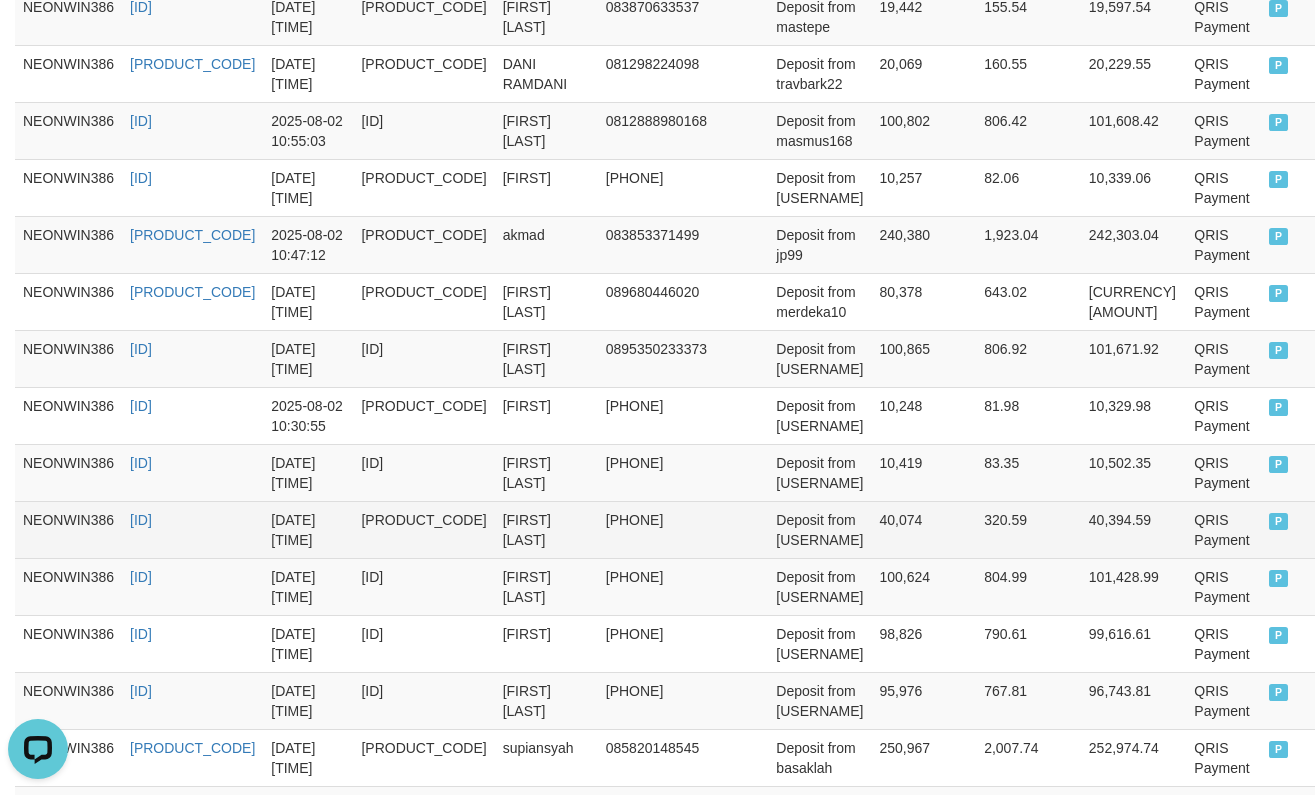 click on "[FIRST] [LAST]" at bounding box center (546, 529) 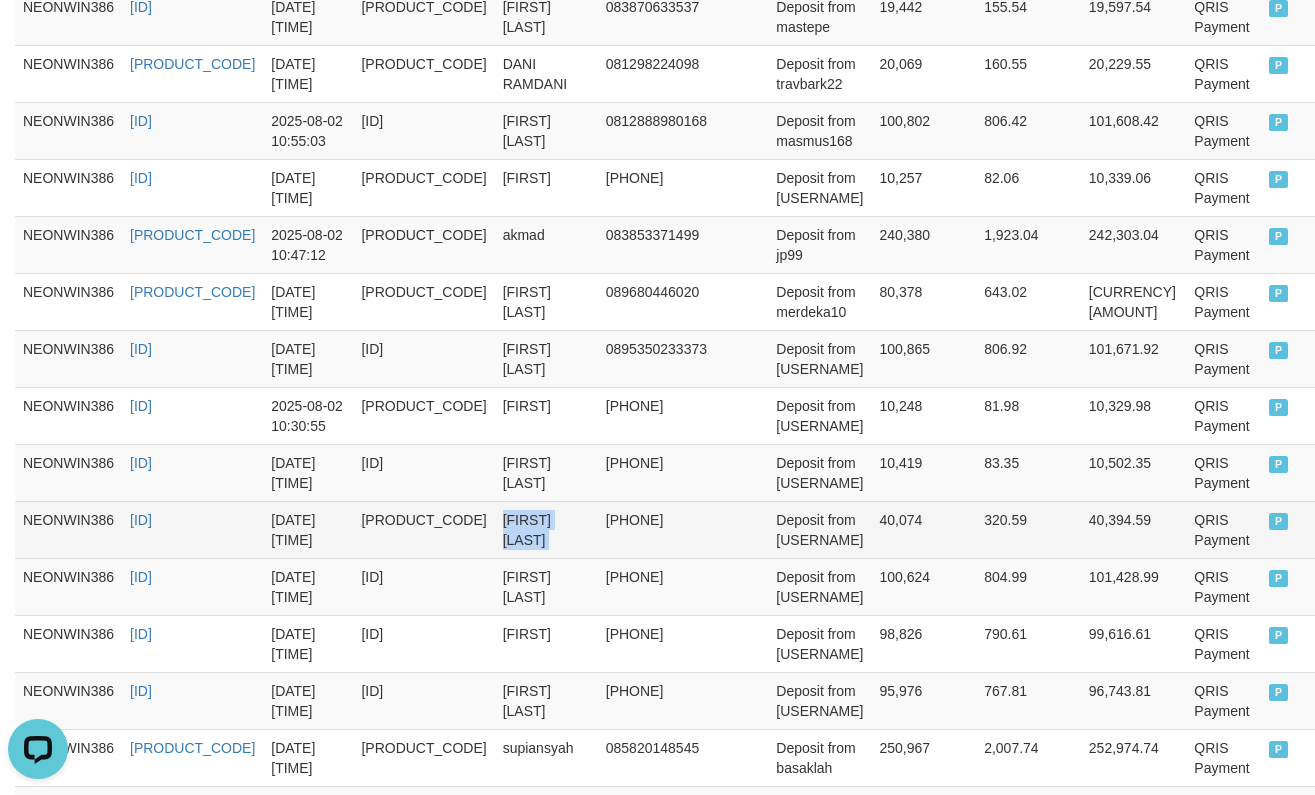 click on "[FIRST] [LAST]" at bounding box center [546, 529] 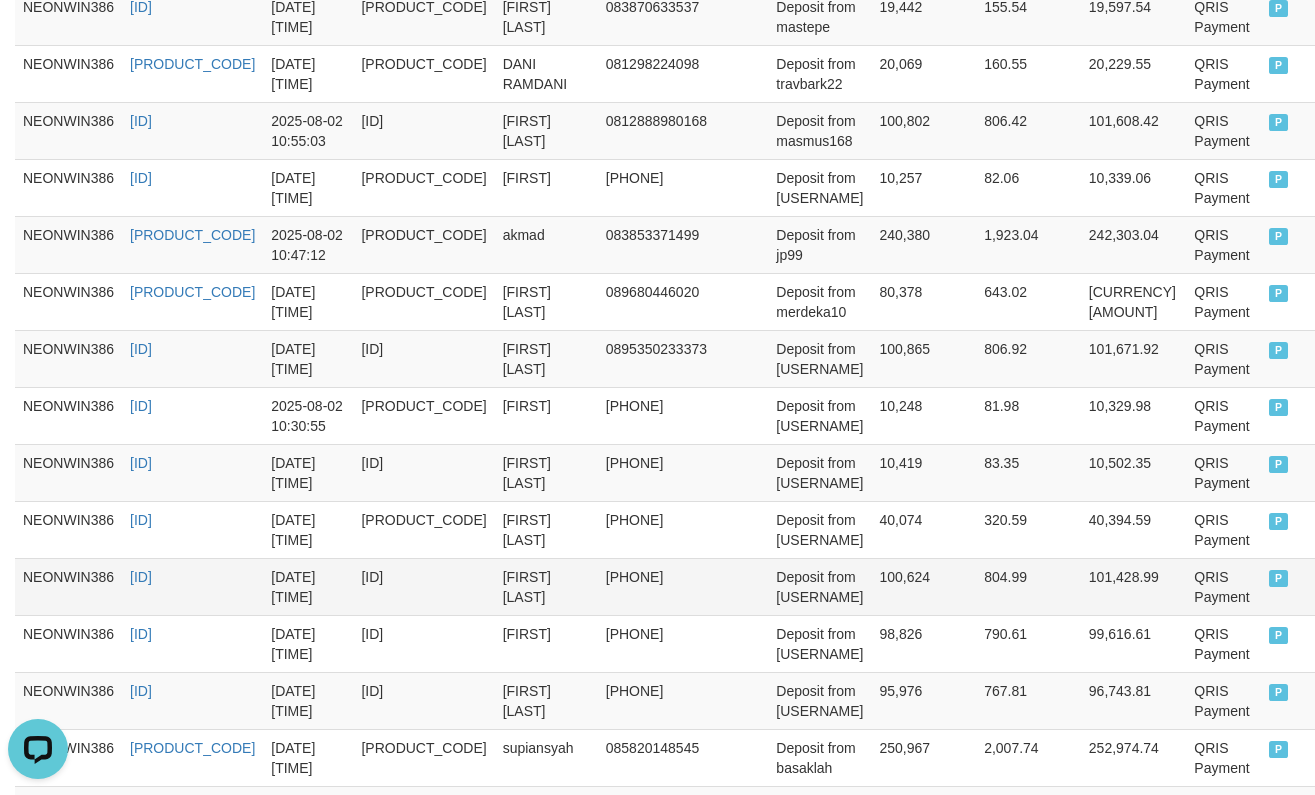click on "[FIRST] [LAST]" at bounding box center (546, 586) 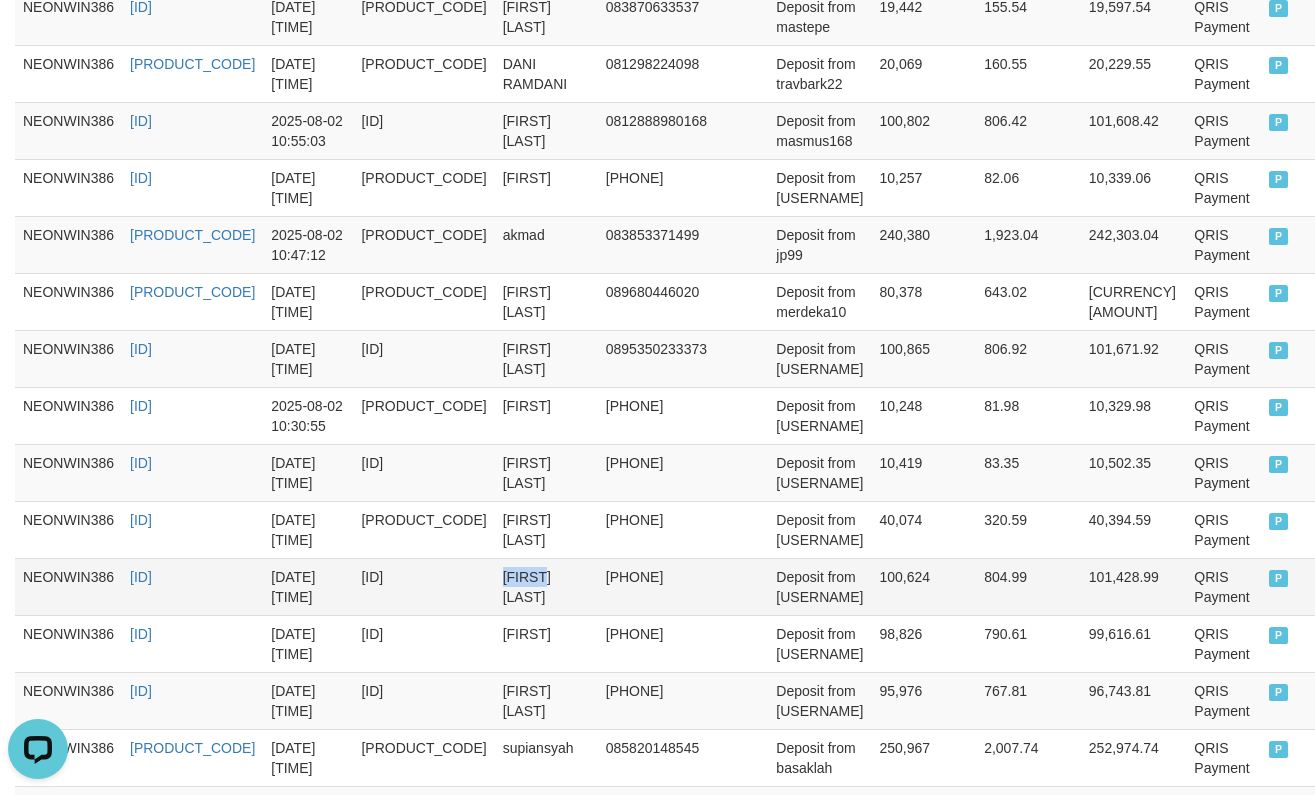 click on "[FIRST] [LAST]" at bounding box center [546, 586] 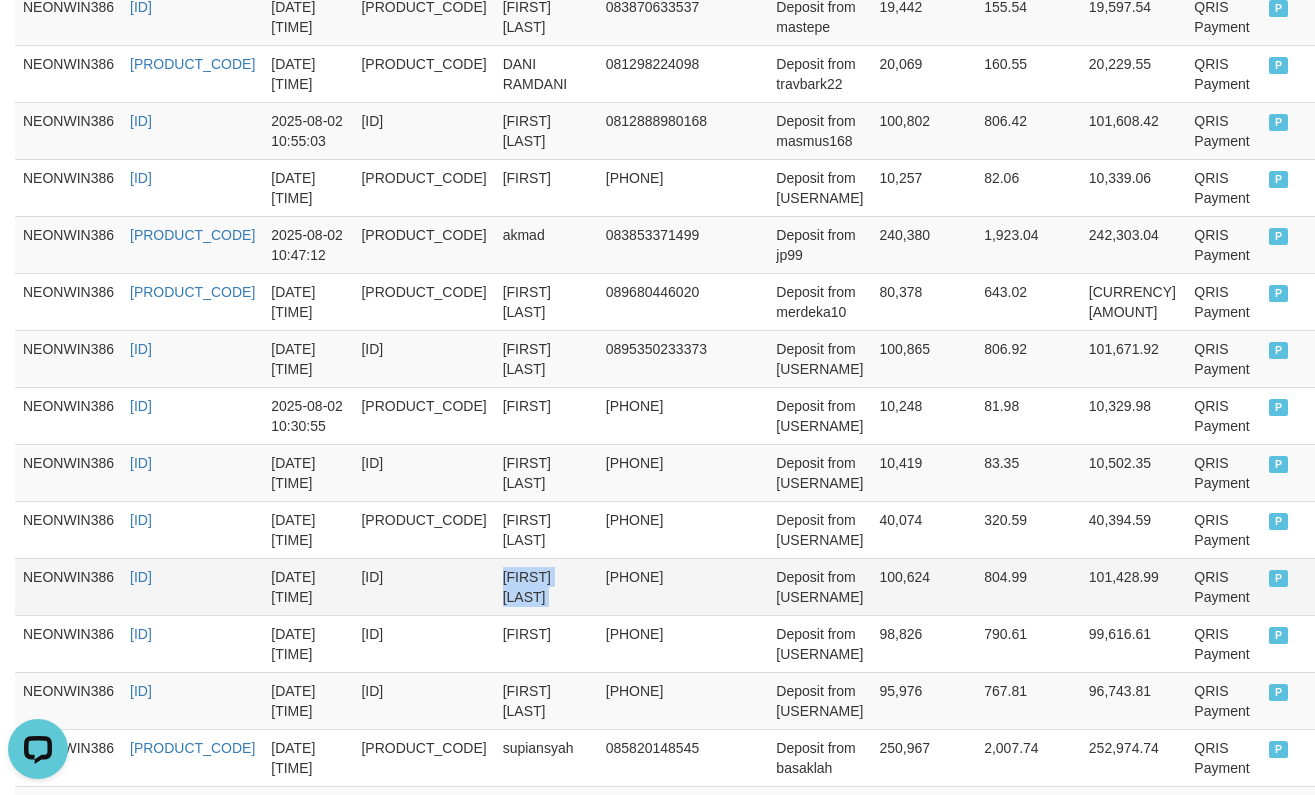 drag, startPoint x: 625, startPoint y: 585, endPoint x: 1250, endPoint y: 608, distance: 625.42303 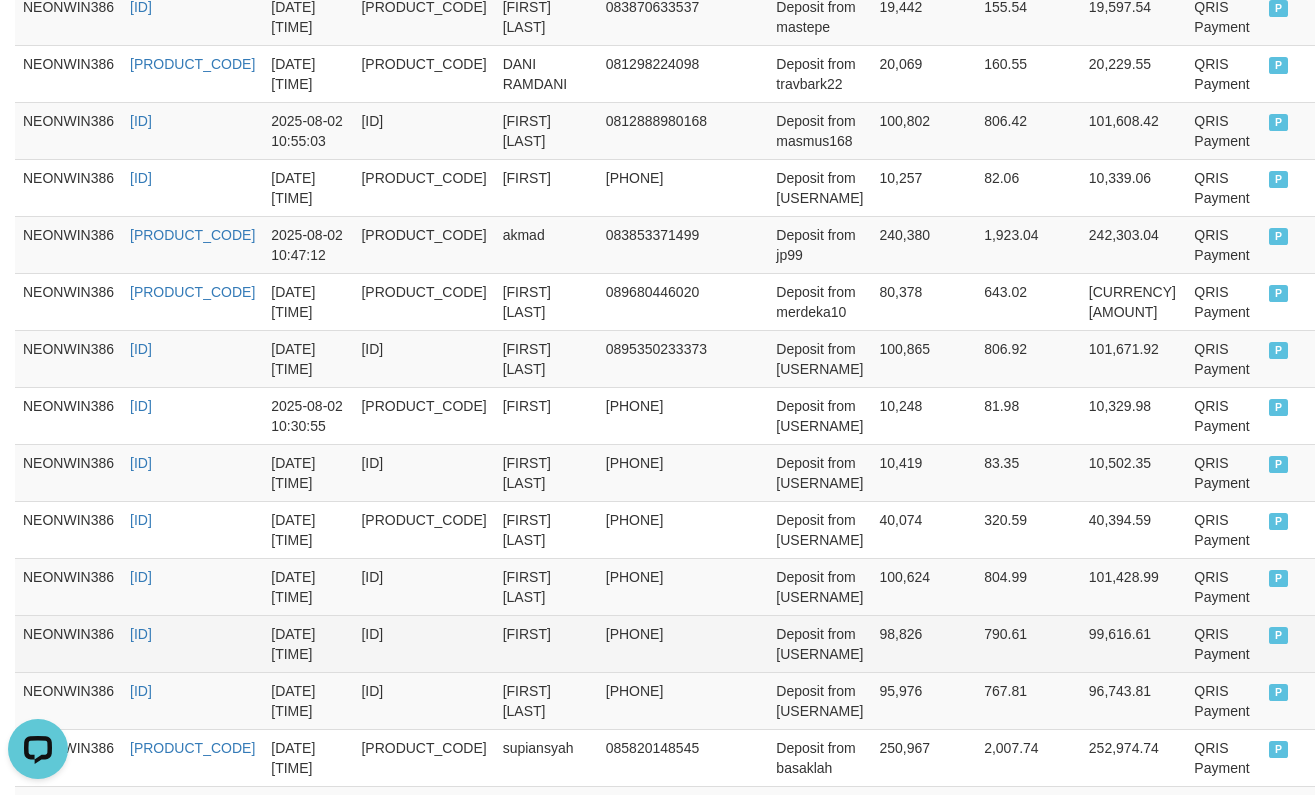 click on "[FIRST]" at bounding box center [546, 643] 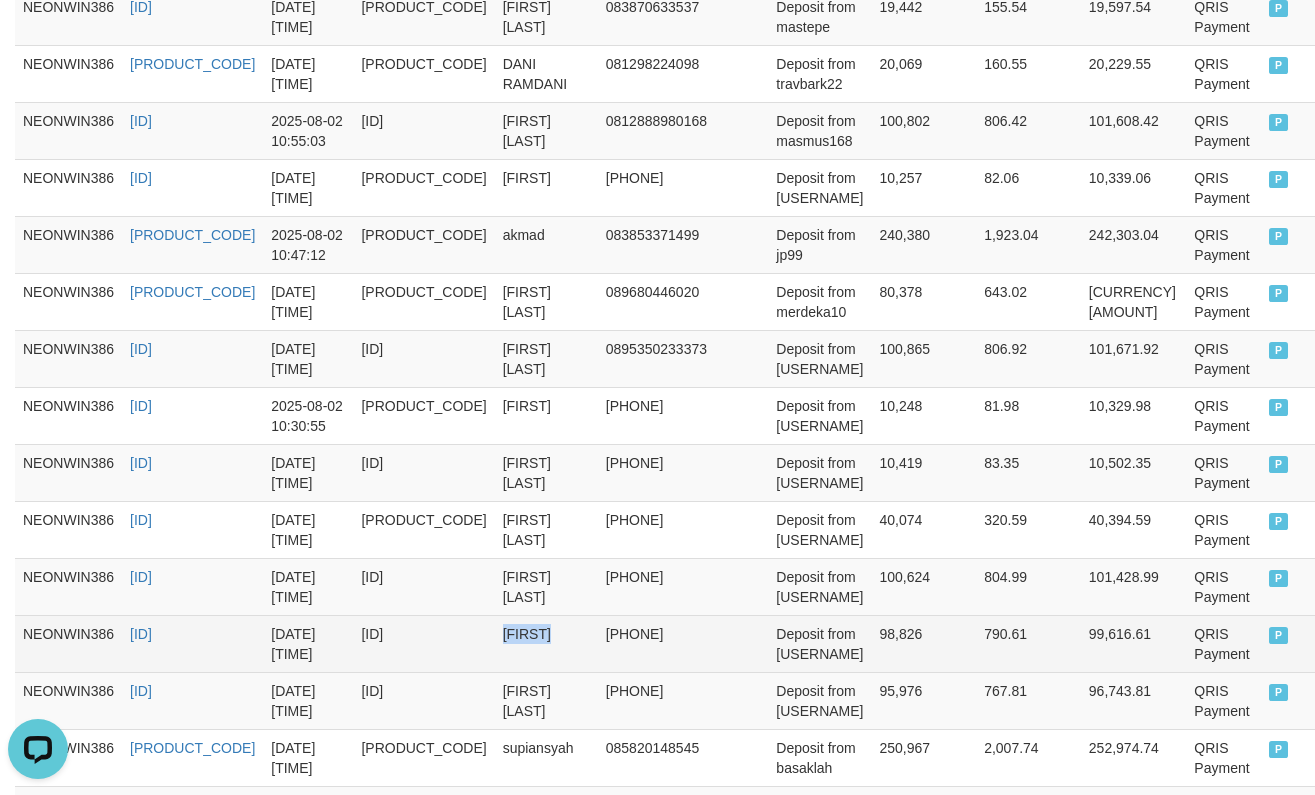 click on "[FIRST]" at bounding box center (546, 643) 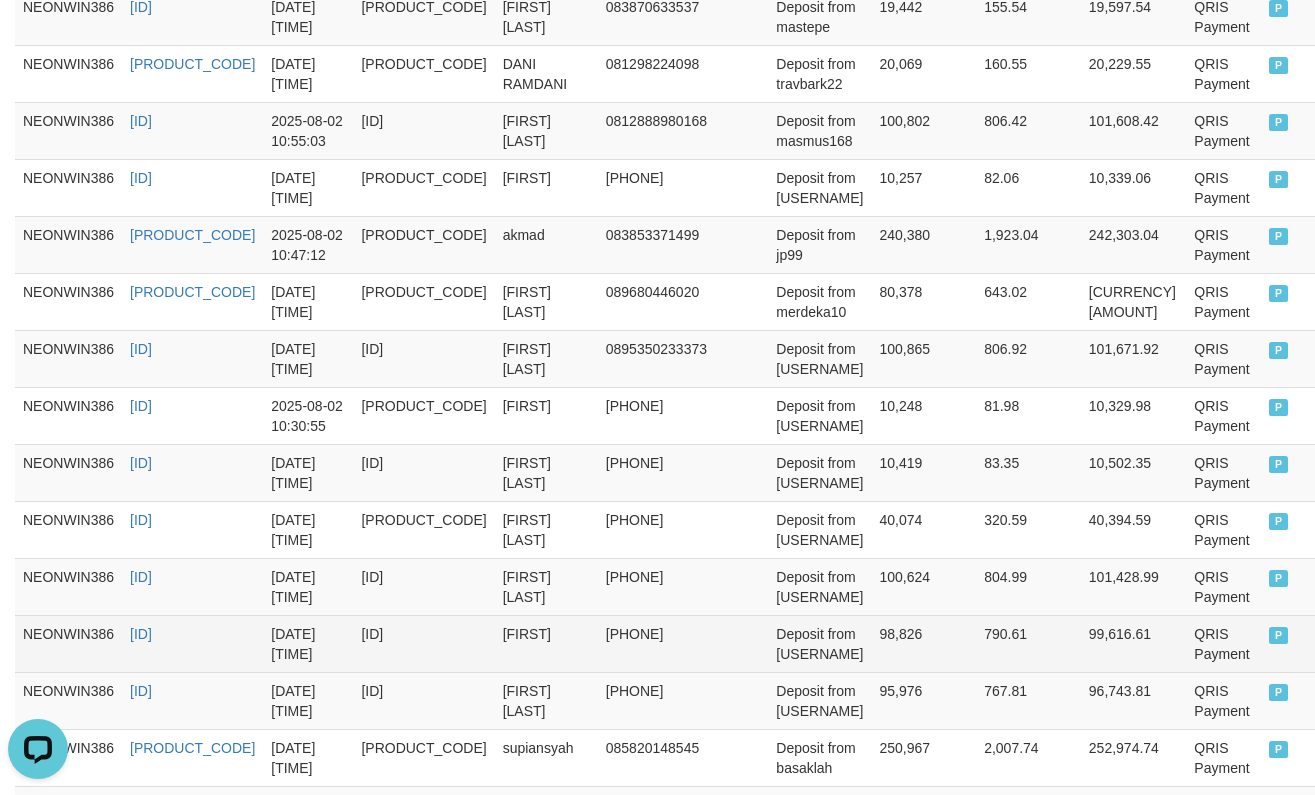 click on "Deposit from [USERNAME]" at bounding box center (819, 643) 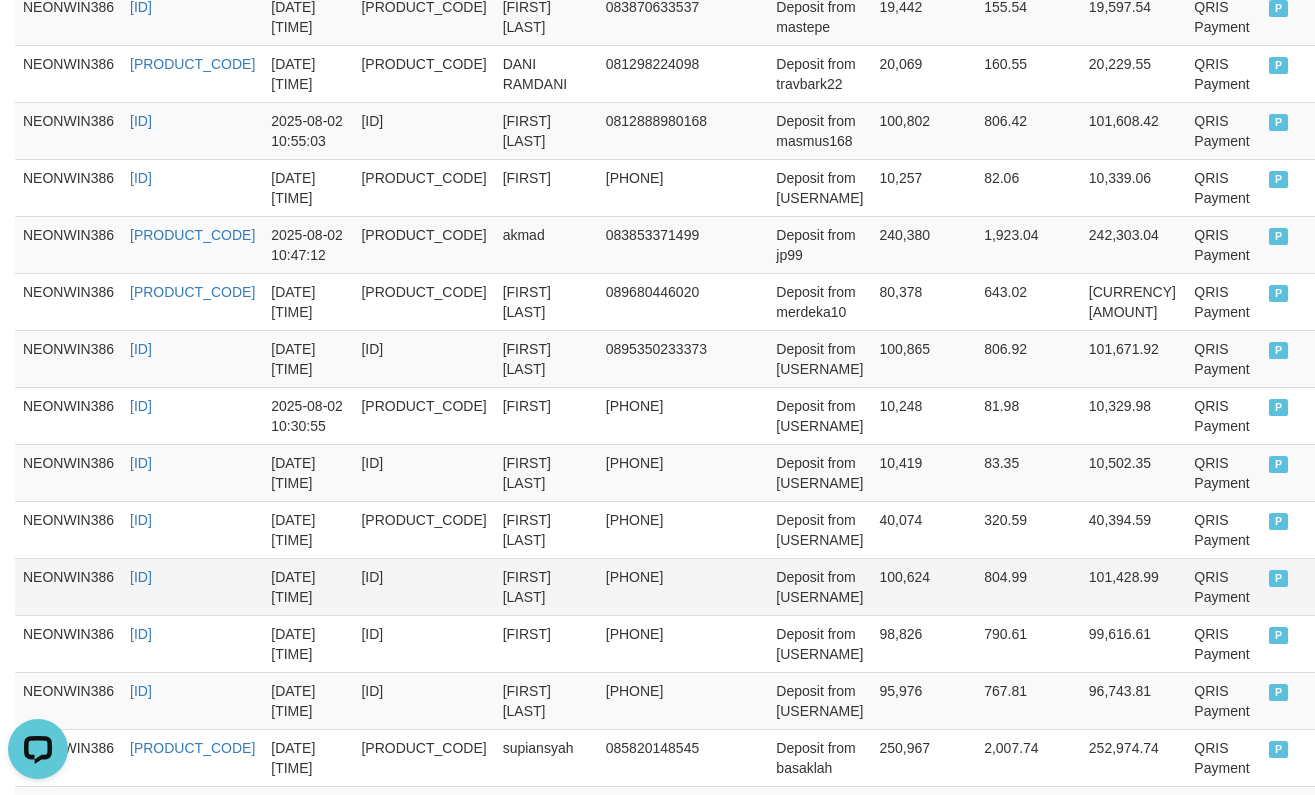 click on "Deposit from [USERNAME]" at bounding box center [819, 586] 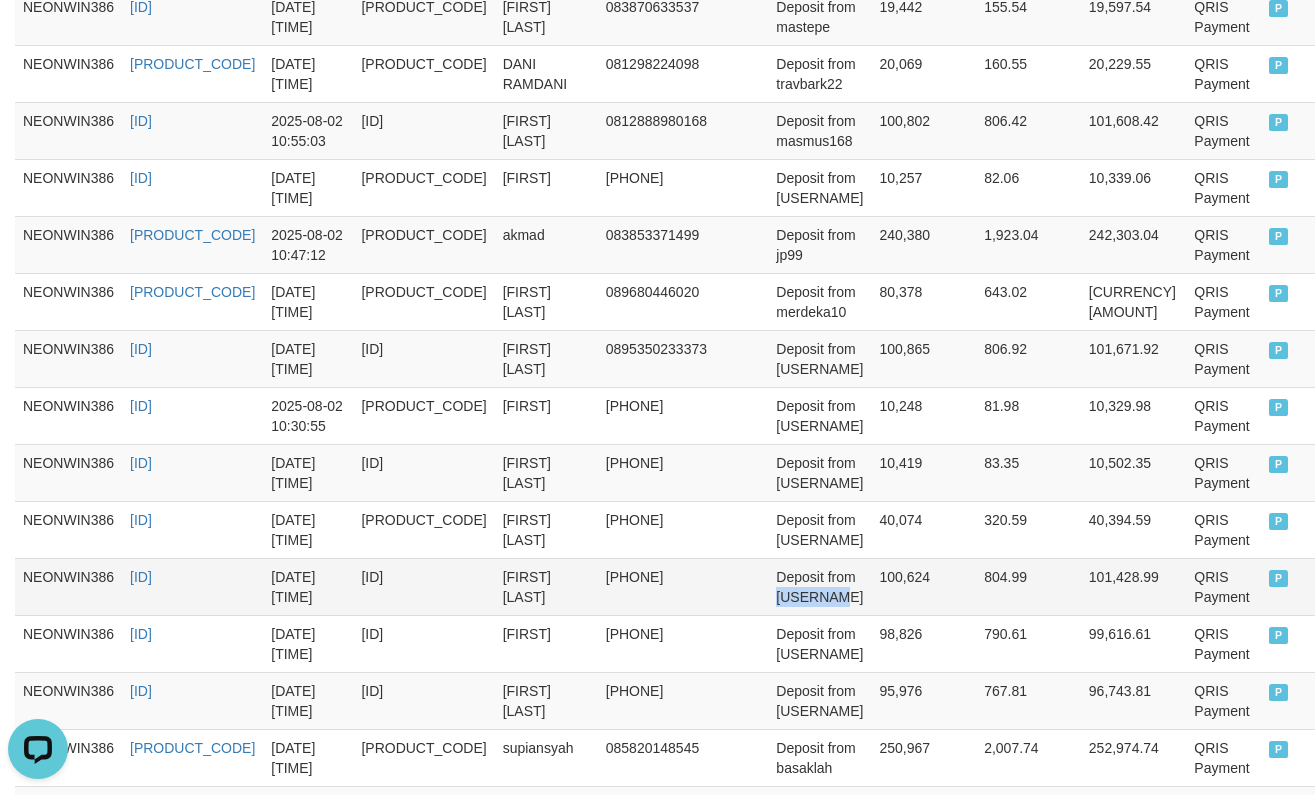 click on "Deposit from [USERNAME]" at bounding box center (819, 586) 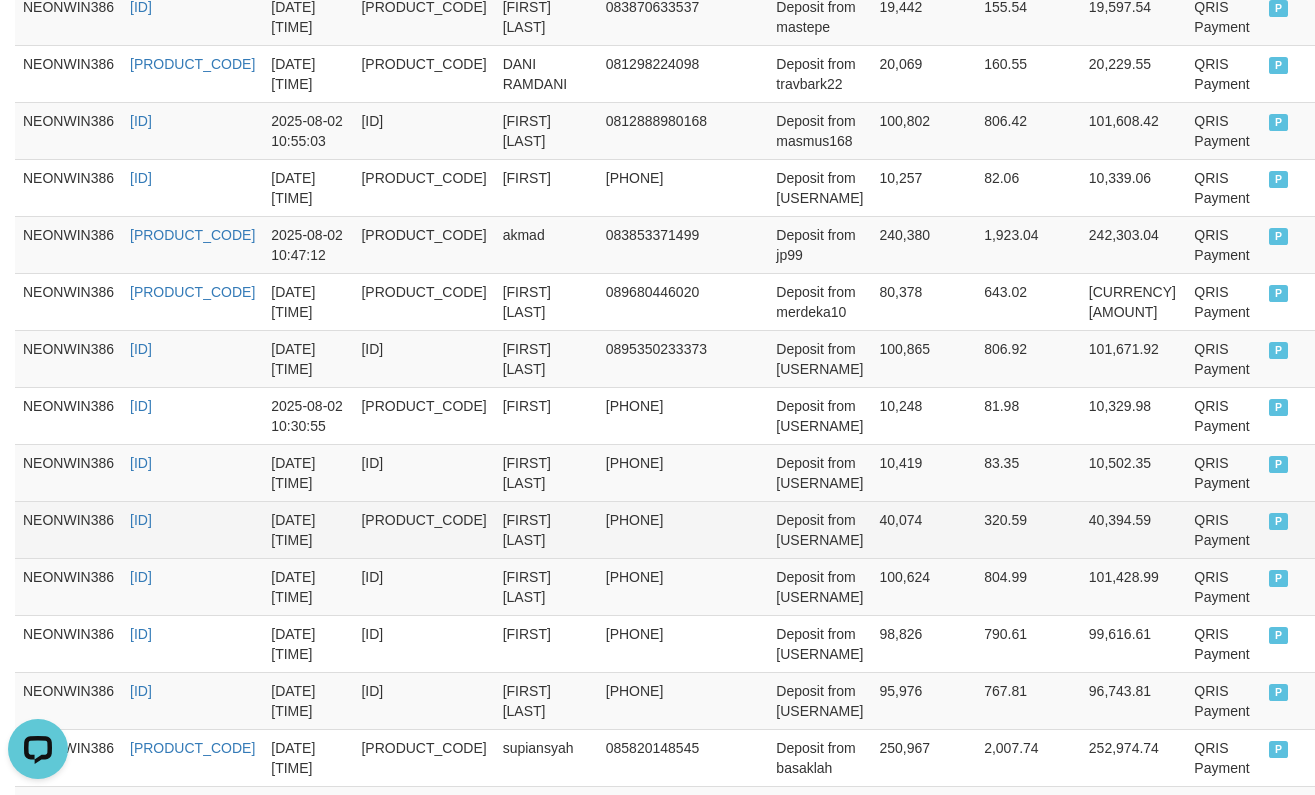 click on "Deposit from [USERNAME]" at bounding box center (819, 529) 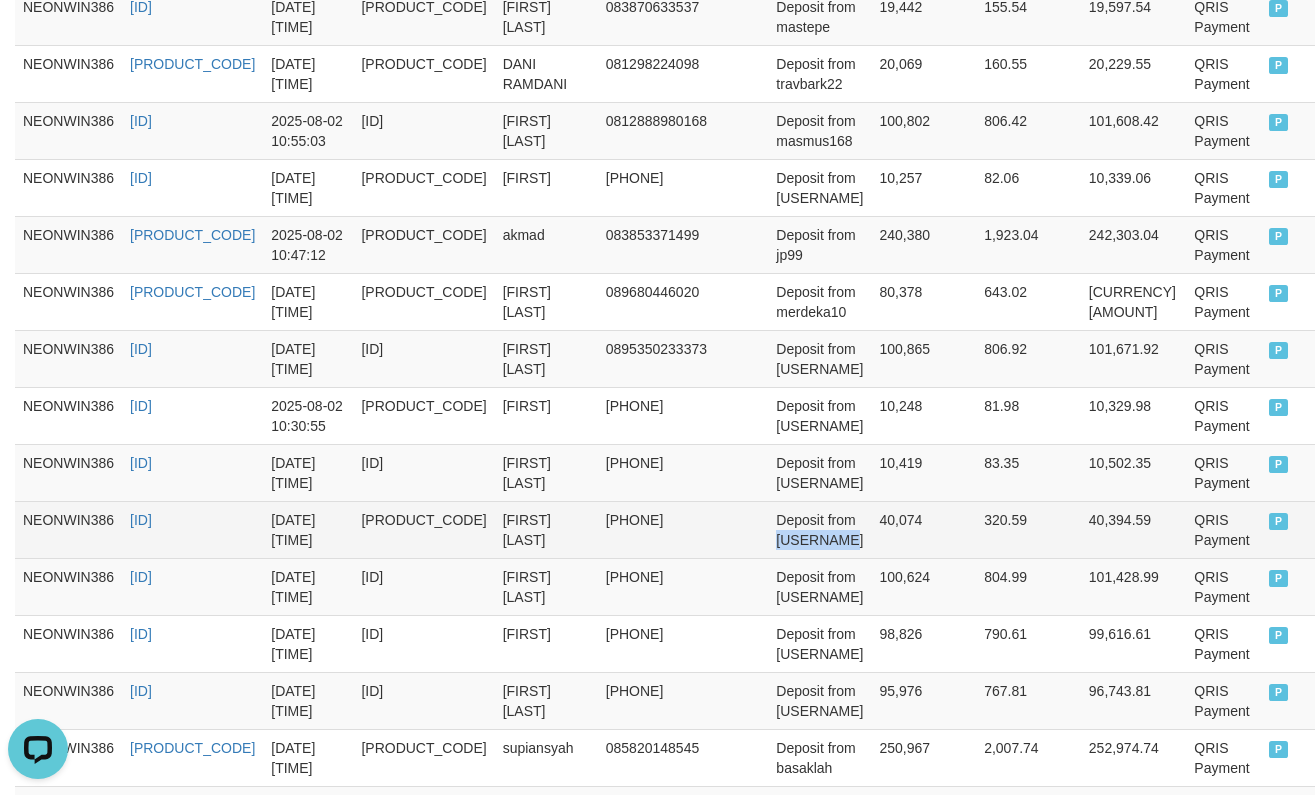click on "Deposit from [USERNAME]" at bounding box center (819, 529) 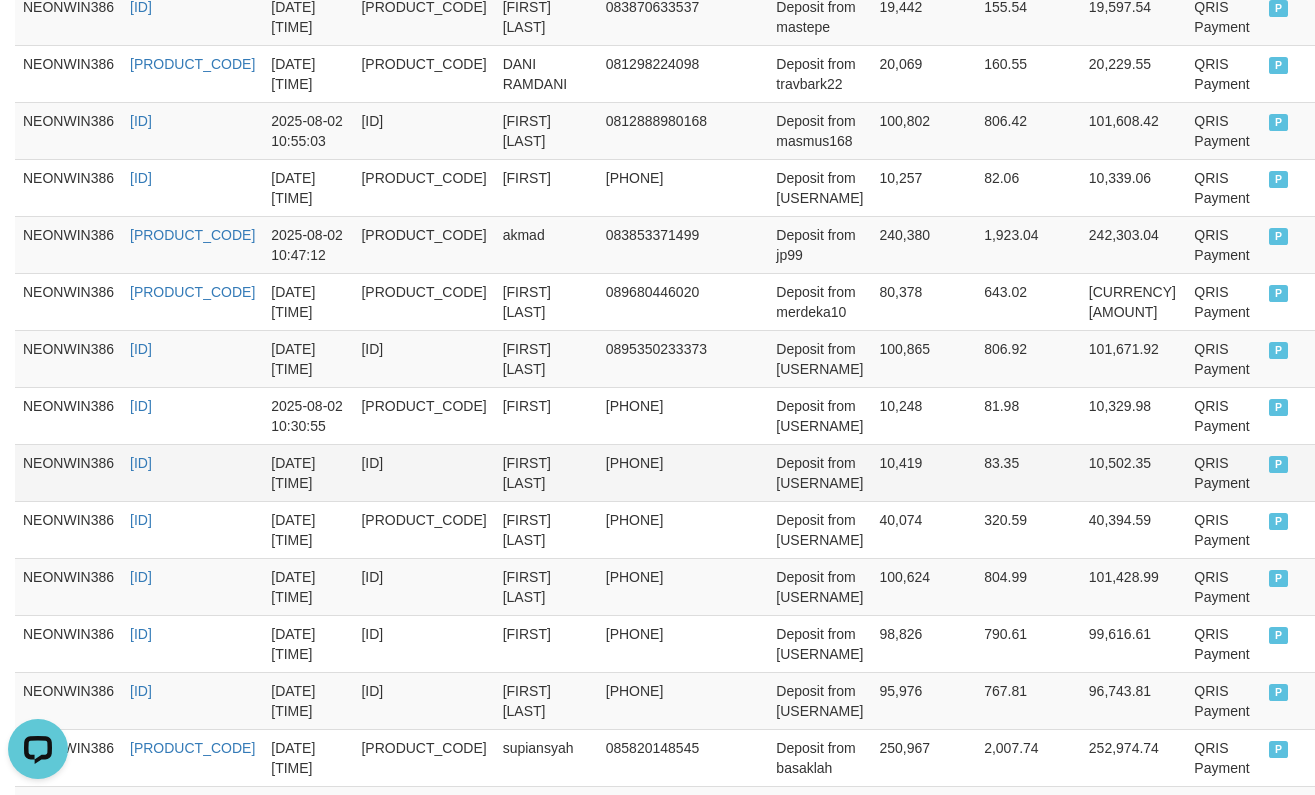 click on "Deposit from [USERNAME]" at bounding box center [819, 472] 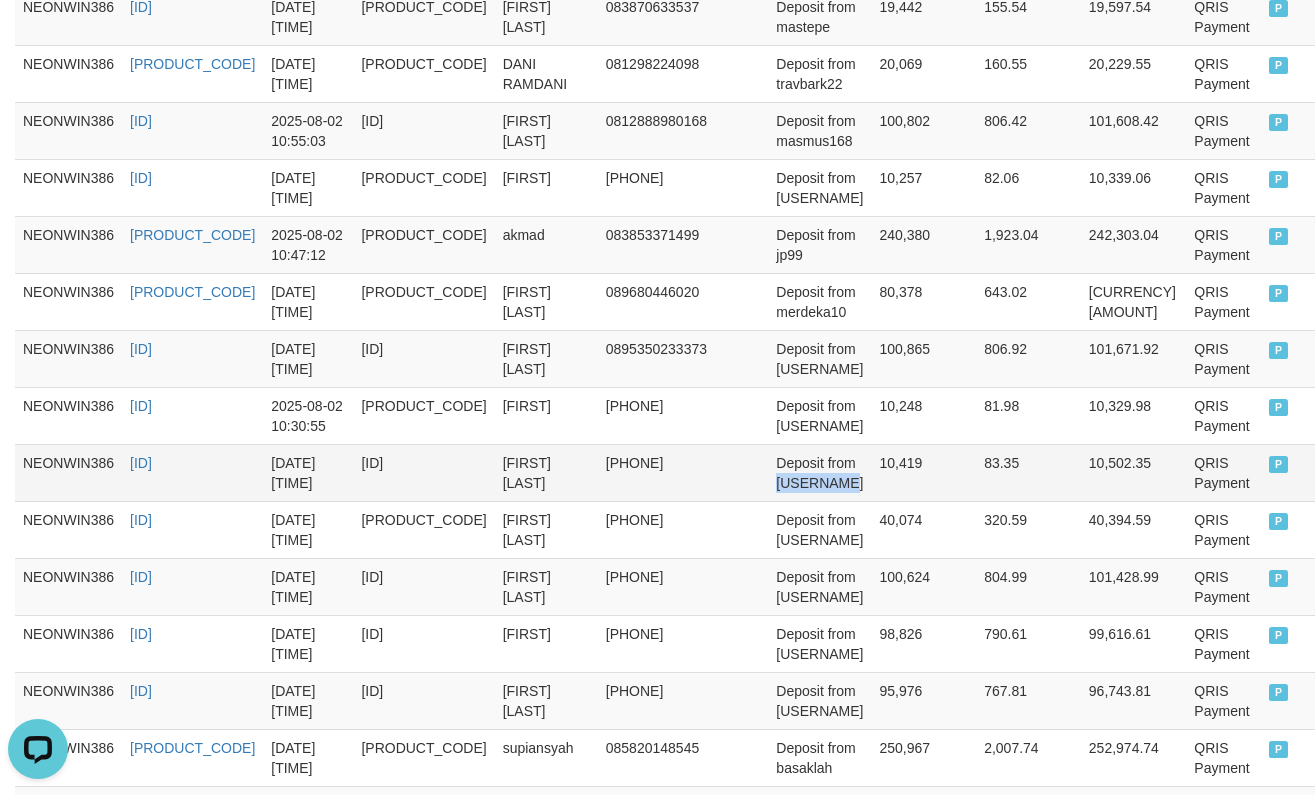 click on "Deposit from [USERNAME]" at bounding box center (819, 472) 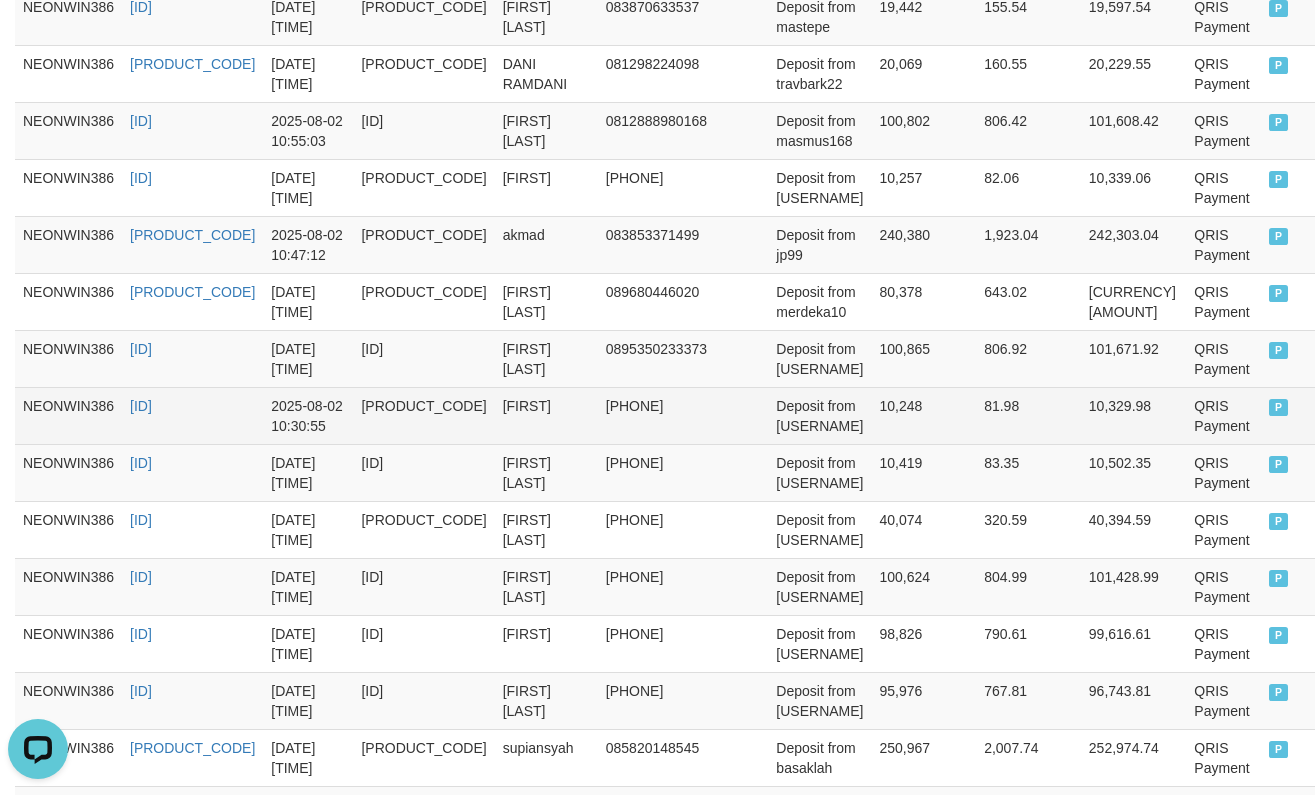 click on "Deposit from [USERNAME]" at bounding box center [819, 415] 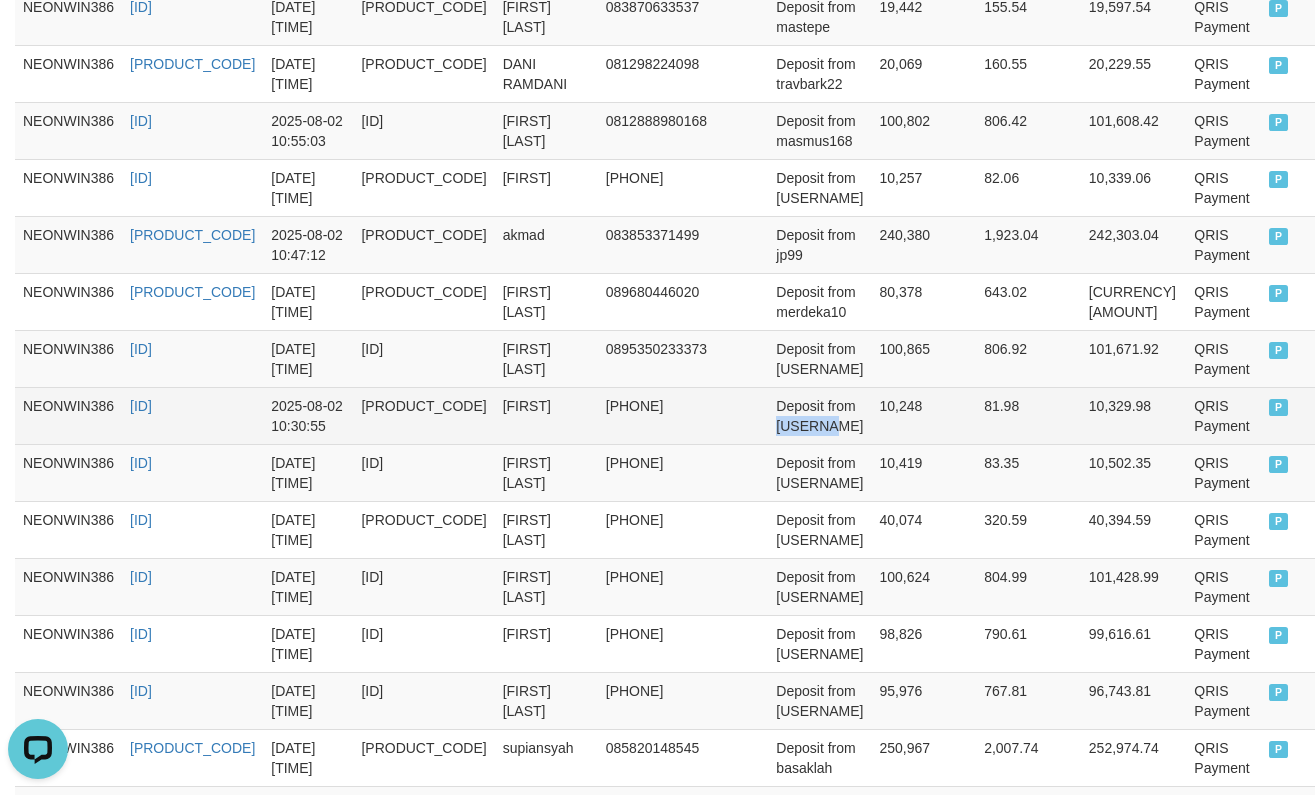click on "Deposit from [USERNAME]" at bounding box center (819, 415) 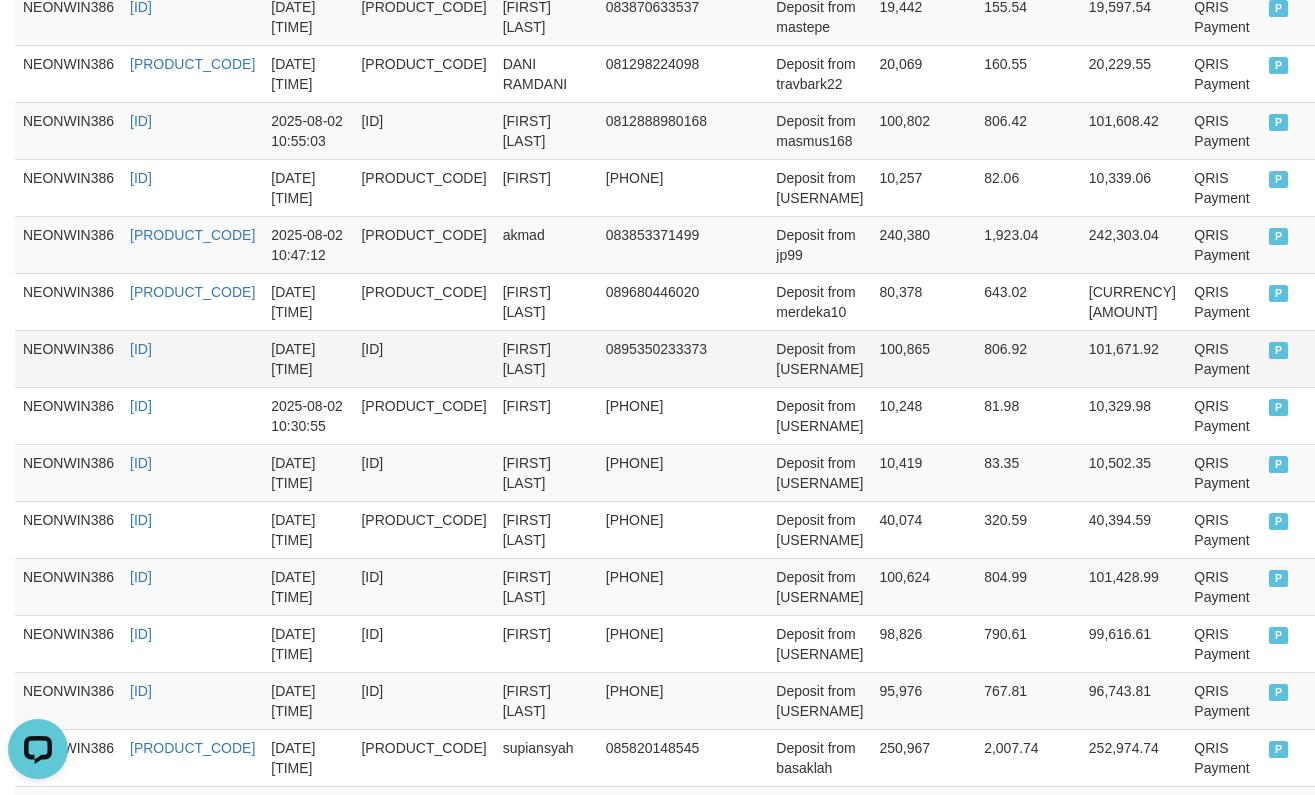 click on "Deposit from [USERNAME]" at bounding box center (819, 358) 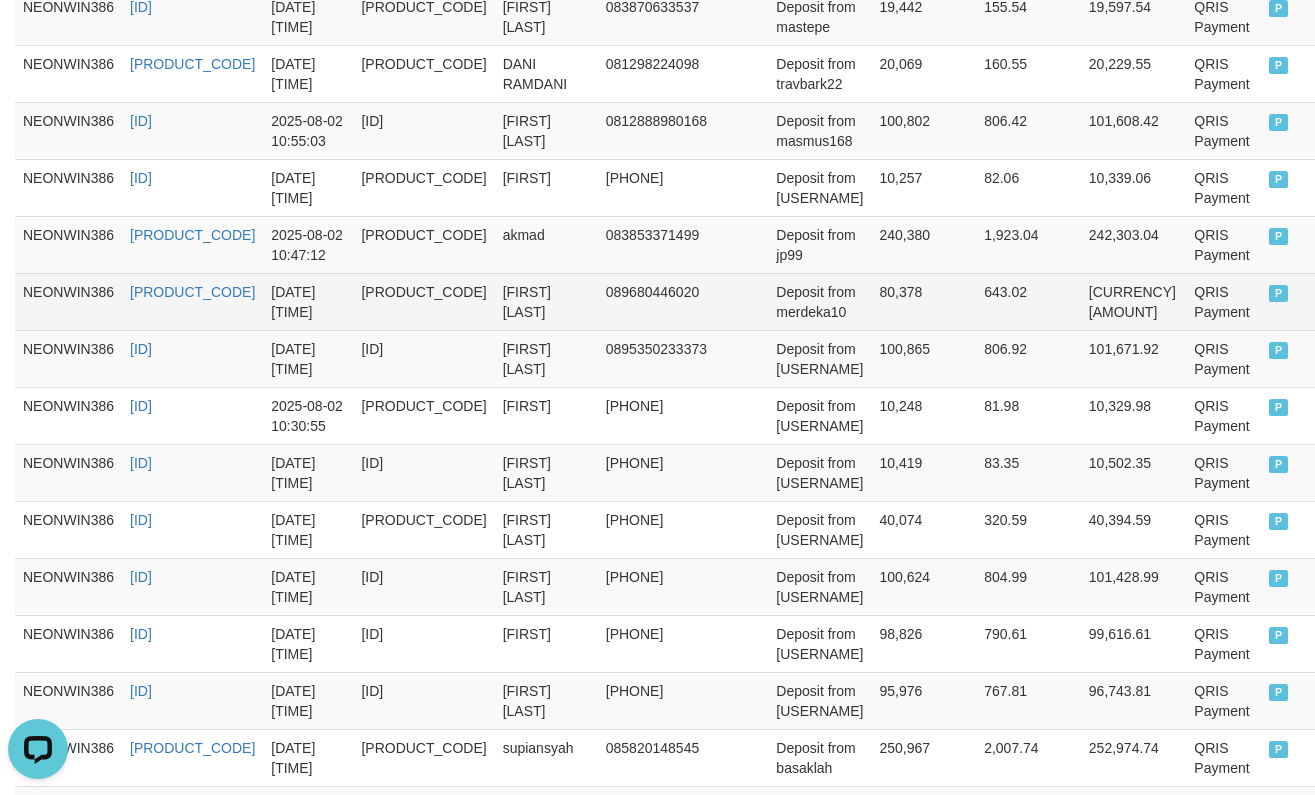 click on "Deposit from merdeka10" at bounding box center [819, 301] 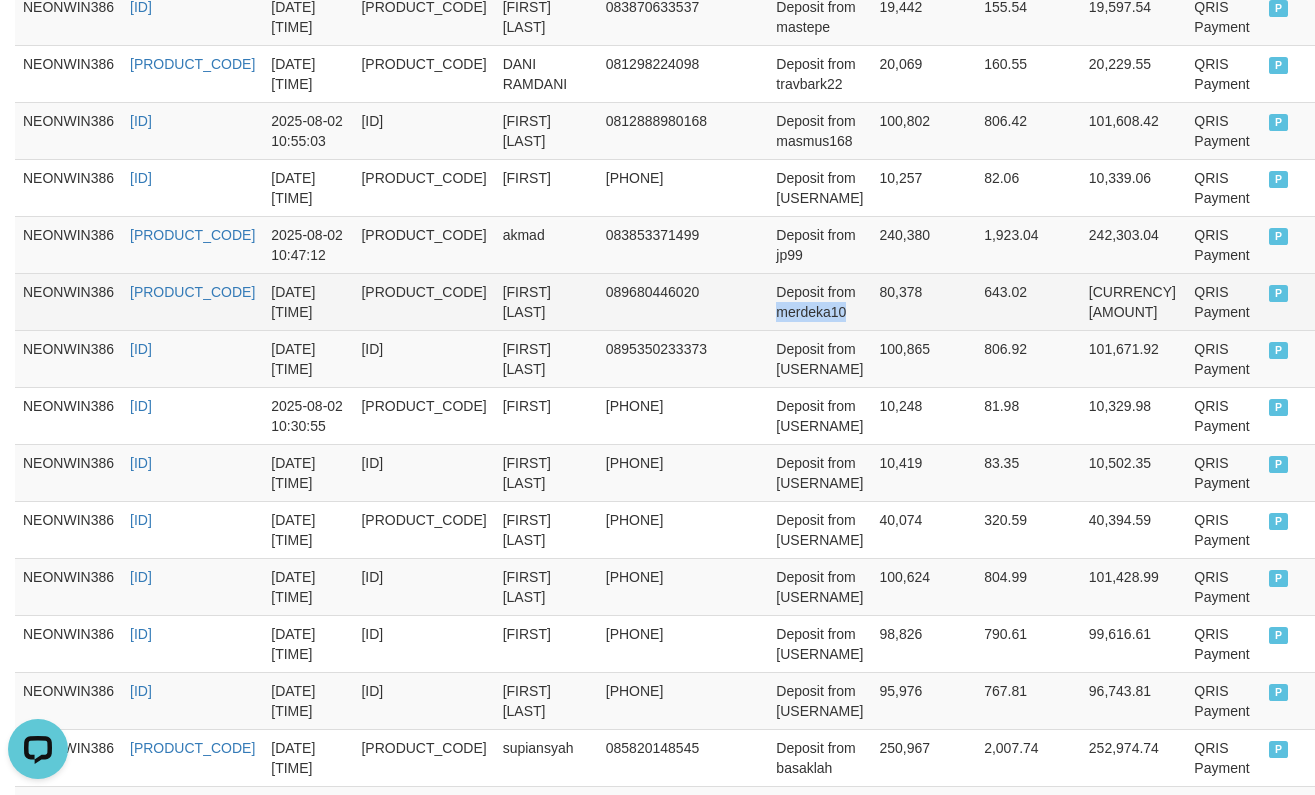 click on "Deposit from merdeka10" at bounding box center (819, 301) 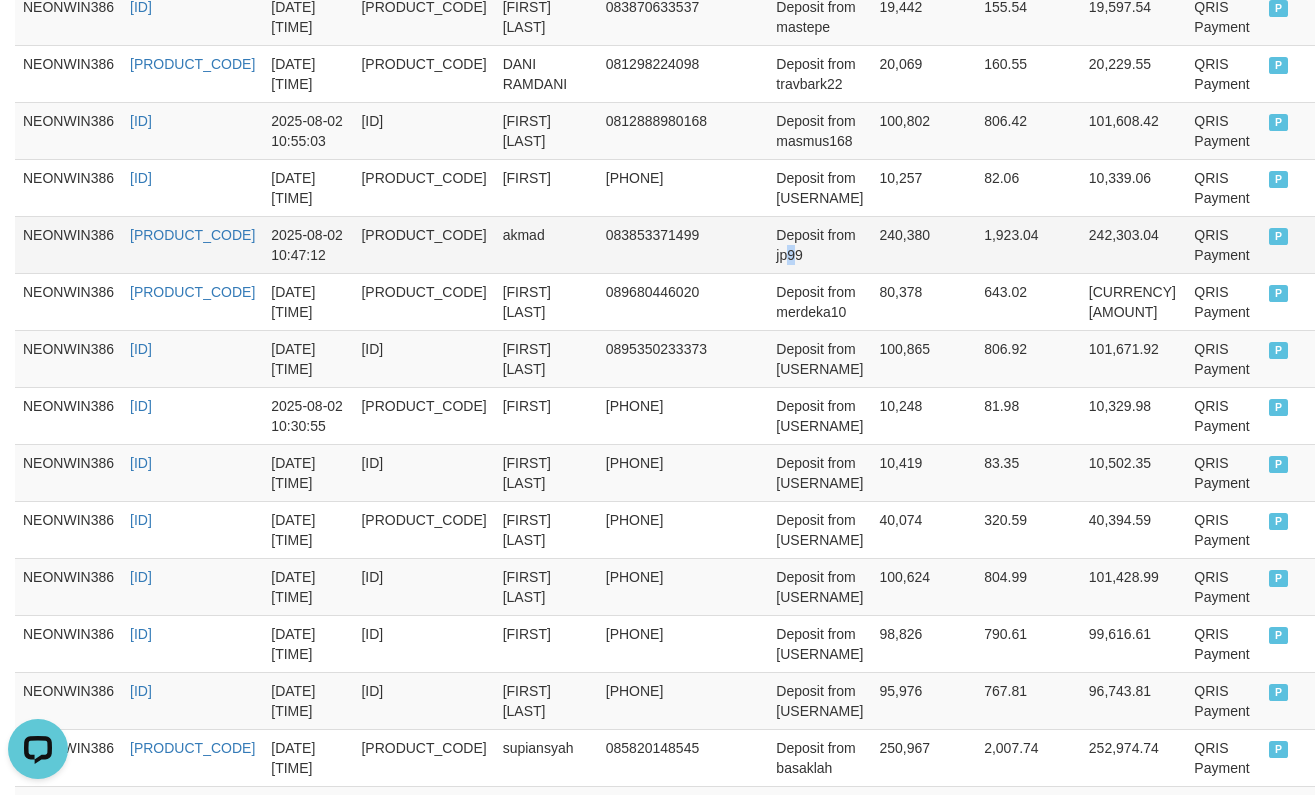 click on "Deposit from jp99" at bounding box center (819, 244) 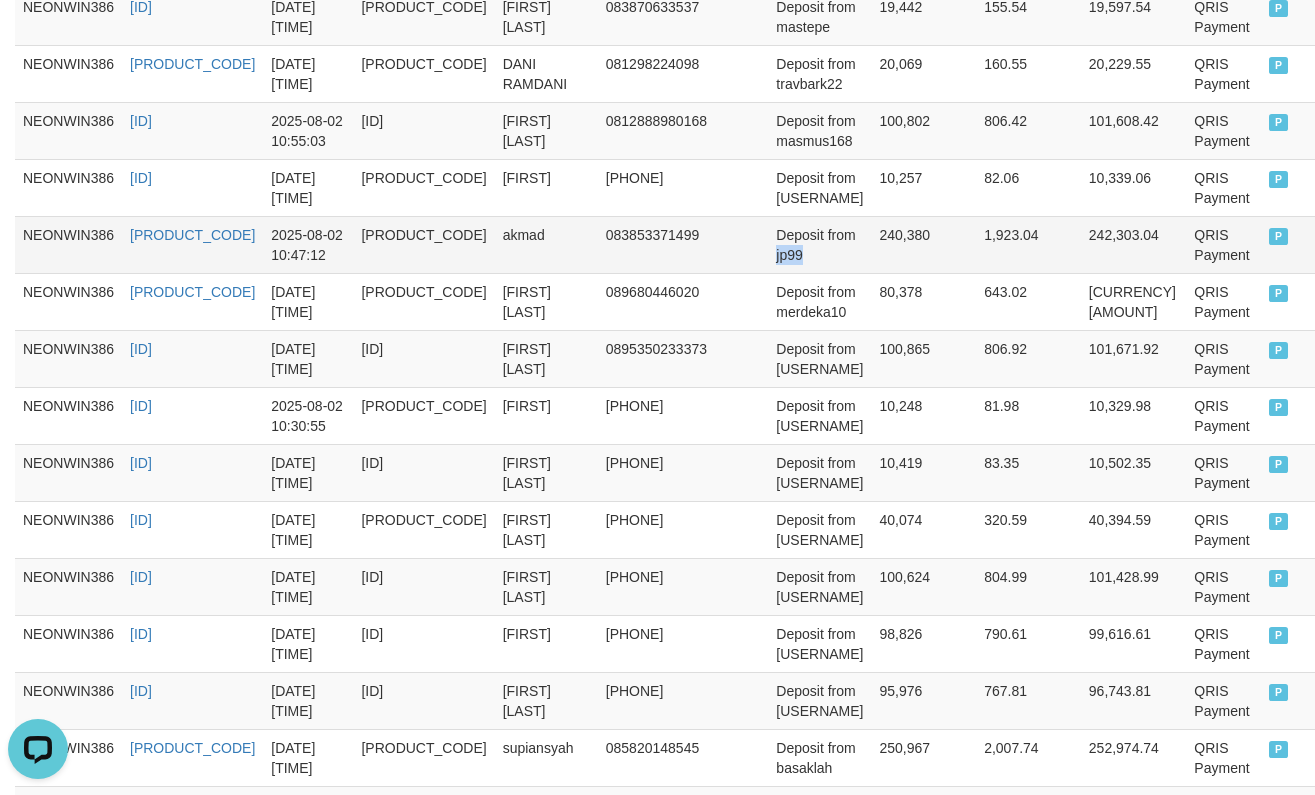 click on "Deposit from jp99" at bounding box center (819, 244) 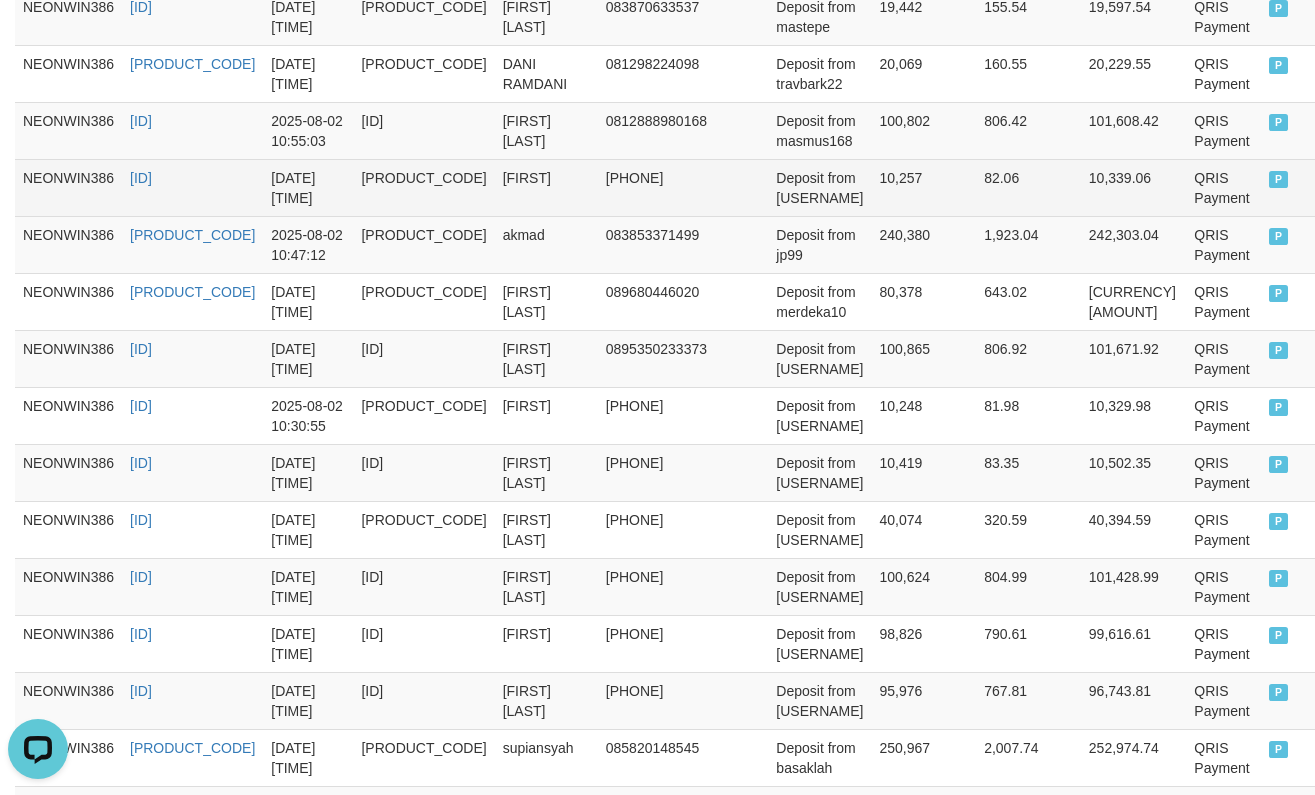 click on "Deposit from [USERNAME]" at bounding box center (819, 187) 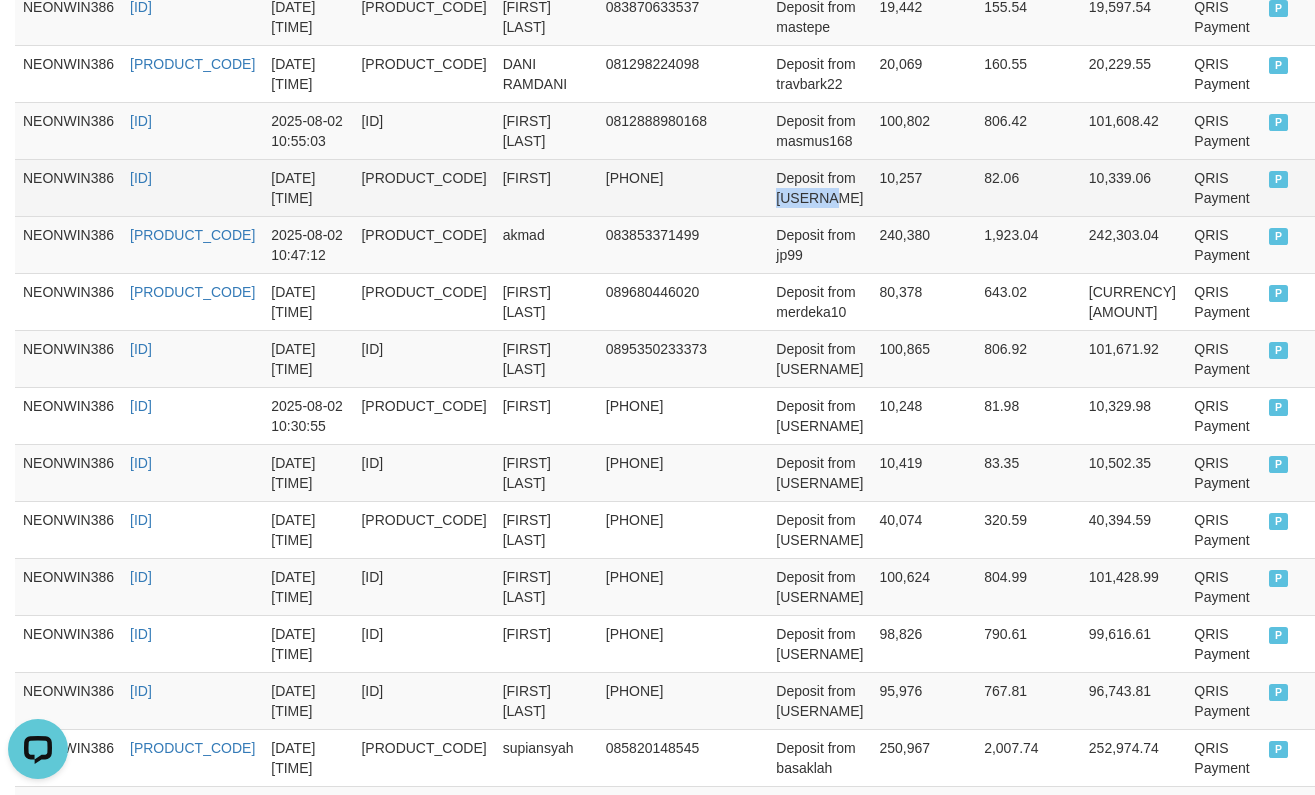 click on "Deposit from [USERNAME]" at bounding box center (819, 187) 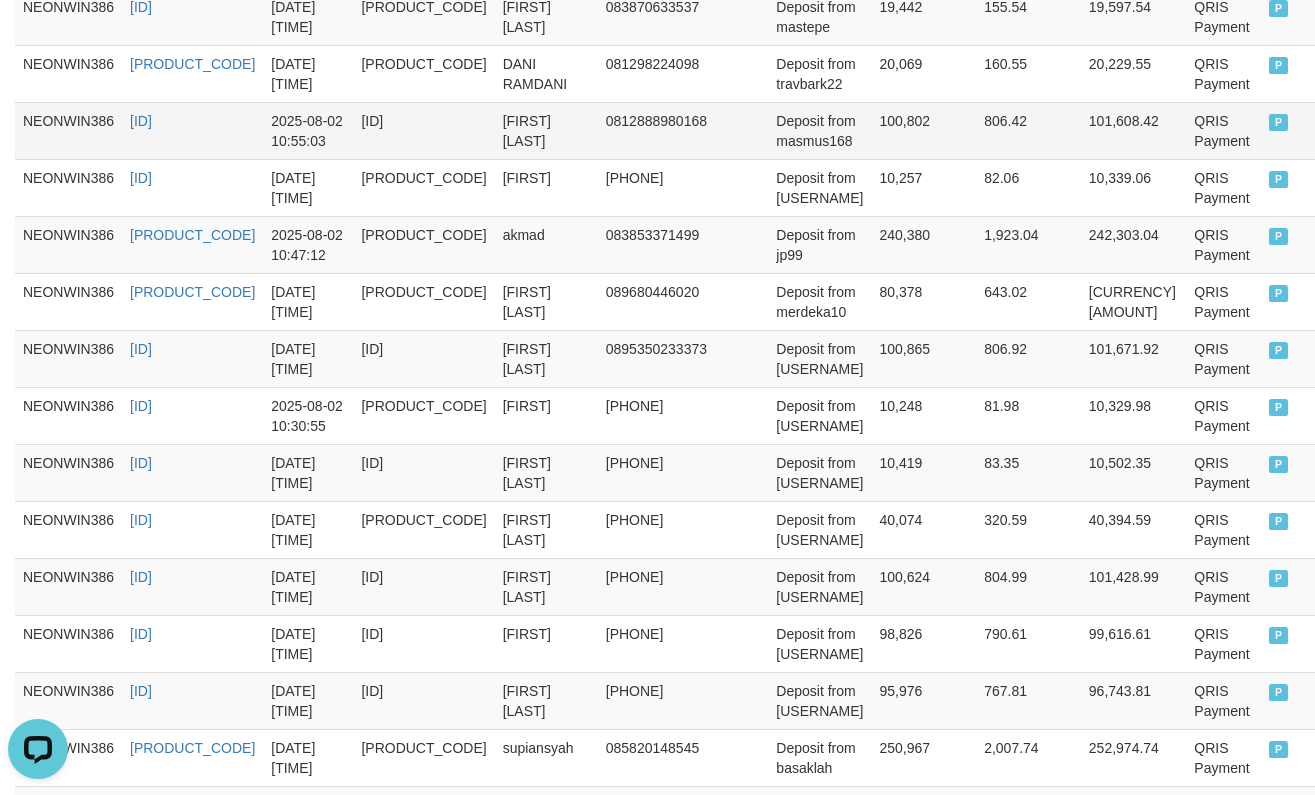click on "Deposit from masmus168" at bounding box center [819, 130] 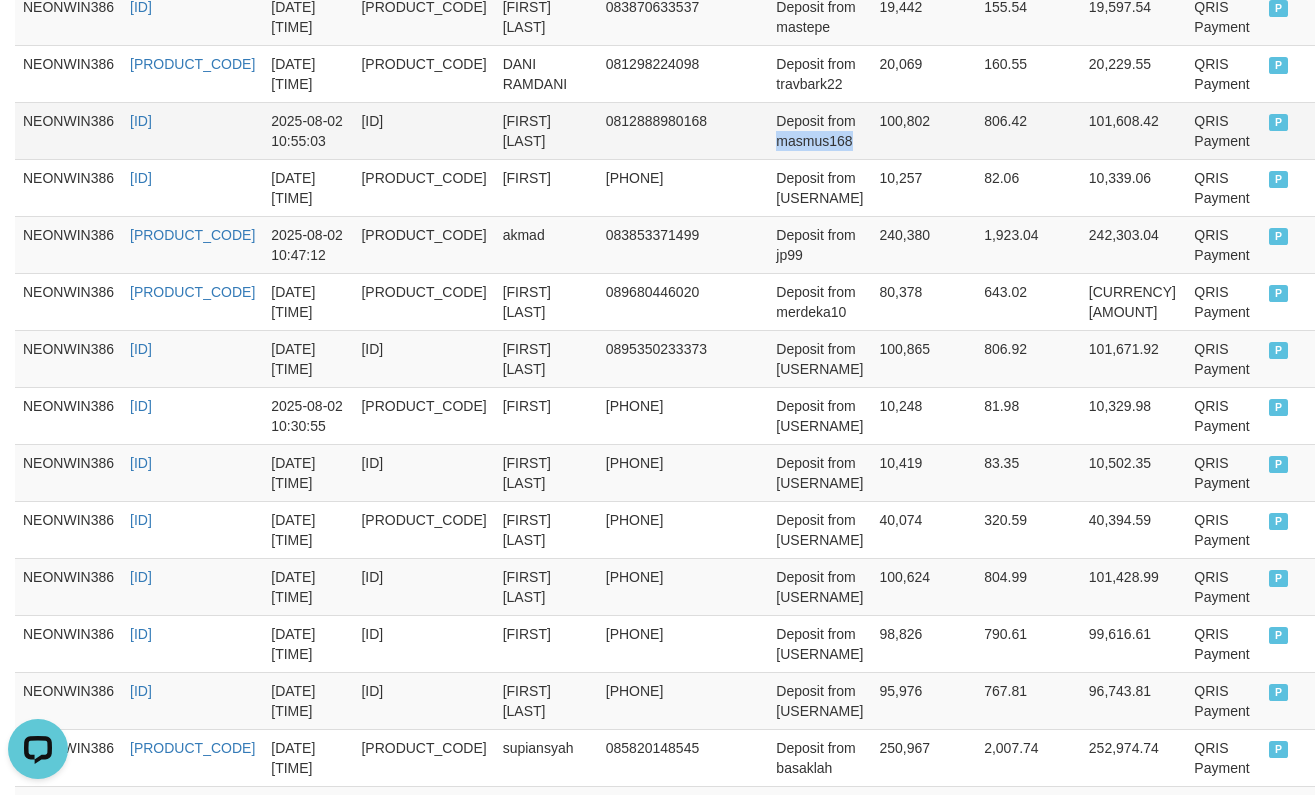 click on "Deposit from masmus168" at bounding box center [819, 130] 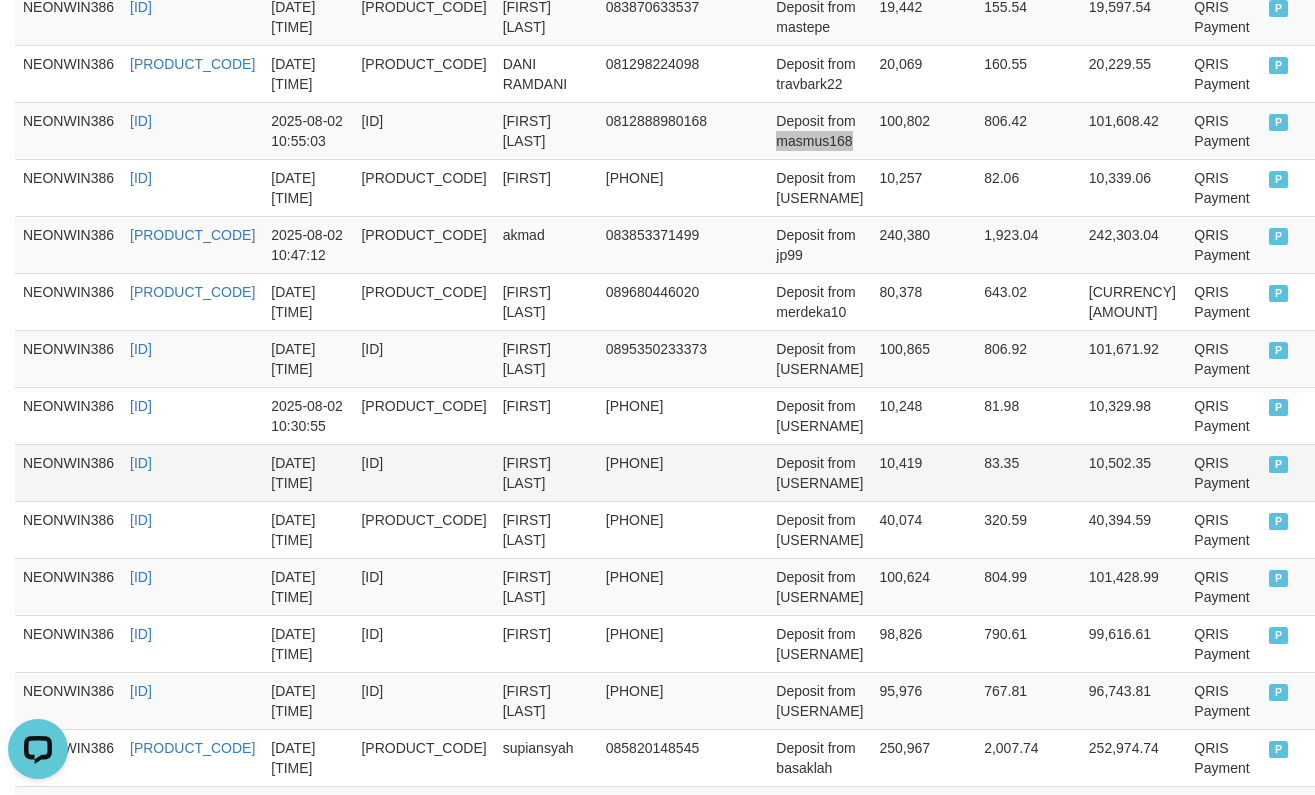 scroll, scrollTop: 800, scrollLeft: 0, axis: vertical 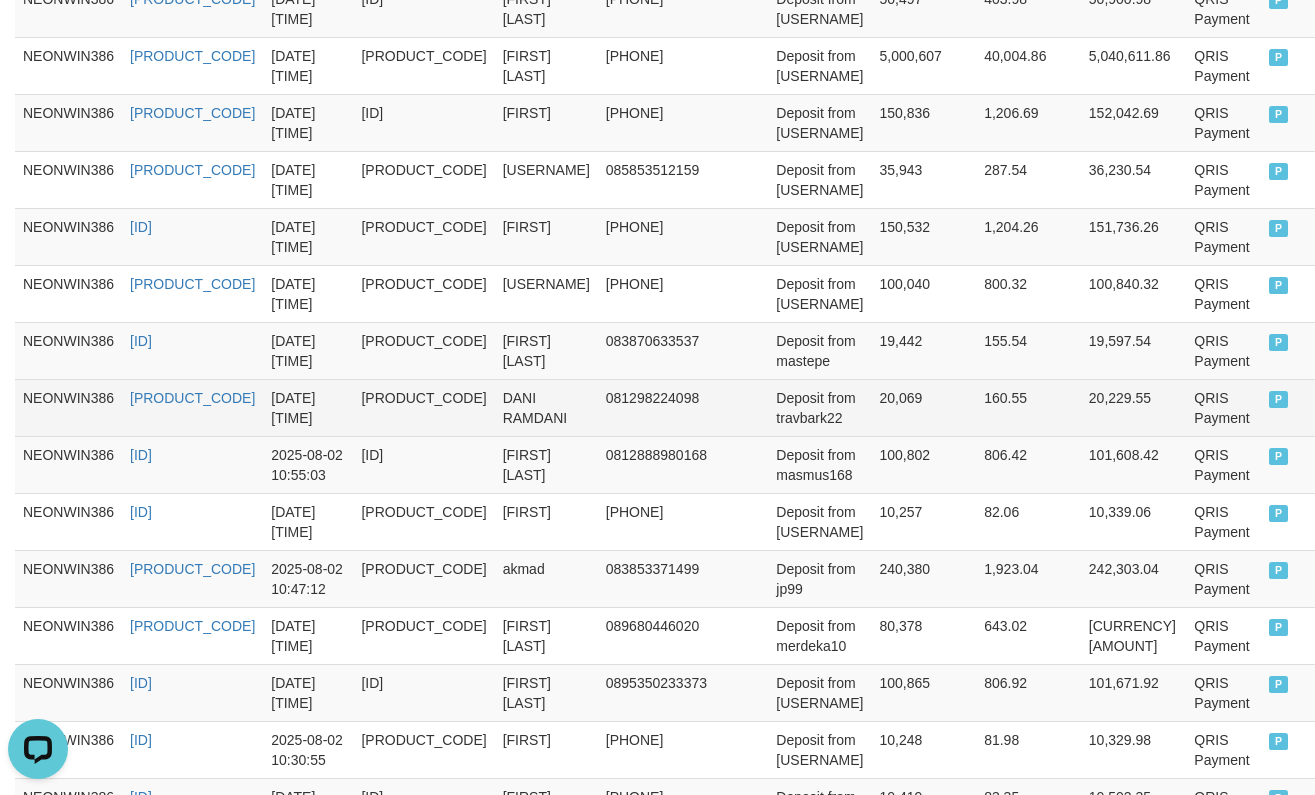 click on "Deposit from travbark22" at bounding box center (819, 407) 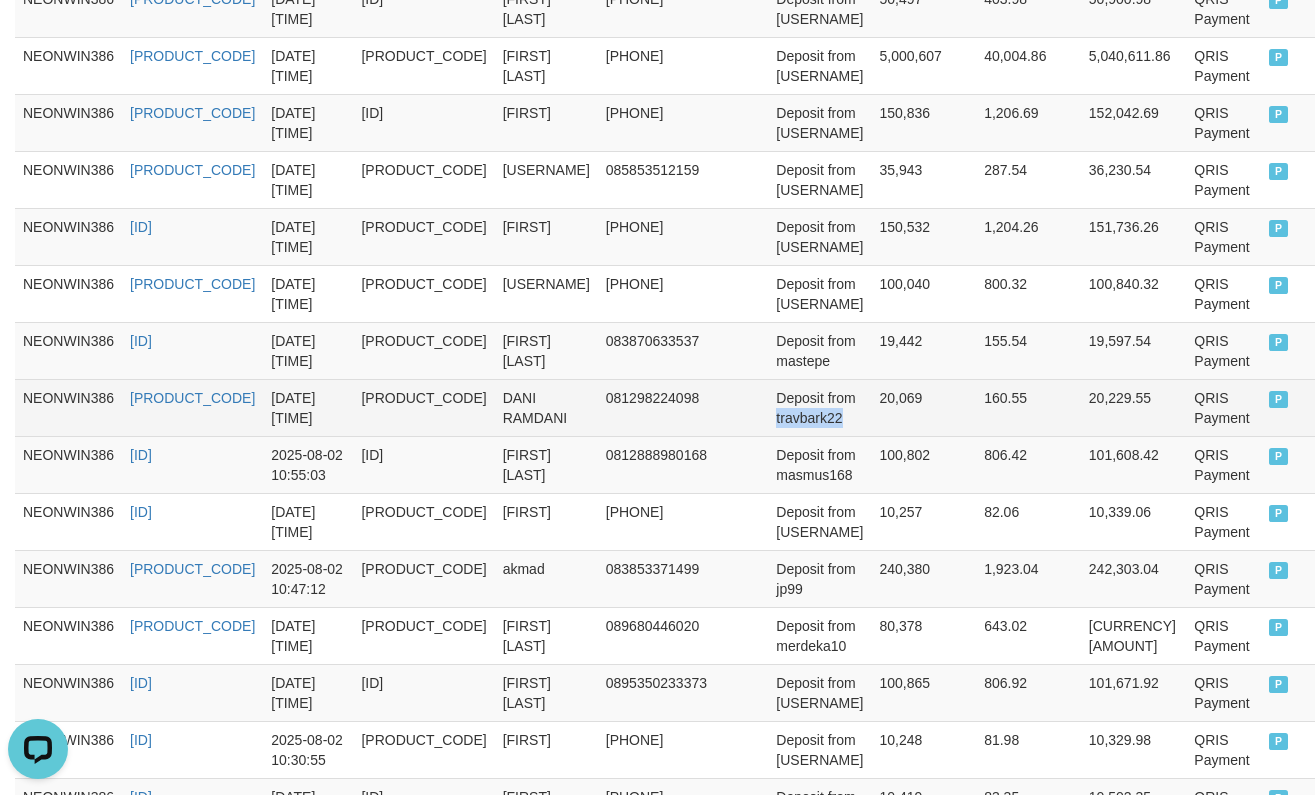 click on "Deposit from travbark22" at bounding box center (819, 407) 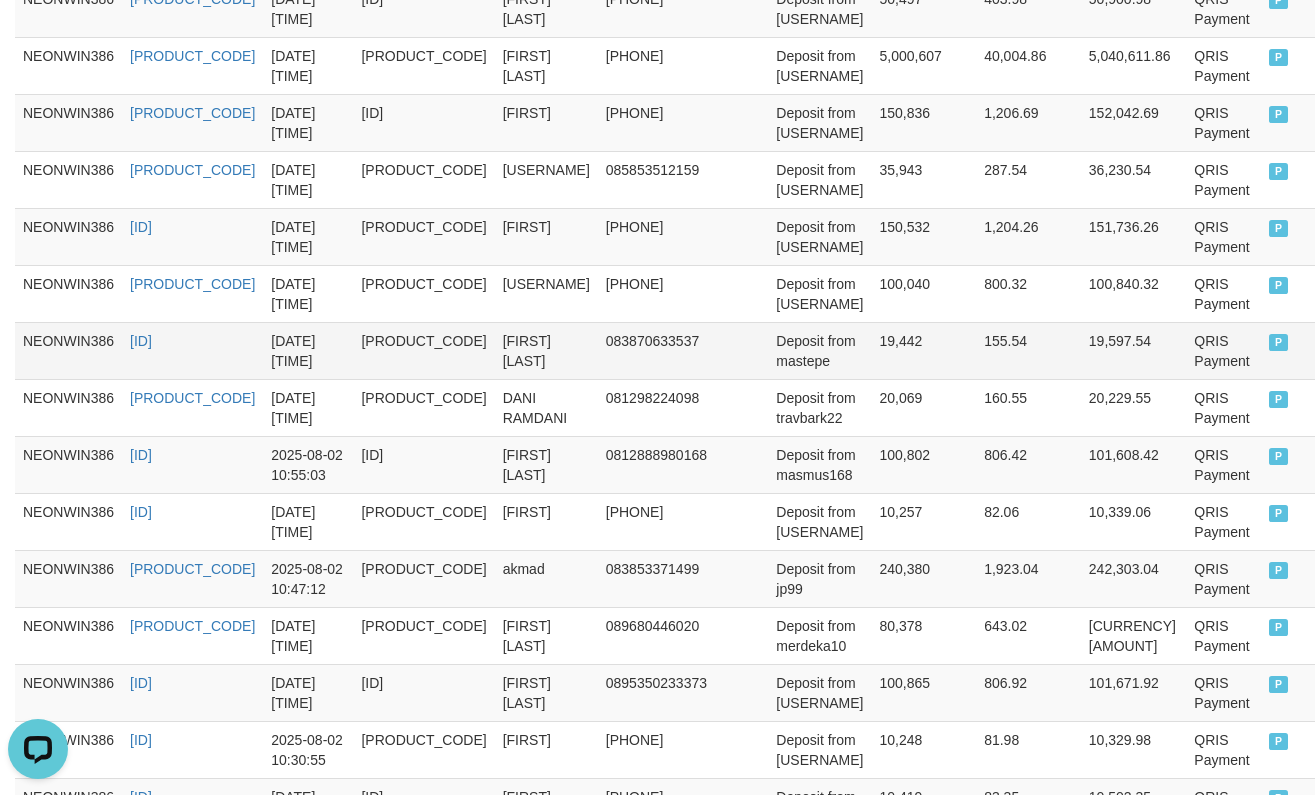 click on "Deposit from mastepe" at bounding box center (819, 350) 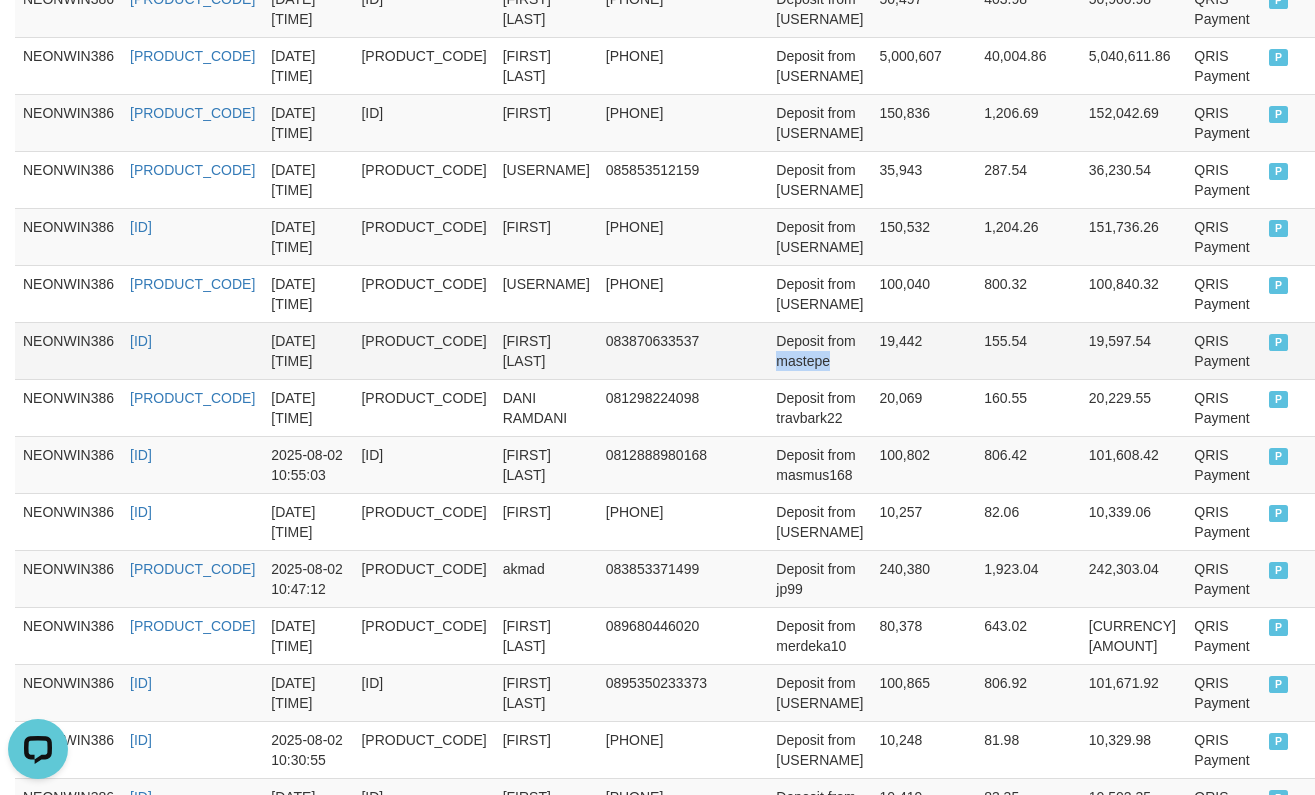 click on "Deposit from mastepe" at bounding box center (819, 350) 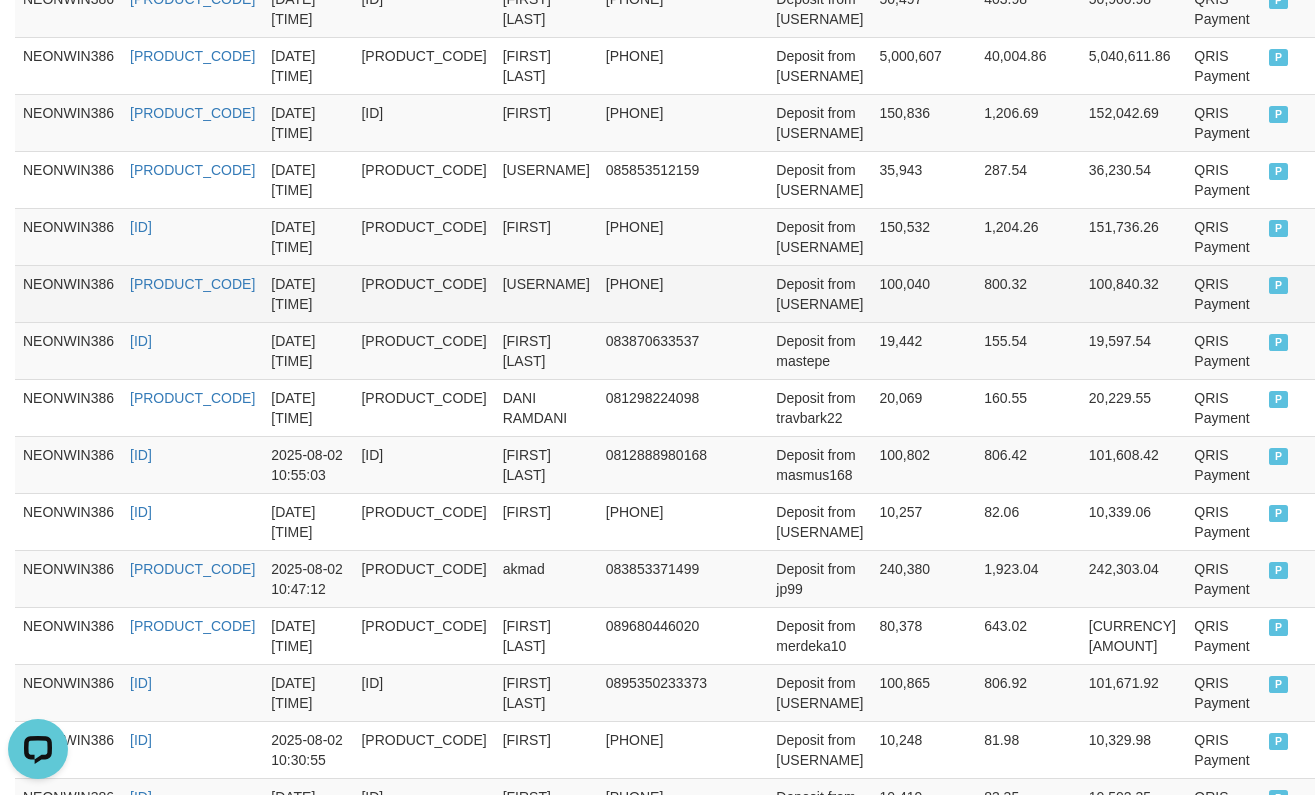 click on "Deposit from [USERNAME]" at bounding box center (819, 293) 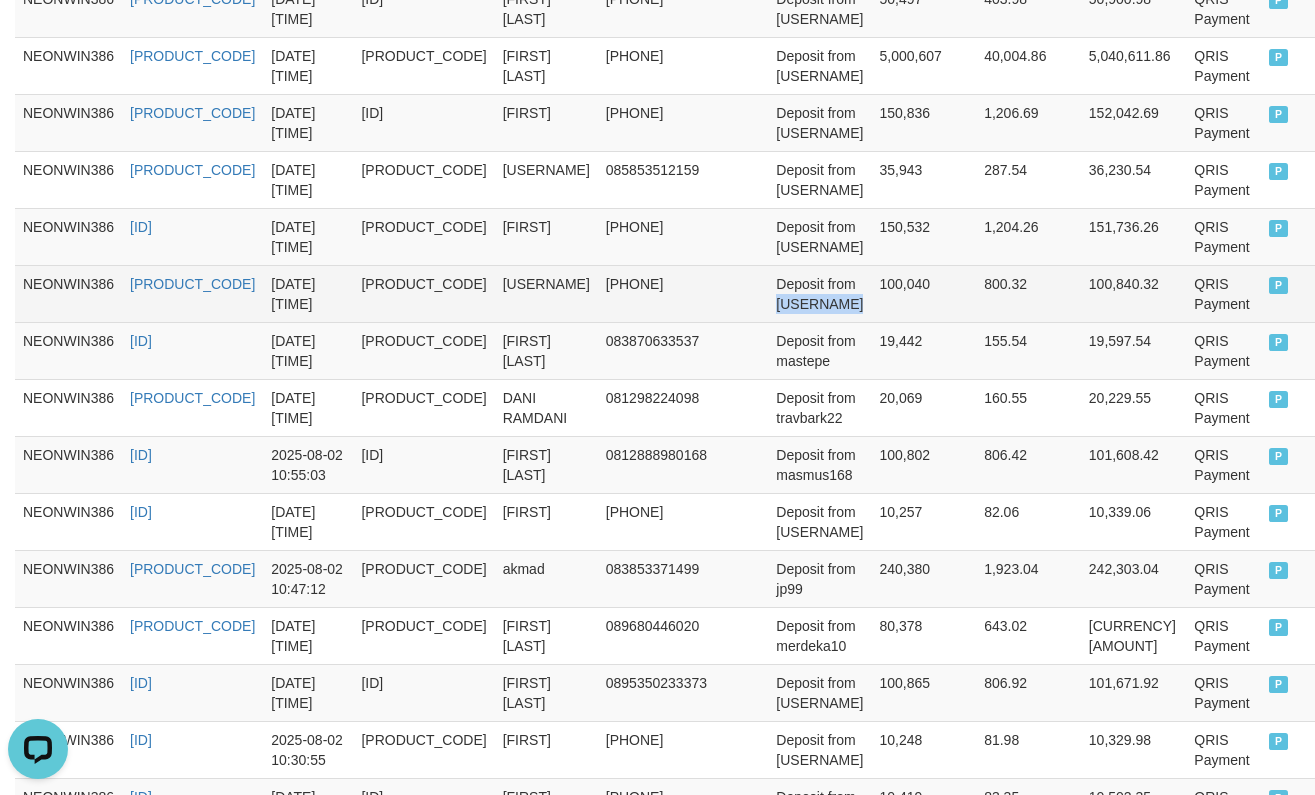 click on "Deposit from [USERNAME]" at bounding box center (819, 293) 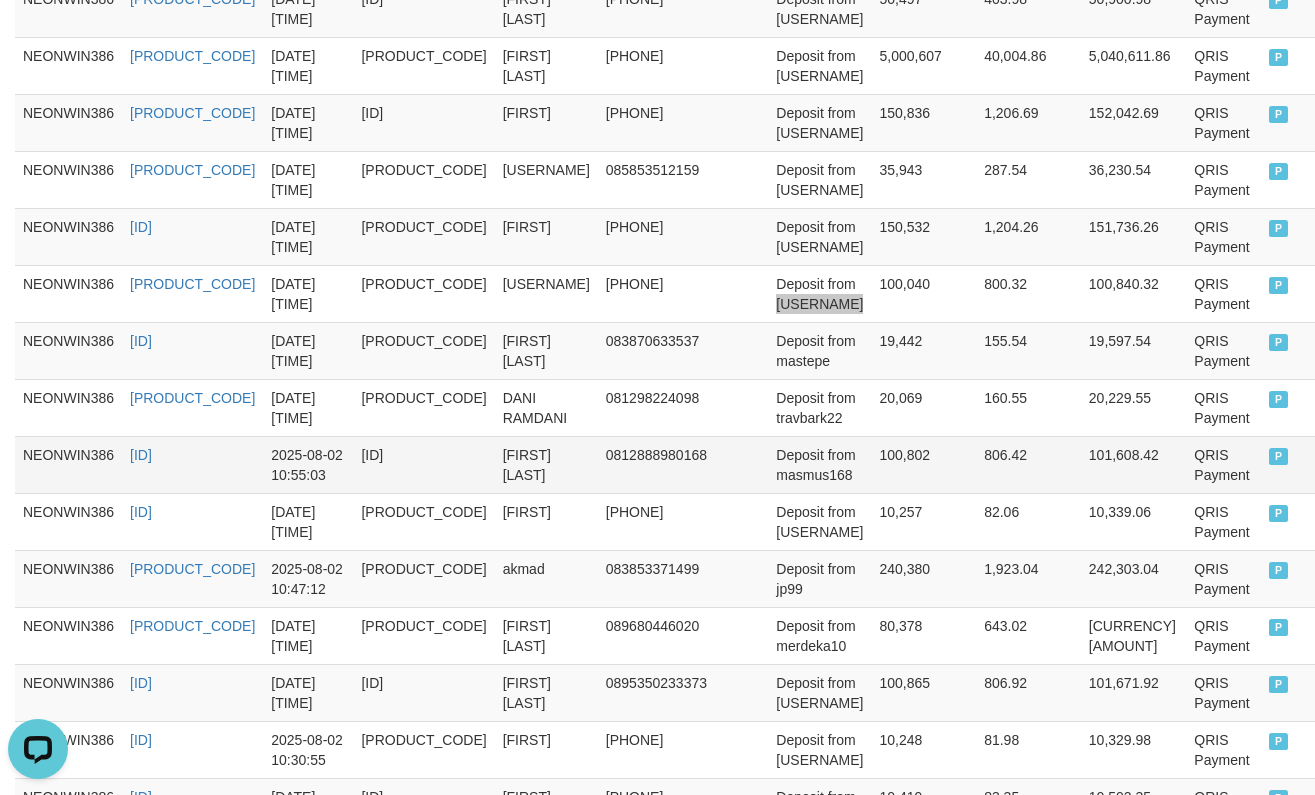 scroll, scrollTop: 467, scrollLeft: 0, axis: vertical 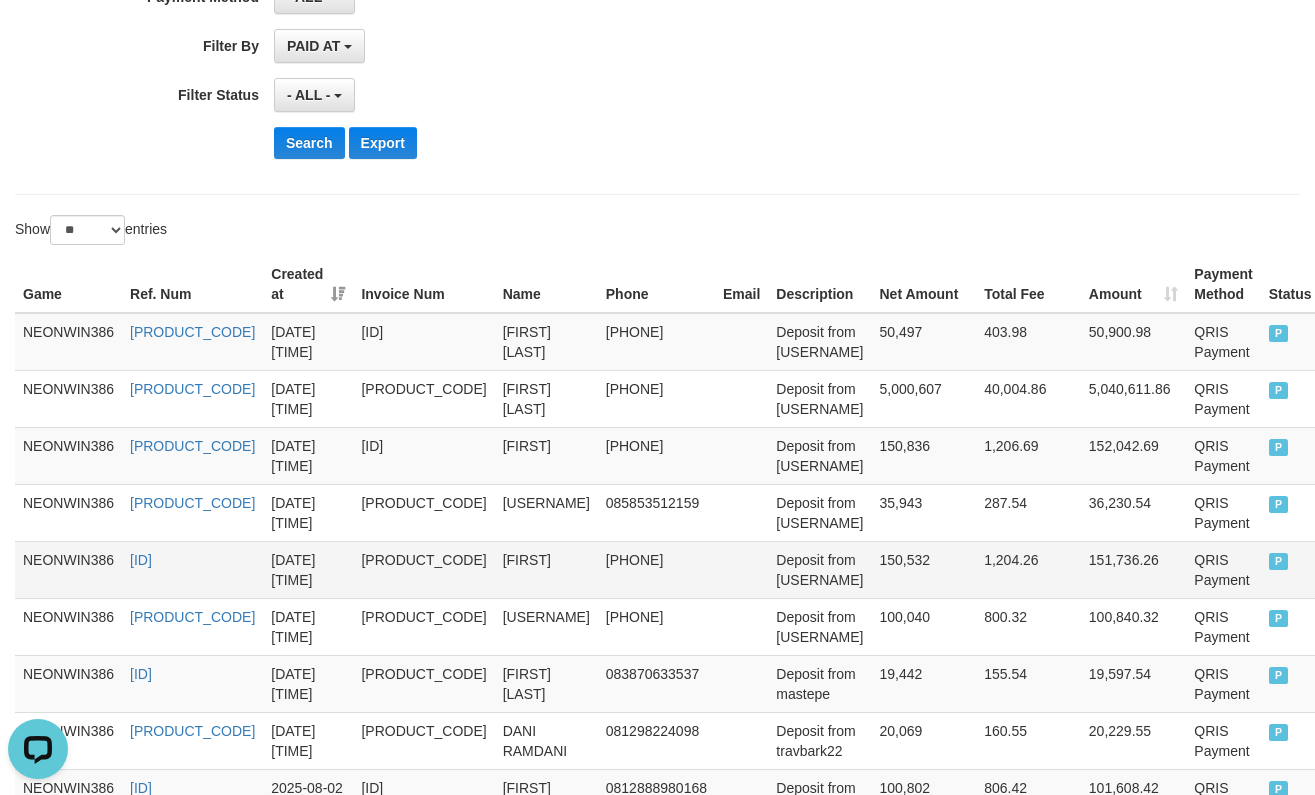 click on "Deposit from [USERNAME]" at bounding box center (819, 569) 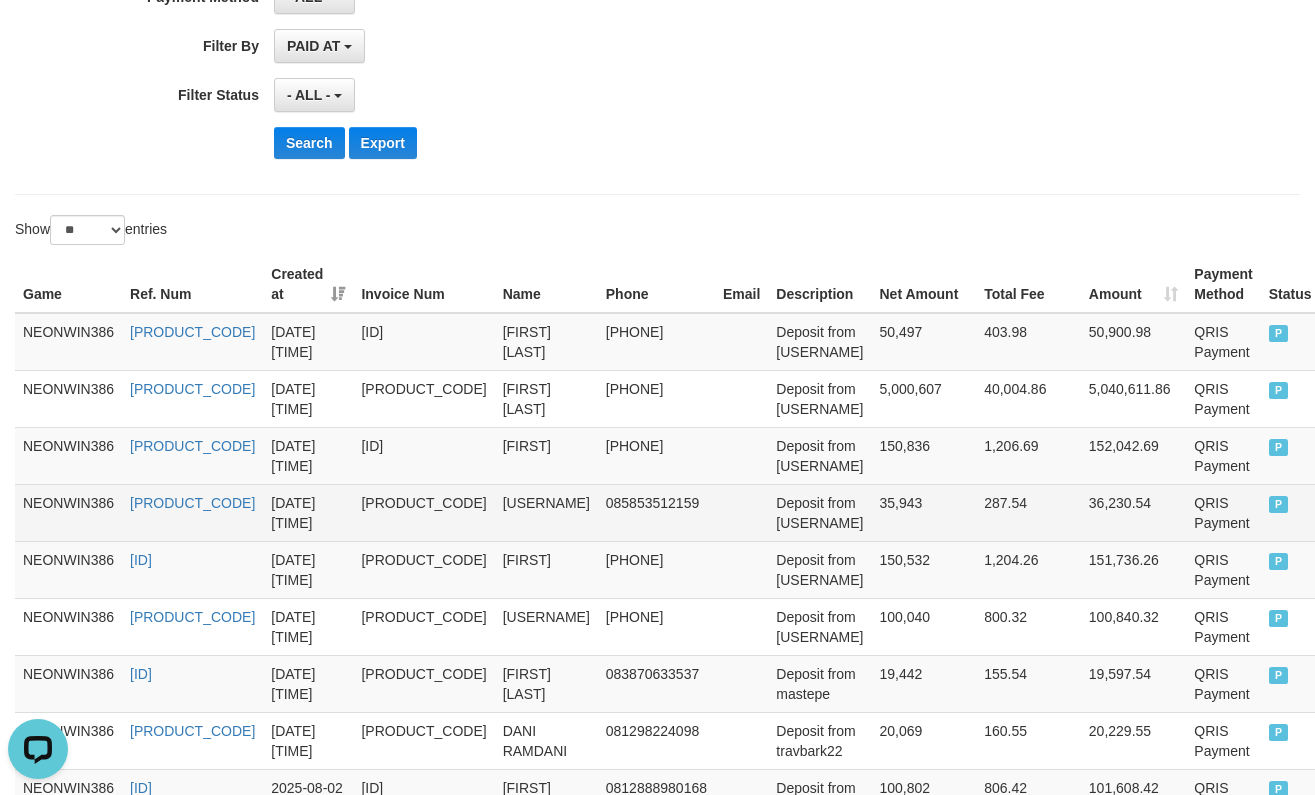 click on "Deposit from [USERNAME]" at bounding box center [819, 512] 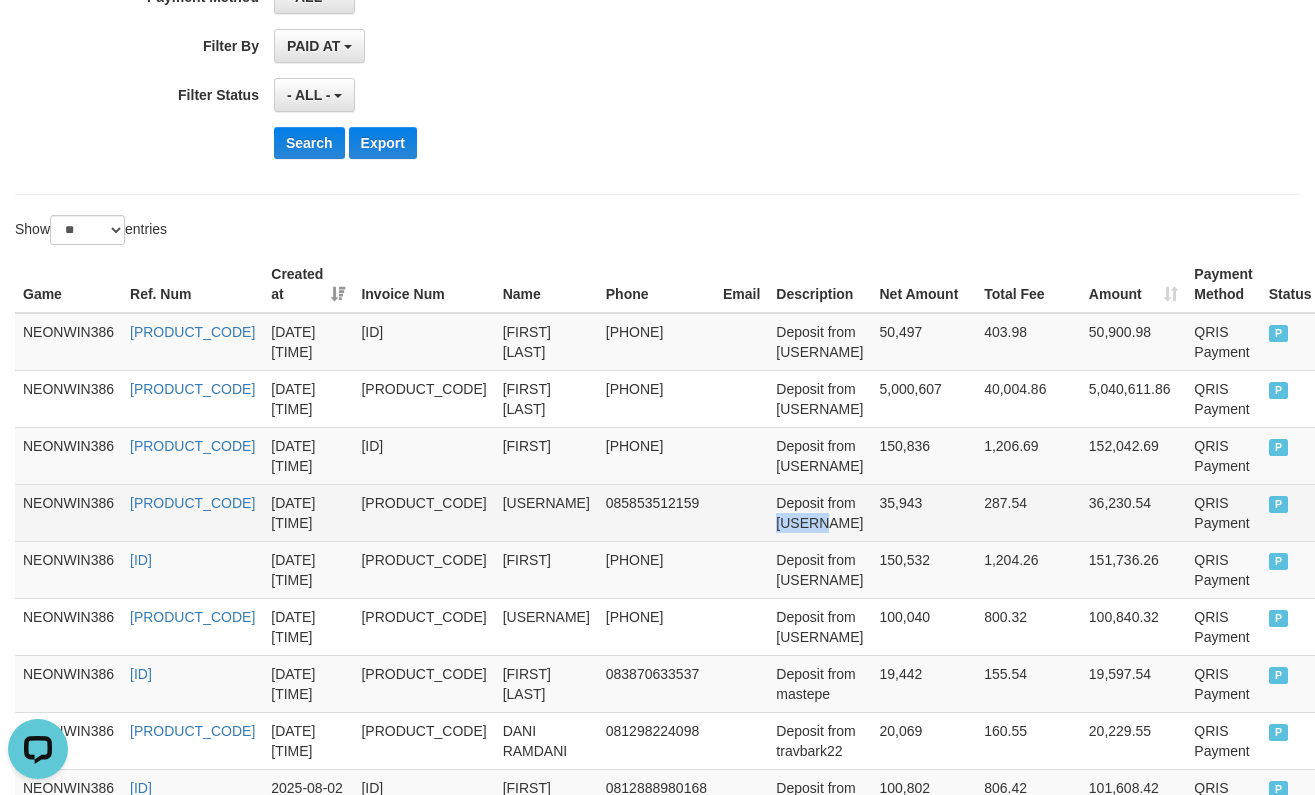 click on "Deposit from [USERNAME]" at bounding box center (819, 512) 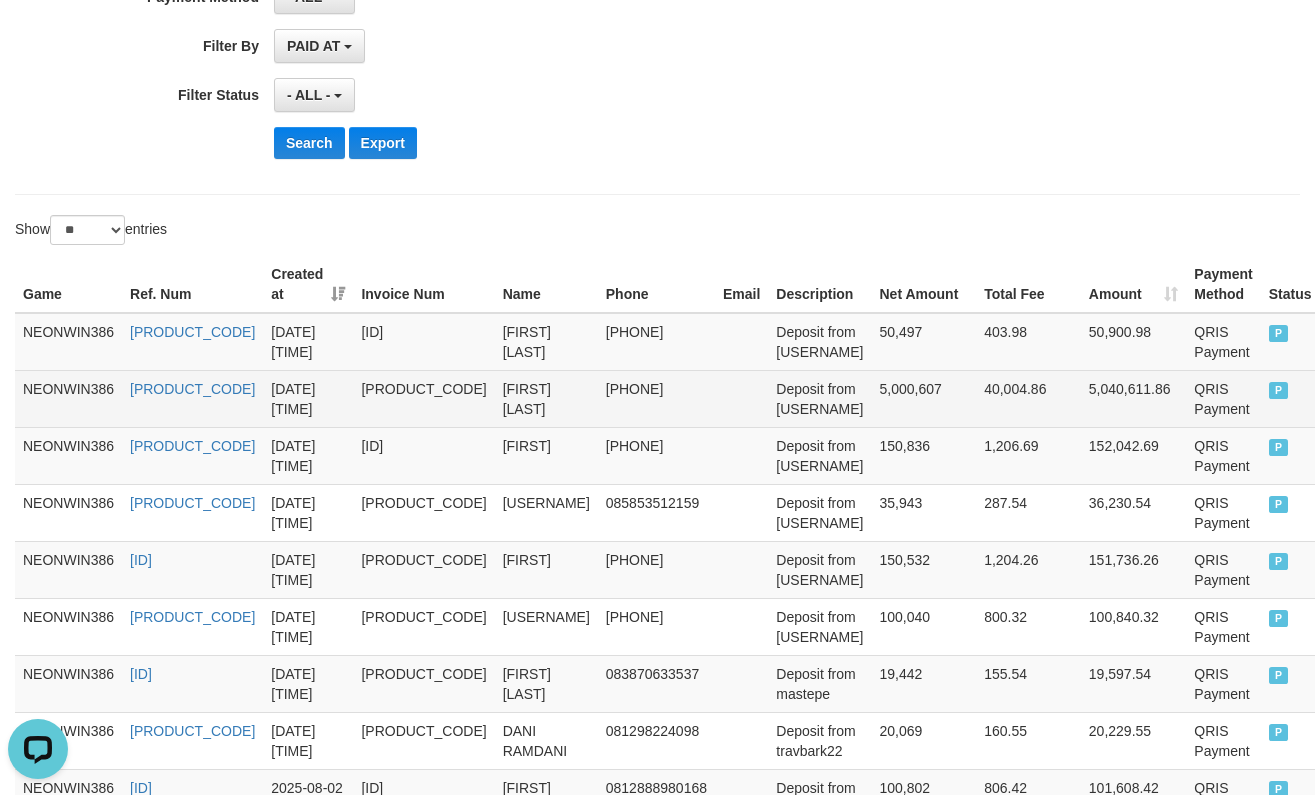 click on "Deposit from [USERNAME]" at bounding box center (819, 398) 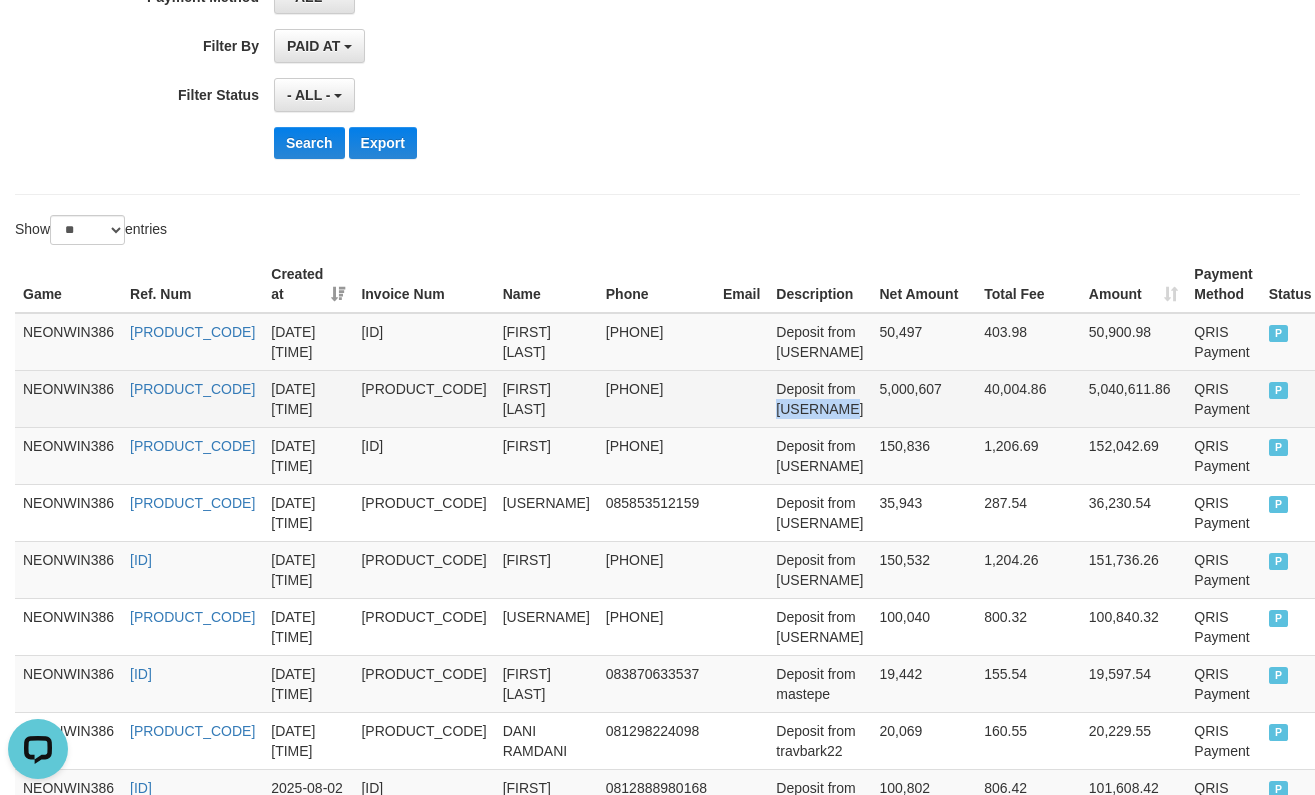 click on "Deposit from [USERNAME]" at bounding box center (819, 398) 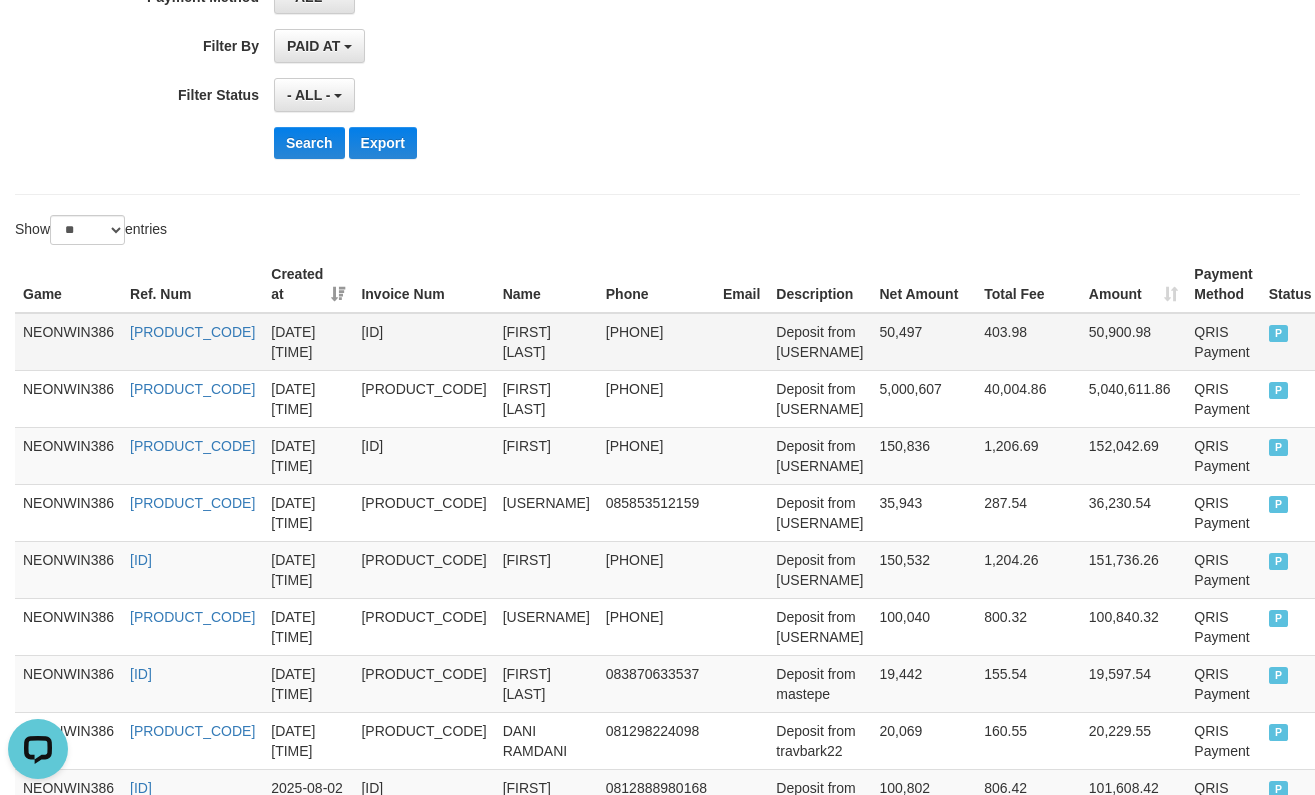 click on "Deposit from [USERNAME]" at bounding box center [819, 342] 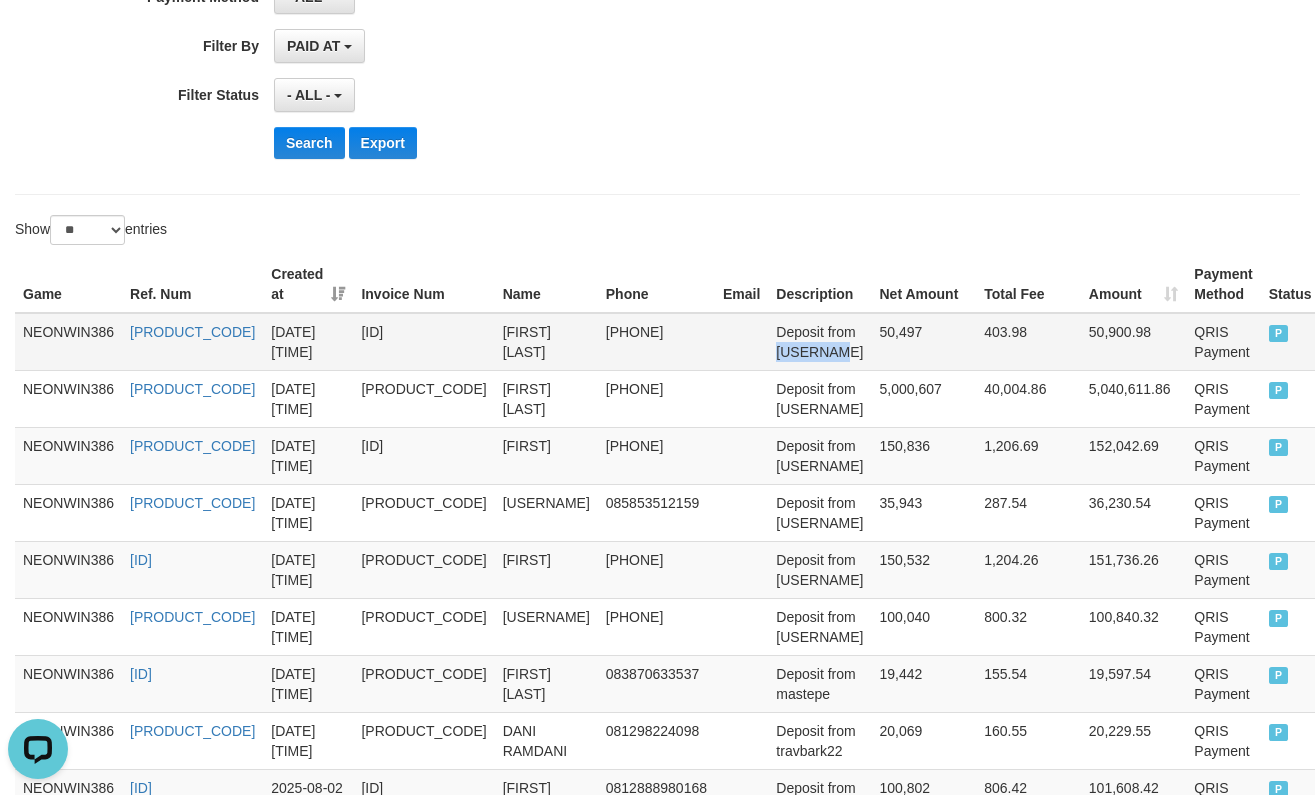 click on "Deposit from [USERNAME]" at bounding box center [819, 342] 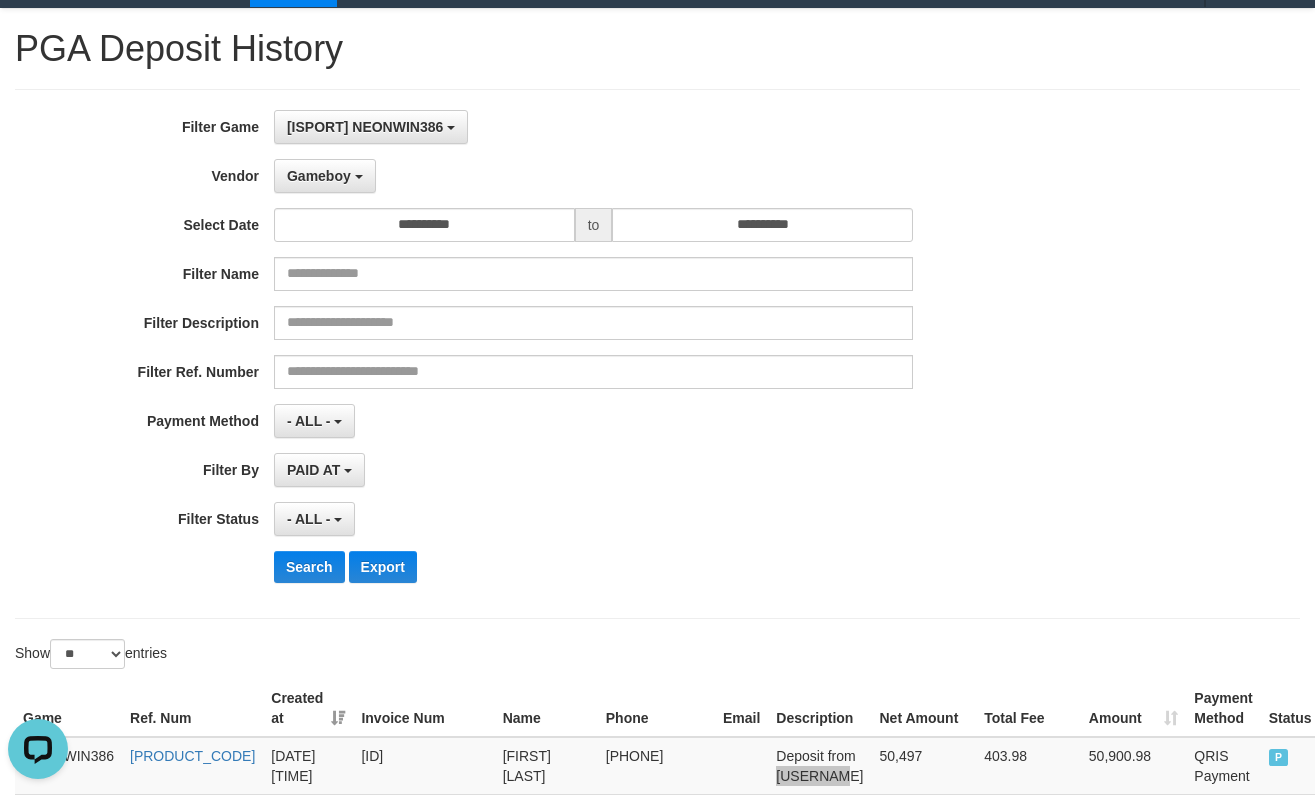 scroll, scrollTop: 0, scrollLeft: 0, axis: both 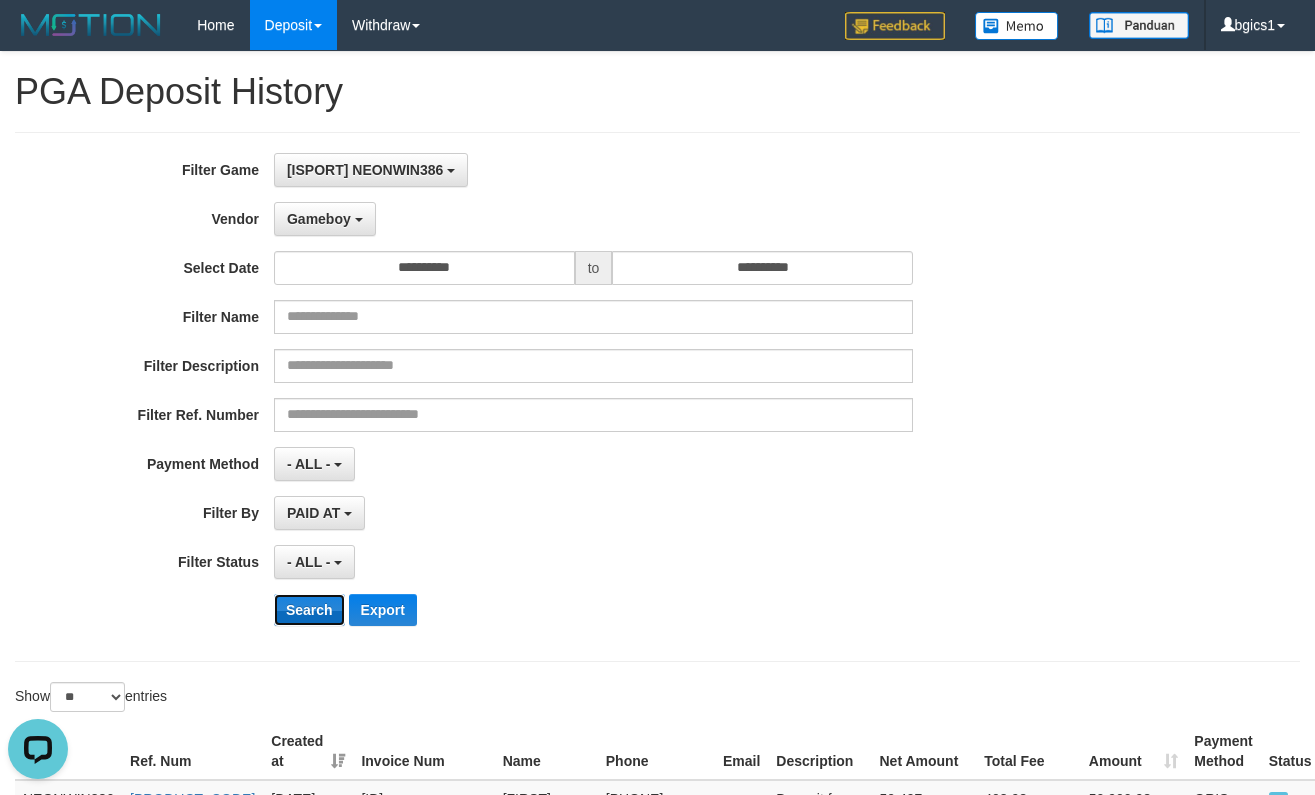 click on "Search" at bounding box center [309, 610] 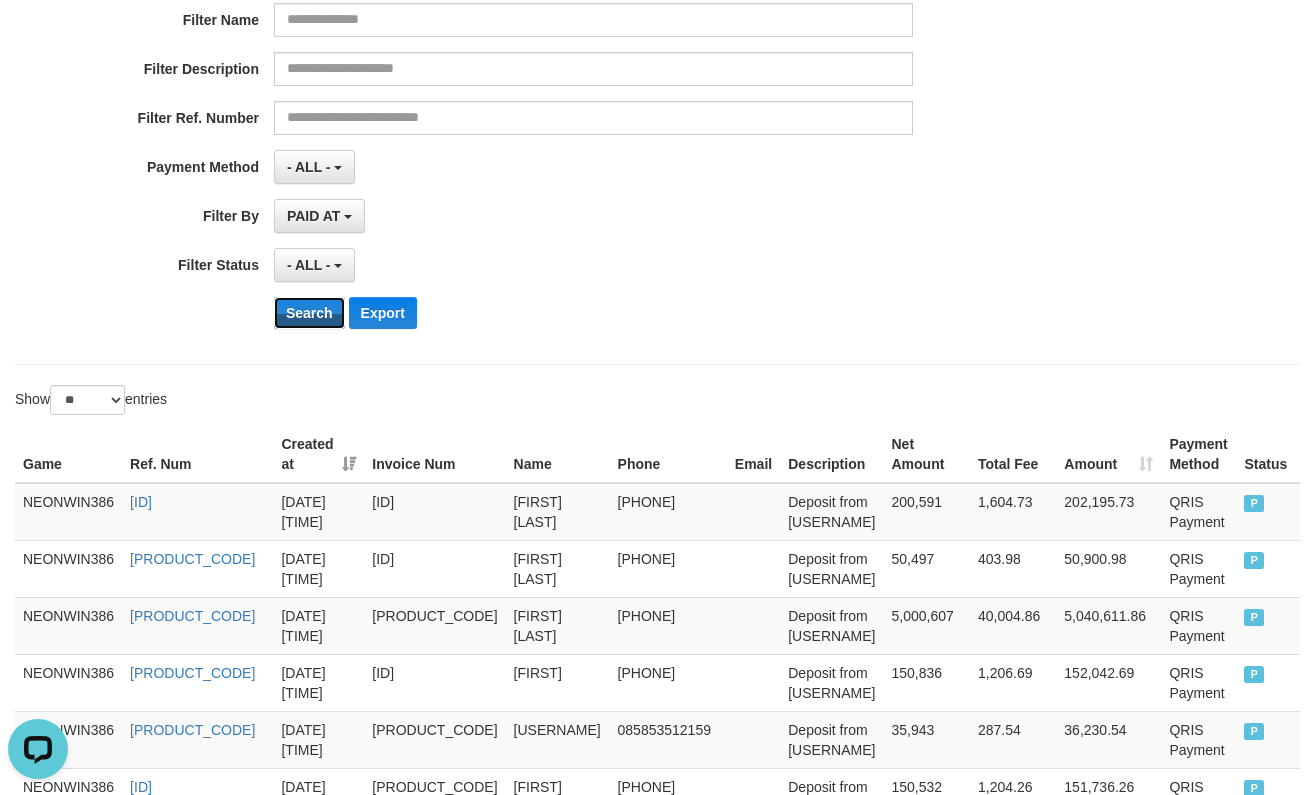 scroll, scrollTop: 333, scrollLeft: 0, axis: vertical 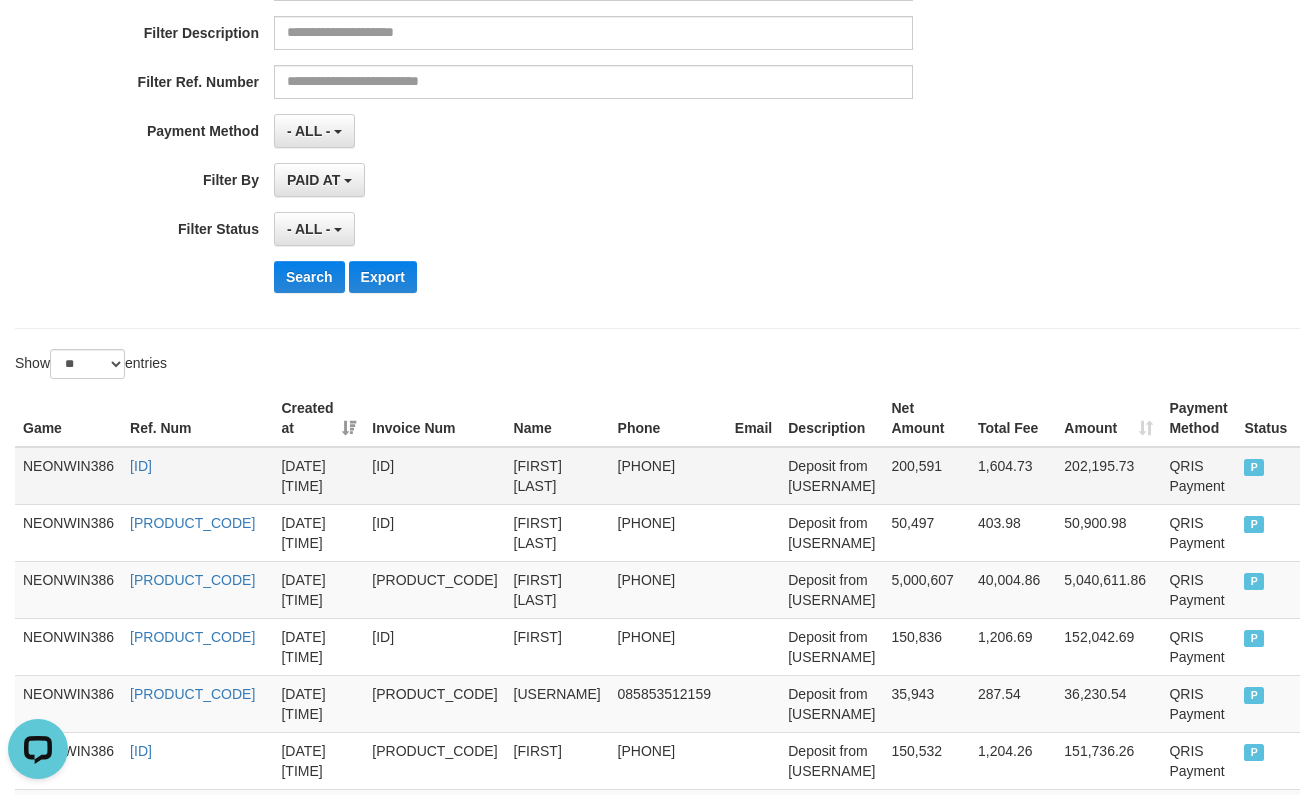 click on "200,591" at bounding box center (927, 476) 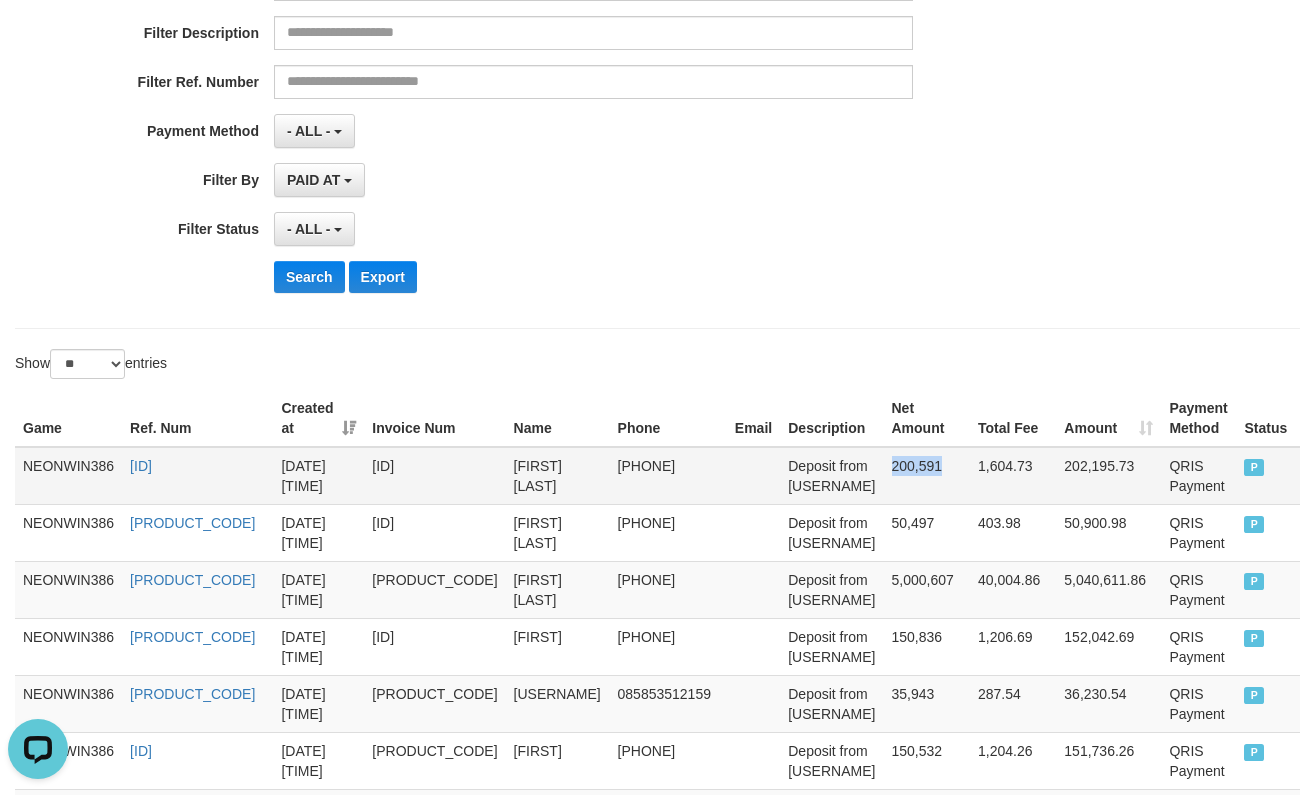 click on "200,591" at bounding box center (927, 476) 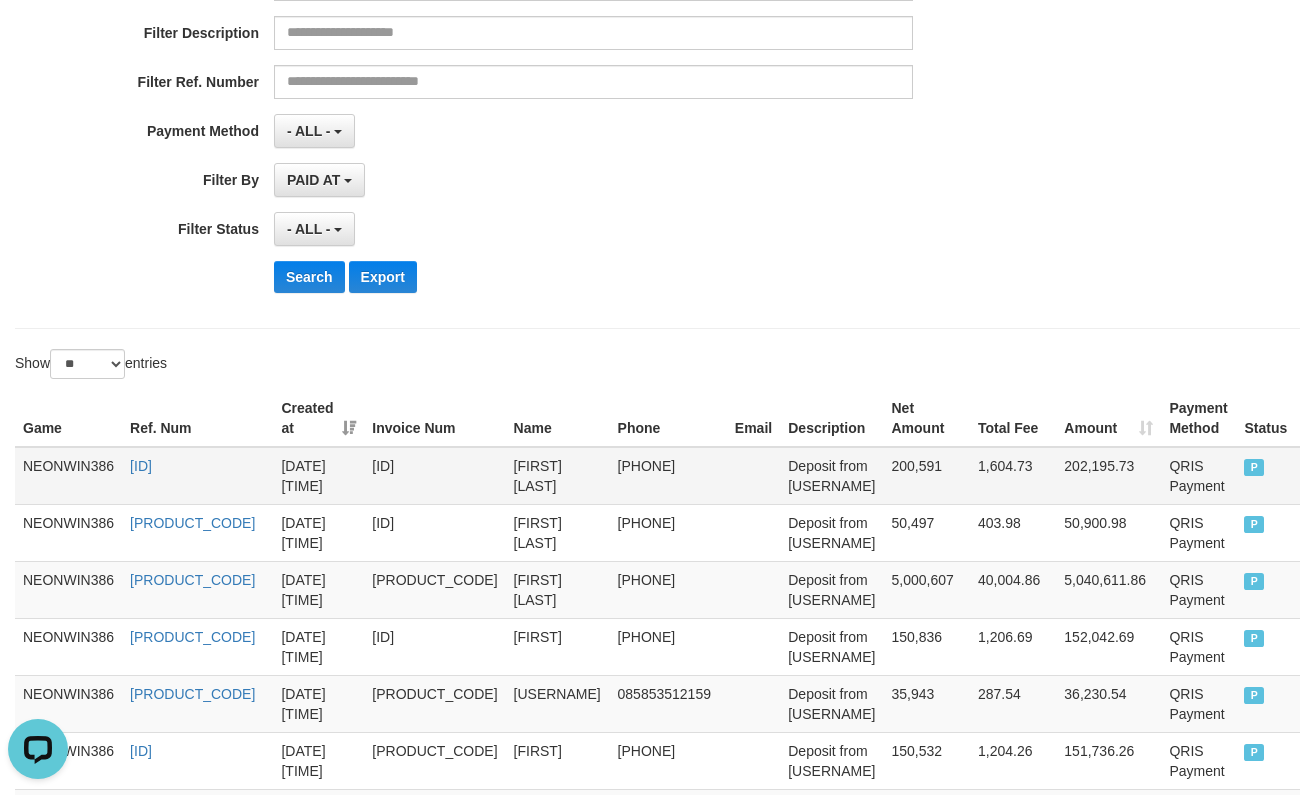 click on "[FIRST] [LAST]" at bounding box center (558, 476) 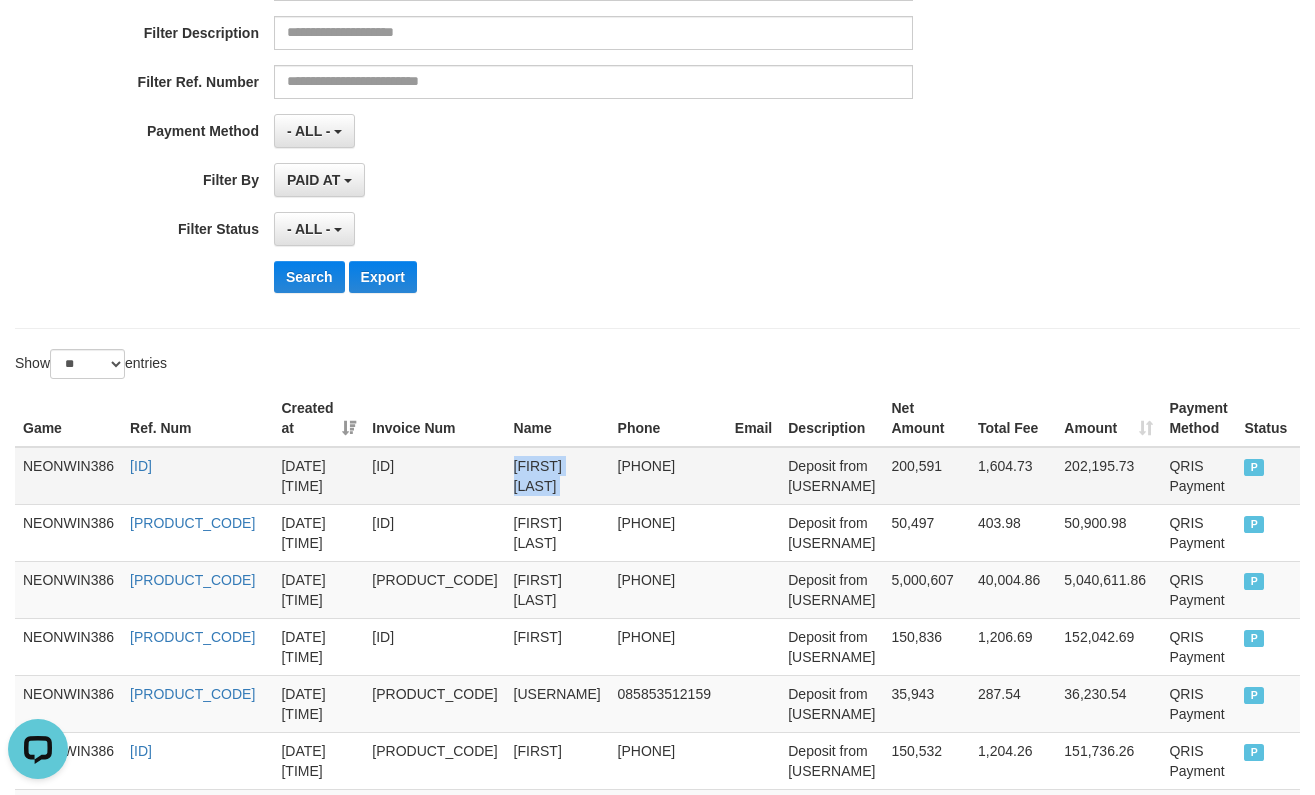 click on "[FIRST] [LAST]" at bounding box center (558, 476) 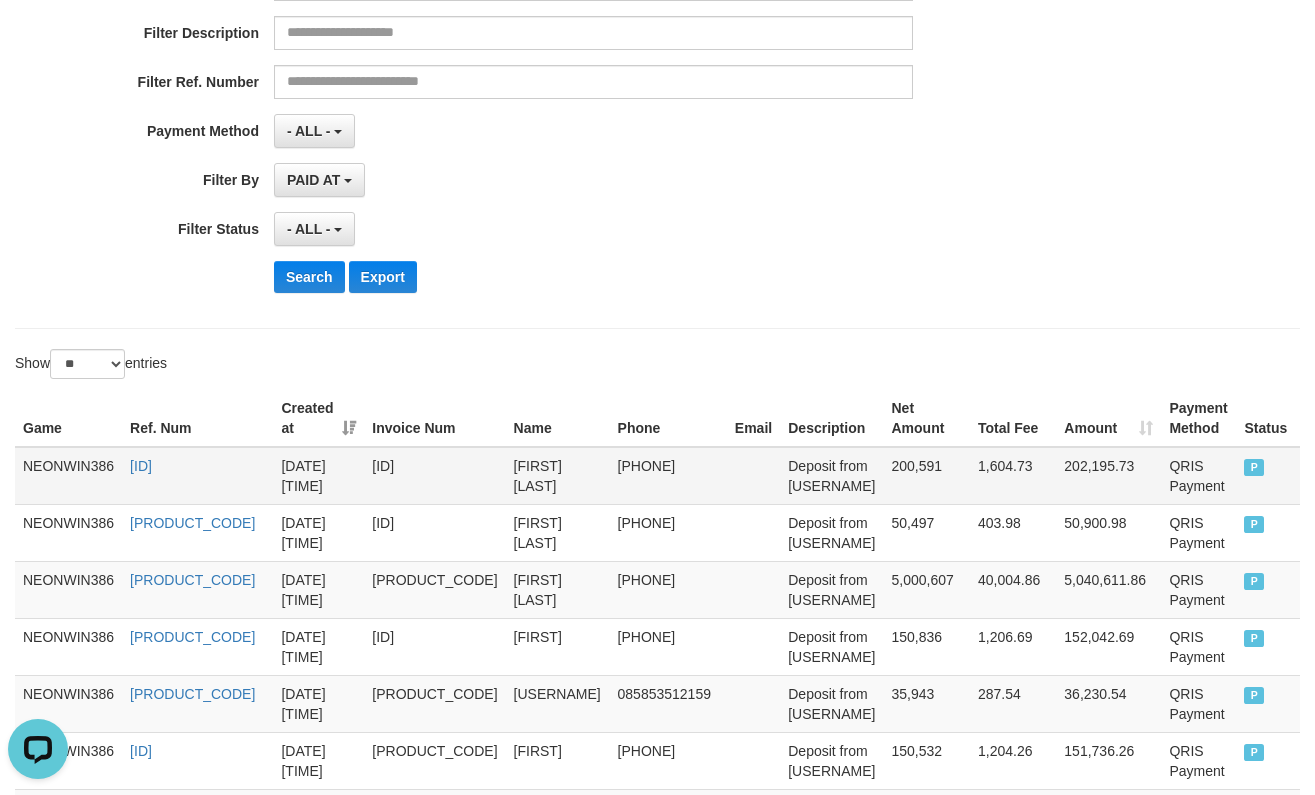 click on "Deposit from [USERNAME]" at bounding box center (831, 476) 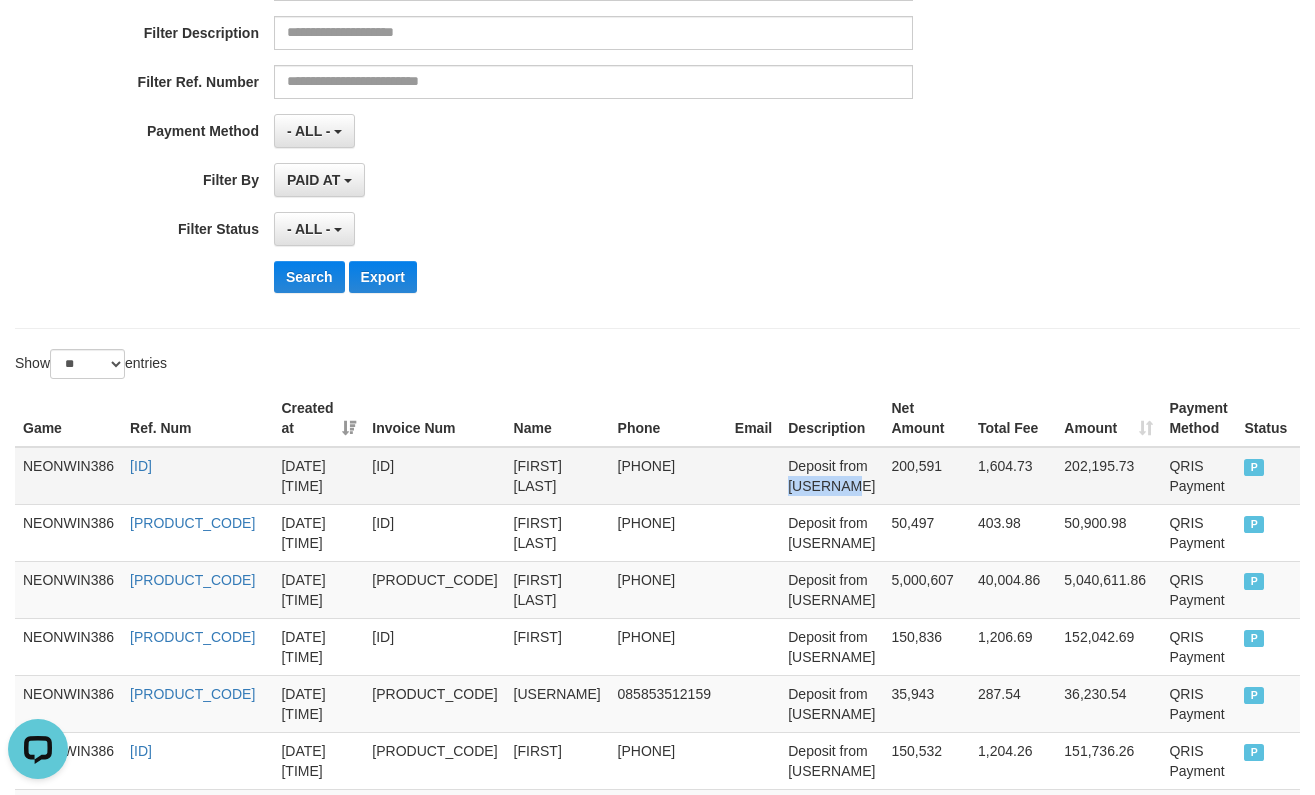 click on "Deposit from [USERNAME]" at bounding box center [831, 476] 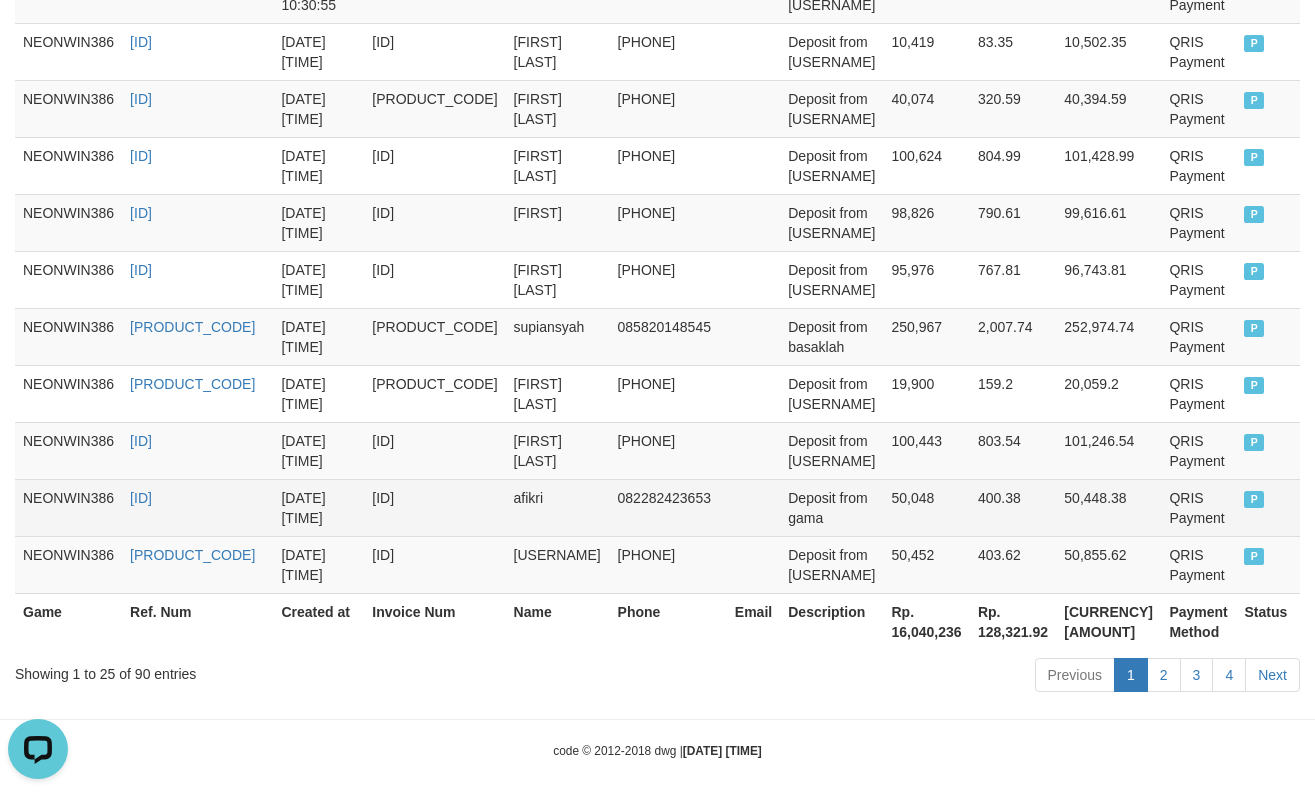 scroll, scrollTop: 1627, scrollLeft: 0, axis: vertical 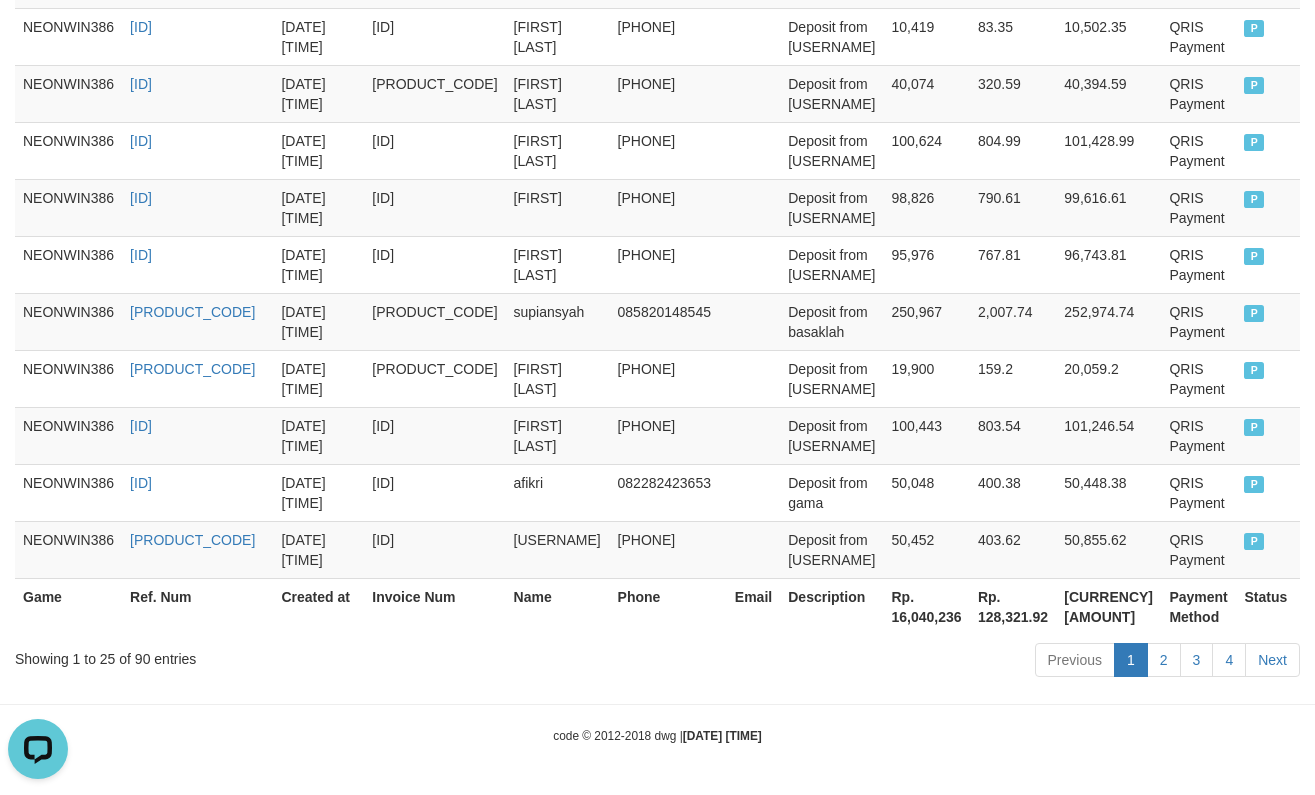 click on "Rp. 16,040,236" at bounding box center (927, 606) 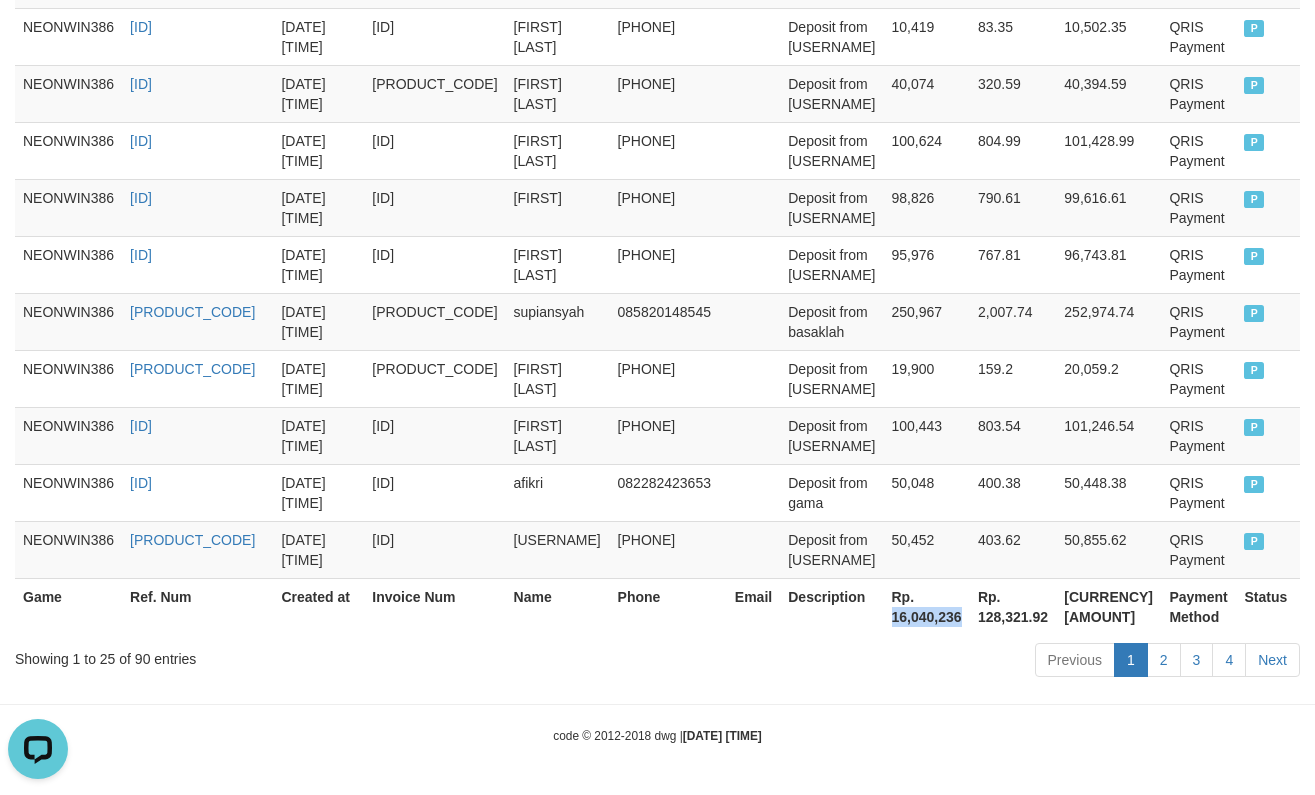 click on "Rp. 16,040,236" at bounding box center (927, 606) 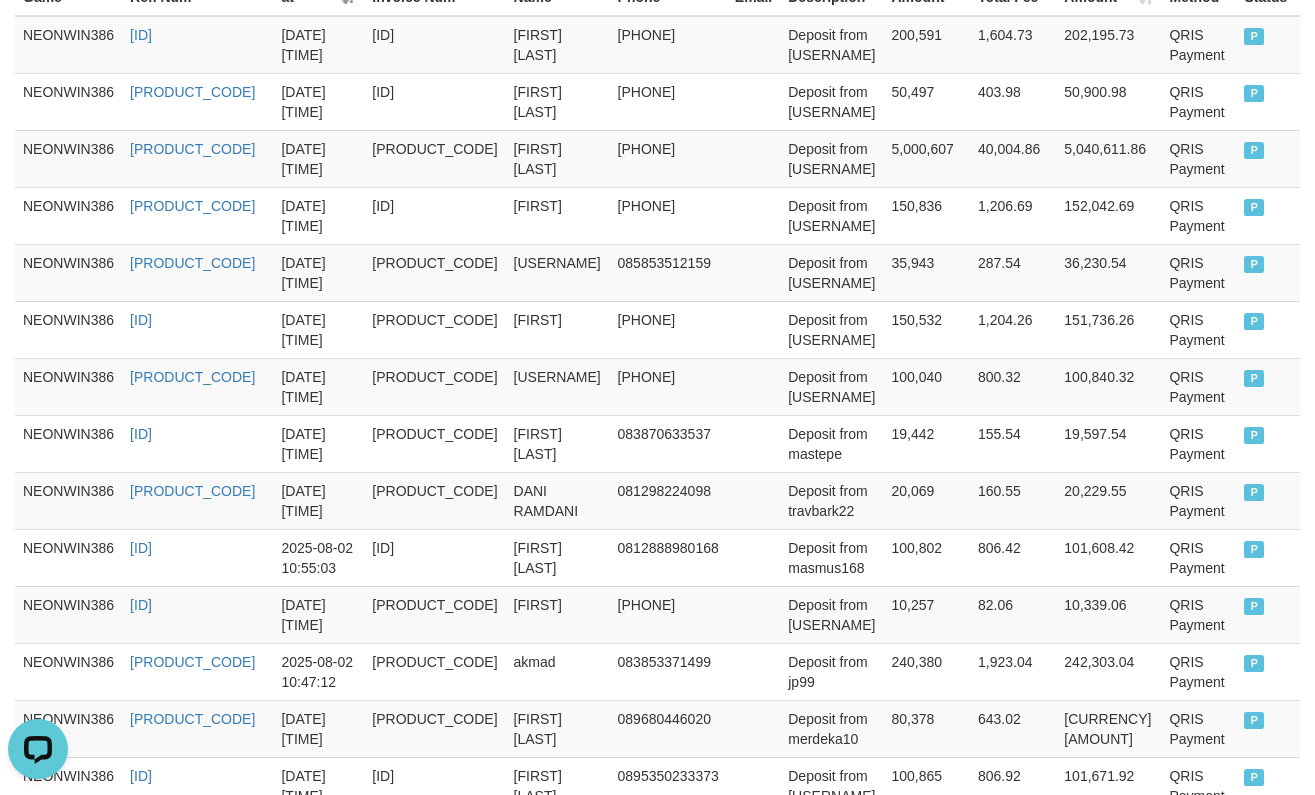 scroll, scrollTop: 0, scrollLeft: 0, axis: both 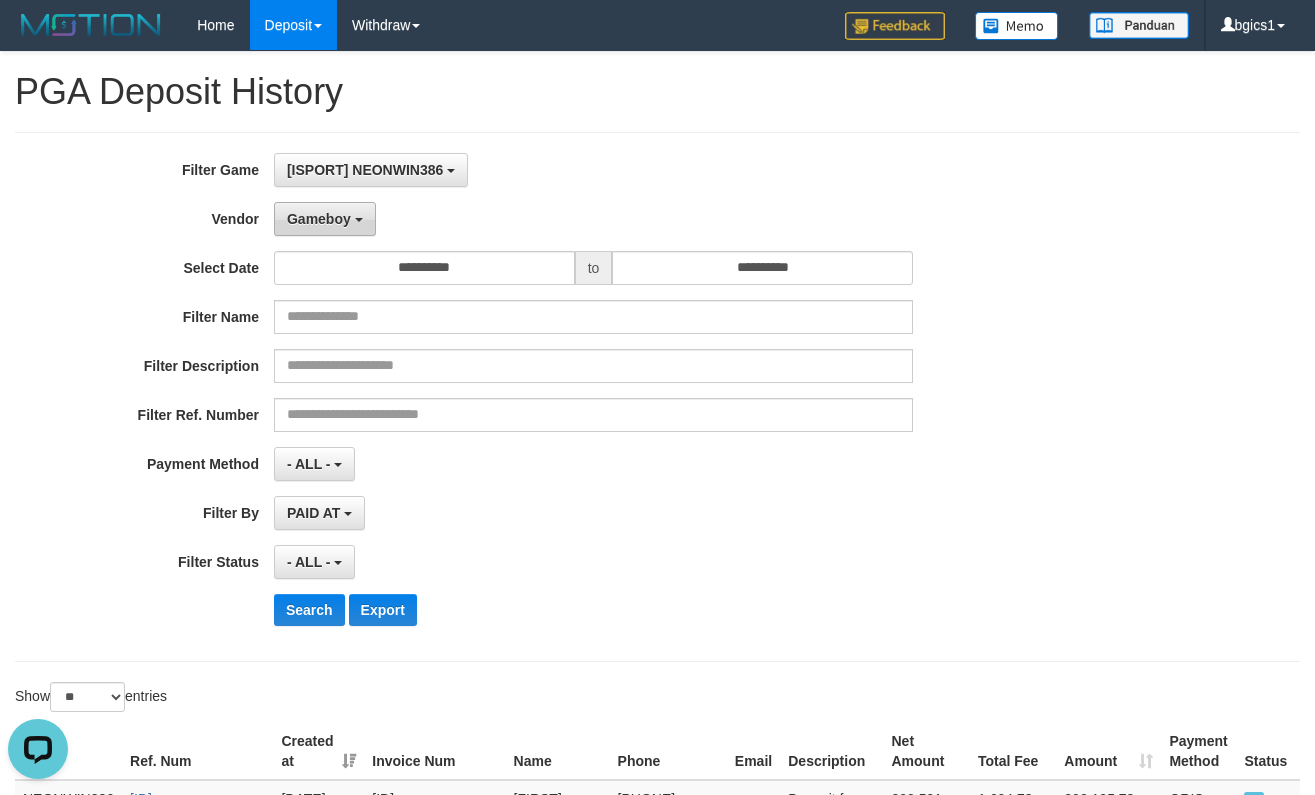 click on "Gameboy" at bounding box center (325, 219) 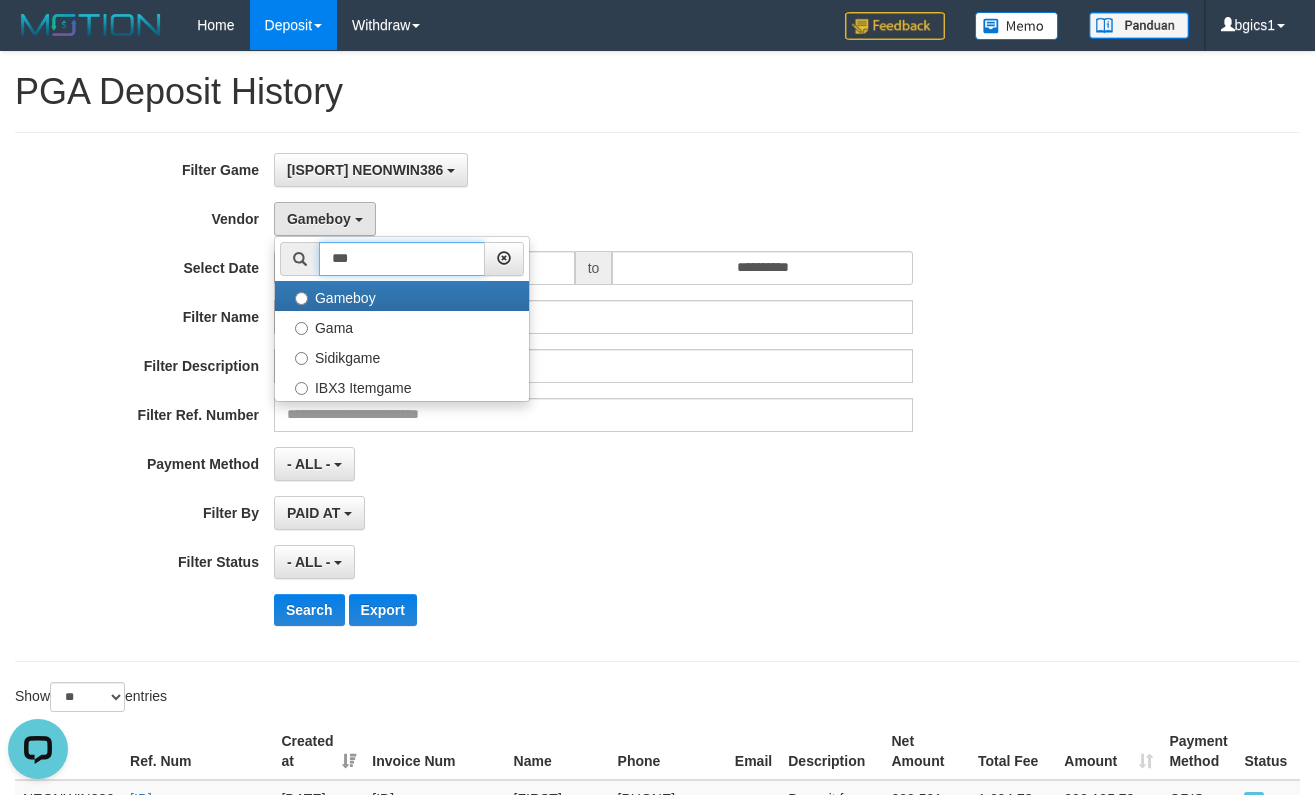 click on "***" at bounding box center [402, 259] 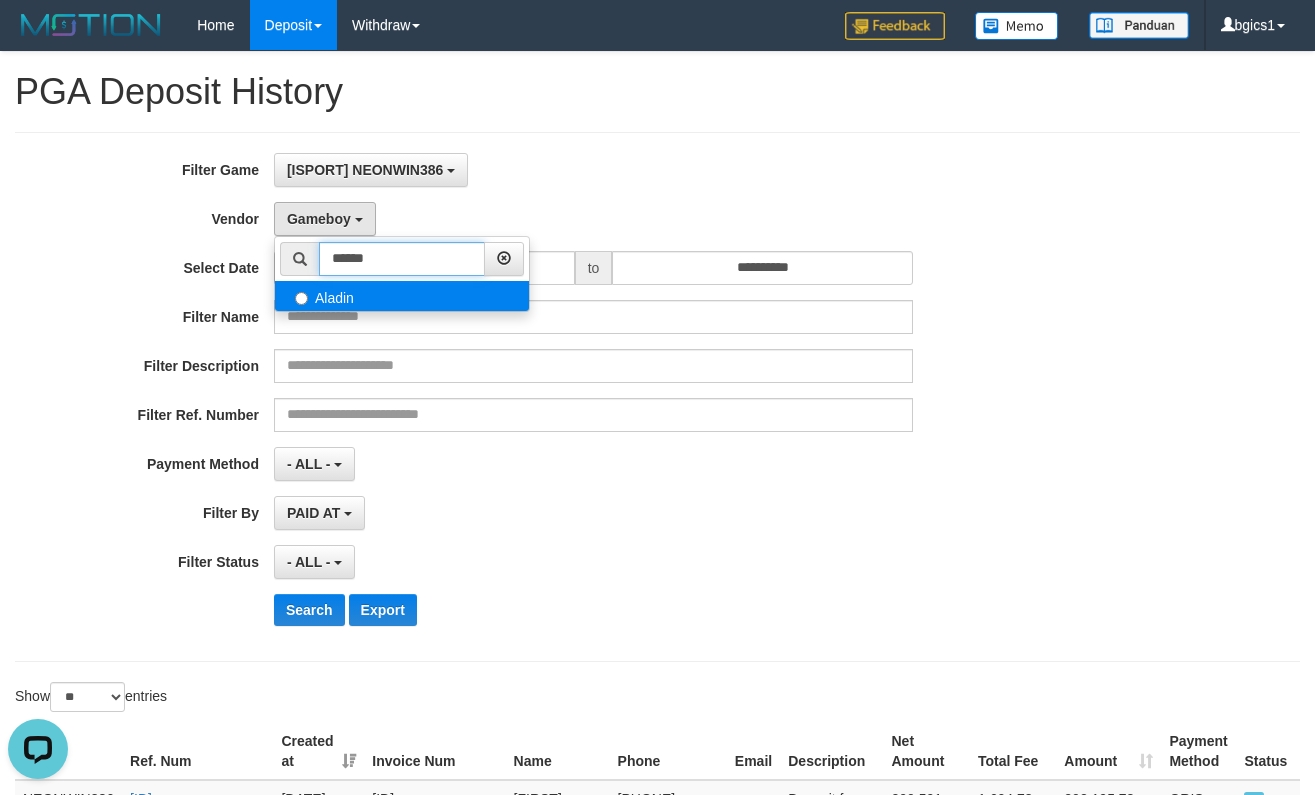 type on "******" 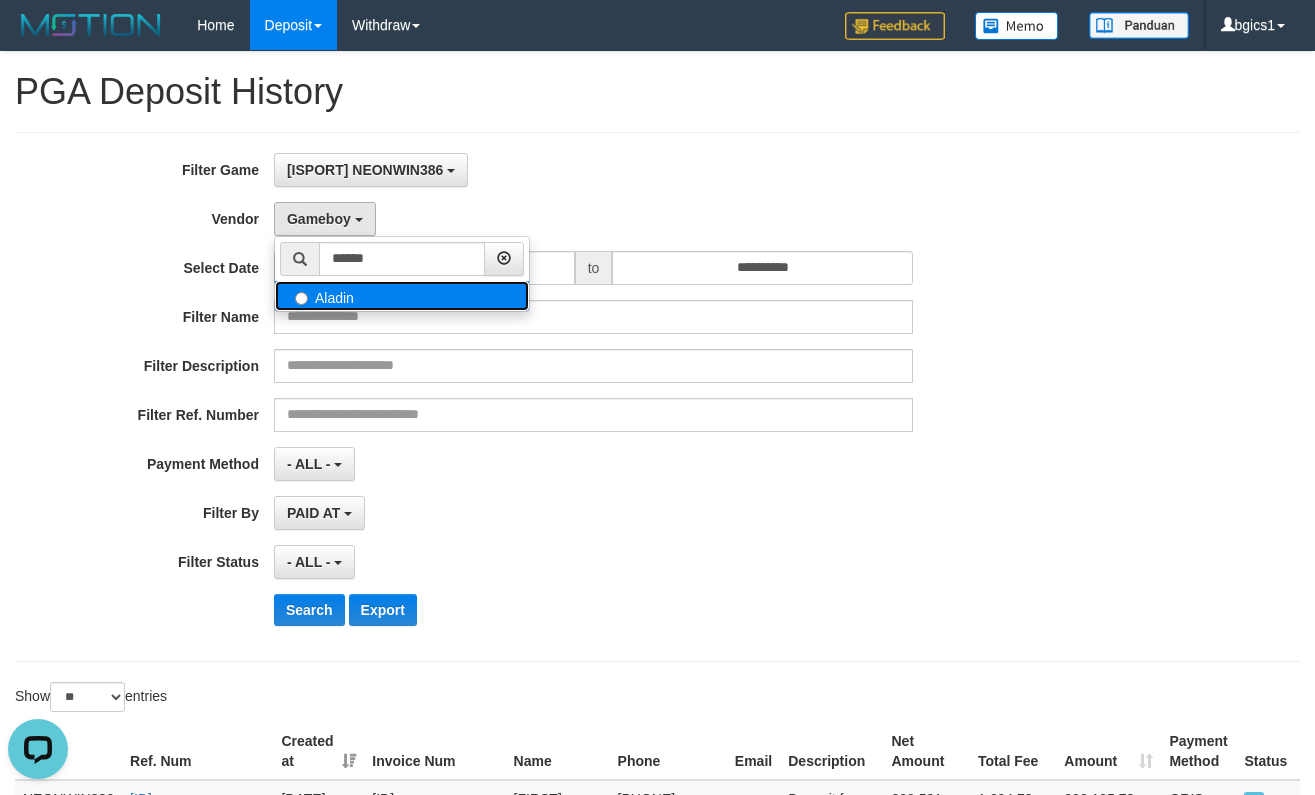 click on "Aladin" at bounding box center (402, 296) 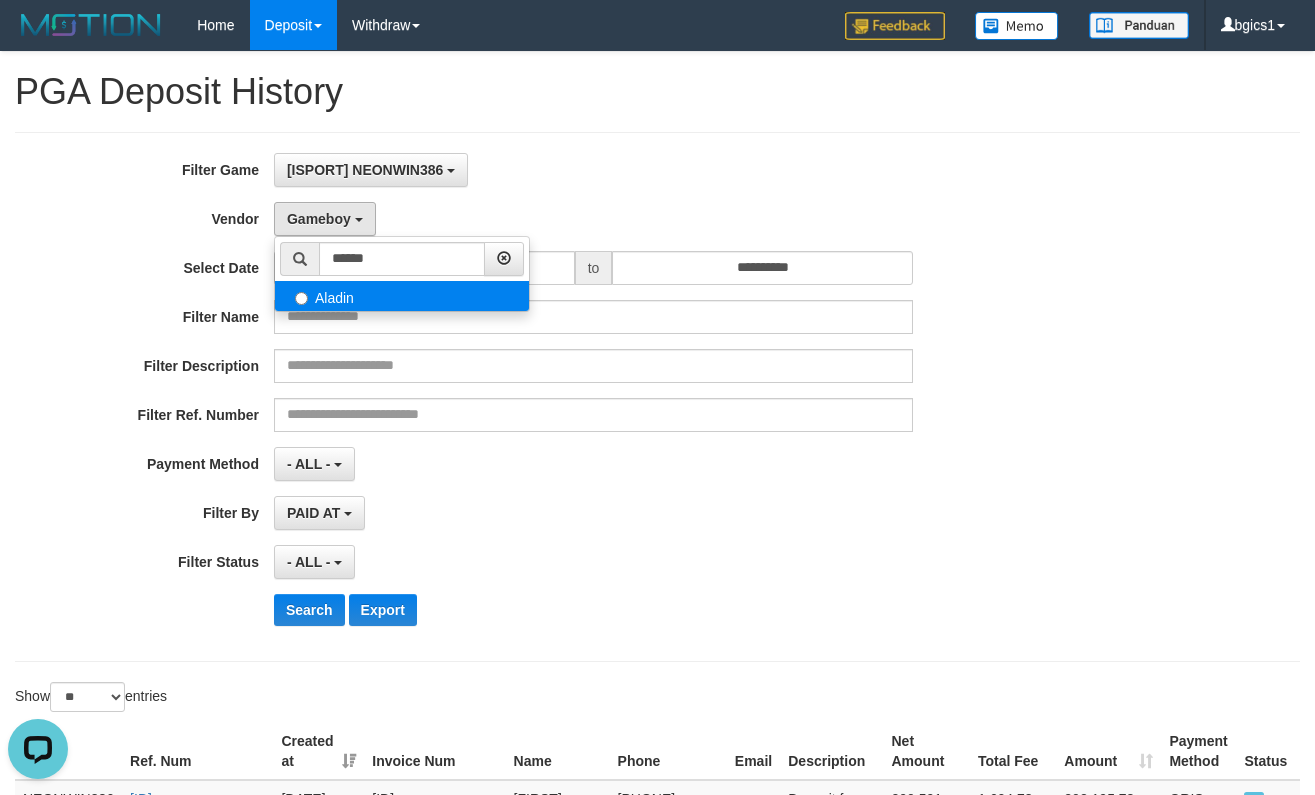 select on "**********" 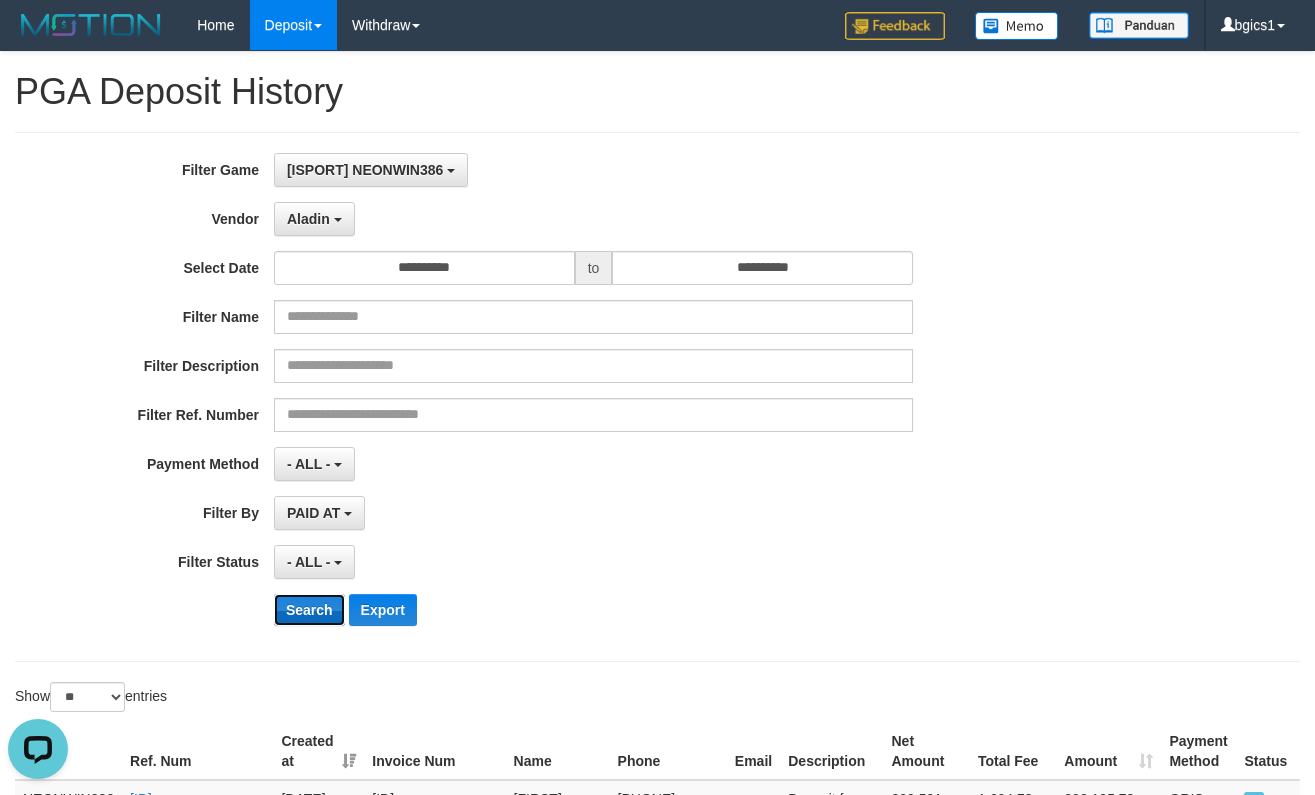 click on "Search" at bounding box center [309, 610] 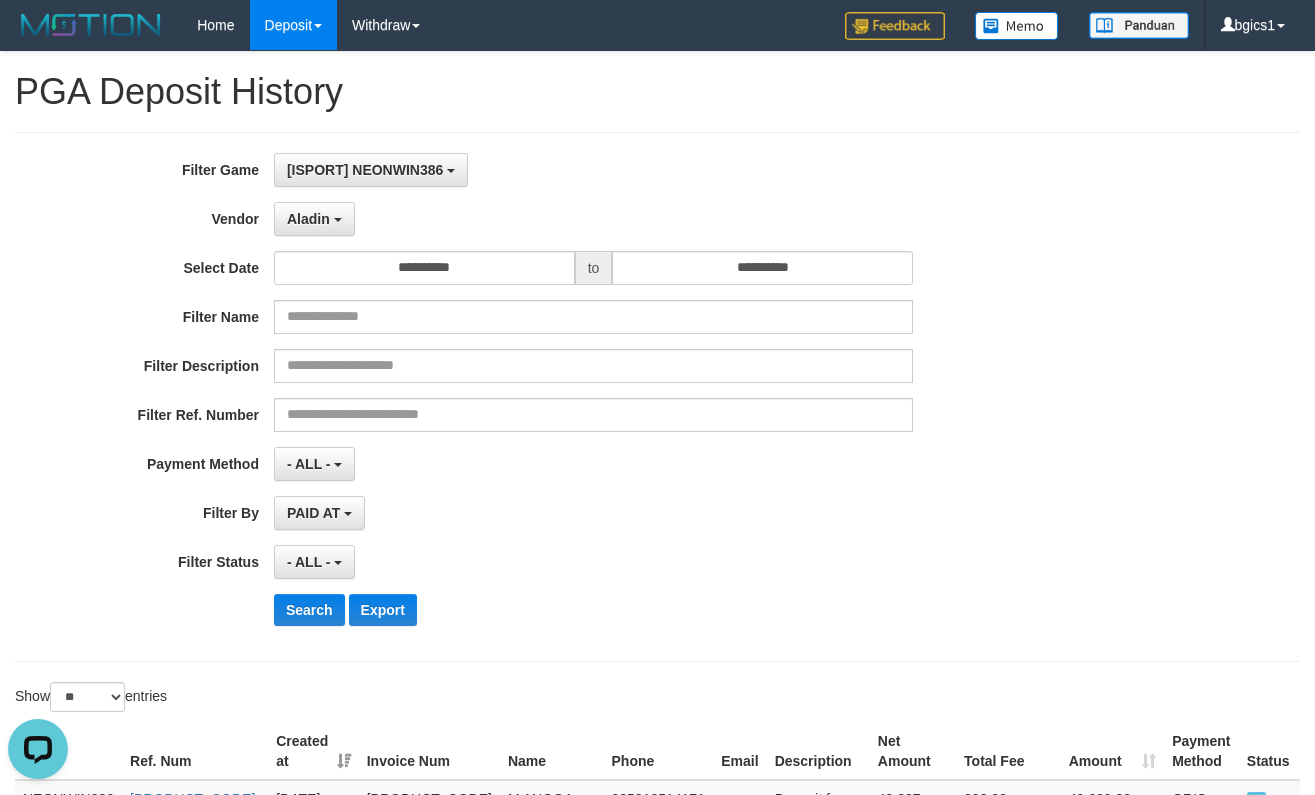 click on "PAID AT
PAID AT
CREATED AT" at bounding box center (593, 513) 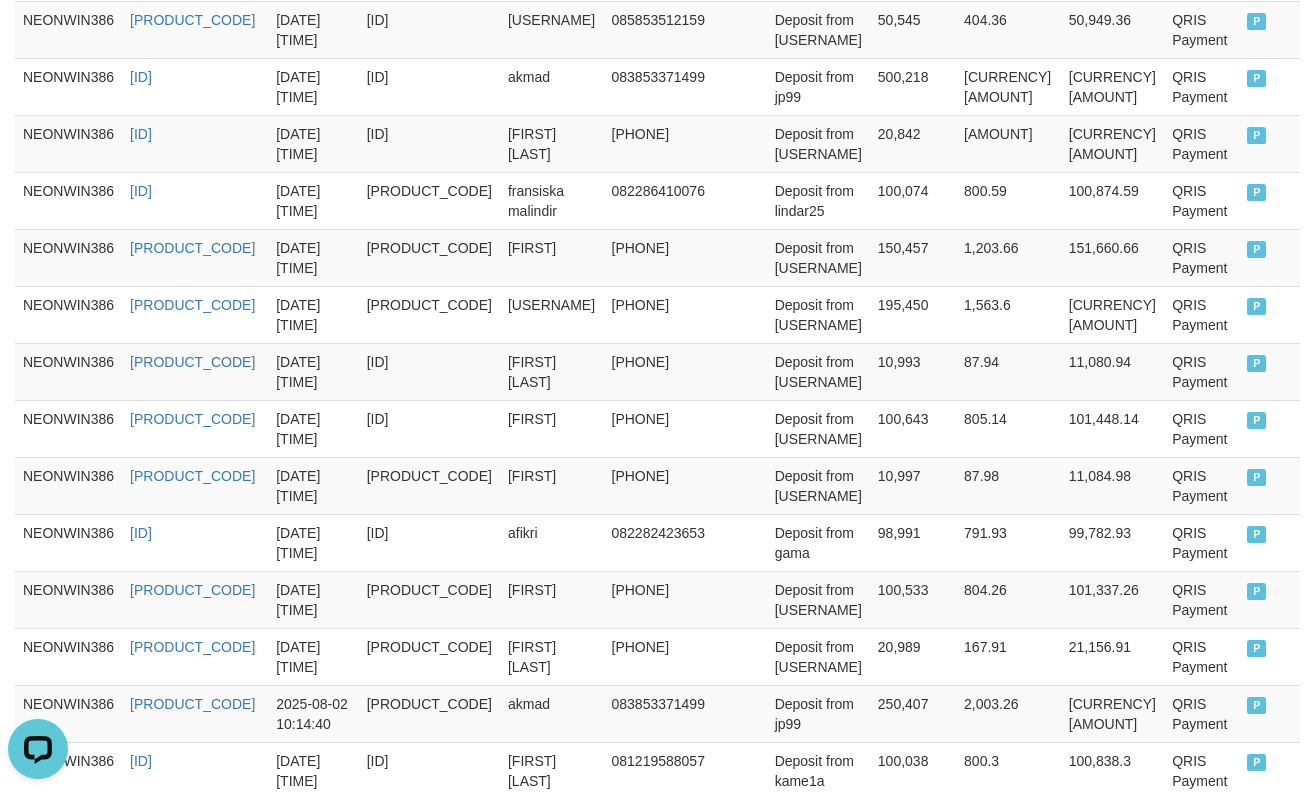 scroll, scrollTop: 1627, scrollLeft: 0, axis: vertical 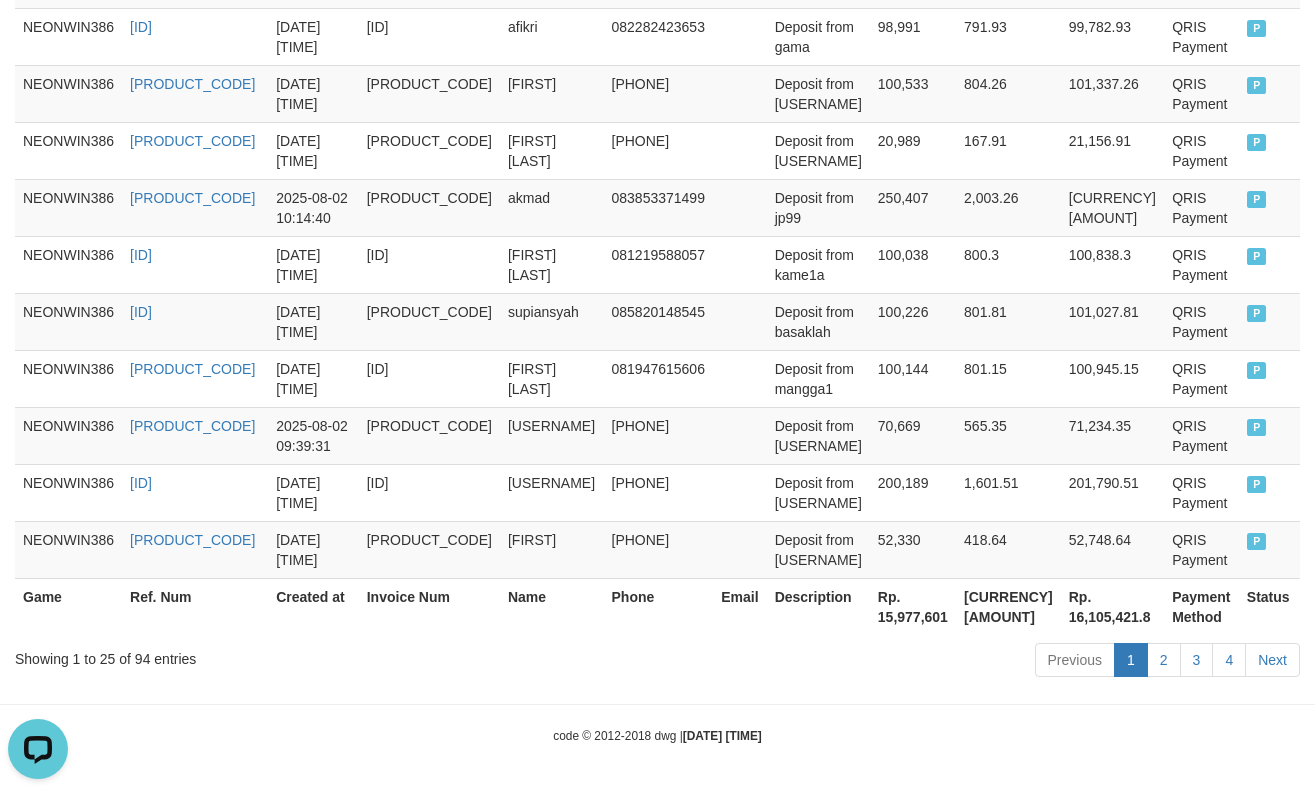 click on "Previous 1 2 3 4 Next" at bounding box center (931, 662) 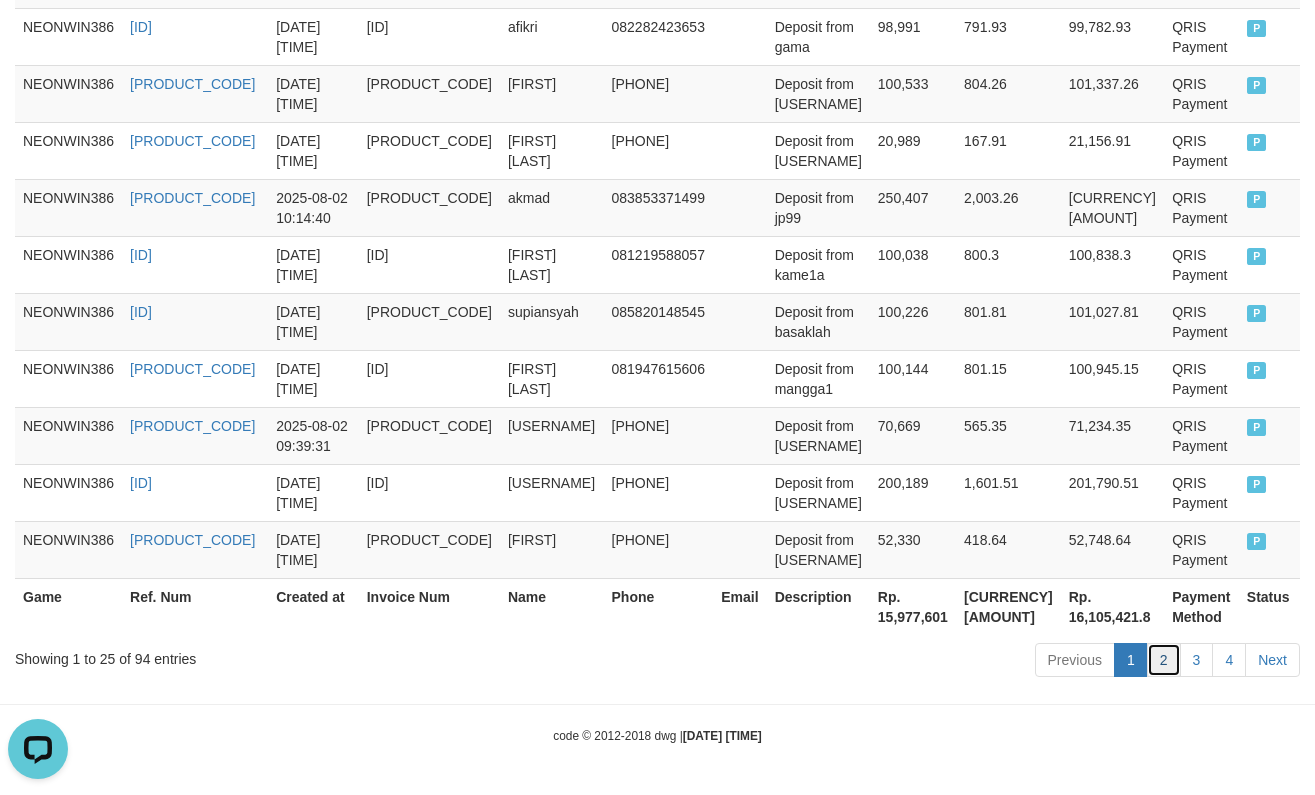 click on "2" at bounding box center (1164, 660) 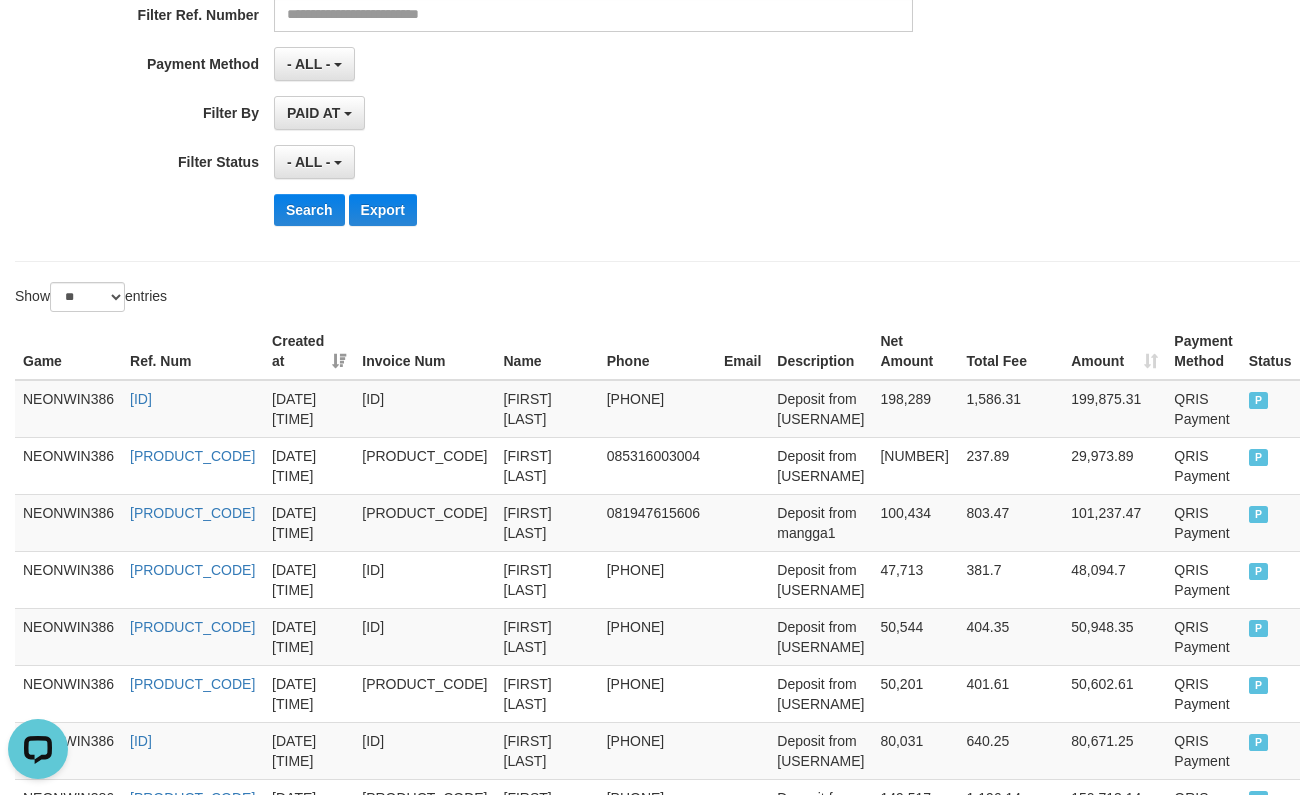 scroll, scrollTop: 380, scrollLeft: 0, axis: vertical 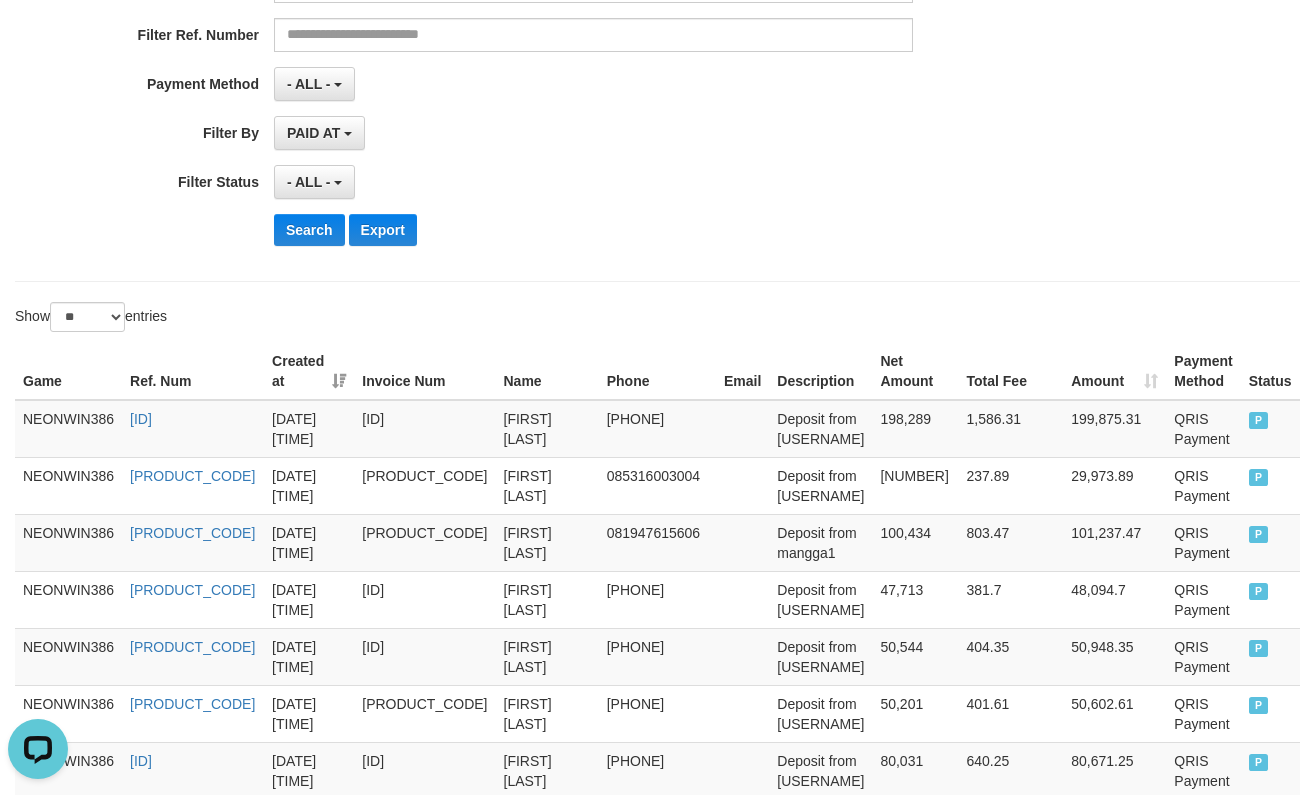 click on "**********" at bounding box center (548, 182) 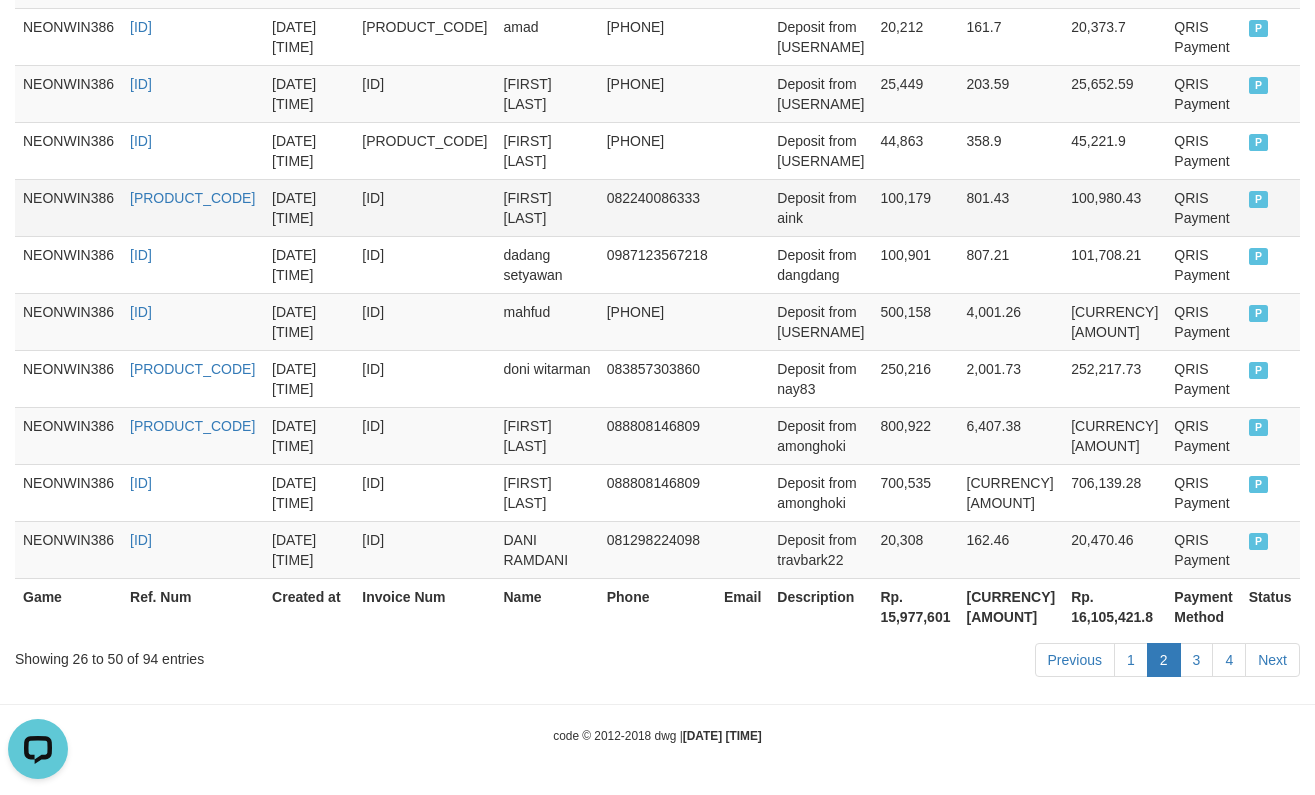 scroll, scrollTop: 2047, scrollLeft: 0, axis: vertical 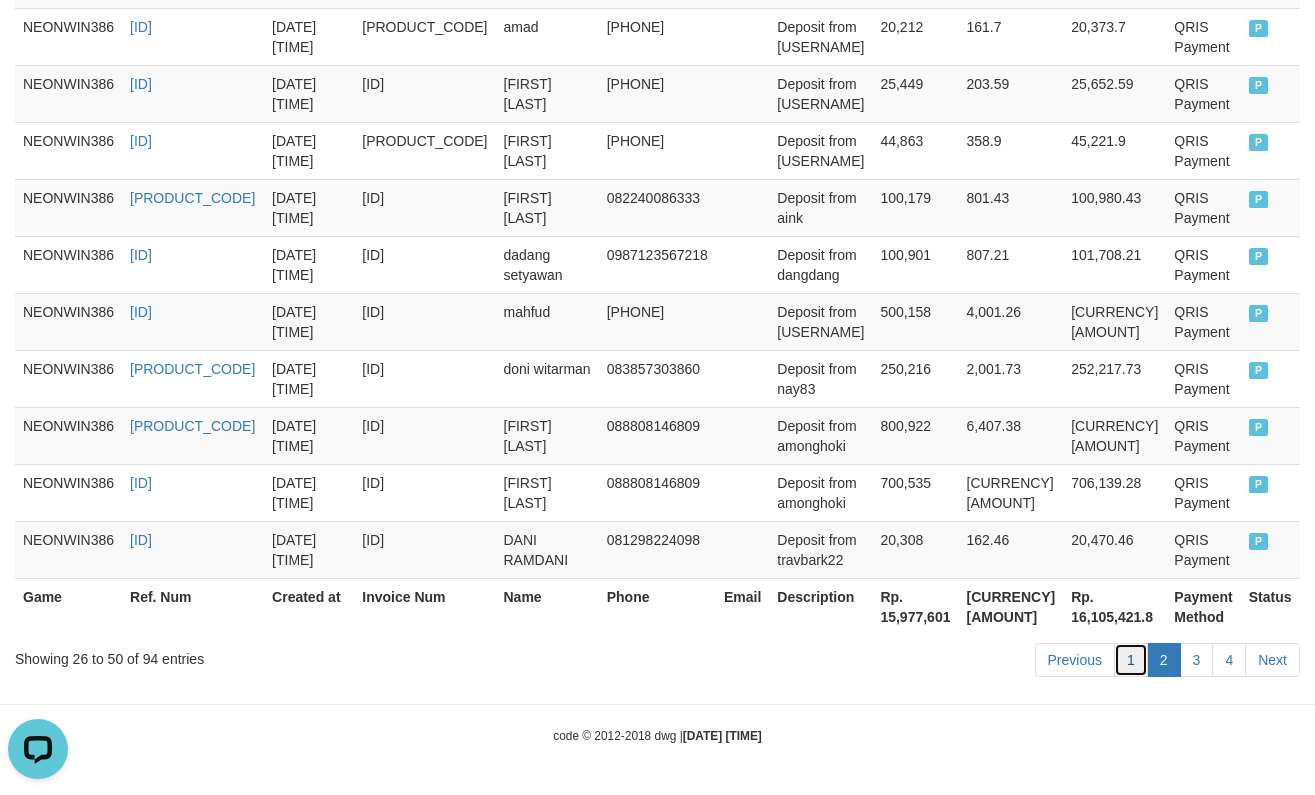 click on "1" at bounding box center [1131, 660] 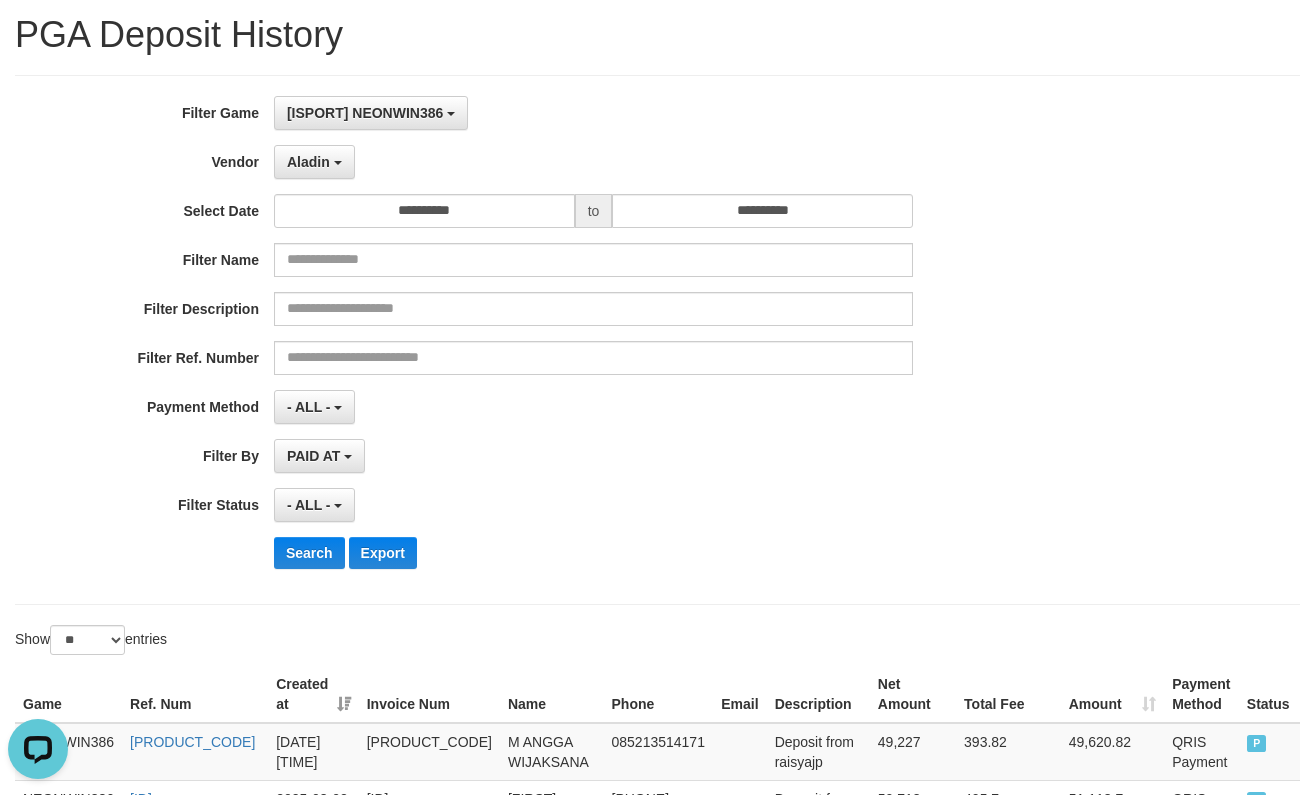 scroll, scrollTop: 0, scrollLeft: 0, axis: both 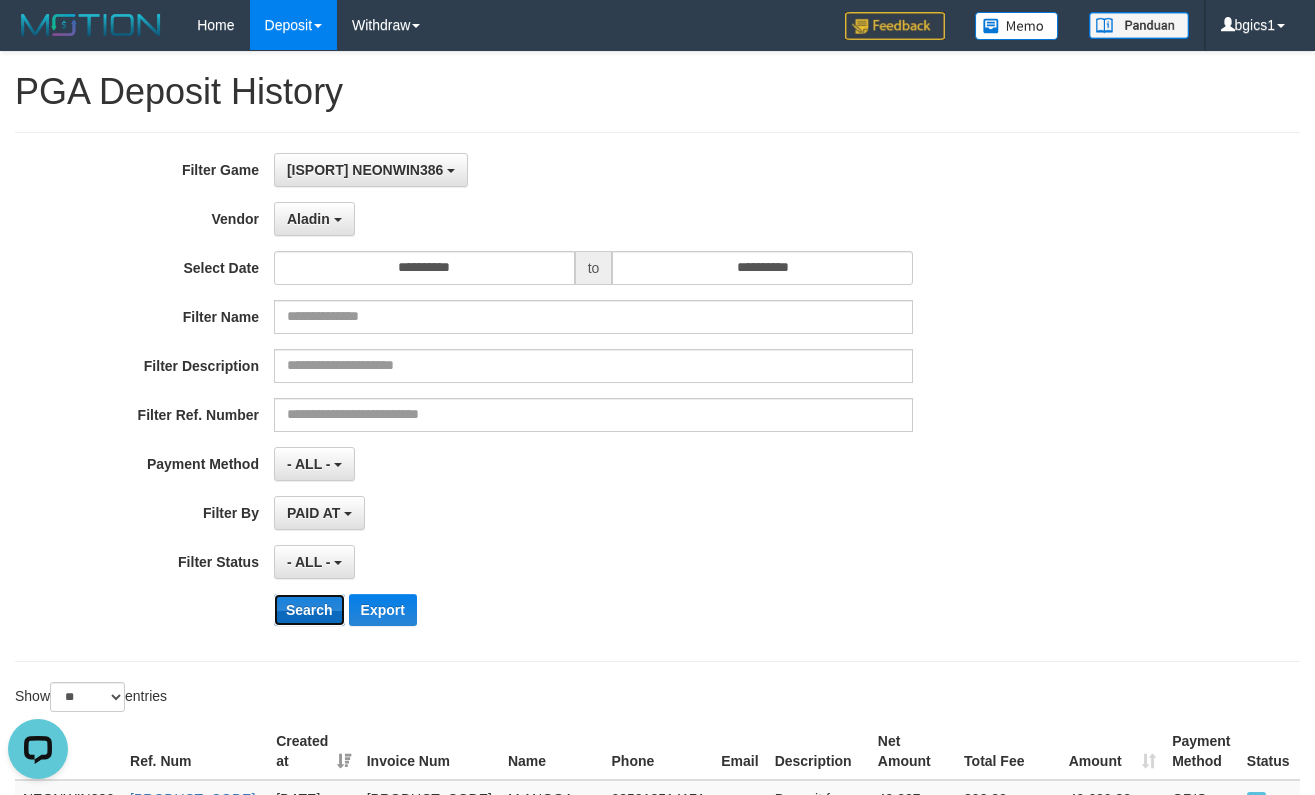 click on "Search" at bounding box center (309, 610) 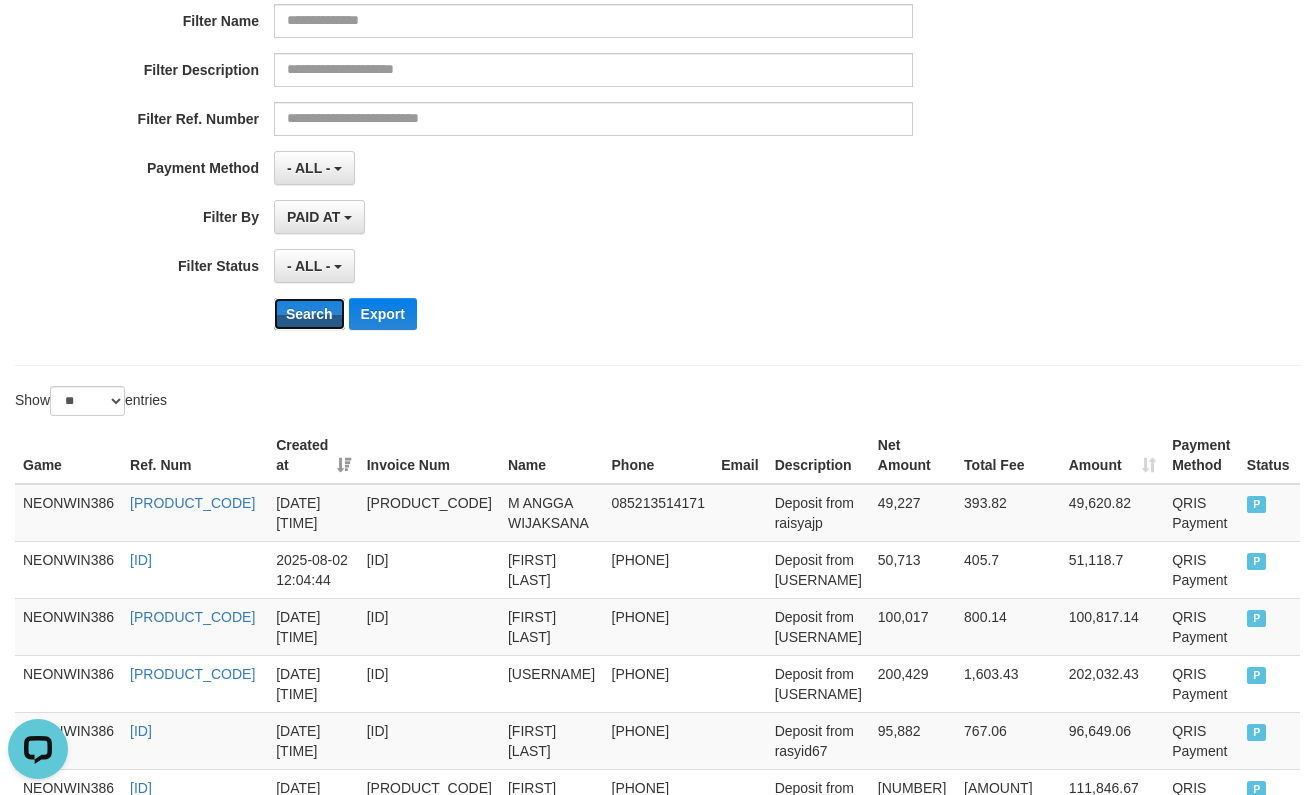 scroll, scrollTop: 333, scrollLeft: 0, axis: vertical 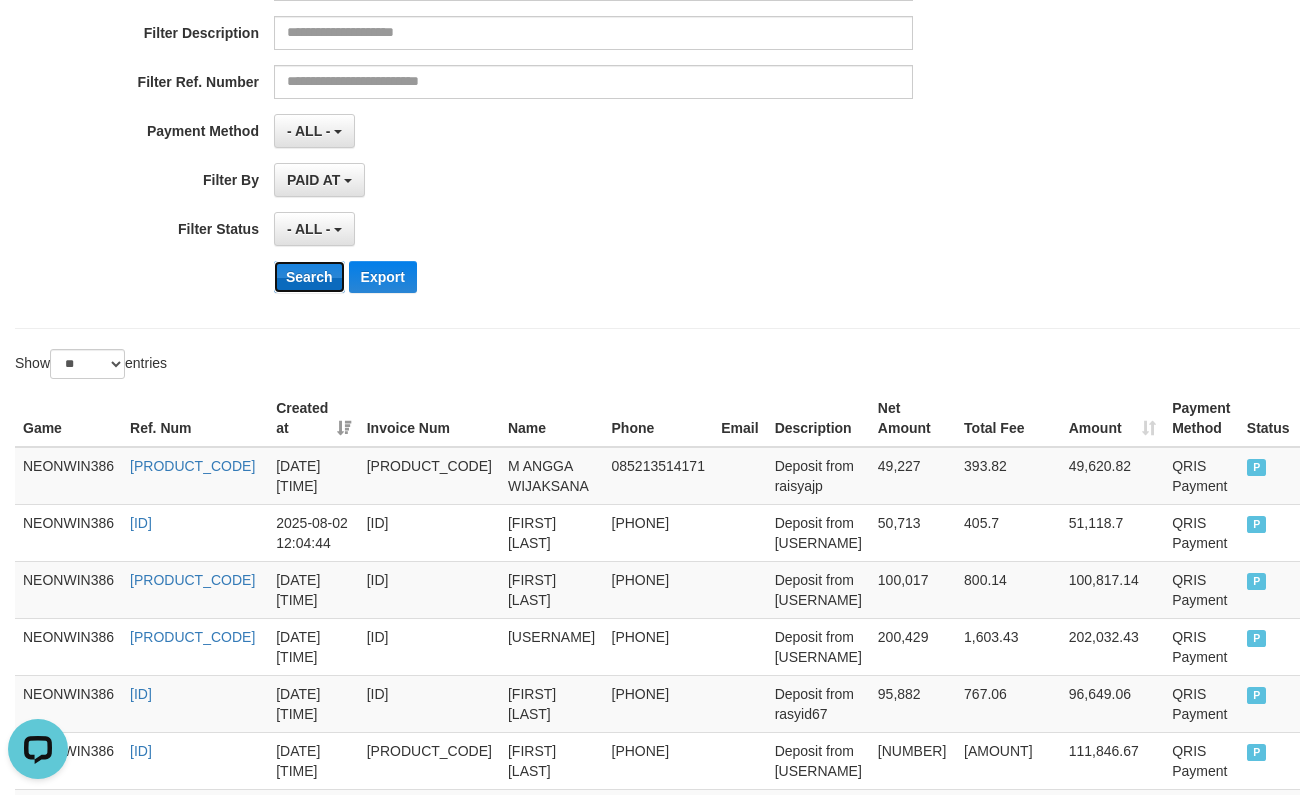 click on "Search" at bounding box center [309, 277] 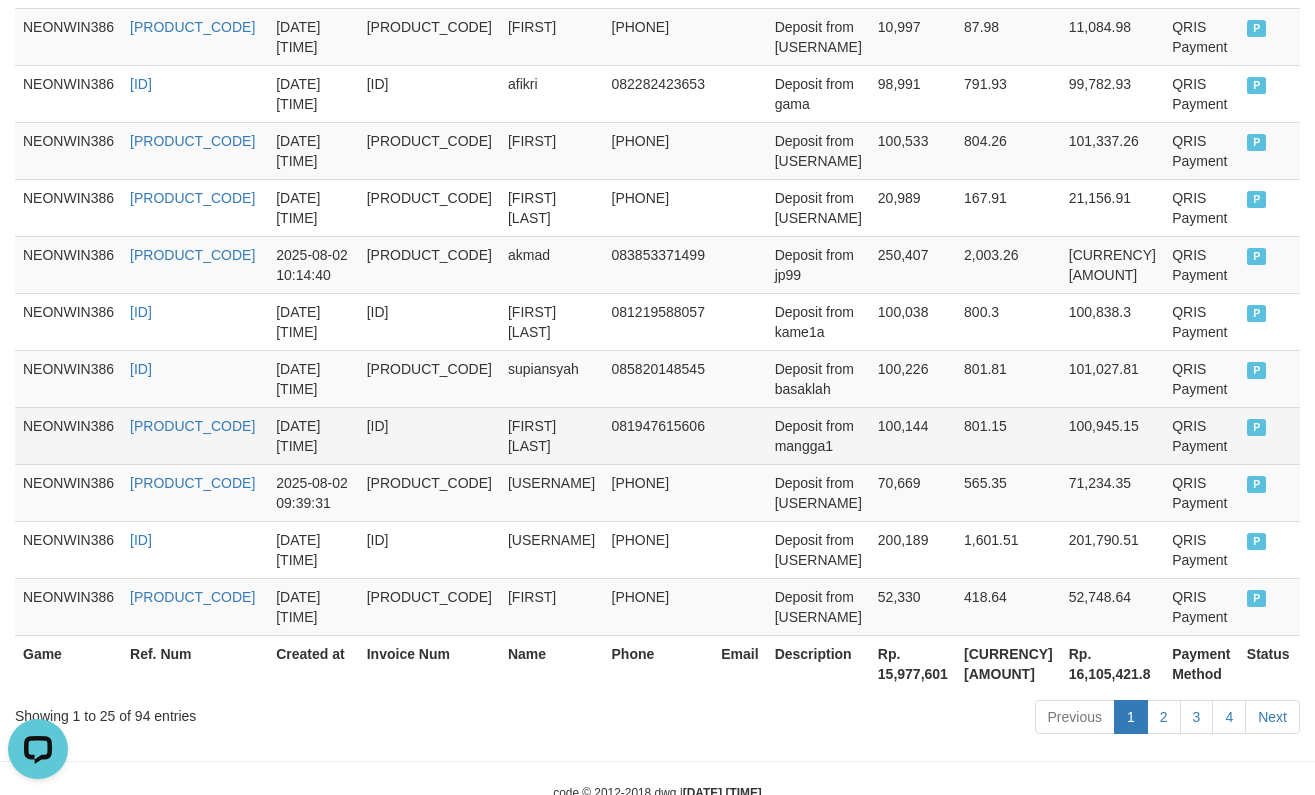 scroll, scrollTop: 1627, scrollLeft: 0, axis: vertical 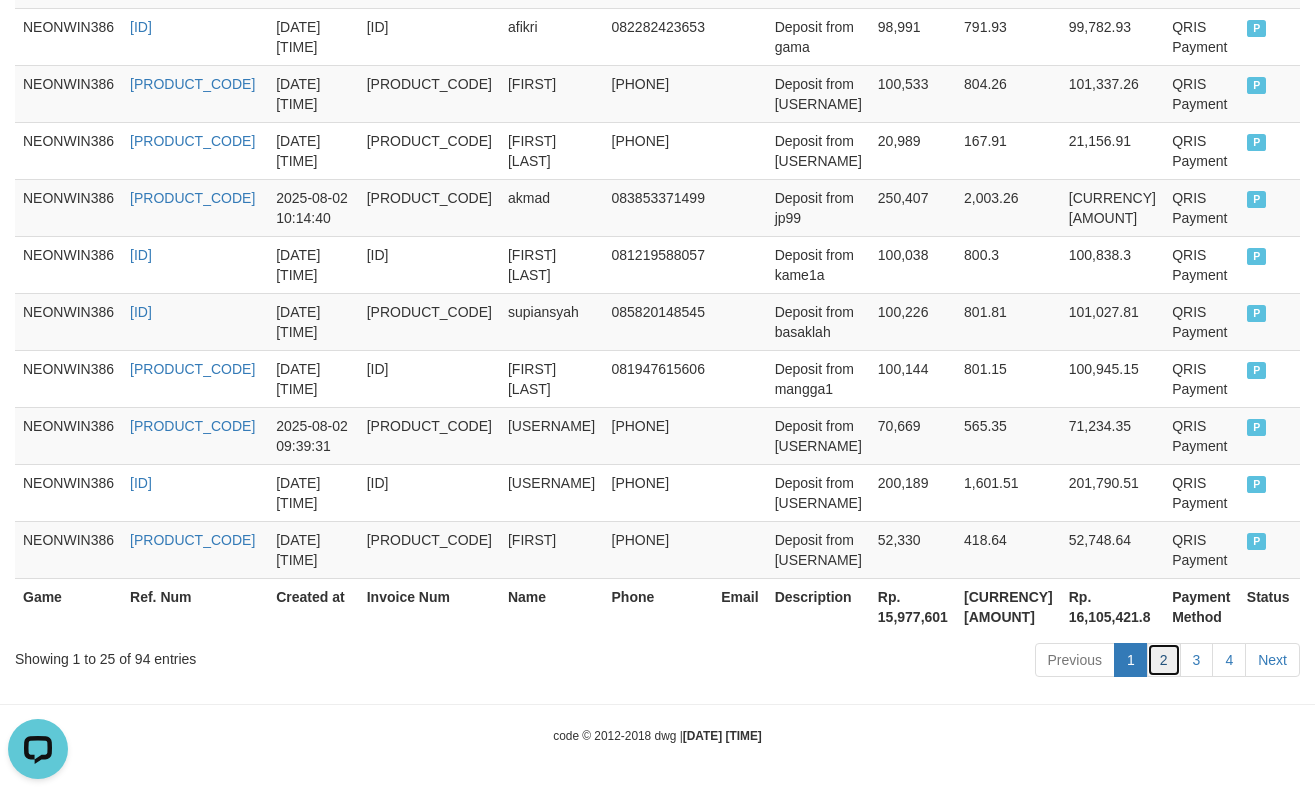 click on "2" at bounding box center [1164, 660] 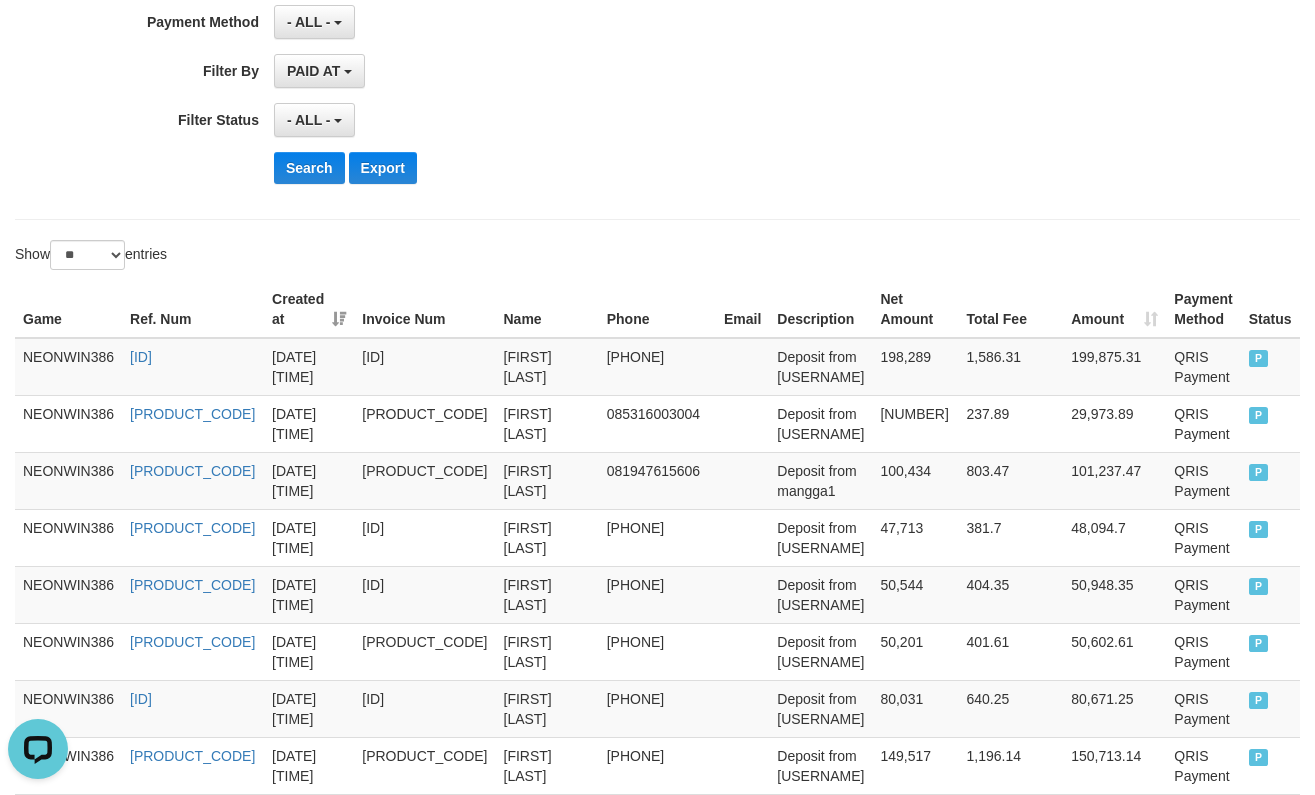 scroll, scrollTop: 2047, scrollLeft: 0, axis: vertical 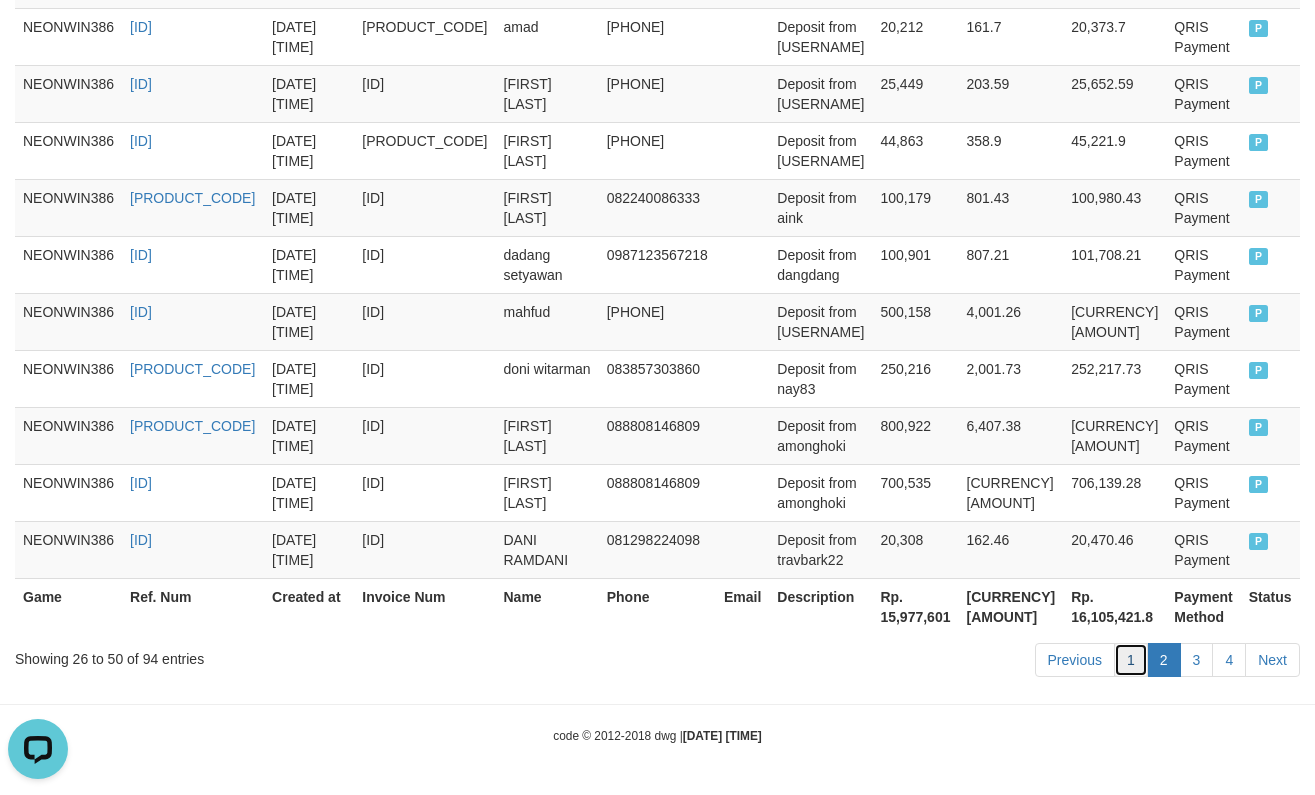 click on "1" at bounding box center [1131, 660] 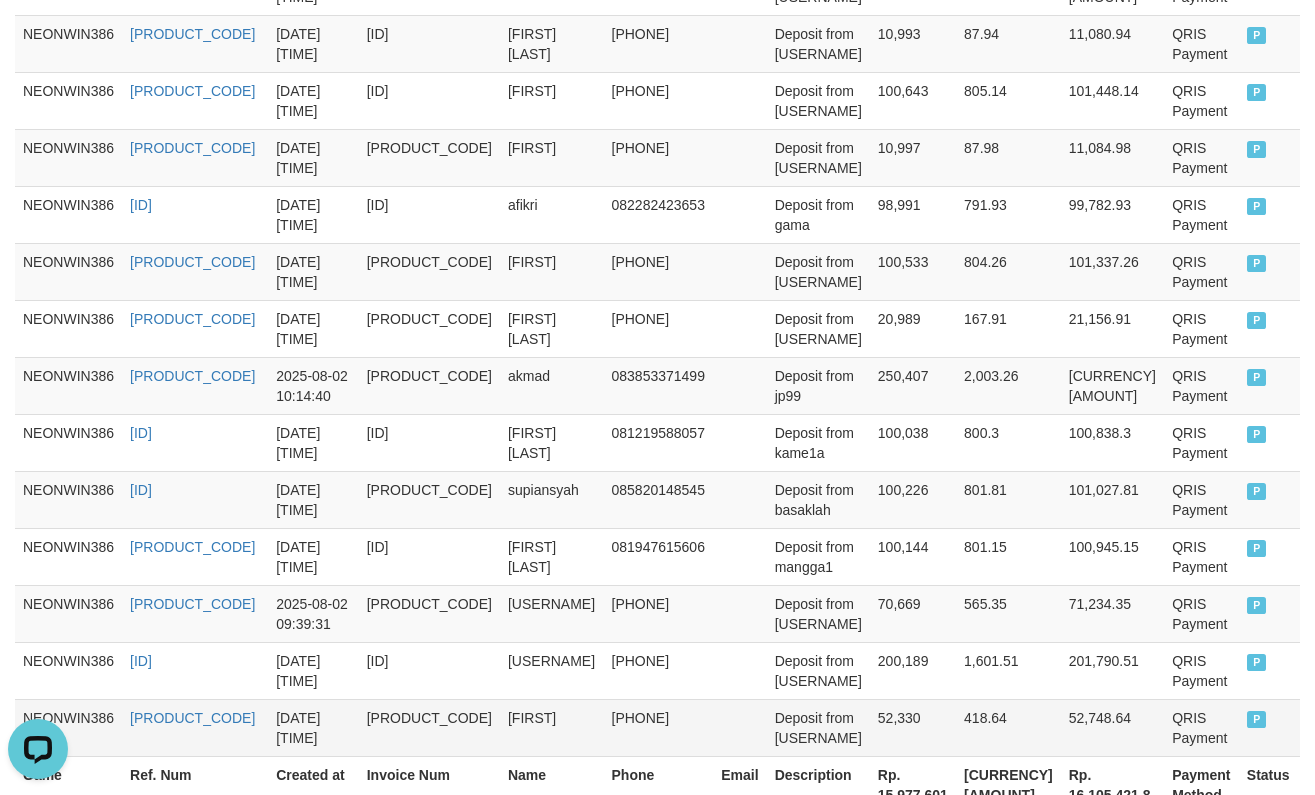 scroll, scrollTop: 1627, scrollLeft: 0, axis: vertical 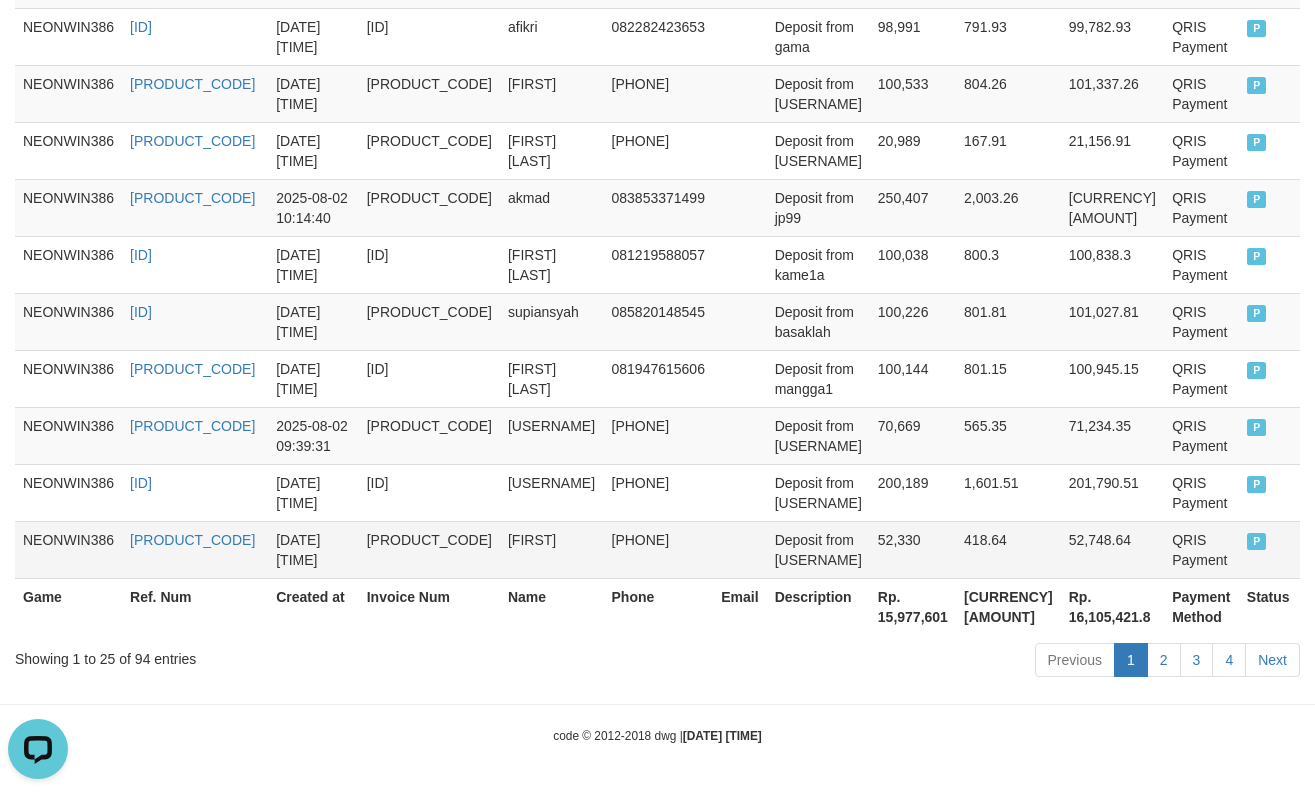 click on "52,330" at bounding box center [913, 549] 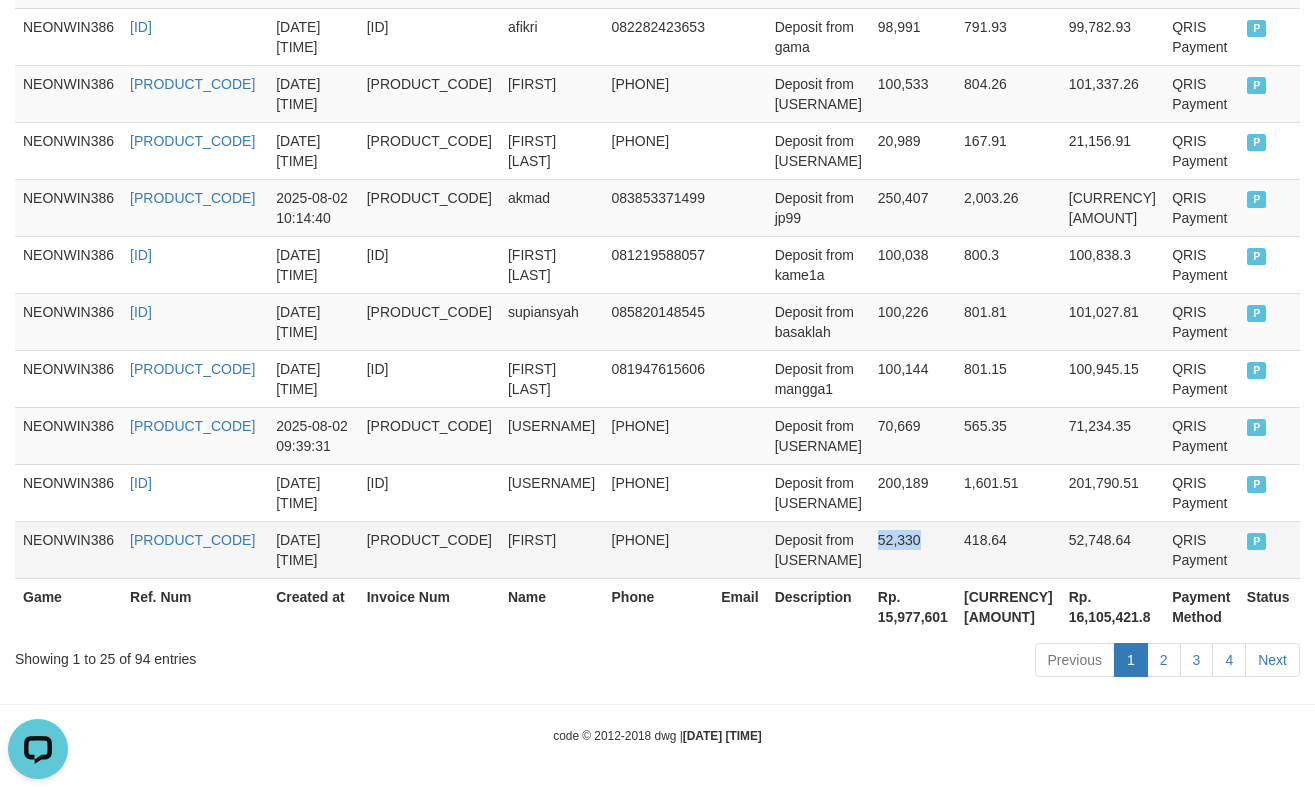 click on "52,330" at bounding box center [913, 549] 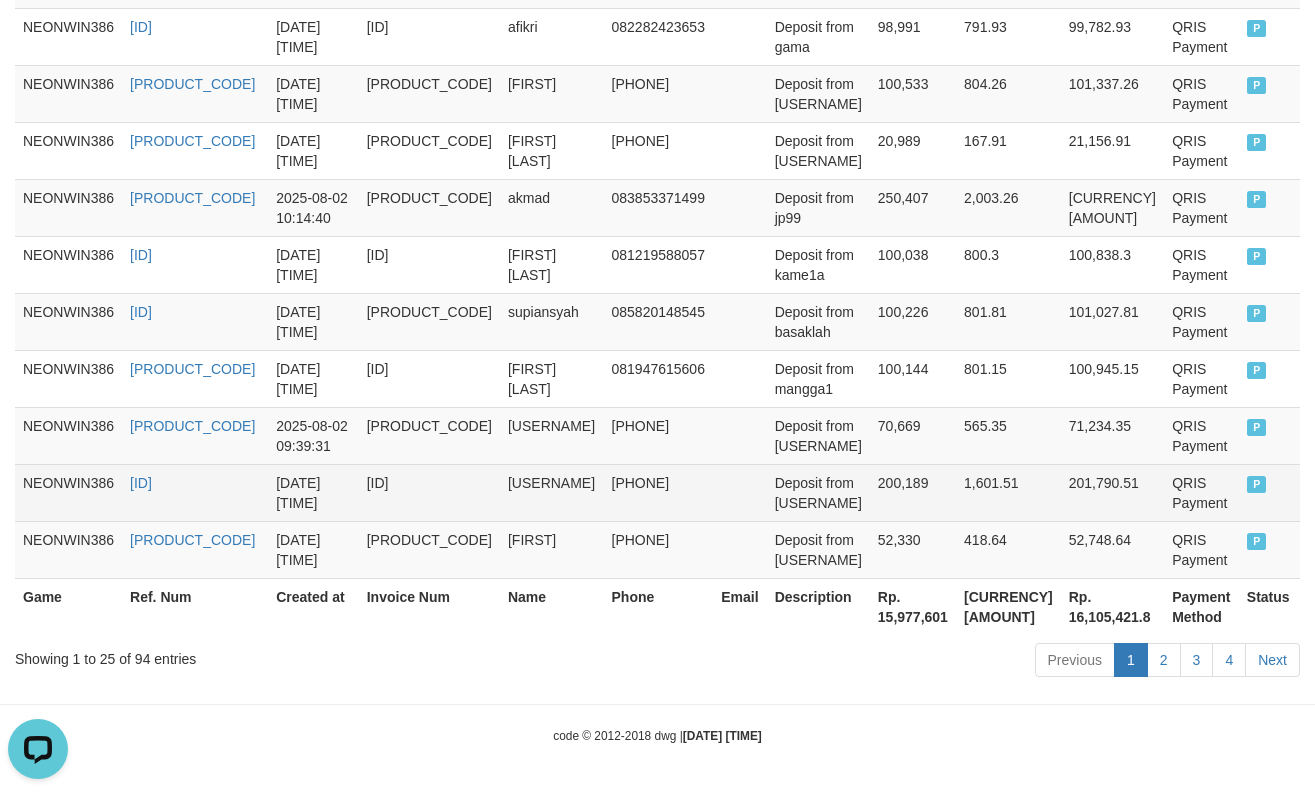 click on "200,189" at bounding box center [913, 492] 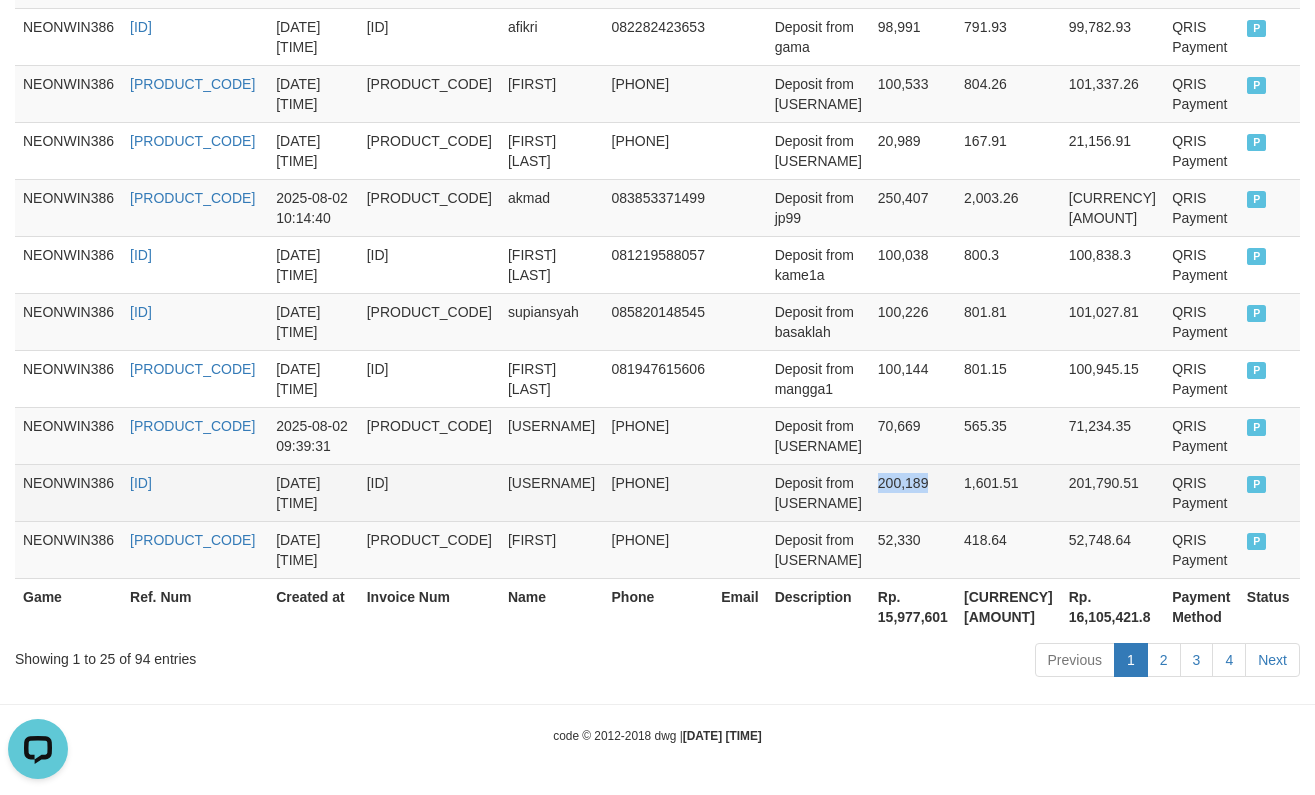 click on "200,189" at bounding box center (913, 492) 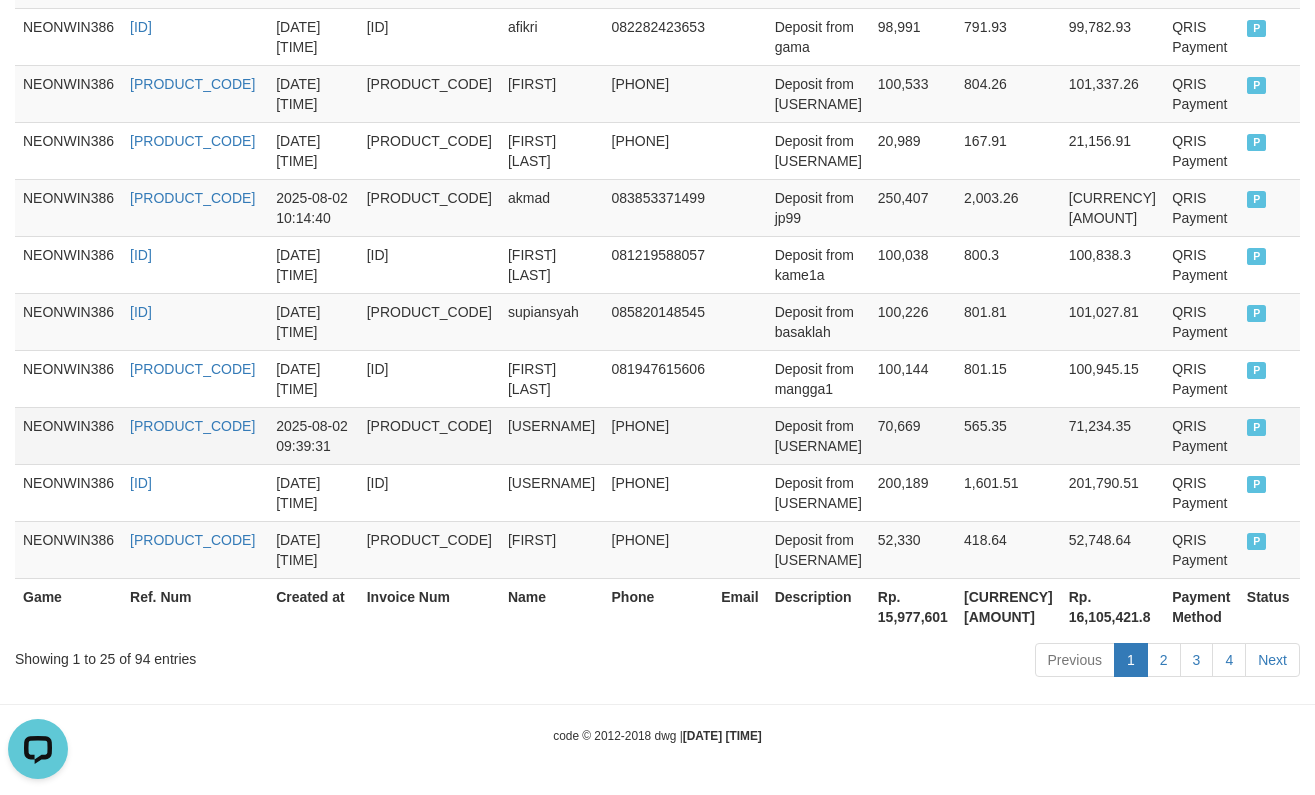 click on "70,669" at bounding box center [913, 435] 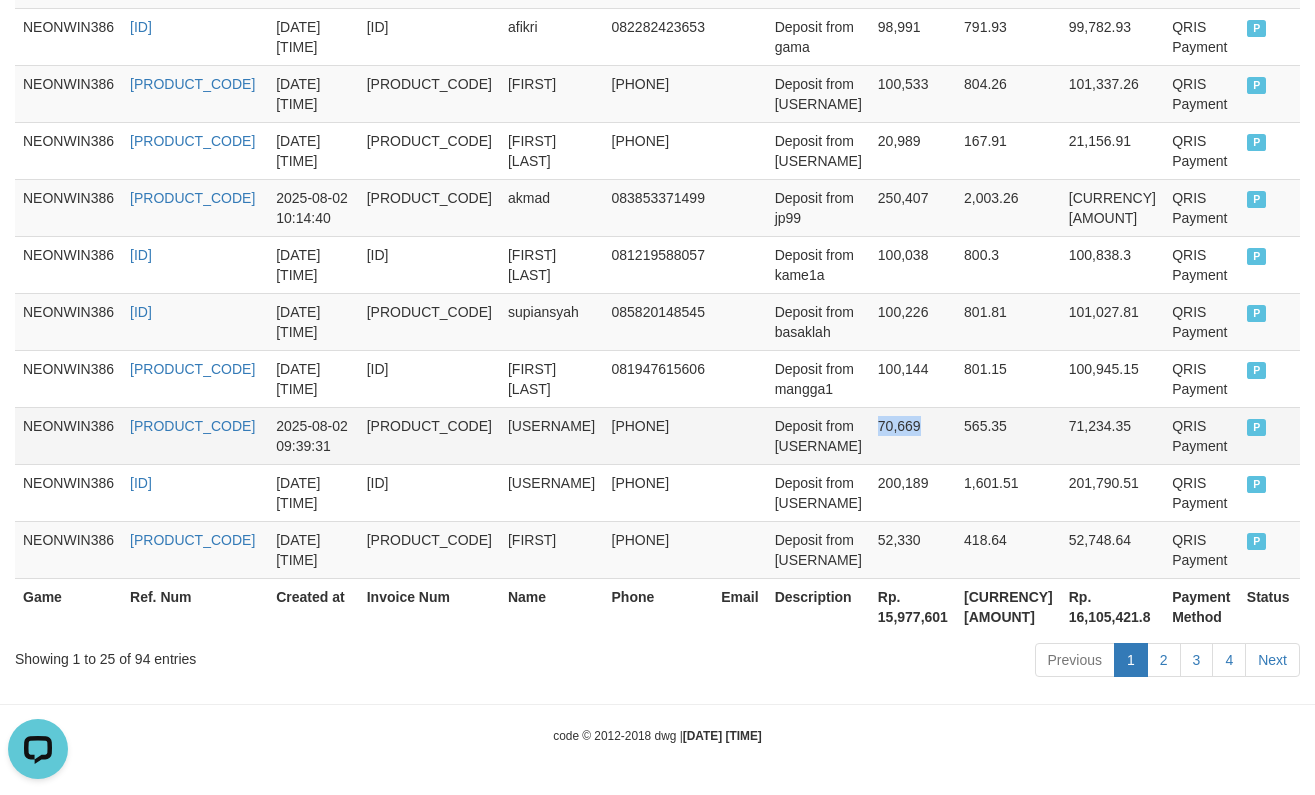 click on "70,669" at bounding box center [913, 435] 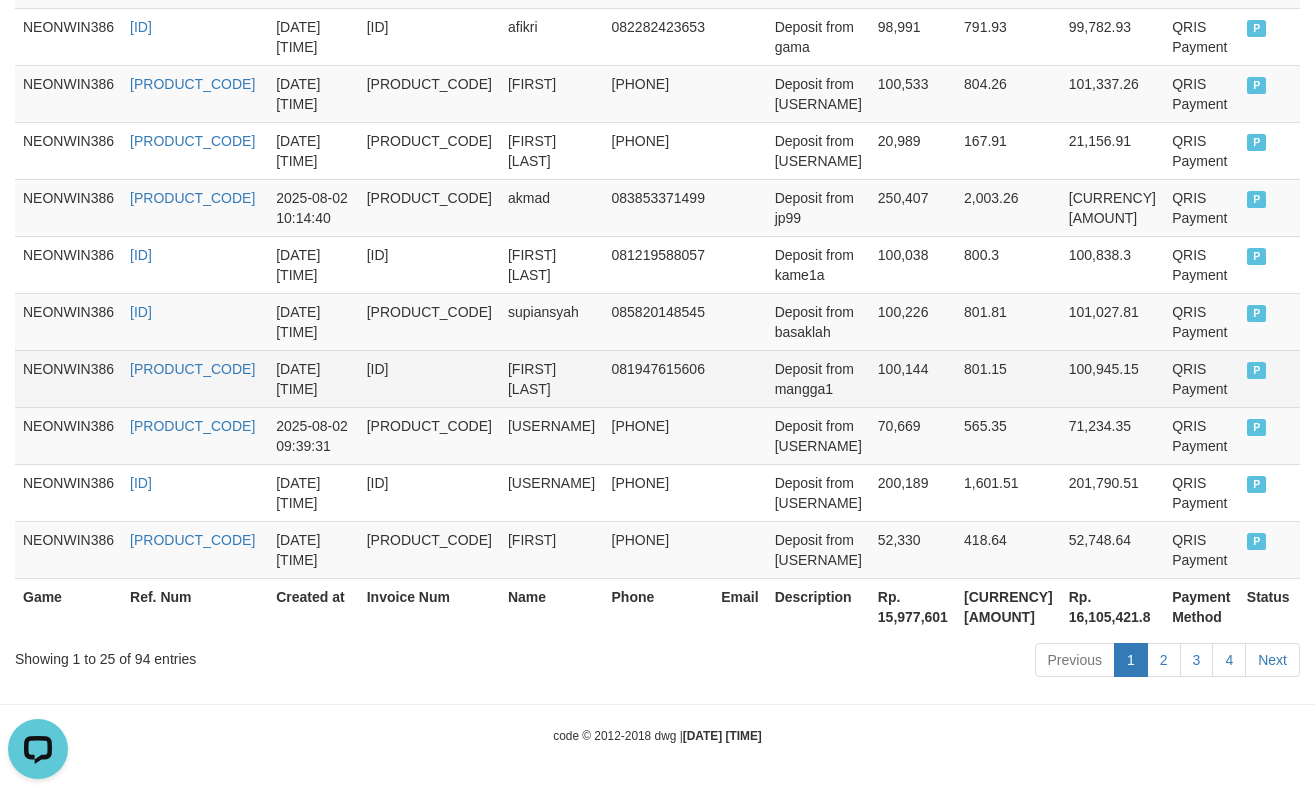 click on "100,144" at bounding box center (913, 378) 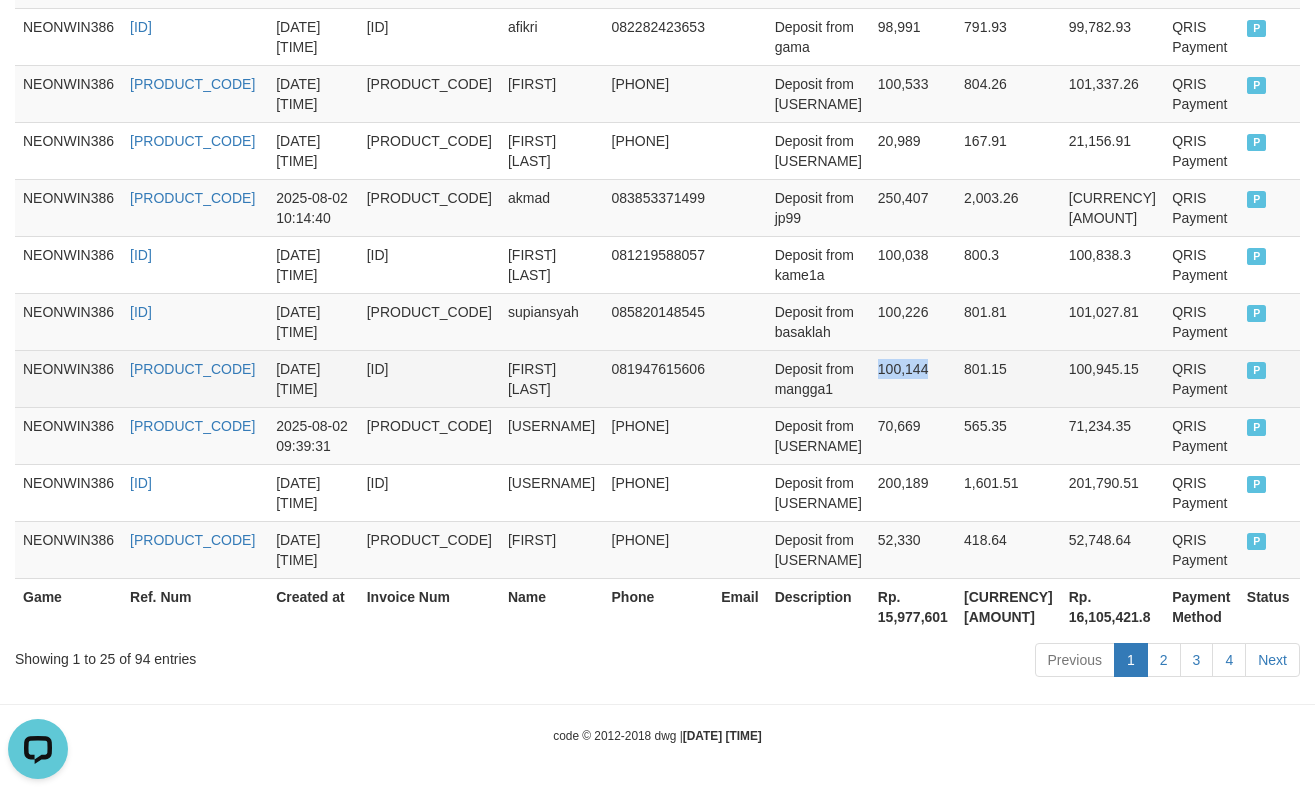 click on "100,144" at bounding box center (913, 378) 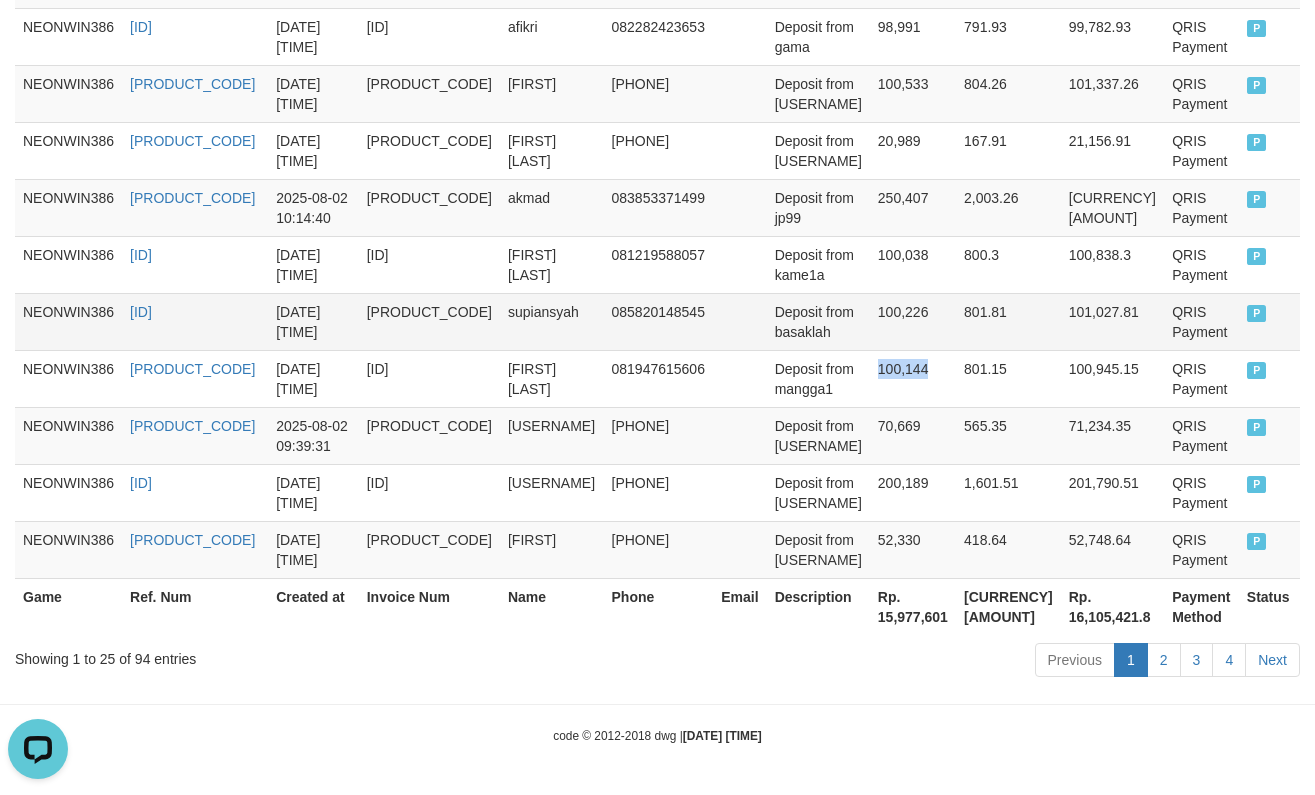 click on "100,226" at bounding box center [913, 321] 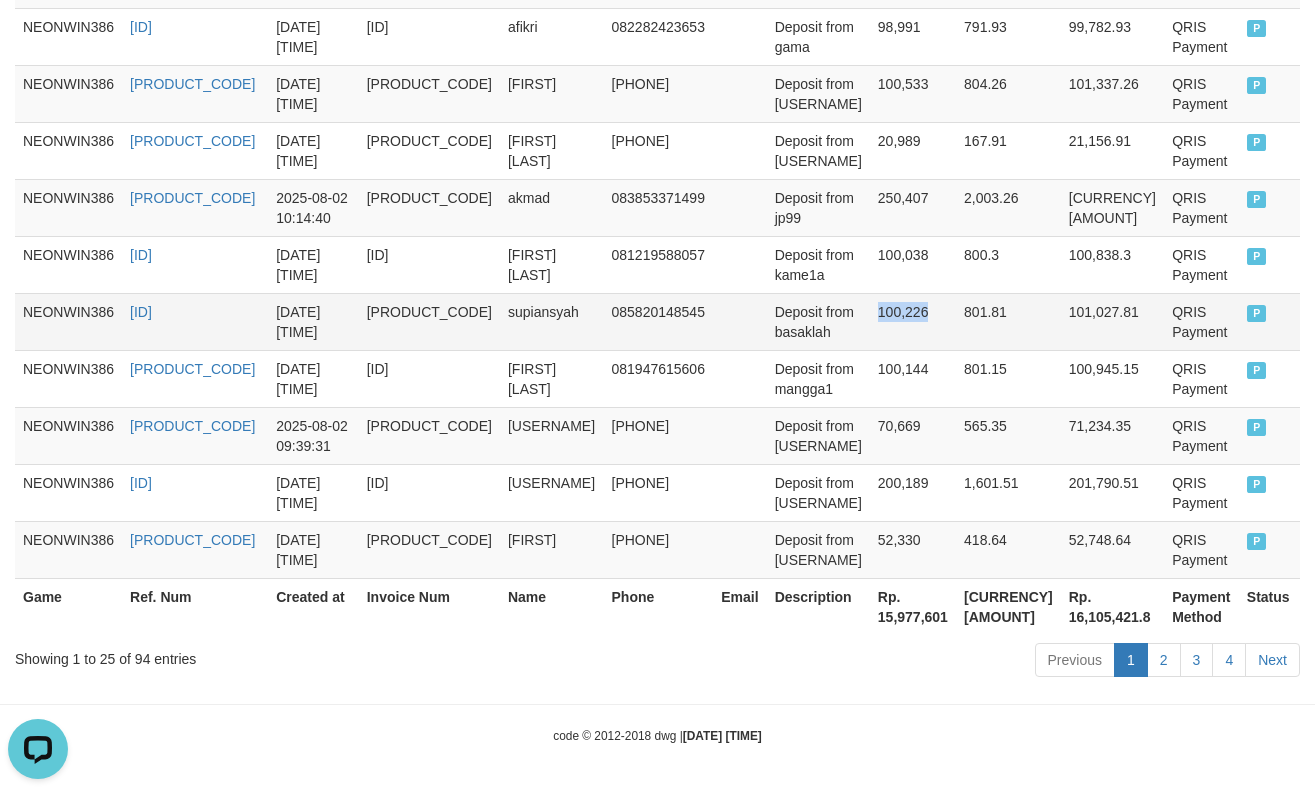 click on "100,226" at bounding box center (913, 321) 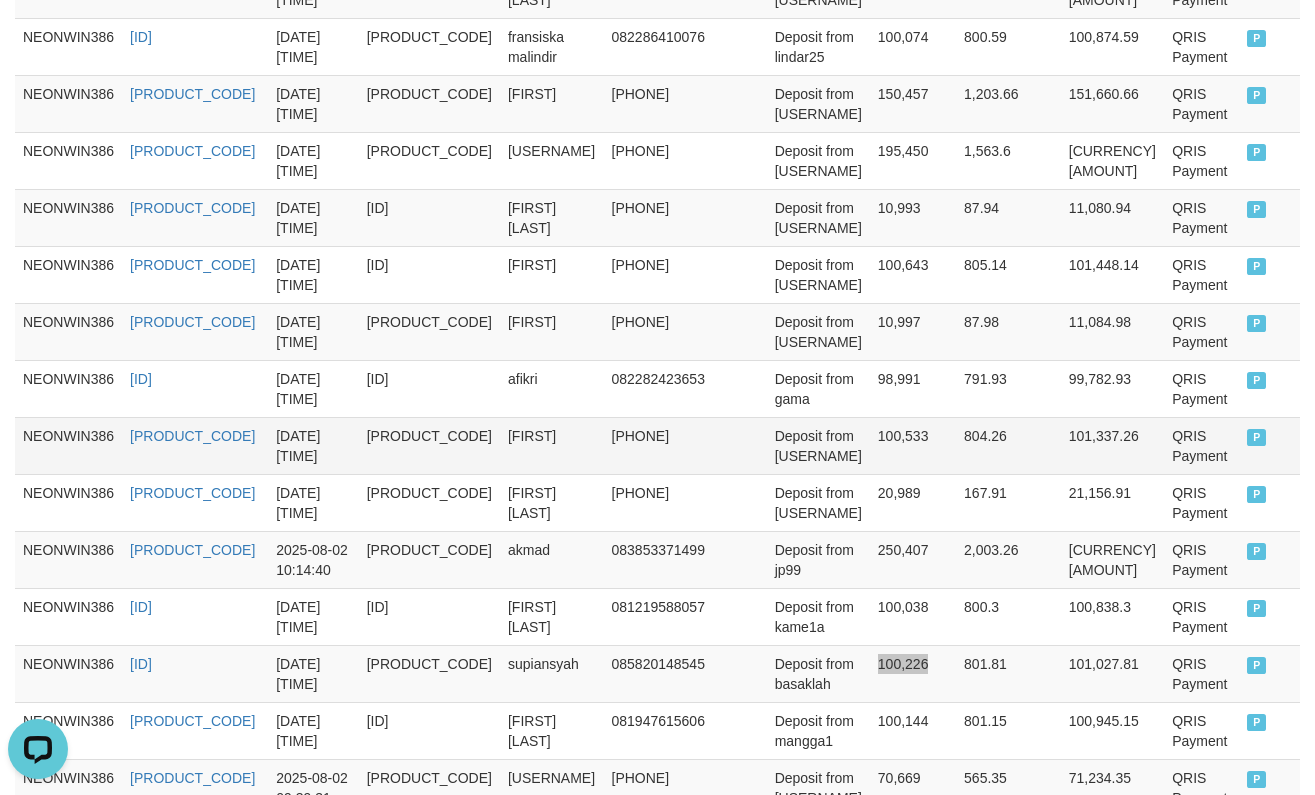 scroll, scrollTop: 1294, scrollLeft: 0, axis: vertical 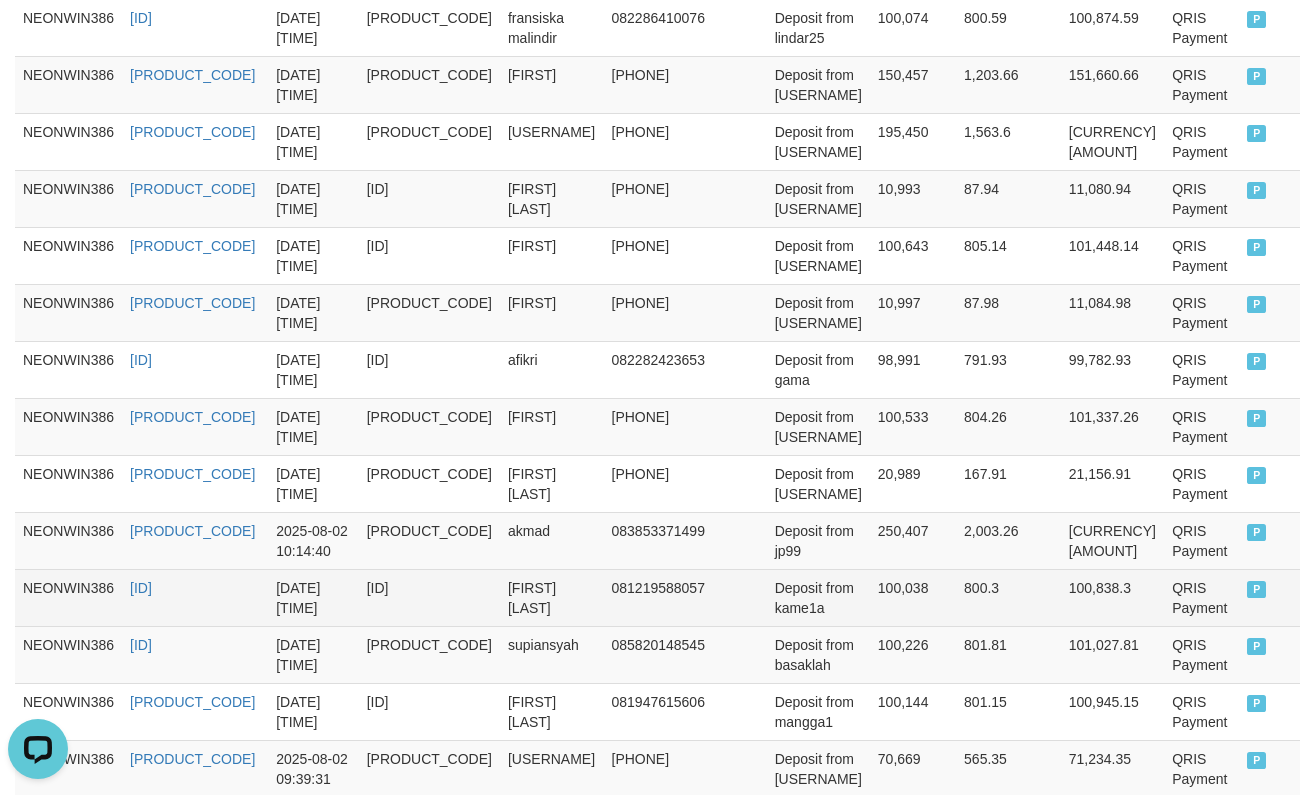 click on "100,038" at bounding box center (913, 597) 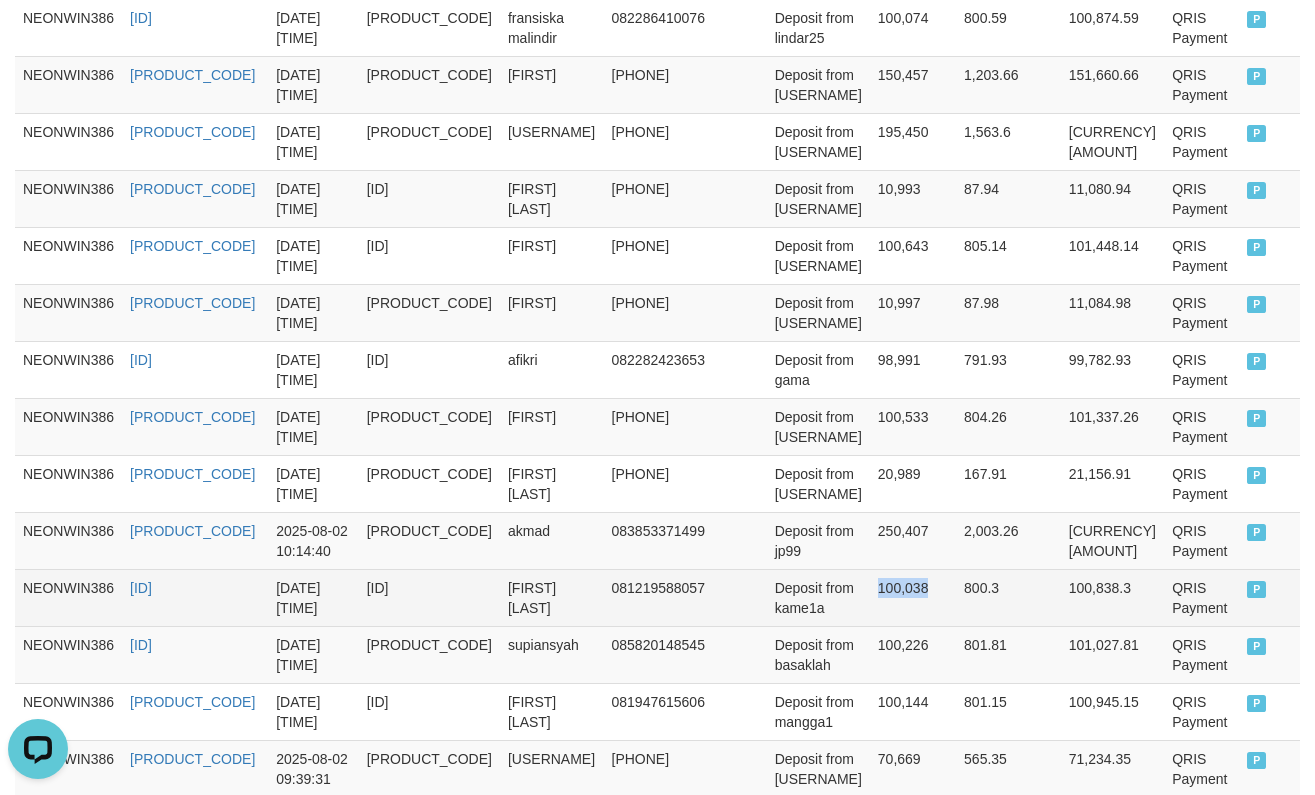 click on "100,038" at bounding box center (913, 597) 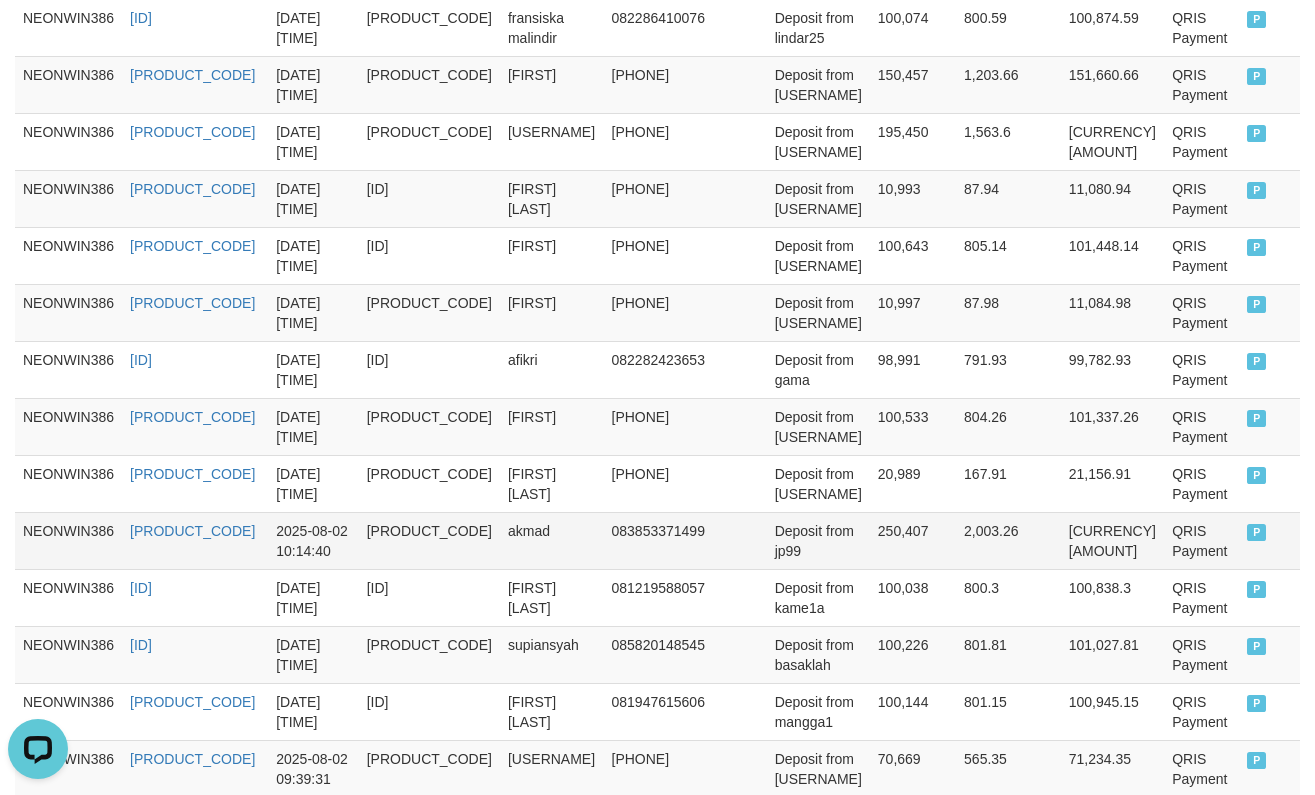 click on "250,407" at bounding box center [913, 540] 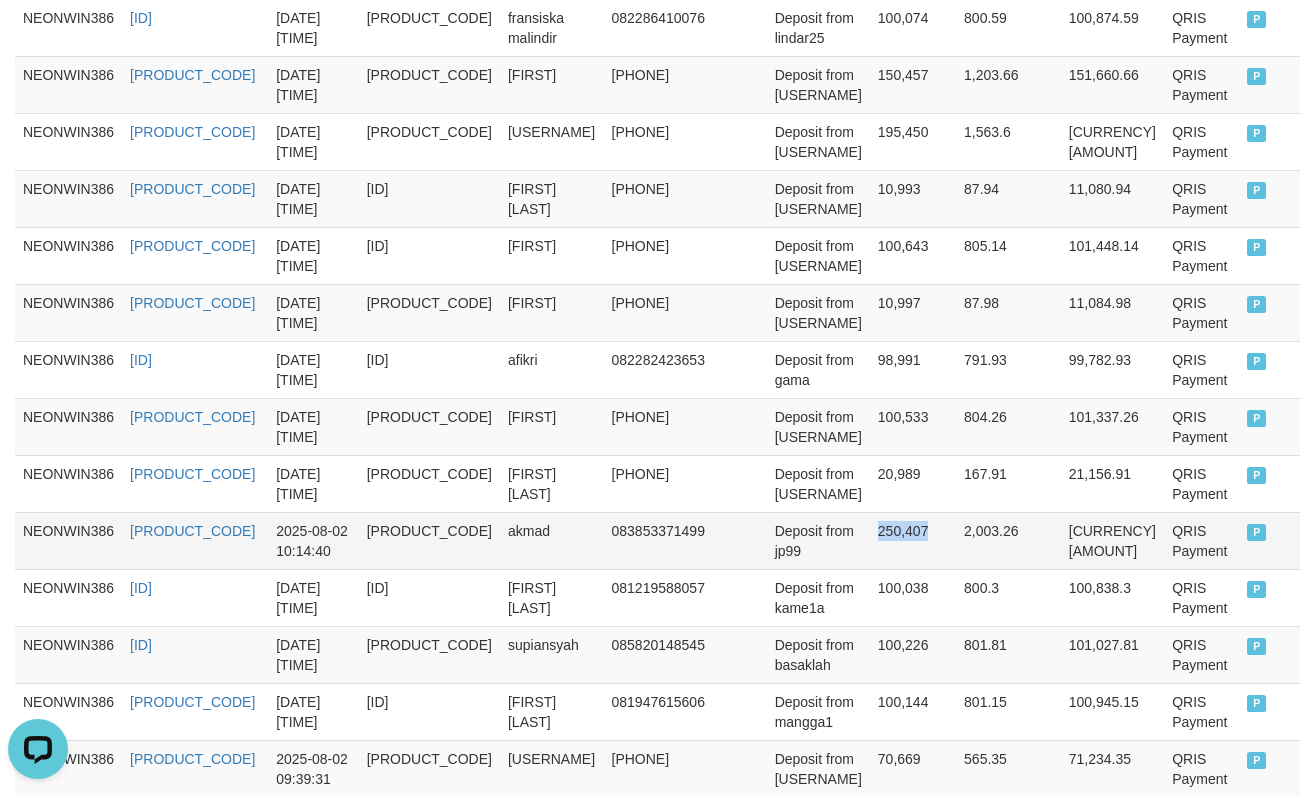 click on "250,407" at bounding box center (913, 540) 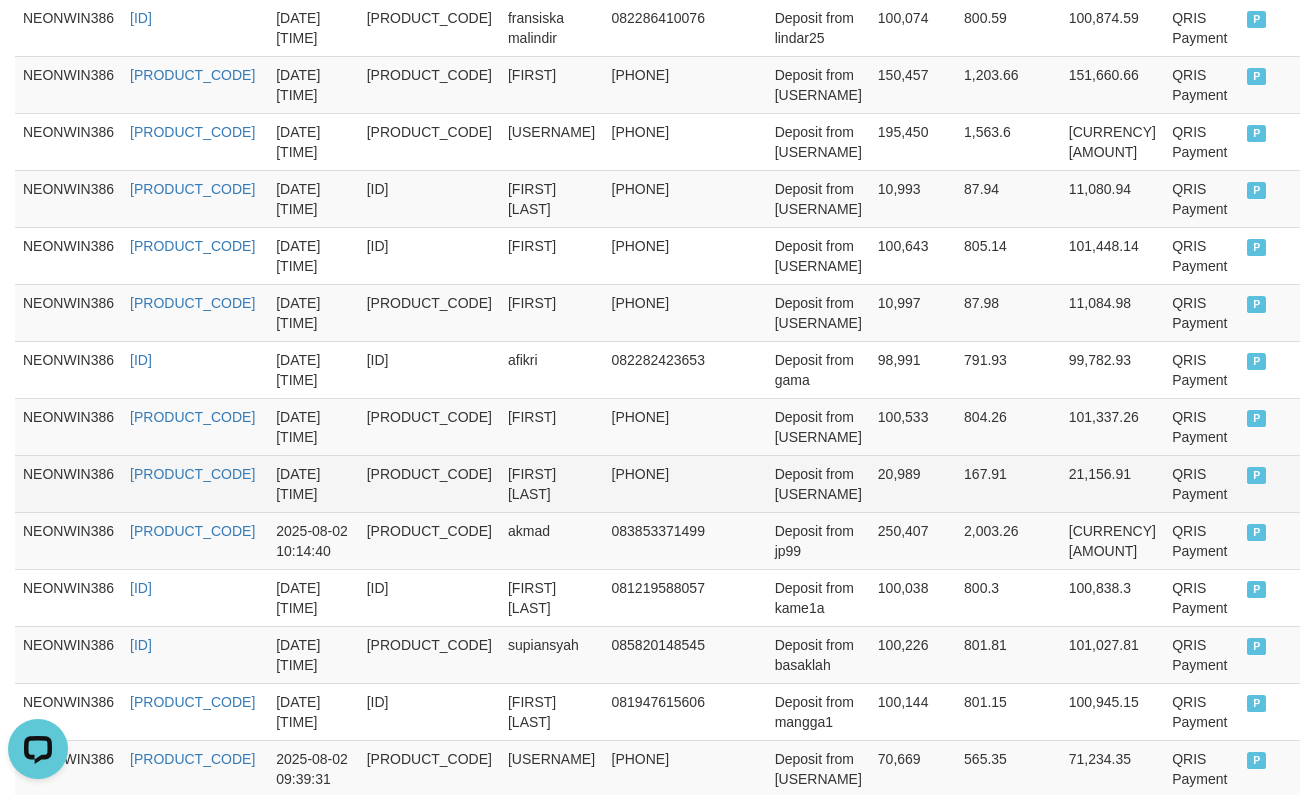 click on "20,989" at bounding box center [913, 483] 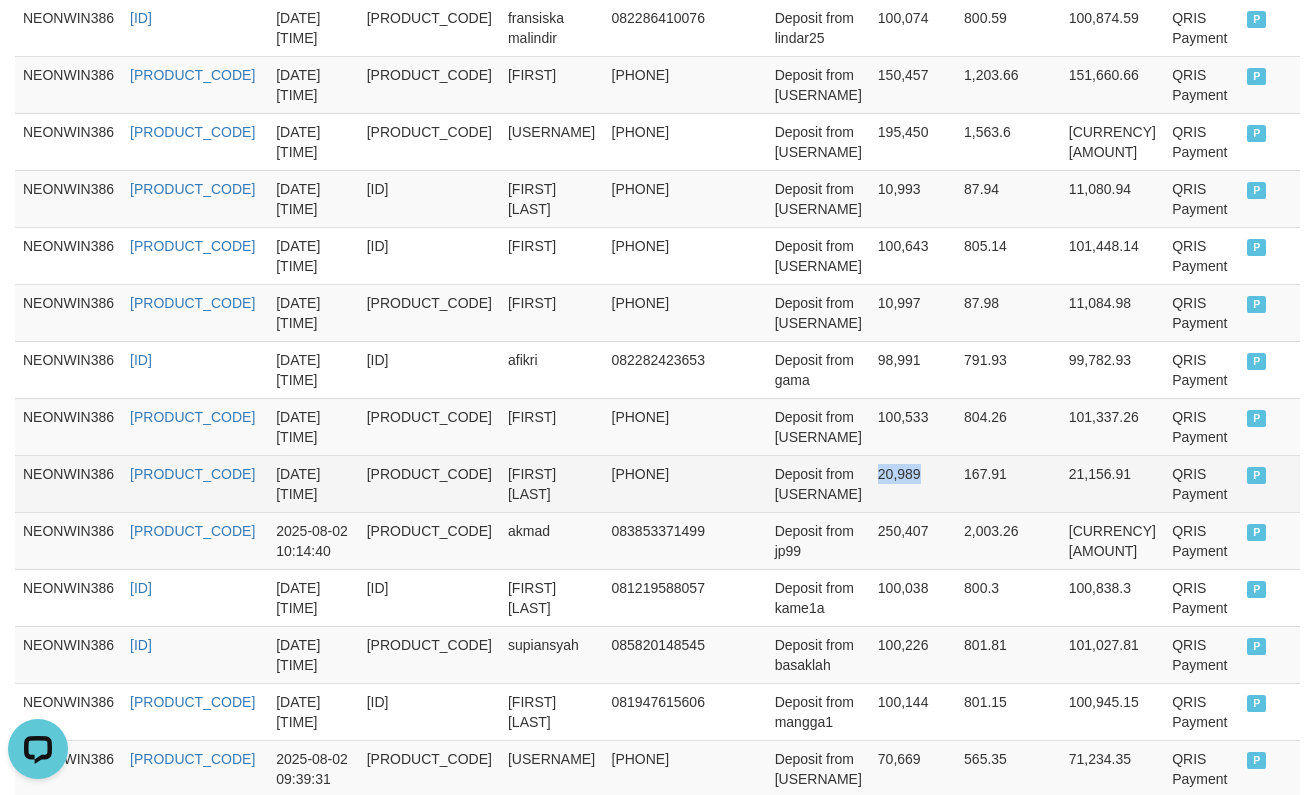 click on "20,989" at bounding box center (913, 483) 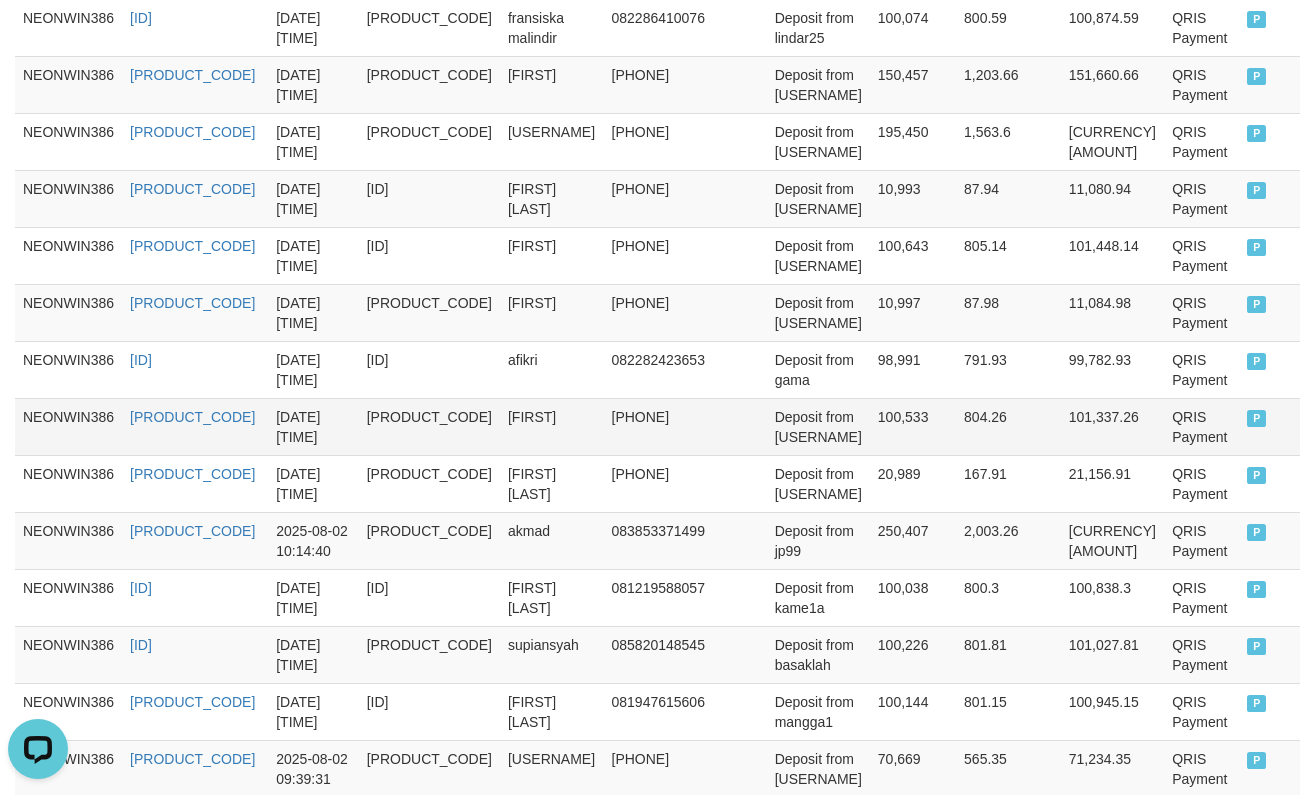 click on "100,533" at bounding box center (913, 426) 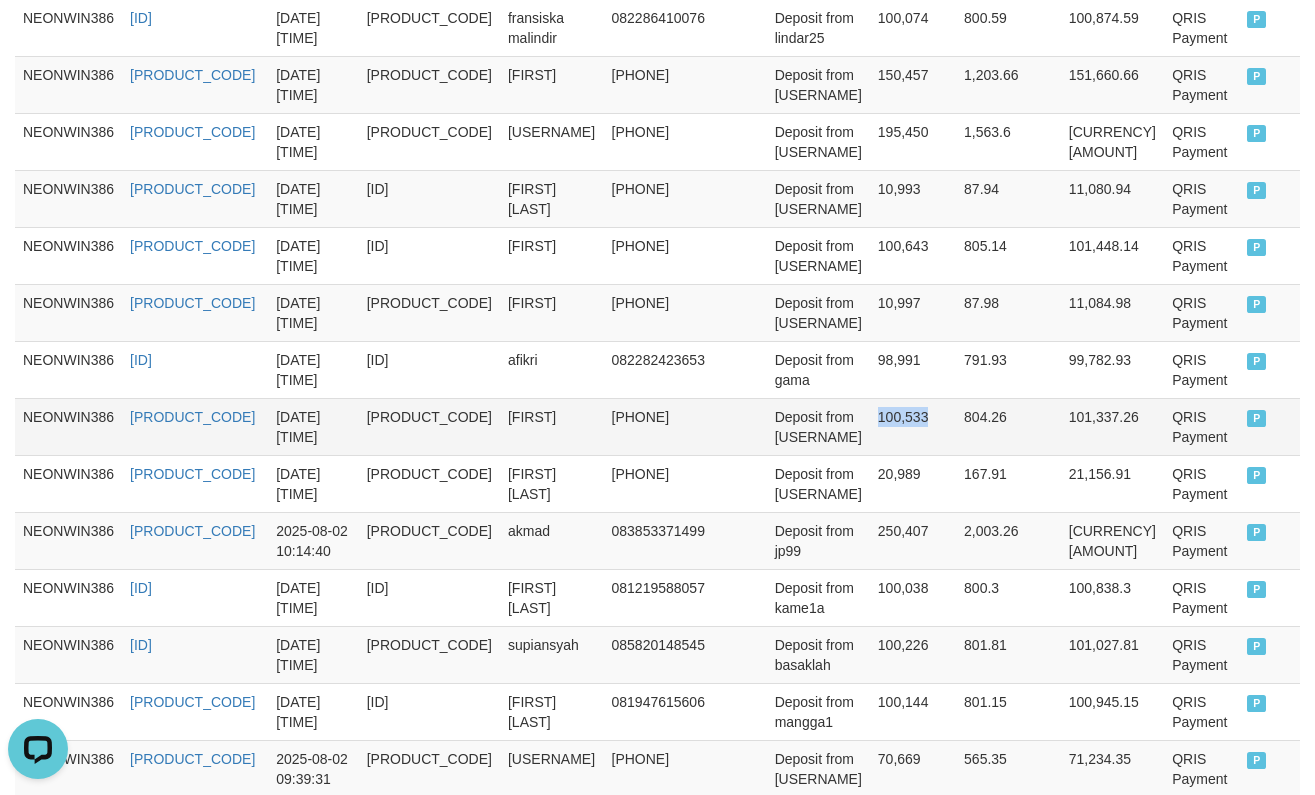 click on "100,533" at bounding box center [913, 426] 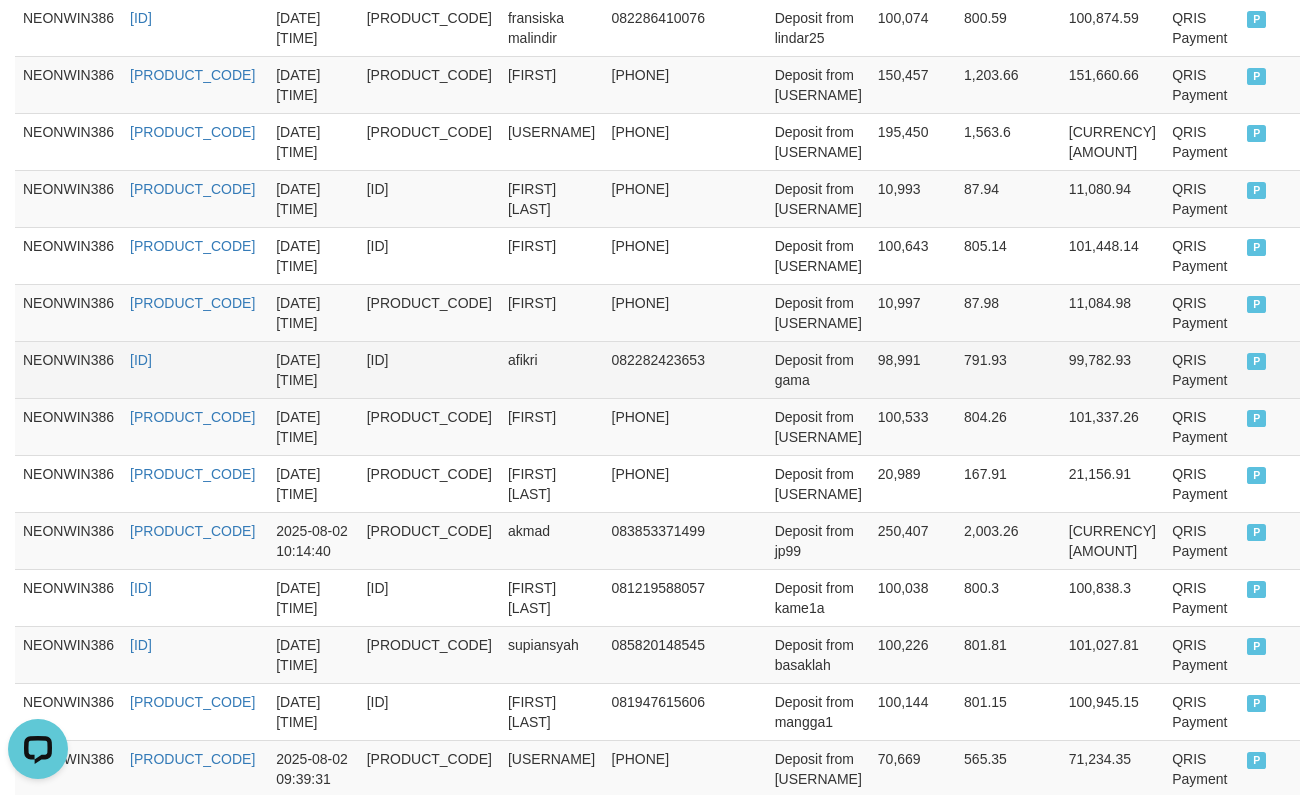 click on "98,991" at bounding box center (913, 369) 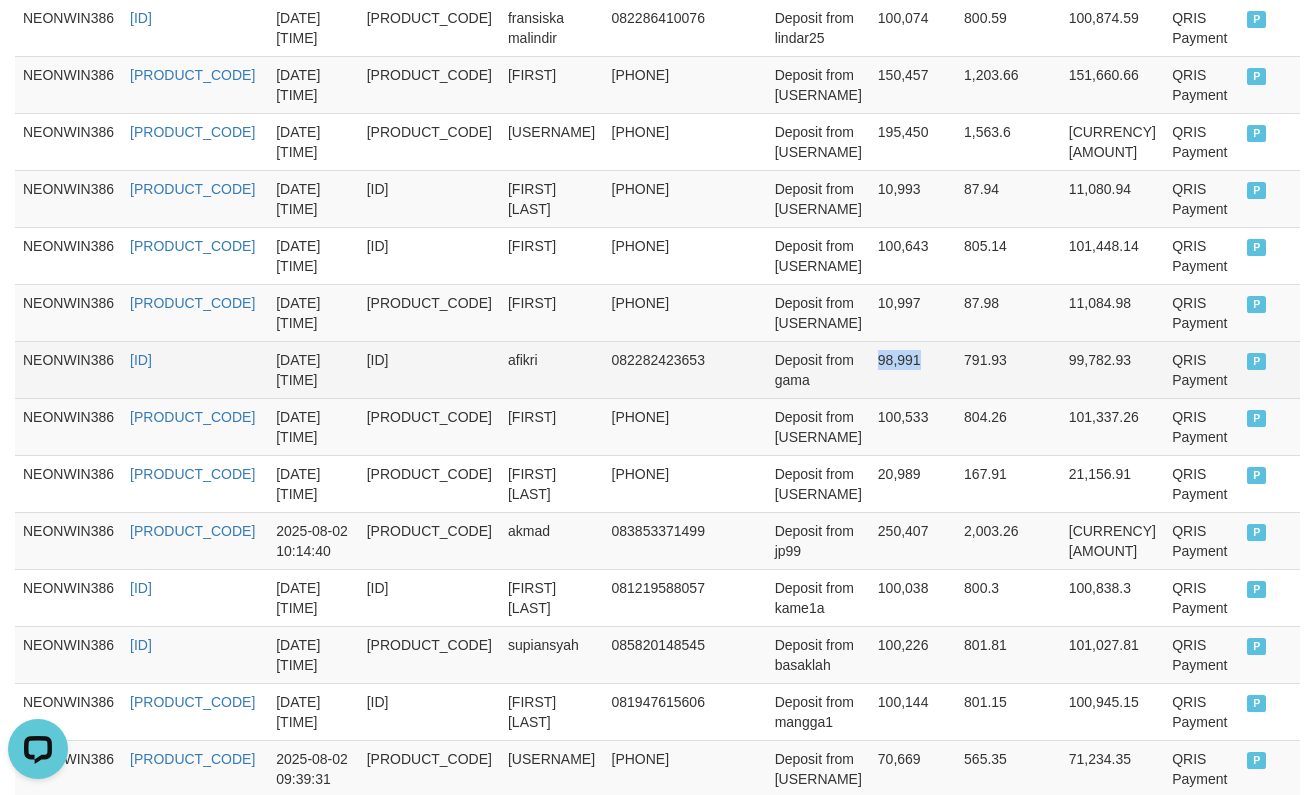 click on "98,991" at bounding box center [913, 369] 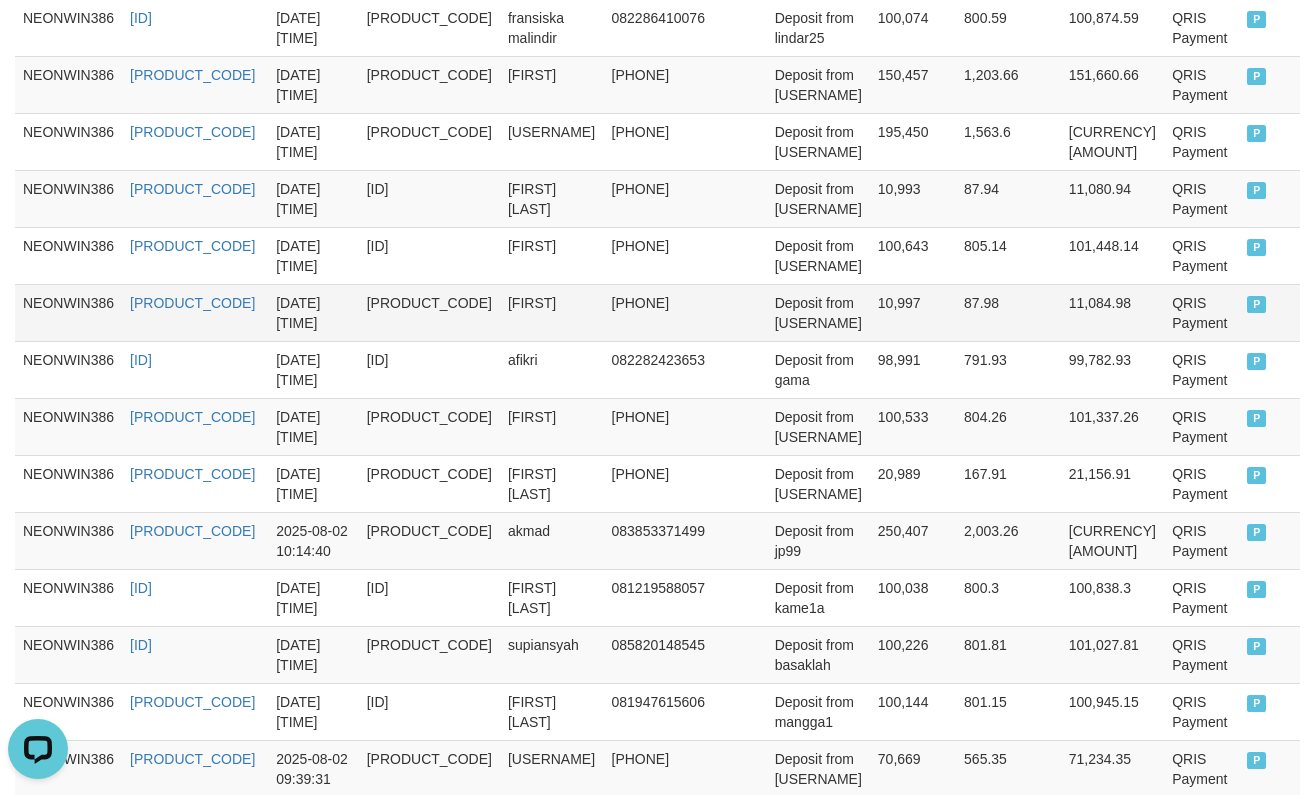 click on "10,997" at bounding box center (913, 312) 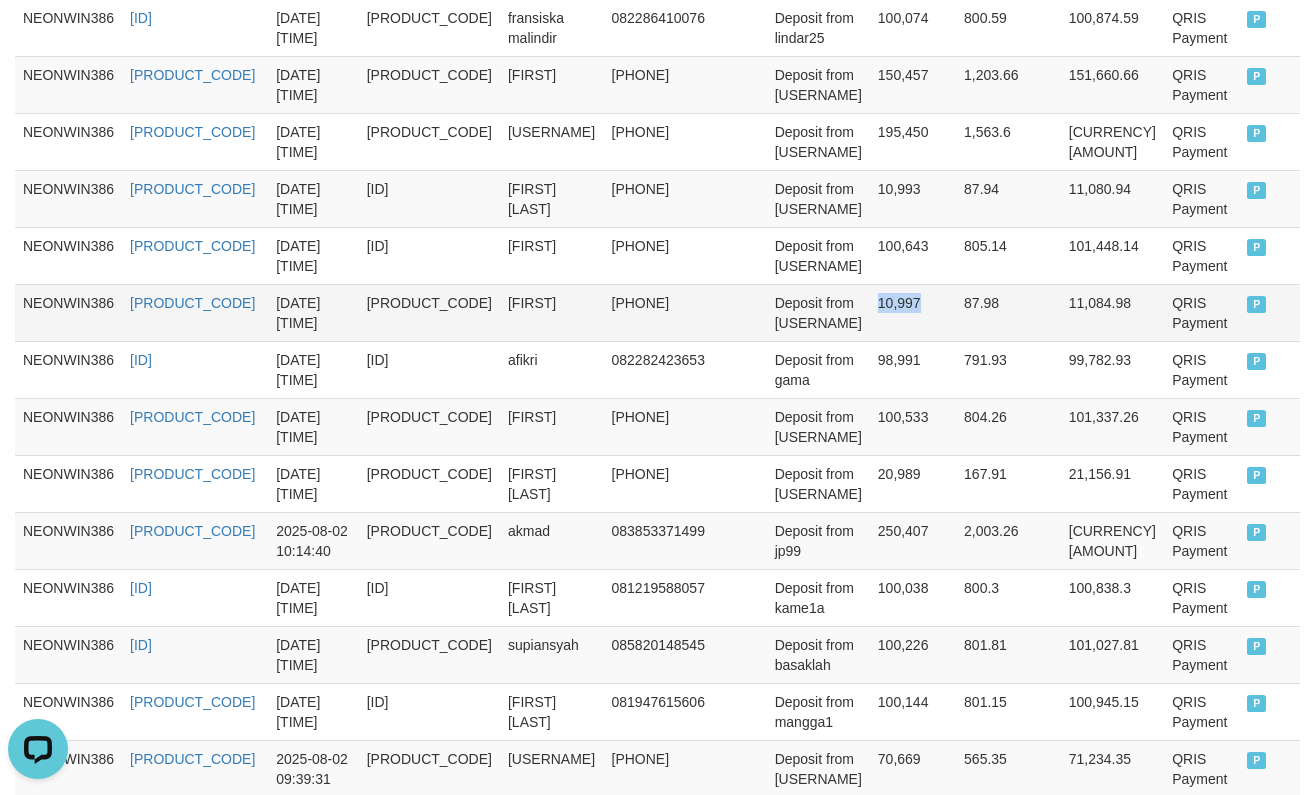 click on "10,997" at bounding box center (913, 312) 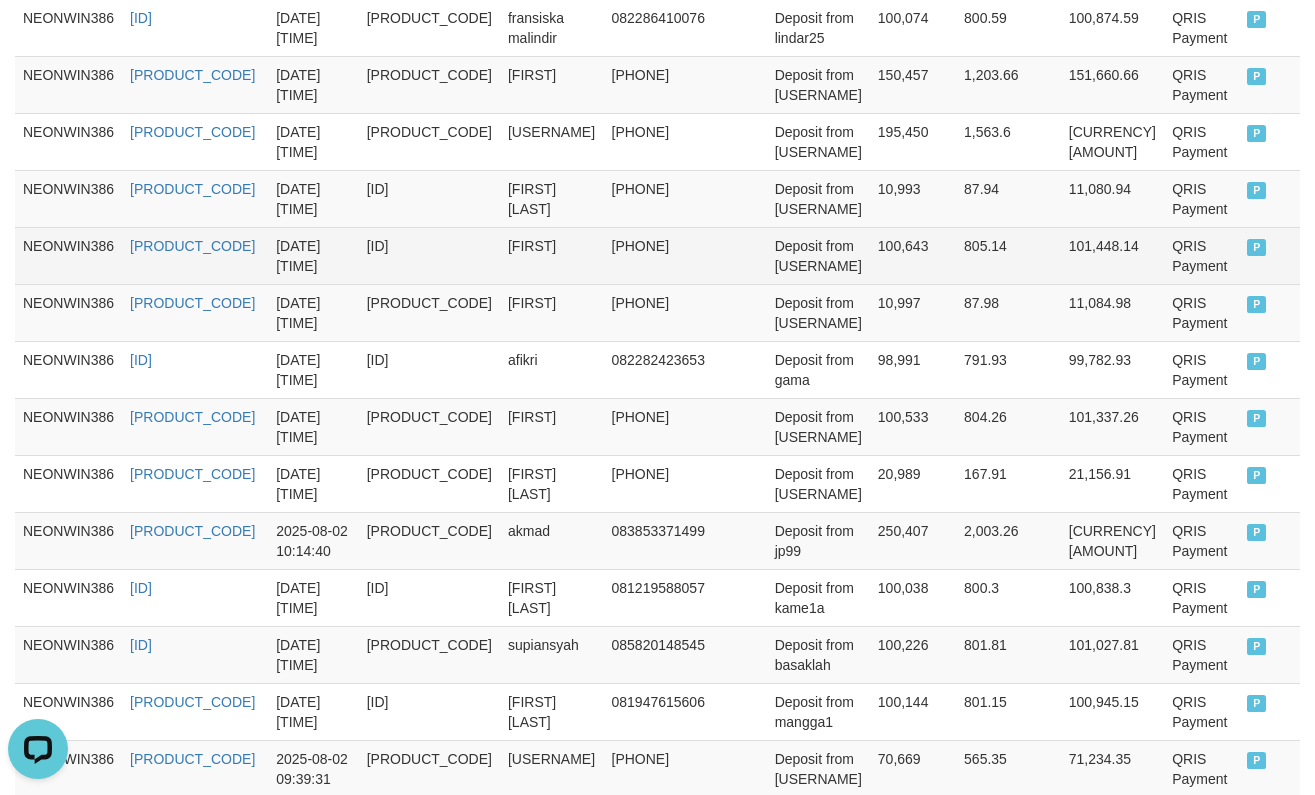 click on "100,643" at bounding box center (913, 255) 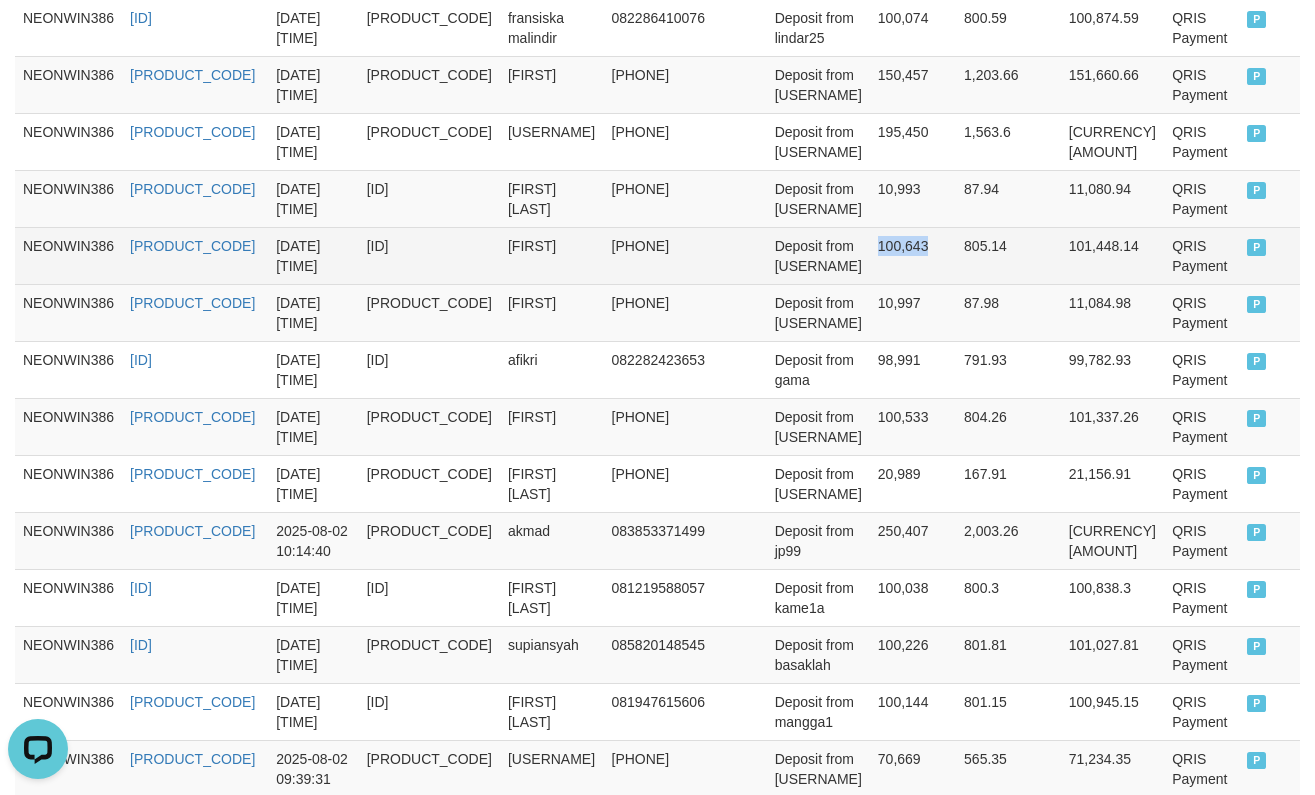 click on "100,643" at bounding box center [913, 255] 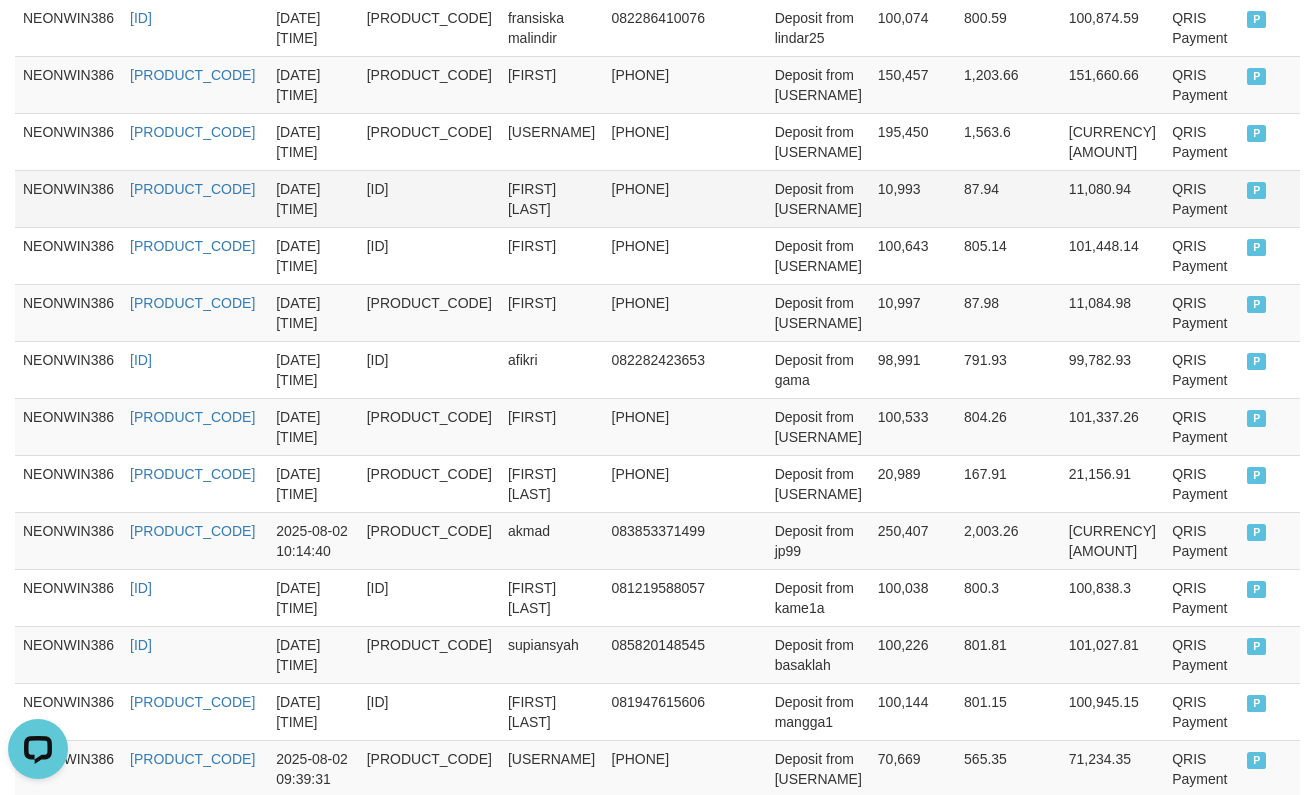 click on "10,993" at bounding box center (913, 198) 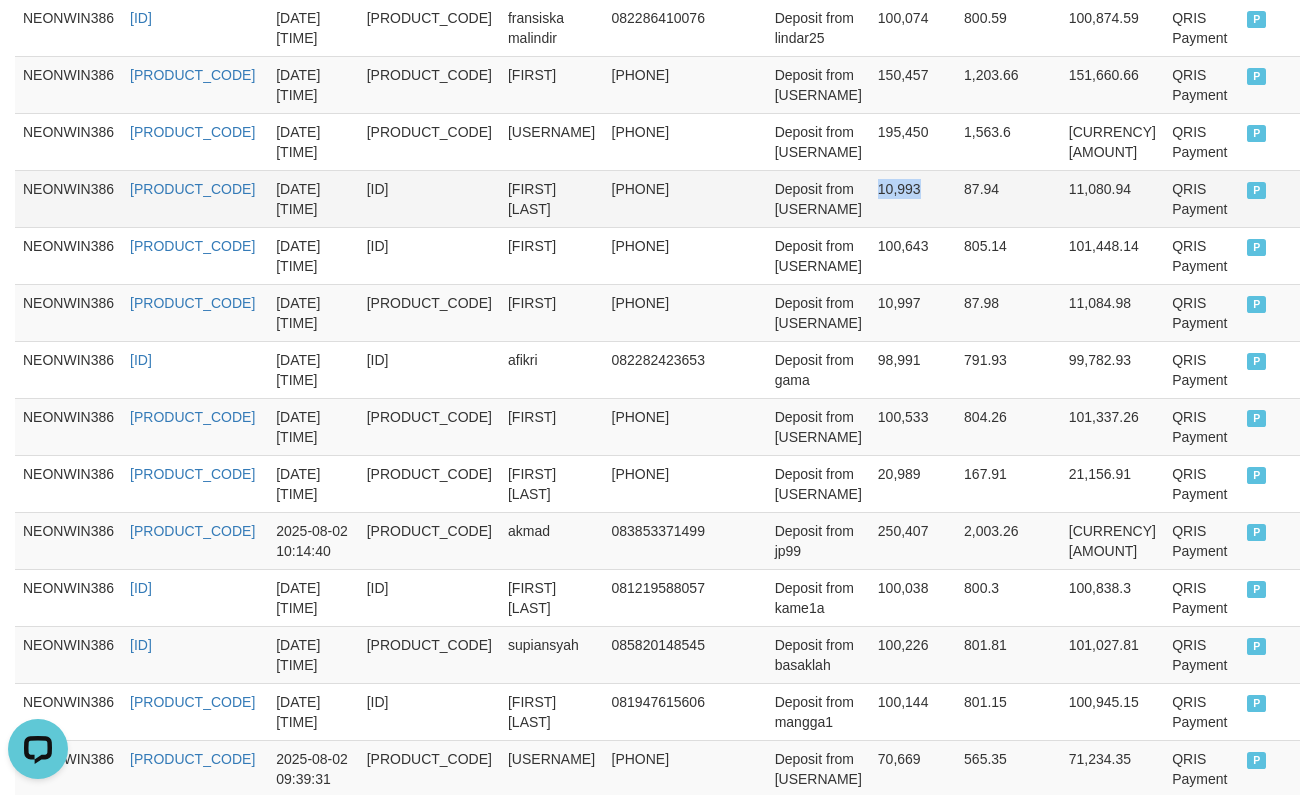 click on "10,993" at bounding box center (913, 198) 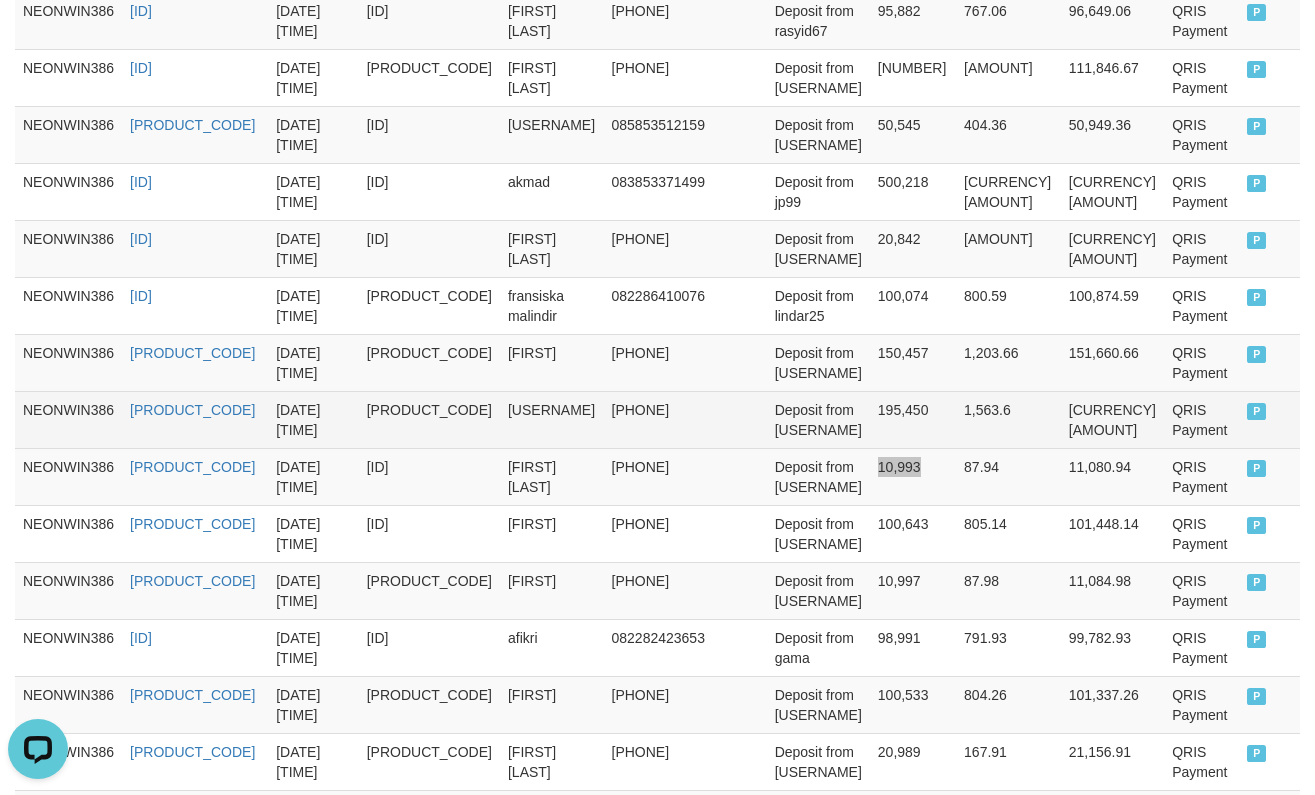 scroll, scrollTop: 960, scrollLeft: 0, axis: vertical 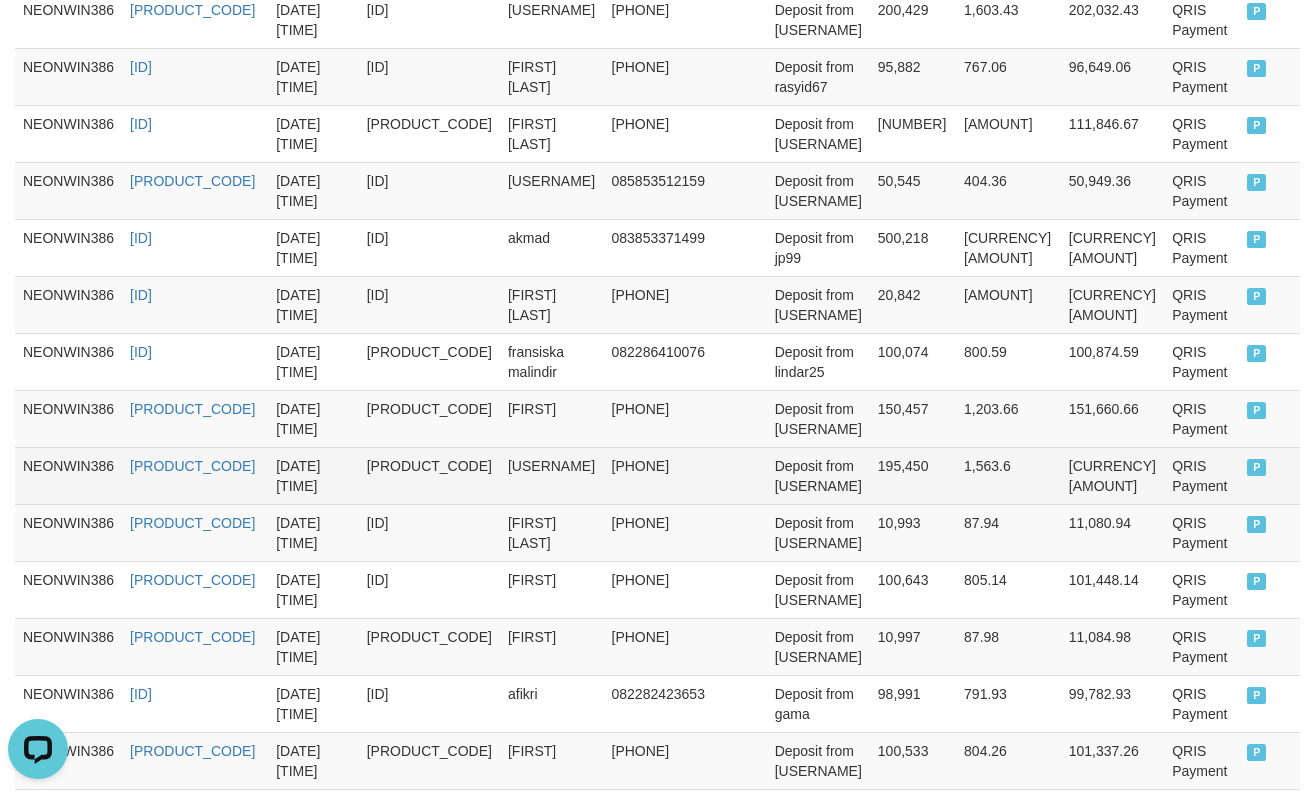 click on "195,450" at bounding box center (913, 475) 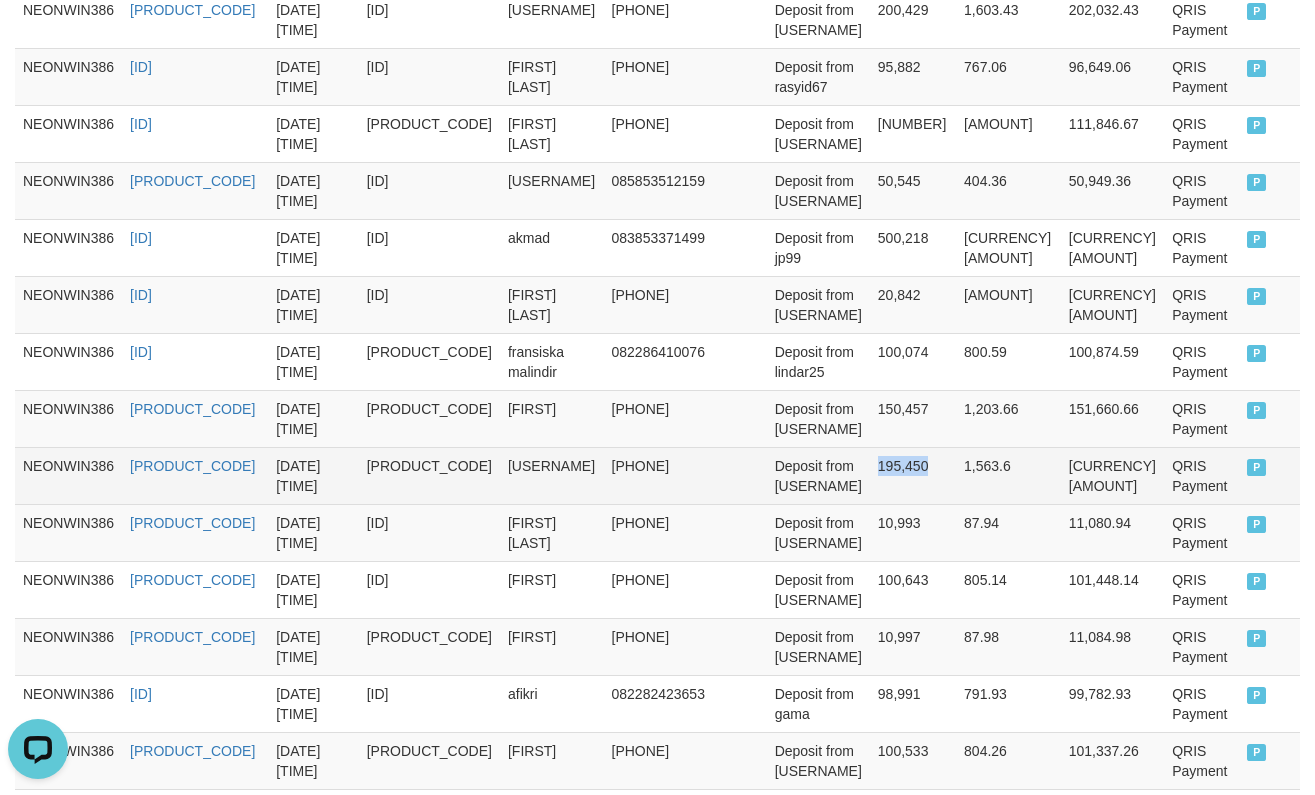 click on "195,450" at bounding box center [913, 475] 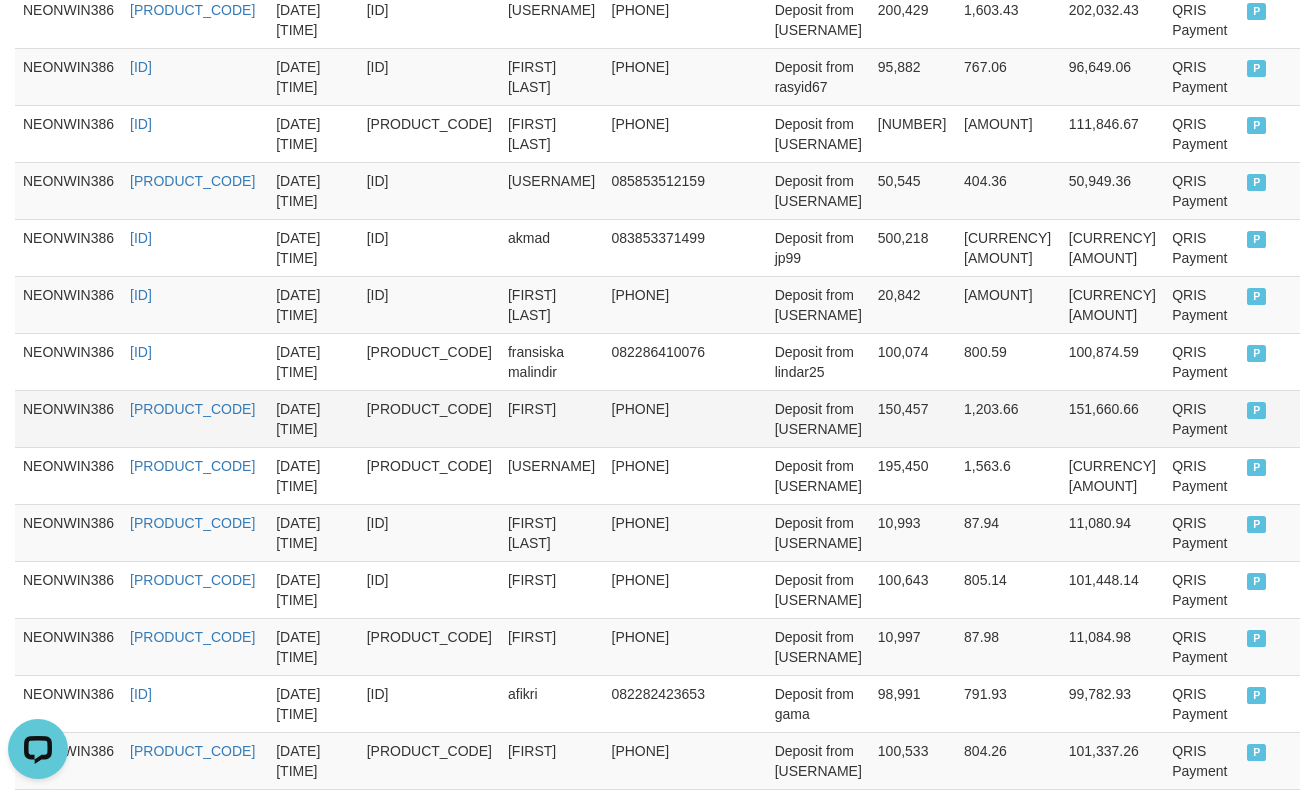 click on "150,457" at bounding box center (913, 418) 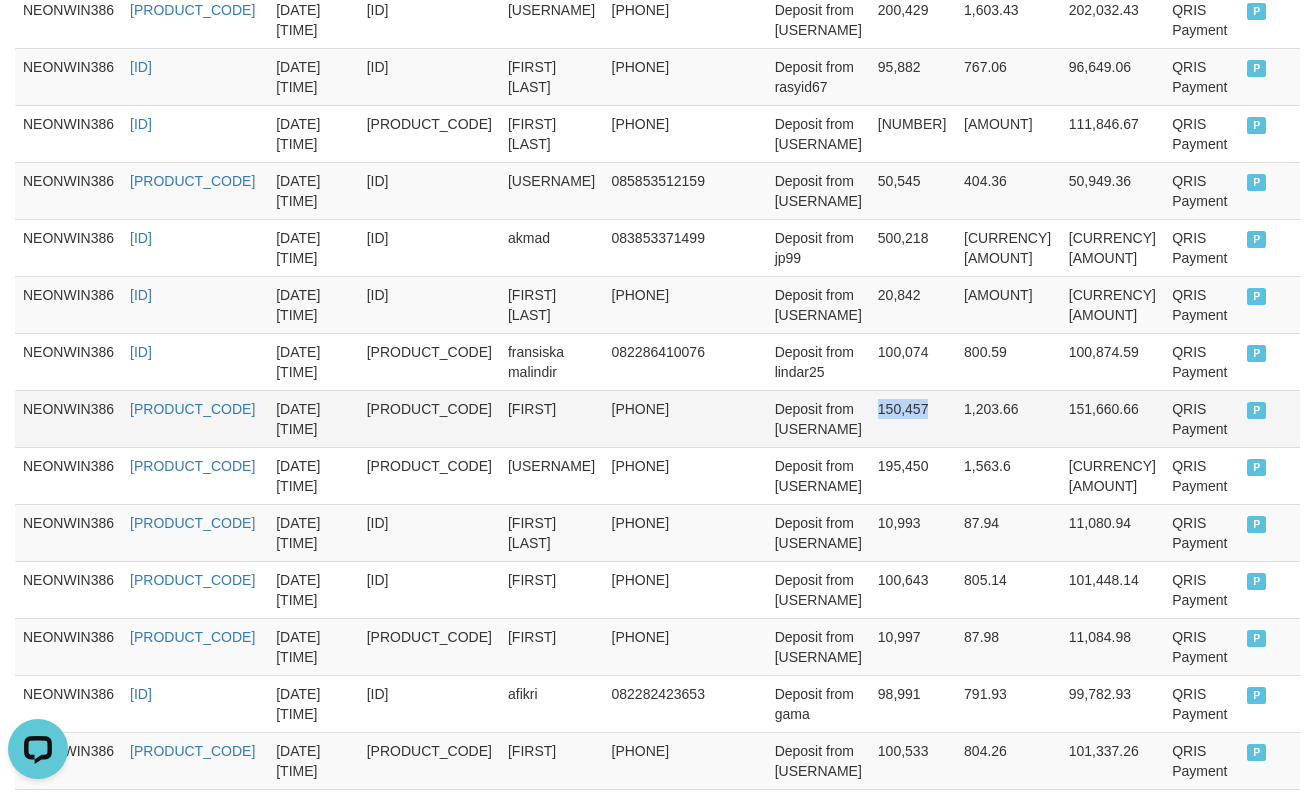 click on "150,457" at bounding box center [913, 418] 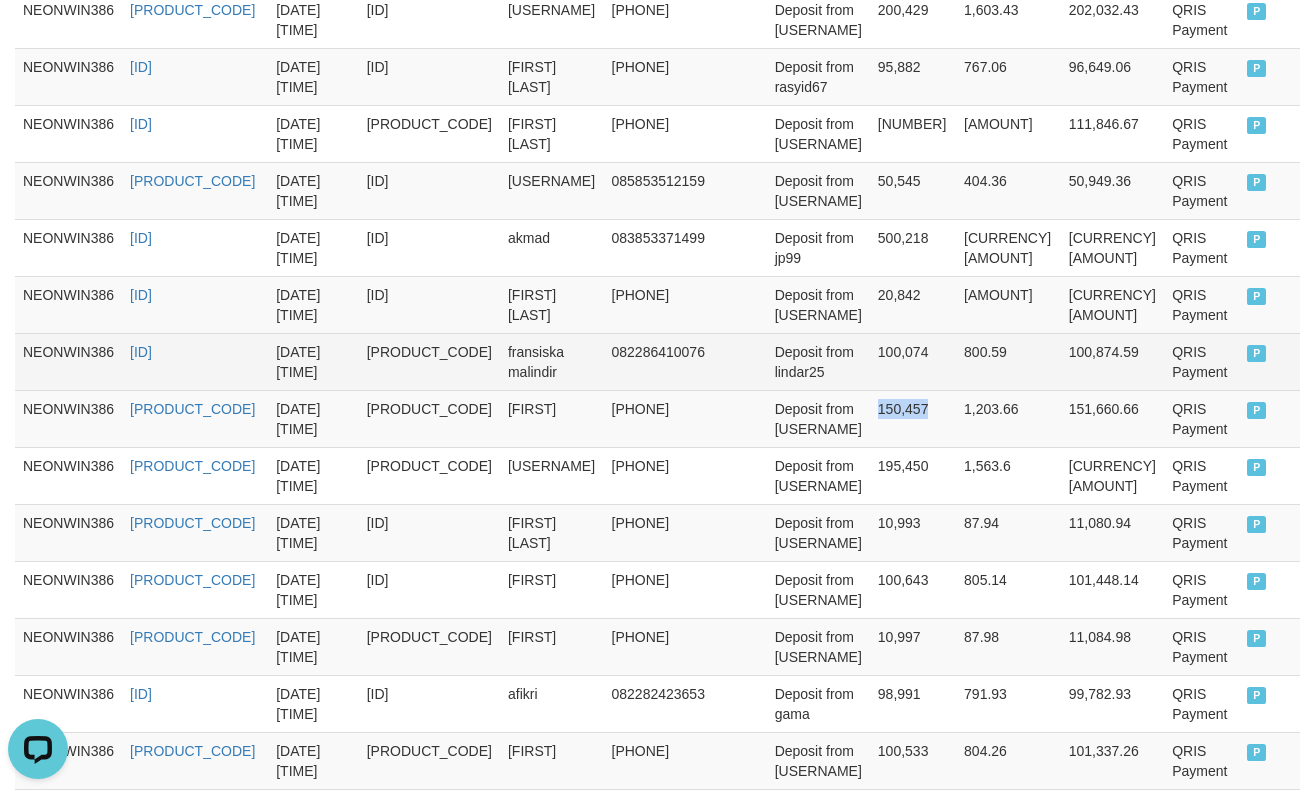 click on "100,074" at bounding box center [913, 361] 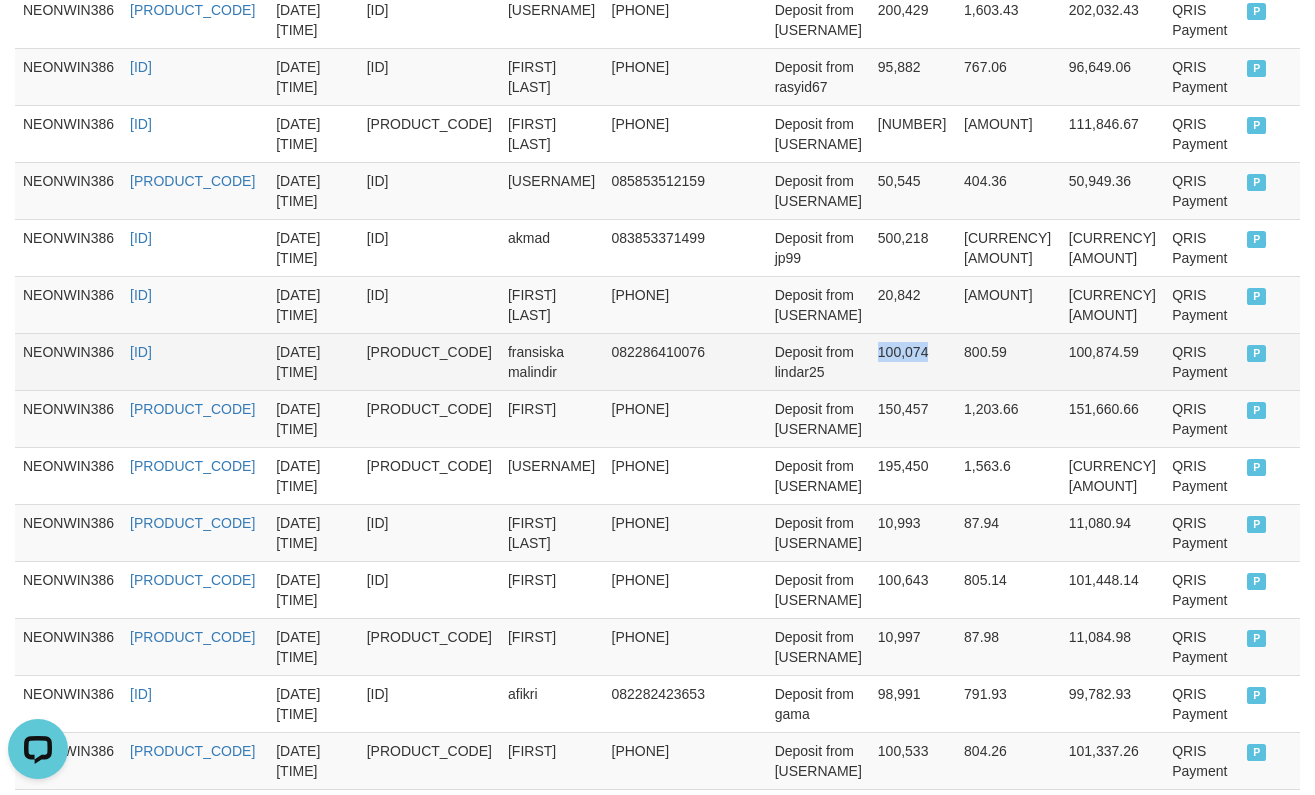 click on "100,074" at bounding box center (913, 361) 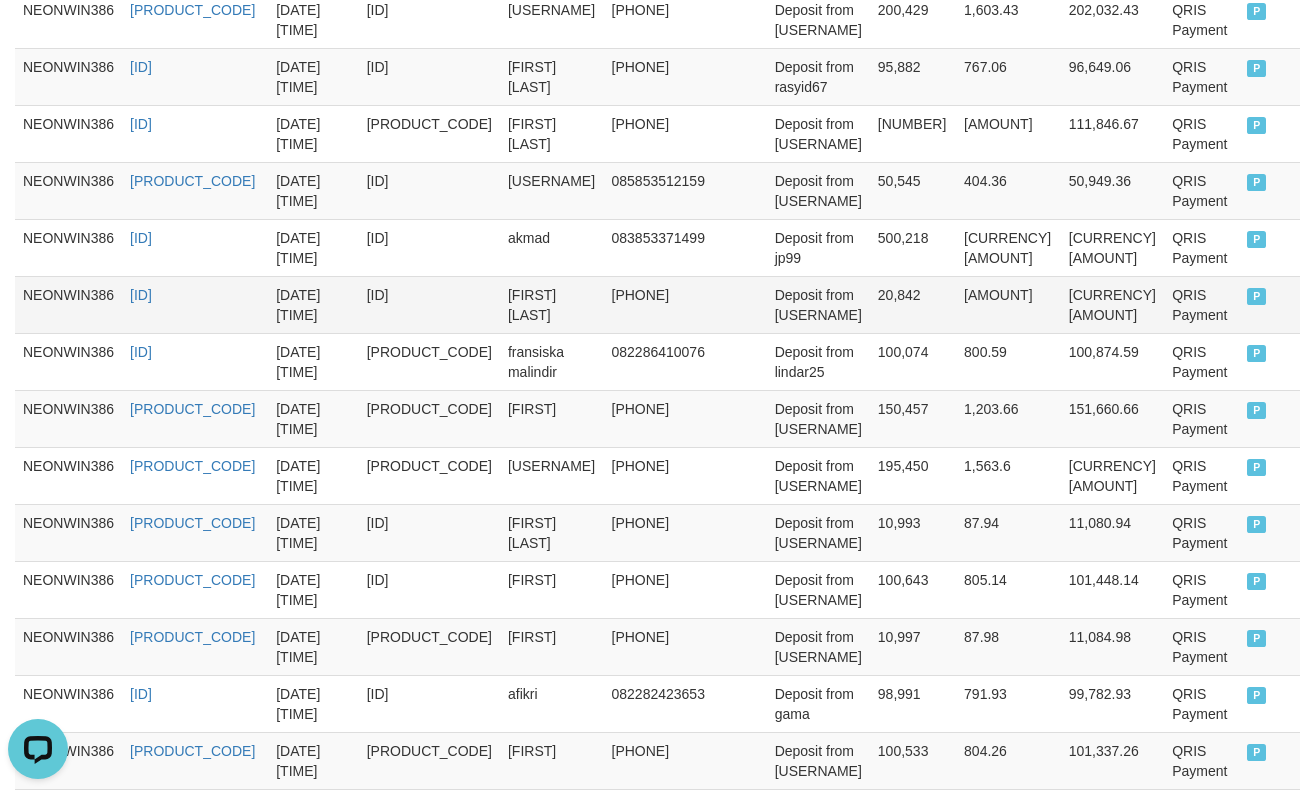 click on "20,842" at bounding box center [913, 304] 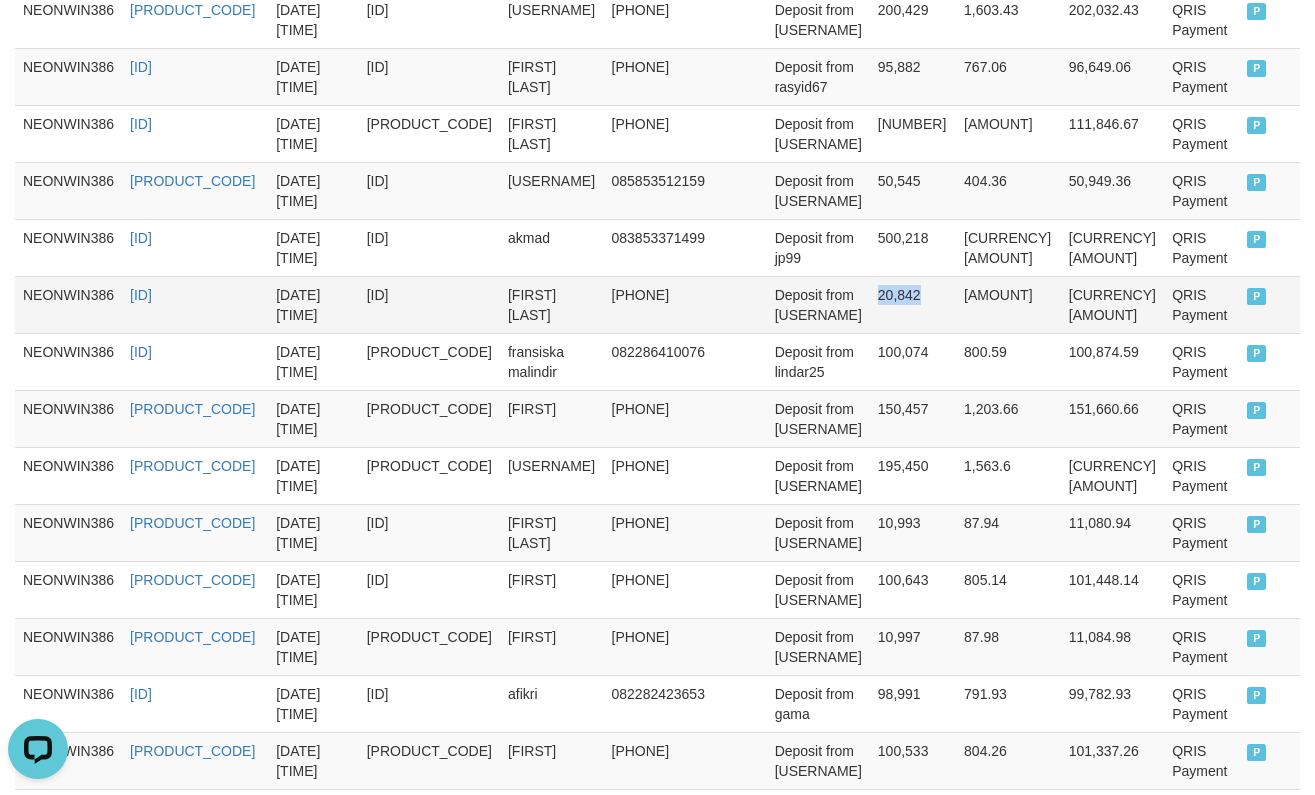 click on "20,842" at bounding box center [913, 304] 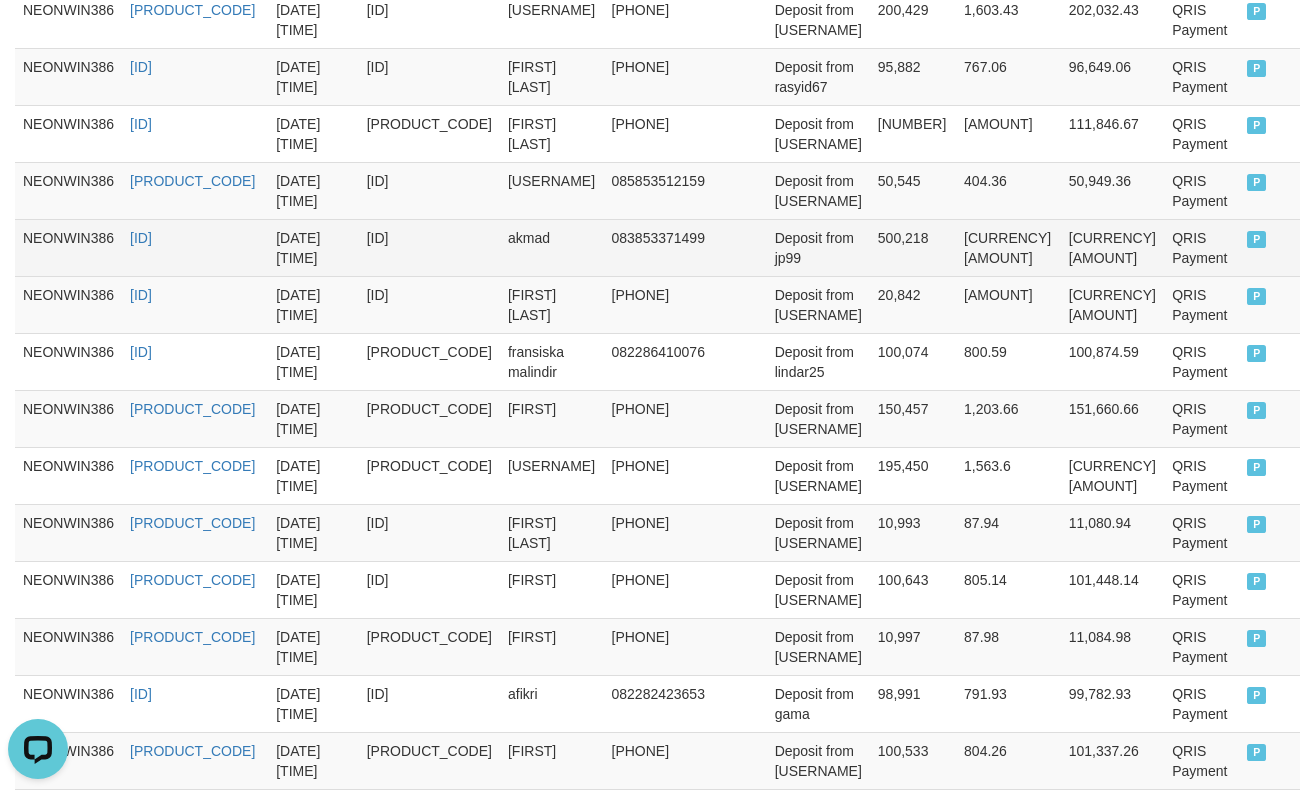 click on "500,218" at bounding box center [913, 247] 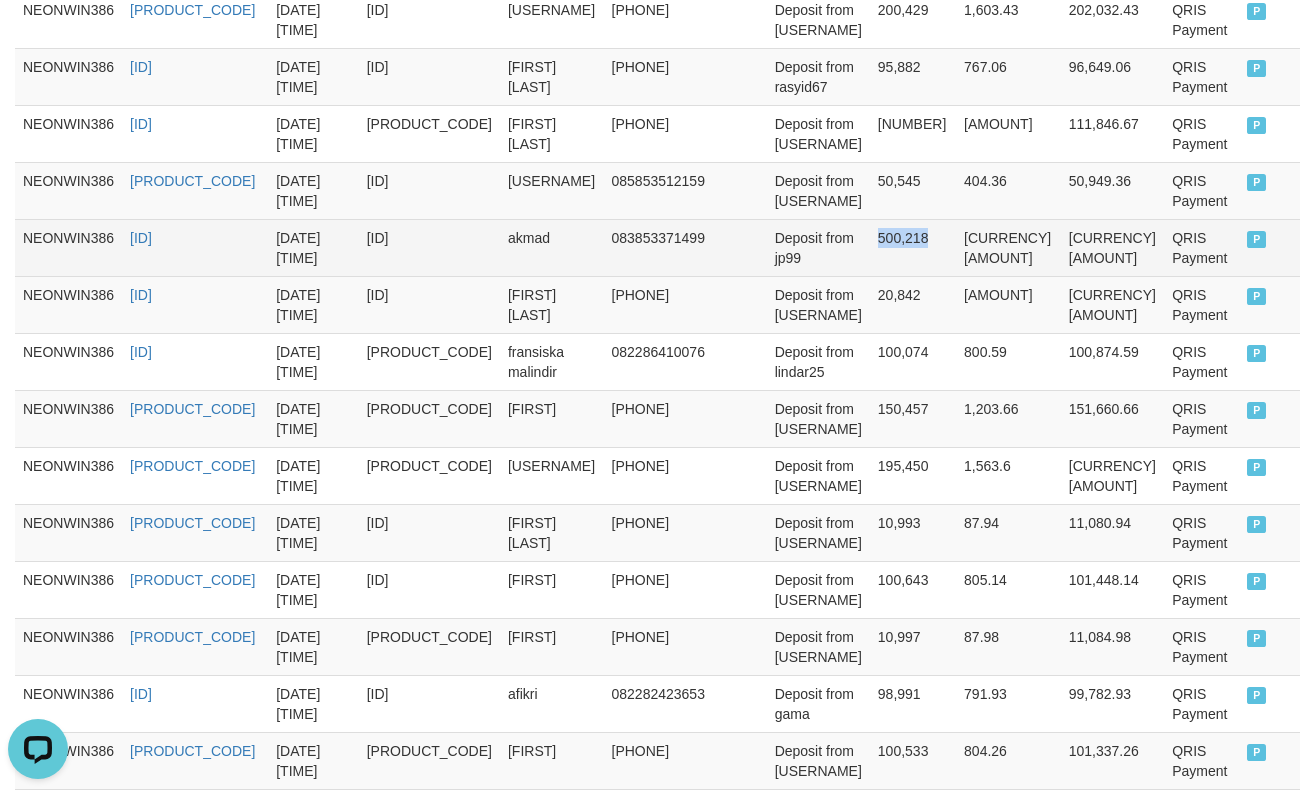 click on "500,218" at bounding box center [913, 247] 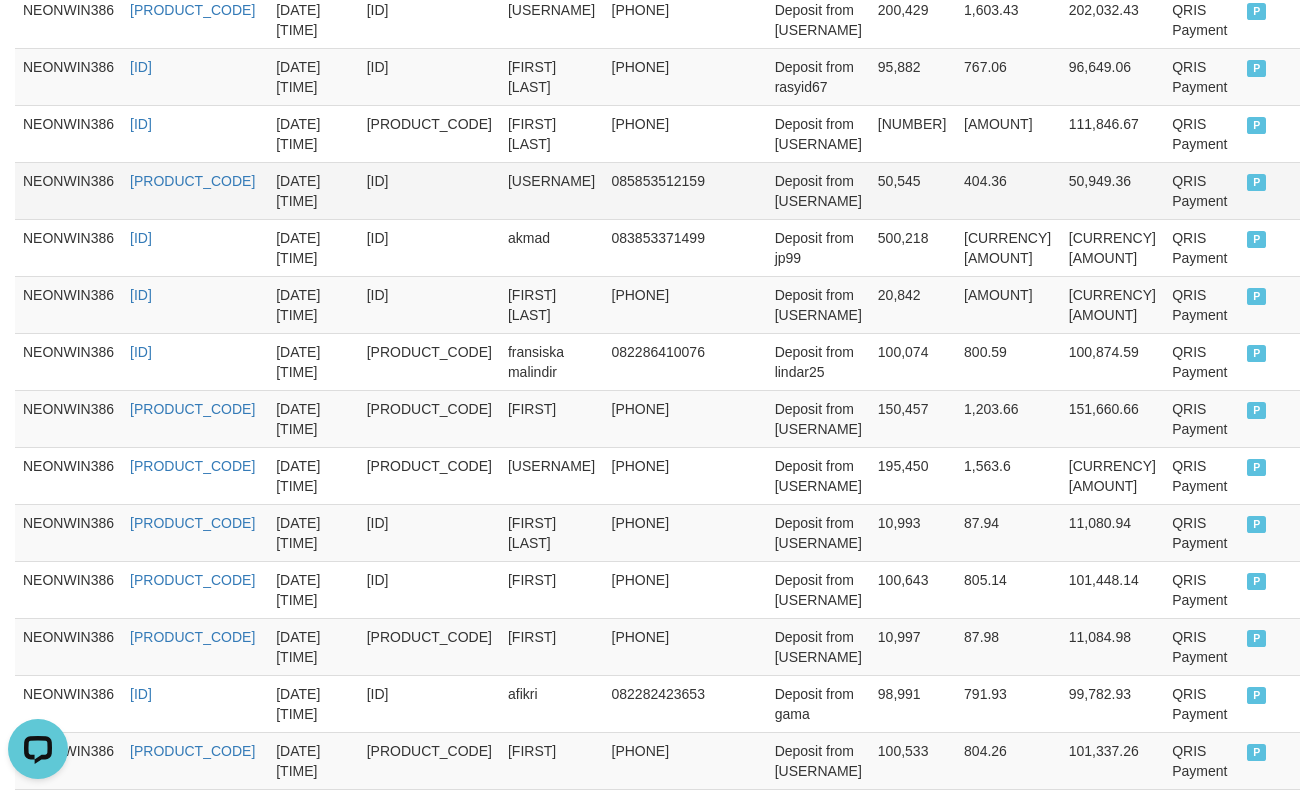 click on "50,545" at bounding box center (913, 190) 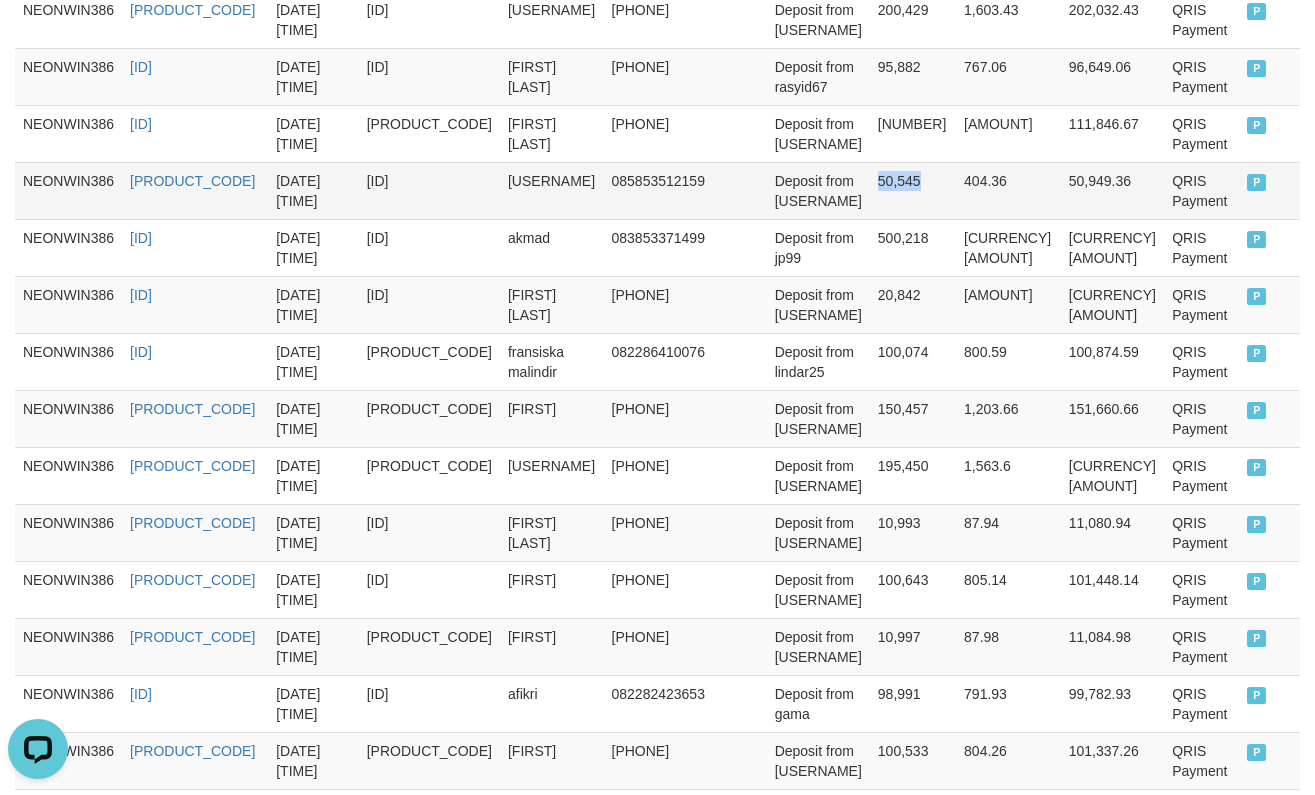 click on "50,545" at bounding box center (913, 190) 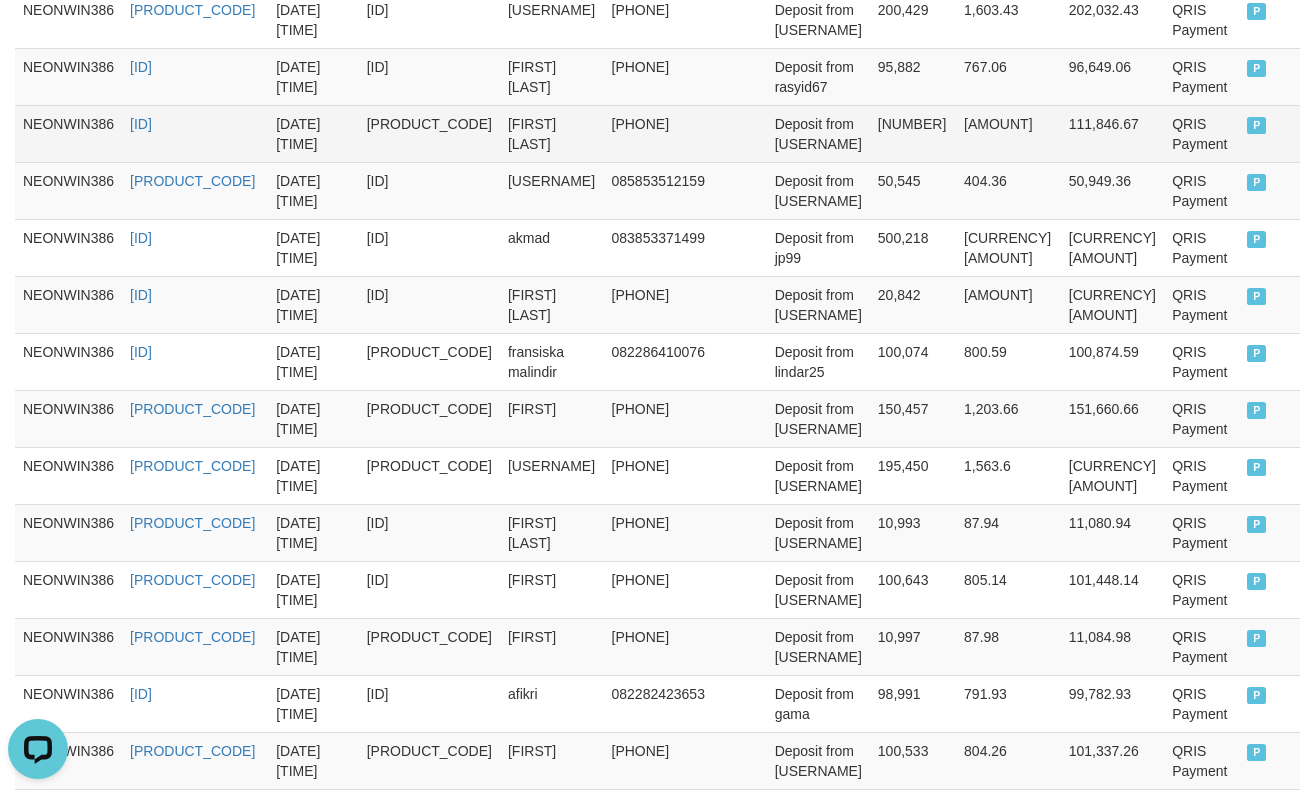 click on "[NUMBER]" at bounding box center (913, 133) 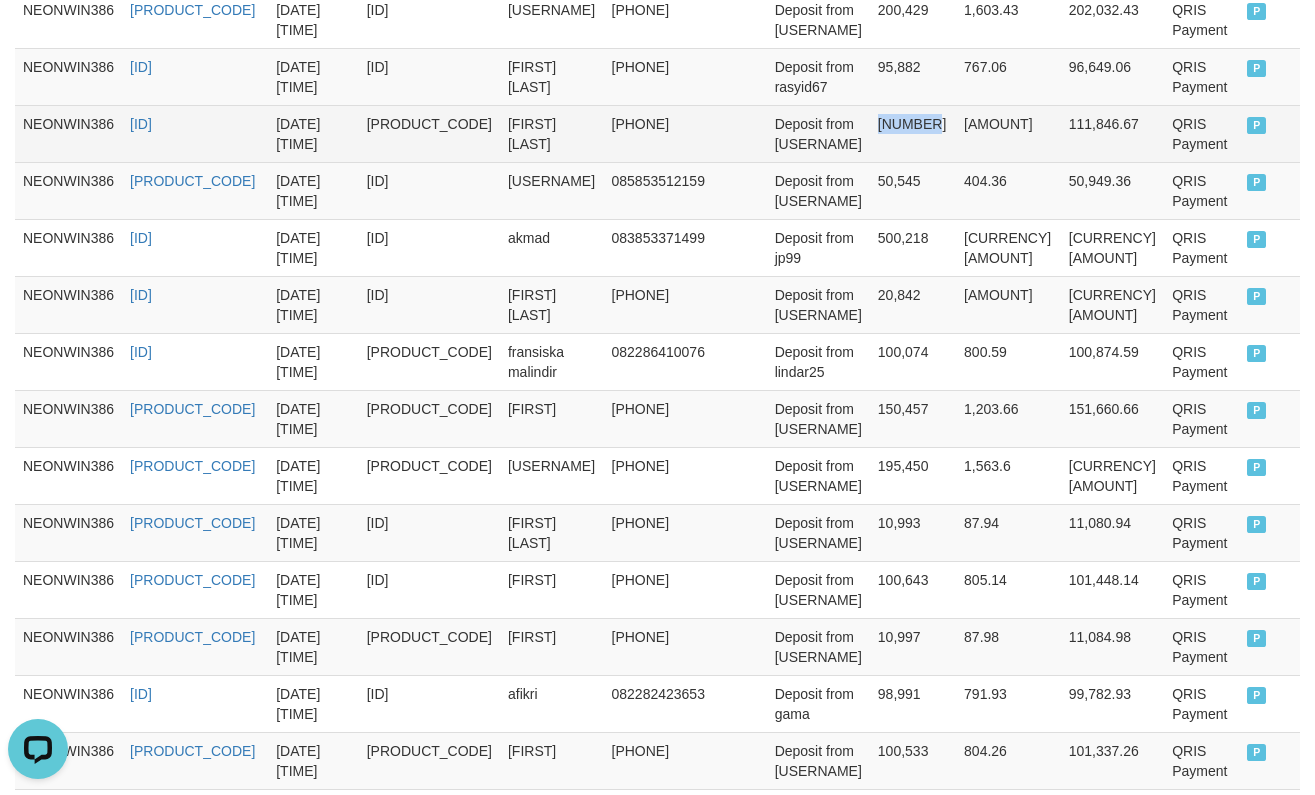 click on "[NUMBER]" at bounding box center (913, 133) 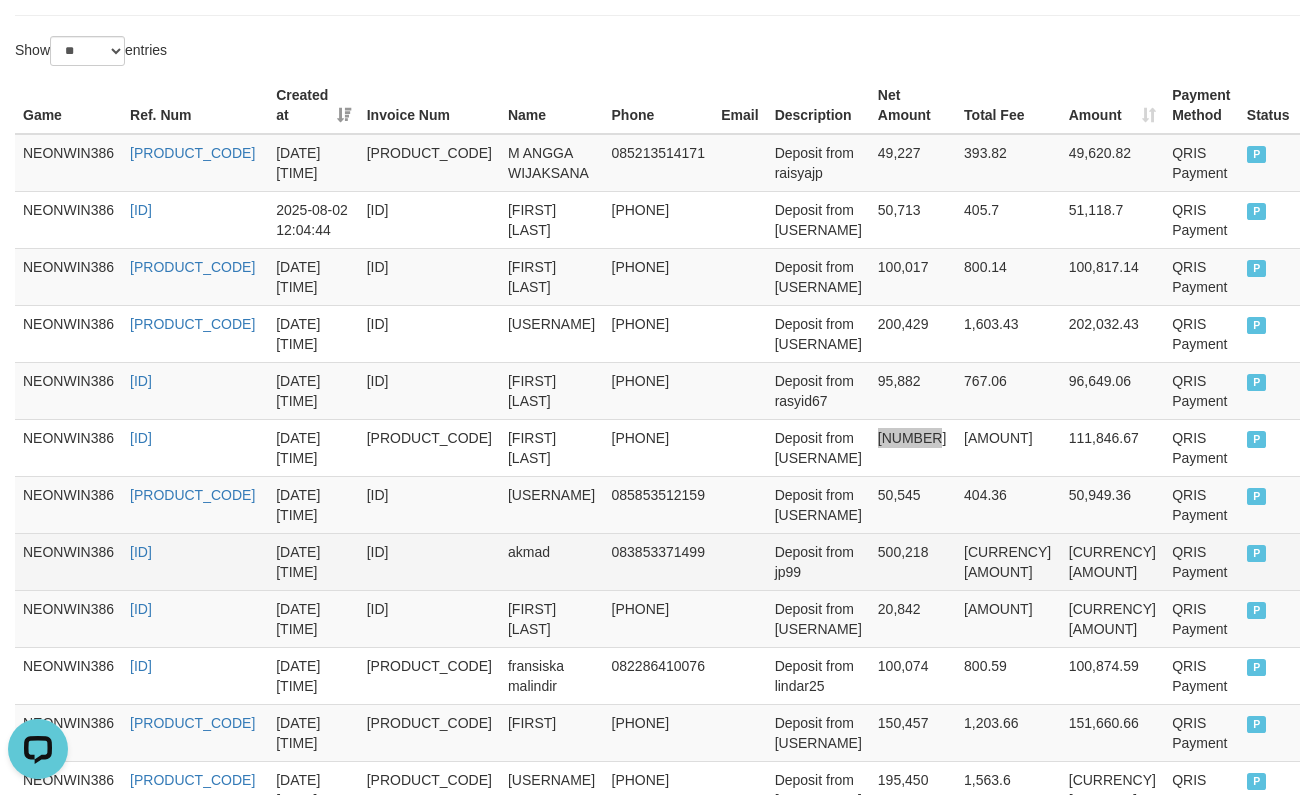scroll, scrollTop: 627, scrollLeft: 0, axis: vertical 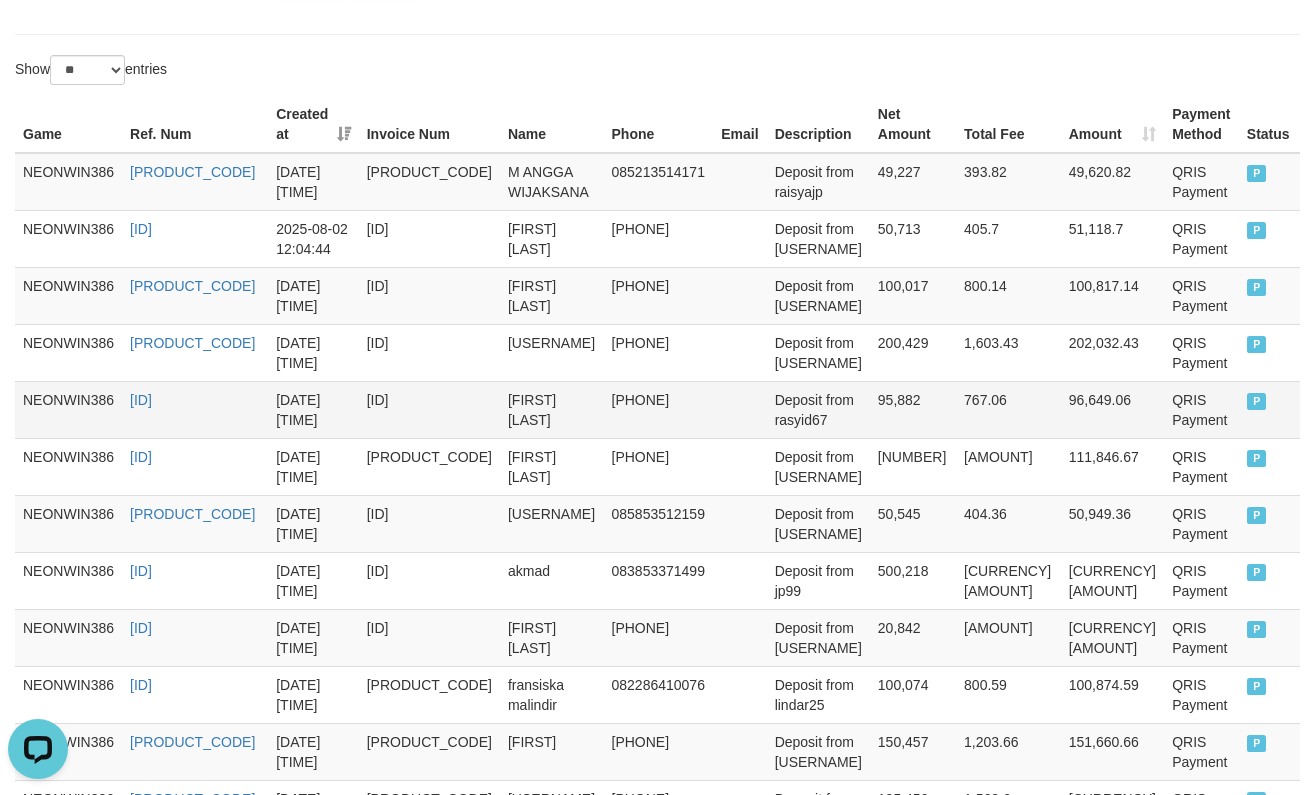click on "95,882" at bounding box center (913, 409) 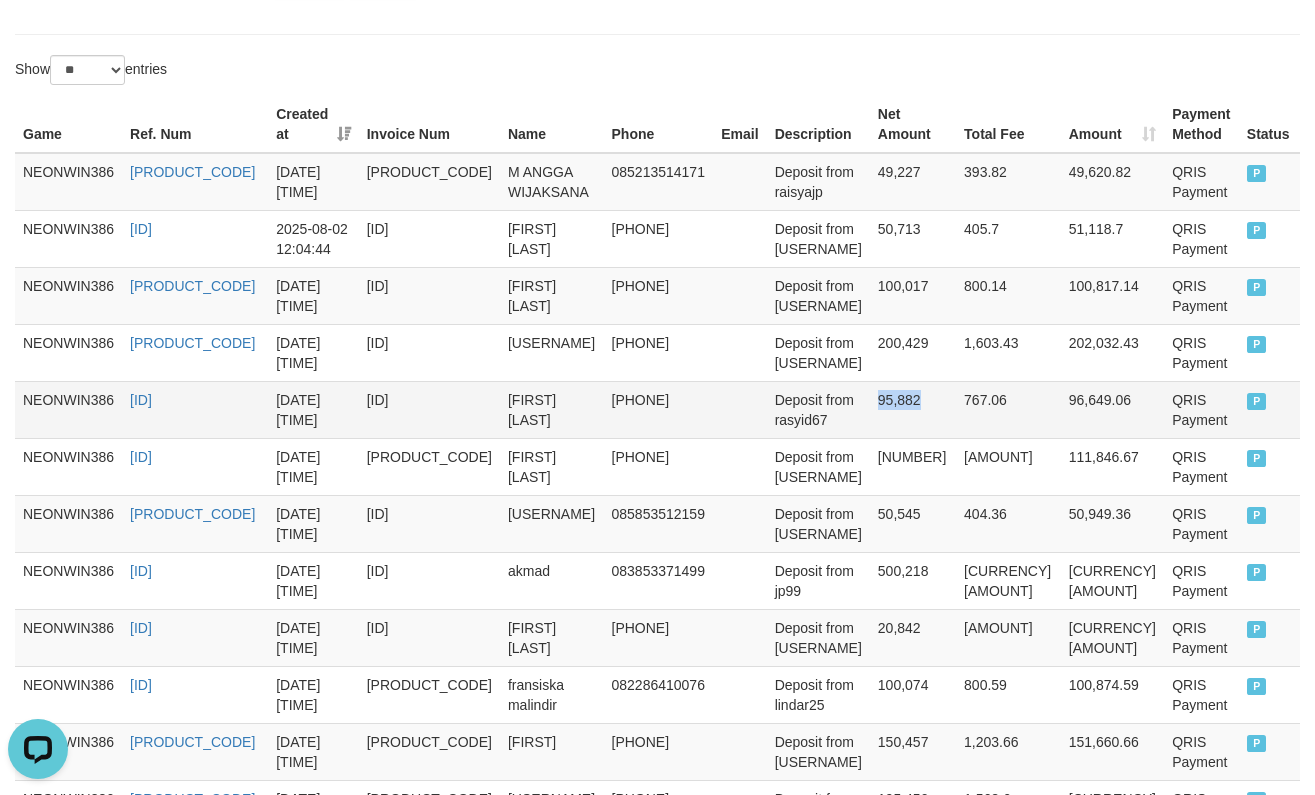 click on "95,882" at bounding box center (913, 409) 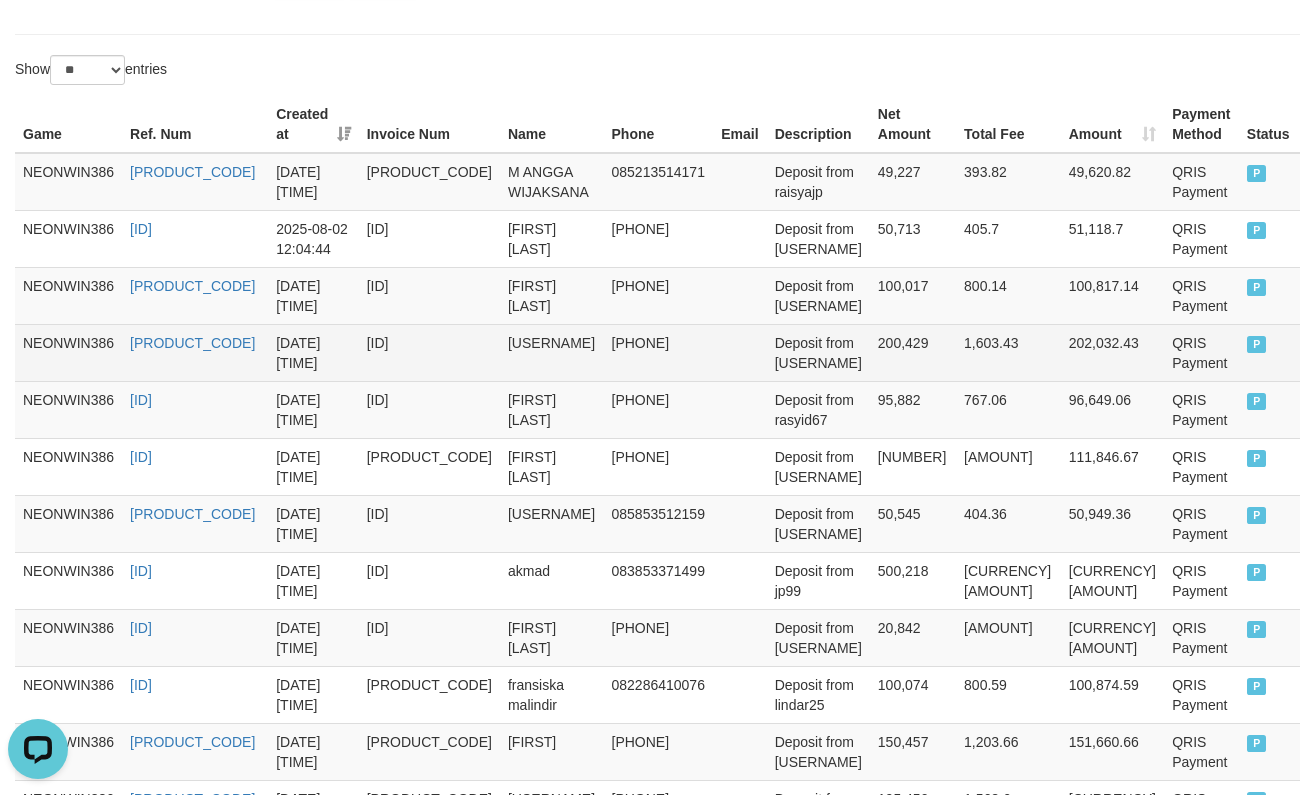 click on "200,429" at bounding box center [913, 352] 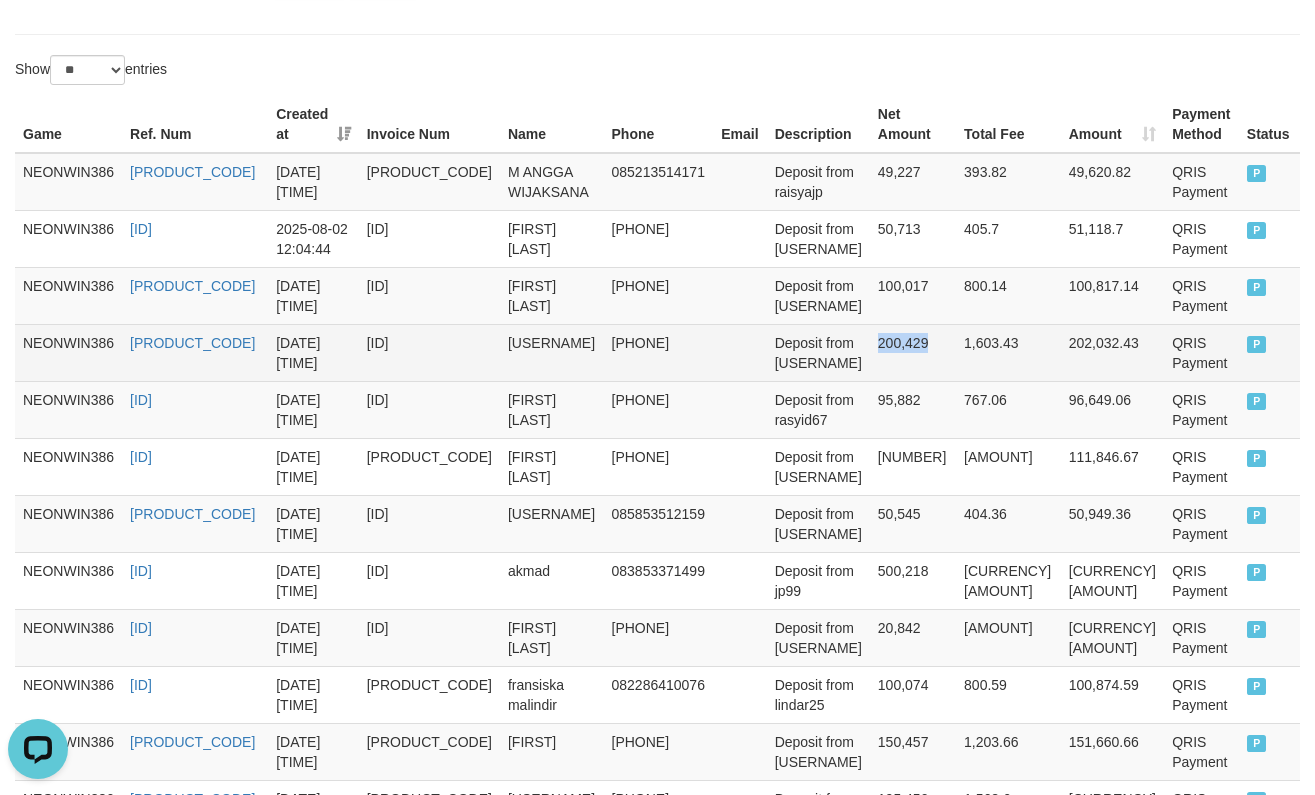 click on "200,429" at bounding box center [913, 352] 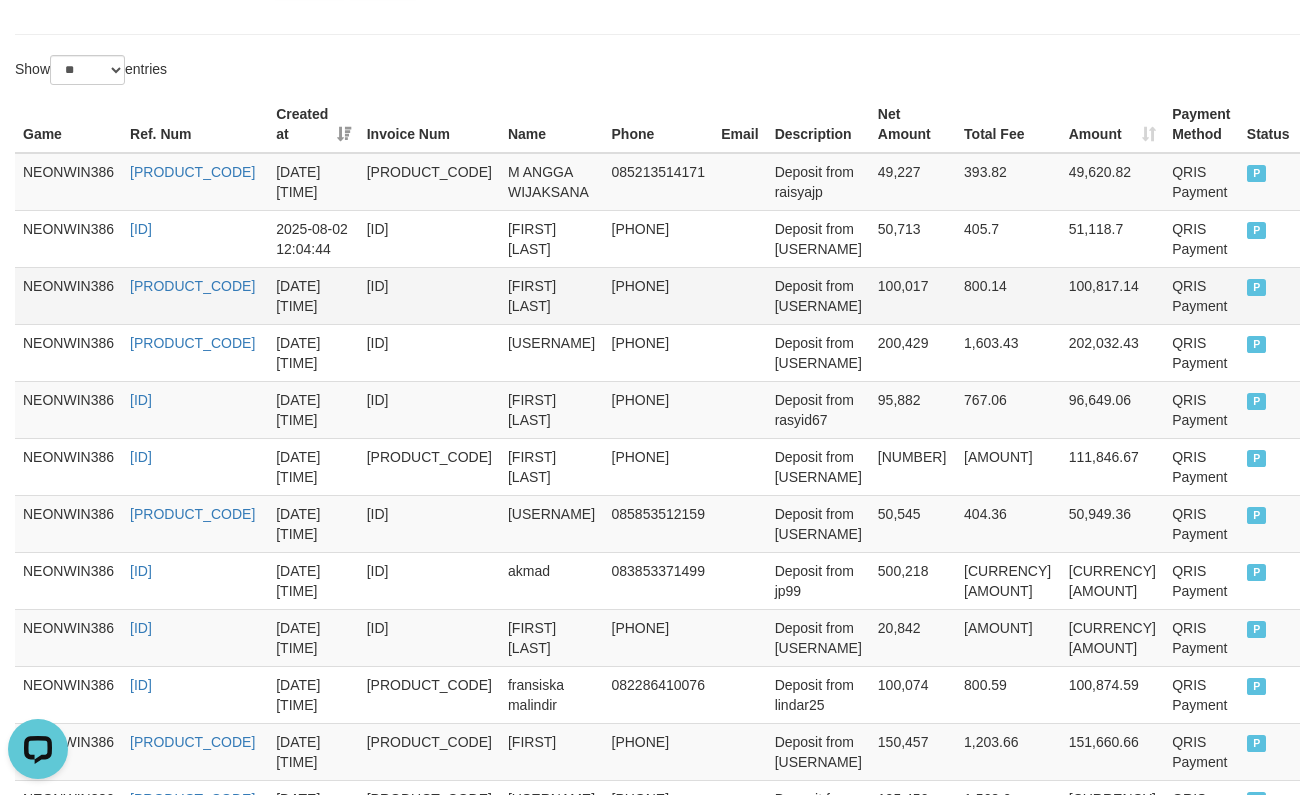 click on "100,017" at bounding box center [913, 295] 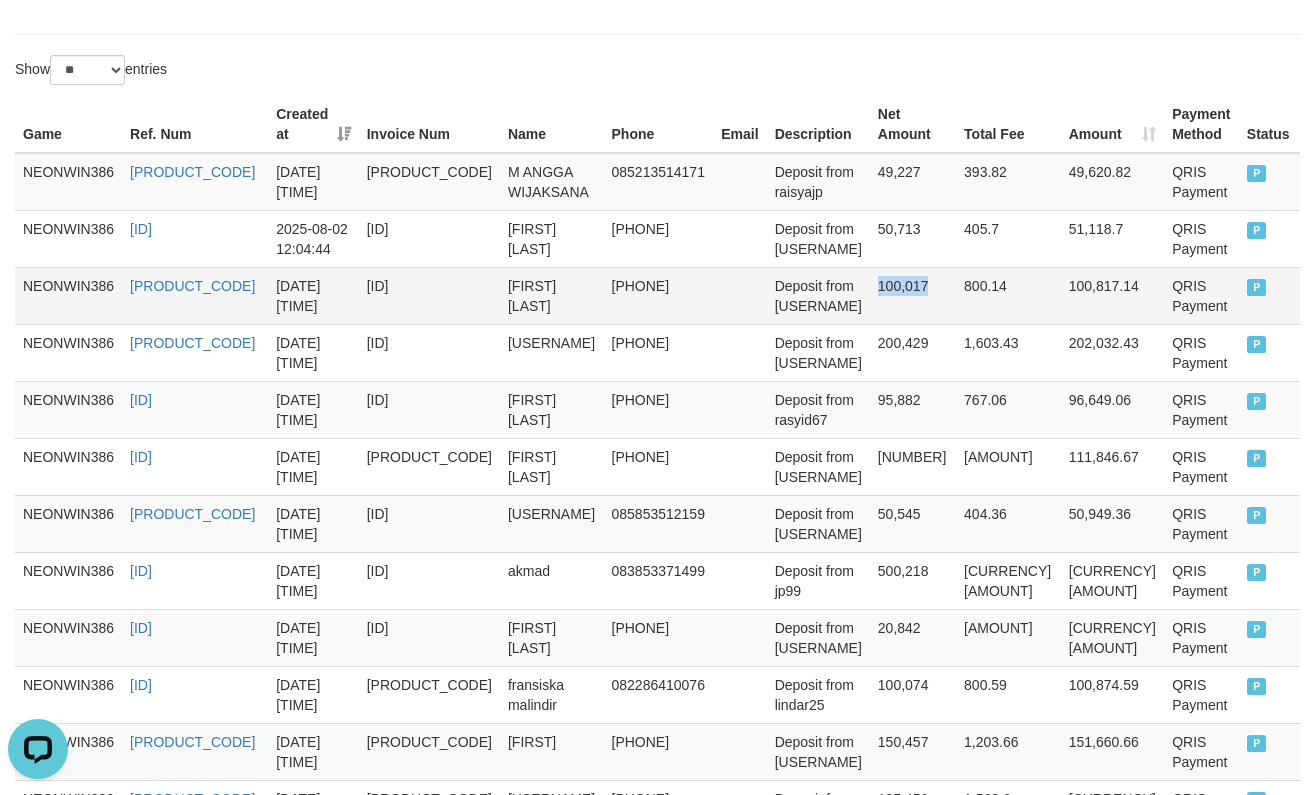 click on "100,017" at bounding box center (913, 295) 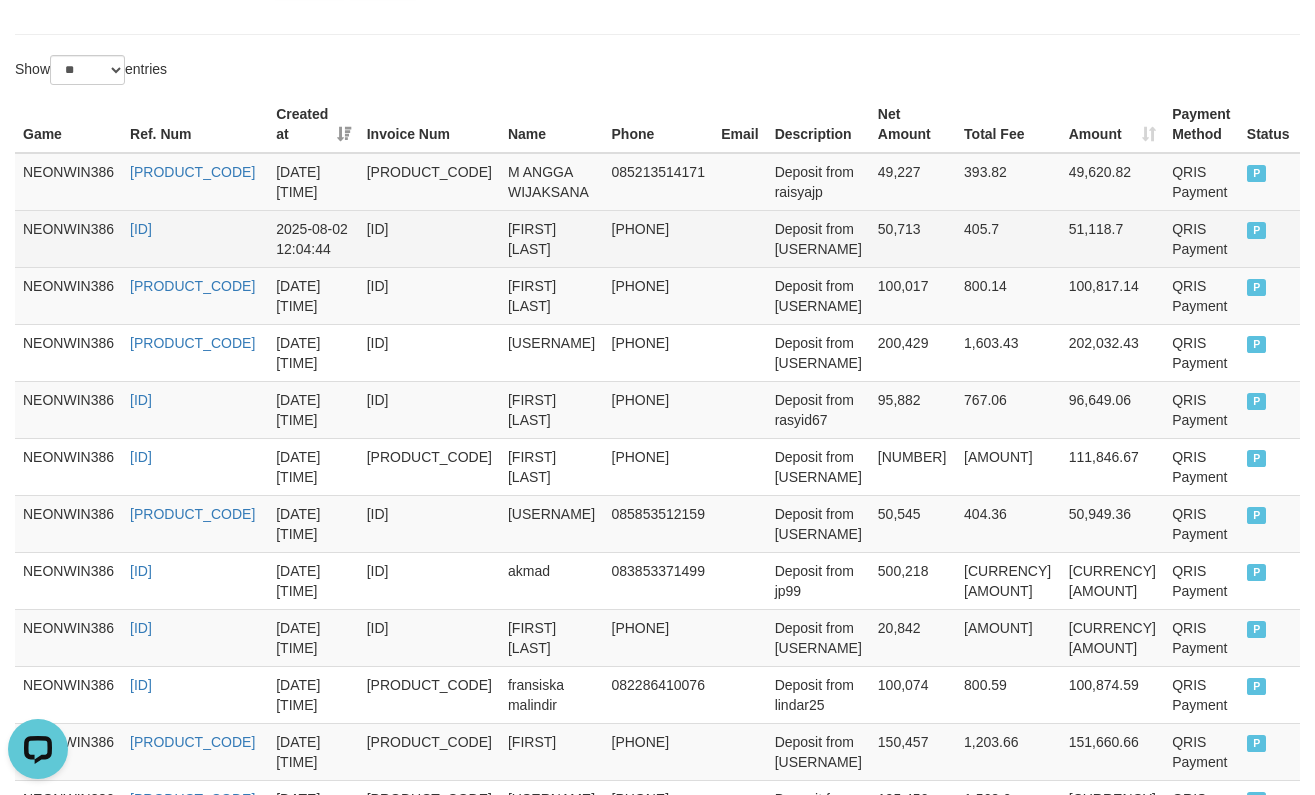 click on "50,713" at bounding box center [913, 238] 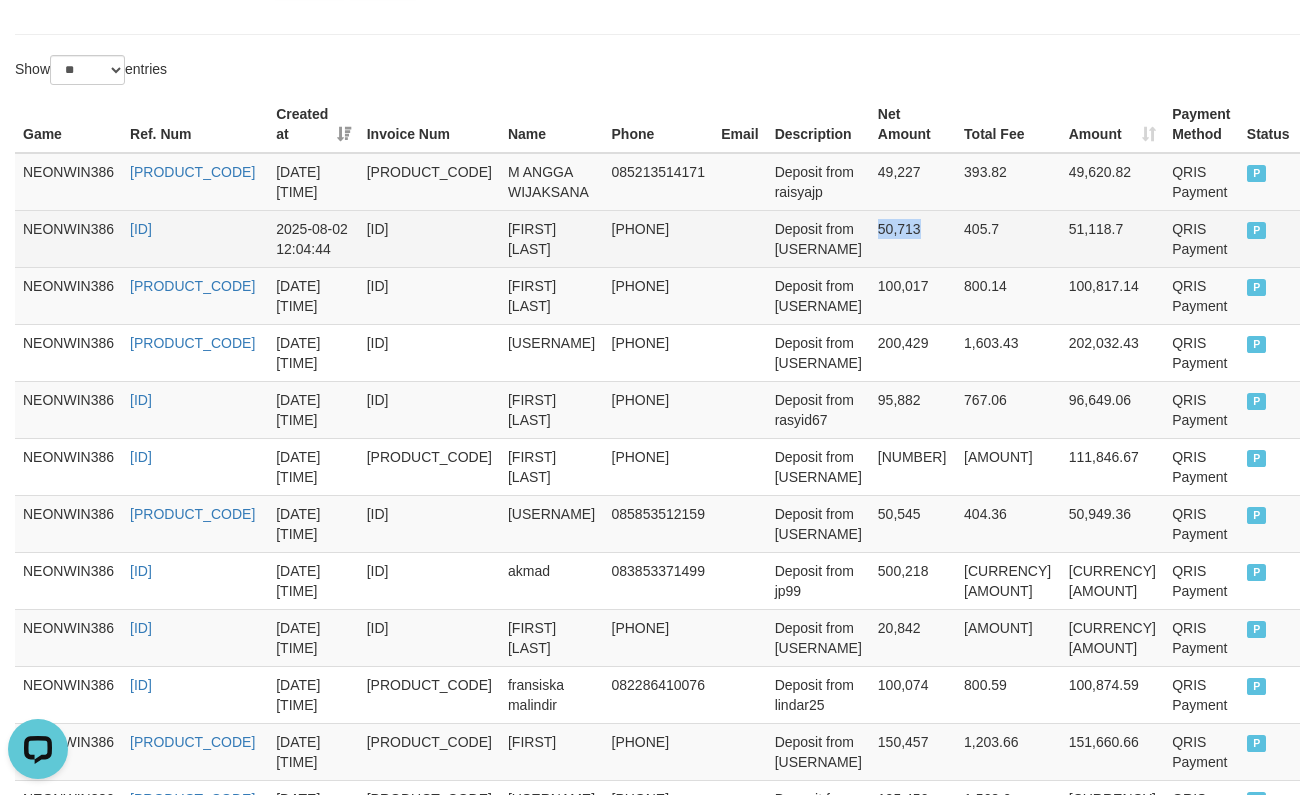 click on "50,713" at bounding box center [913, 238] 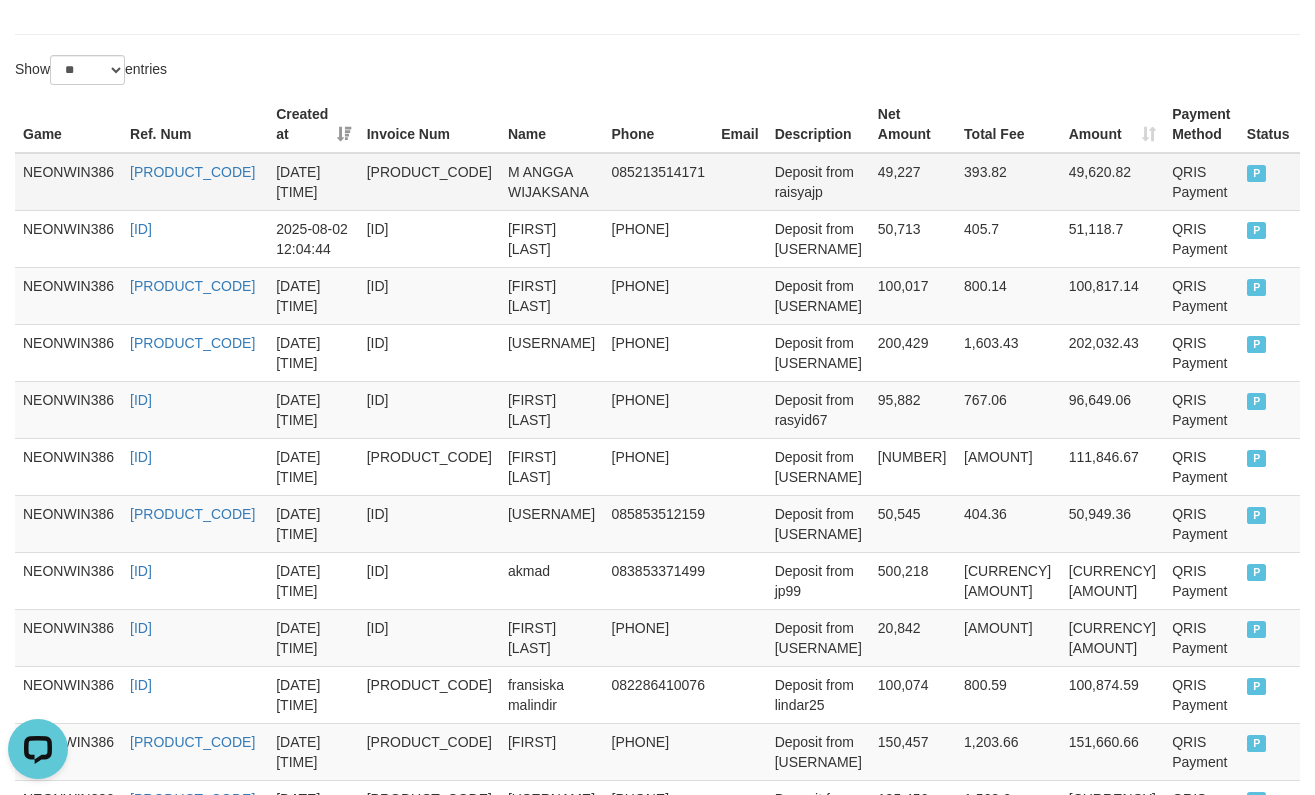click on "49,227" at bounding box center (913, 182) 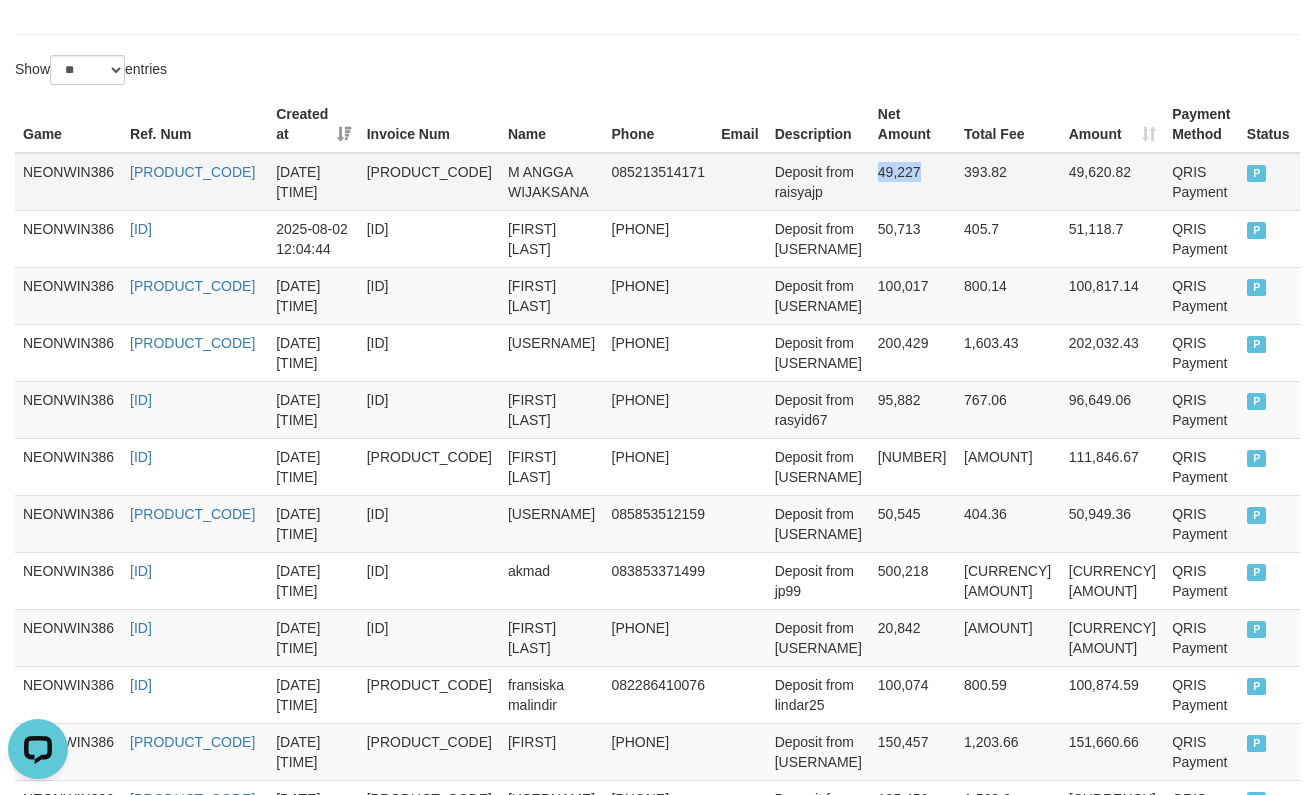 click on "49,227" at bounding box center (913, 182) 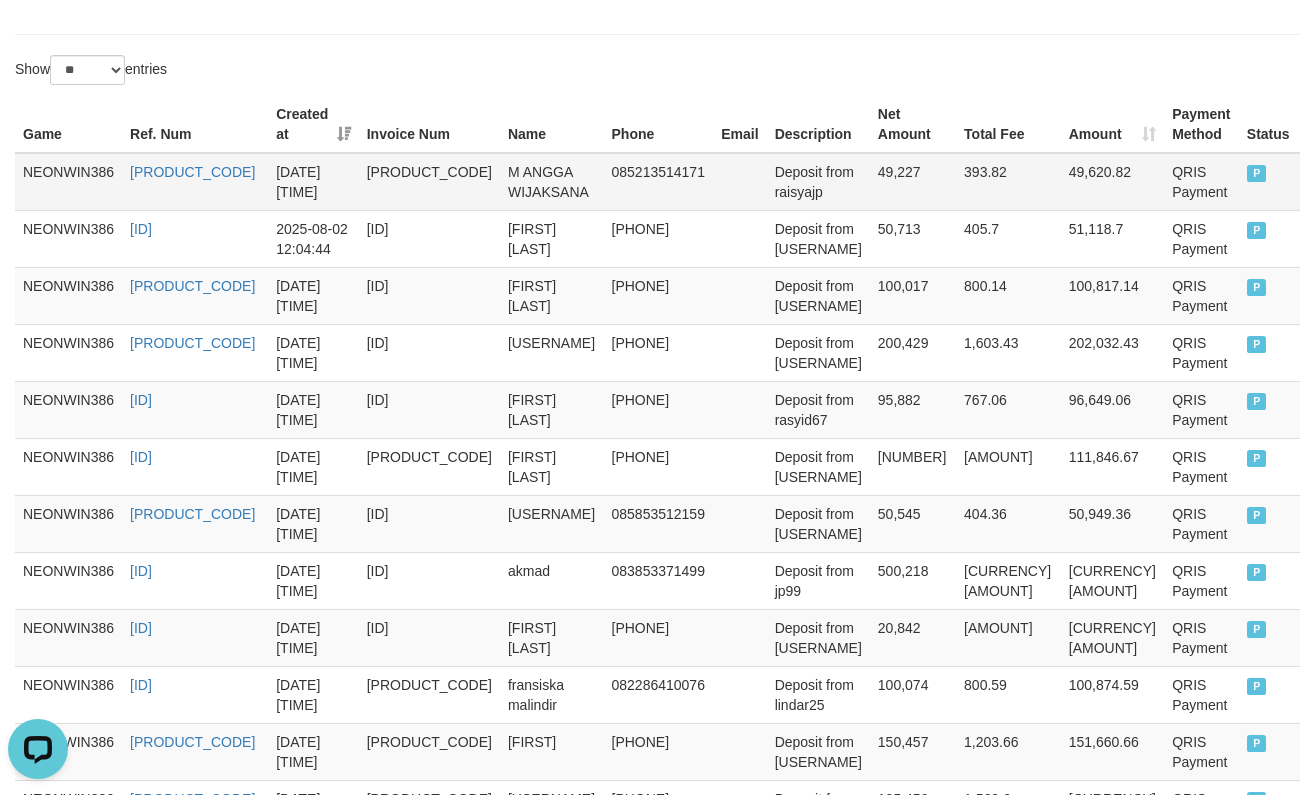 click on "M ANGGA WIJAKSANA" at bounding box center [552, 182] 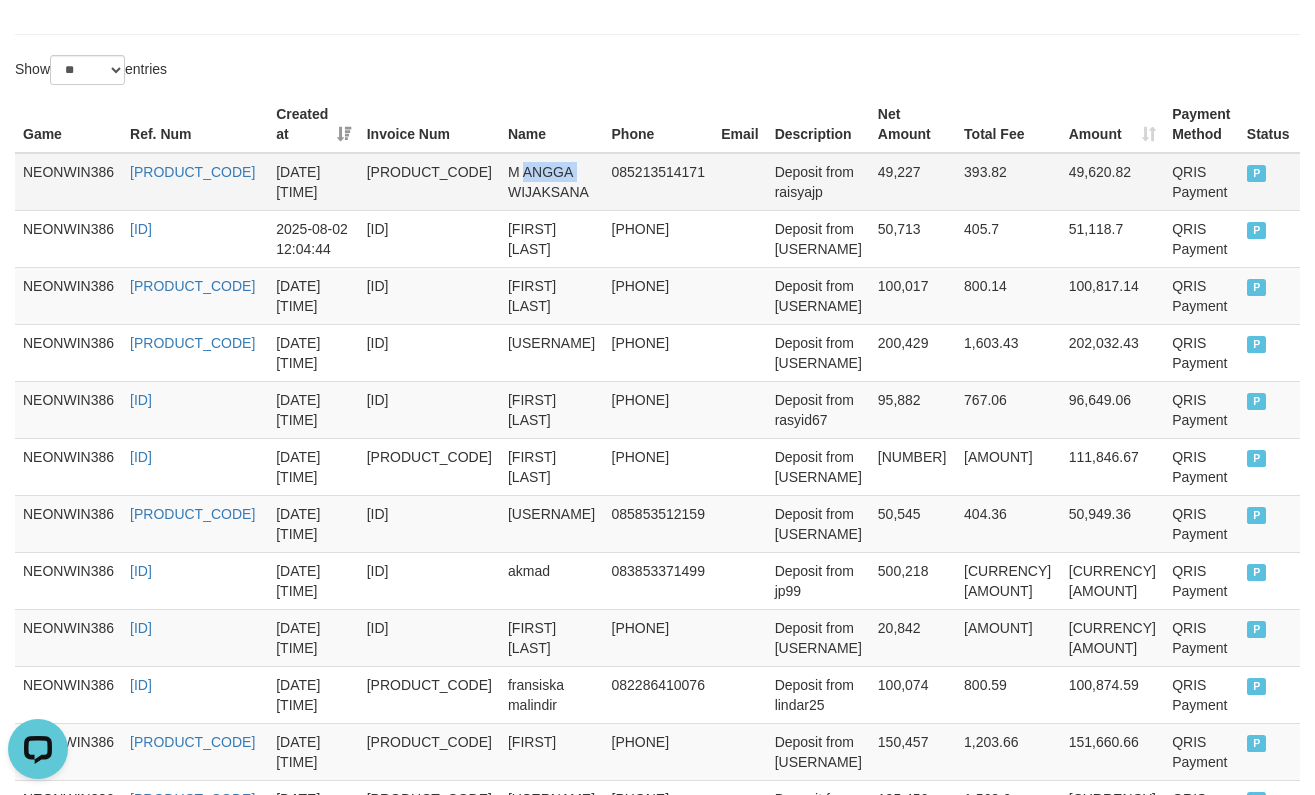 click on "M ANGGA WIJAKSANA" at bounding box center (552, 182) 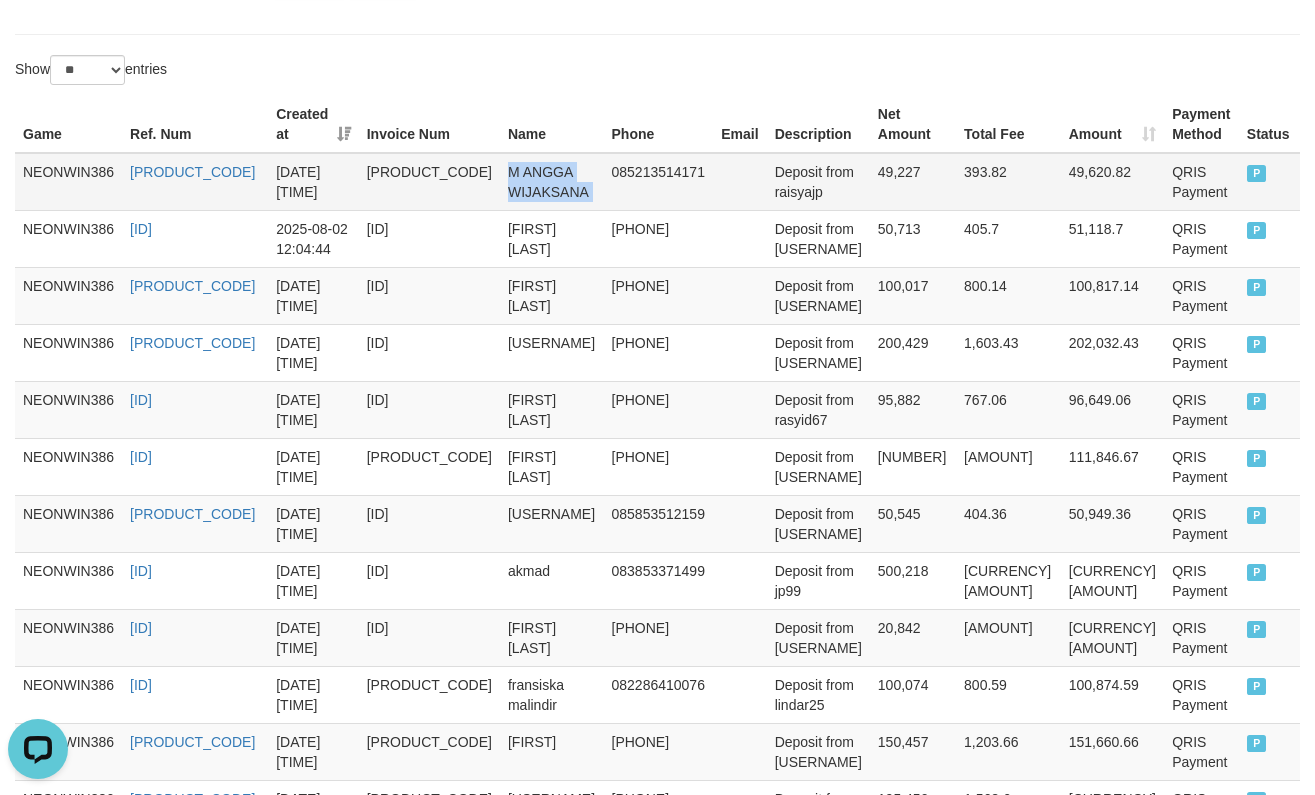 click on "M ANGGA WIJAKSANA" at bounding box center (552, 182) 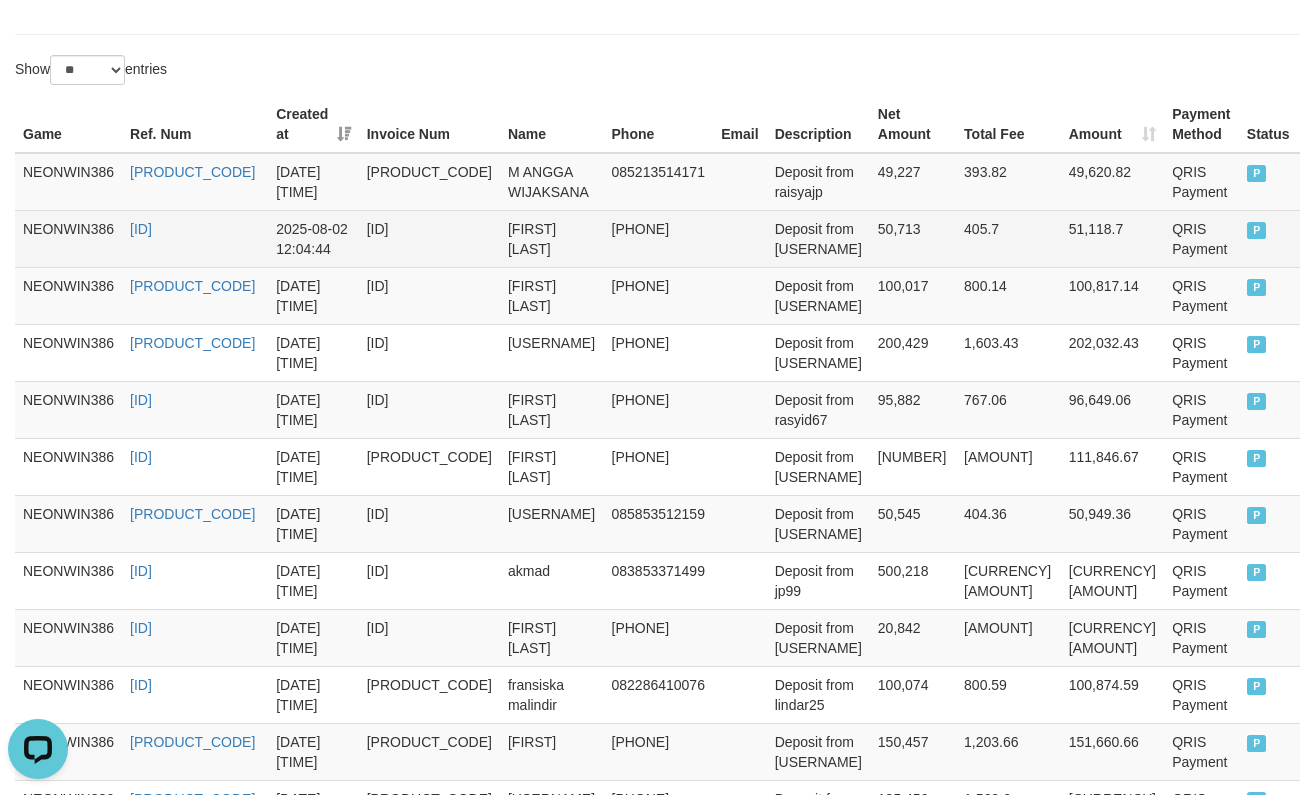 click on "[FIRST] [LAST]" at bounding box center (552, 238) 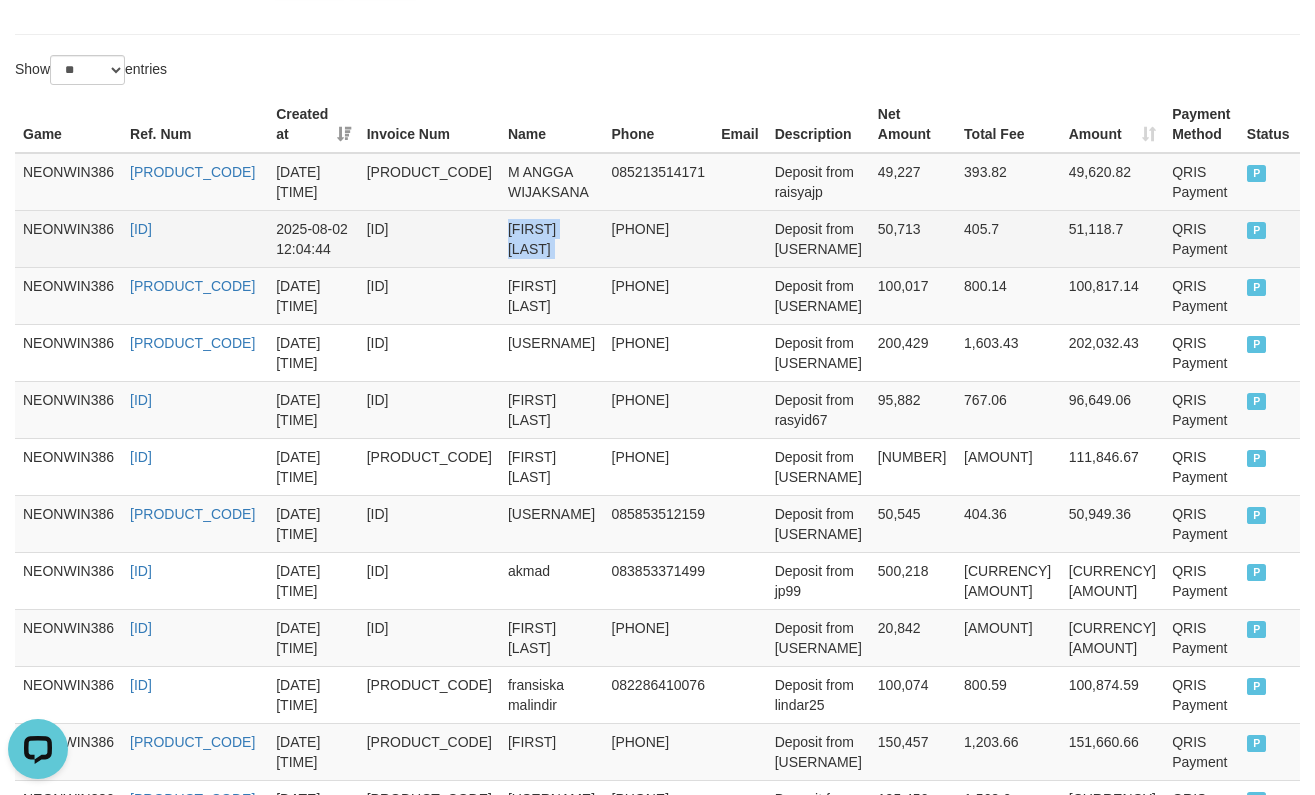click on "[FIRST] [LAST]" at bounding box center [552, 238] 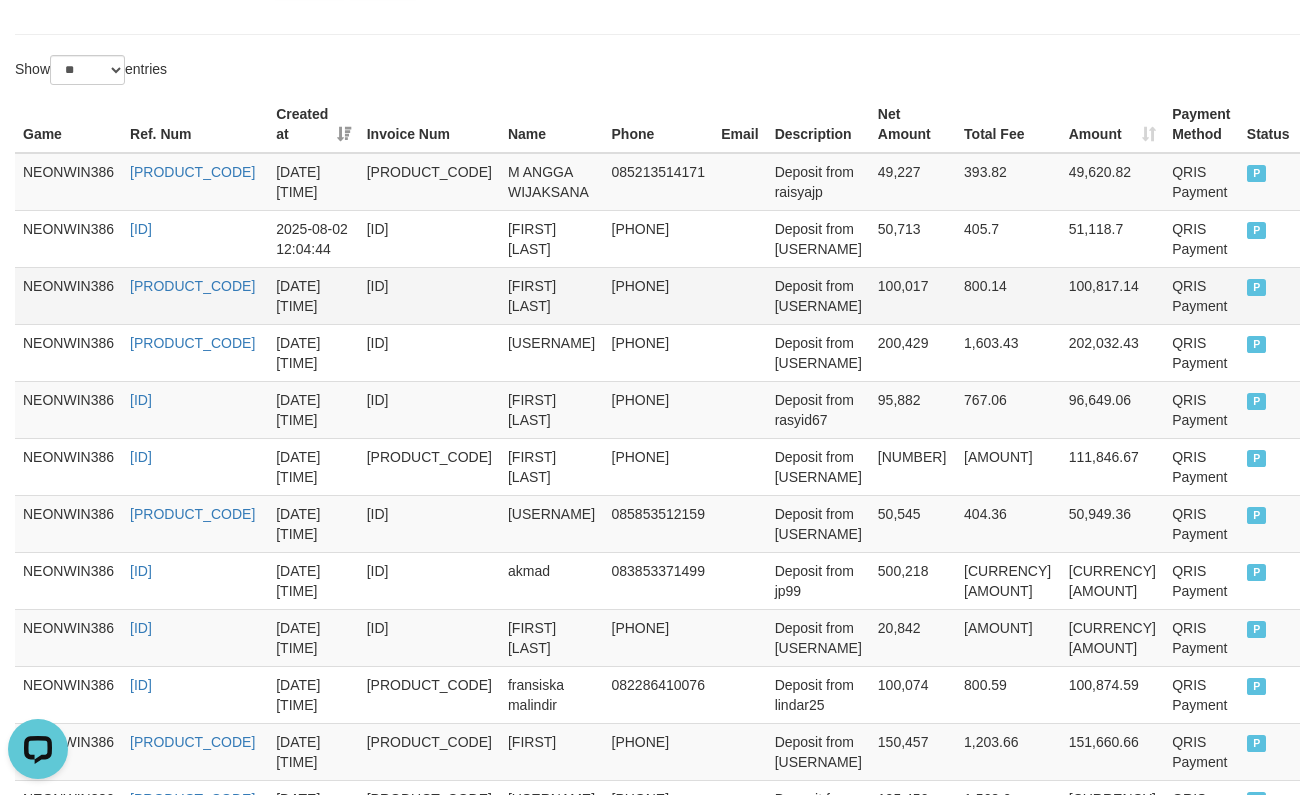 click on "[FIRST] [LAST]" at bounding box center [552, 295] 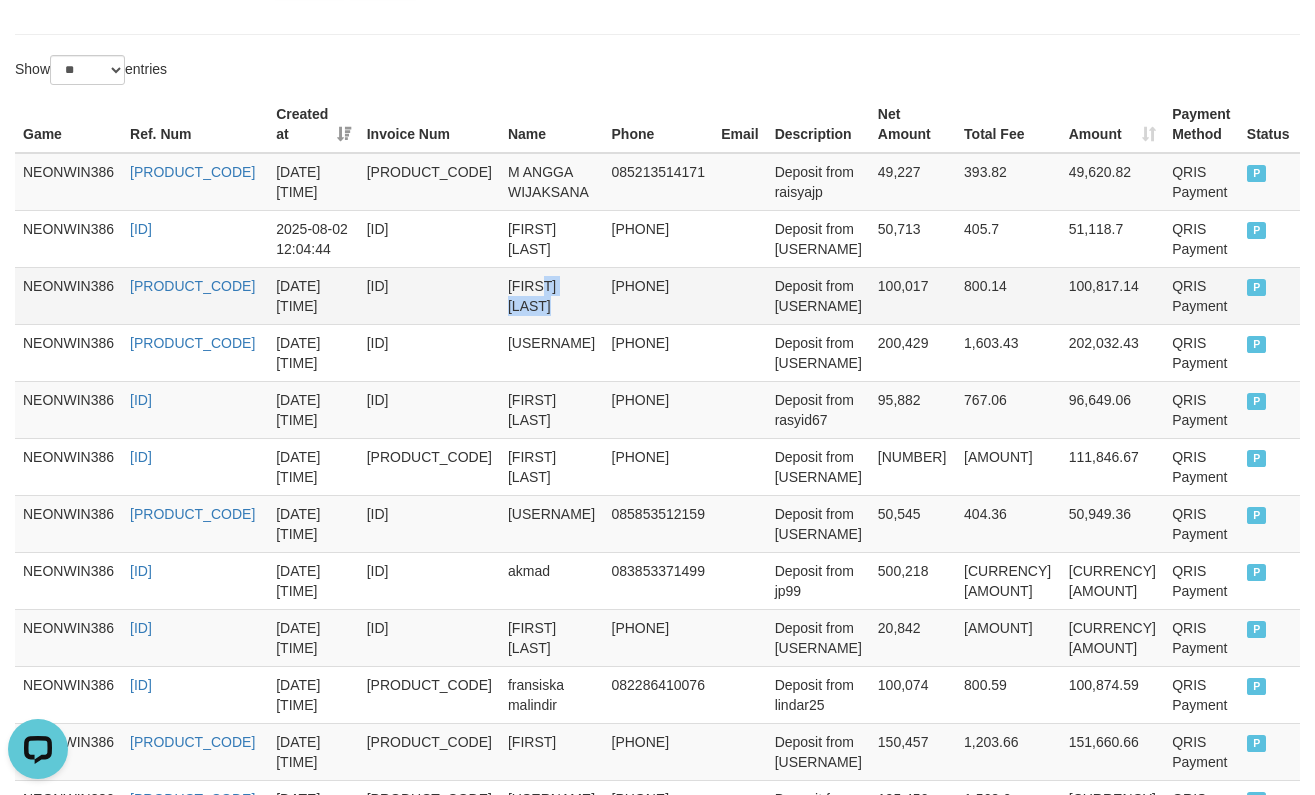 click on "[FIRST] [LAST]" at bounding box center [552, 295] 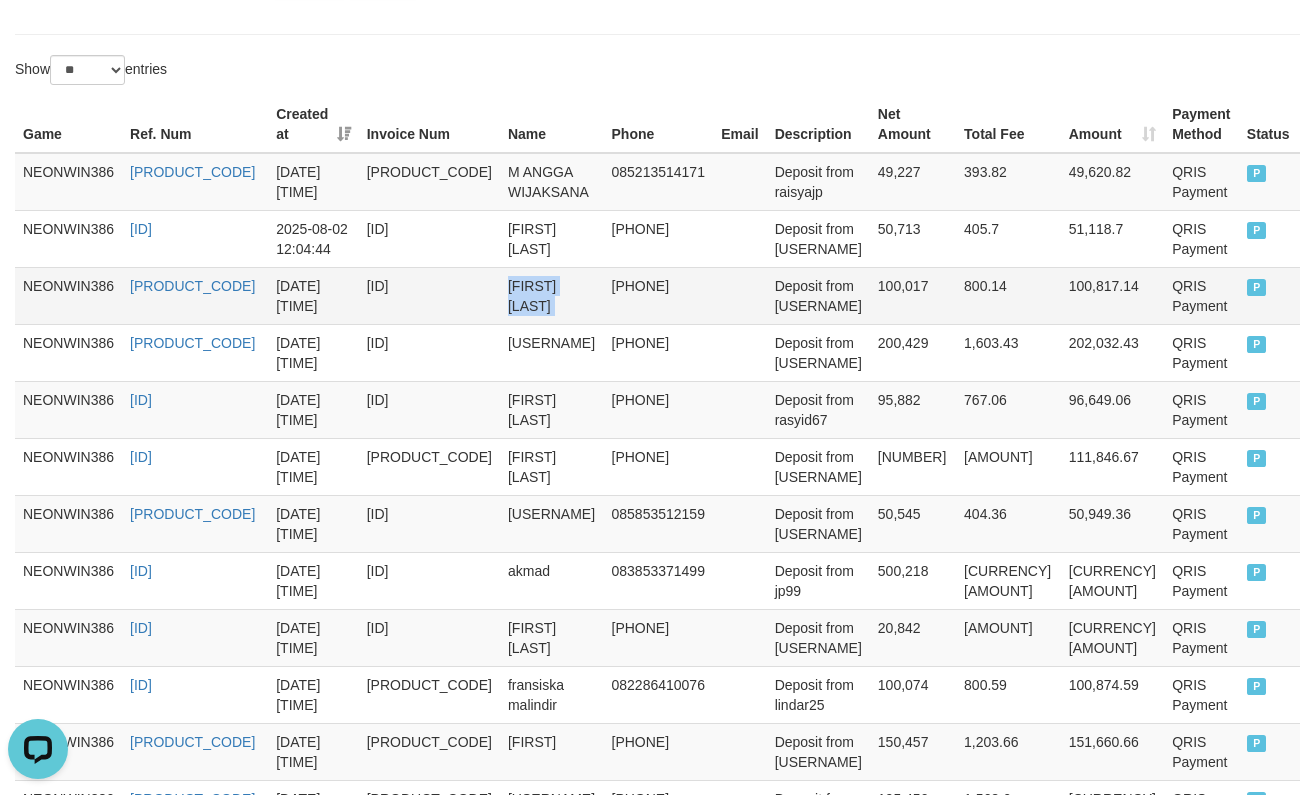 click on "[FIRST] [LAST]" at bounding box center [552, 295] 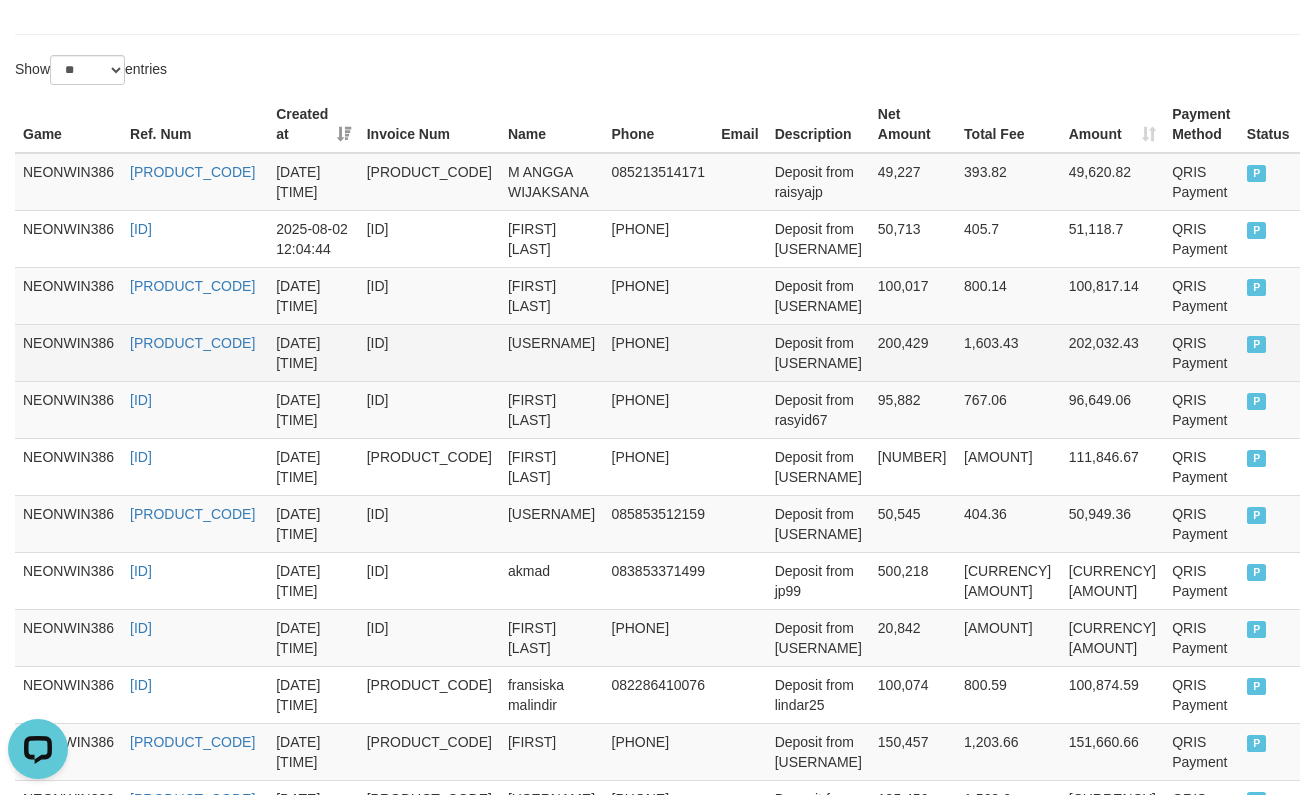 click on "[USERNAME]" at bounding box center [552, 352] 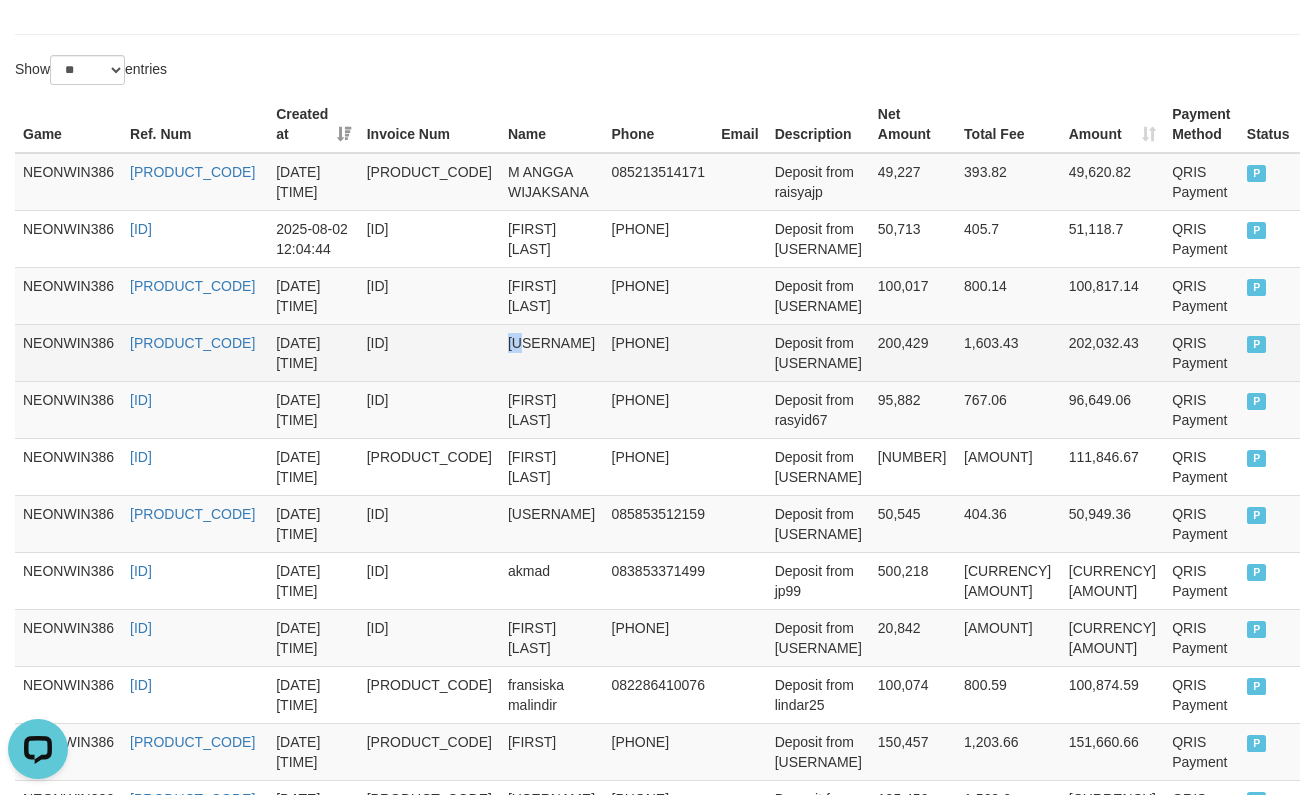 click on "[USERNAME]" at bounding box center (552, 352) 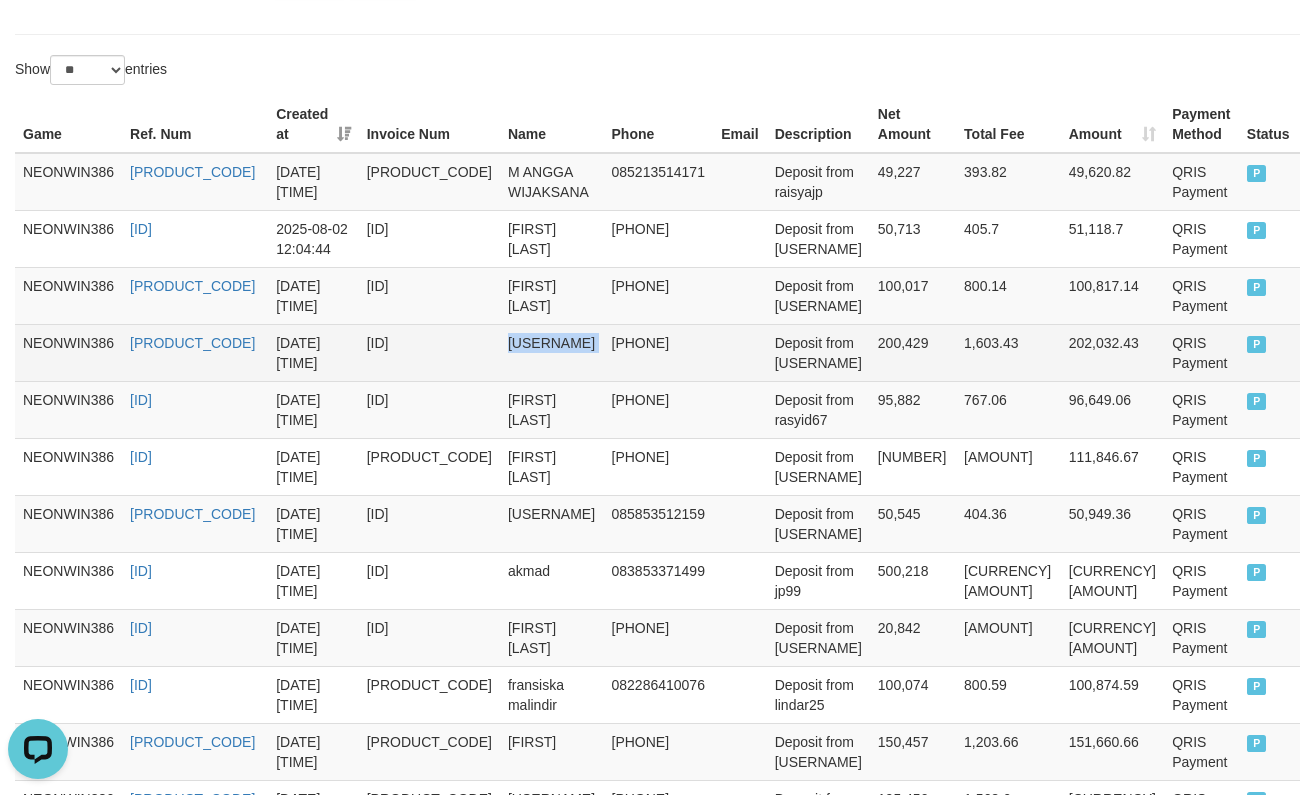 click on "[USERNAME]" at bounding box center (552, 352) 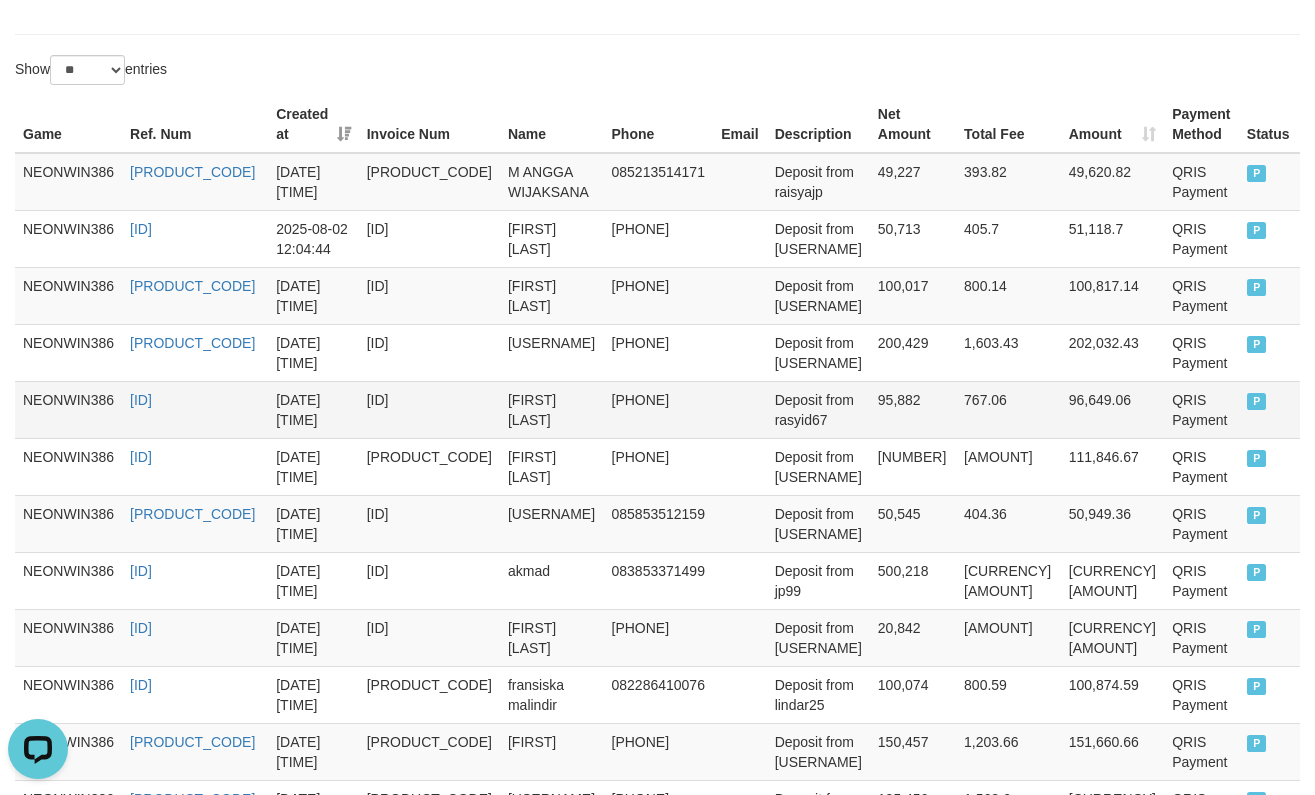 click on "[FIRST] [LAST]" at bounding box center (552, 409) 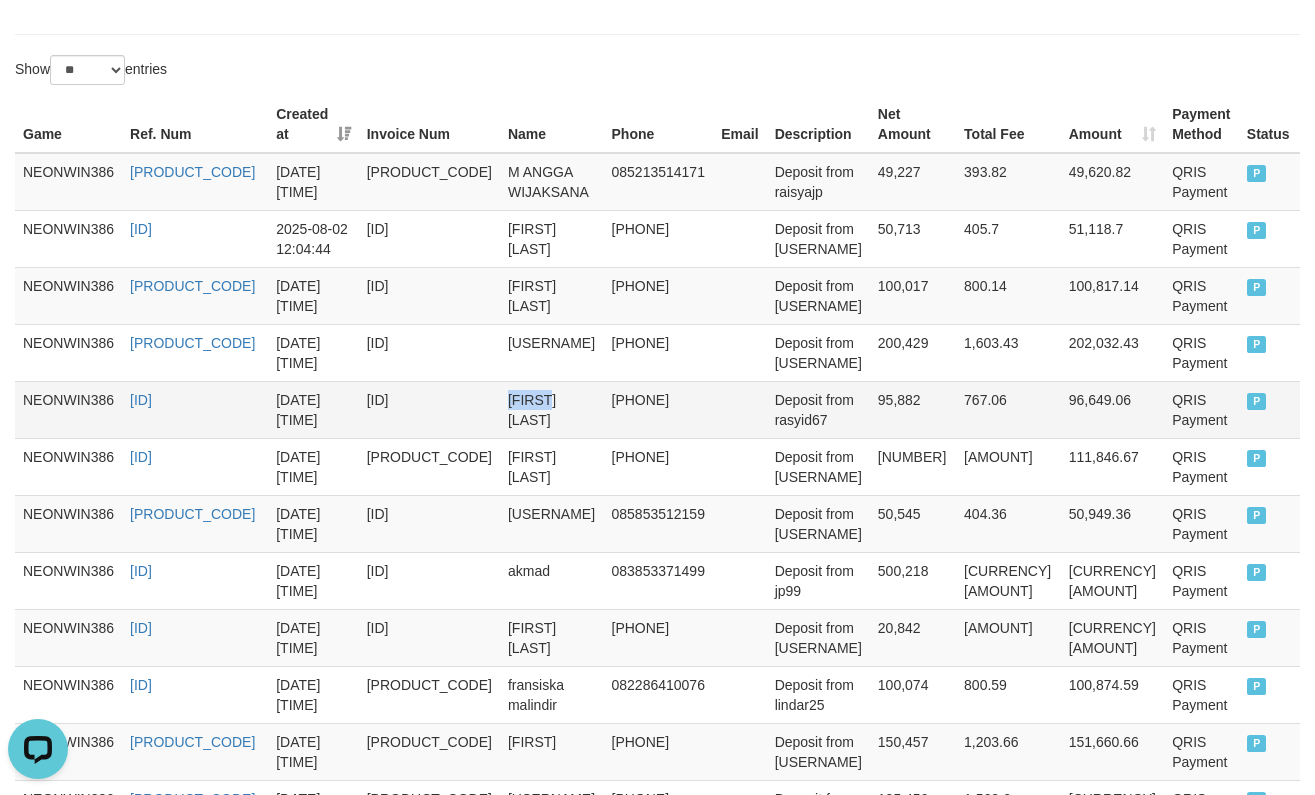 click on "[FIRST] [LAST]" at bounding box center [552, 409] 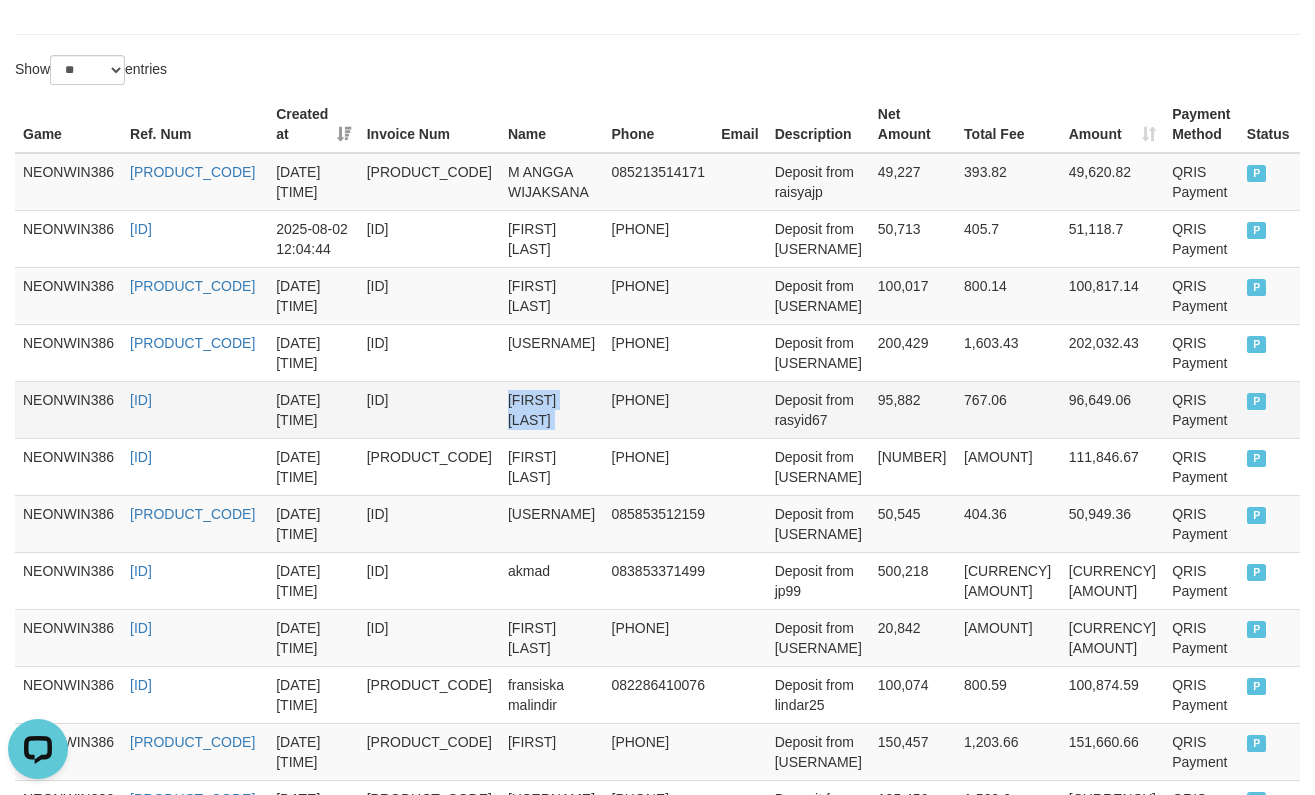 click on "[FIRST] [LAST]" at bounding box center [552, 409] 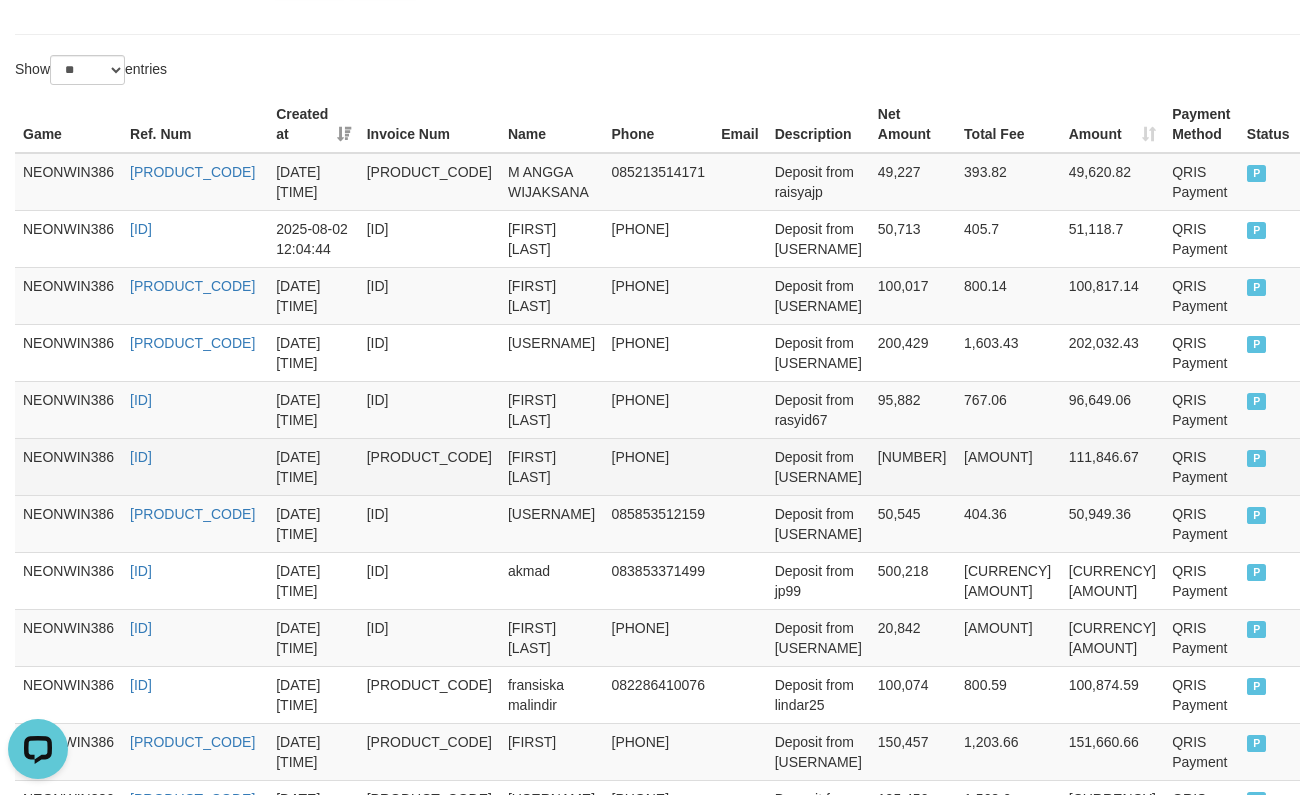 click on "[FIRST] [LAST]" at bounding box center (552, 466) 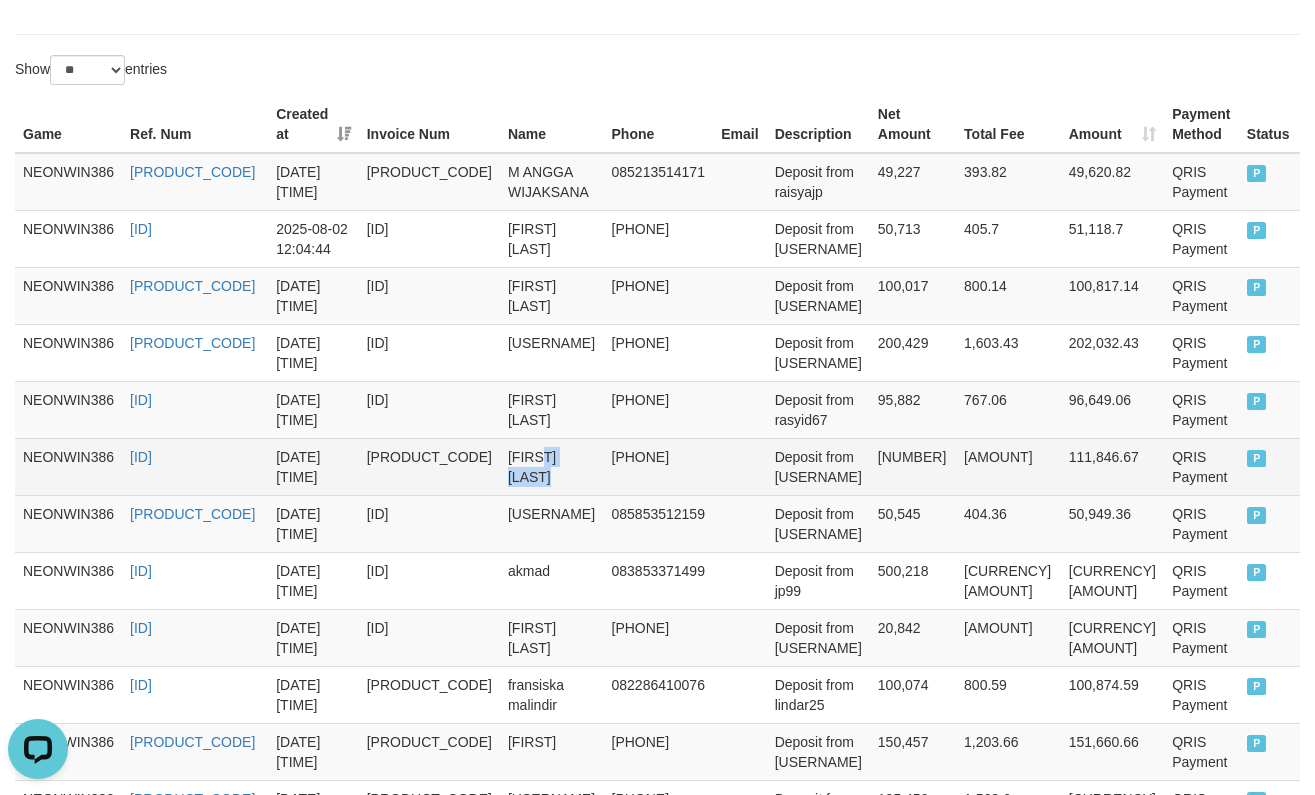 click on "[FIRST] [LAST]" at bounding box center [552, 466] 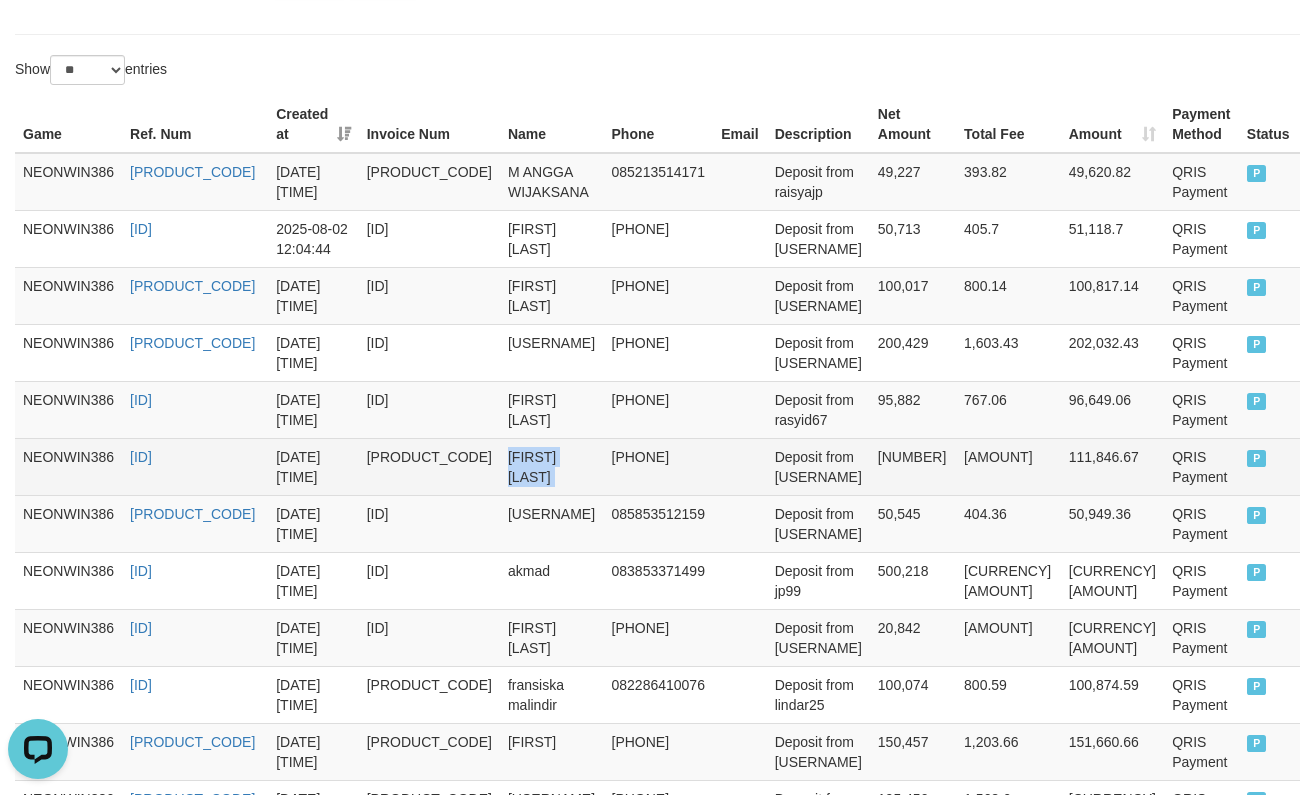 click on "[FIRST] [LAST]" at bounding box center (552, 466) 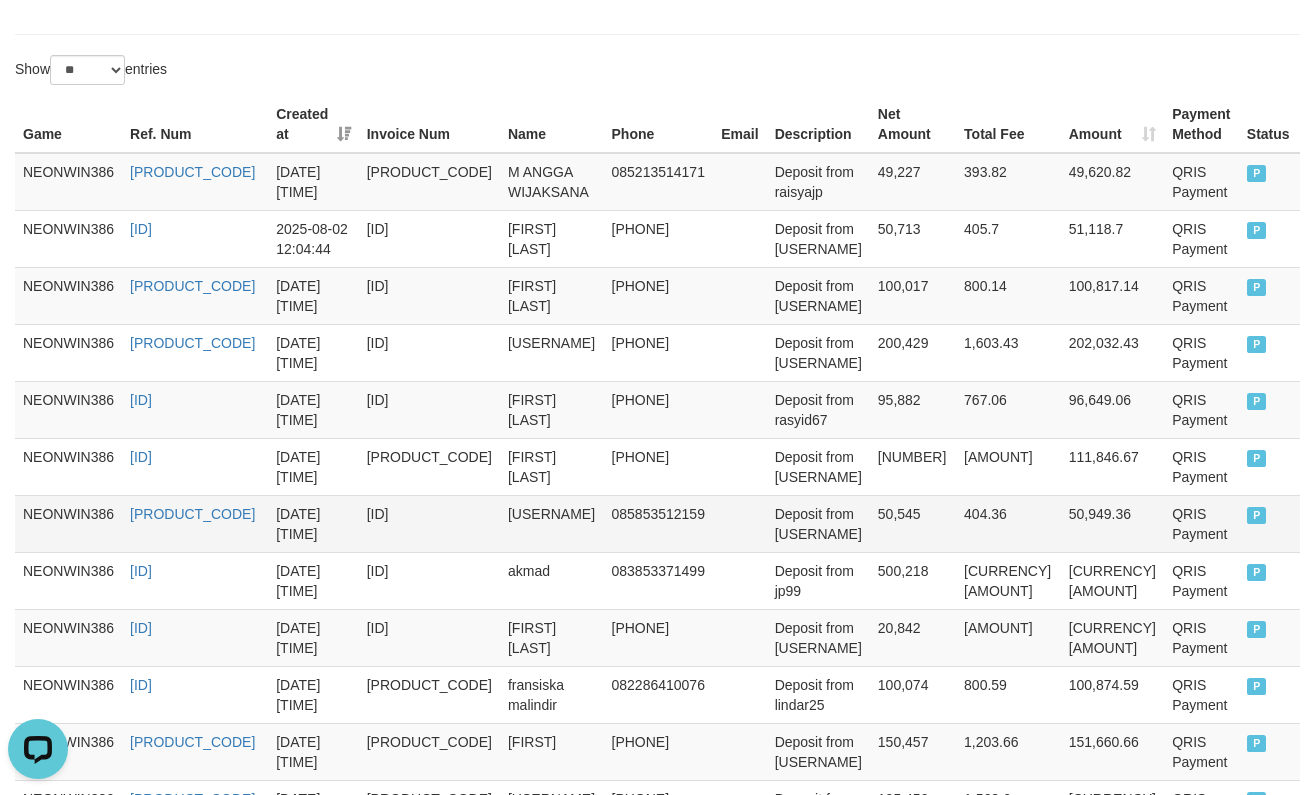 click on "[USERNAME]" at bounding box center (552, 523) 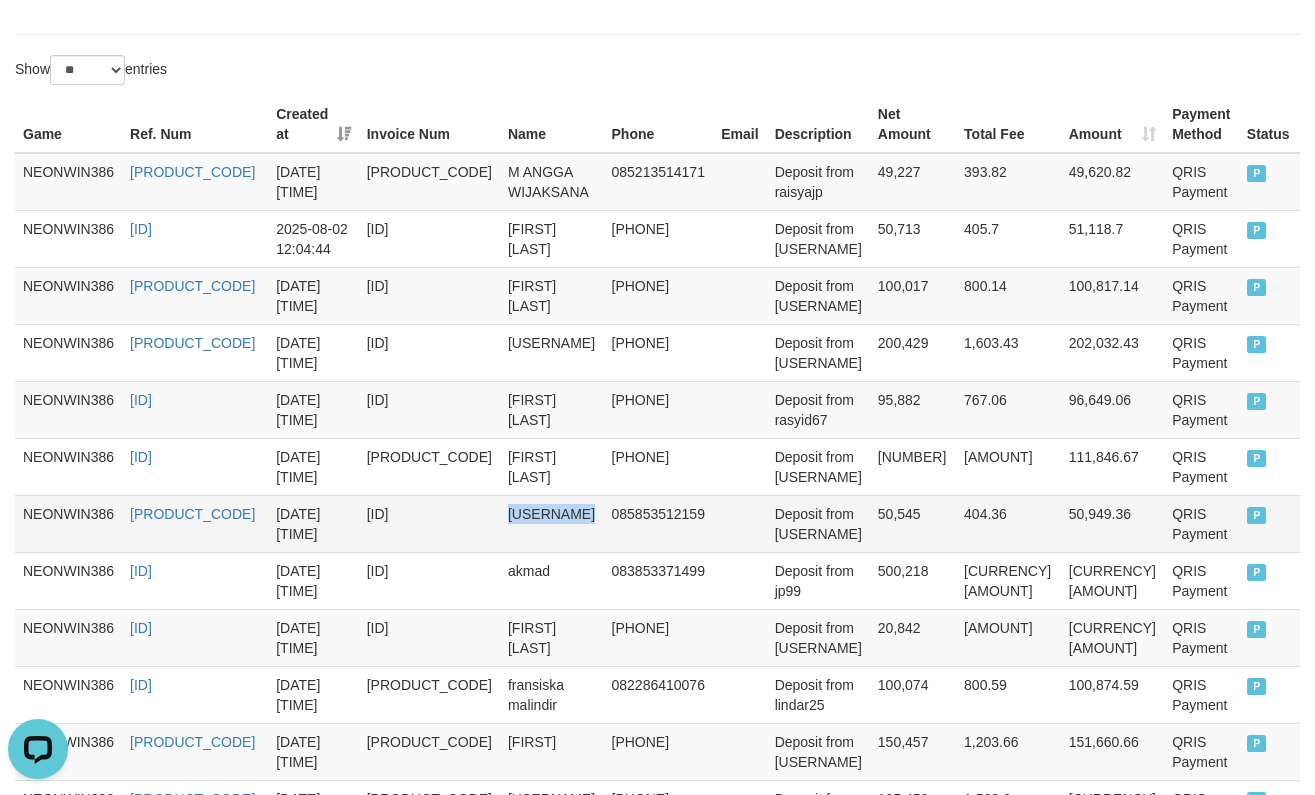 click on "[USERNAME]" at bounding box center (552, 523) 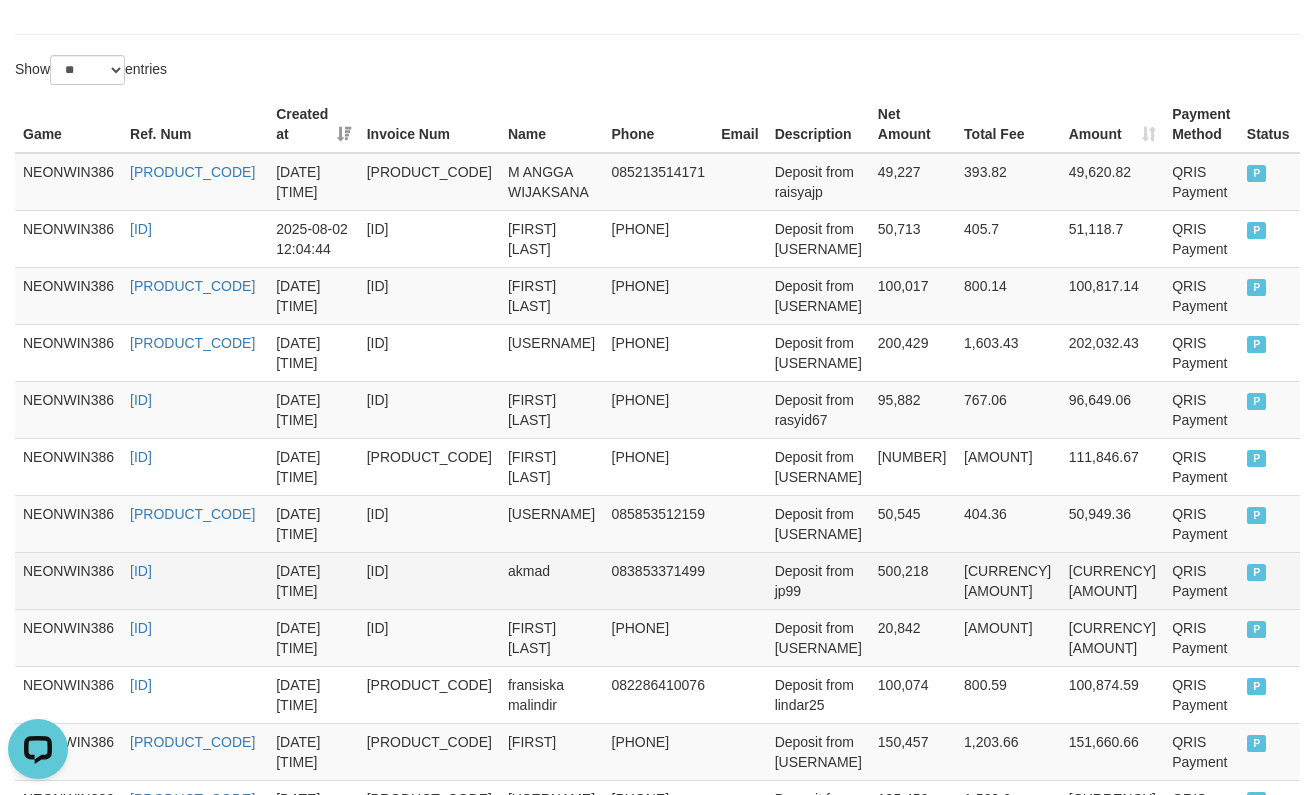 click on "akmad" at bounding box center [552, 580] 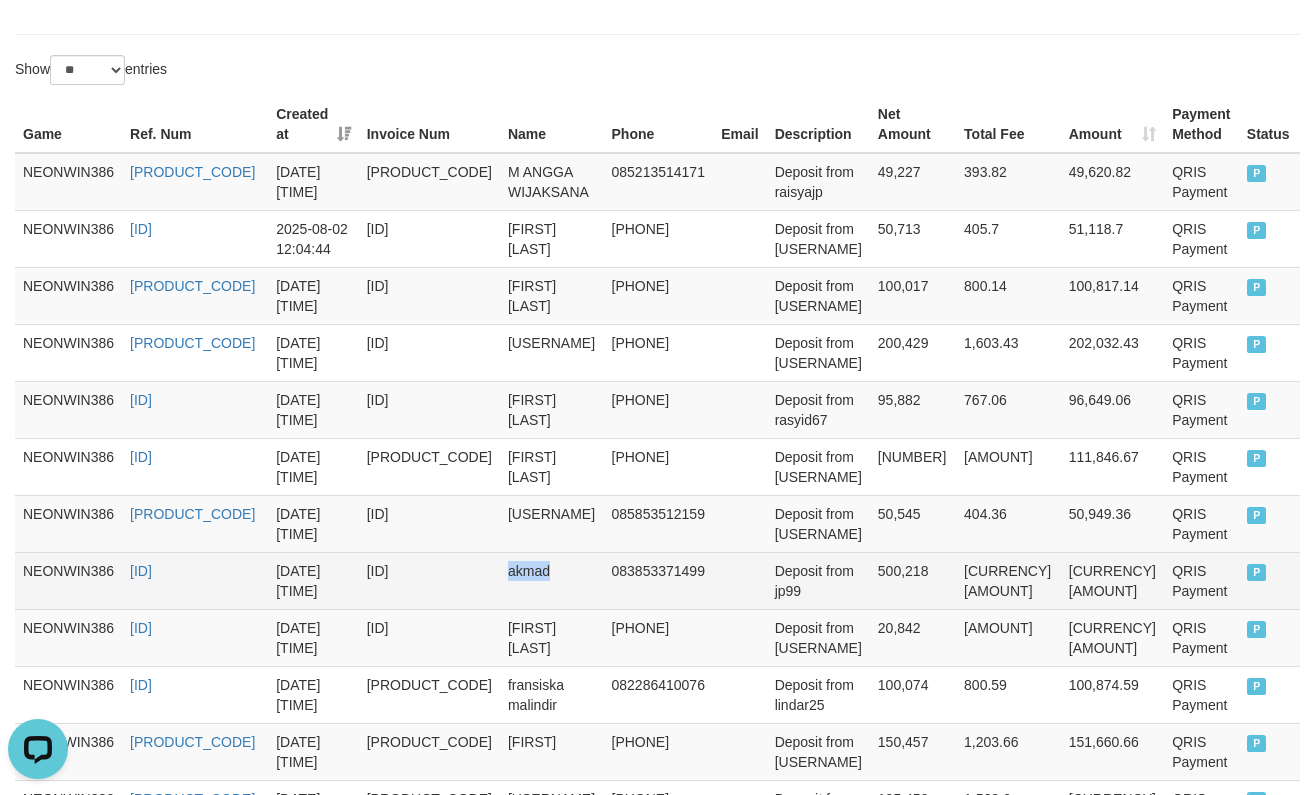 click on "akmad" at bounding box center [552, 580] 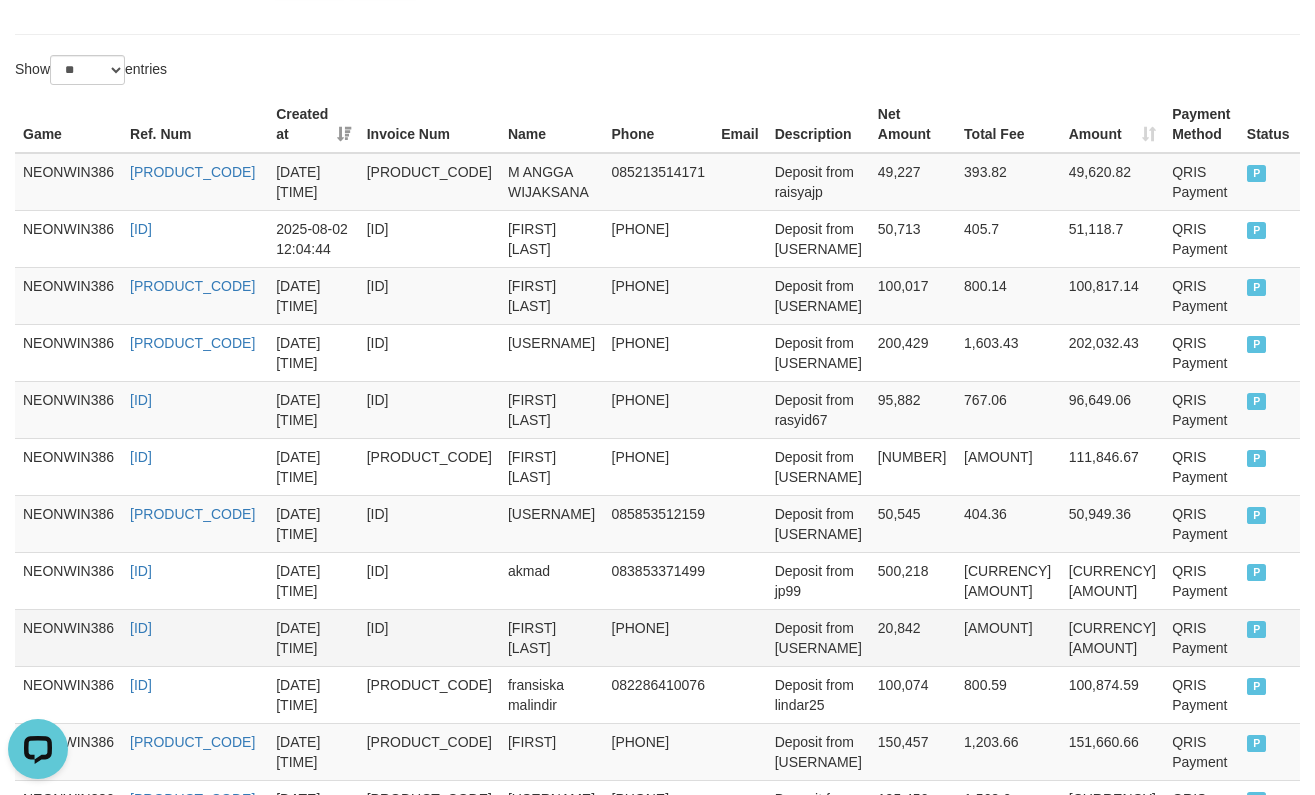 click on "[FIRST] [LAST]" at bounding box center [552, 637] 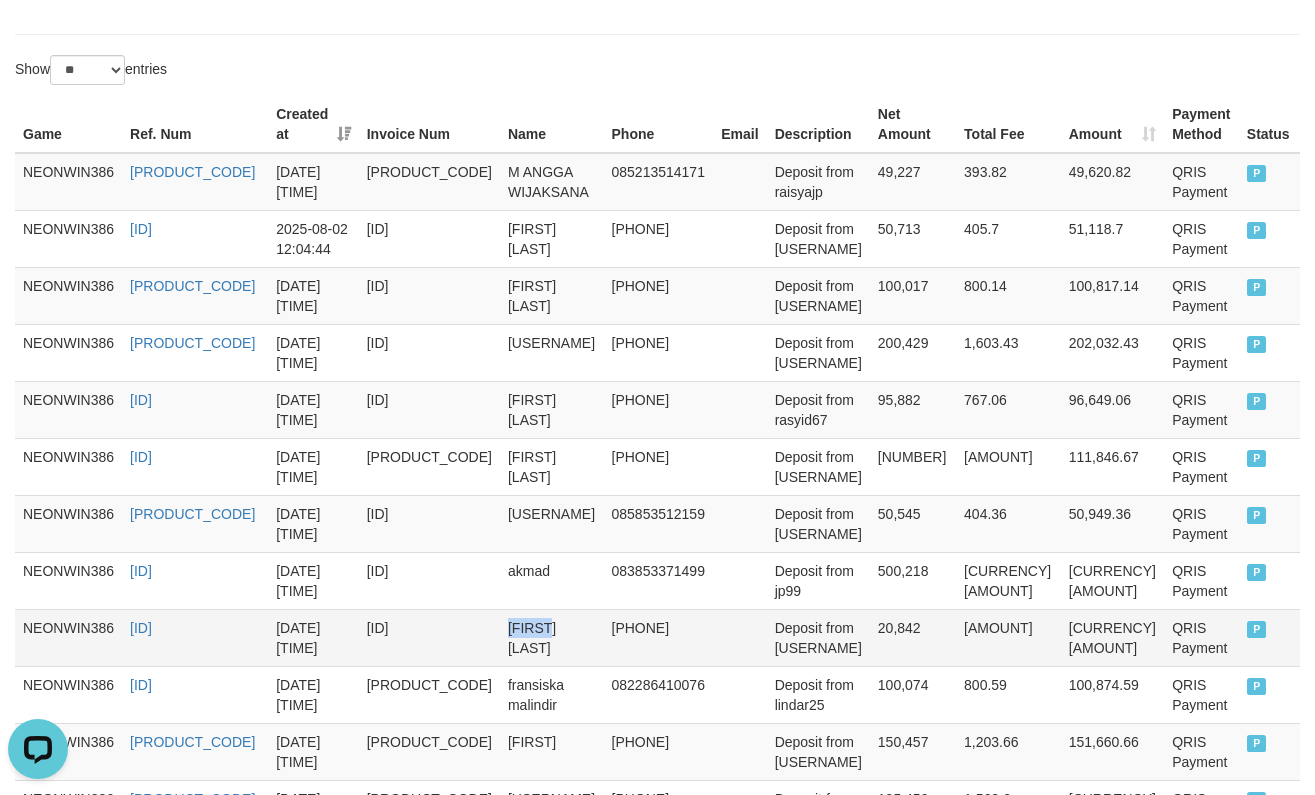 click on "[FIRST] [LAST]" at bounding box center (552, 637) 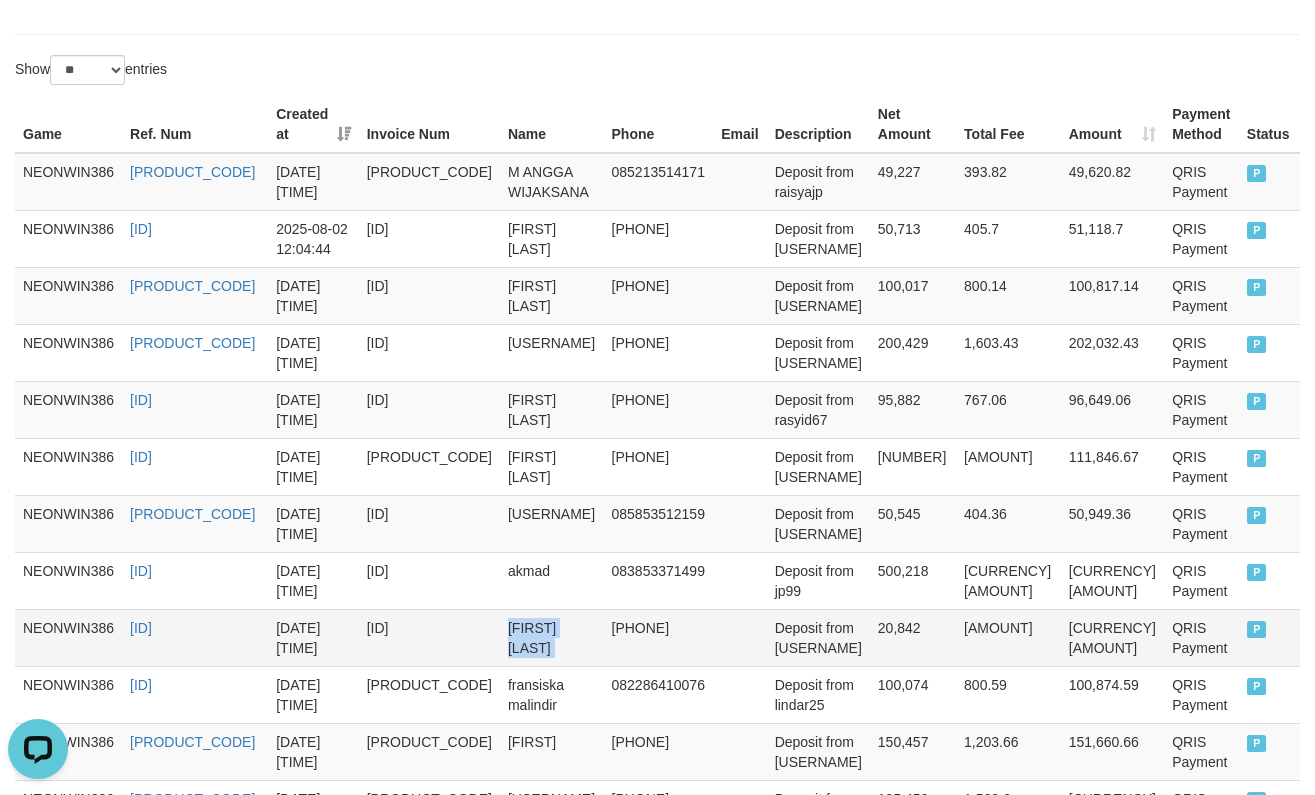 click on "[FIRST] [LAST]" at bounding box center [552, 637] 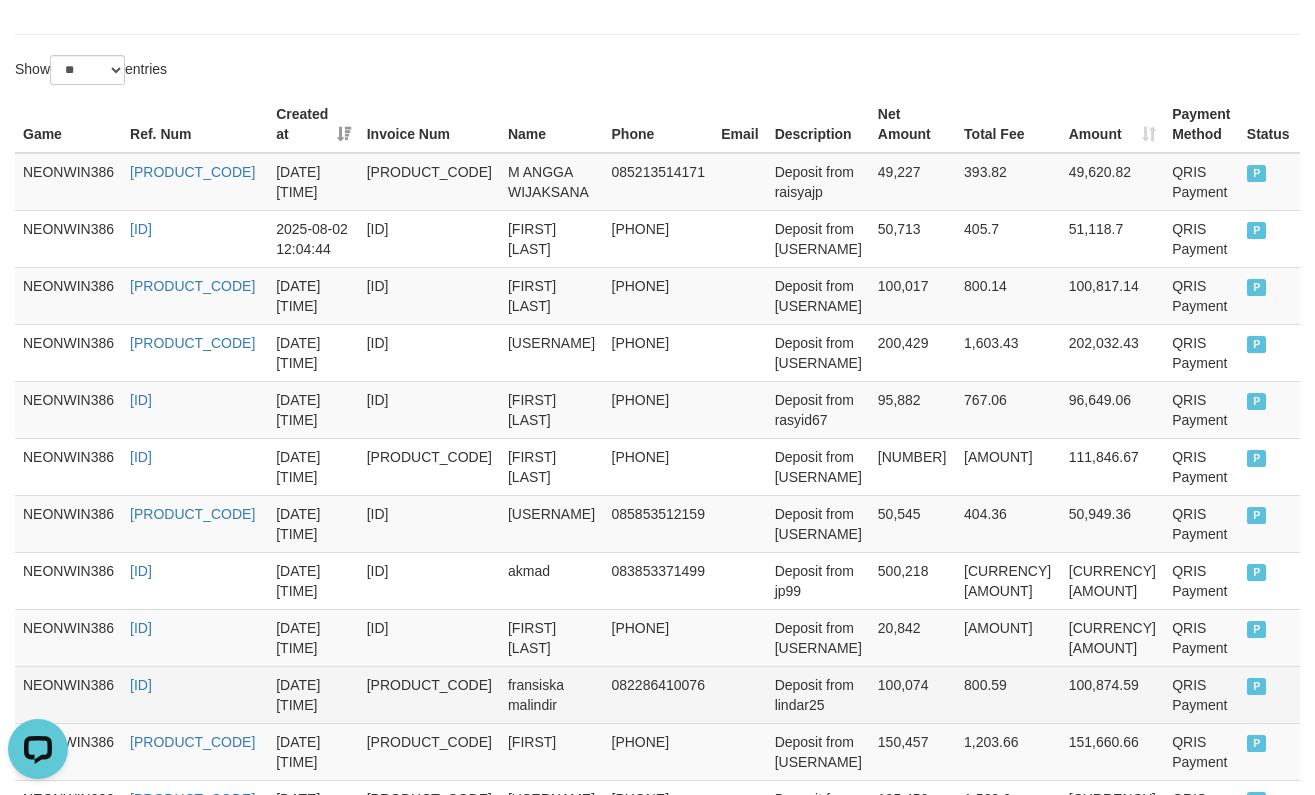 click on "fransiska malindir" at bounding box center [552, 694] 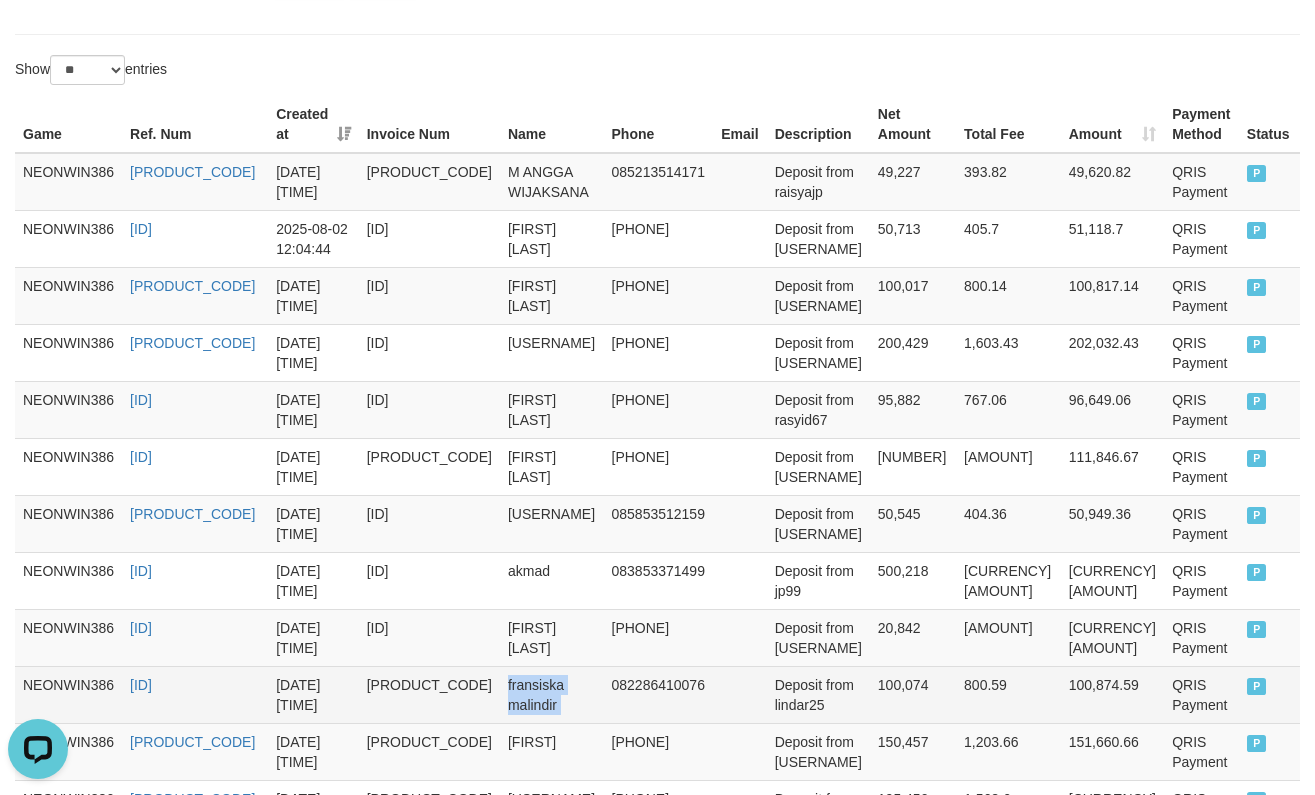 click on "fransiska malindir" at bounding box center [552, 694] 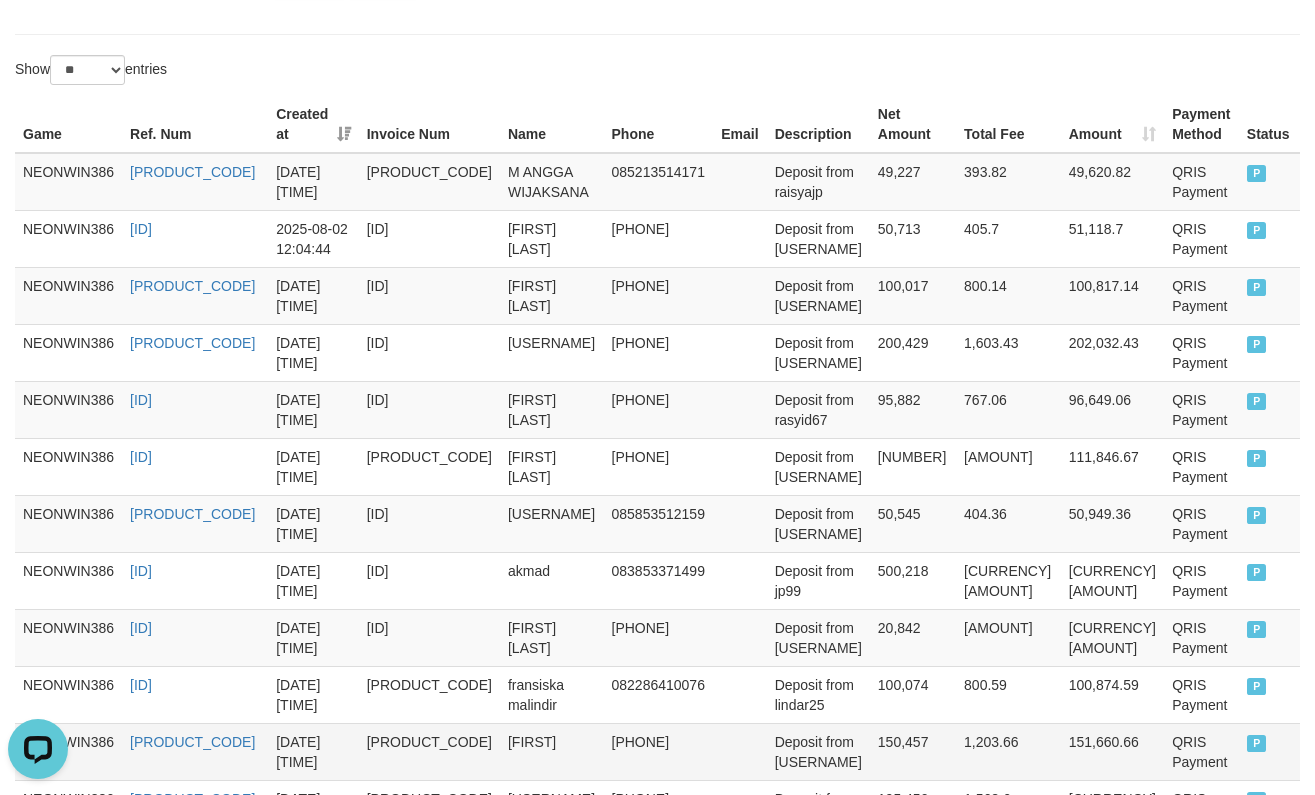 click on "[FIRST]" at bounding box center [552, 751] 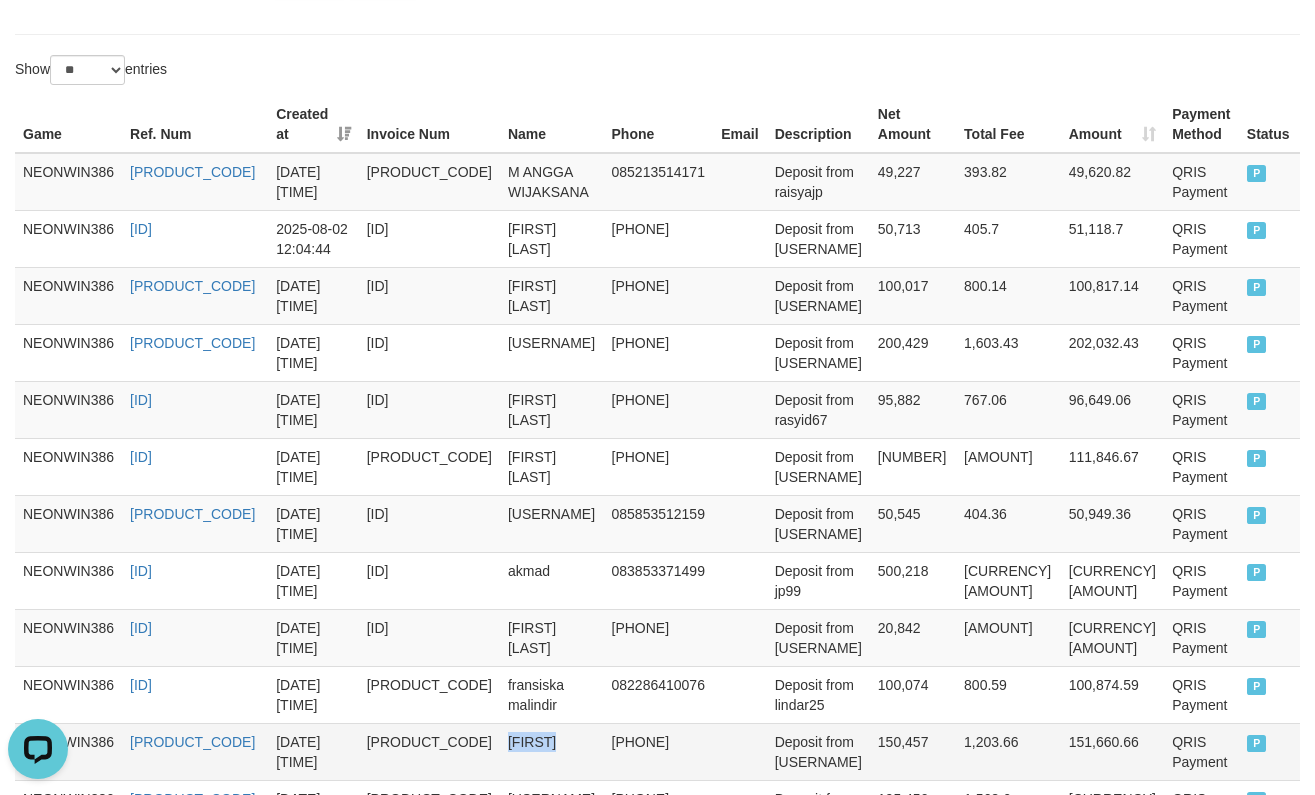click on "[FIRST]" at bounding box center [552, 751] 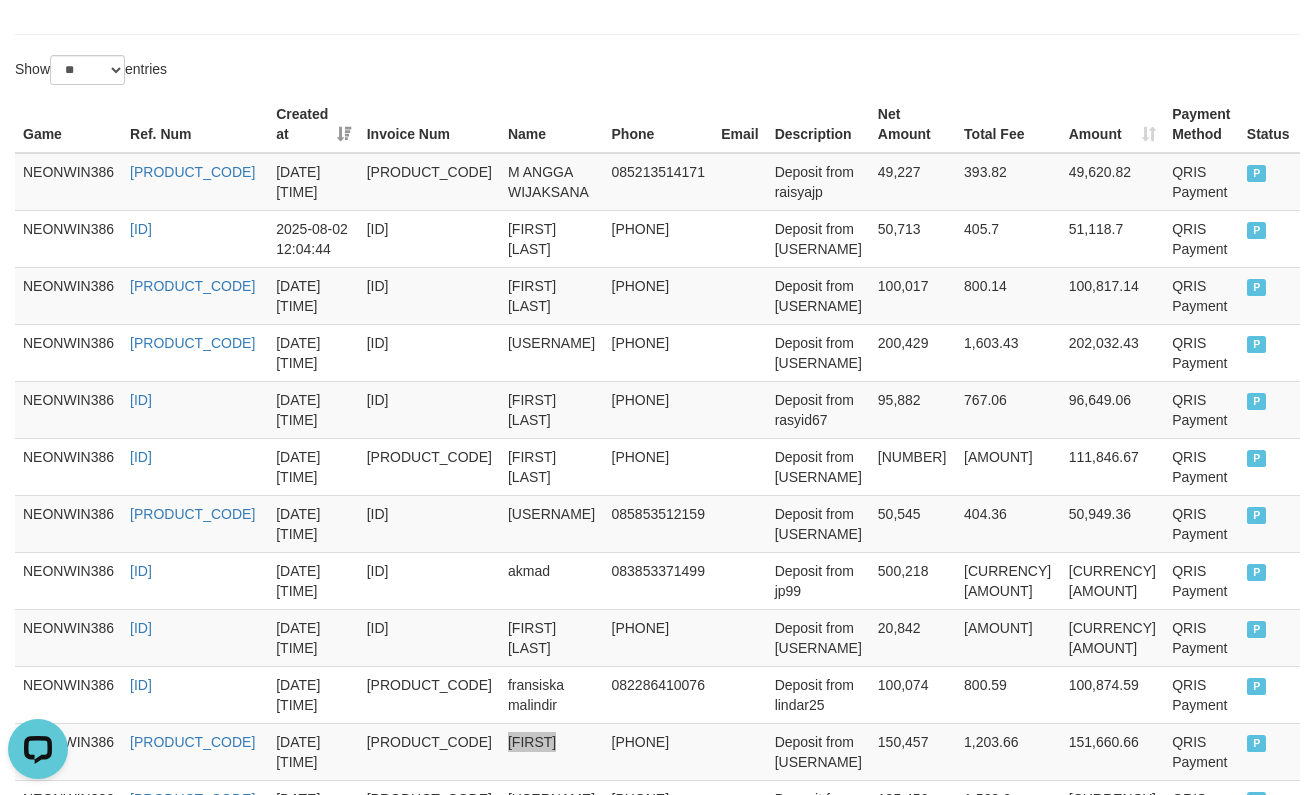 scroll, scrollTop: 960, scrollLeft: 0, axis: vertical 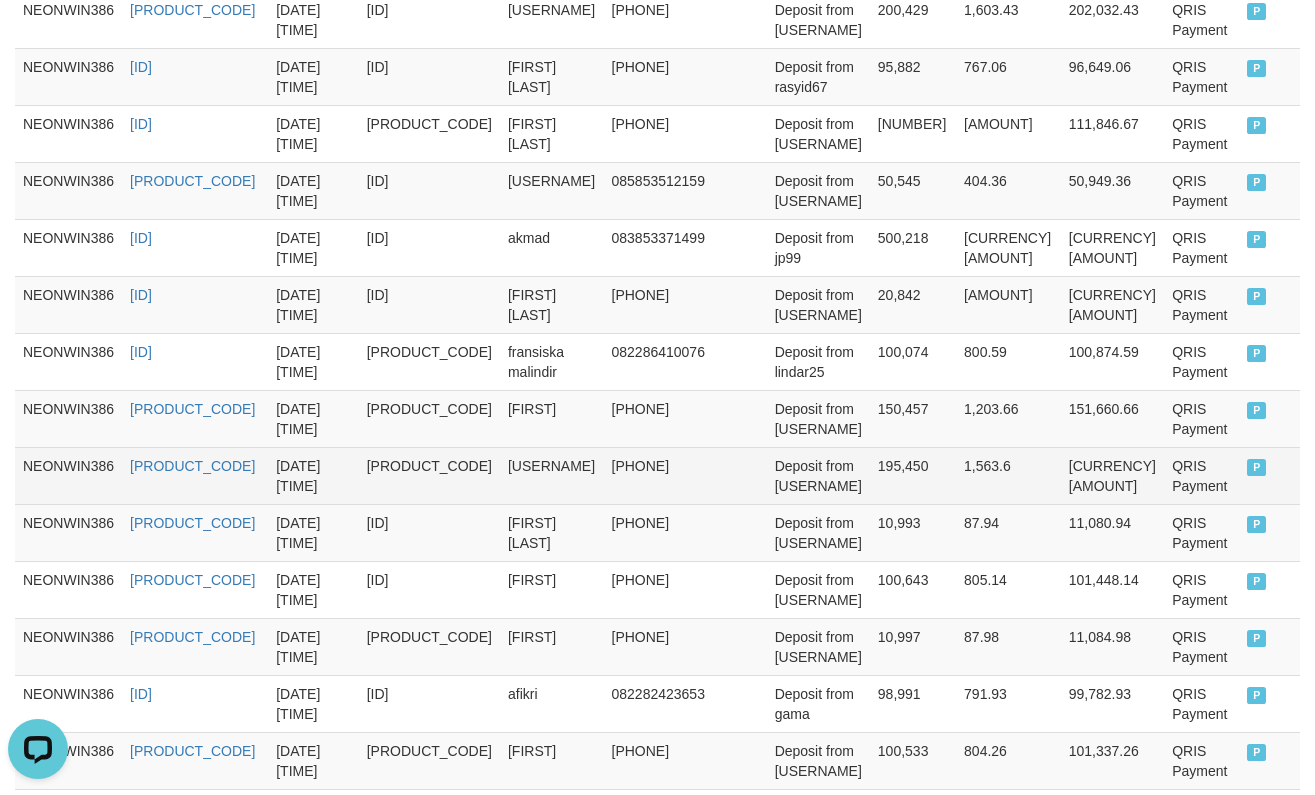 click on "[USERNAME]" at bounding box center (552, 475) 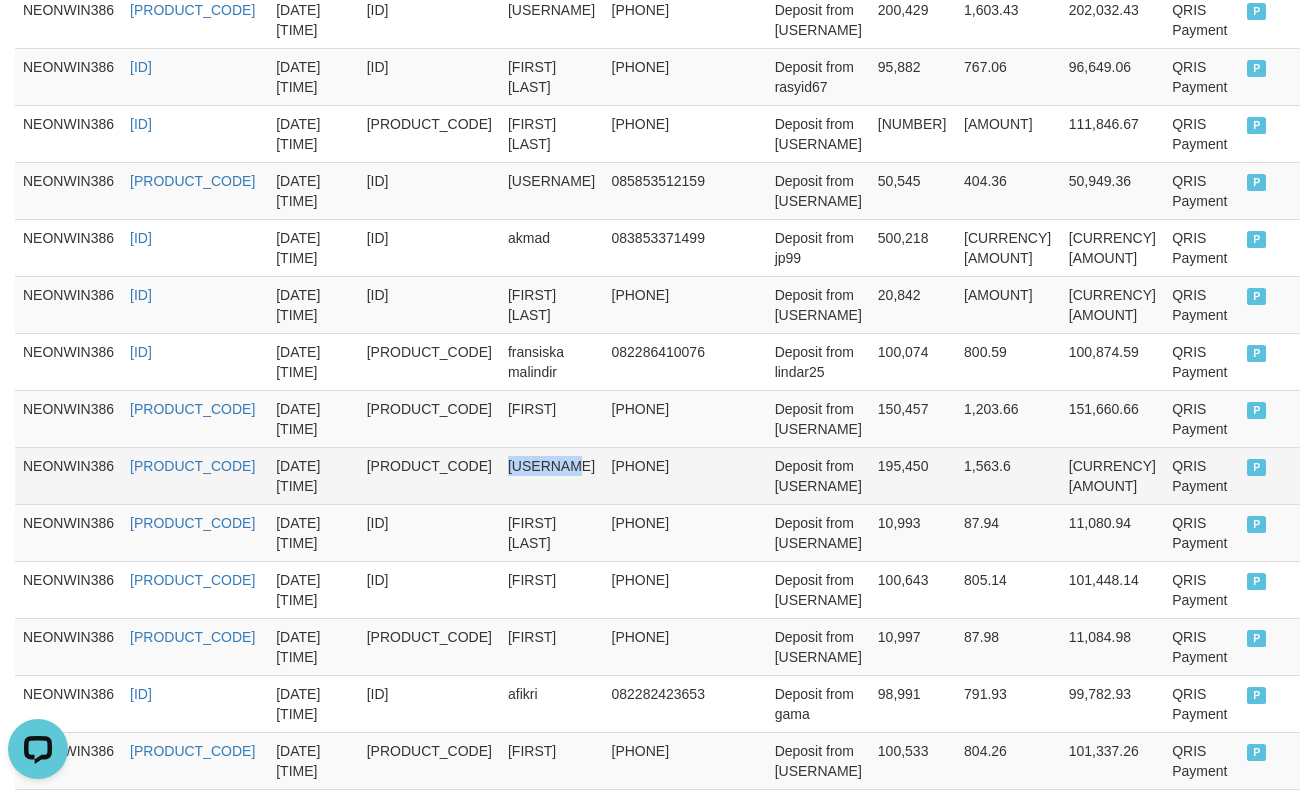 click on "[USERNAME]" at bounding box center (552, 475) 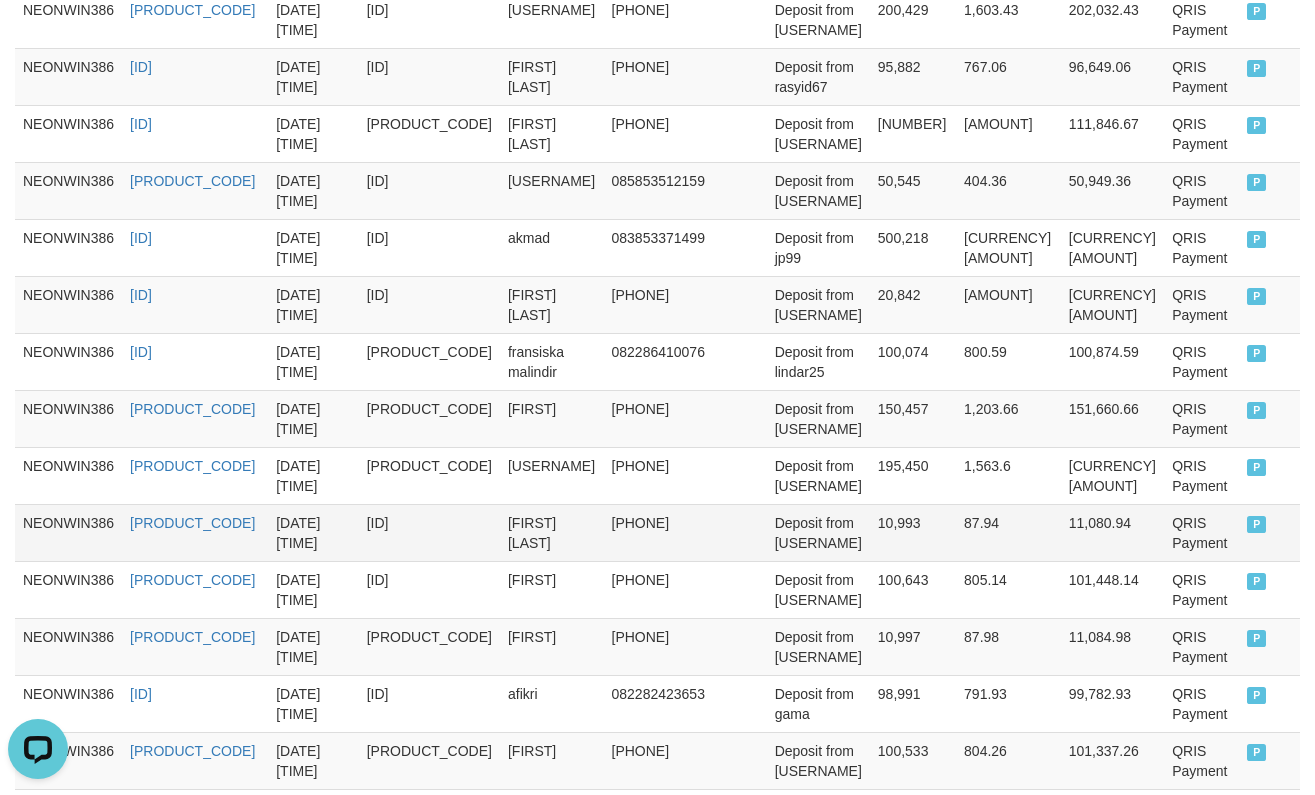 click on "[FIRST] [LAST]" at bounding box center (552, 532) 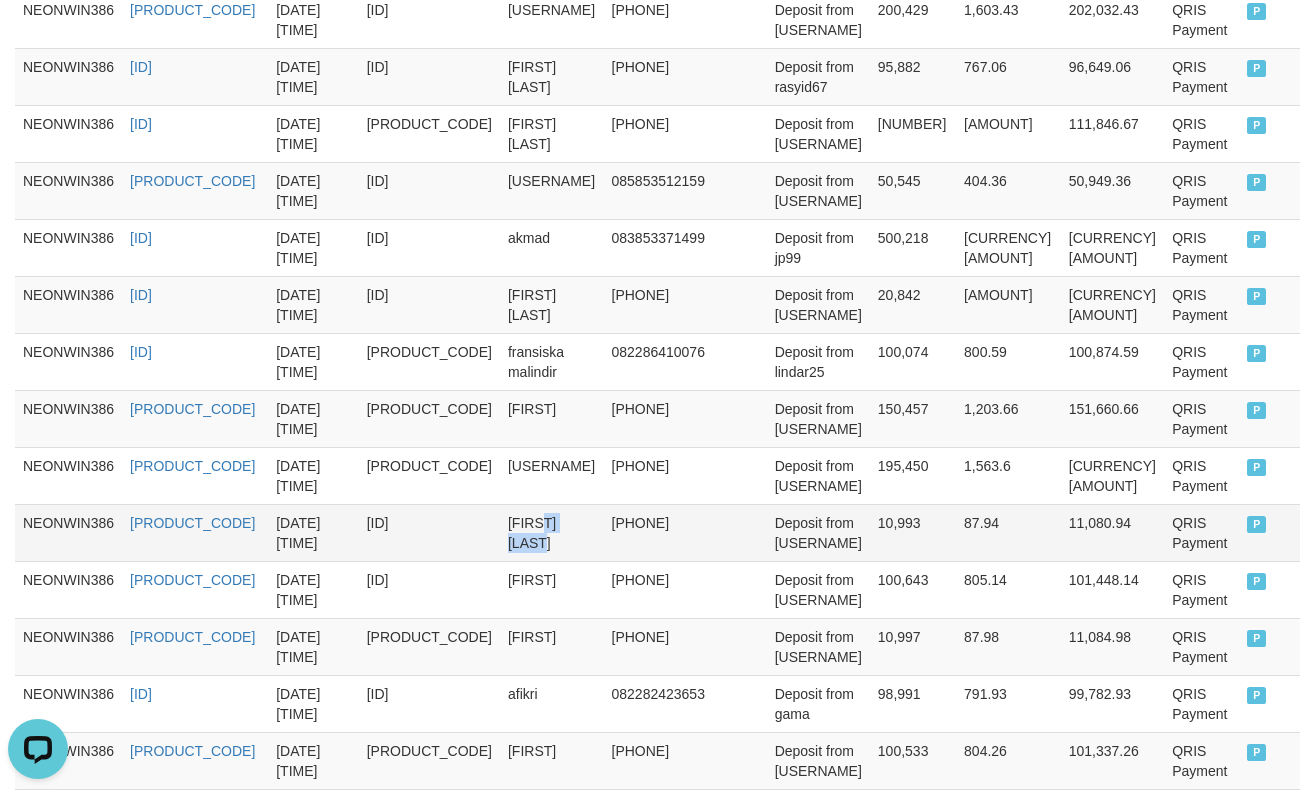 click on "[FIRST] [LAST]" at bounding box center [552, 532] 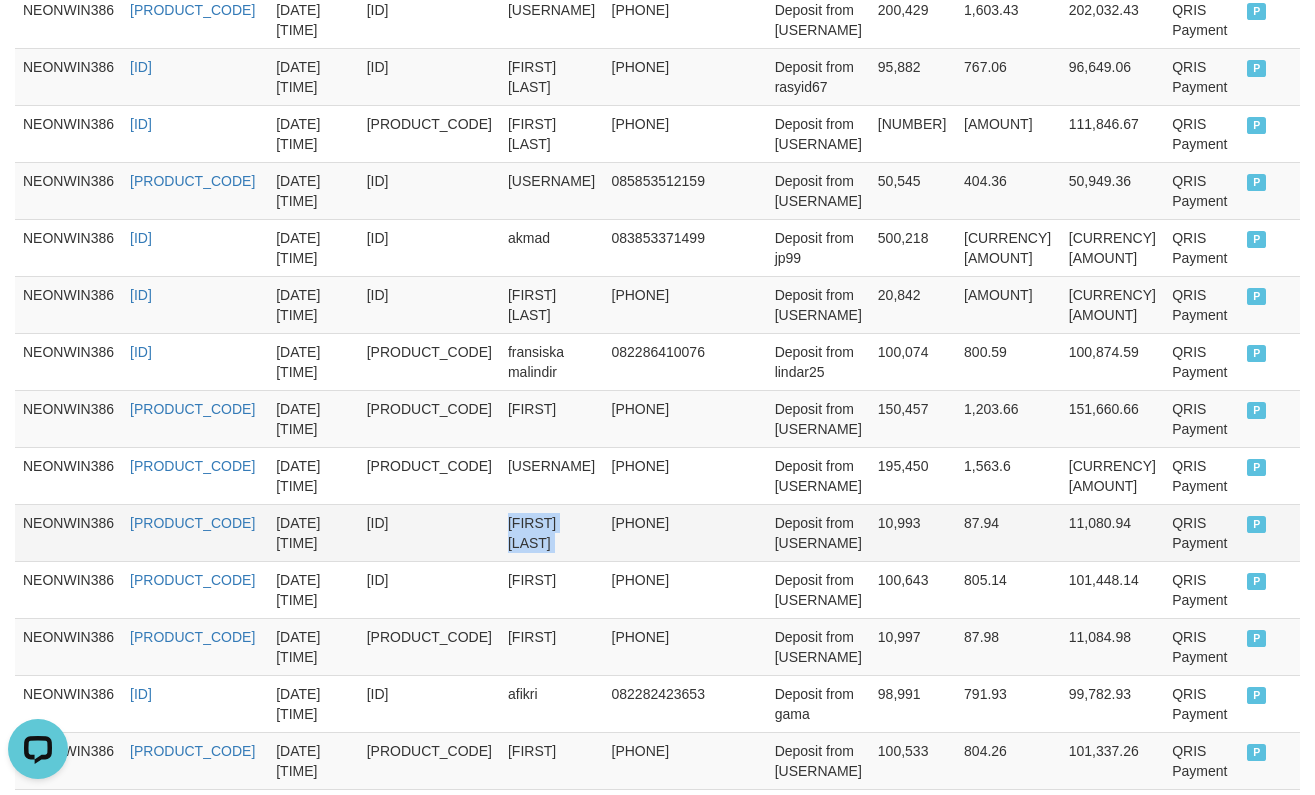 click on "[FIRST] [LAST]" at bounding box center [552, 532] 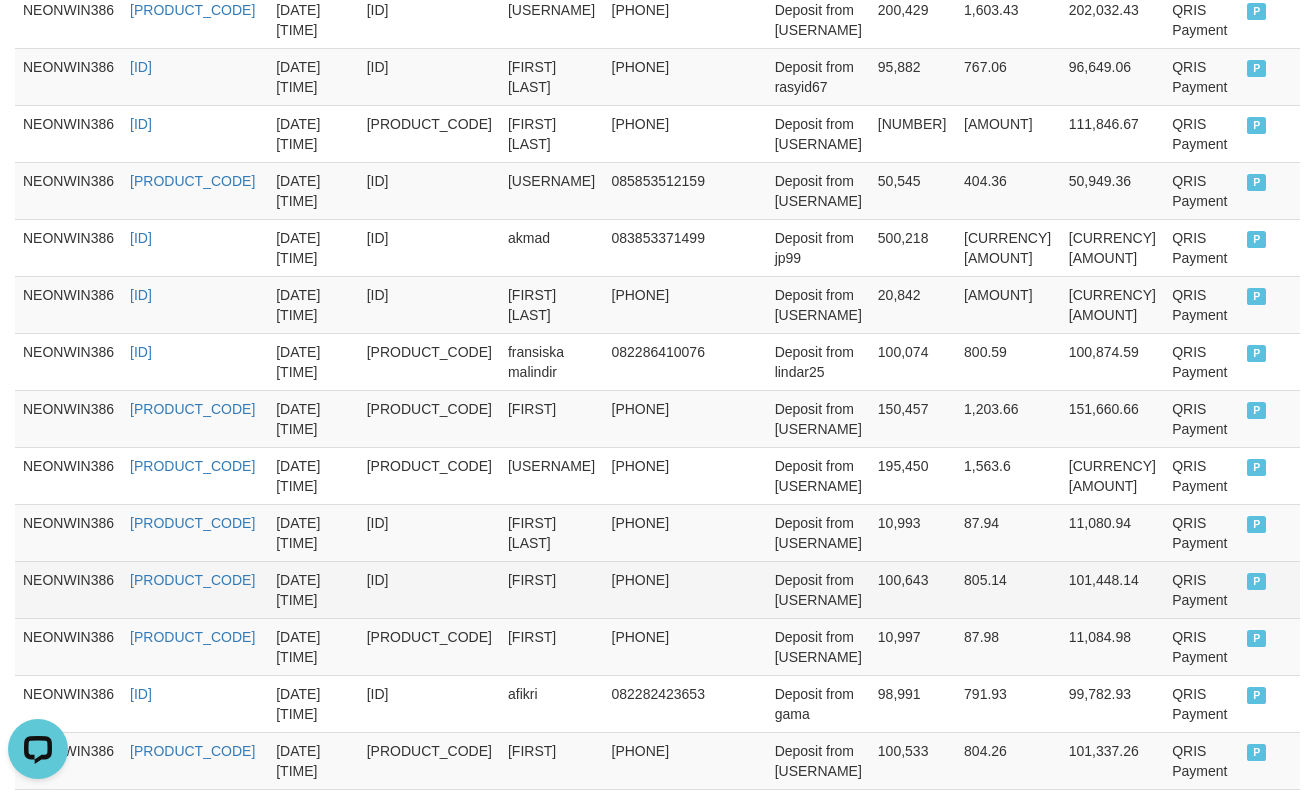 click on "[FIRST]" at bounding box center [552, 589] 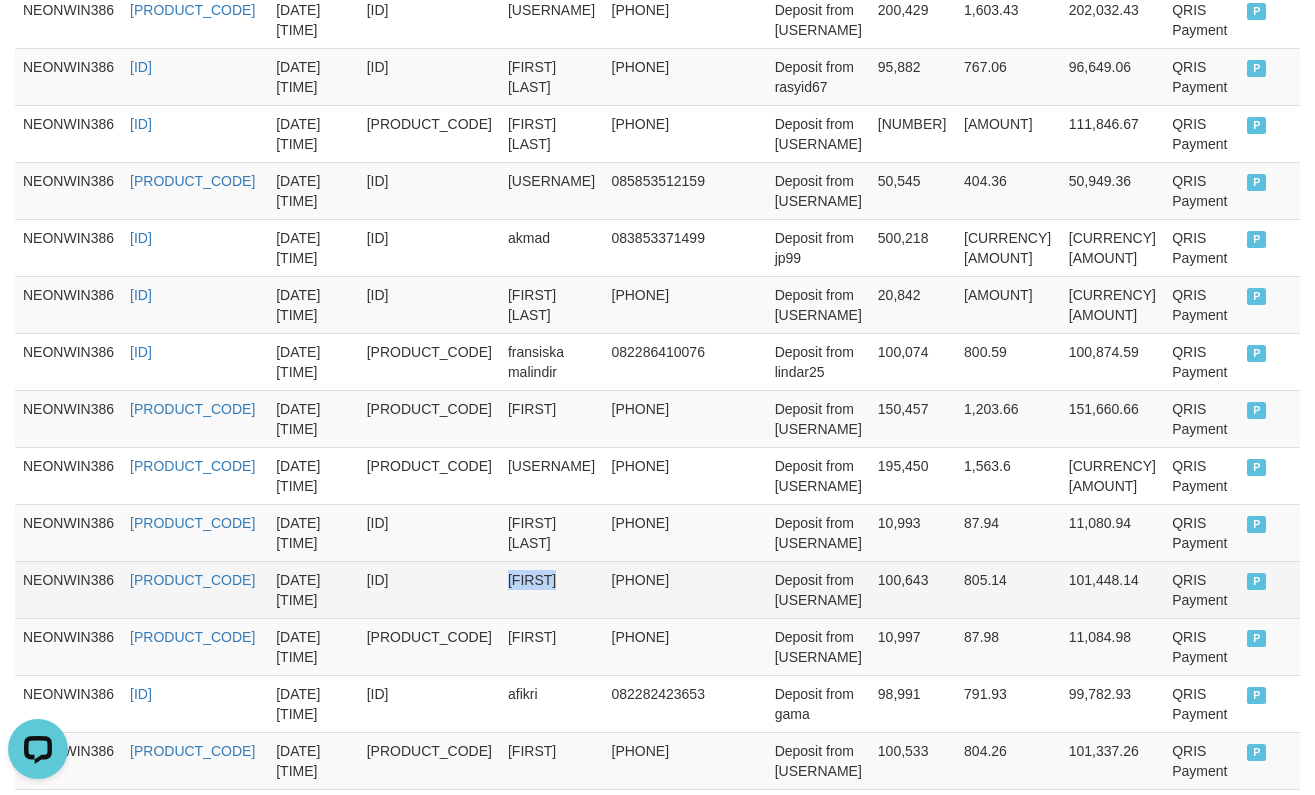 click on "[FIRST]" at bounding box center [552, 589] 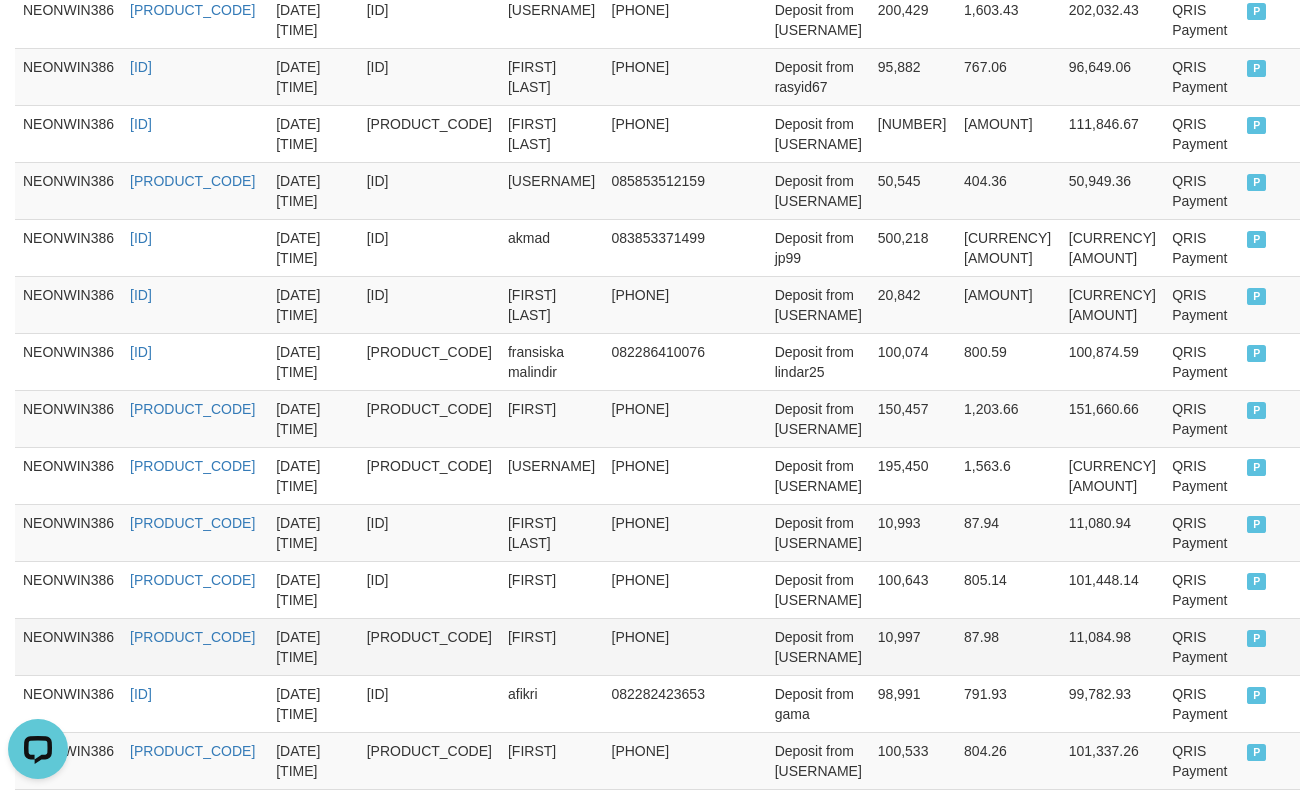 click on "[FIRST]" at bounding box center [552, 646] 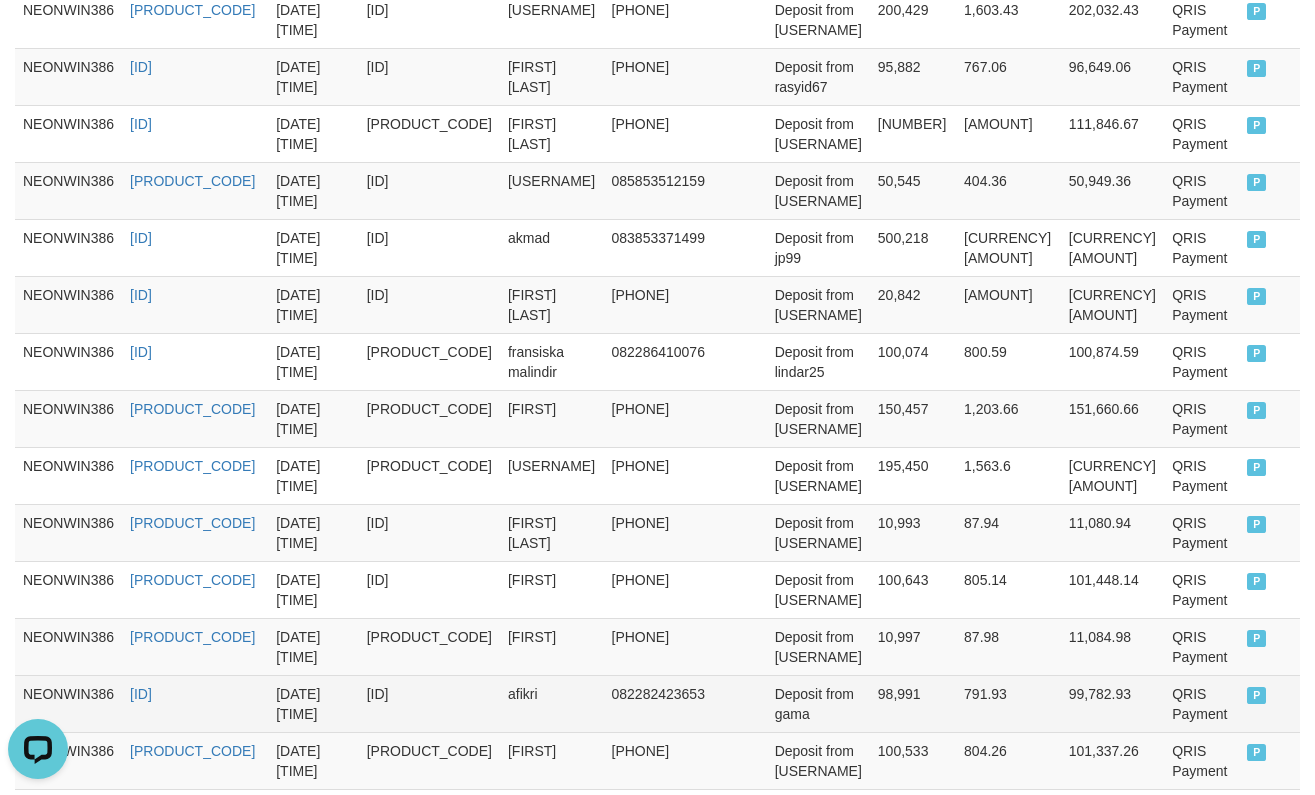 click on "afikri" at bounding box center [552, 703] 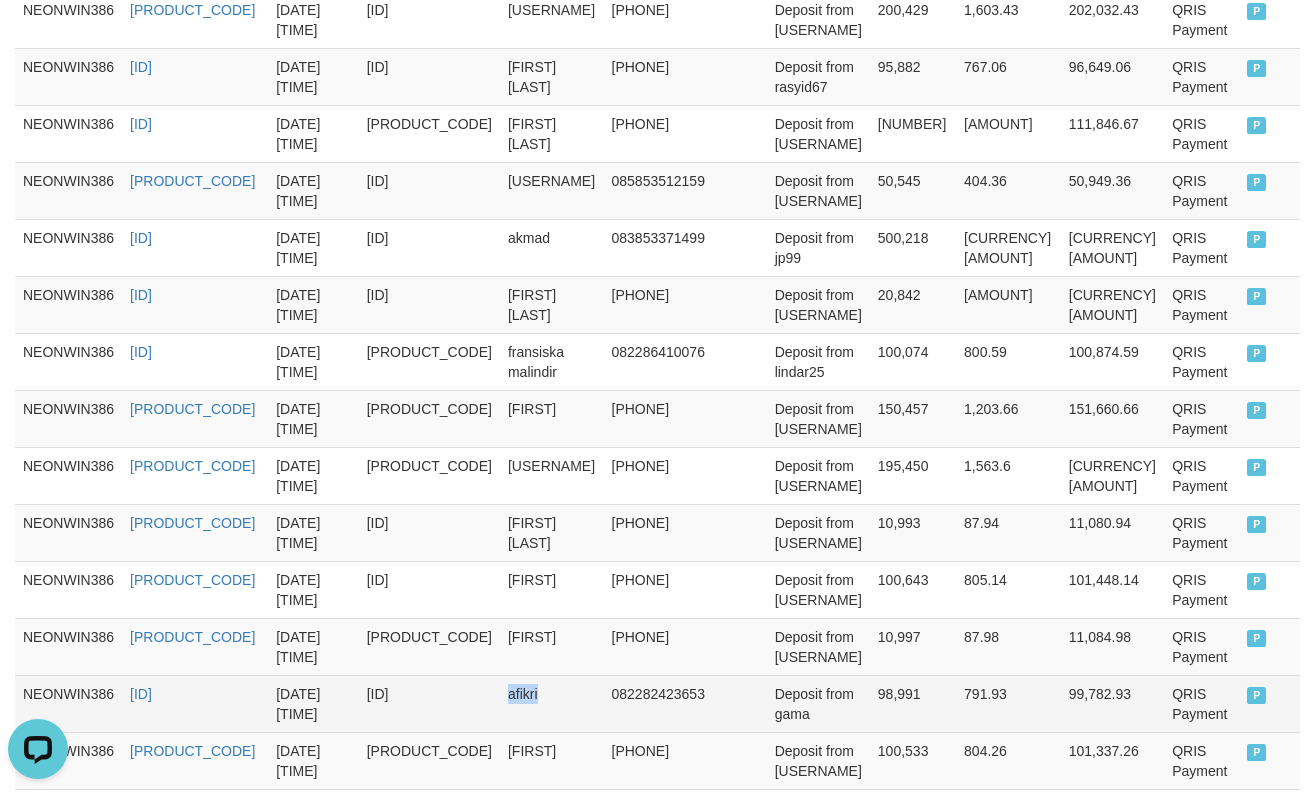 click on "afikri" at bounding box center [552, 703] 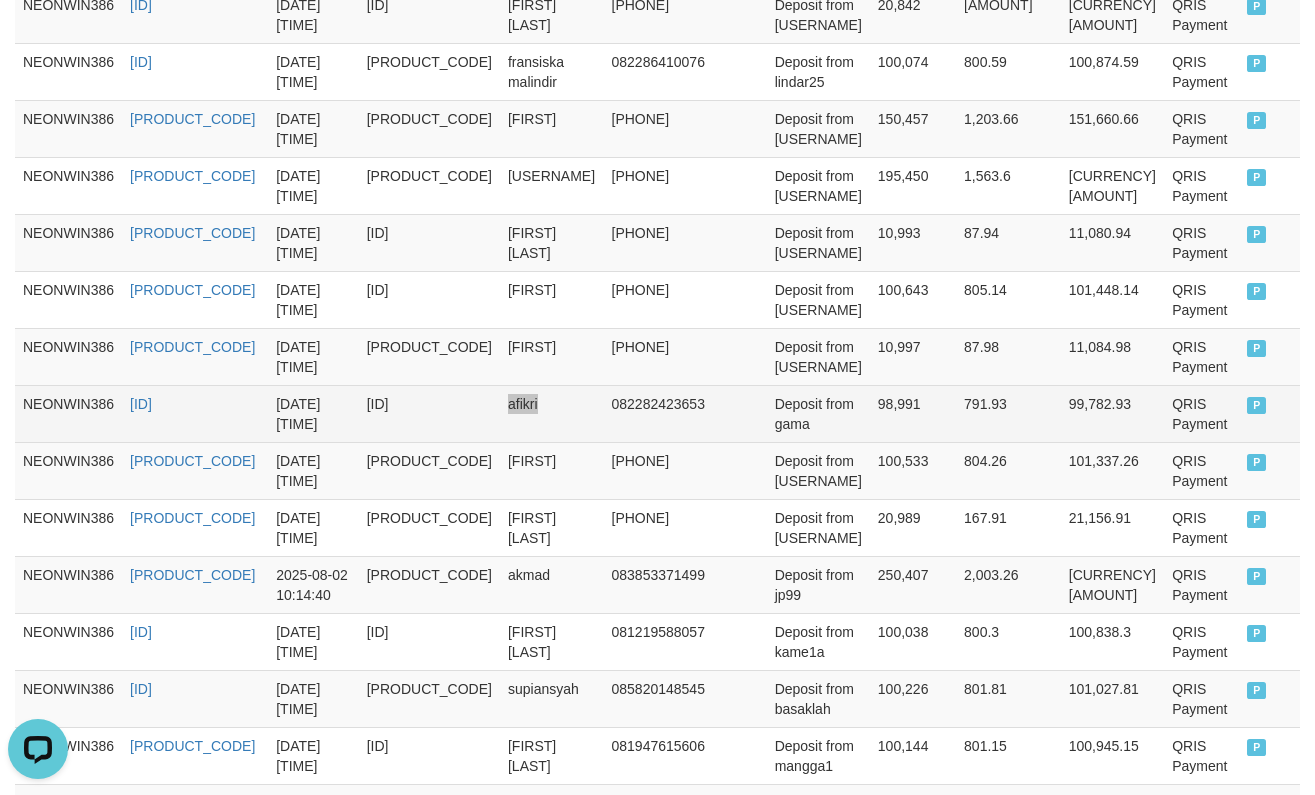 scroll, scrollTop: 1294, scrollLeft: 0, axis: vertical 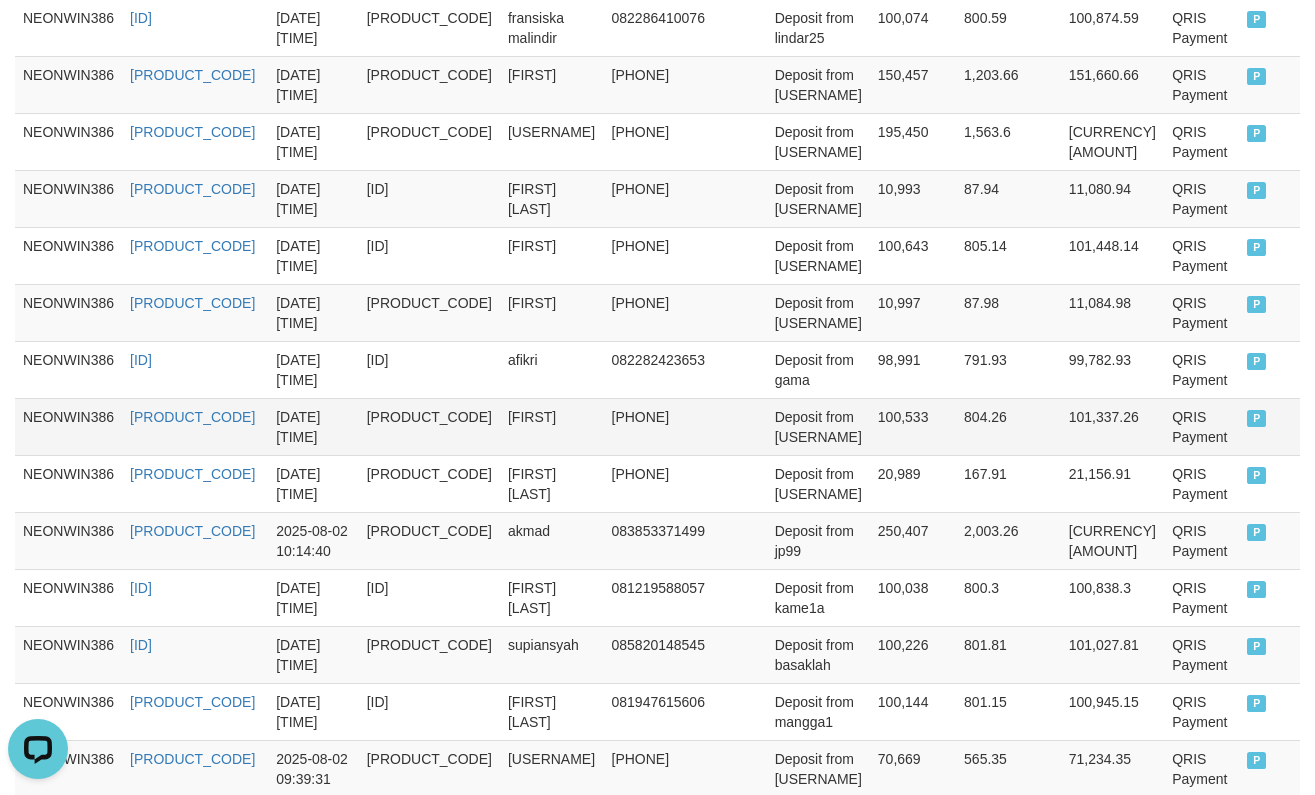 click on "[FIRST]" at bounding box center (552, 426) 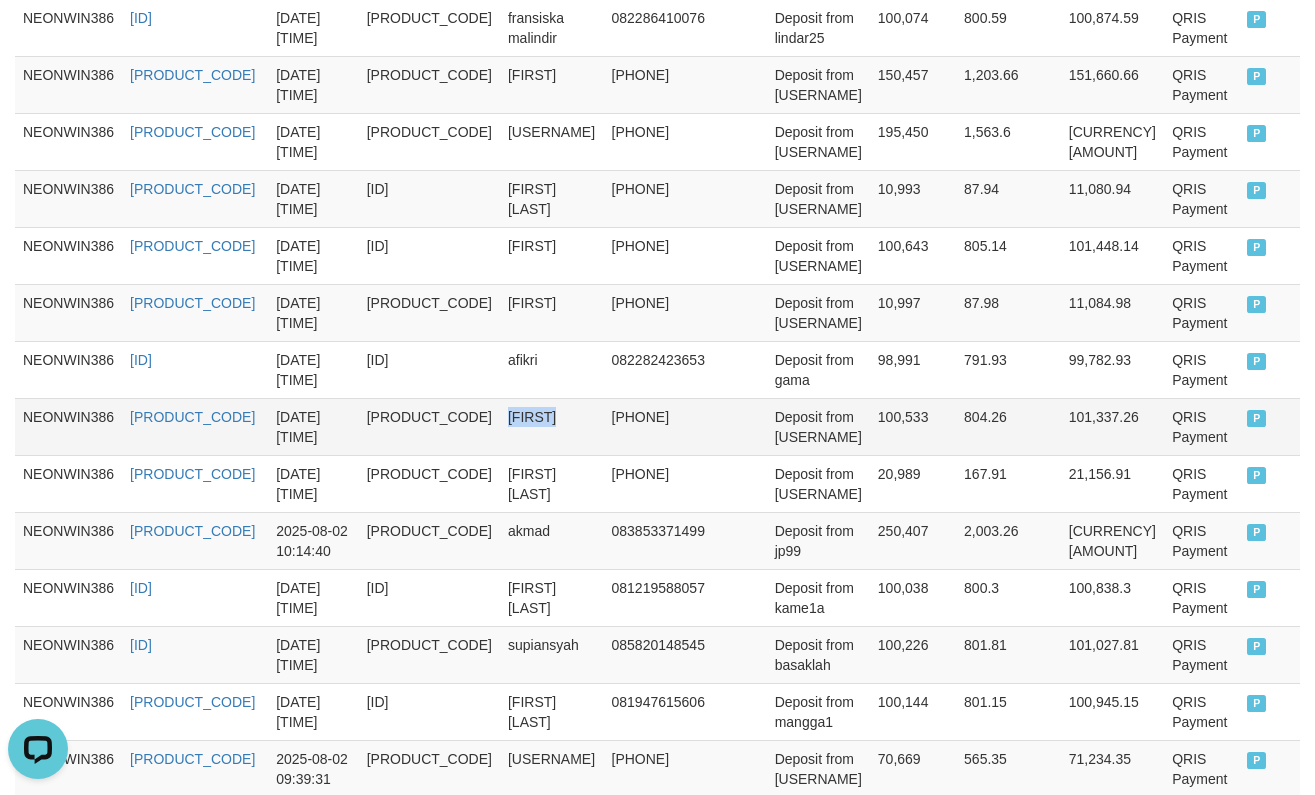 click on "[FIRST]" at bounding box center (552, 426) 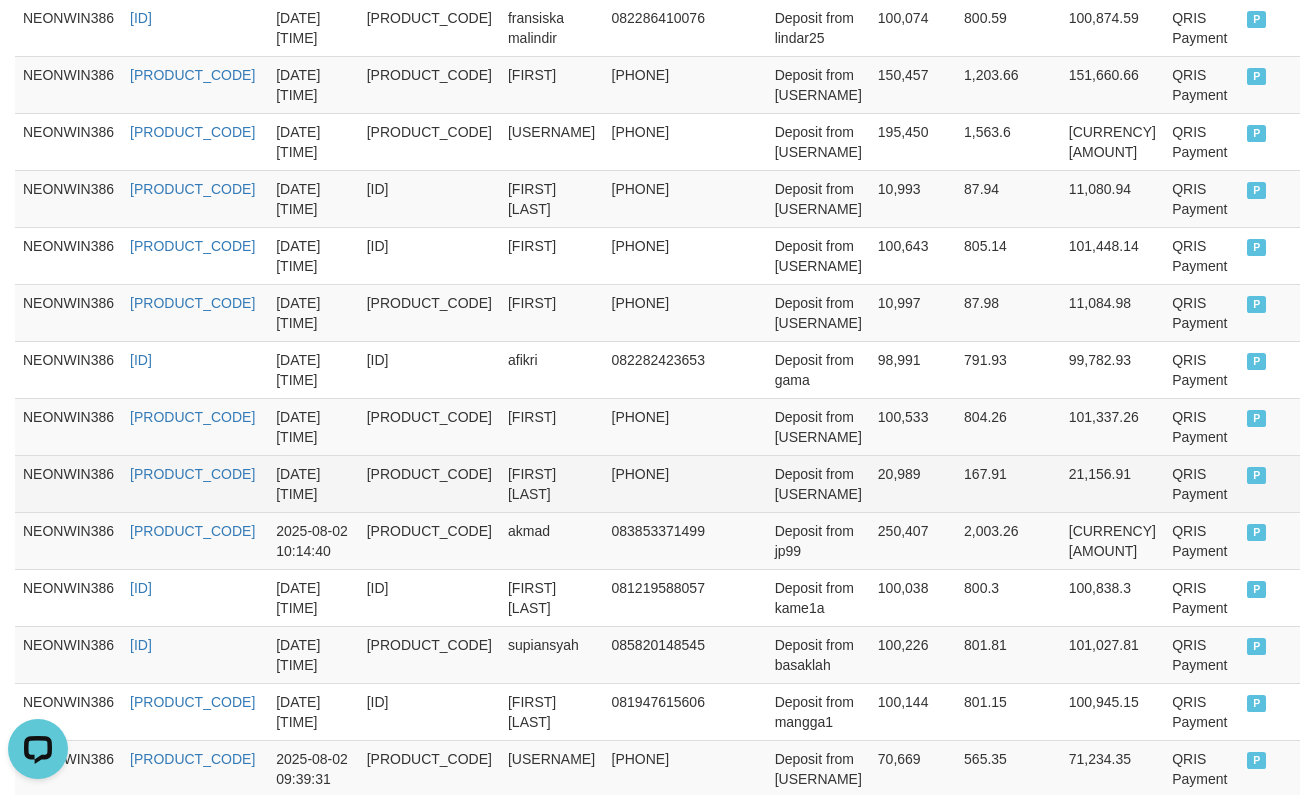 click on "[FIRST] [LAST]" at bounding box center (552, 483) 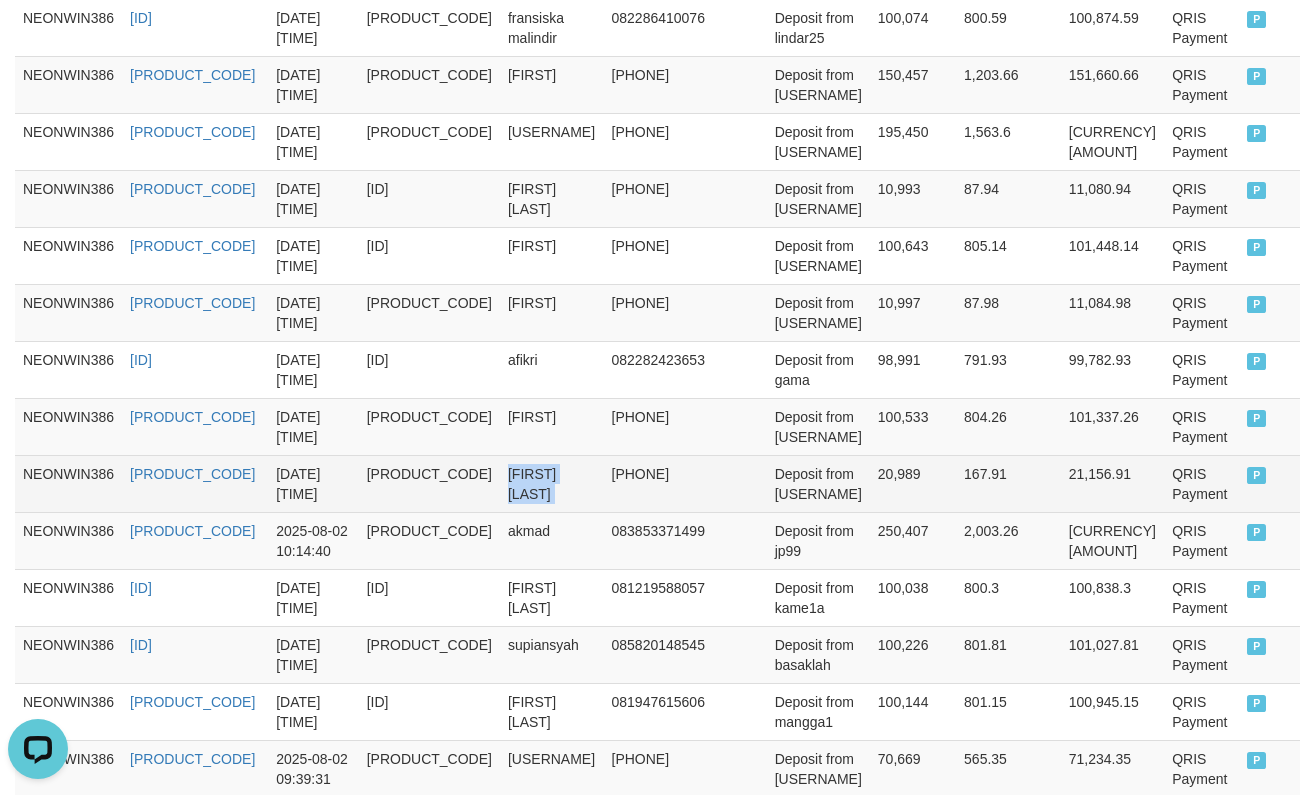 click on "[FIRST] [LAST]" at bounding box center (552, 483) 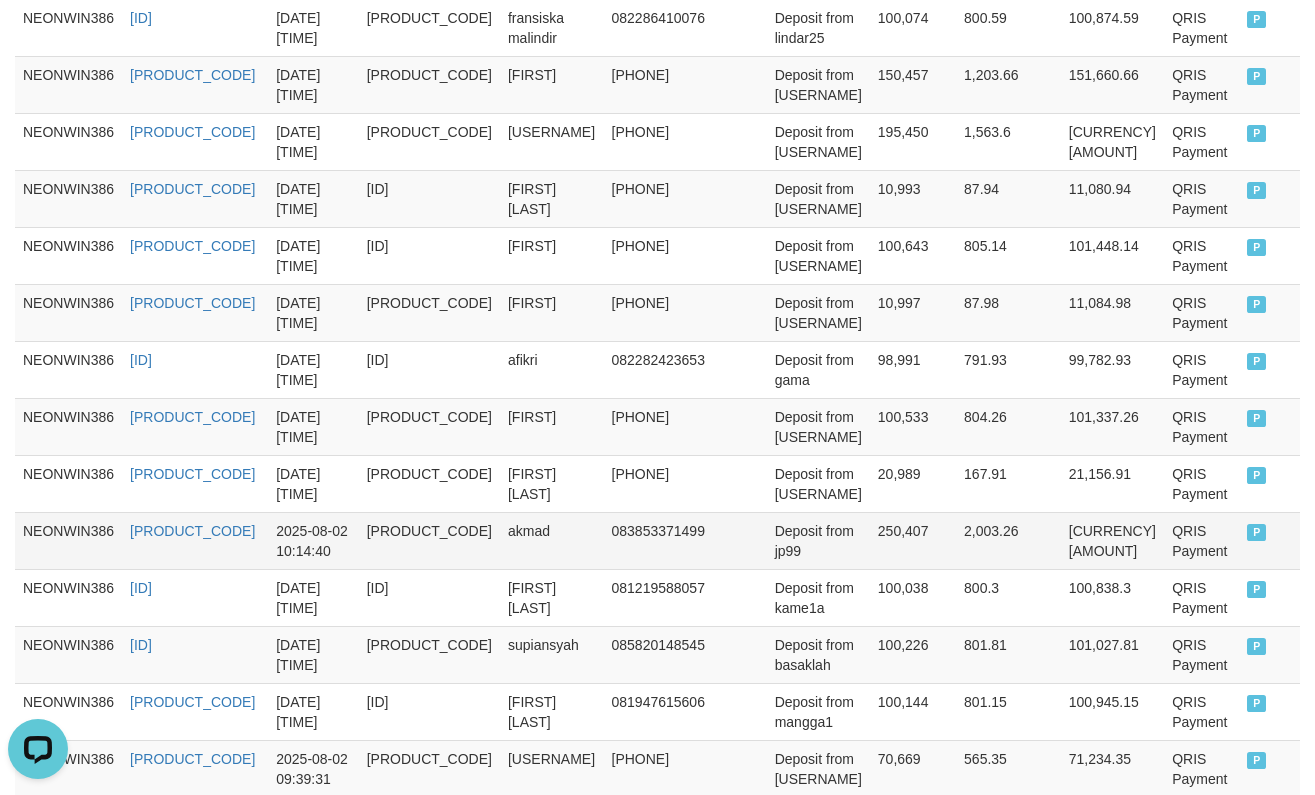 click on "akmad" at bounding box center (552, 540) 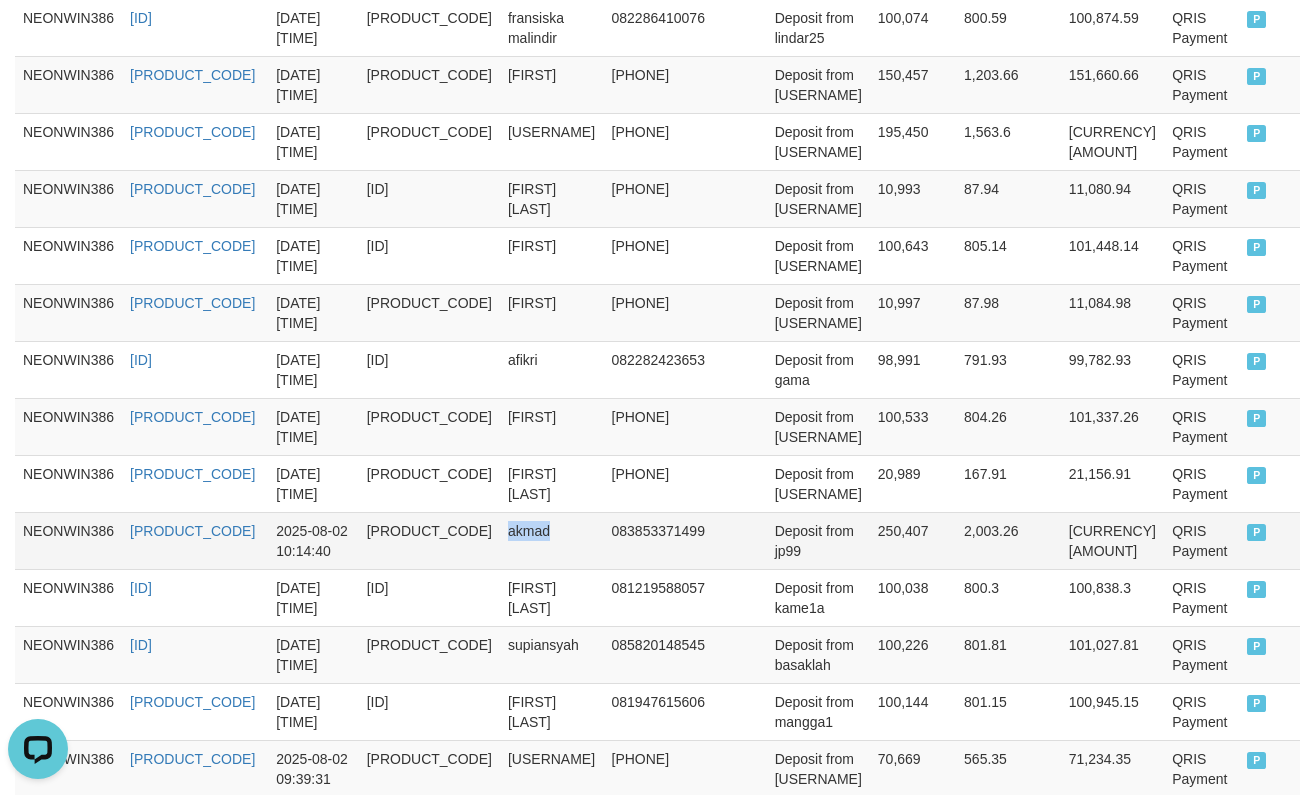 click on "akmad" at bounding box center (552, 540) 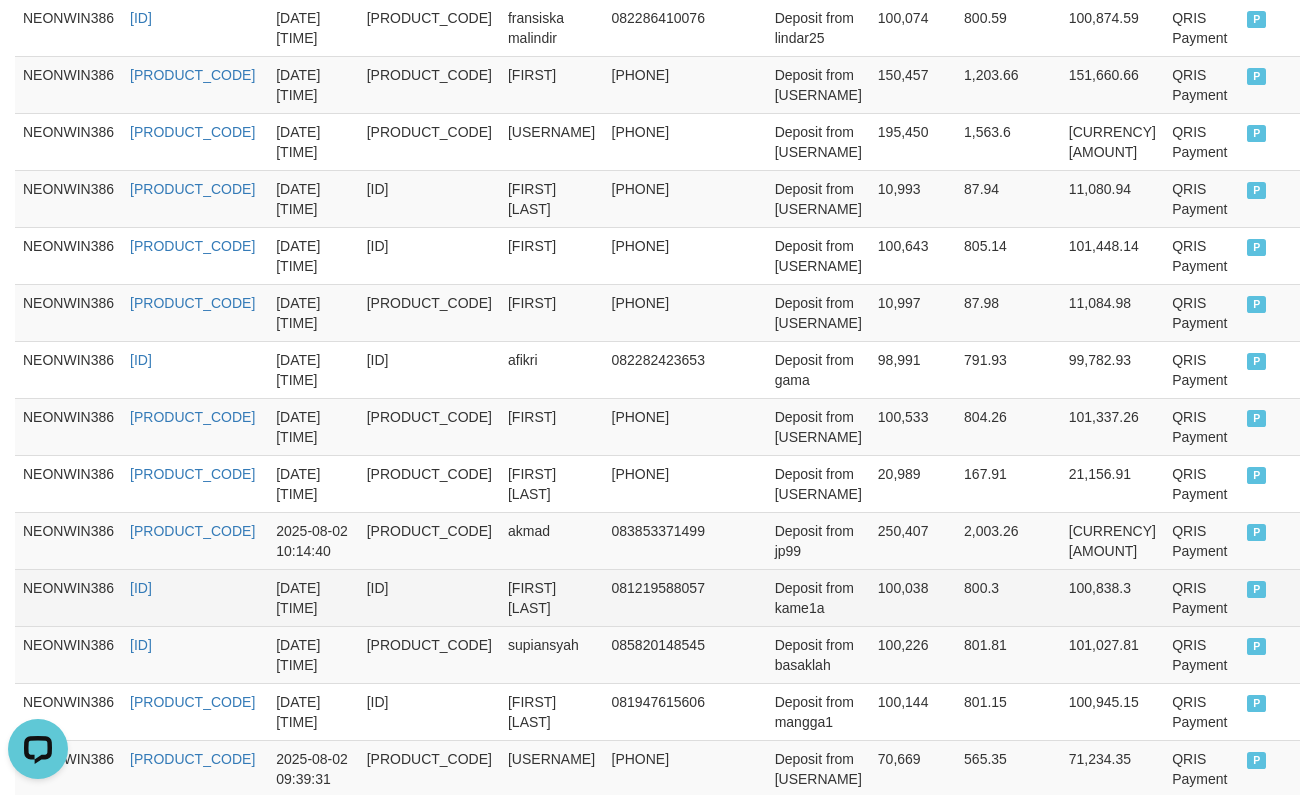 click on "[FIRST] [LAST]" at bounding box center (552, 597) 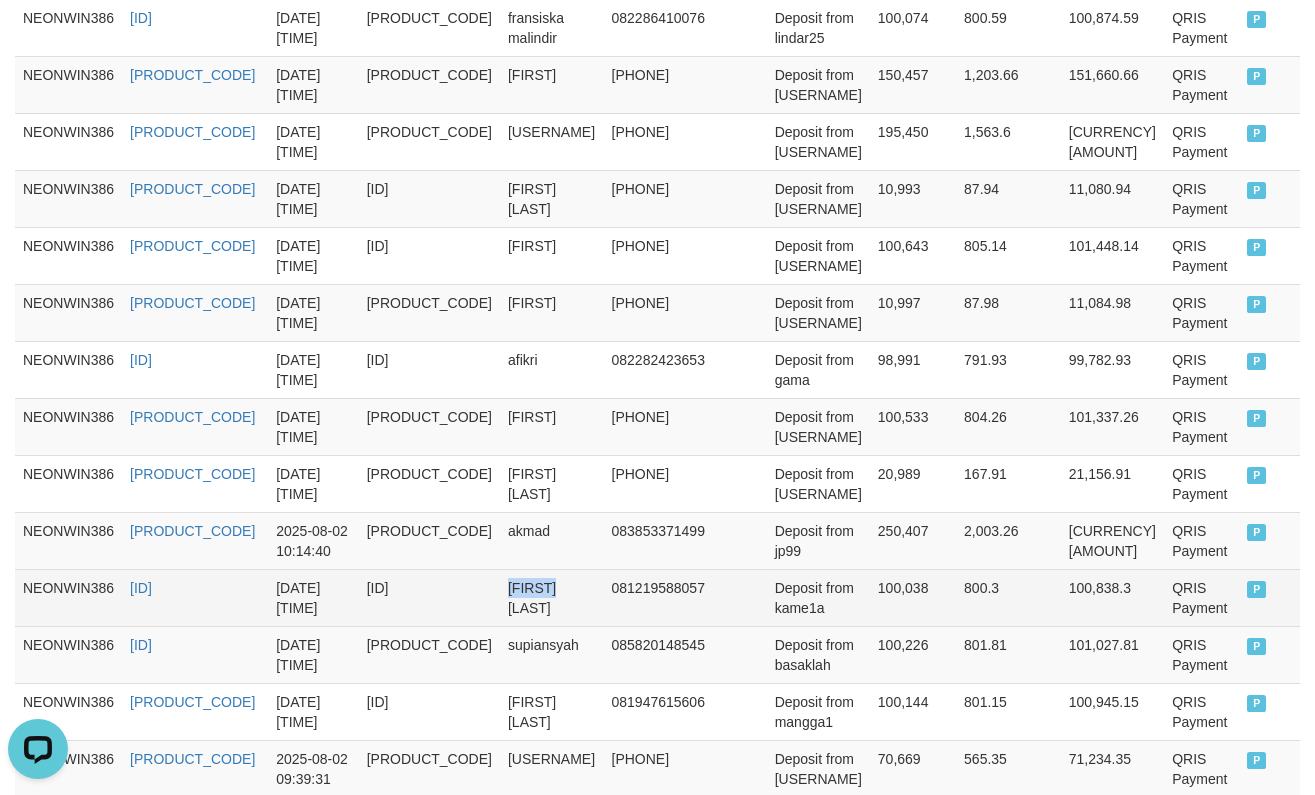 click on "[FIRST] [LAST]" at bounding box center (552, 597) 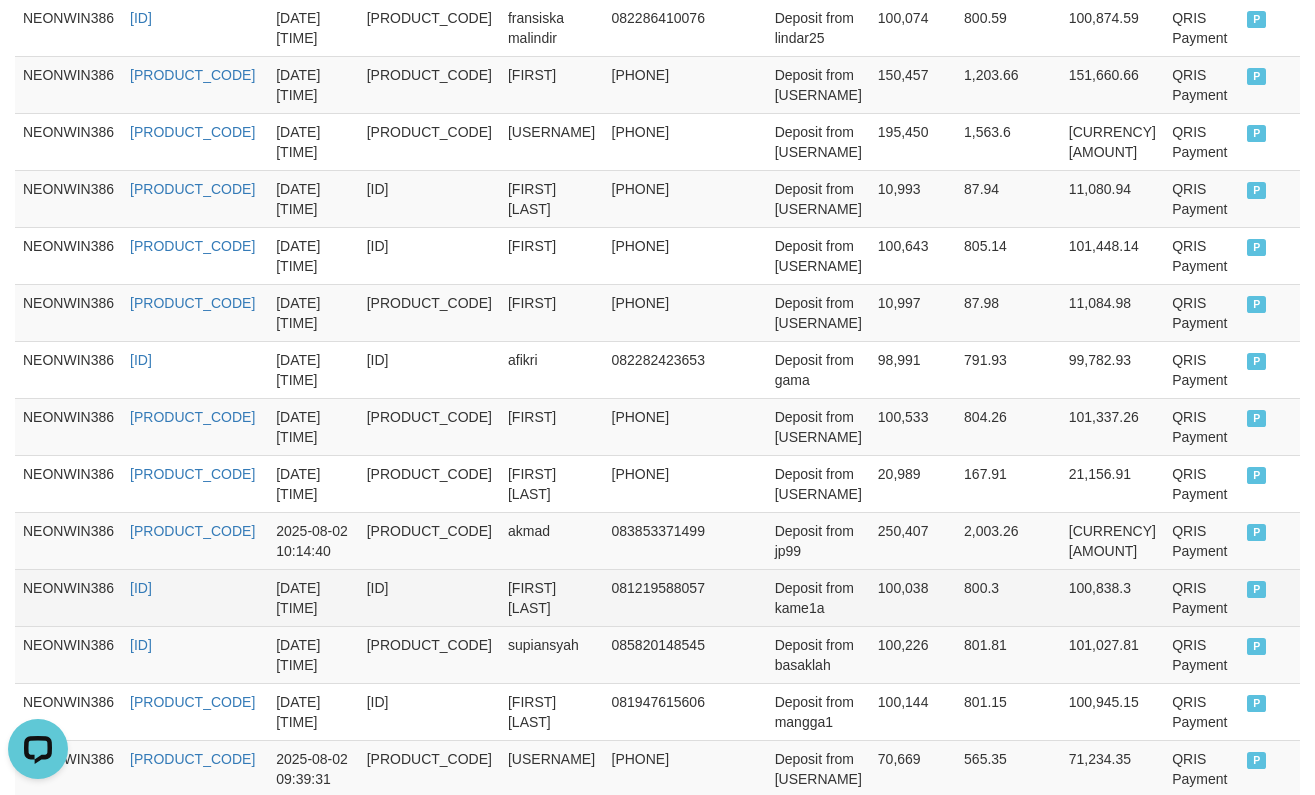 click on "[FIRST] [LAST]" at bounding box center (552, 597) 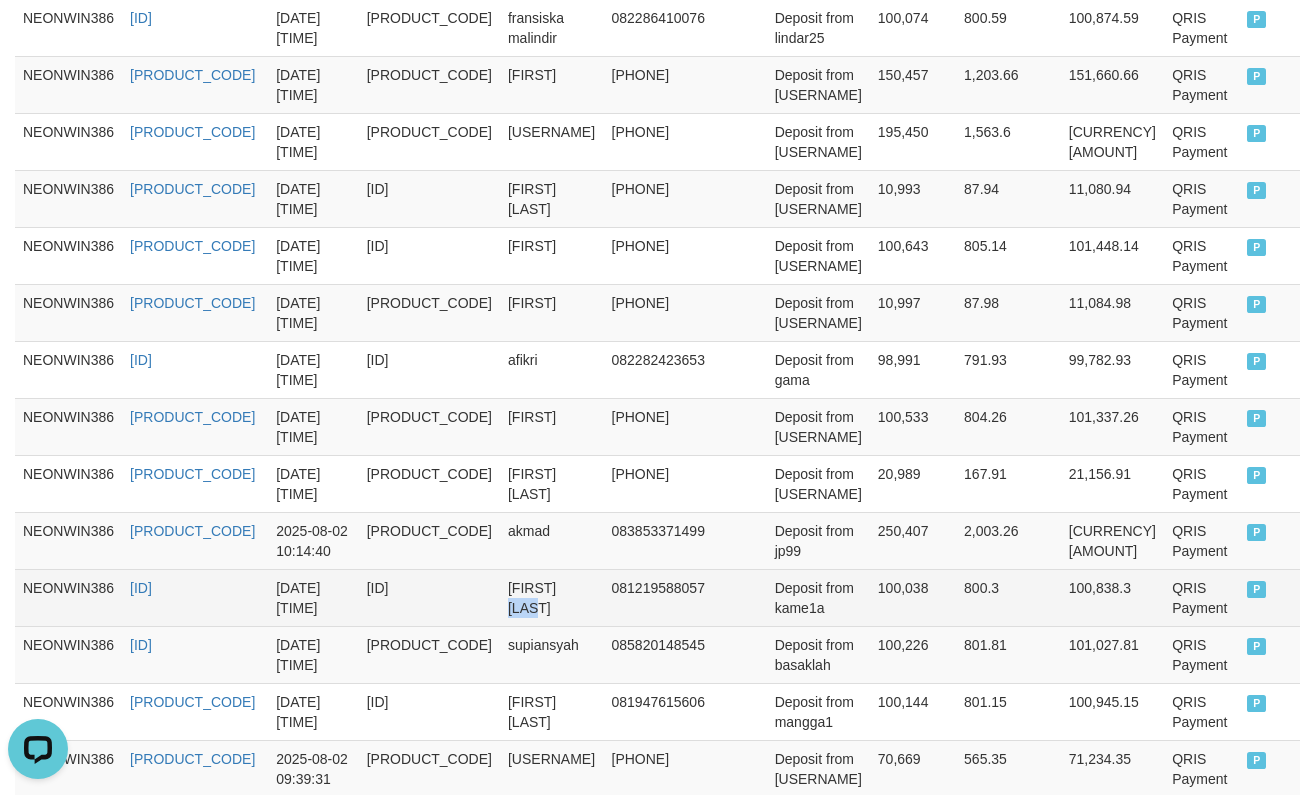click on "[FIRST] [LAST]" at bounding box center (552, 597) 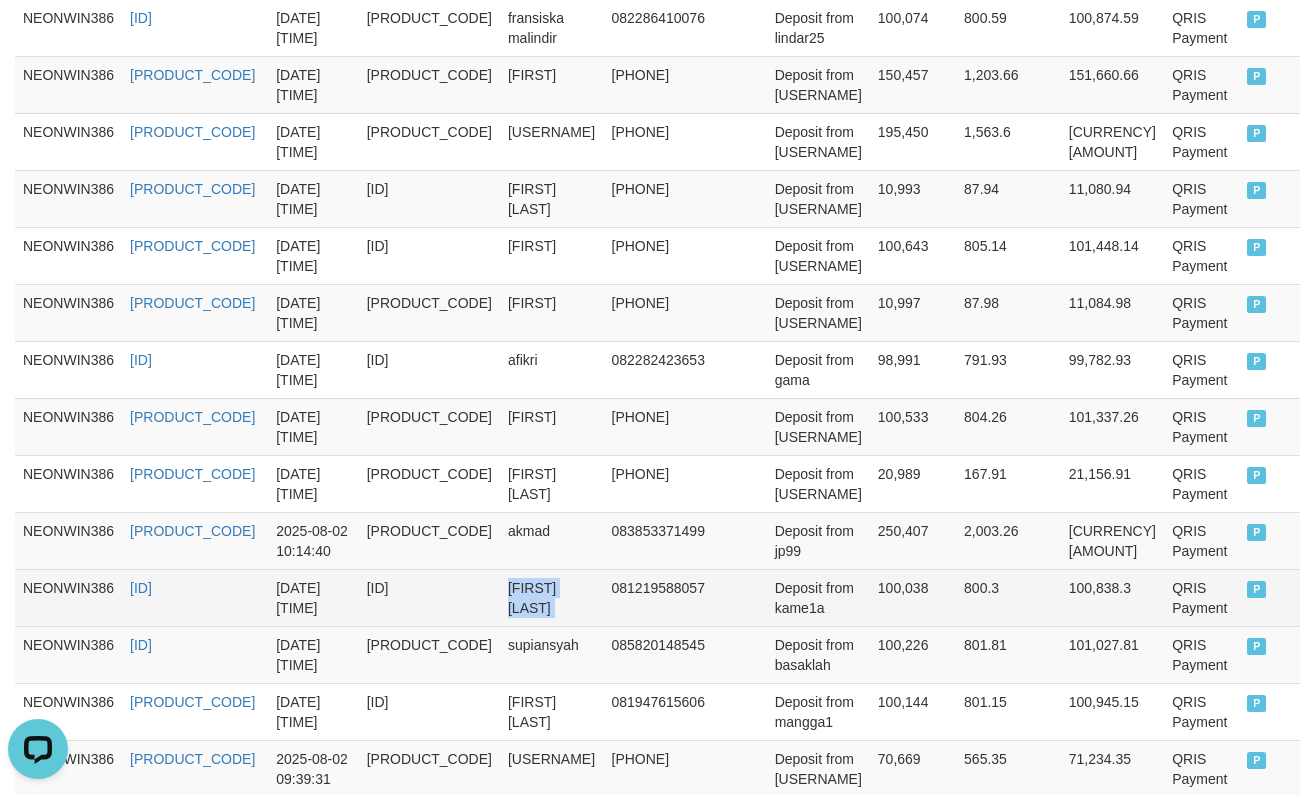 click on "[FIRST] [LAST]" at bounding box center [552, 597] 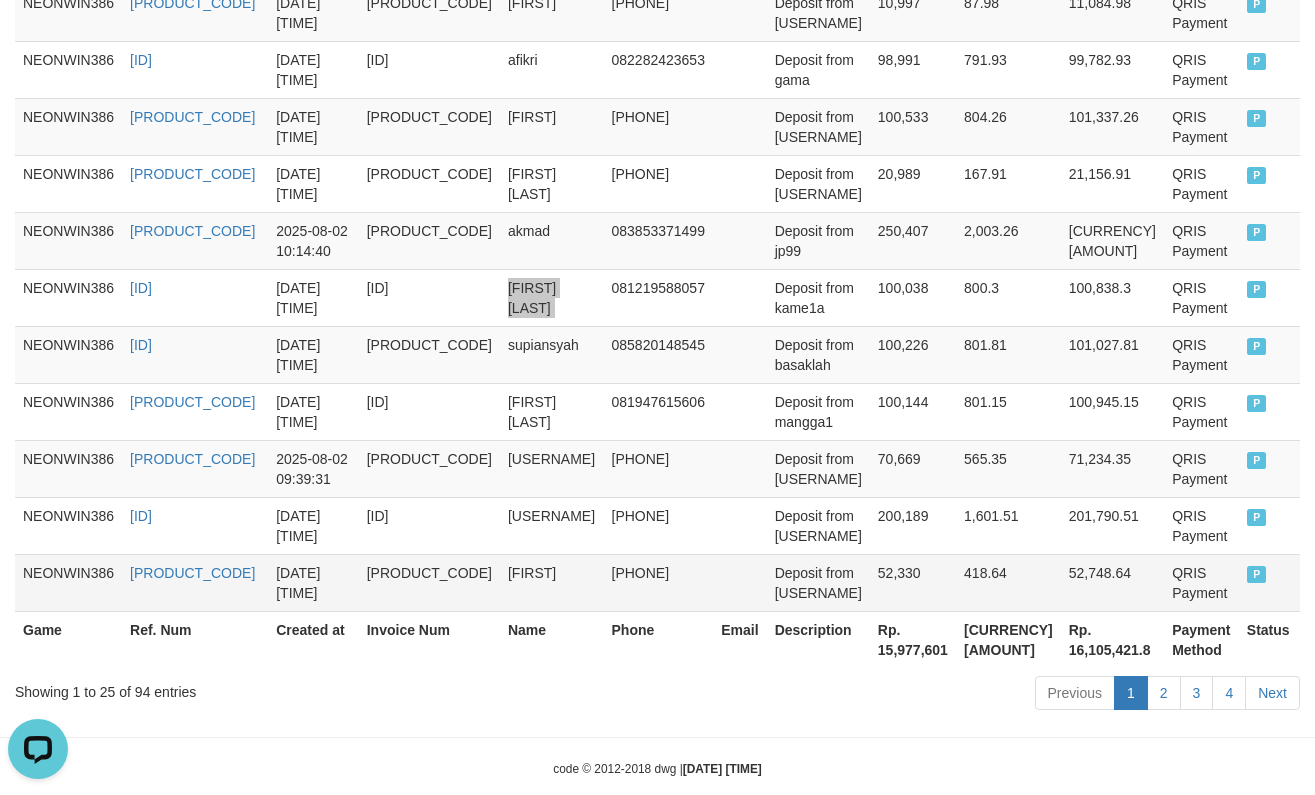 scroll, scrollTop: 1627, scrollLeft: 0, axis: vertical 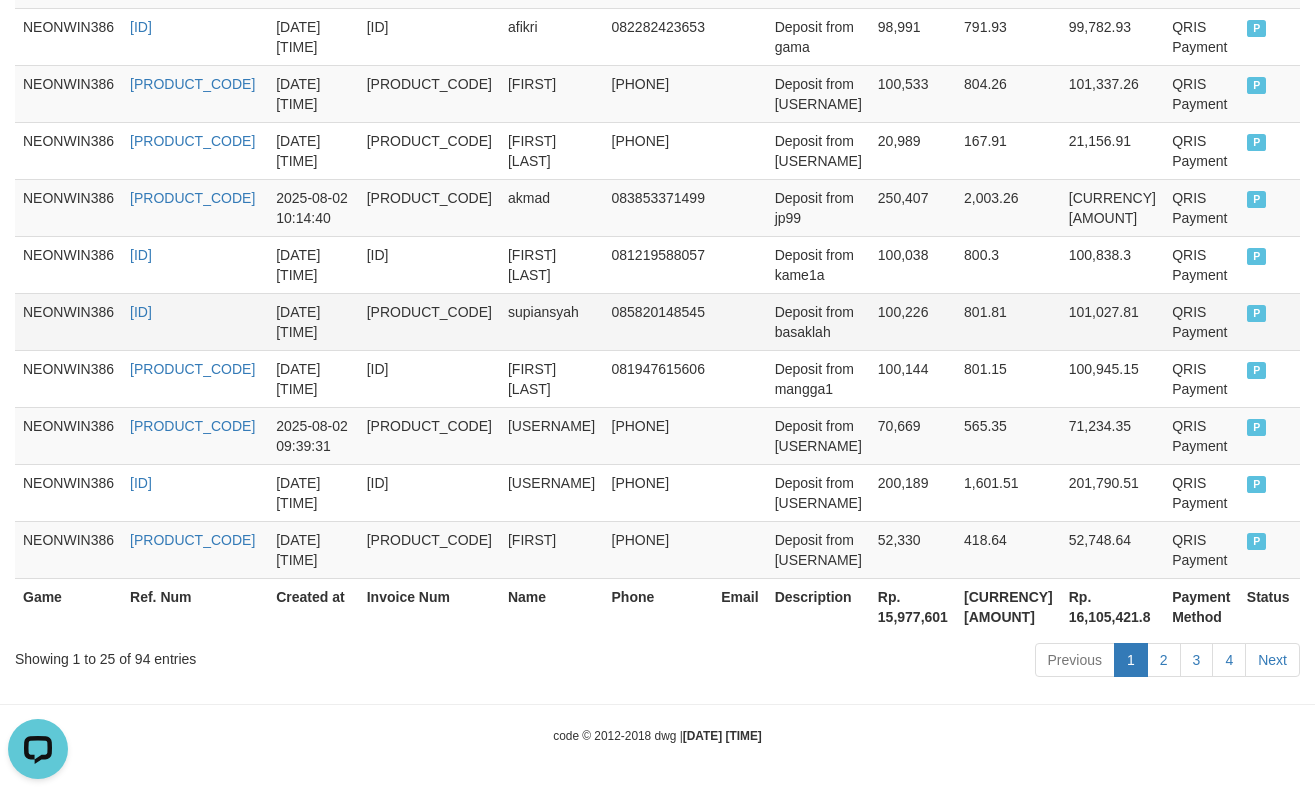 click on "supiansyah" at bounding box center (552, 321) 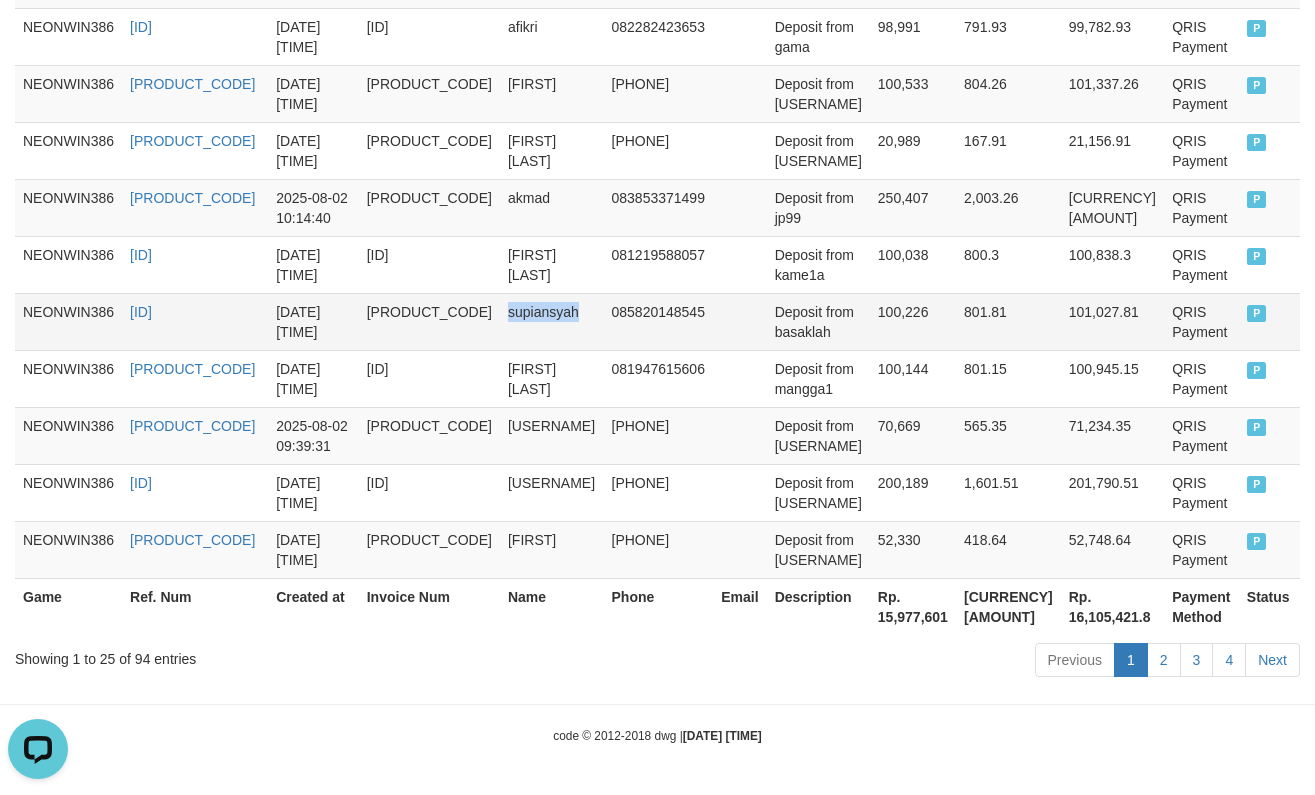 click on "supiansyah" at bounding box center [552, 321] 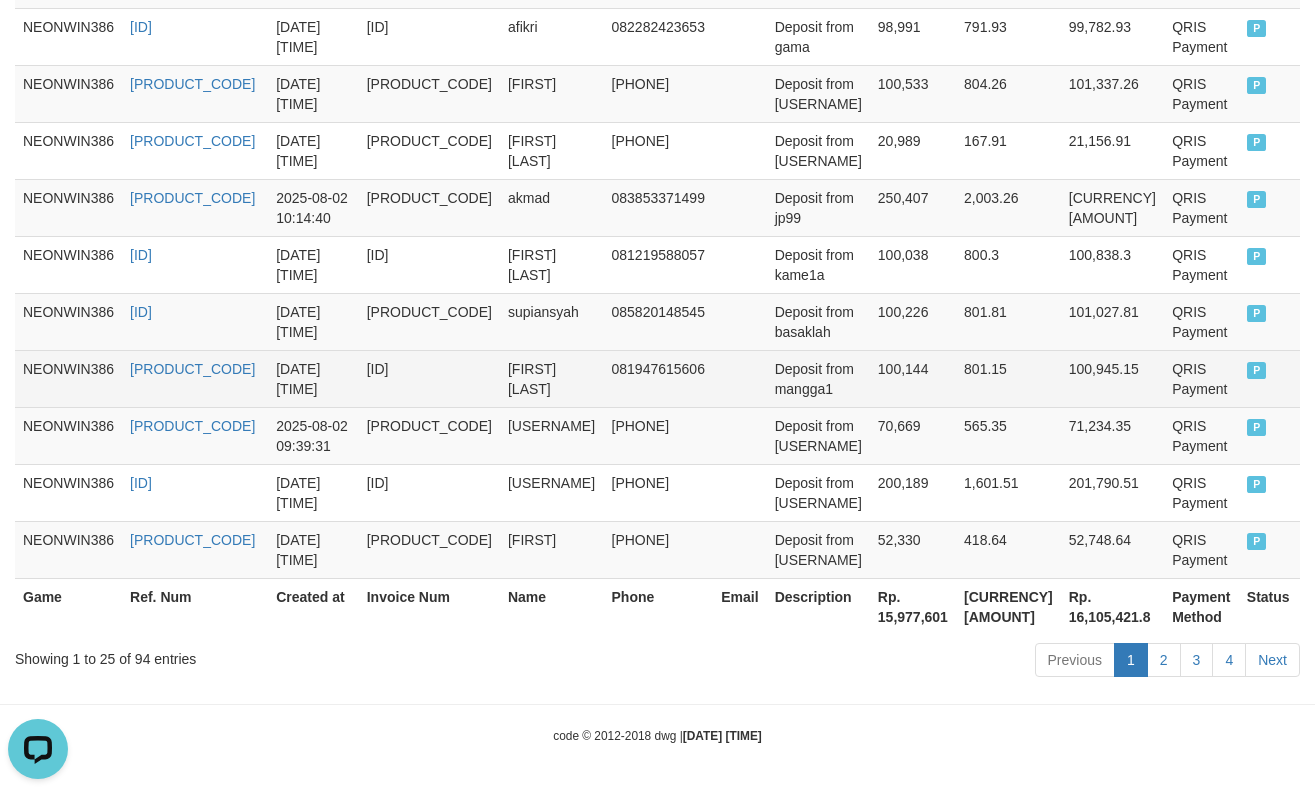 click on "[FIRST] [LAST]" at bounding box center (552, 378) 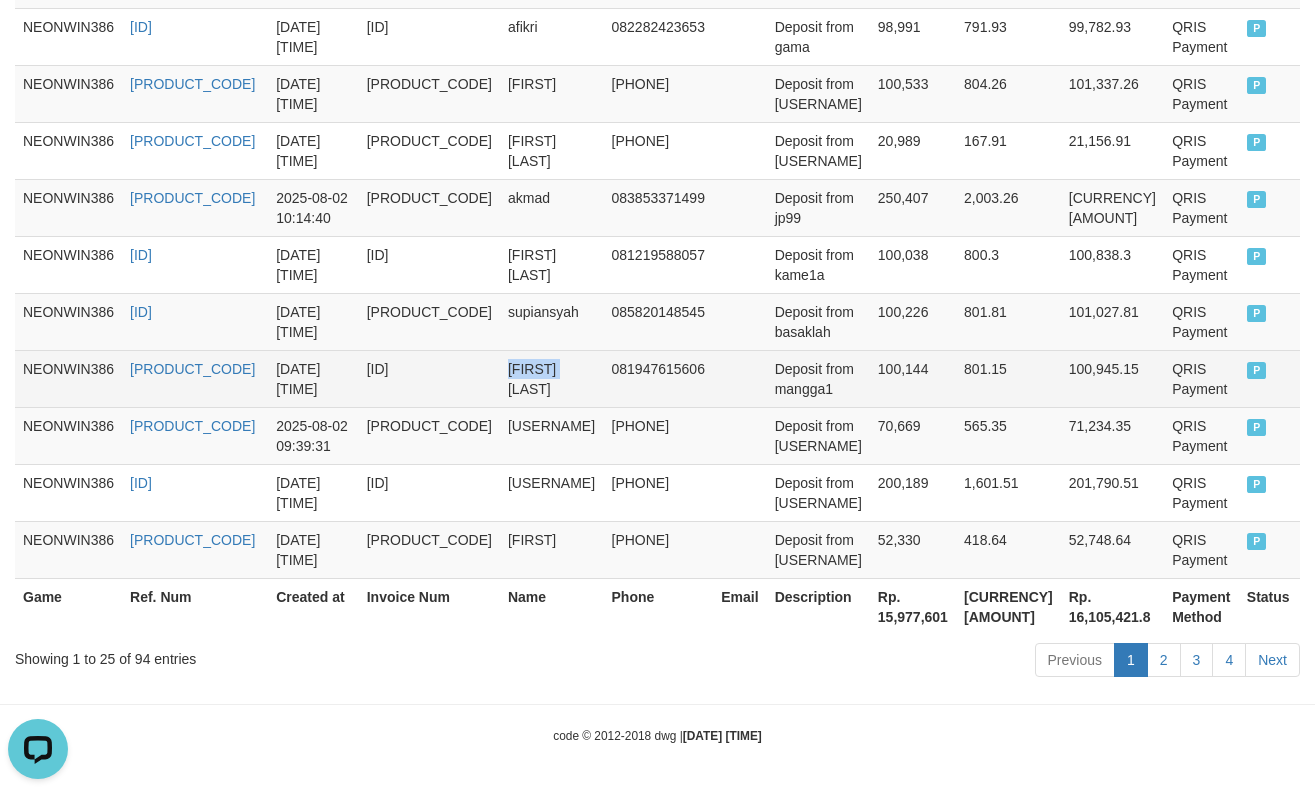 click on "[FIRST] [LAST]" at bounding box center (552, 378) 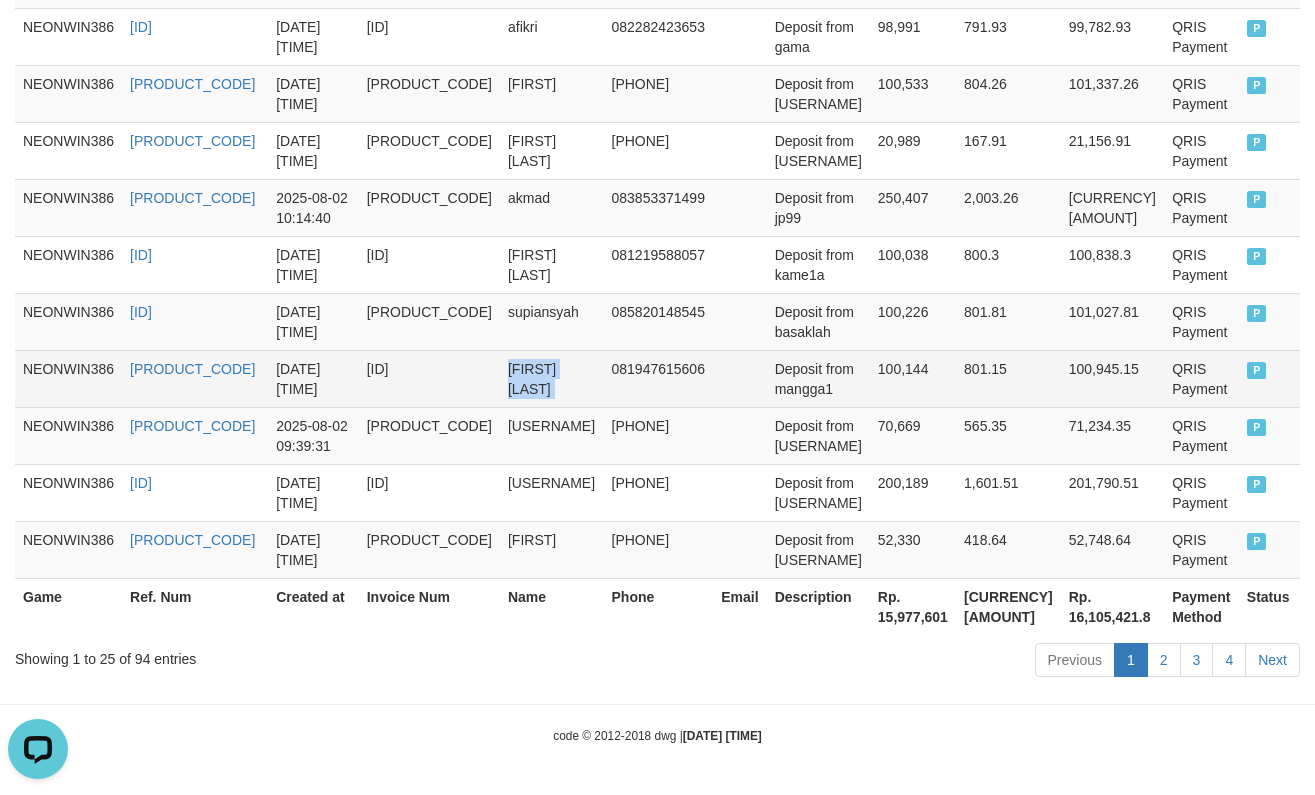 click on "[FIRST] [LAST]" at bounding box center (552, 378) 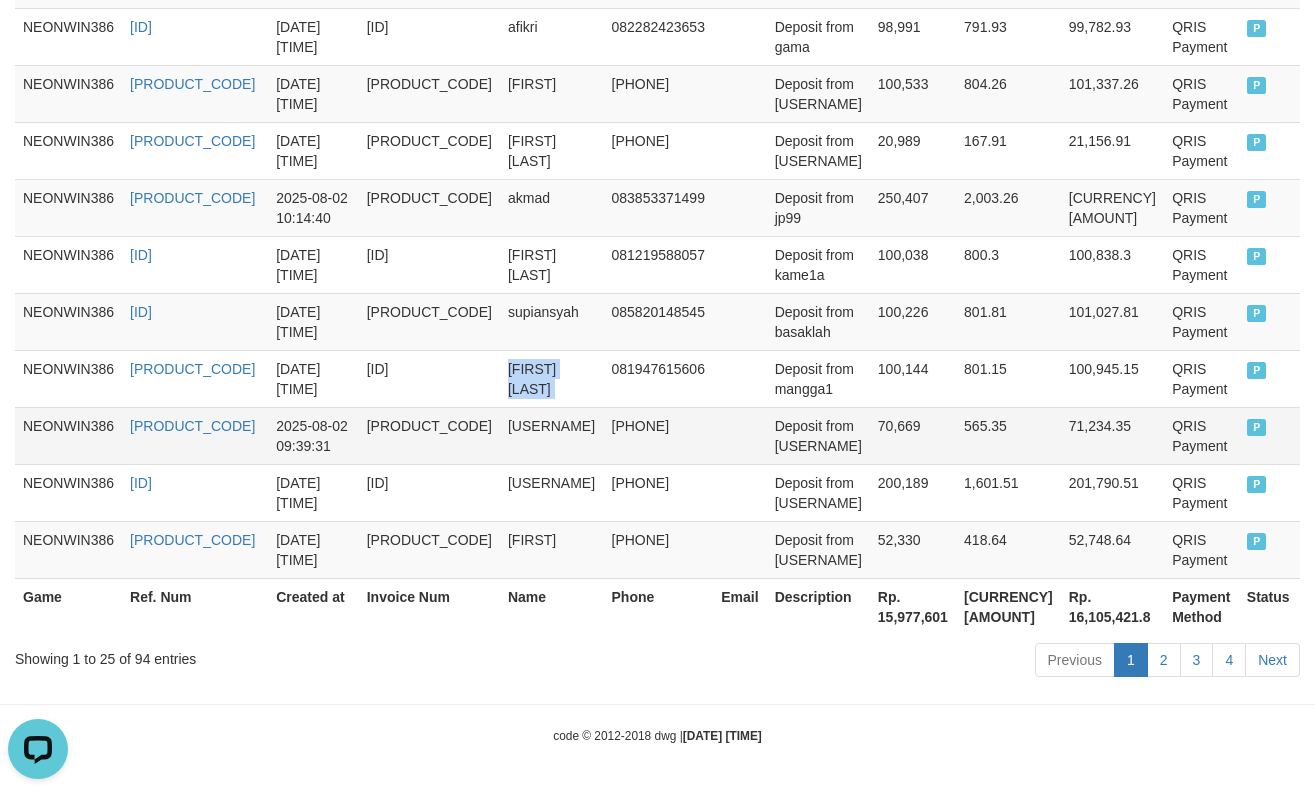 click on "[USERNAME]" at bounding box center (552, 435) 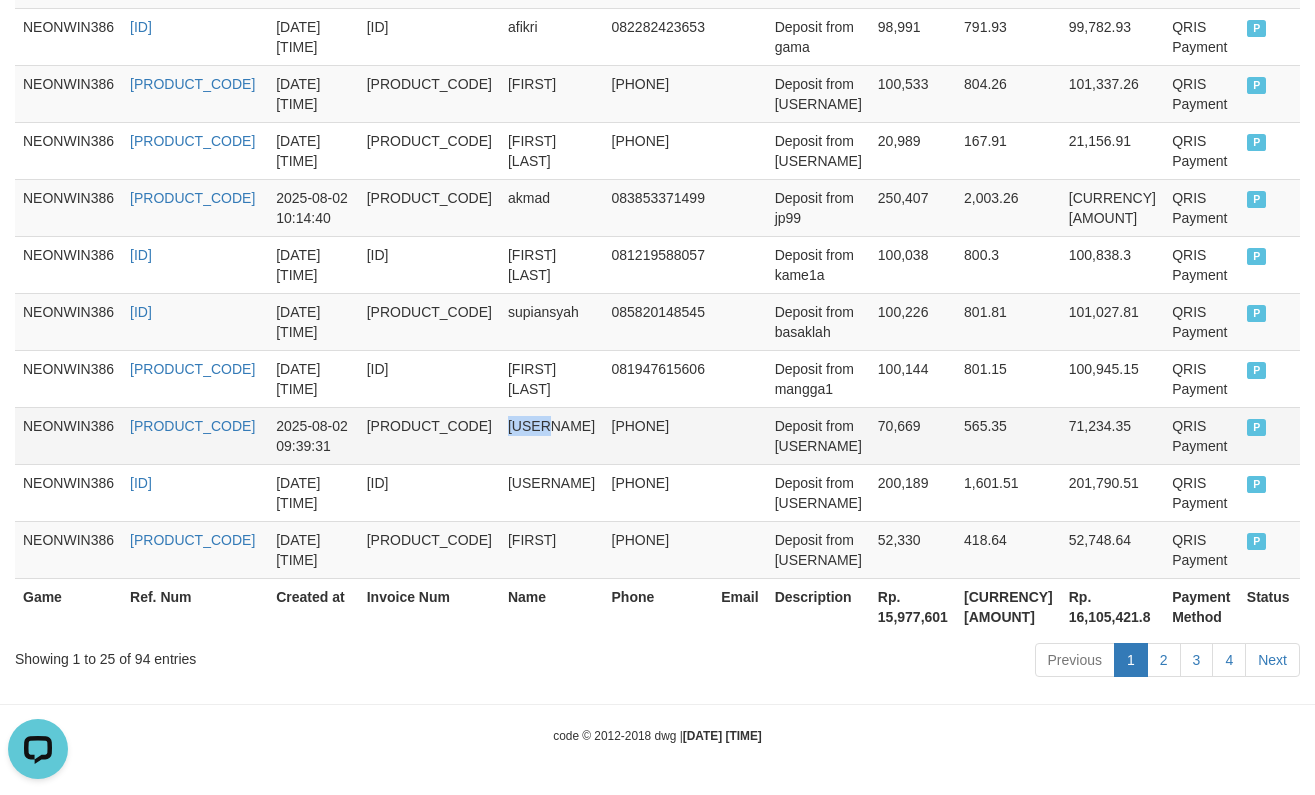 click on "[USERNAME]" at bounding box center (552, 435) 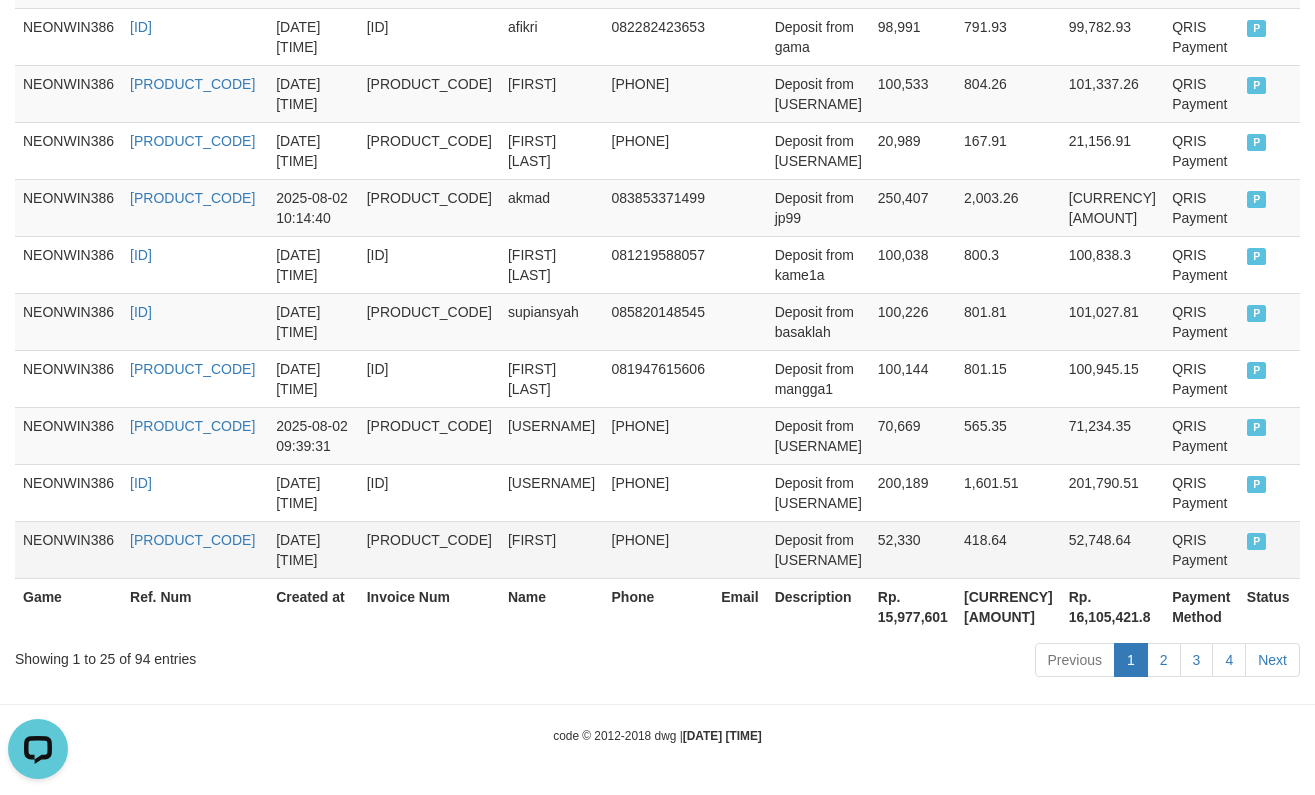 click on "[FIRST]" at bounding box center (552, 549) 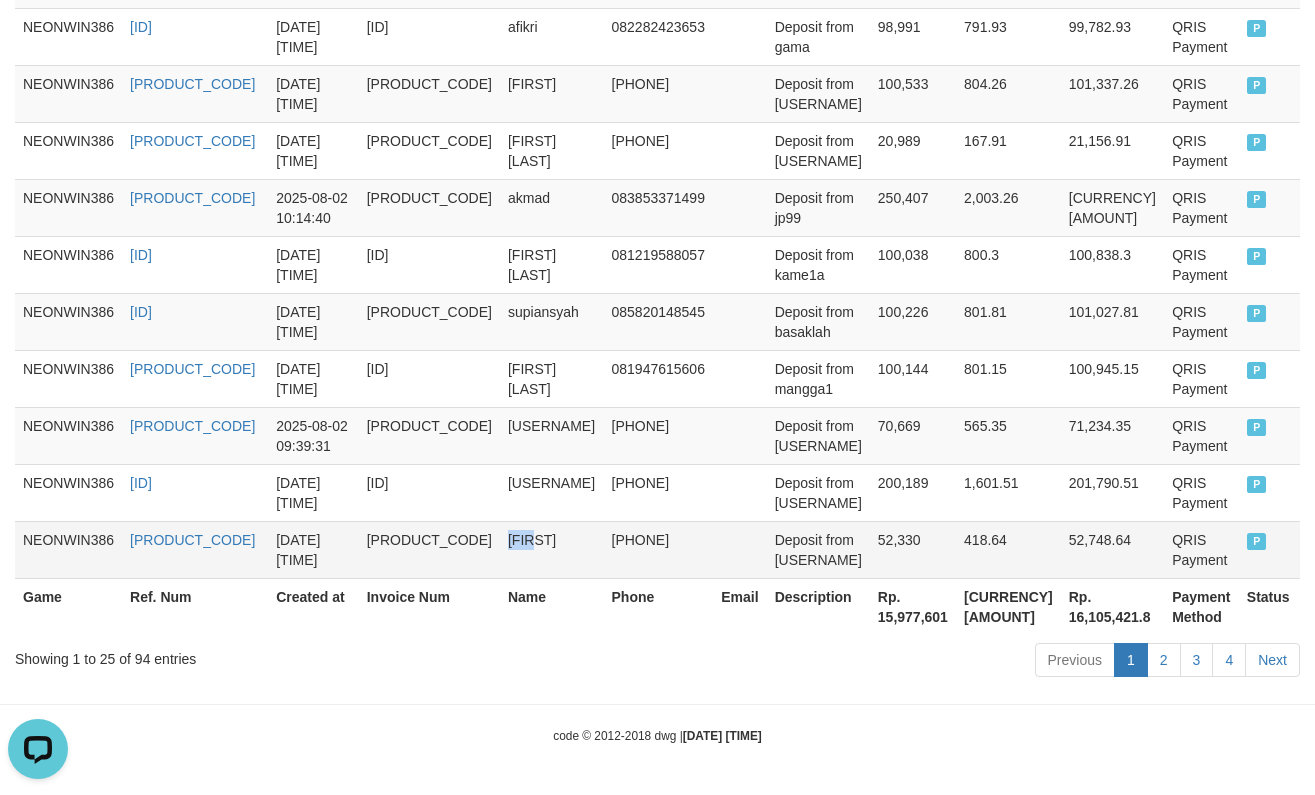 click on "[FIRST]" at bounding box center [552, 549] 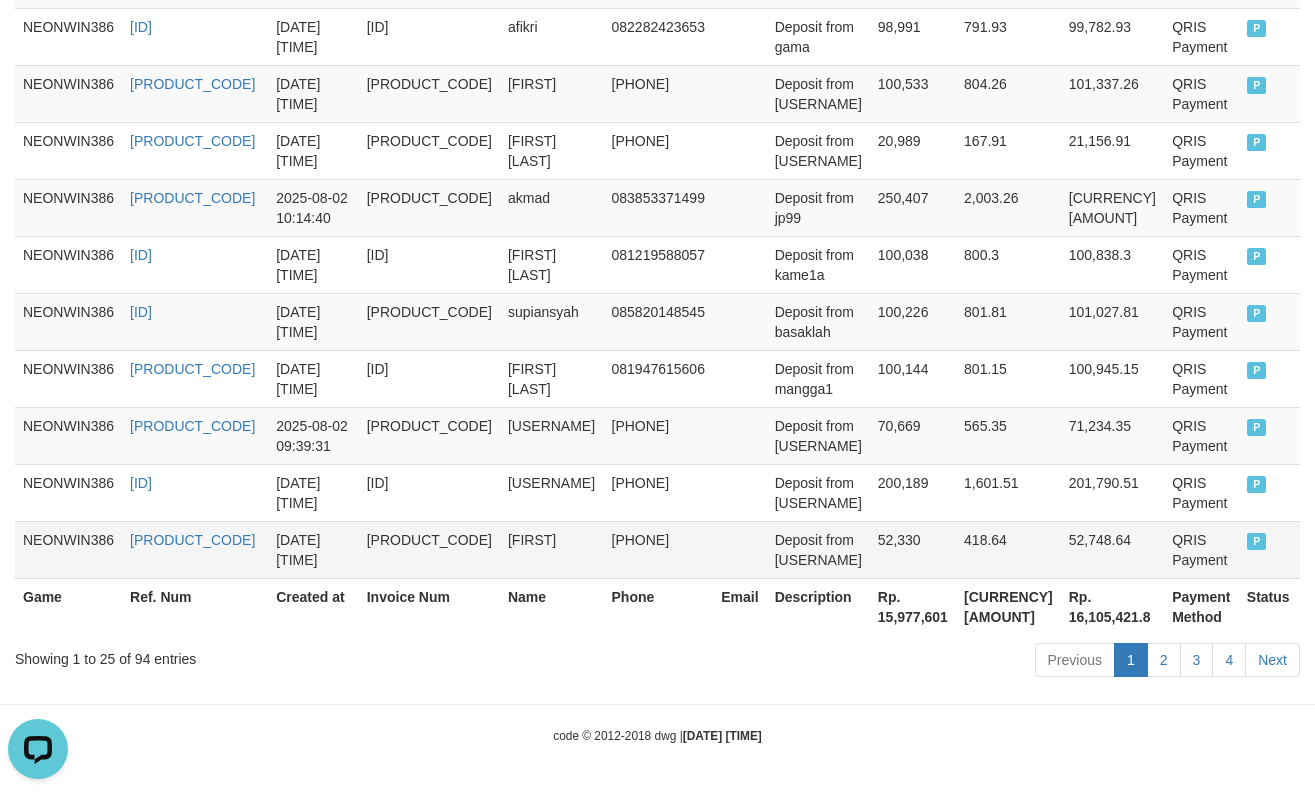 drag, startPoint x: 952, startPoint y: 564, endPoint x: 941, endPoint y: 561, distance: 11.401754 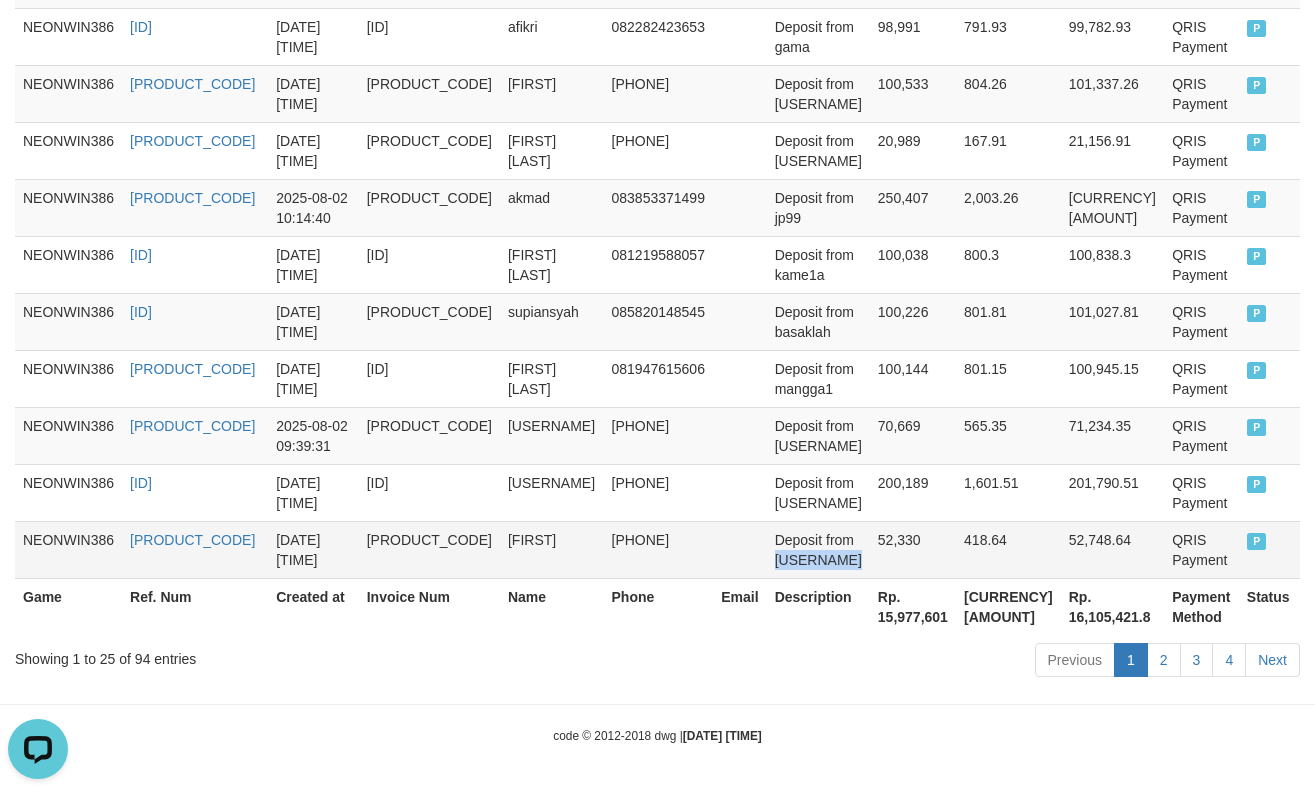click on "Deposit from [USERNAME]" at bounding box center [818, 549] 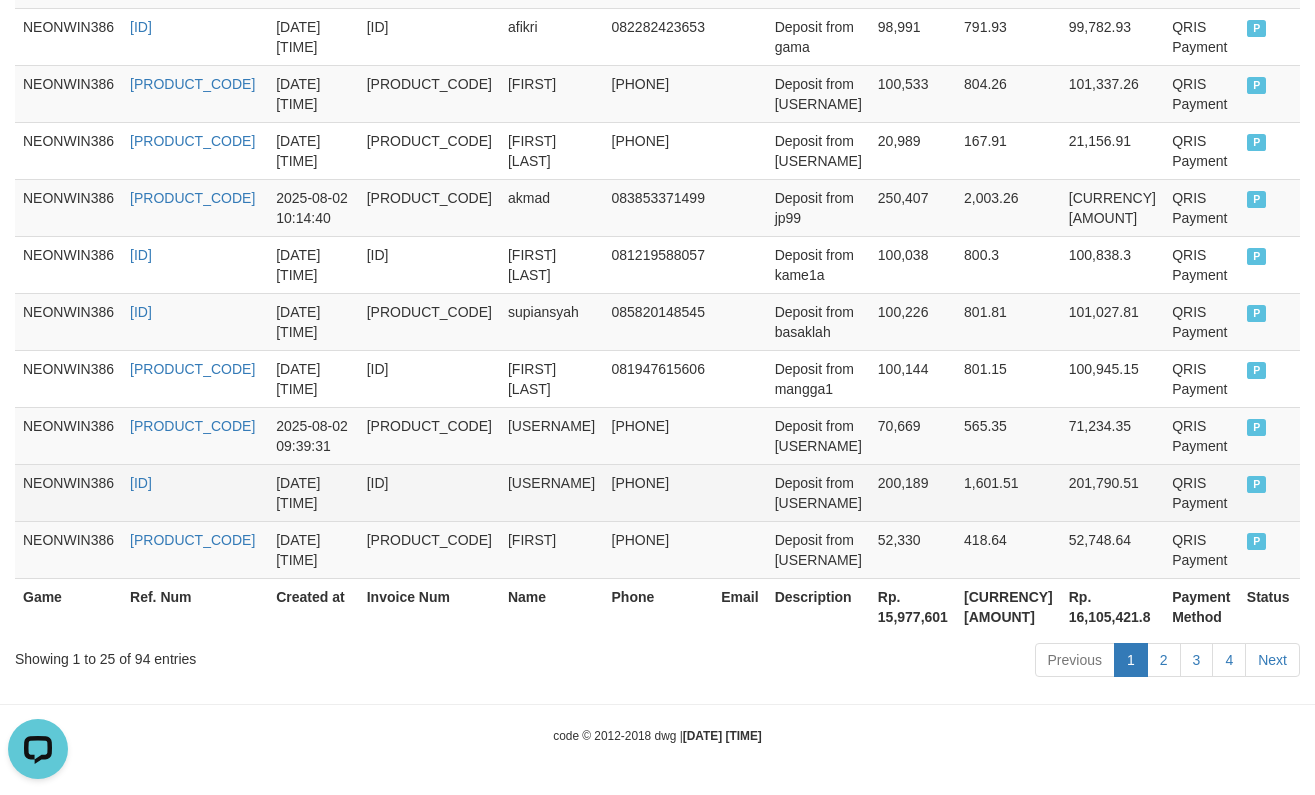 click on "Deposit from [USERNAME]" at bounding box center [818, 492] 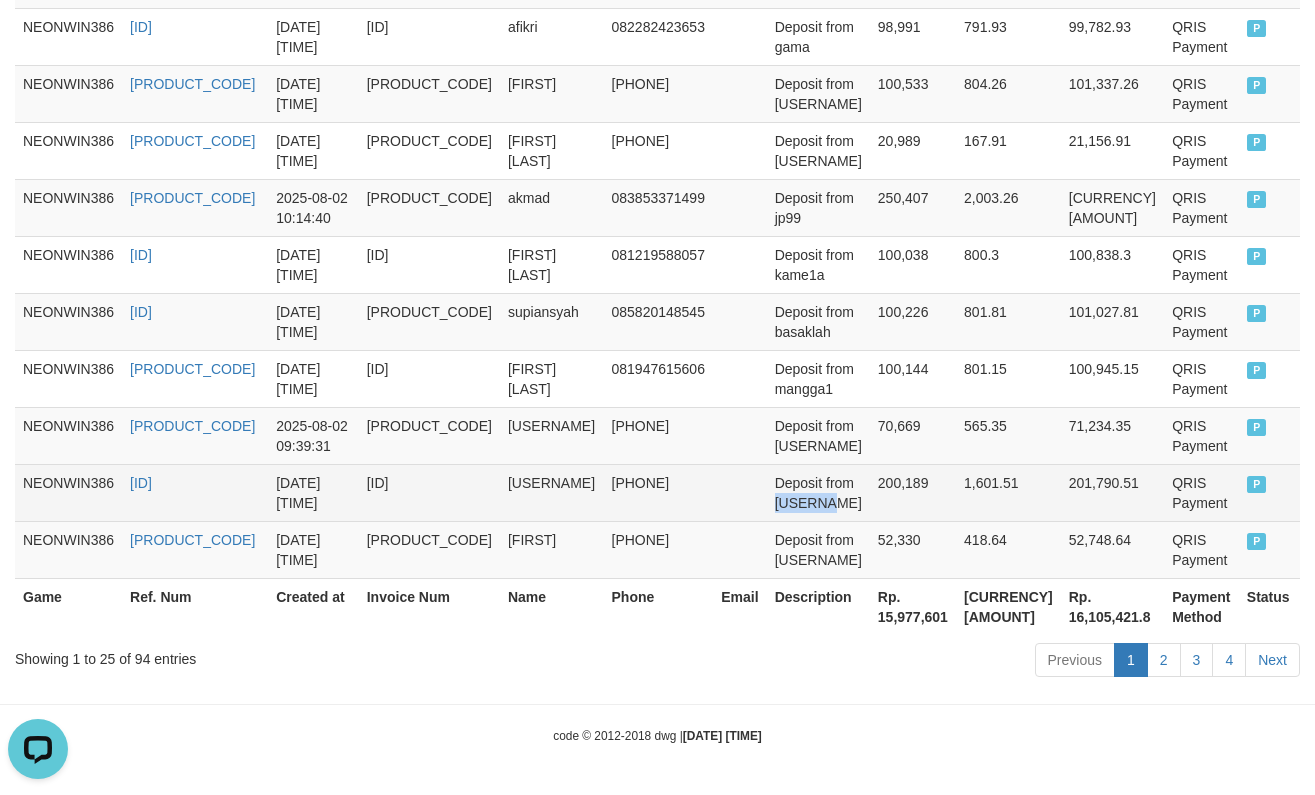 click on "Deposit from [USERNAME]" at bounding box center (818, 492) 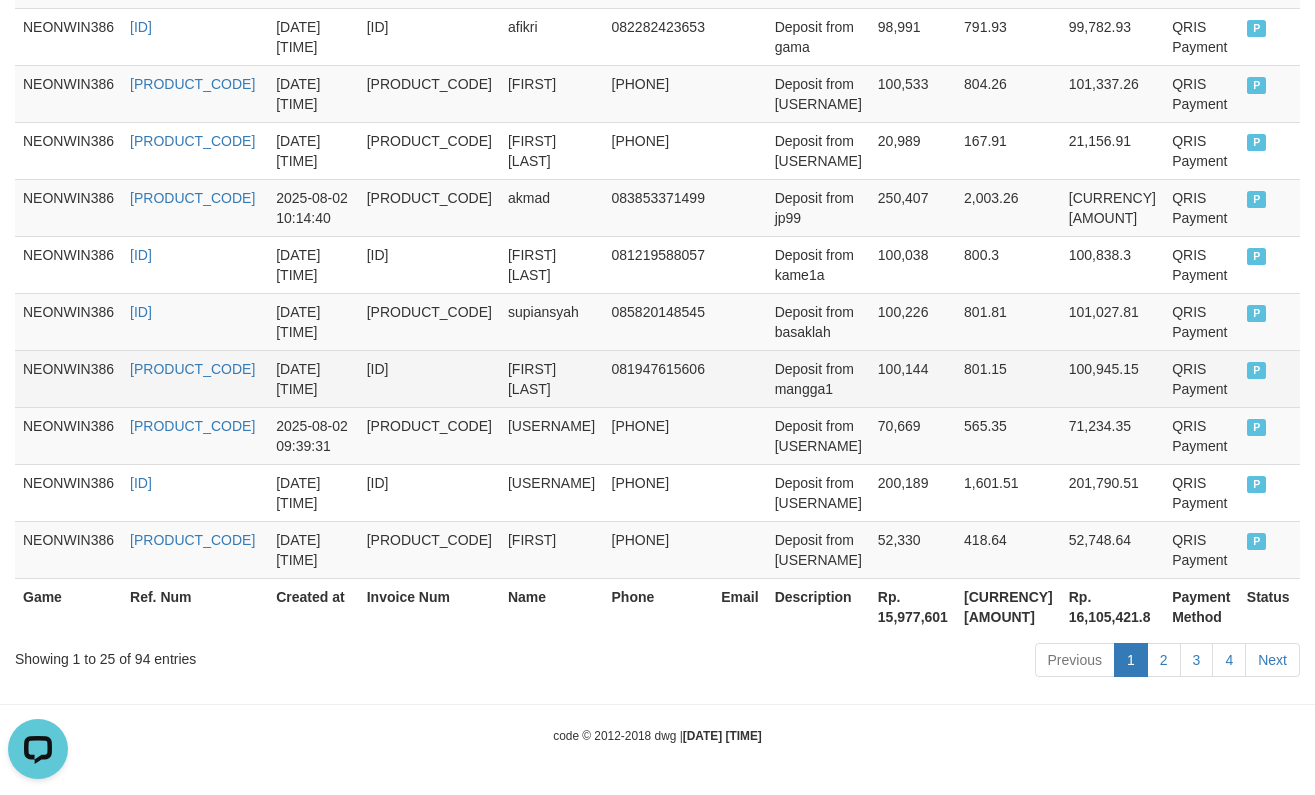 click on "Deposit from mangga1" at bounding box center [818, 378] 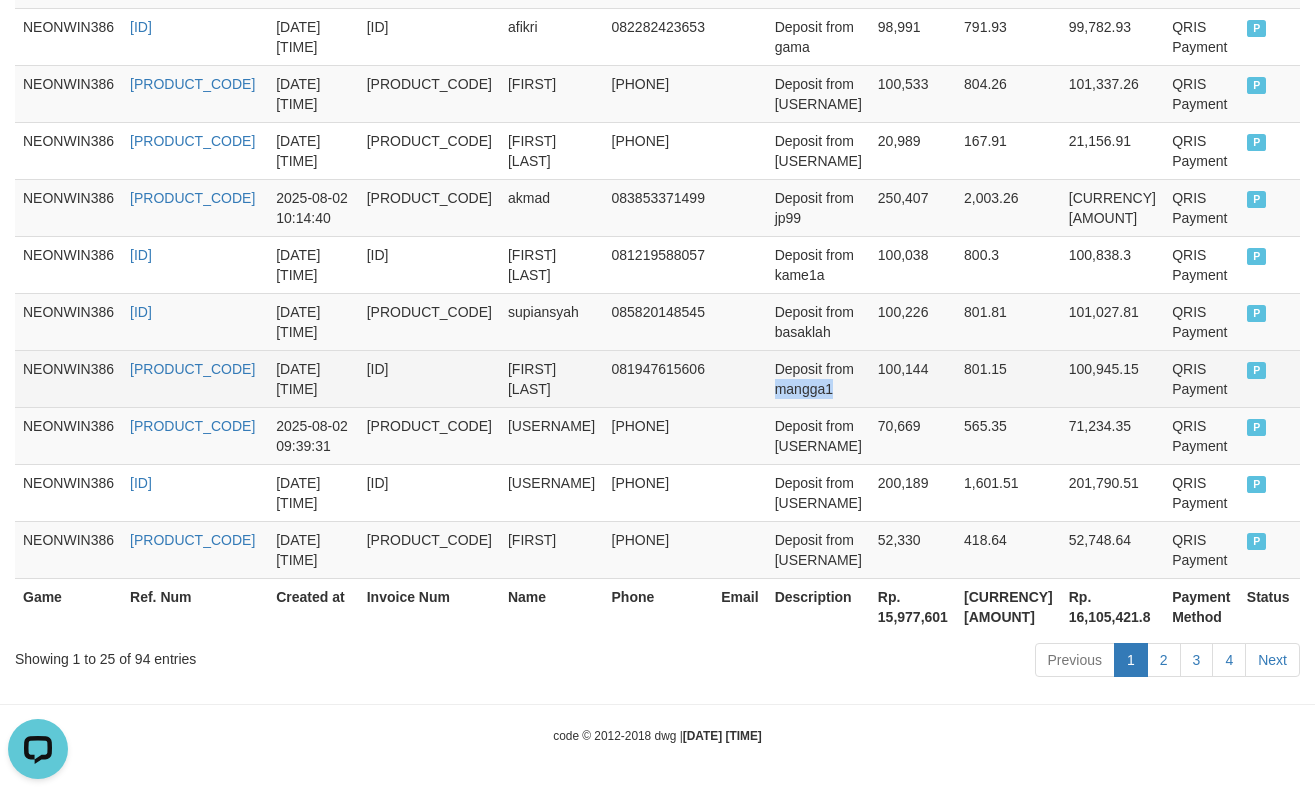 click on "Deposit from mangga1" at bounding box center [818, 378] 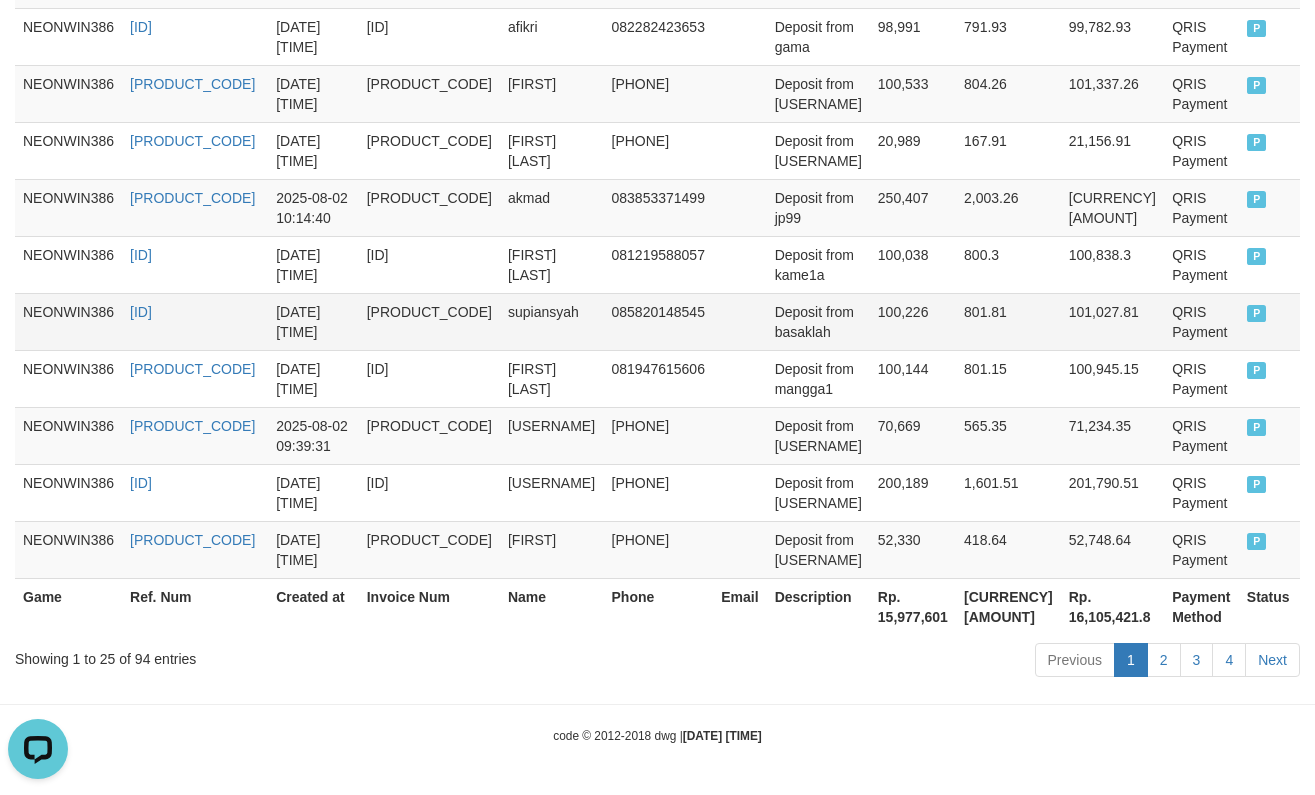 click on "Deposit from basaklah" at bounding box center (818, 321) 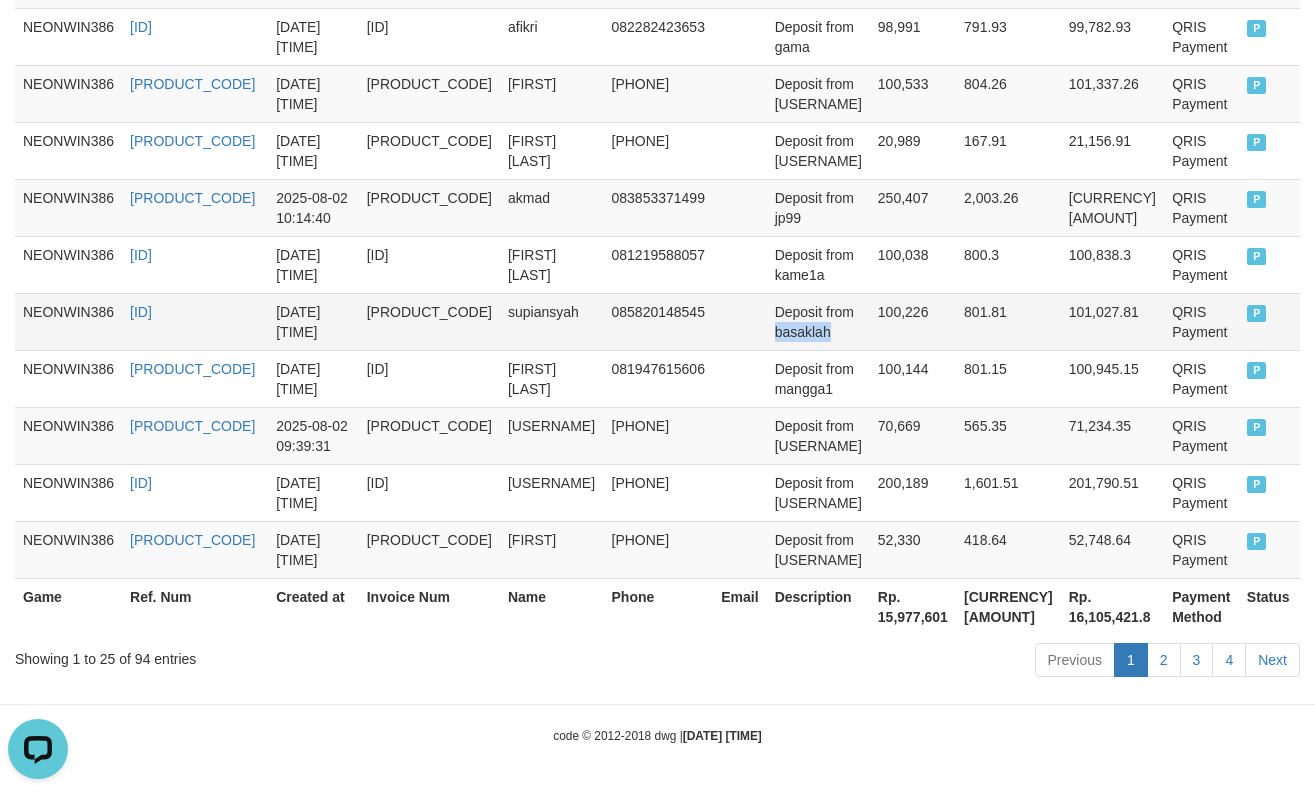 click on "Deposit from basaklah" at bounding box center [818, 321] 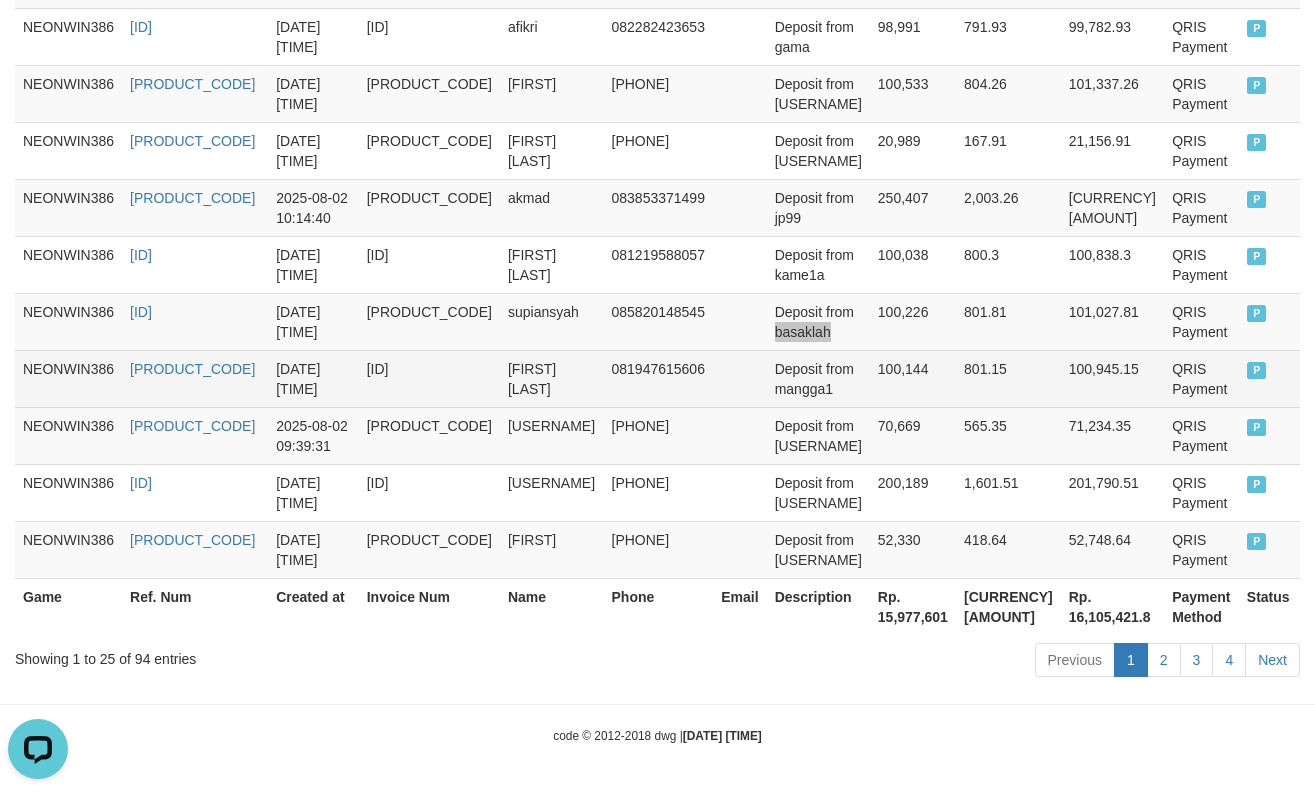 scroll, scrollTop: 1294, scrollLeft: 0, axis: vertical 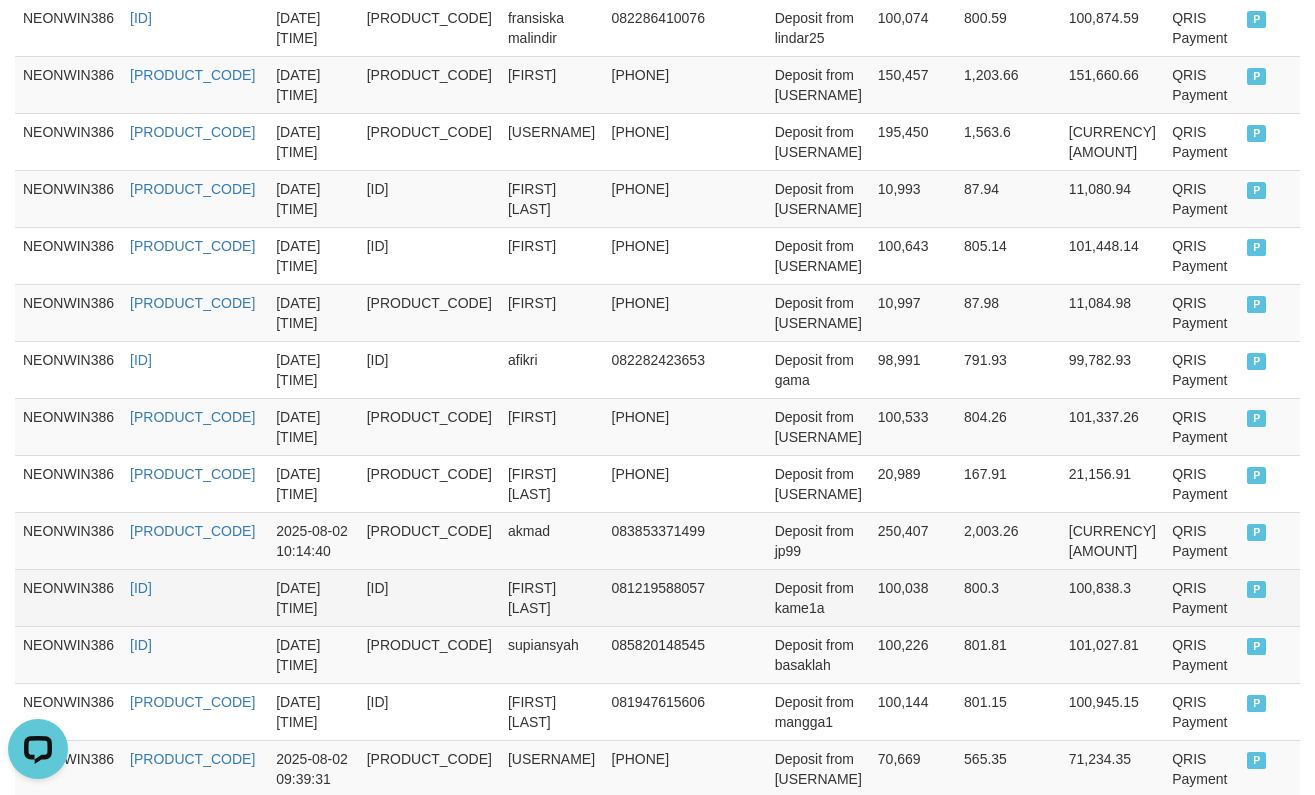 click on "Deposit from kame1a" at bounding box center (818, 597) 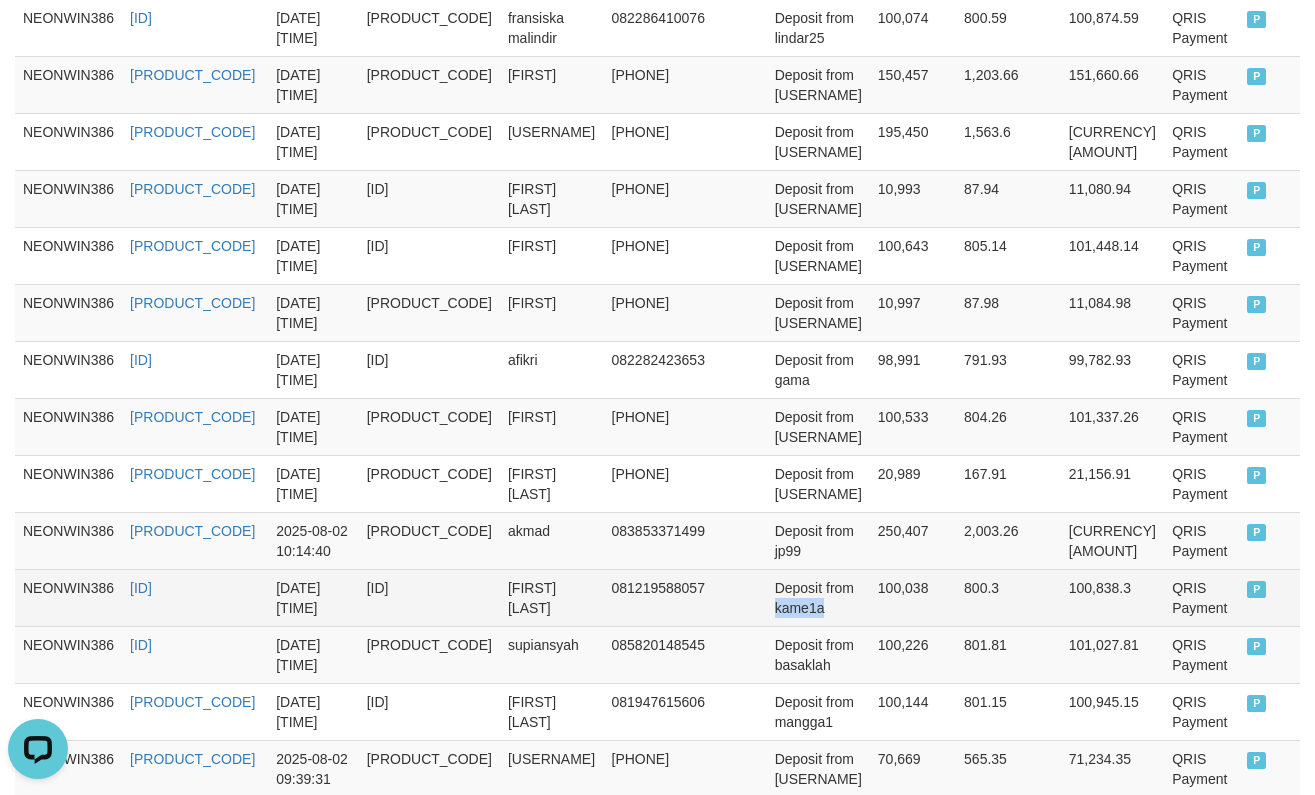 click on "Deposit from kame1a" at bounding box center (818, 597) 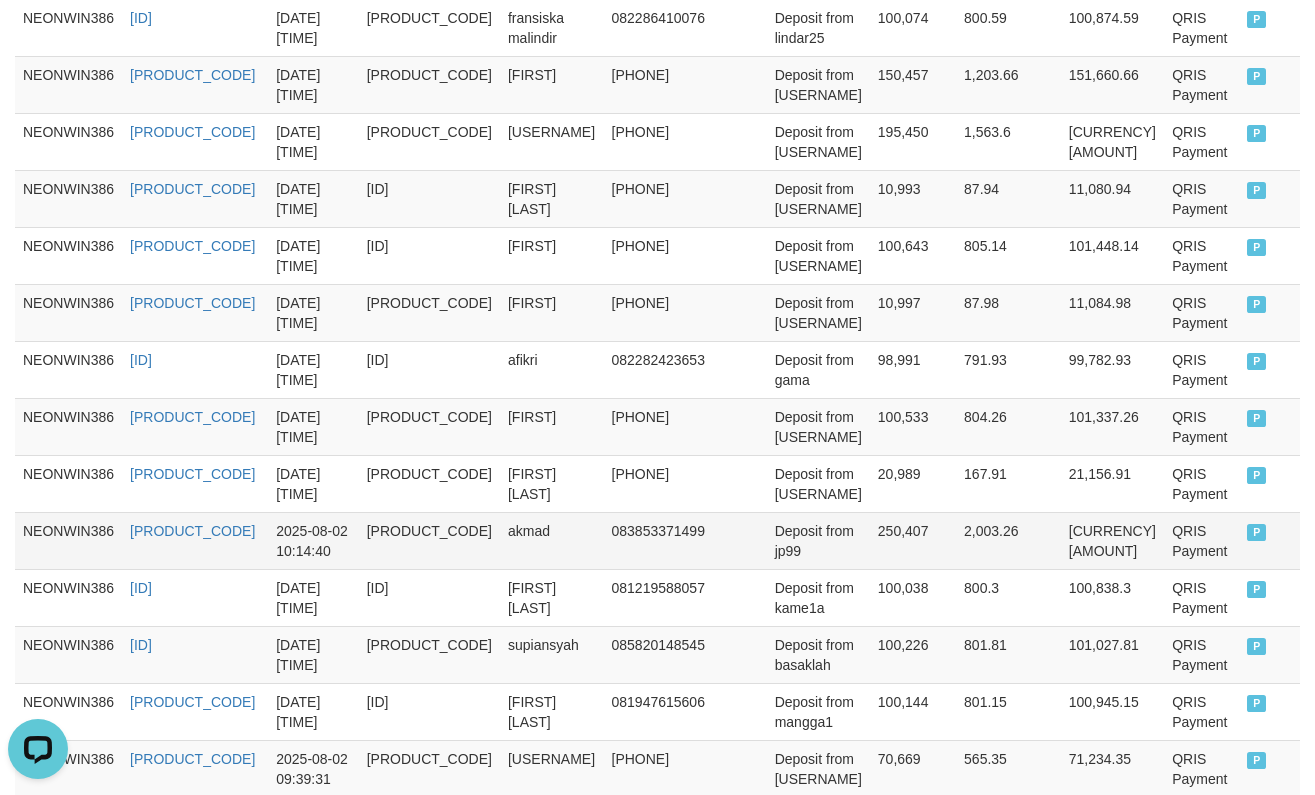 click on "Deposit from jp99" at bounding box center (818, 540) 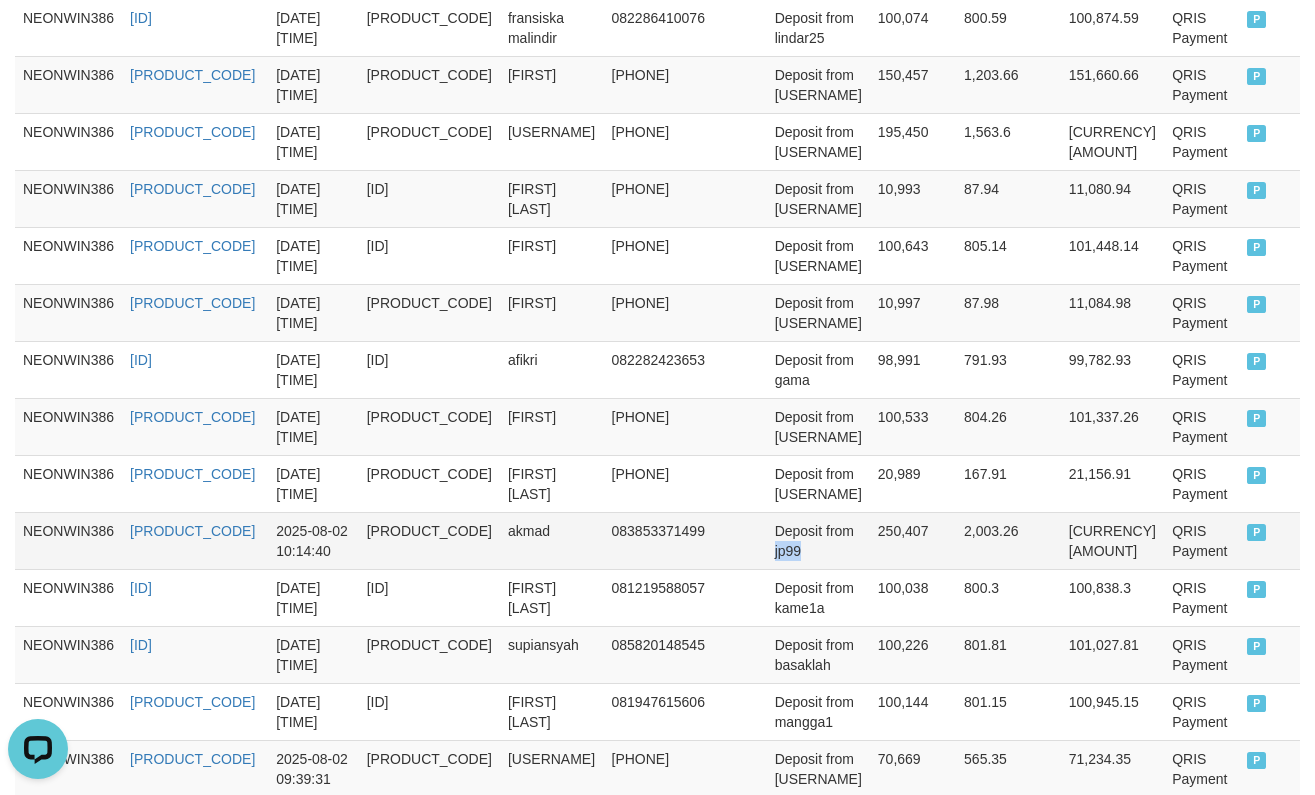 click on "Deposit from jp99" at bounding box center [818, 540] 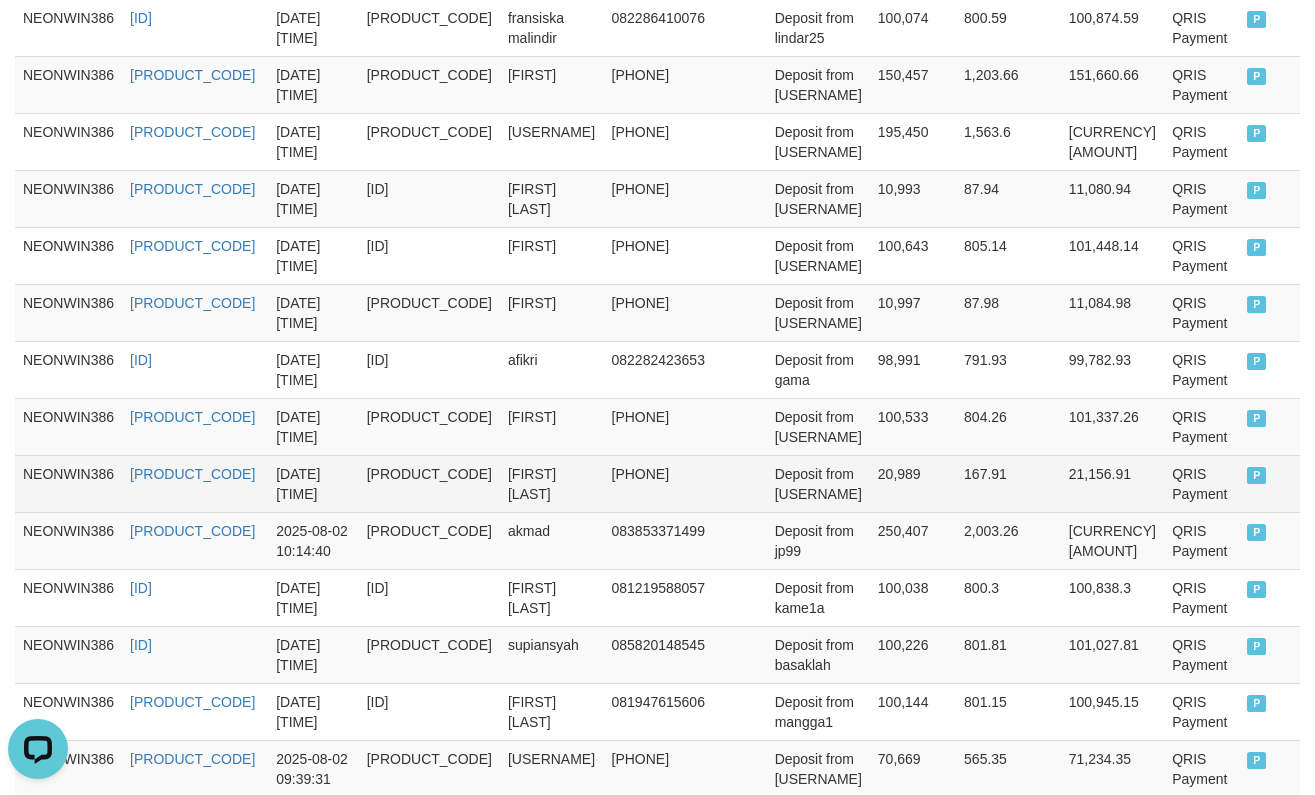 click on "Deposit from [USERNAME]" at bounding box center [818, 483] 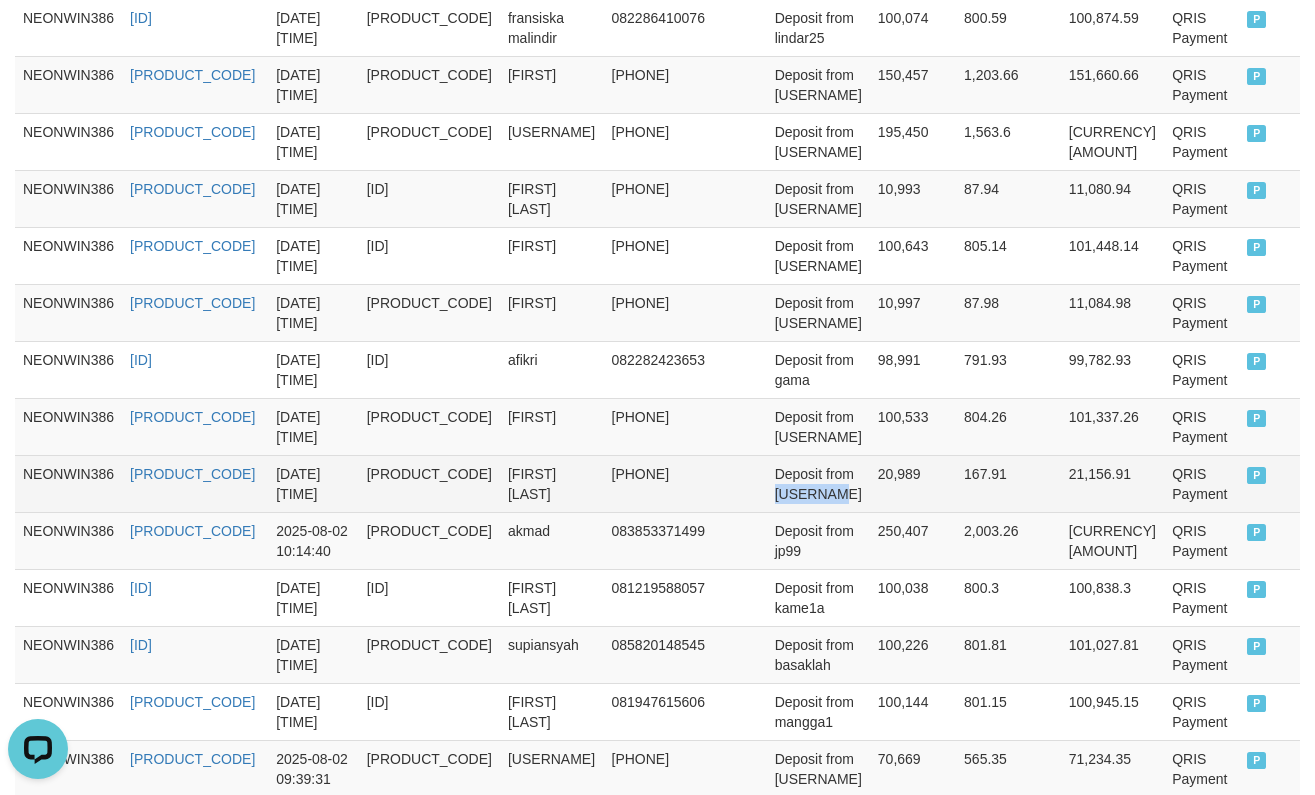 click on "Deposit from [USERNAME]" at bounding box center [818, 483] 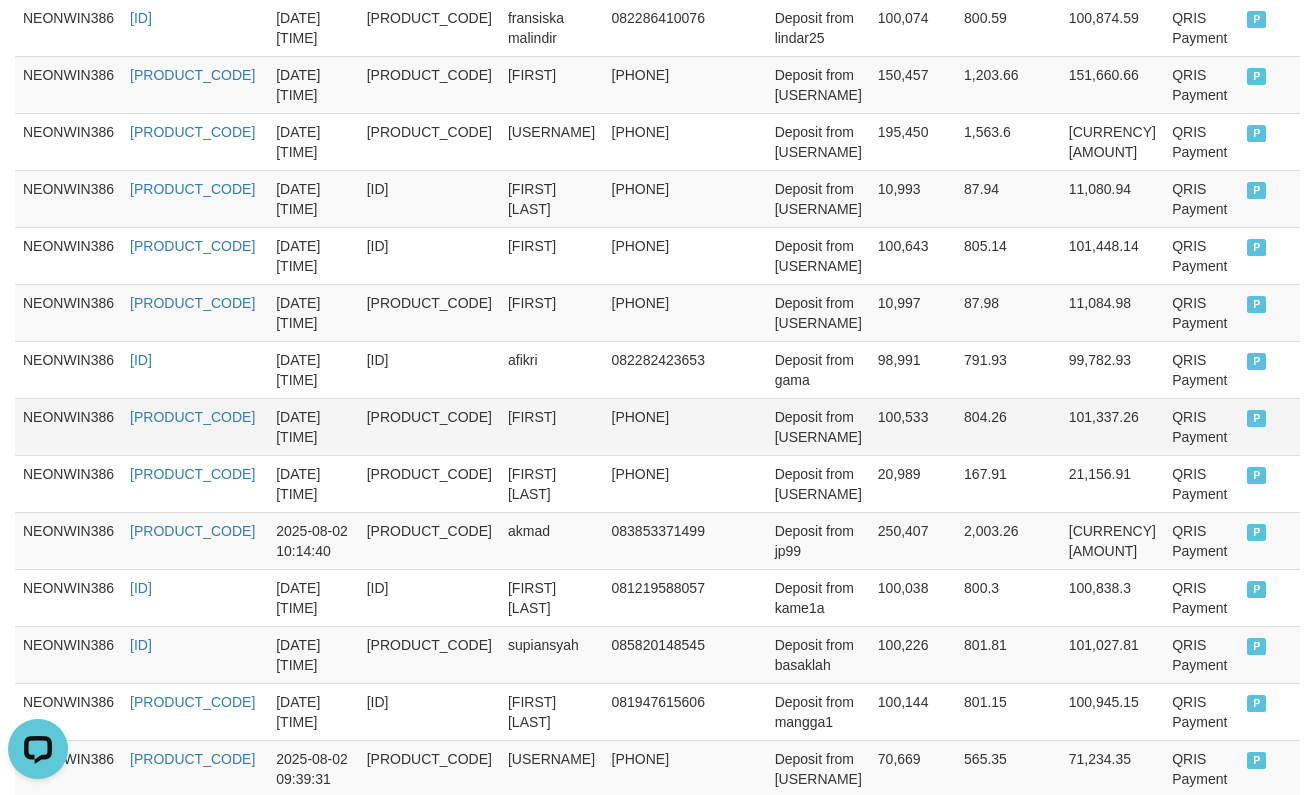 click on "Deposit from [USERNAME]" at bounding box center (818, 426) 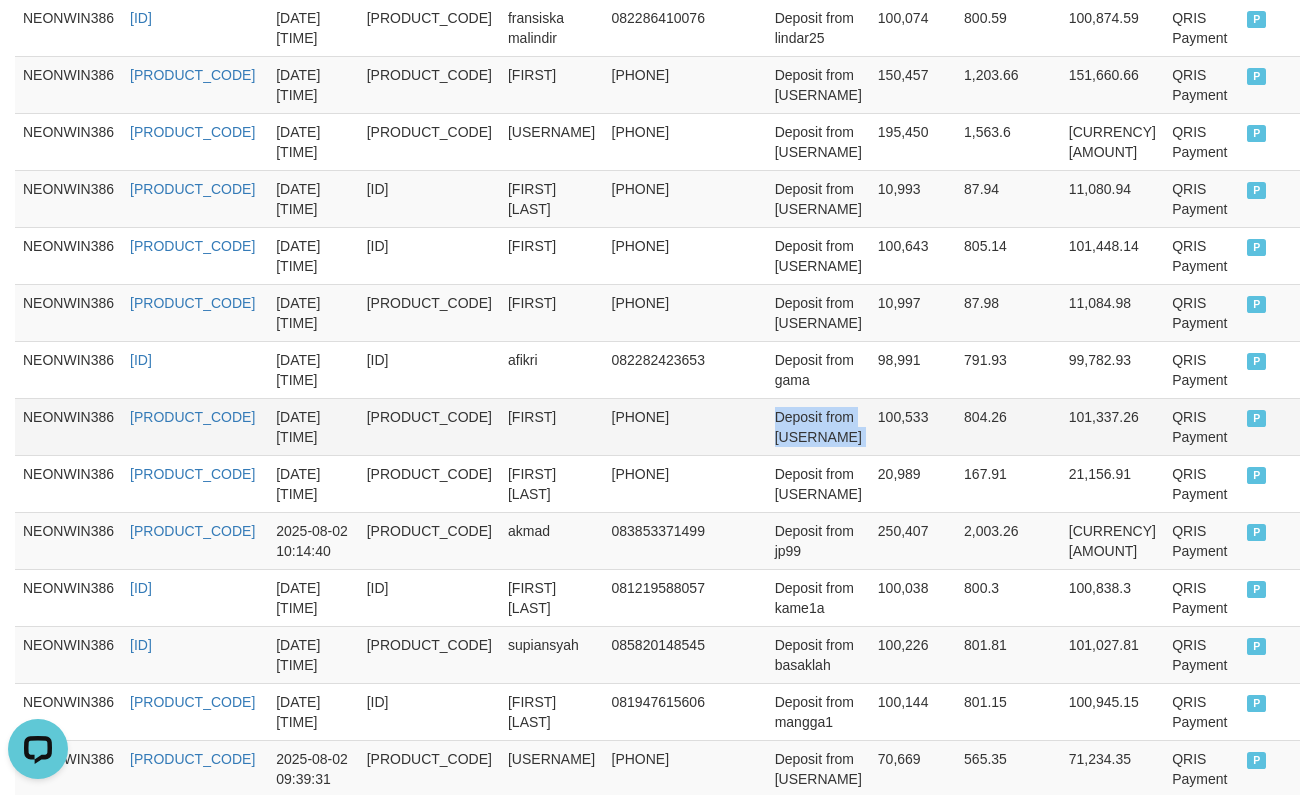 click on "Deposit from [USERNAME]" at bounding box center (818, 426) 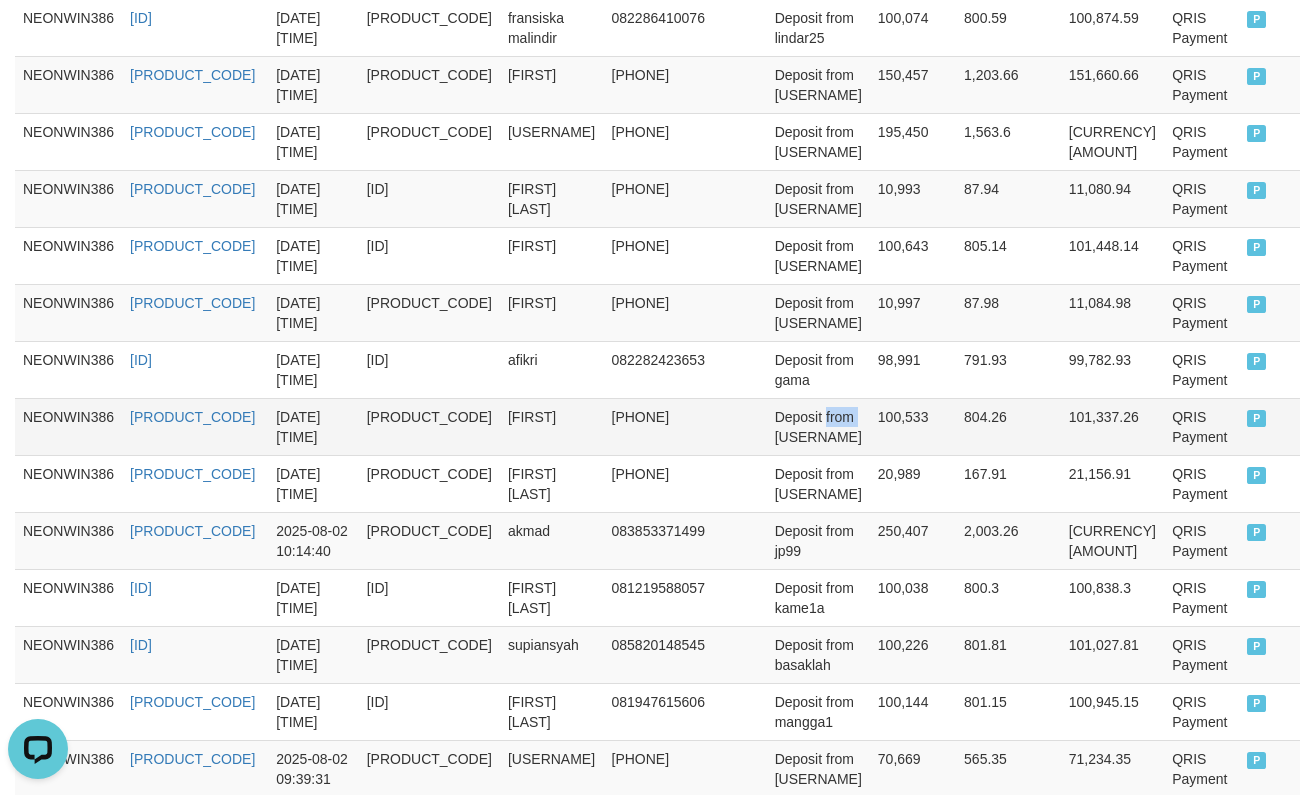 click on "Deposit from [USERNAME]" at bounding box center (818, 426) 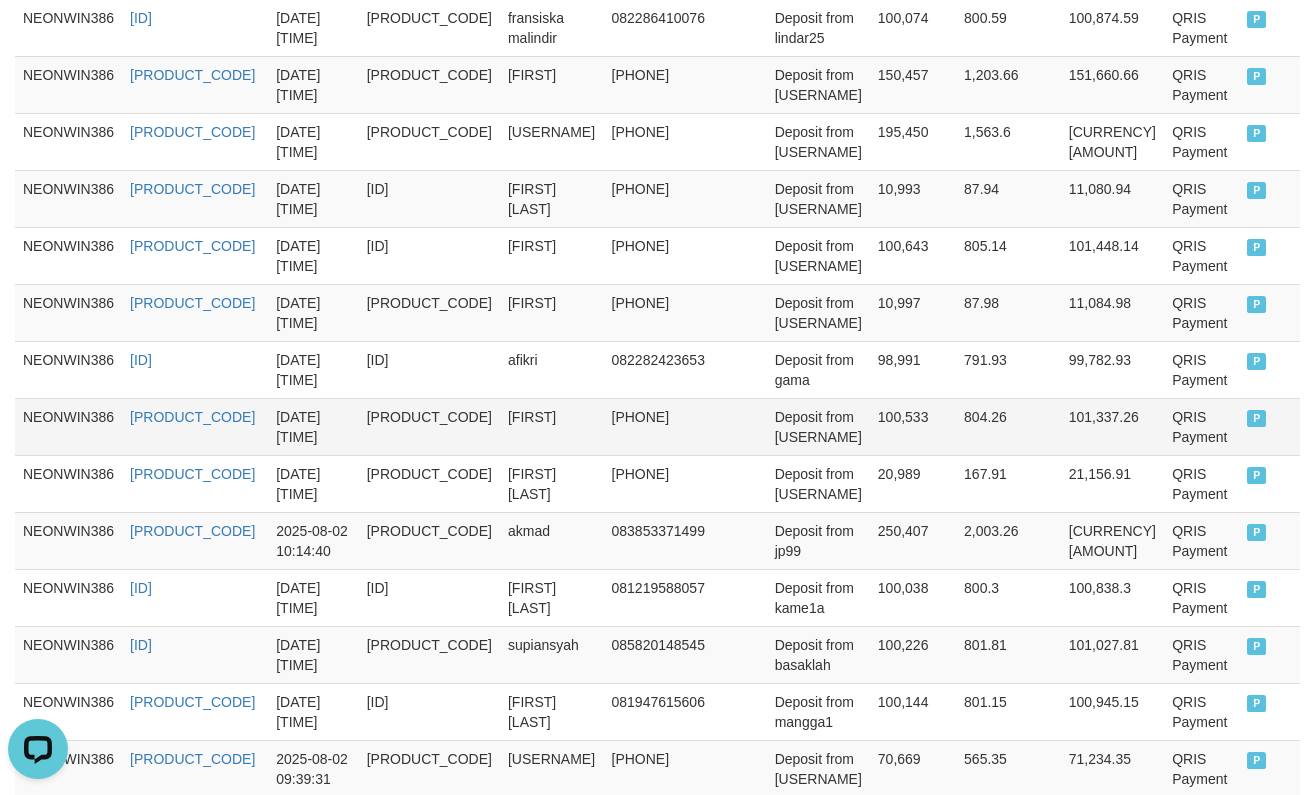 click on "Deposit from [USERNAME]" at bounding box center (818, 426) 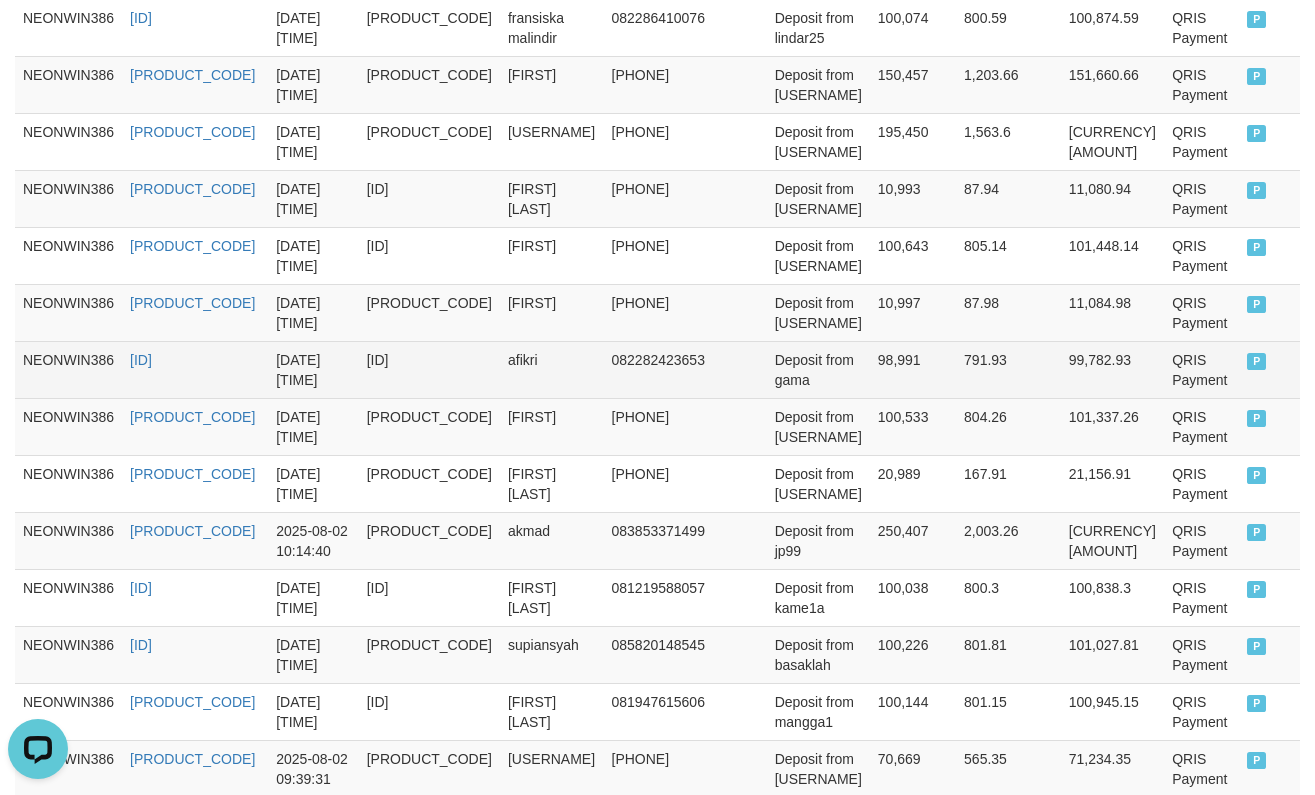 click on "Deposit from gama" at bounding box center [818, 369] 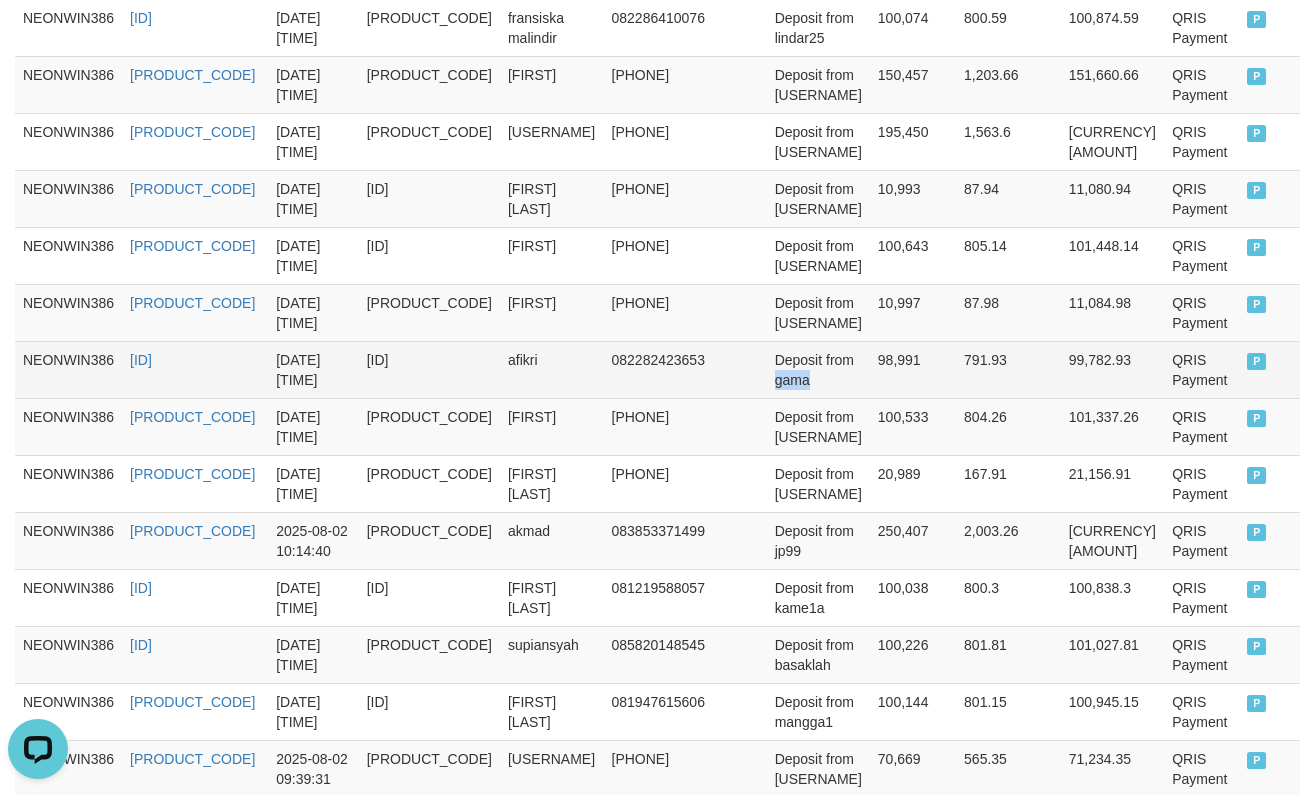 click on "Deposit from gama" at bounding box center [818, 369] 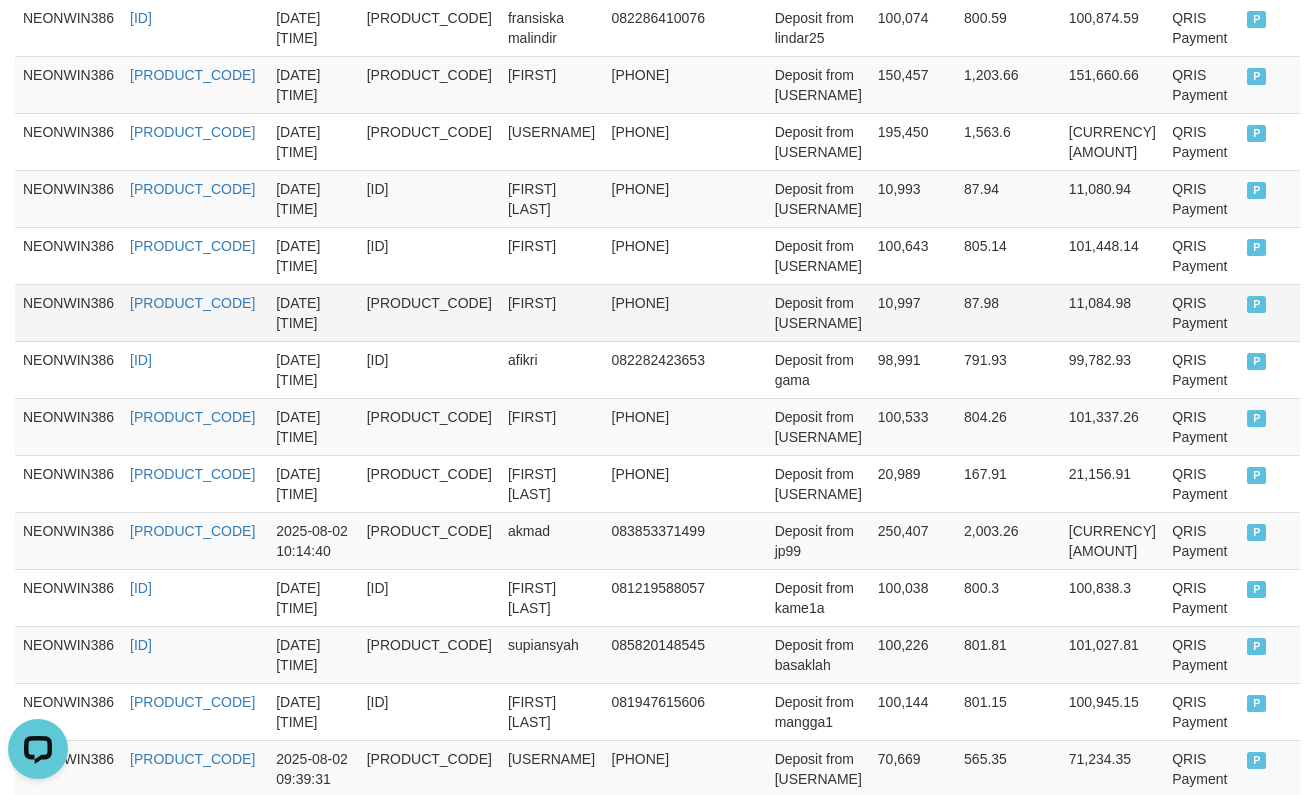 click on "Deposit from [USERNAME]" at bounding box center [818, 312] 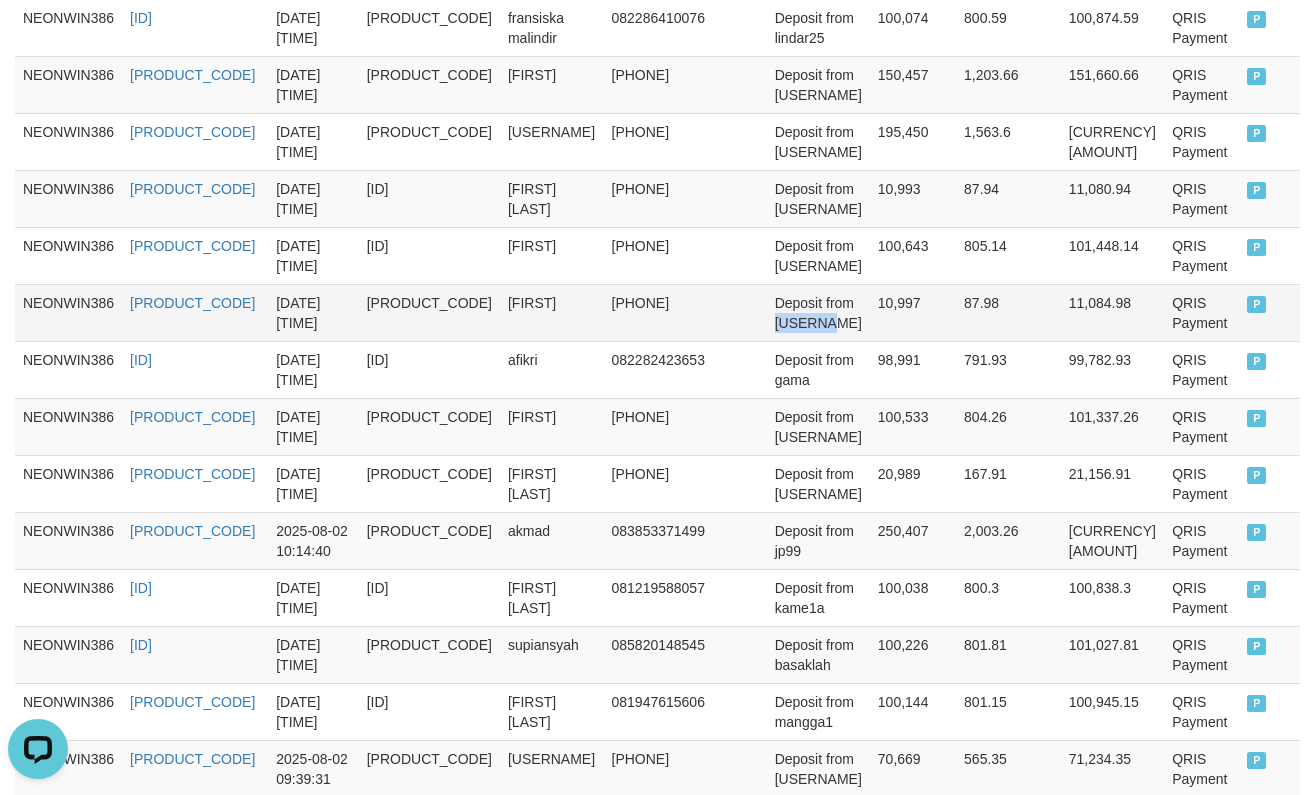 drag, startPoint x: 900, startPoint y: 331, endPoint x: 944, endPoint y: 332, distance: 44.011364 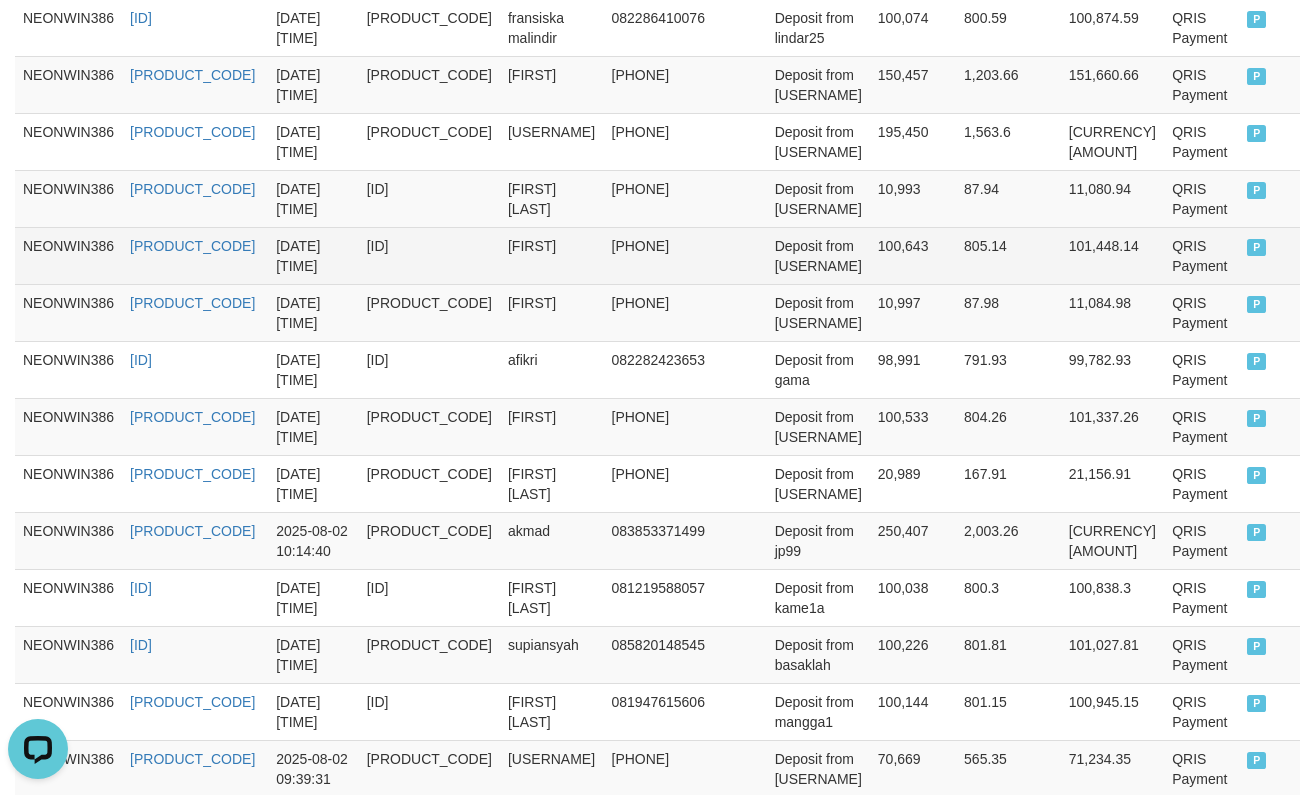 click on "Deposit from [USERNAME]" at bounding box center [818, 255] 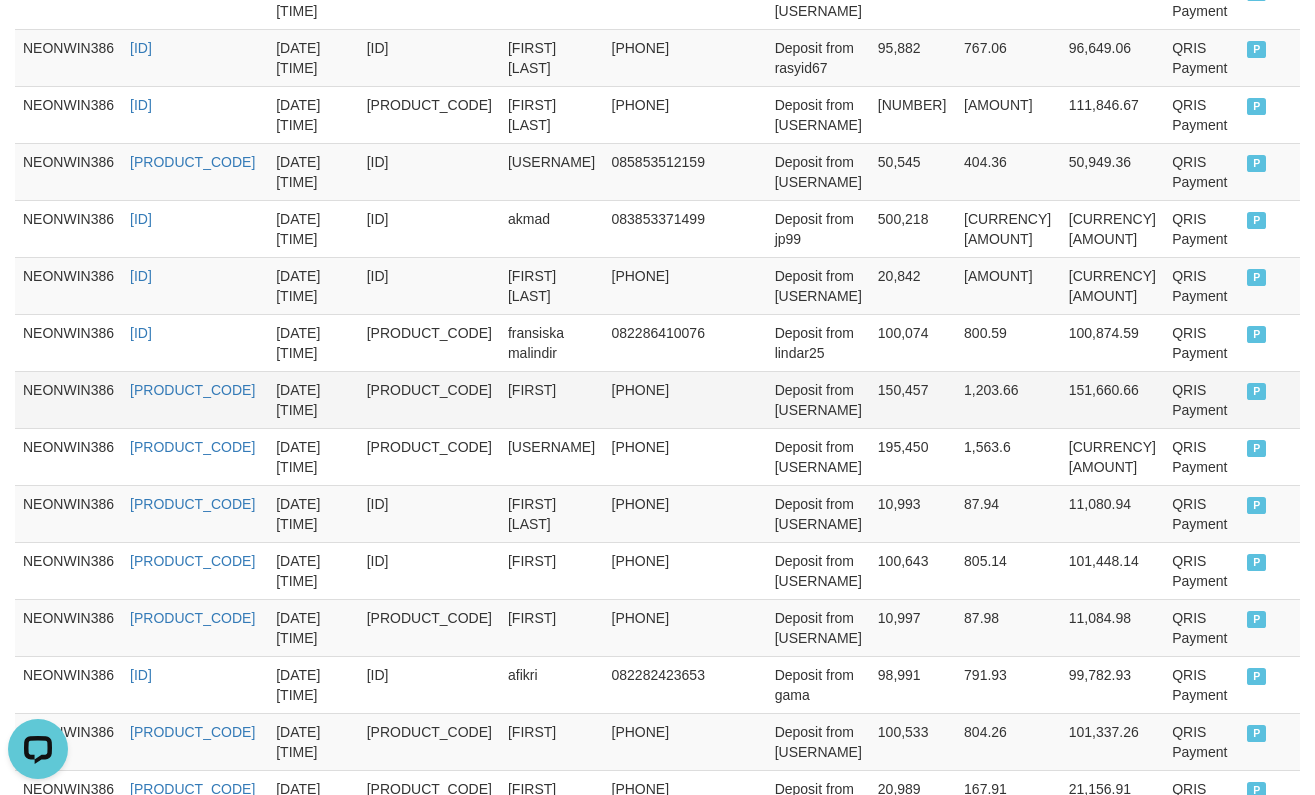 scroll, scrollTop: 960, scrollLeft: 0, axis: vertical 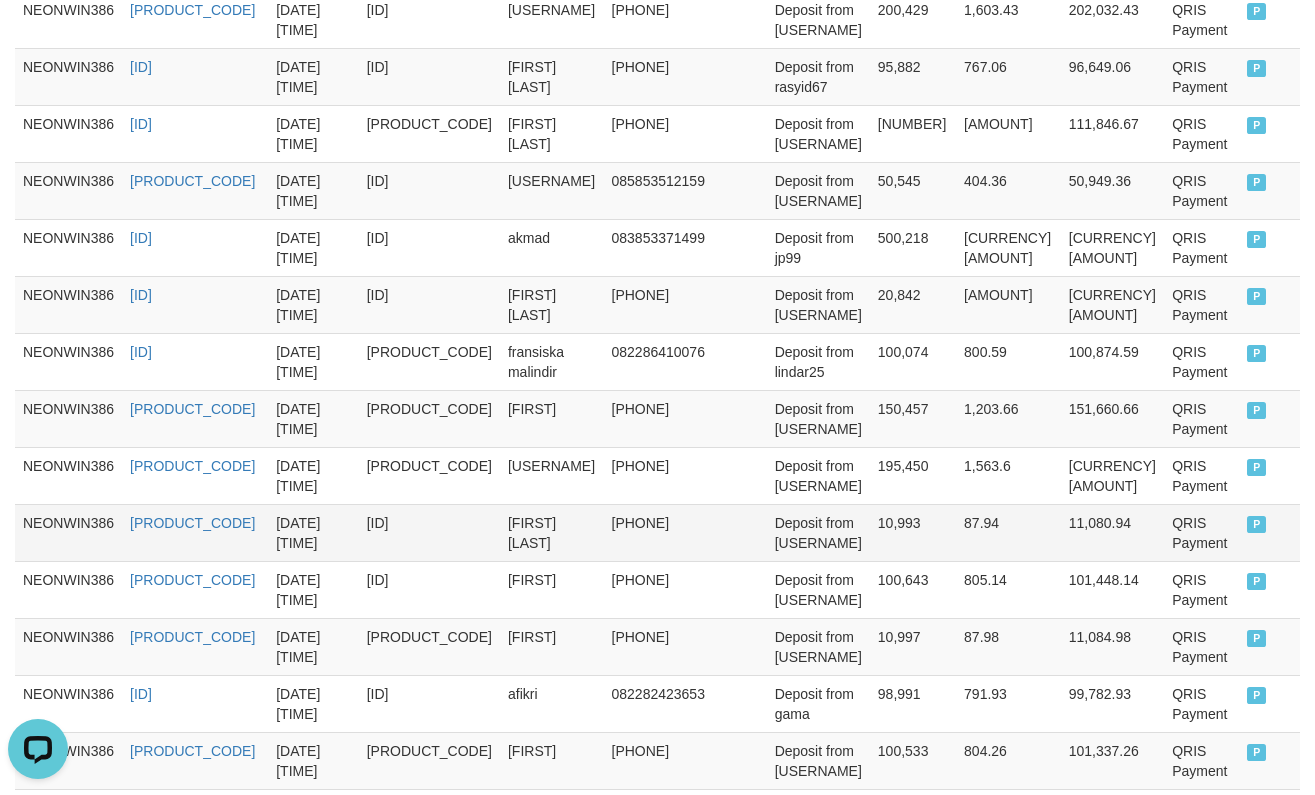 click on "Deposit from [USERNAME]" at bounding box center (818, 532) 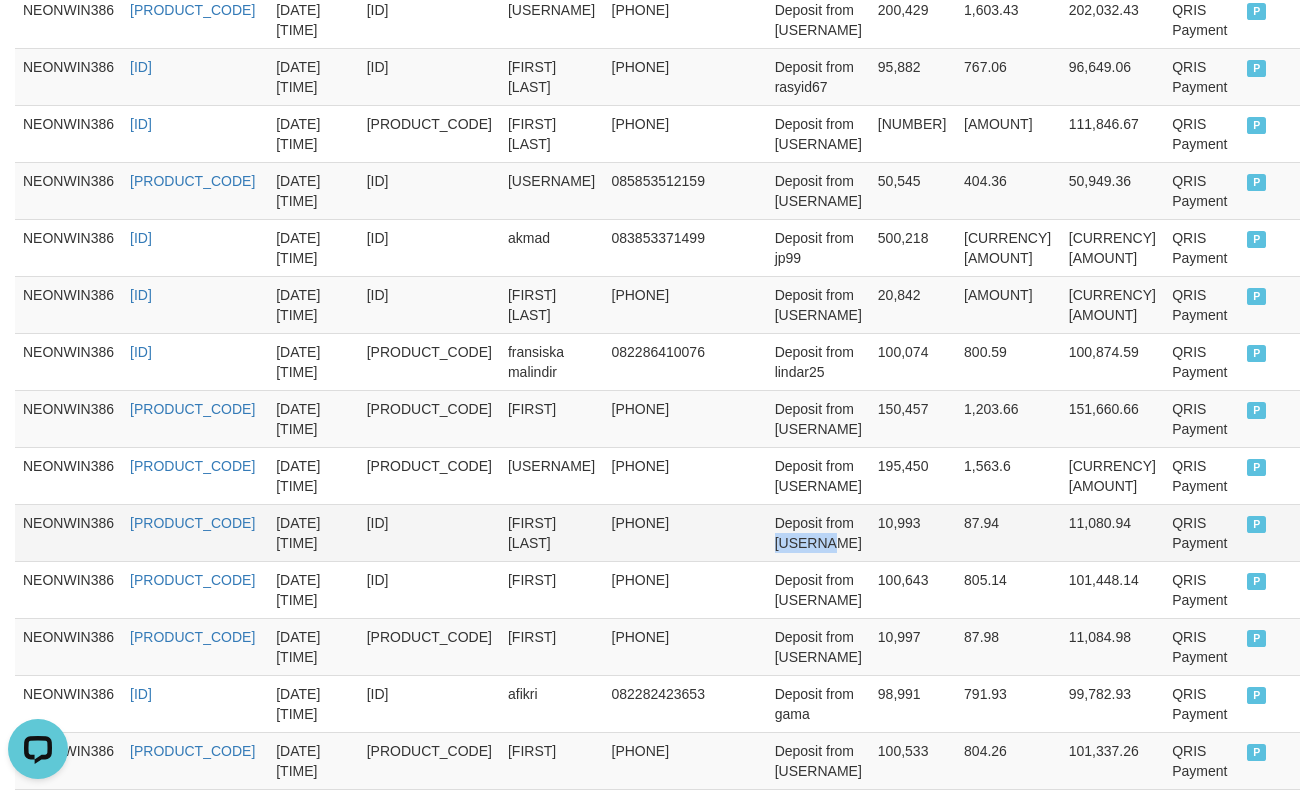 click on "Deposit from [USERNAME]" at bounding box center (818, 532) 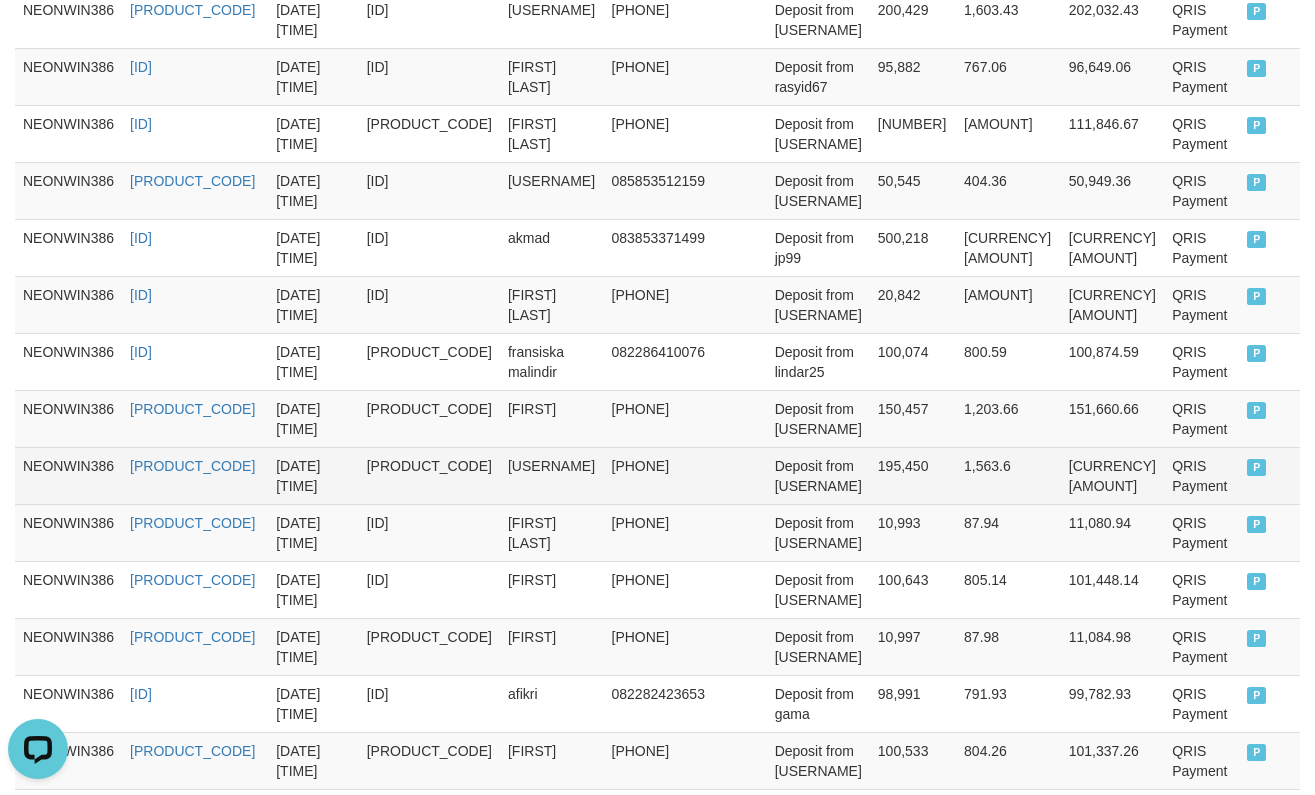 click on "Deposit from [USERNAME]" at bounding box center [818, 475] 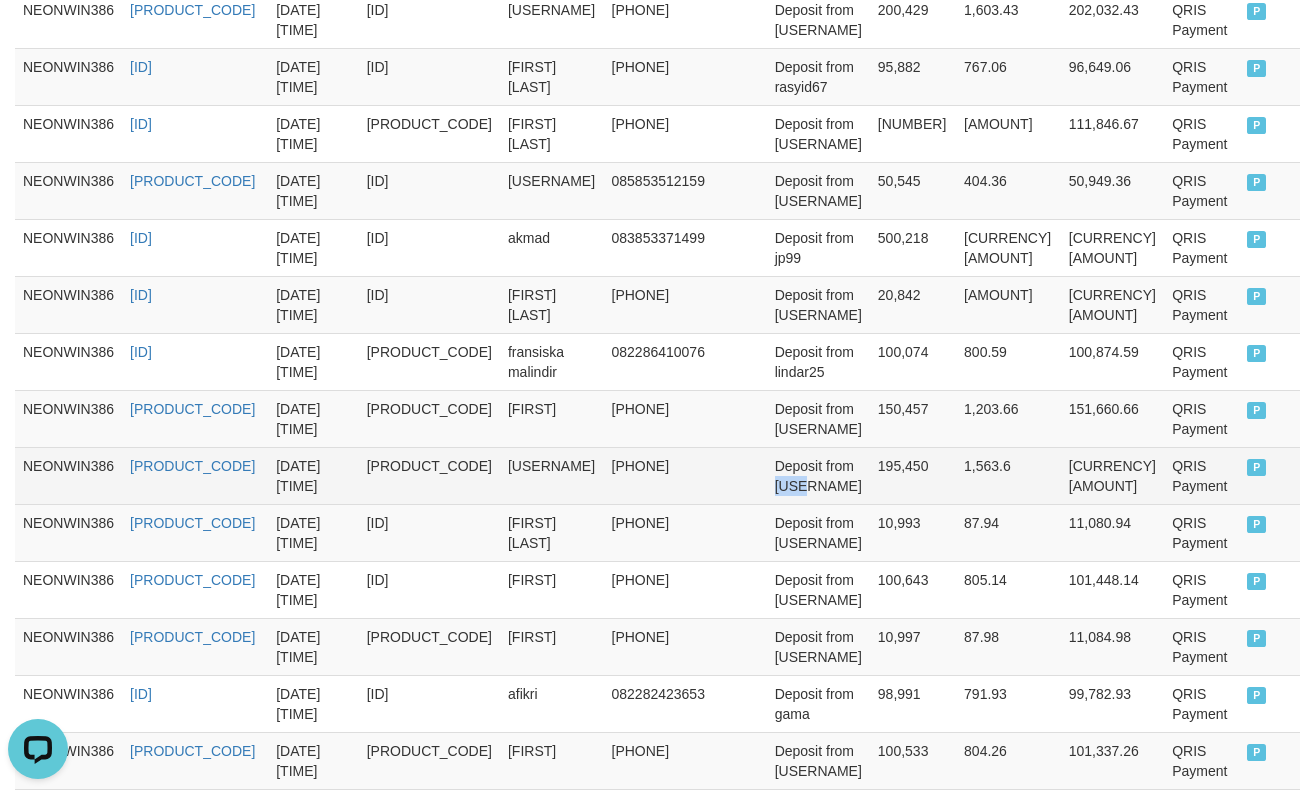 click on "Deposit from [USERNAME]" at bounding box center [818, 475] 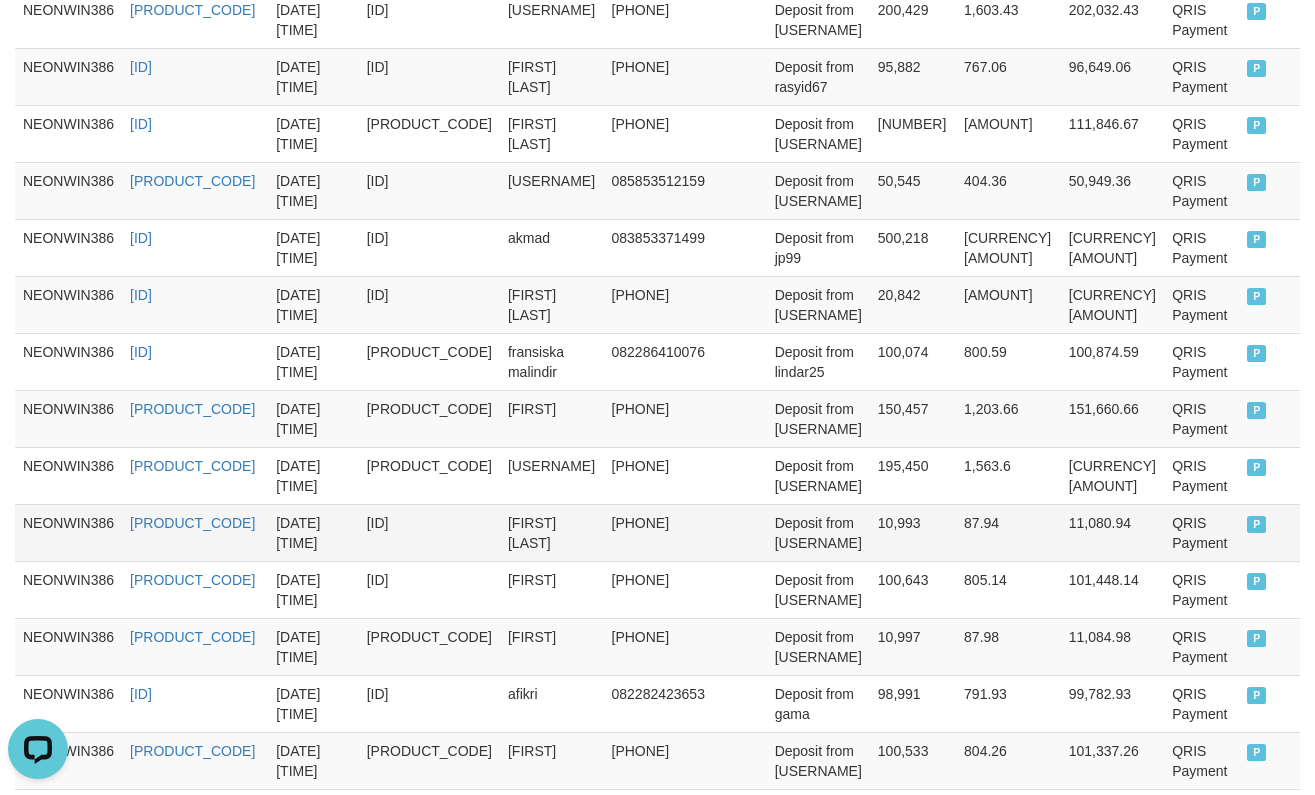 click on "Deposit from [USERNAME]" at bounding box center [818, 532] 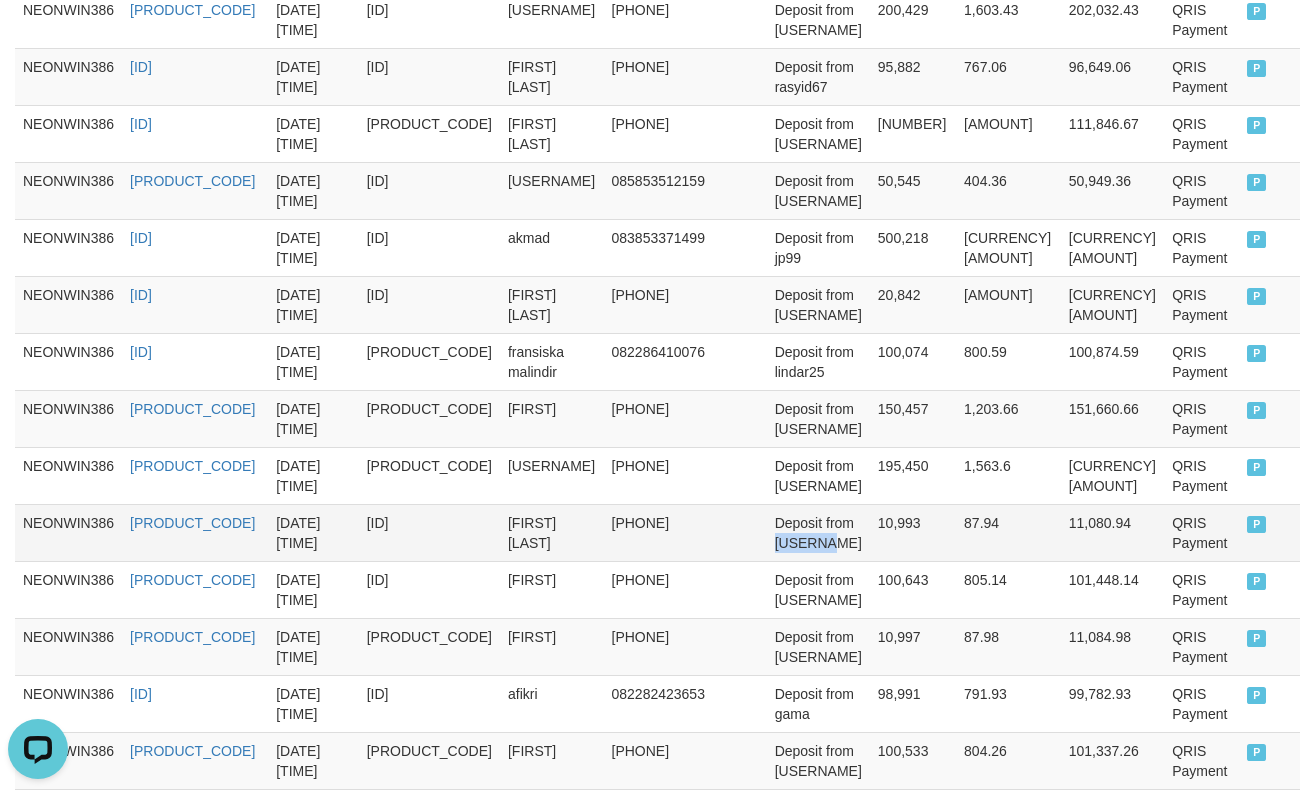 click on "Deposit from [USERNAME]" at bounding box center [818, 532] 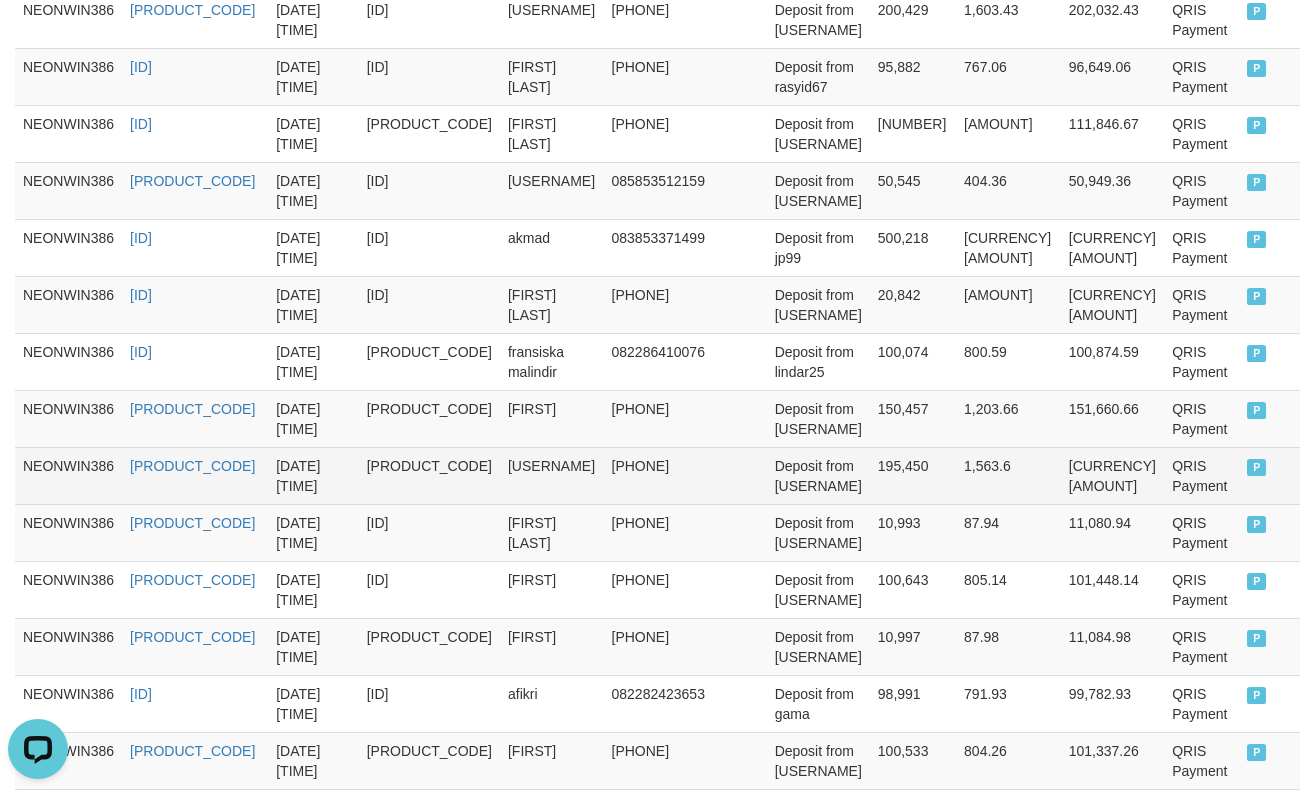 click on "Deposit from [USERNAME]" at bounding box center (818, 475) 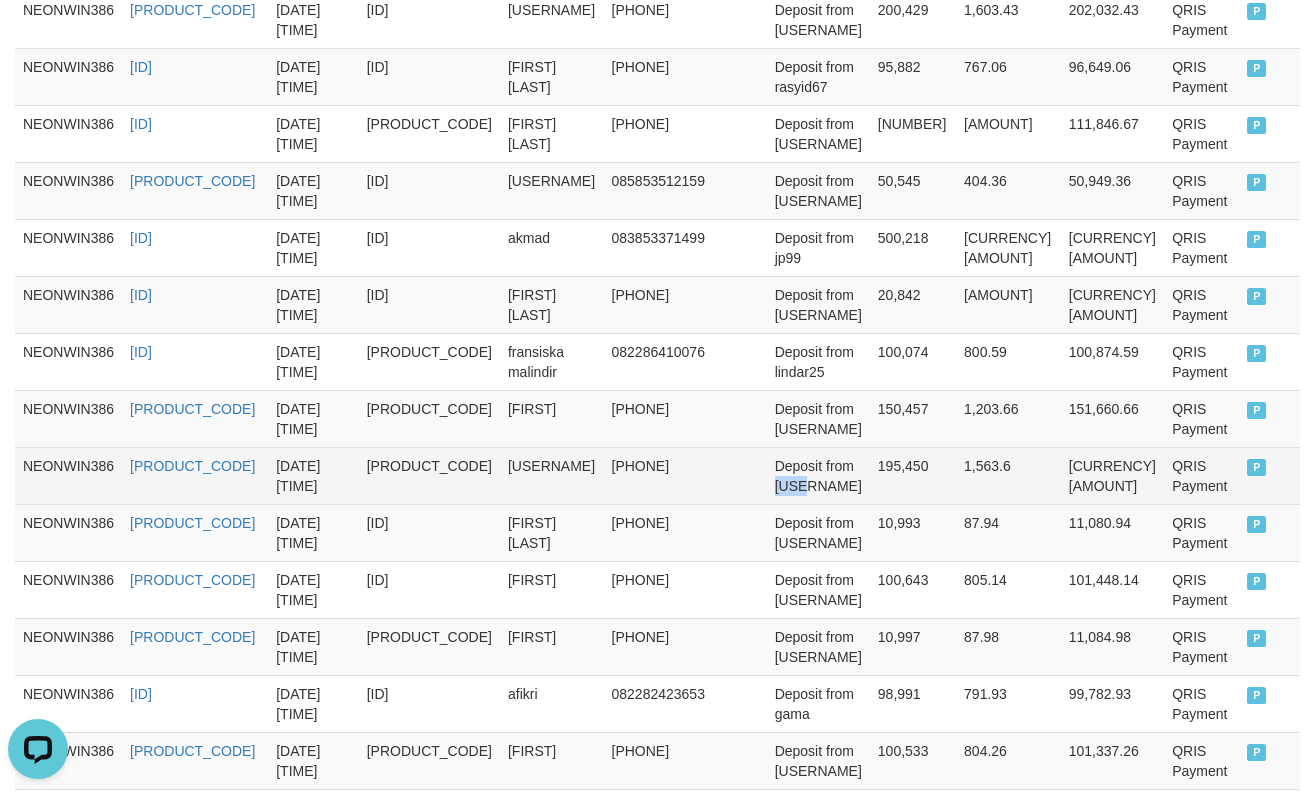 click on "Deposit from [USERNAME]" at bounding box center [818, 475] 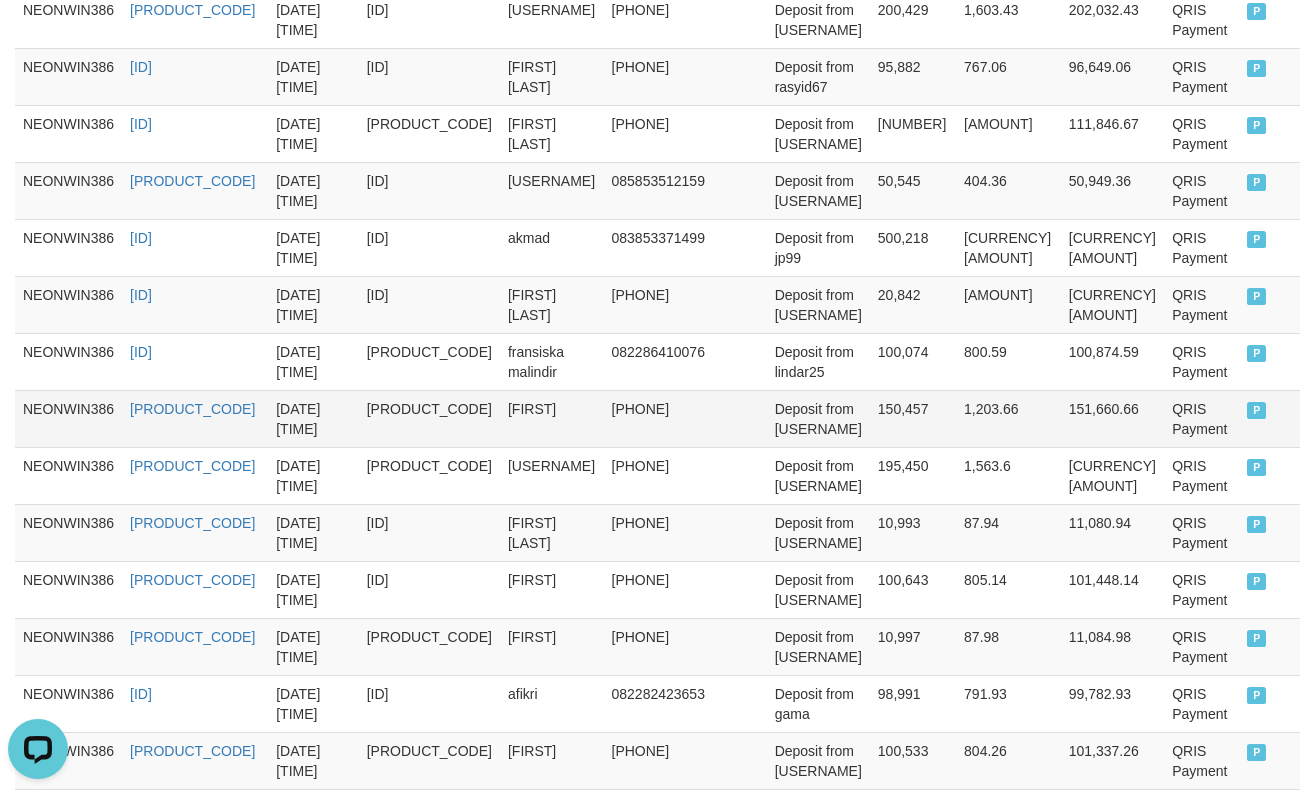 click on "Deposit from [USERNAME]" at bounding box center (818, 418) 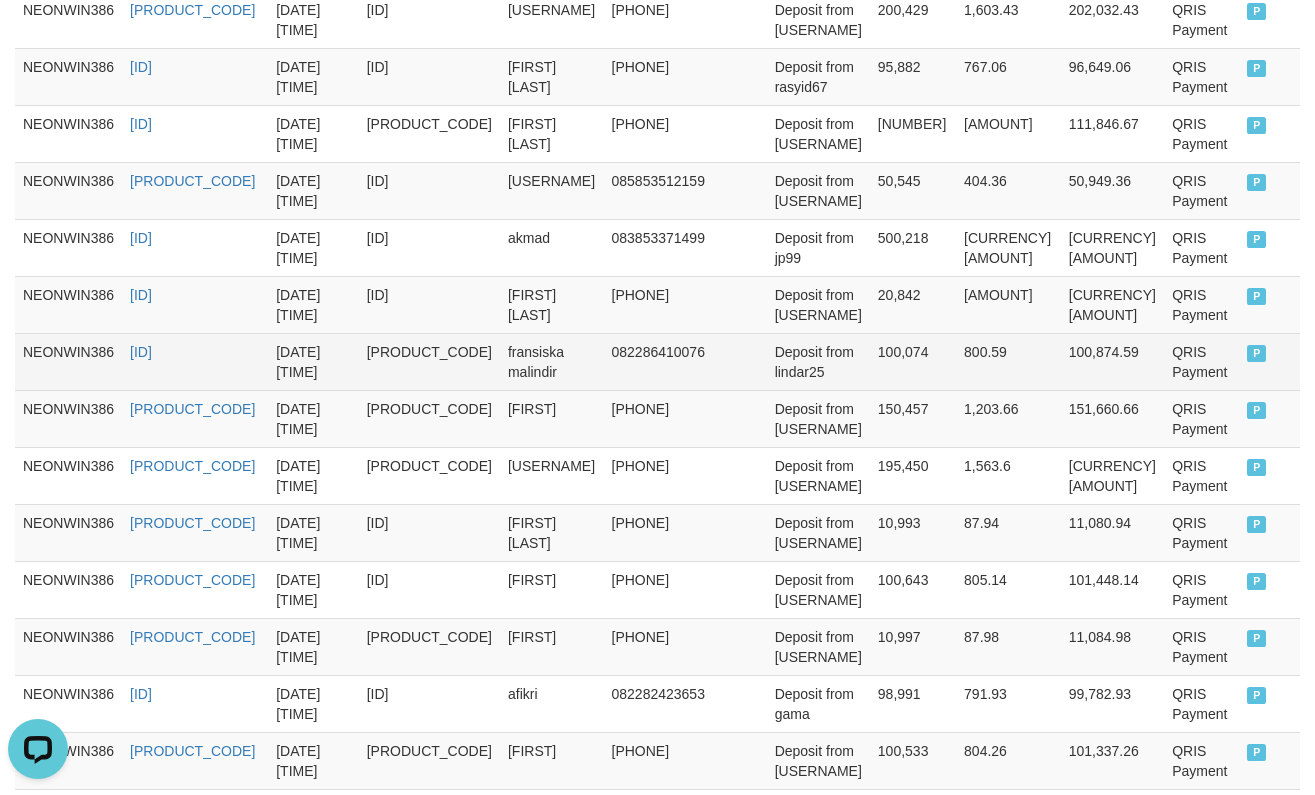 click on "Deposit from lindar25" at bounding box center (818, 361) 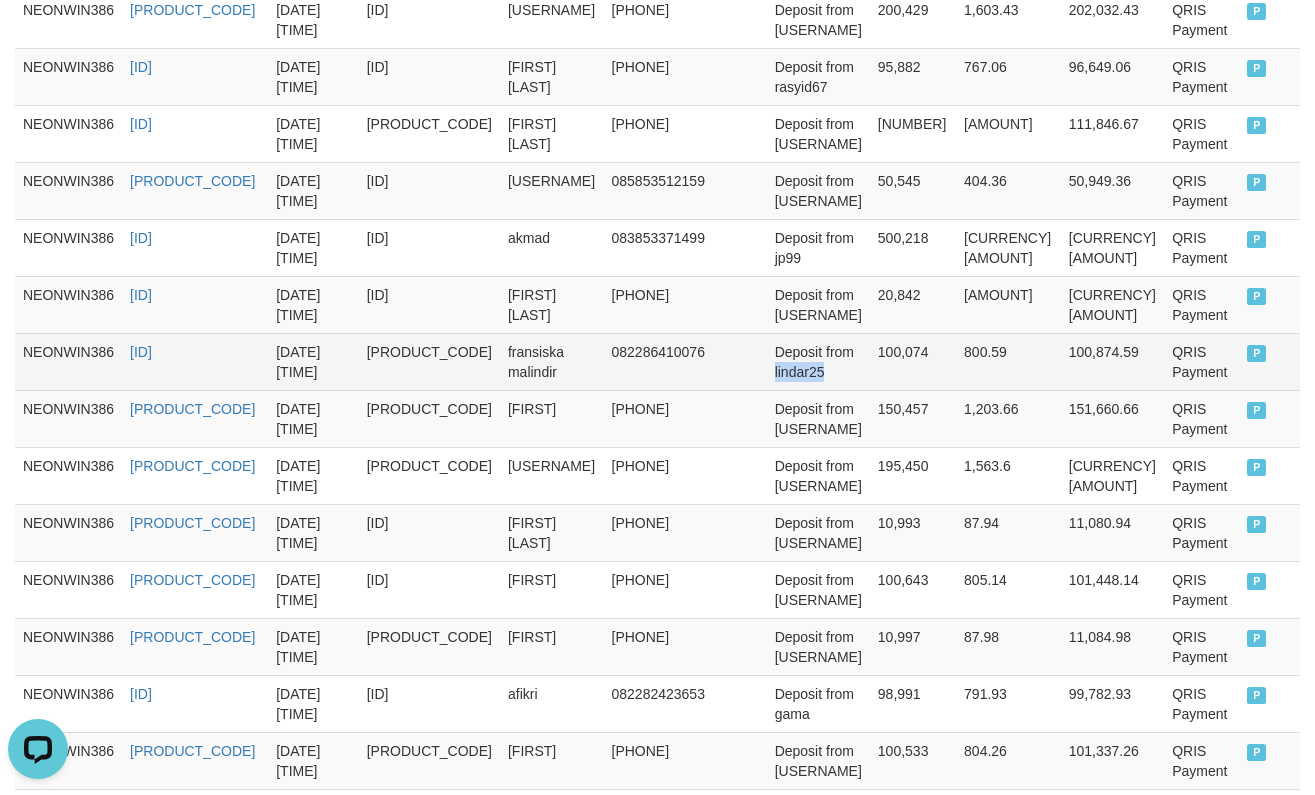 click on "Deposit from lindar25" at bounding box center [818, 361] 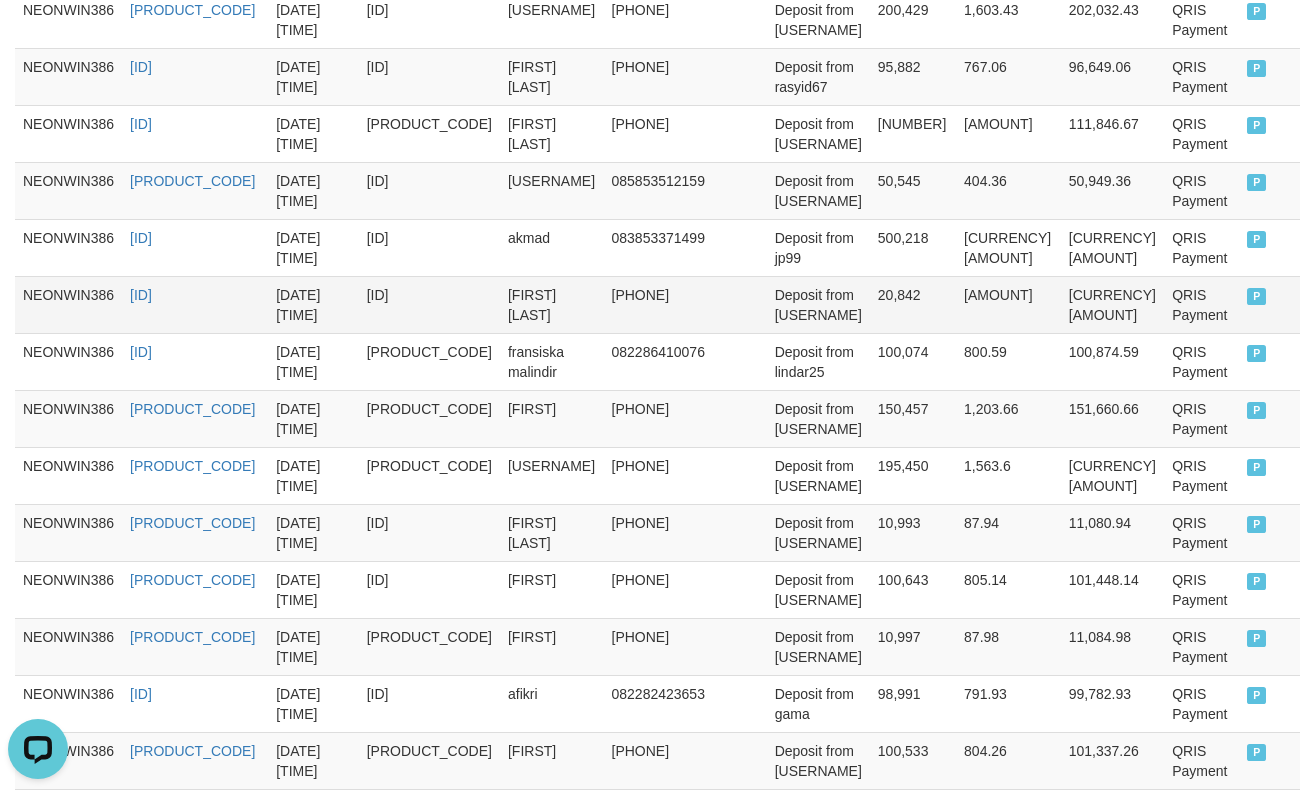 click on "Deposit from [USERNAME]" at bounding box center [818, 304] 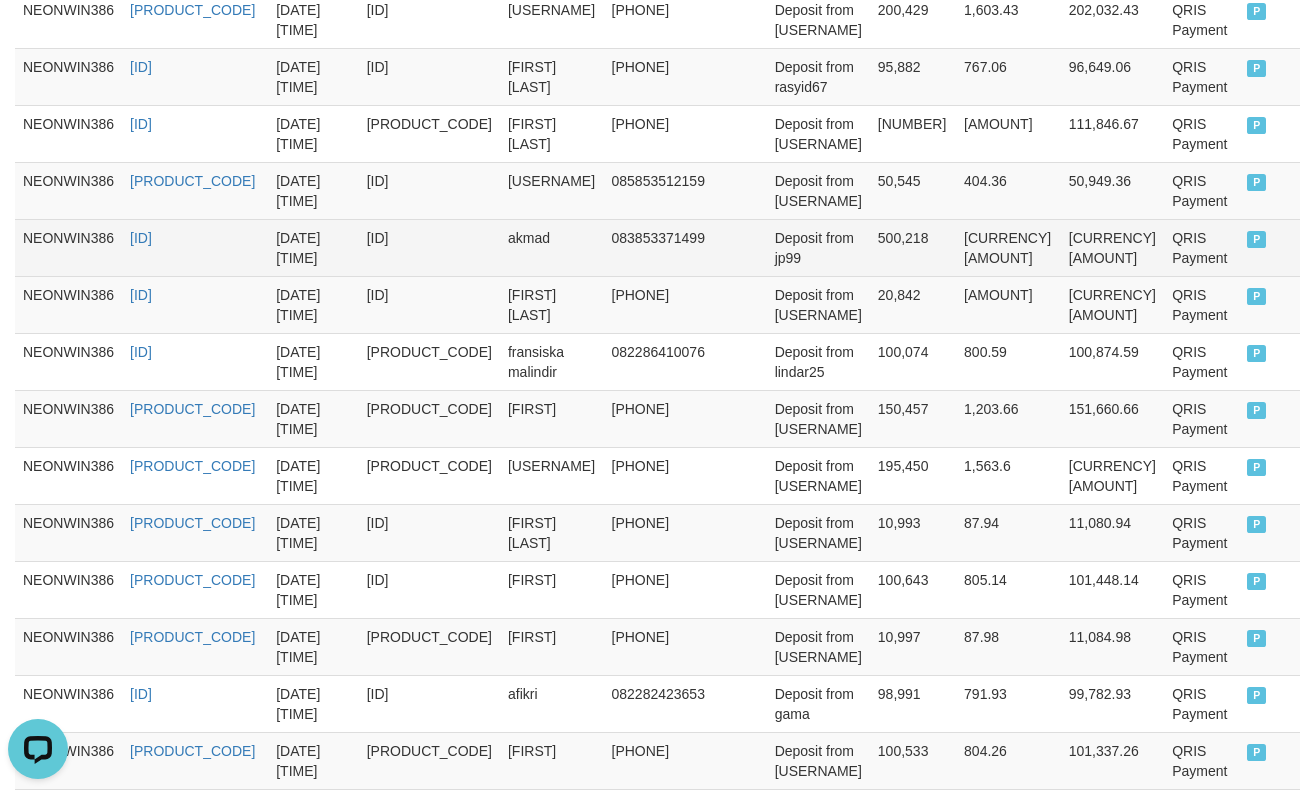 click on "Deposit from jp99" at bounding box center (818, 247) 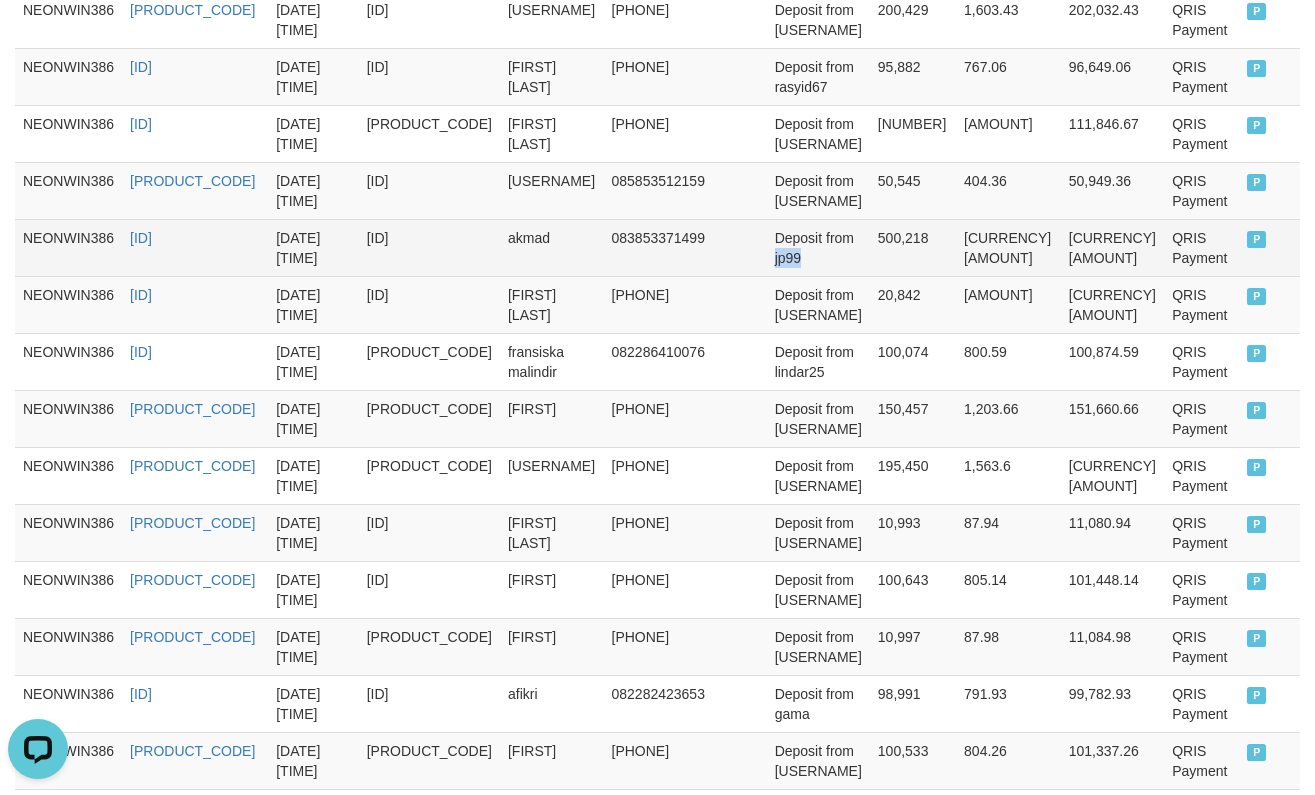 click on "Deposit from jp99" at bounding box center [818, 247] 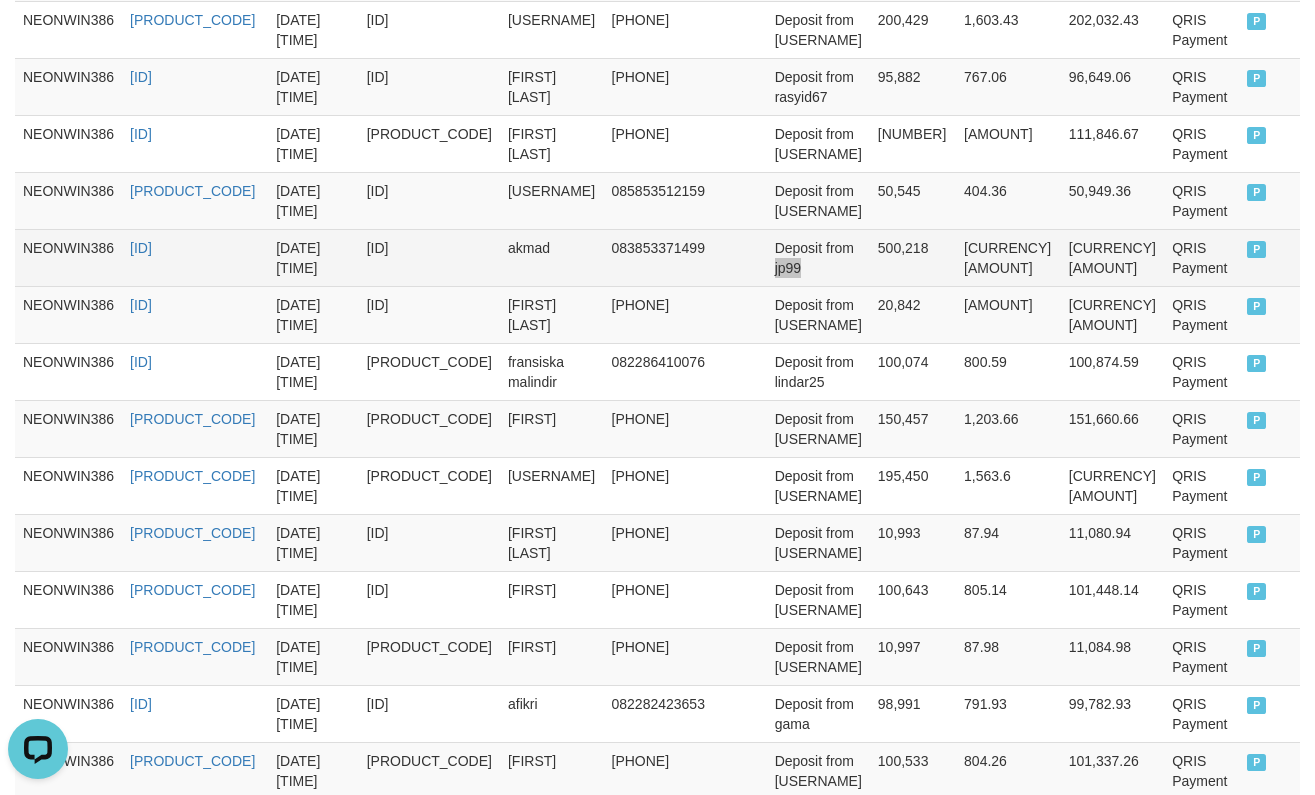 scroll, scrollTop: 627, scrollLeft: 0, axis: vertical 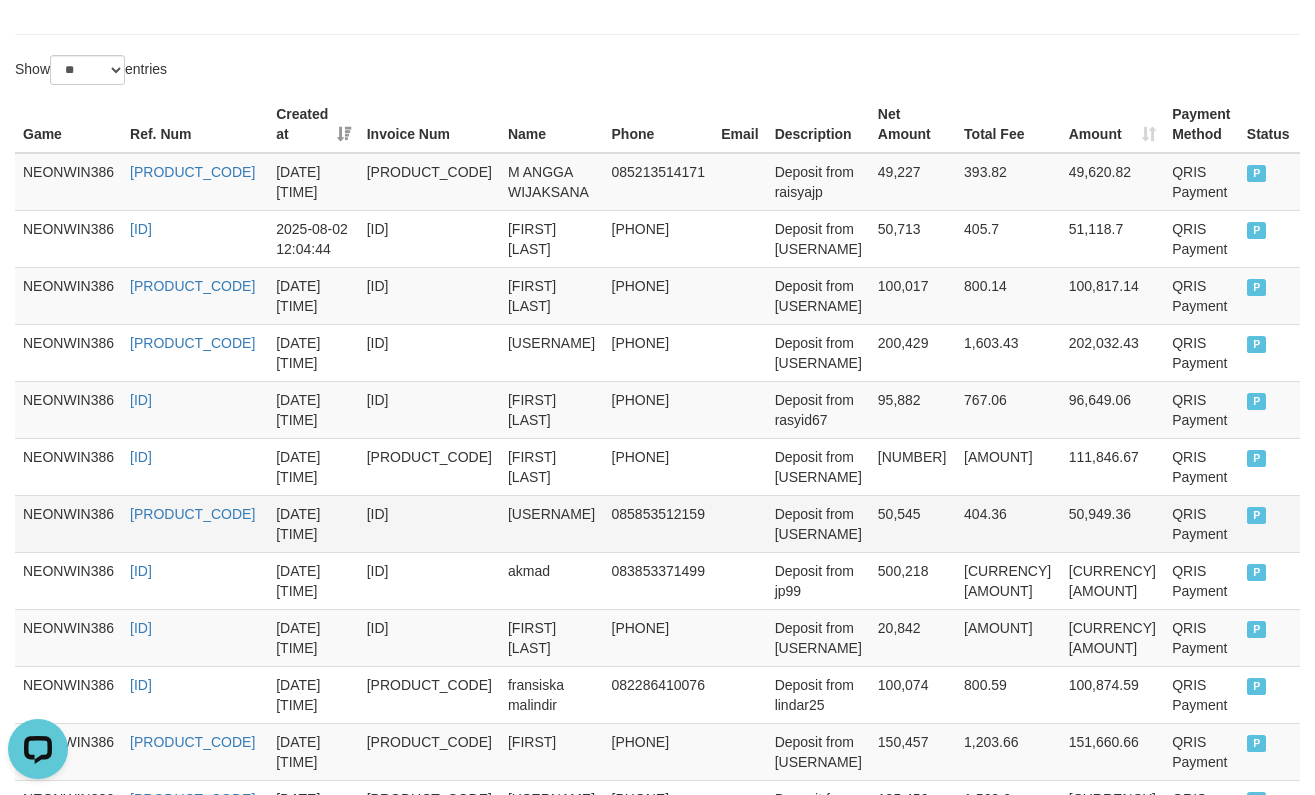 click on "Deposit from [USERNAME]" at bounding box center (818, 523) 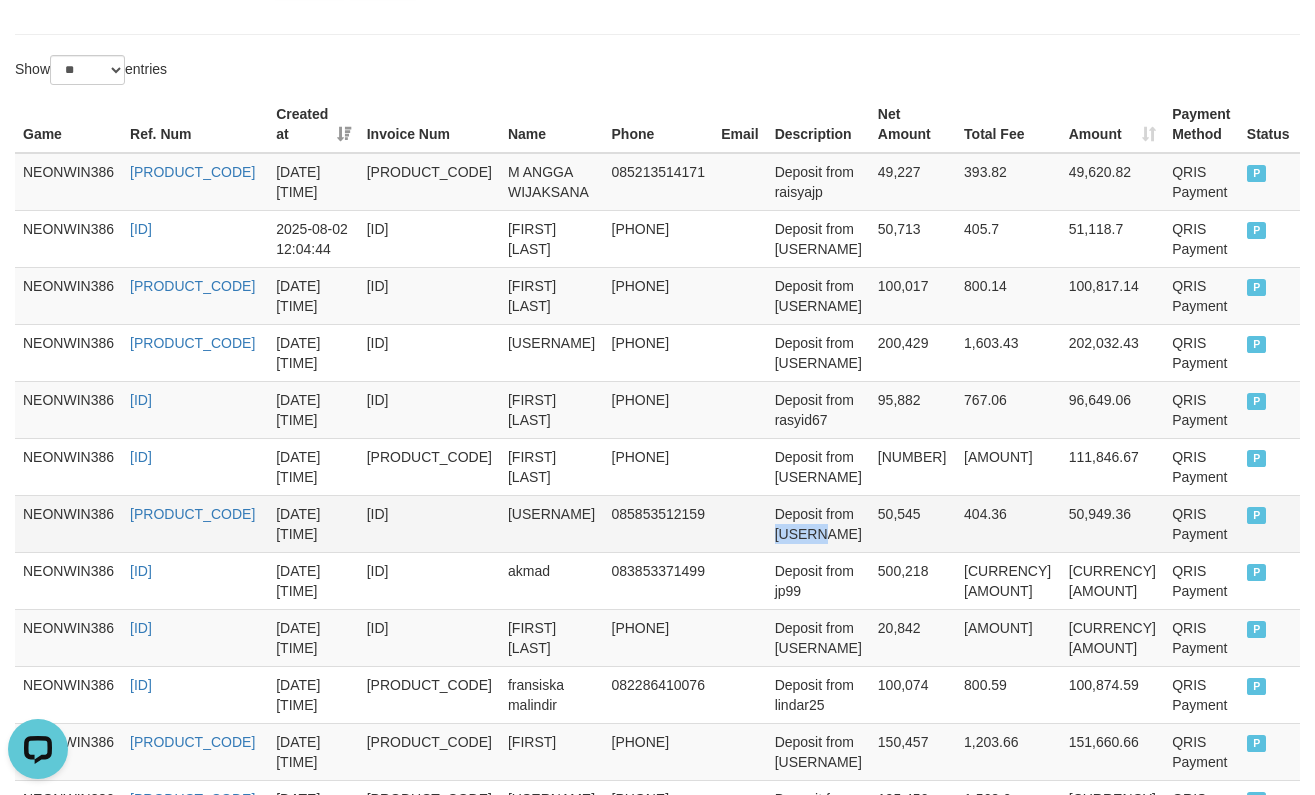 click on "Deposit from [USERNAME]" at bounding box center (818, 523) 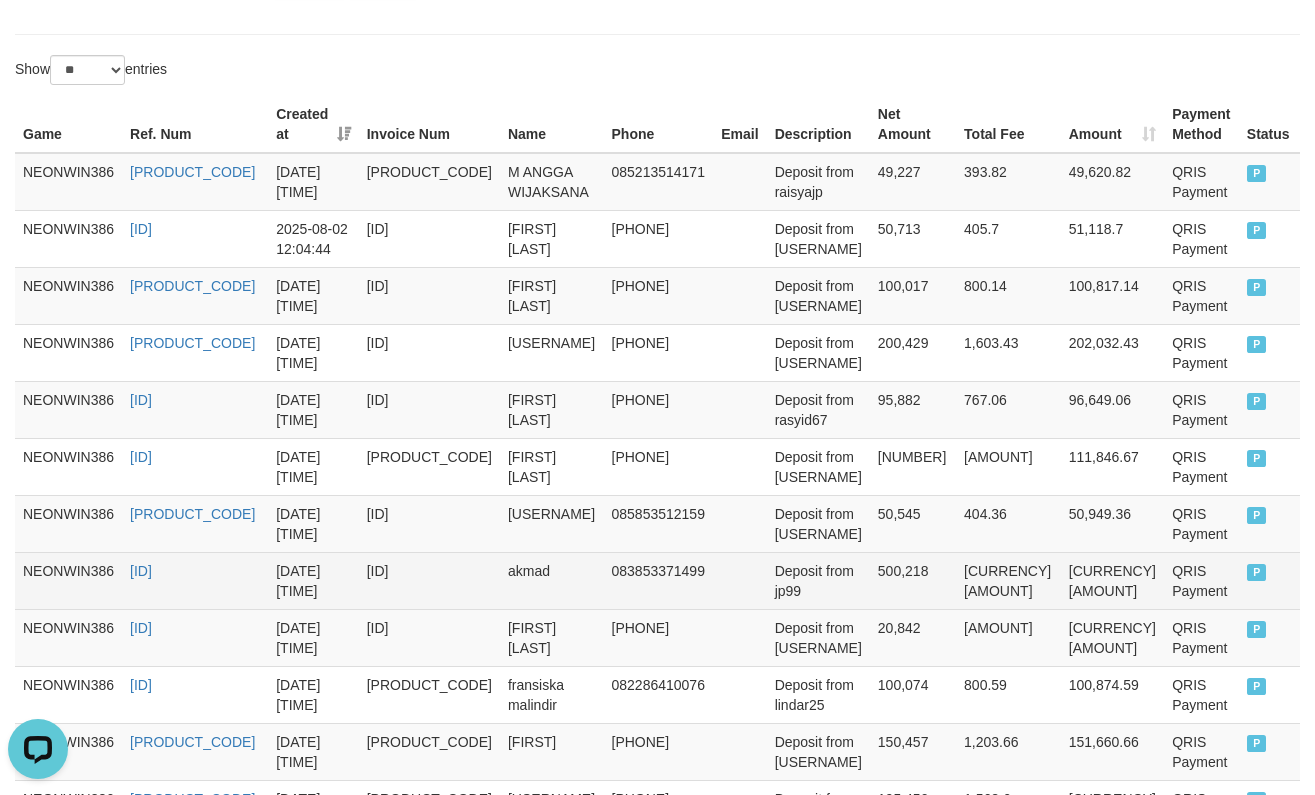 click on "Deposit from jp99" at bounding box center (818, 580) 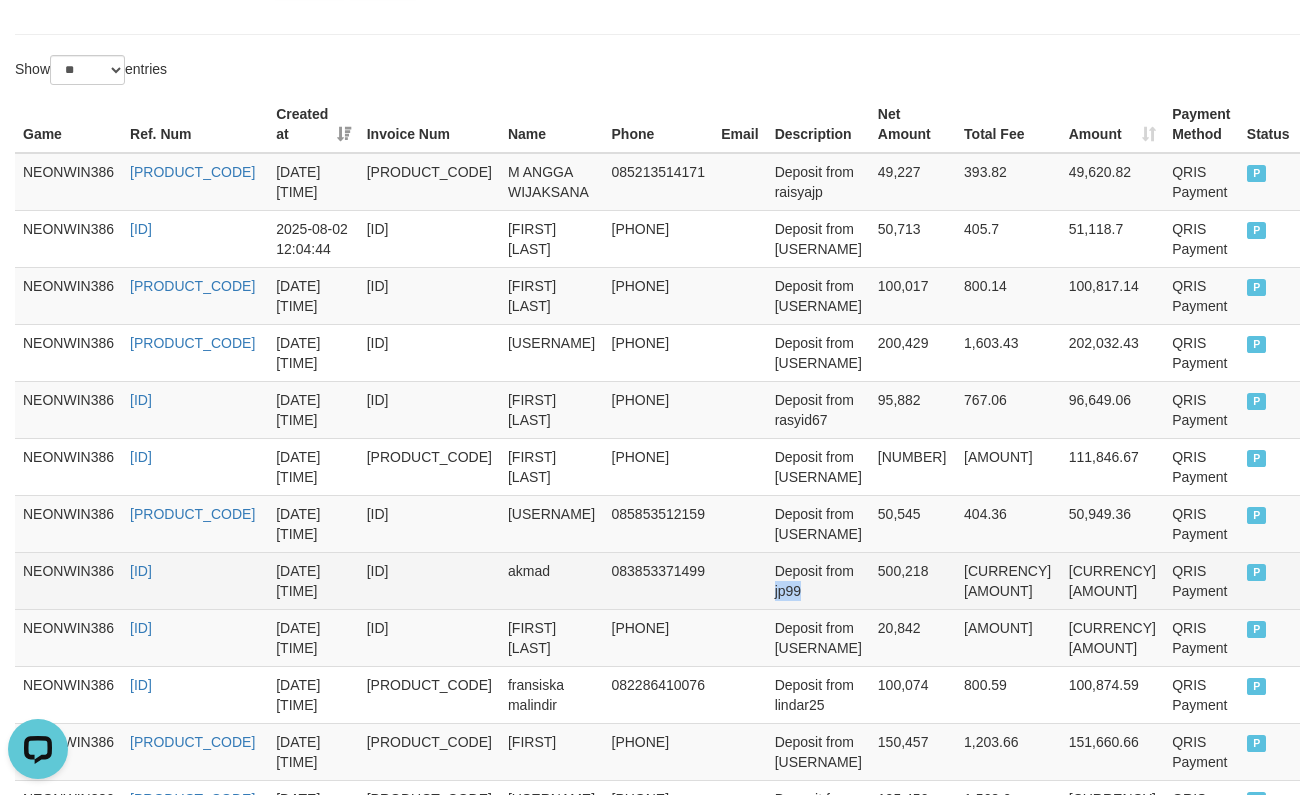click on "Deposit from jp99" at bounding box center [818, 580] 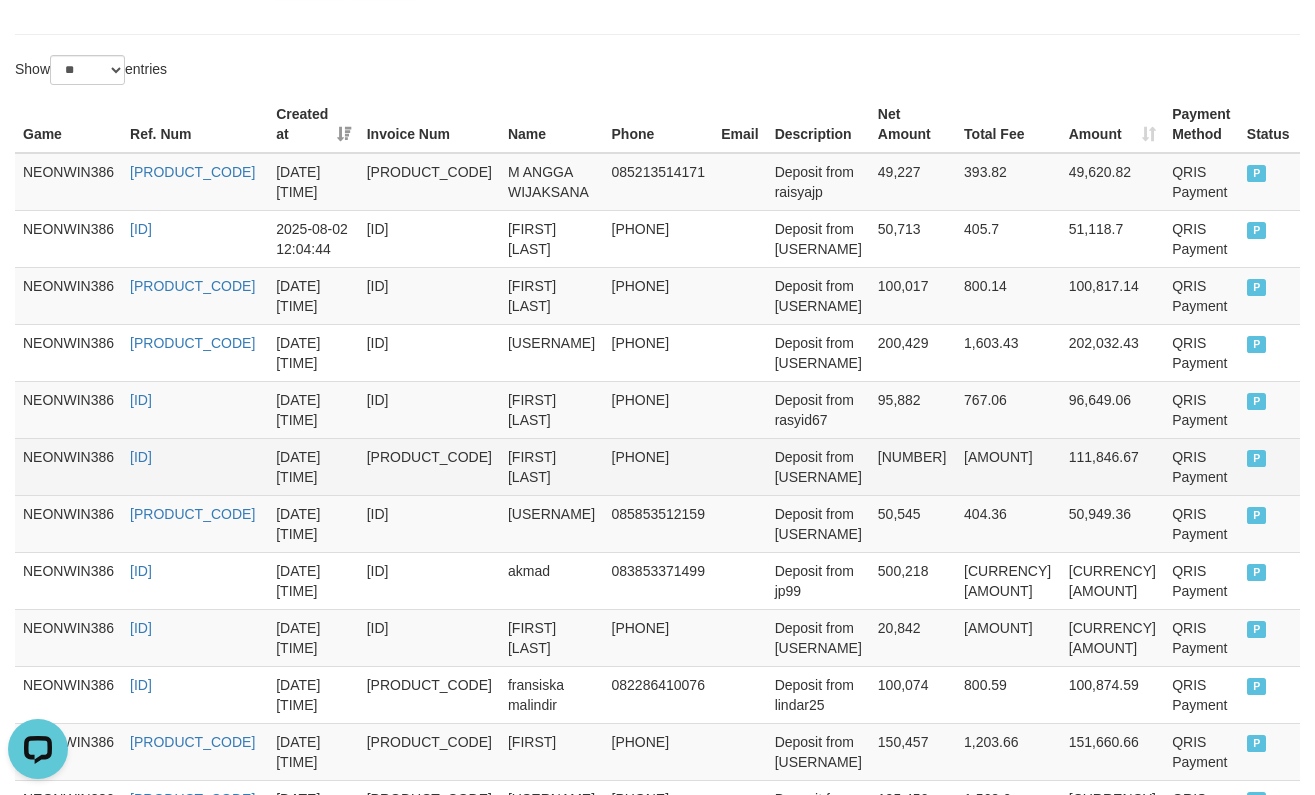 click on "Deposit from [USERNAME]" at bounding box center (818, 466) 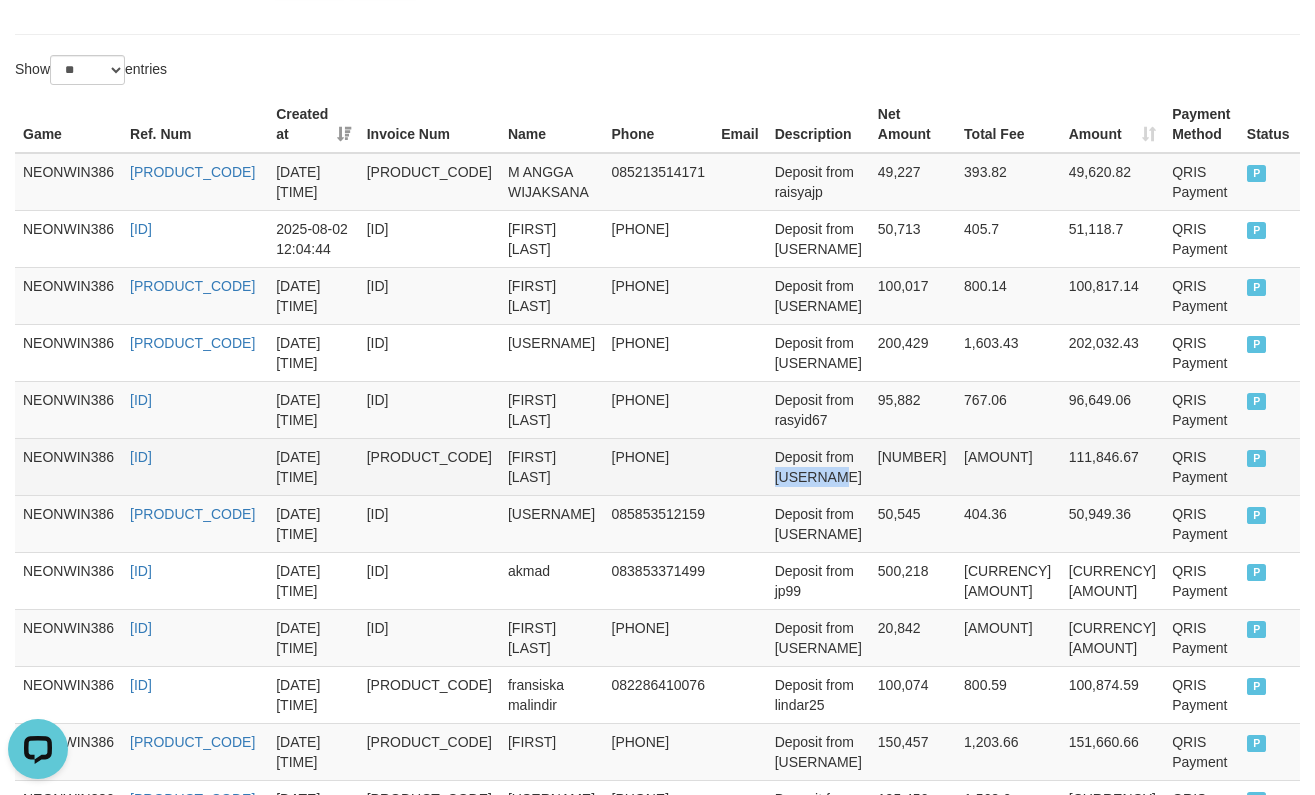 click on "Deposit from [USERNAME]" at bounding box center (818, 466) 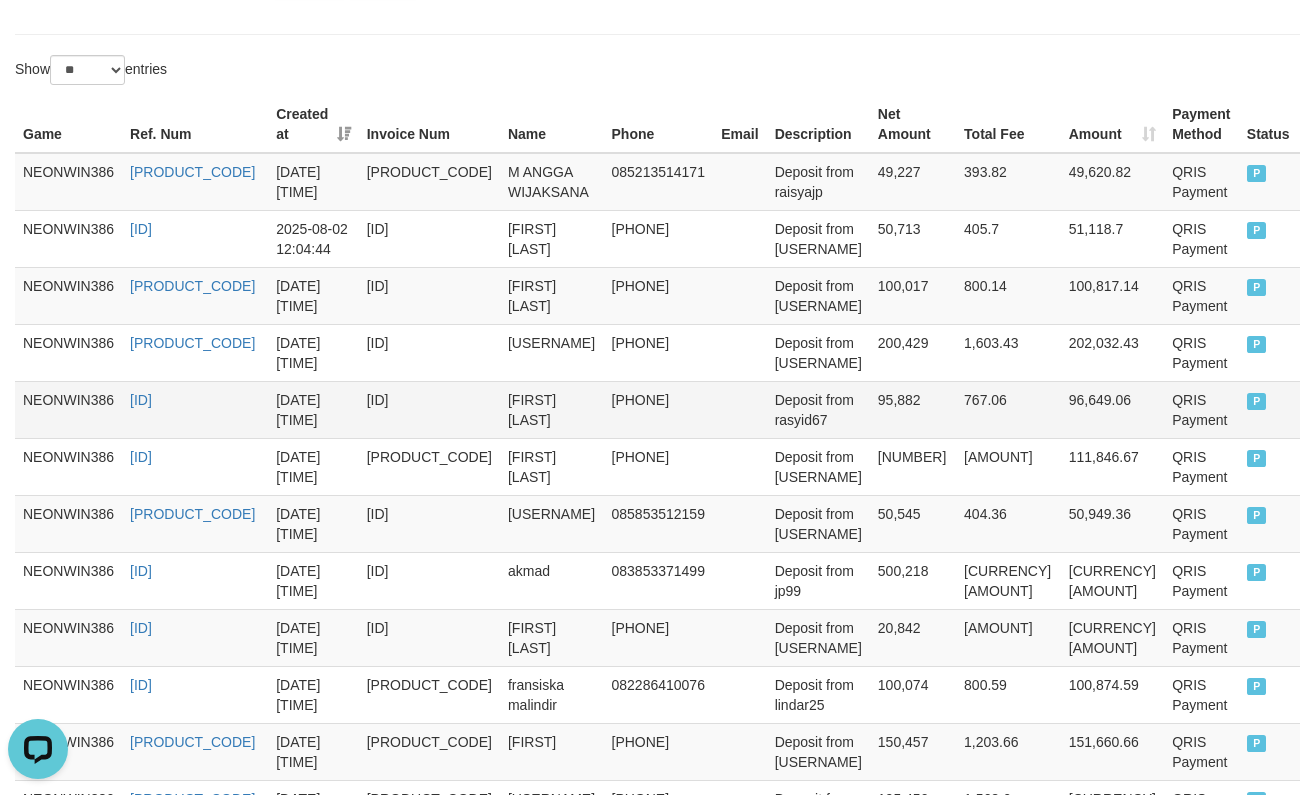 click on "Deposit from rasyid67" at bounding box center (818, 409) 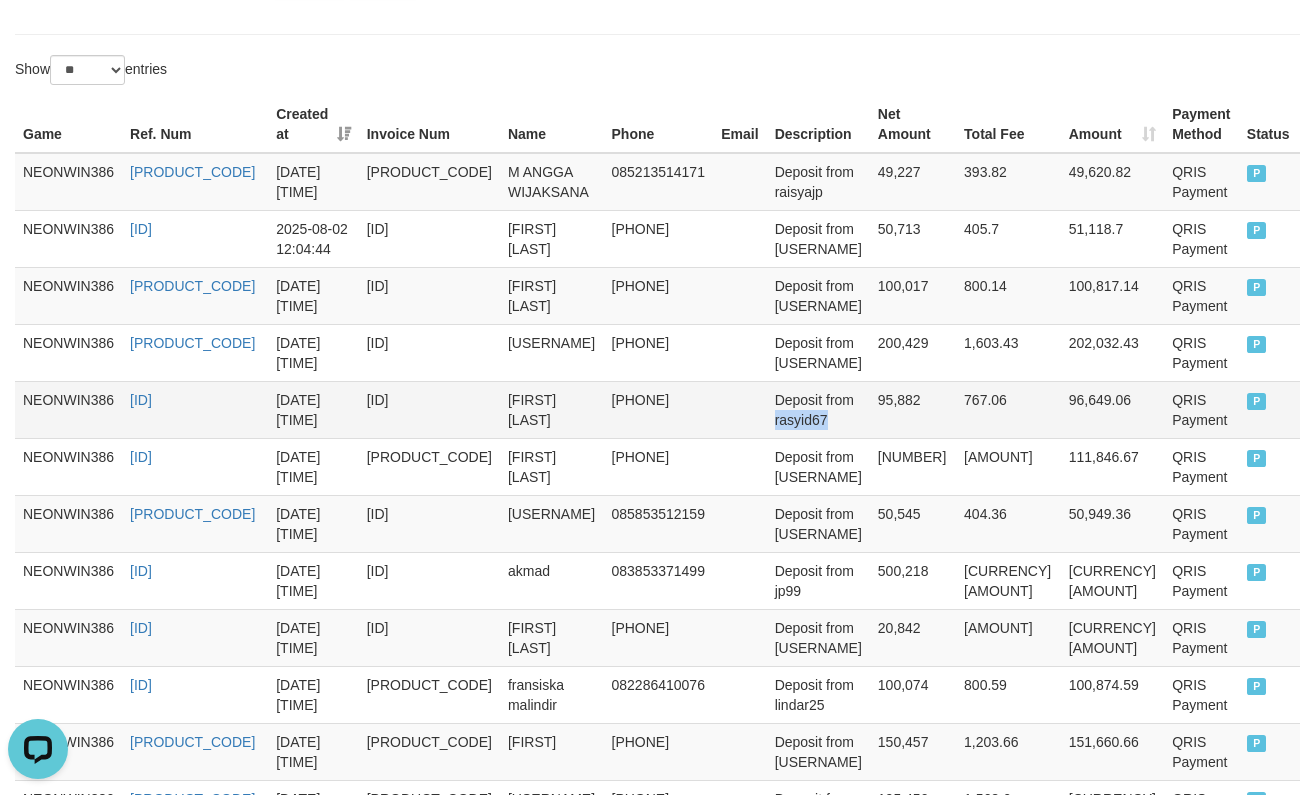 click on "Deposit from rasyid67" at bounding box center [818, 409] 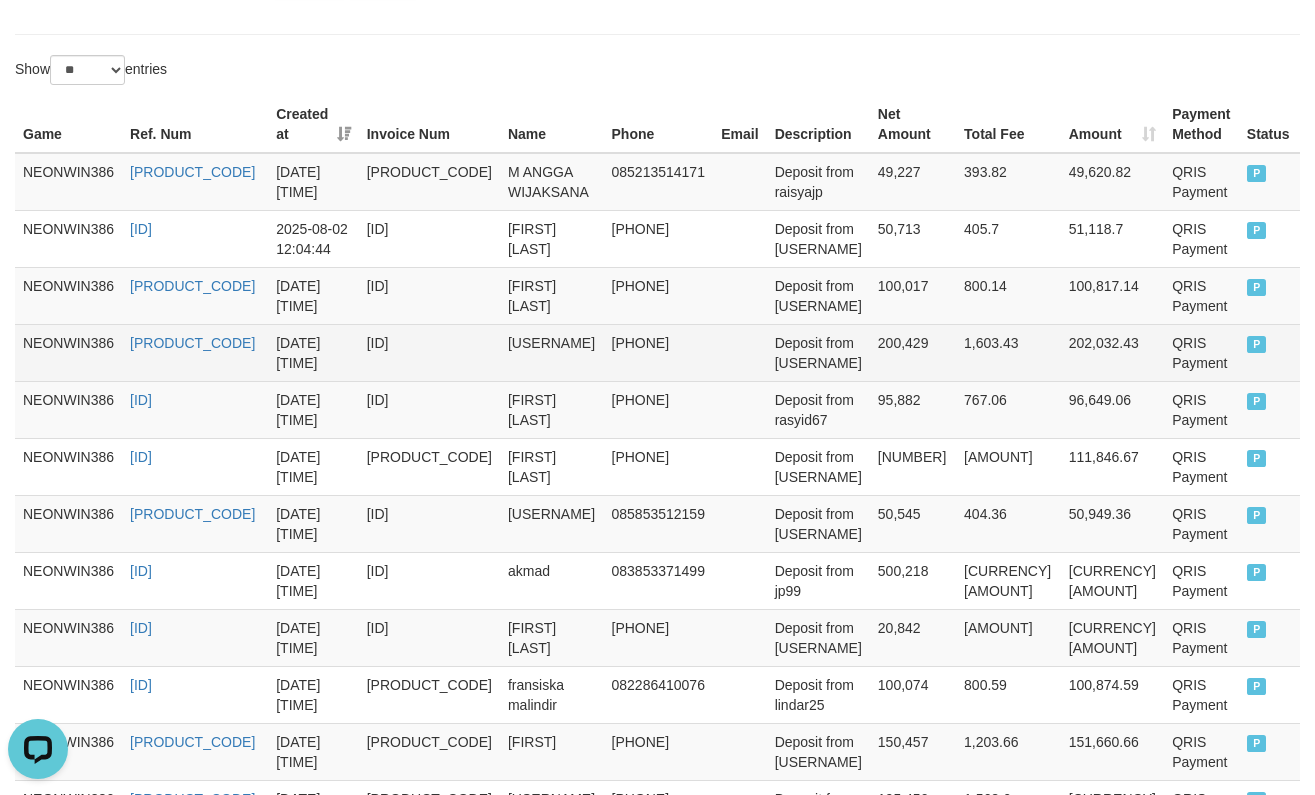 click on "Deposit from [USERNAME]" at bounding box center [818, 352] 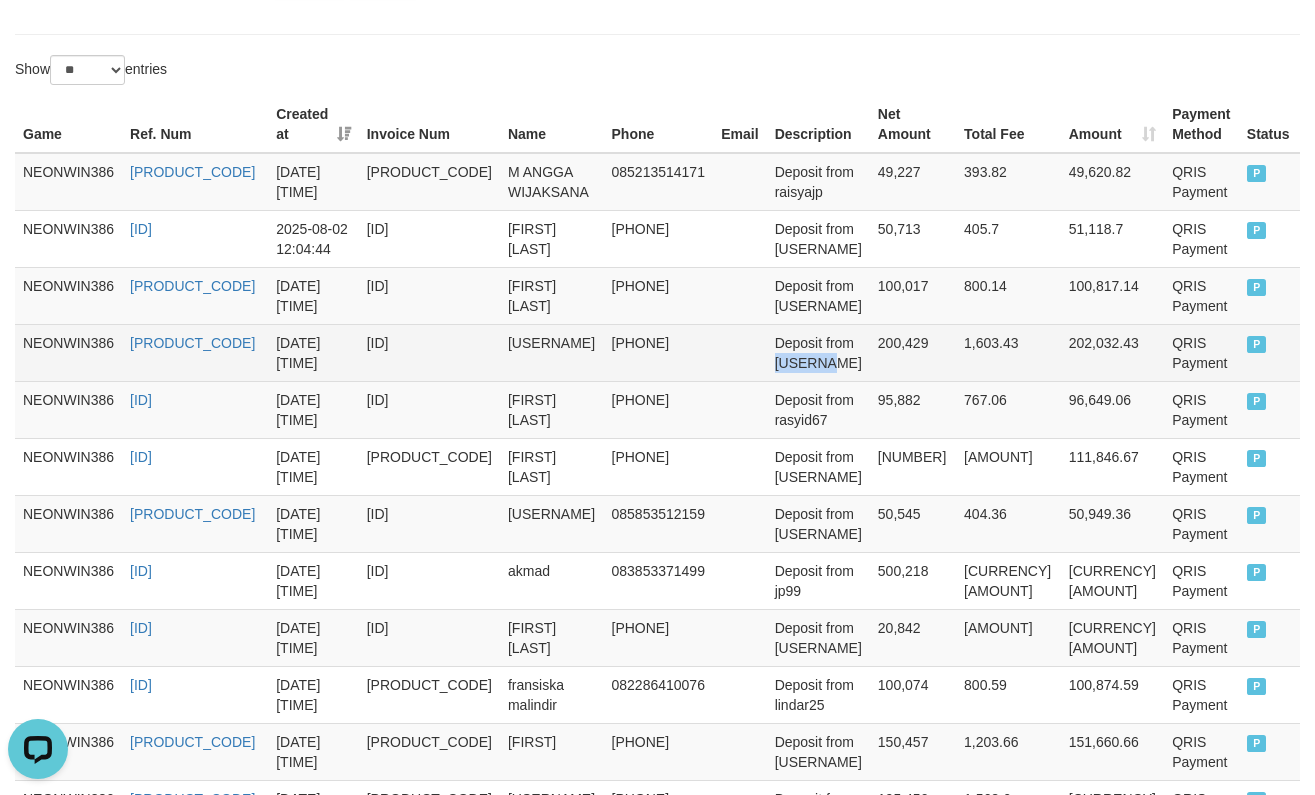 click on "Deposit from [USERNAME]" at bounding box center [818, 352] 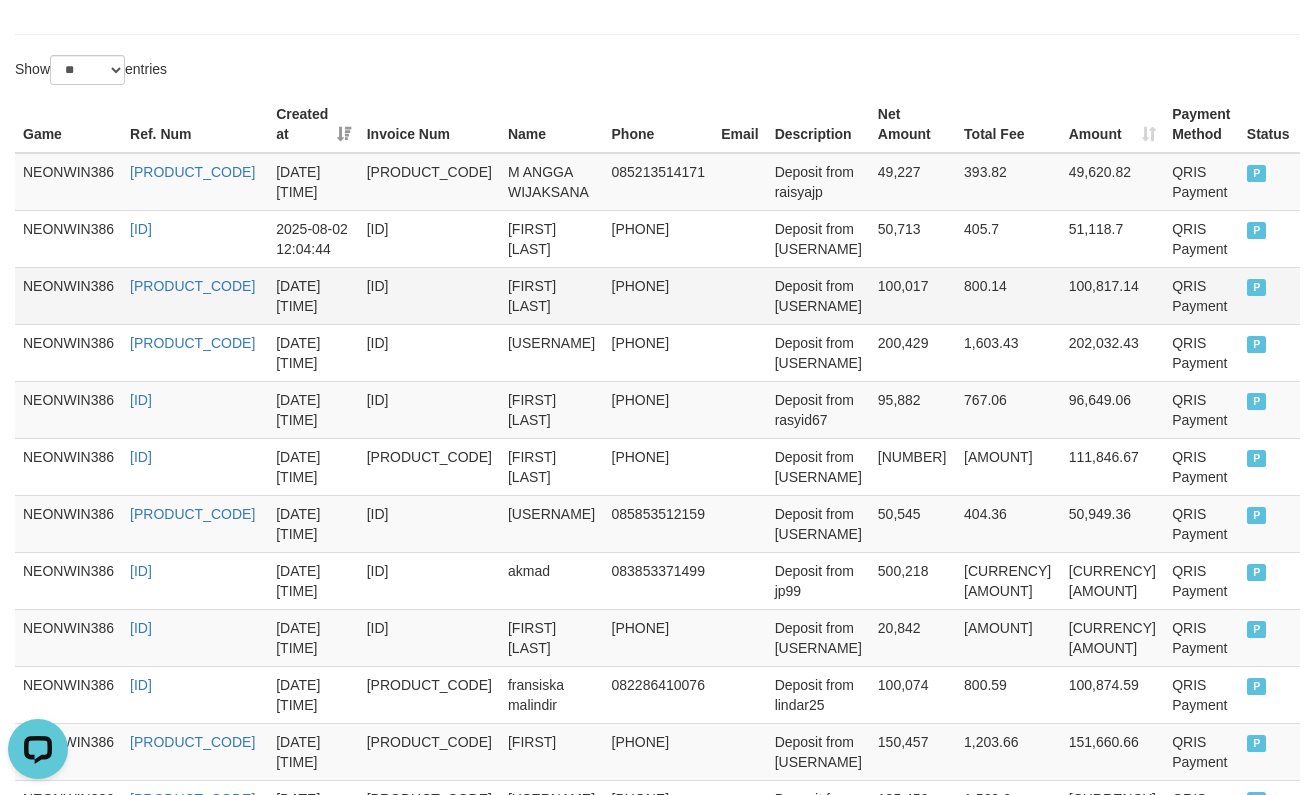 click on "Deposit from [USERNAME]" at bounding box center (818, 295) 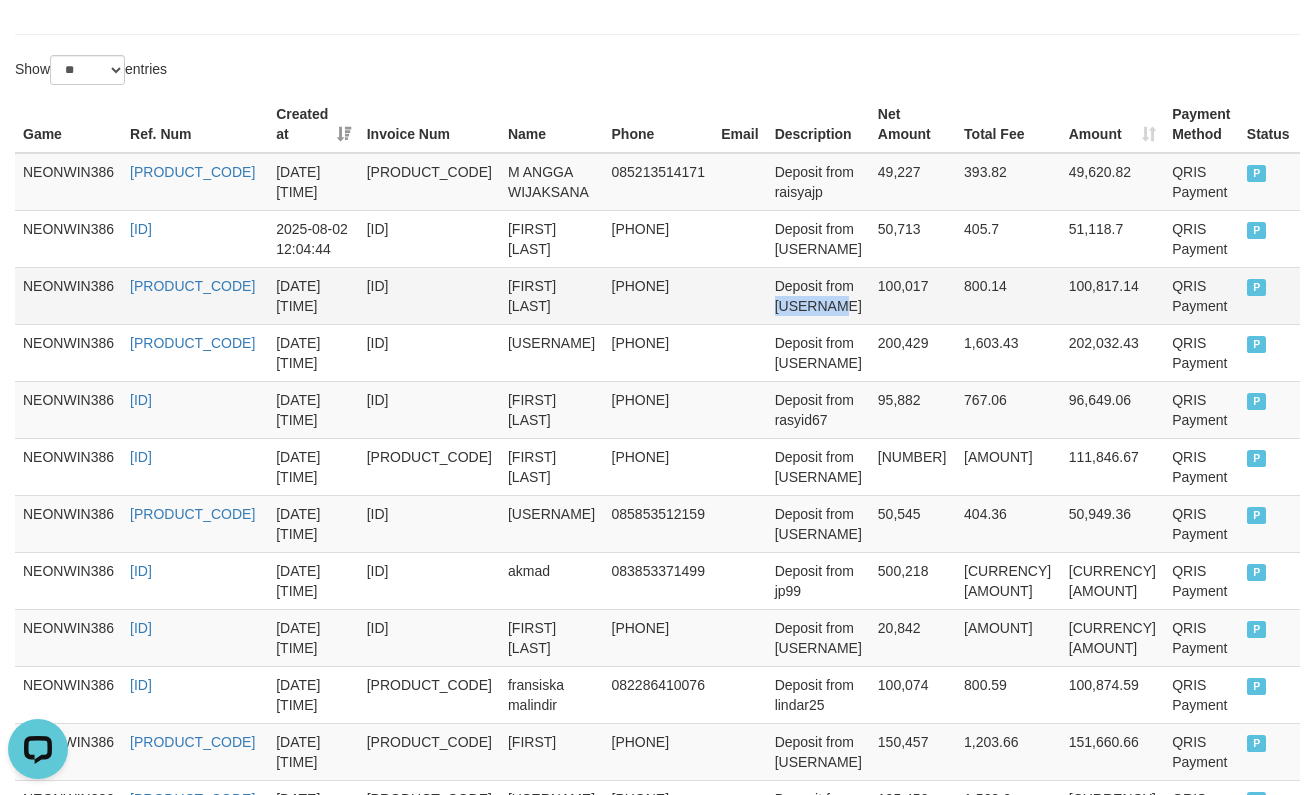 click on "Deposit from [USERNAME]" at bounding box center (818, 295) 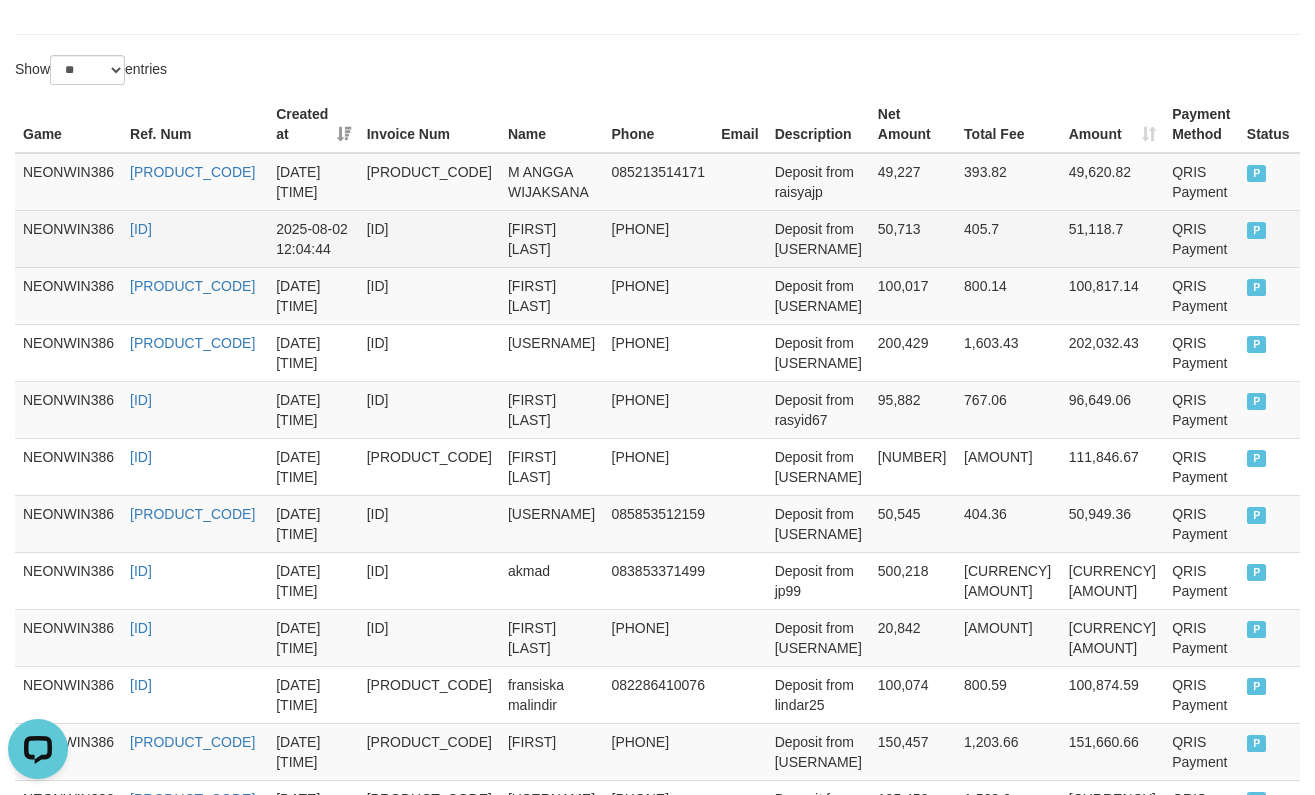 click on "Deposit from [USERNAME]" at bounding box center [818, 238] 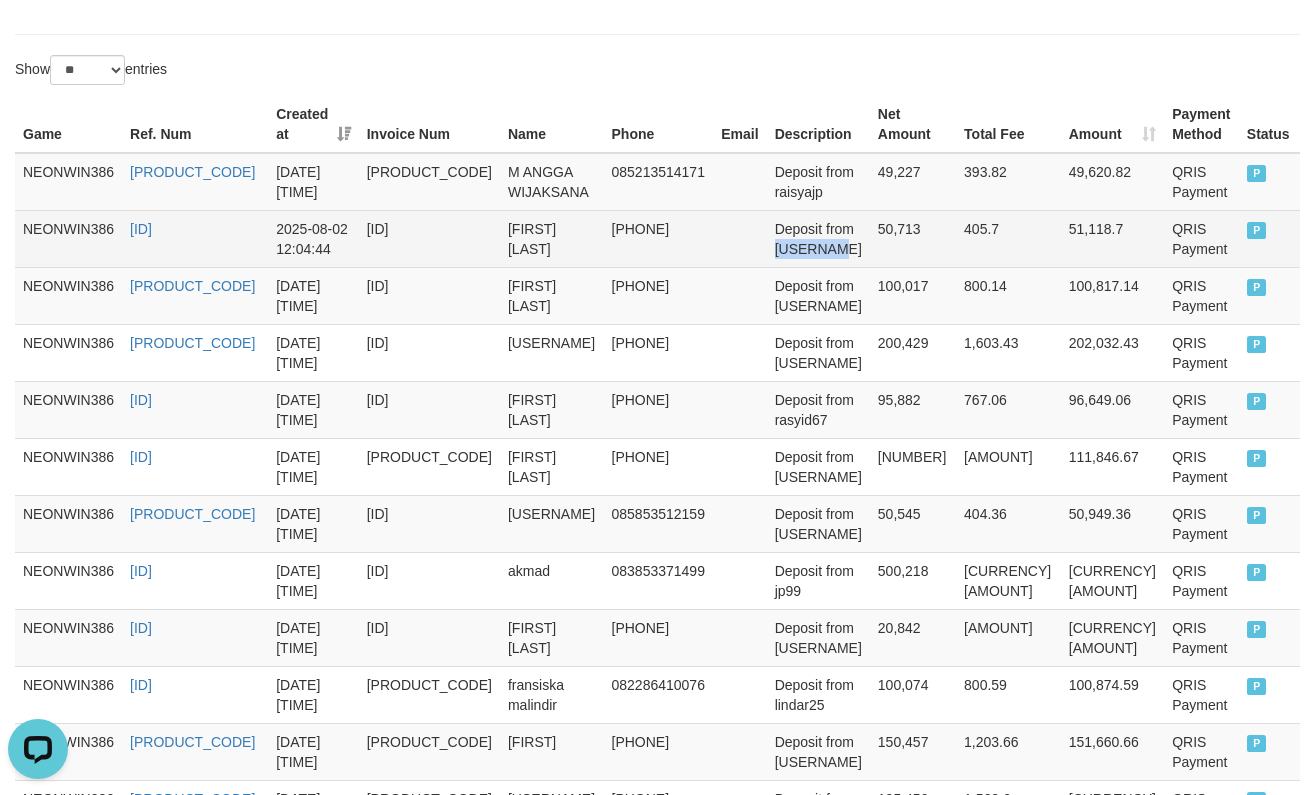 click on "Deposit from [USERNAME]" at bounding box center (818, 238) 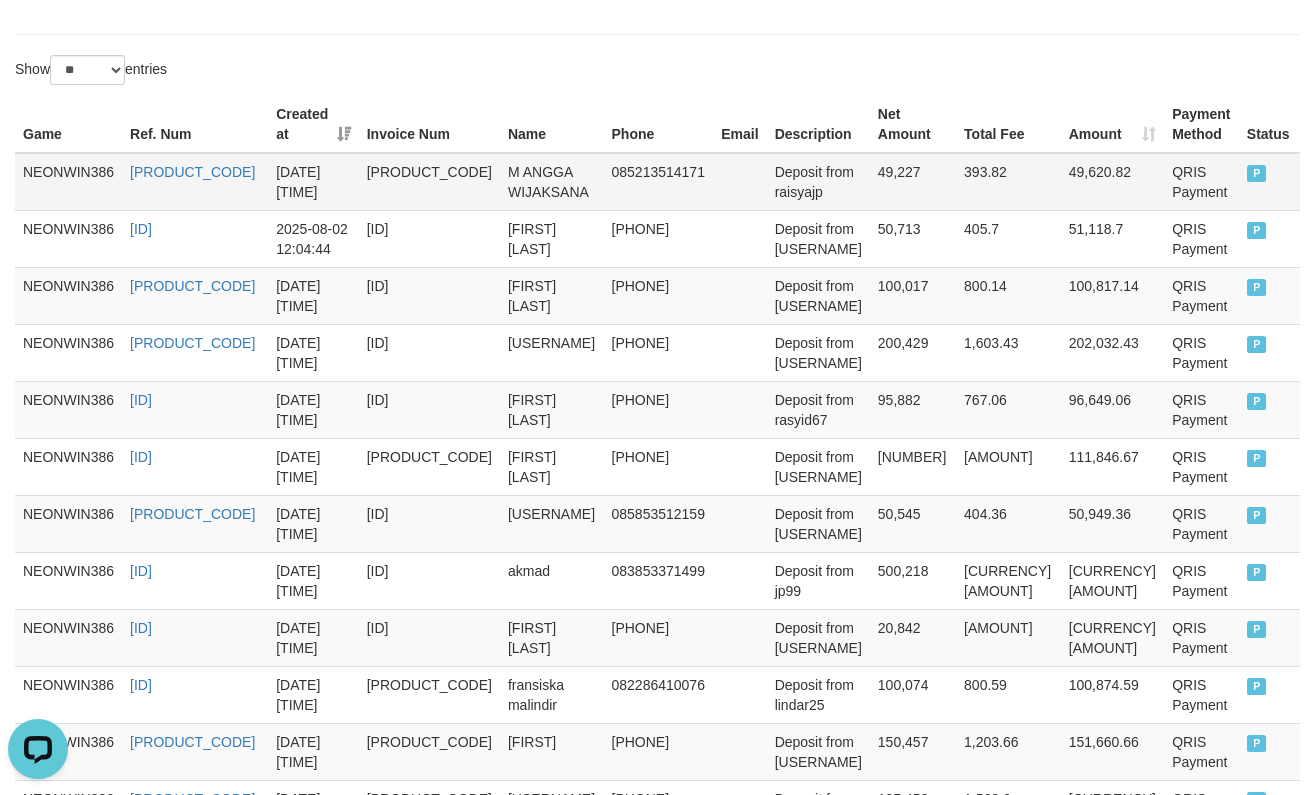 click on "Deposit from raisyajp" at bounding box center [818, 182] 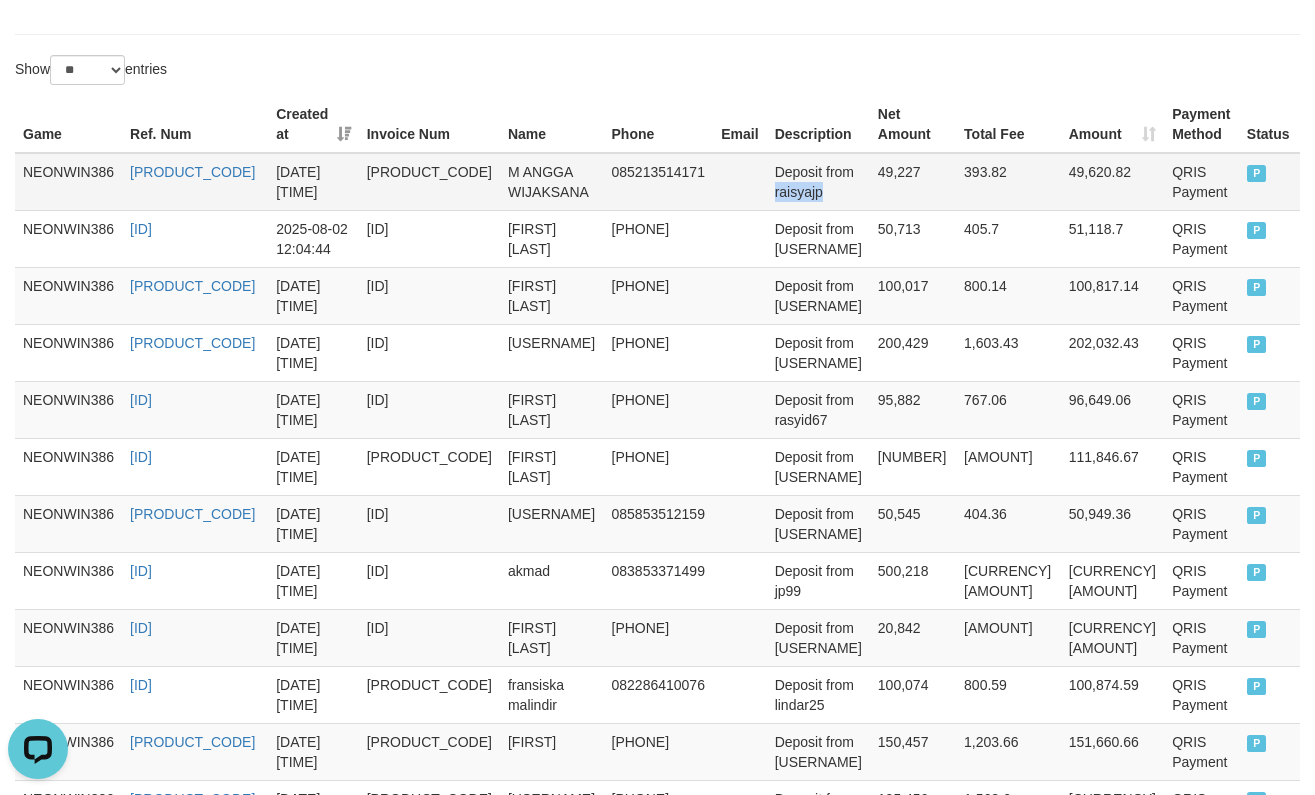 click on "Deposit from raisyajp" at bounding box center [818, 182] 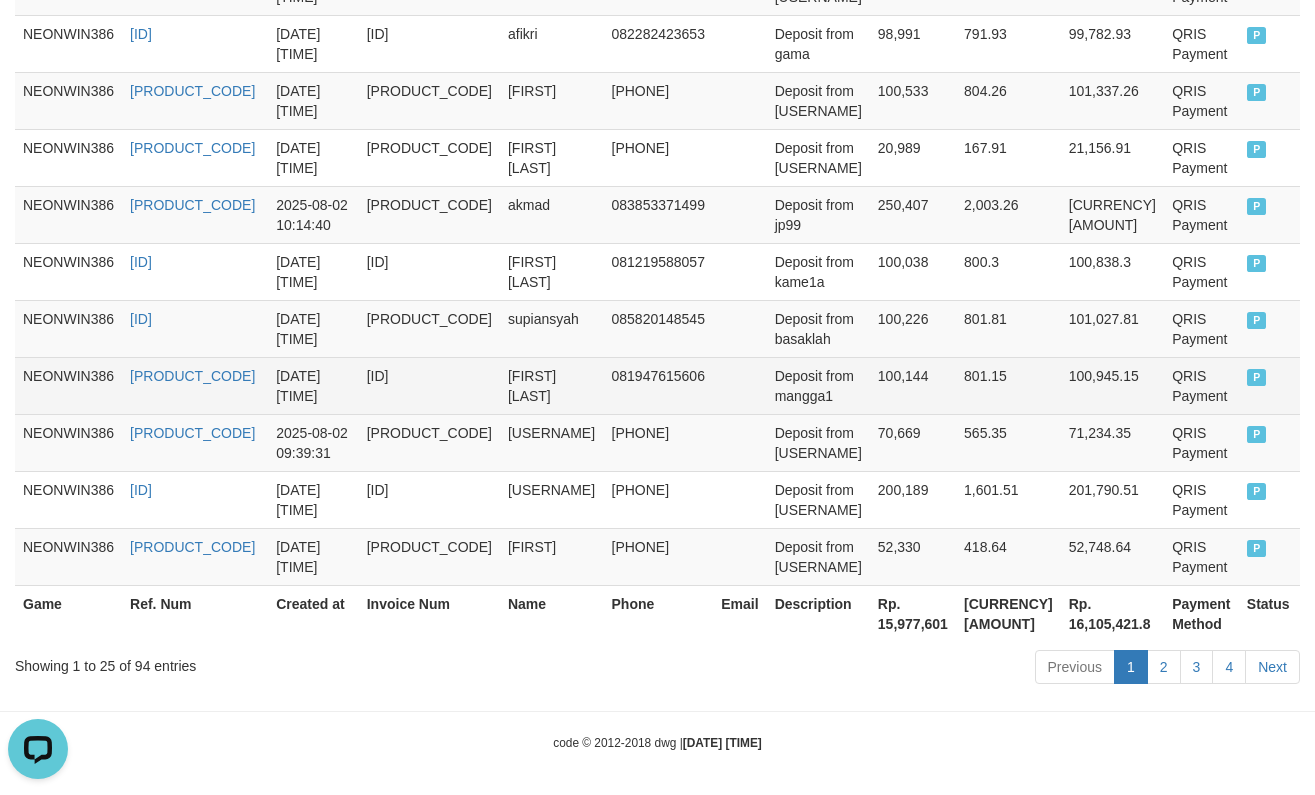 scroll, scrollTop: 1627, scrollLeft: 0, axis: vertical 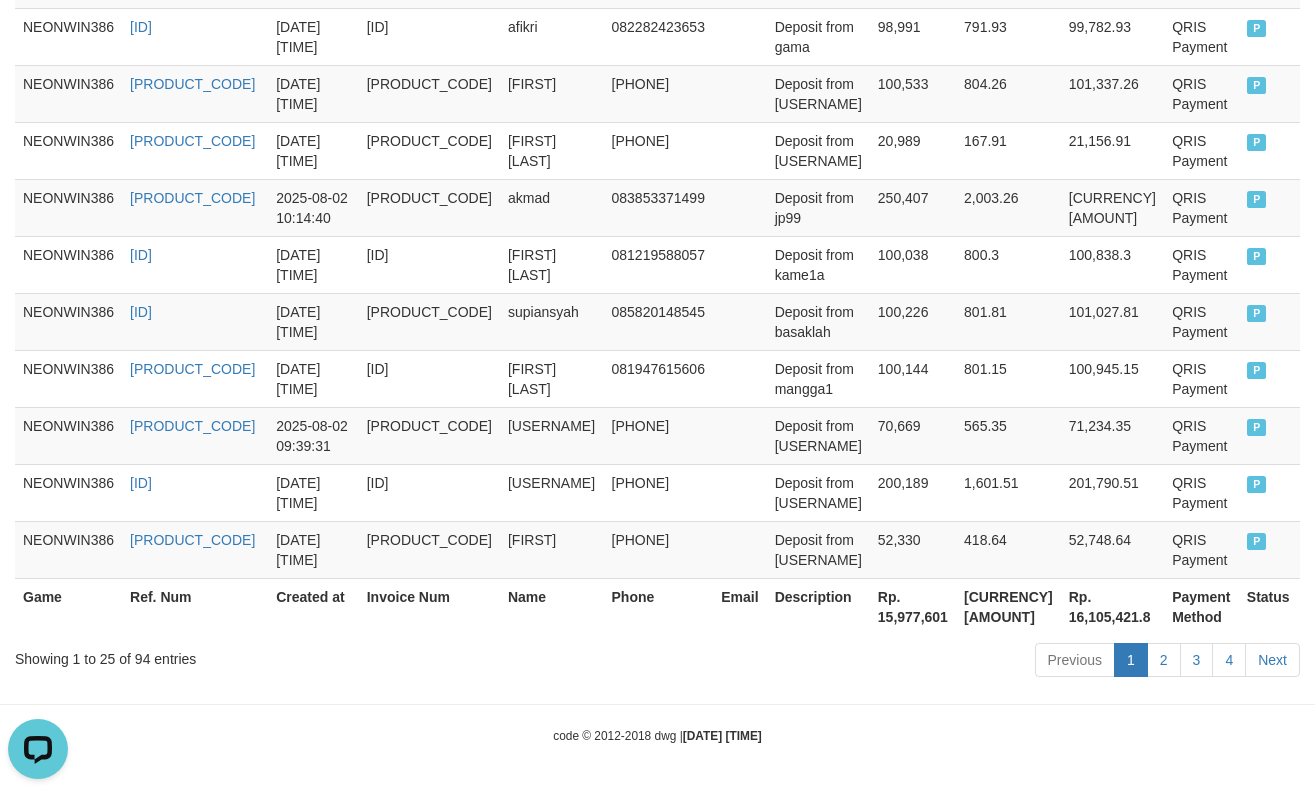 click on "Rp. 15,977,601" at bounding box center [913, 606] 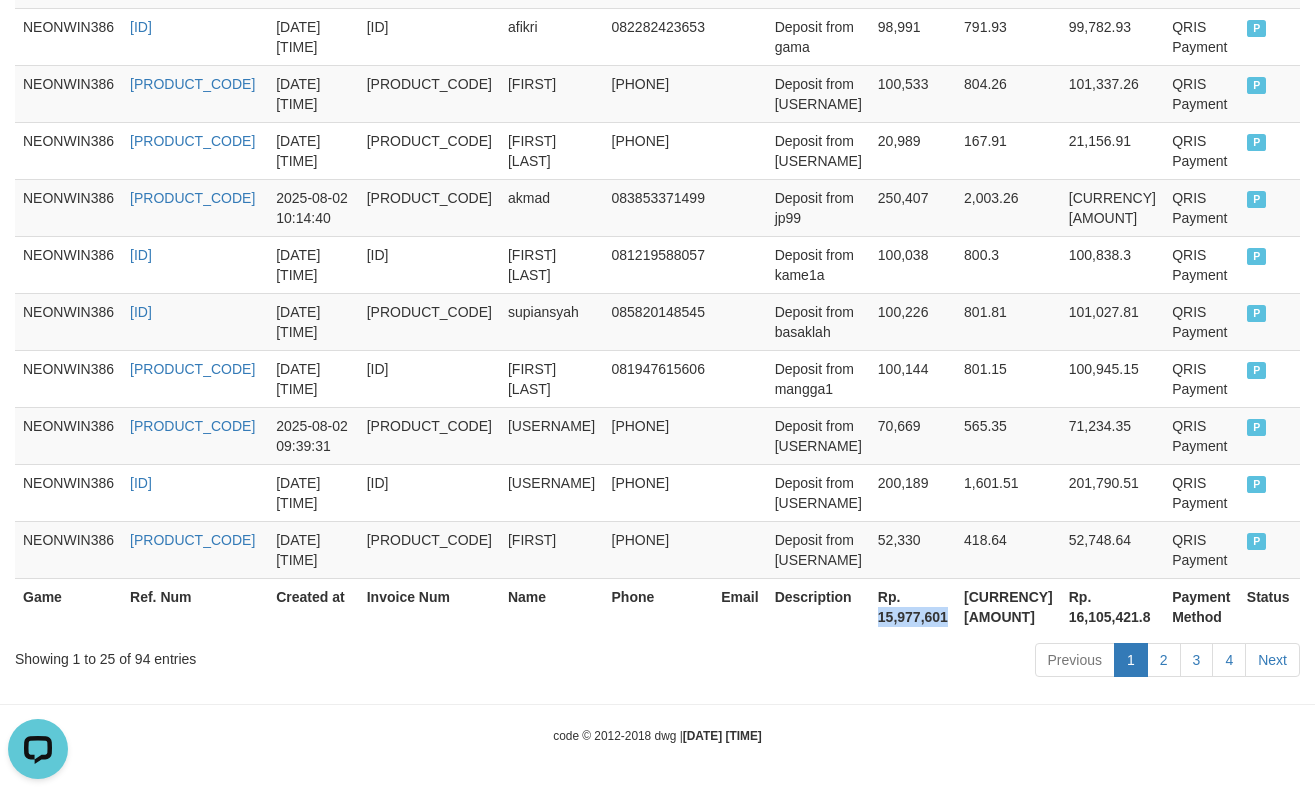 click on "Rp. 15,977,601" at bounding box center [913, 606] 